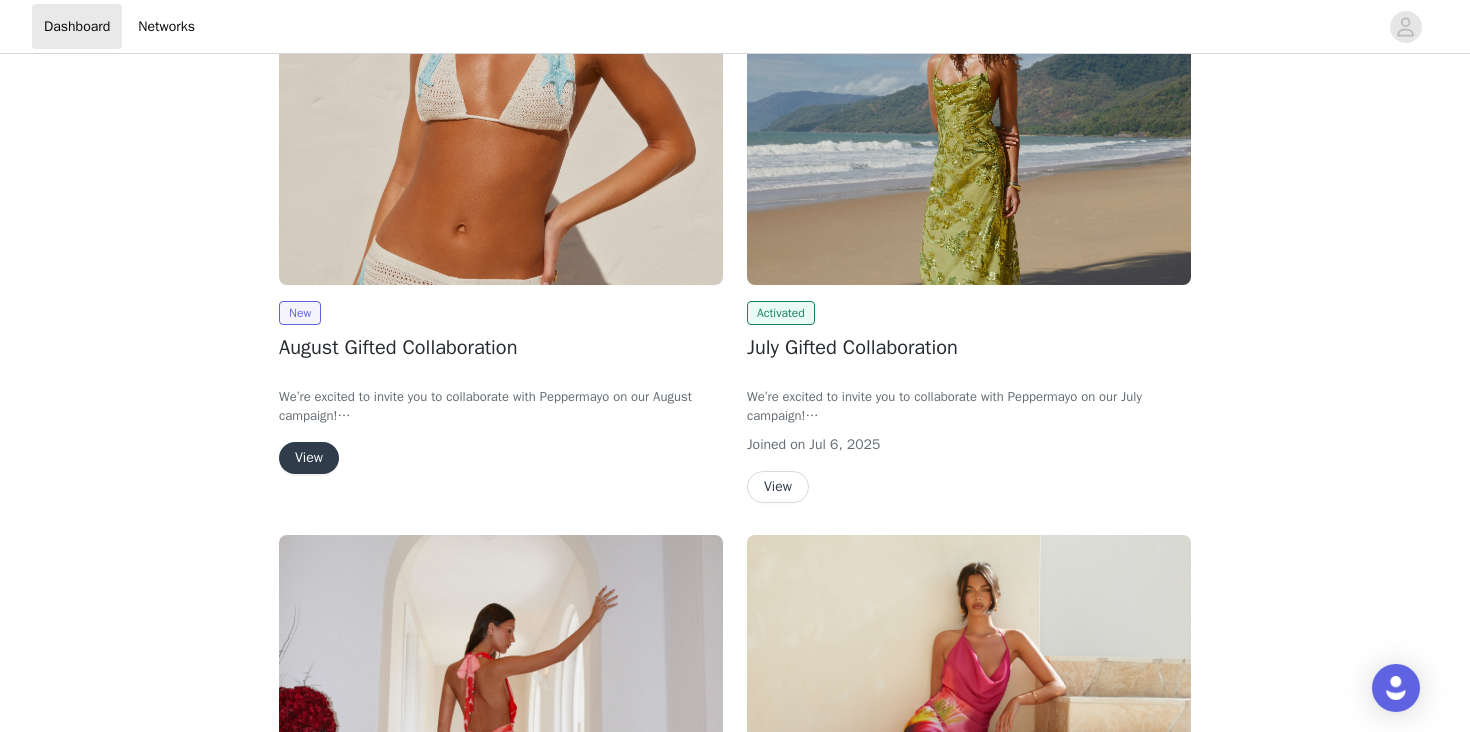 scroll, scrollTop: 234, scrollLeft: 0, axis: vertical 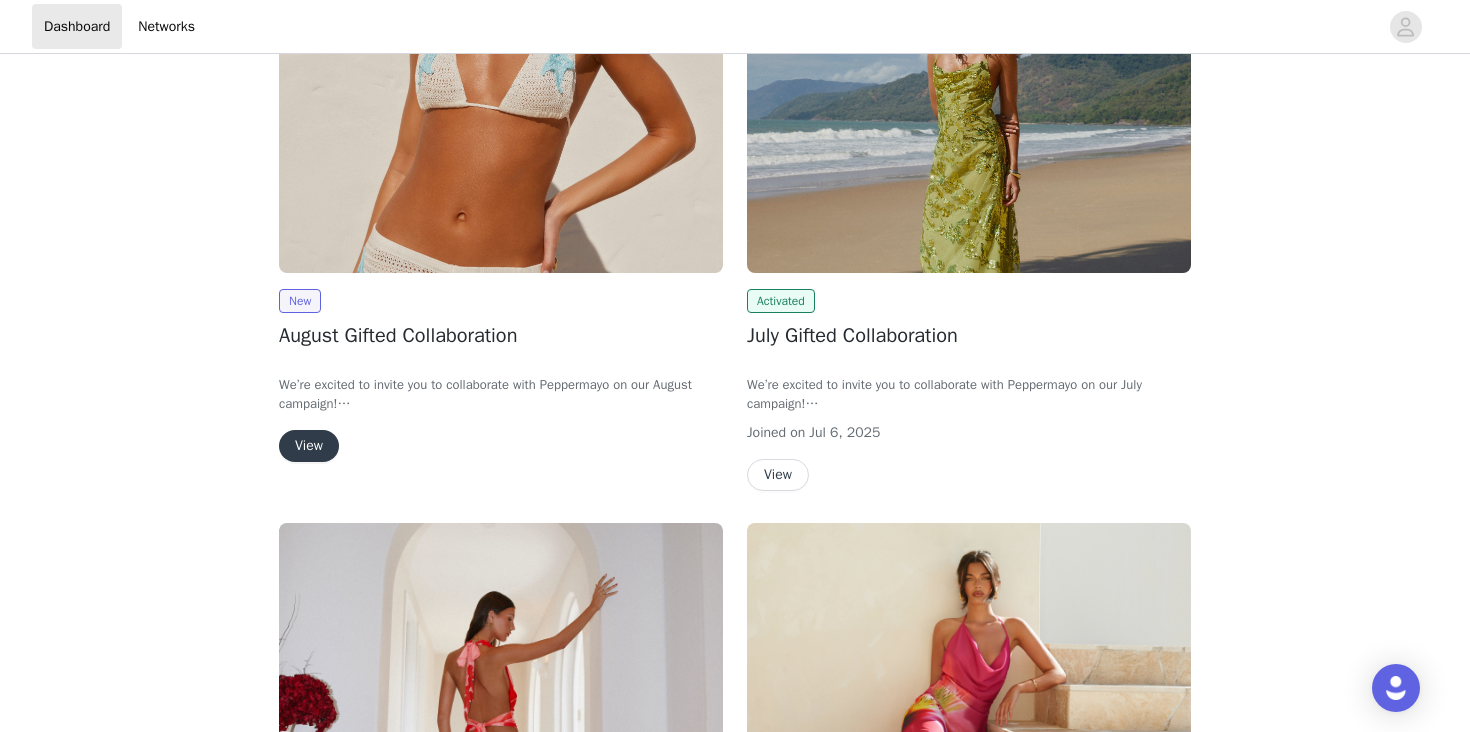 click on "View" at bounding box center [309, 446] 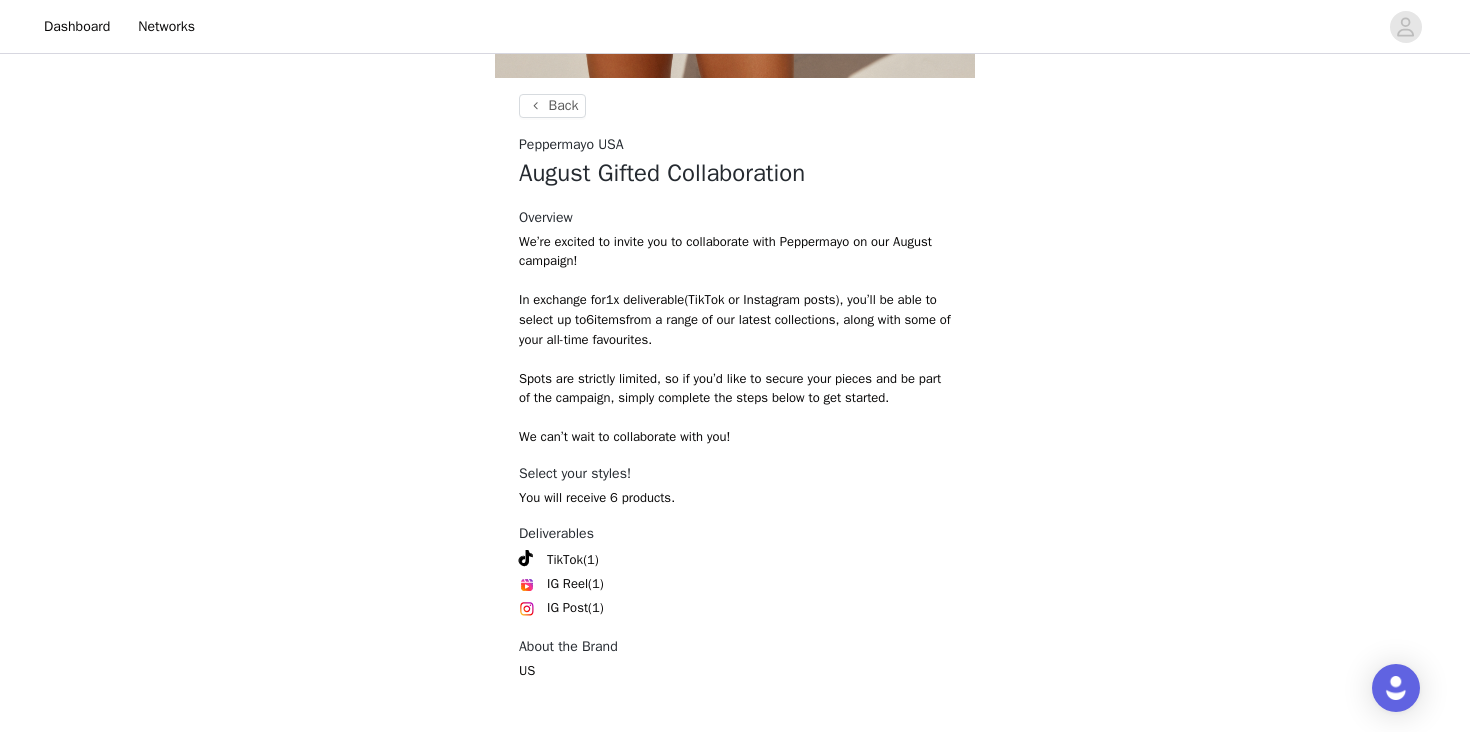 scroll, scrollTop: 784, scrollLeft: 0, axis: vertical 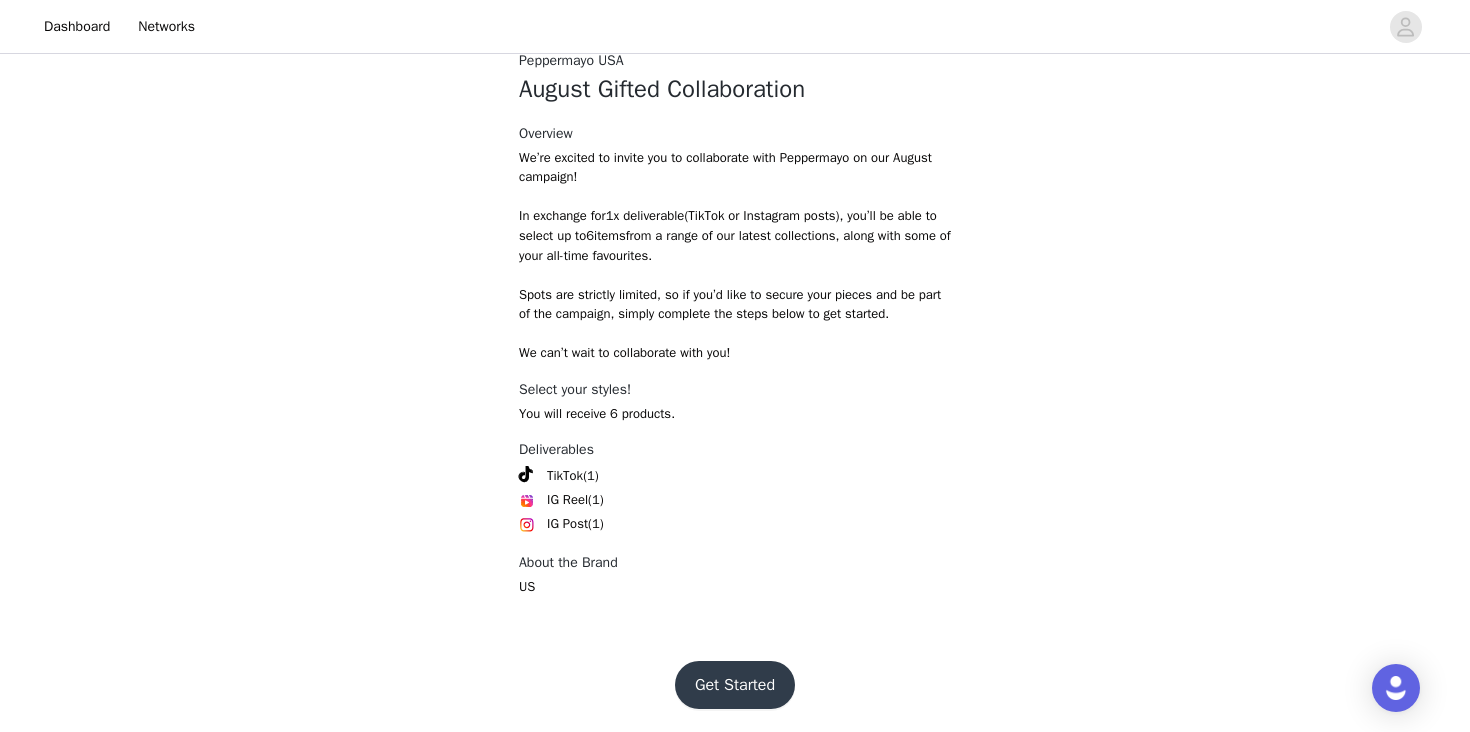 click on "Get Started" at bounding box center (735, 685) 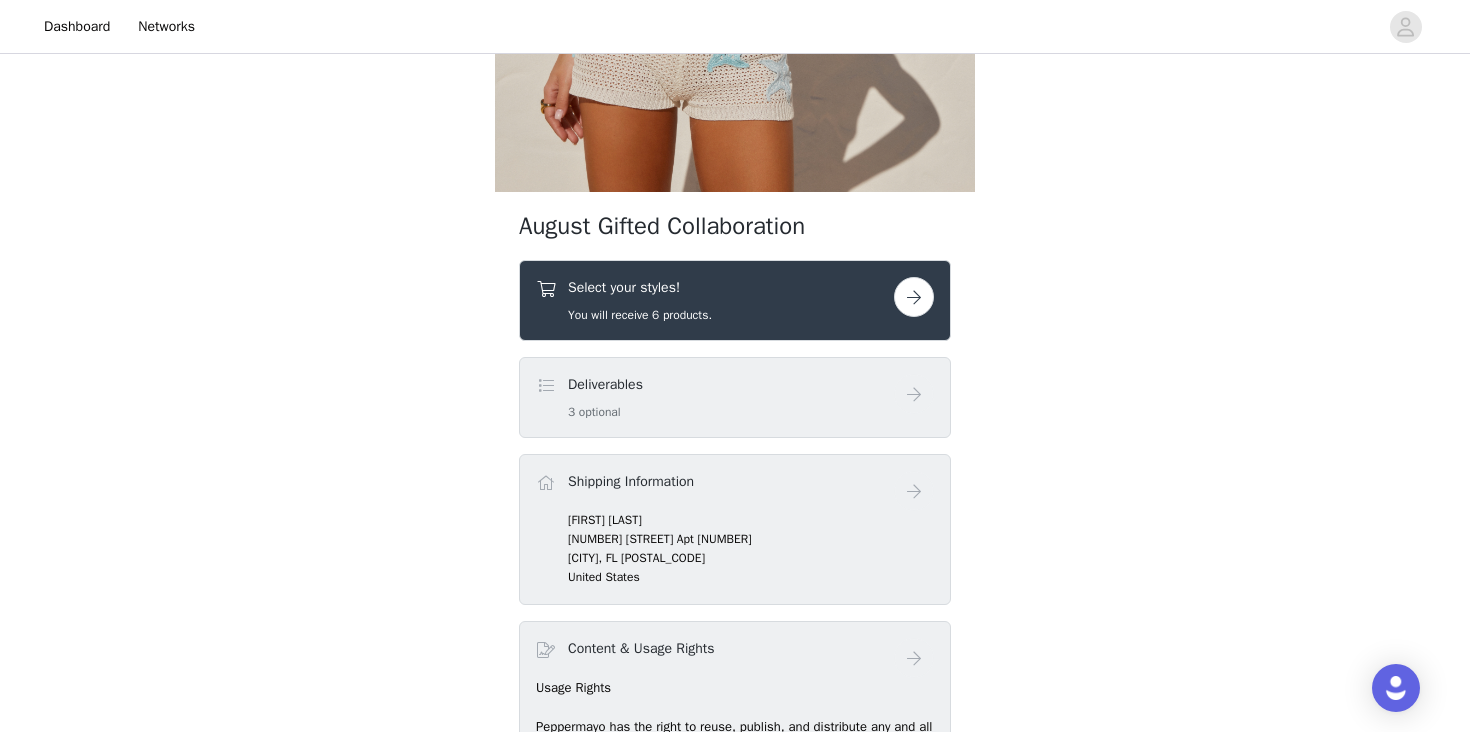 scroll, scrollTop: 399, scrollLeft: 0, axis: vertical 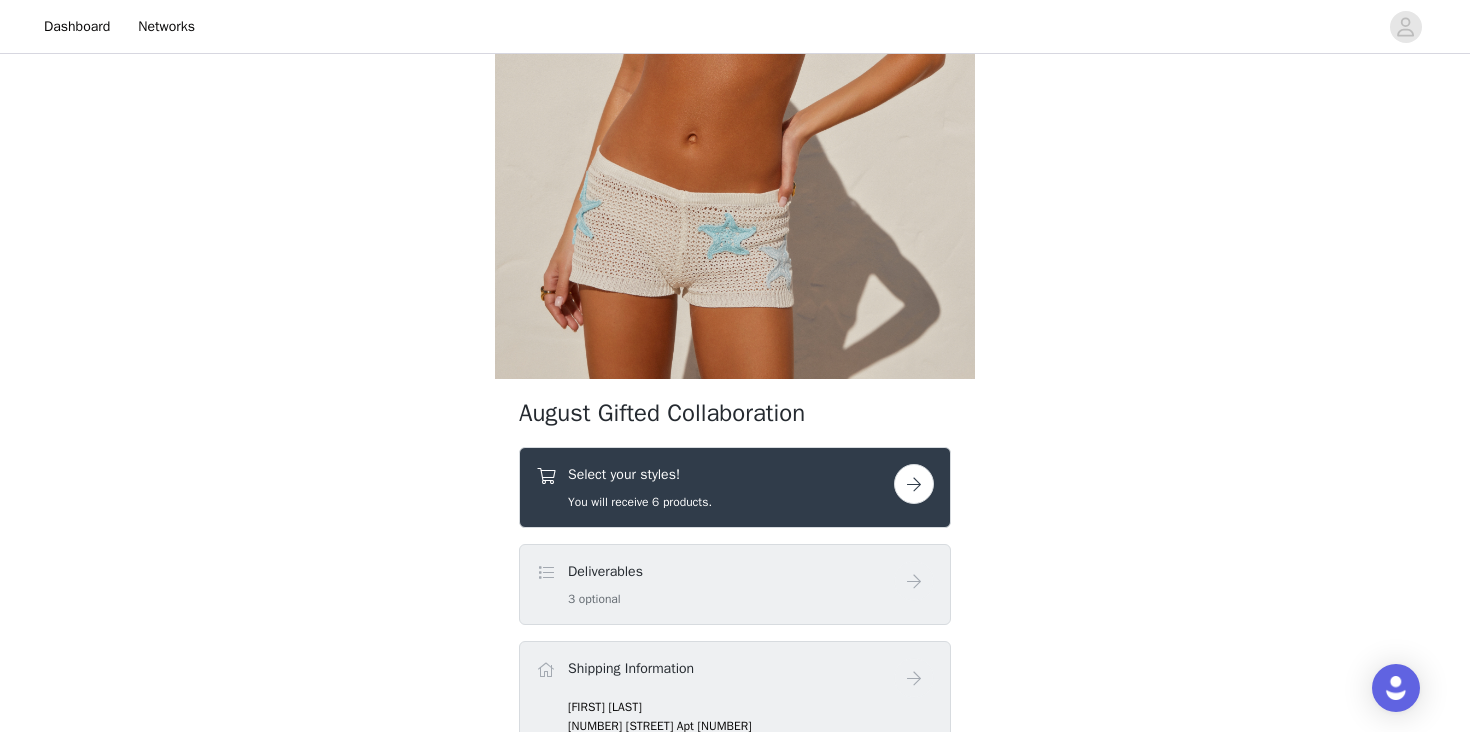 click on "Select your styles!   You will receive 6 products." at bounding box center [640, 487] 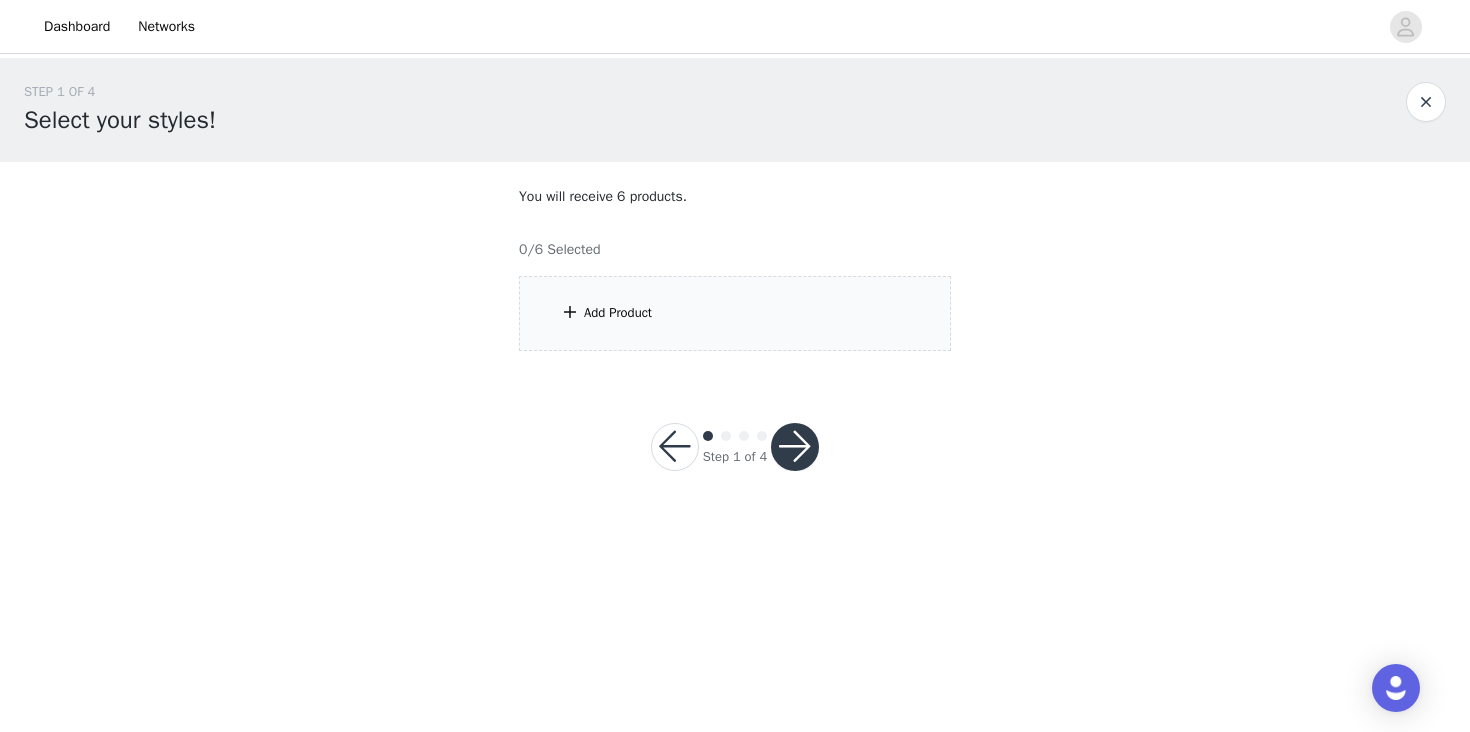 click on "Add Product" at bounding box center [735, 313] 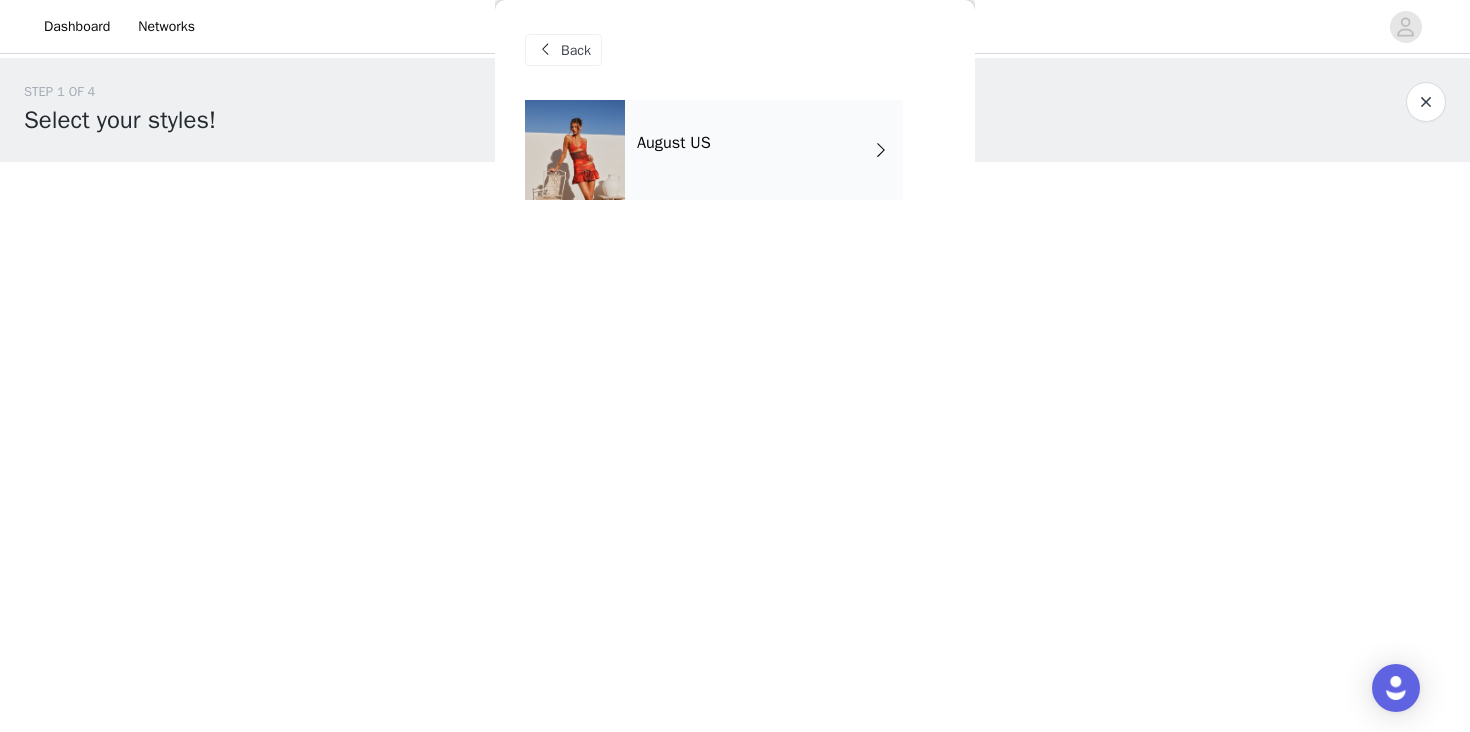 click on "August US" at bounding box center (764, 150) 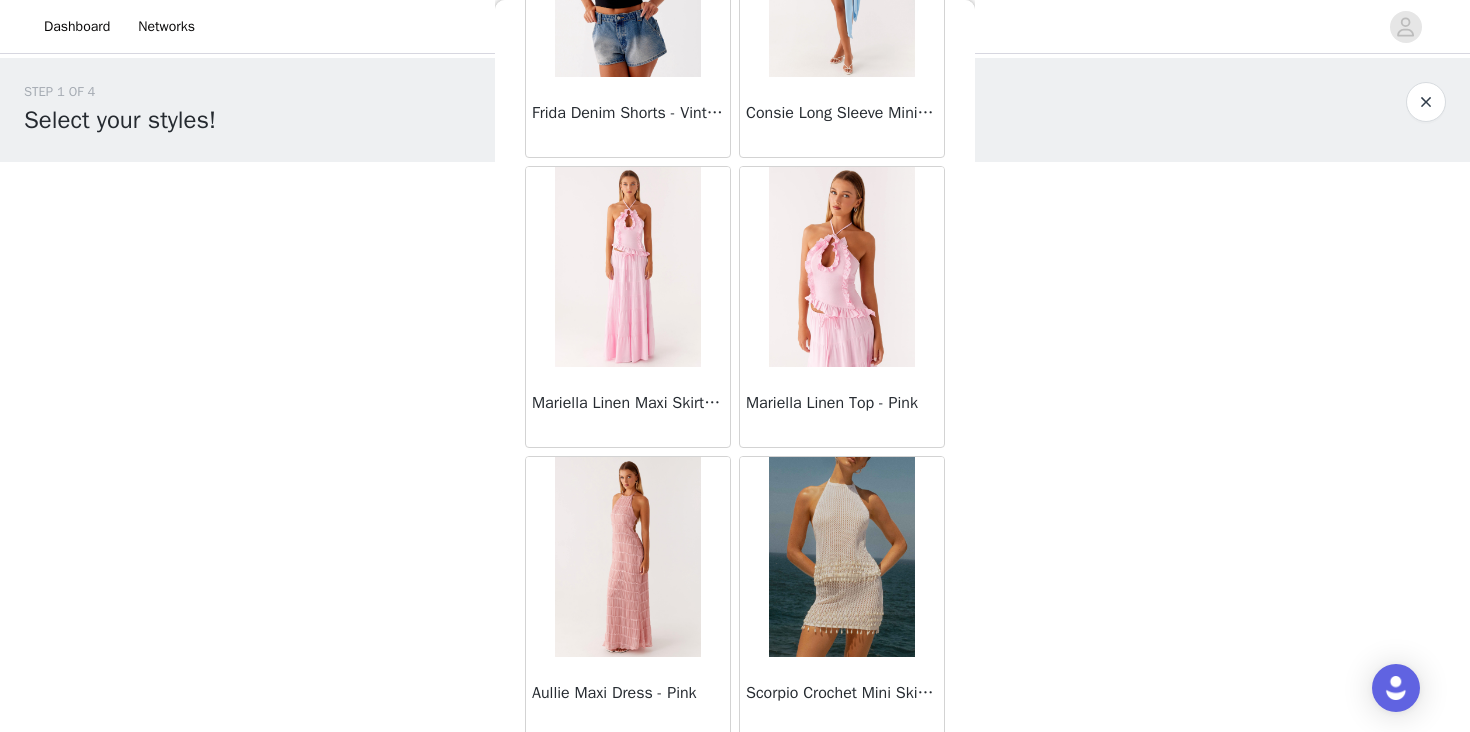 scroll, scrollTop: 2328, scrollLeft: 0, axis: vertical 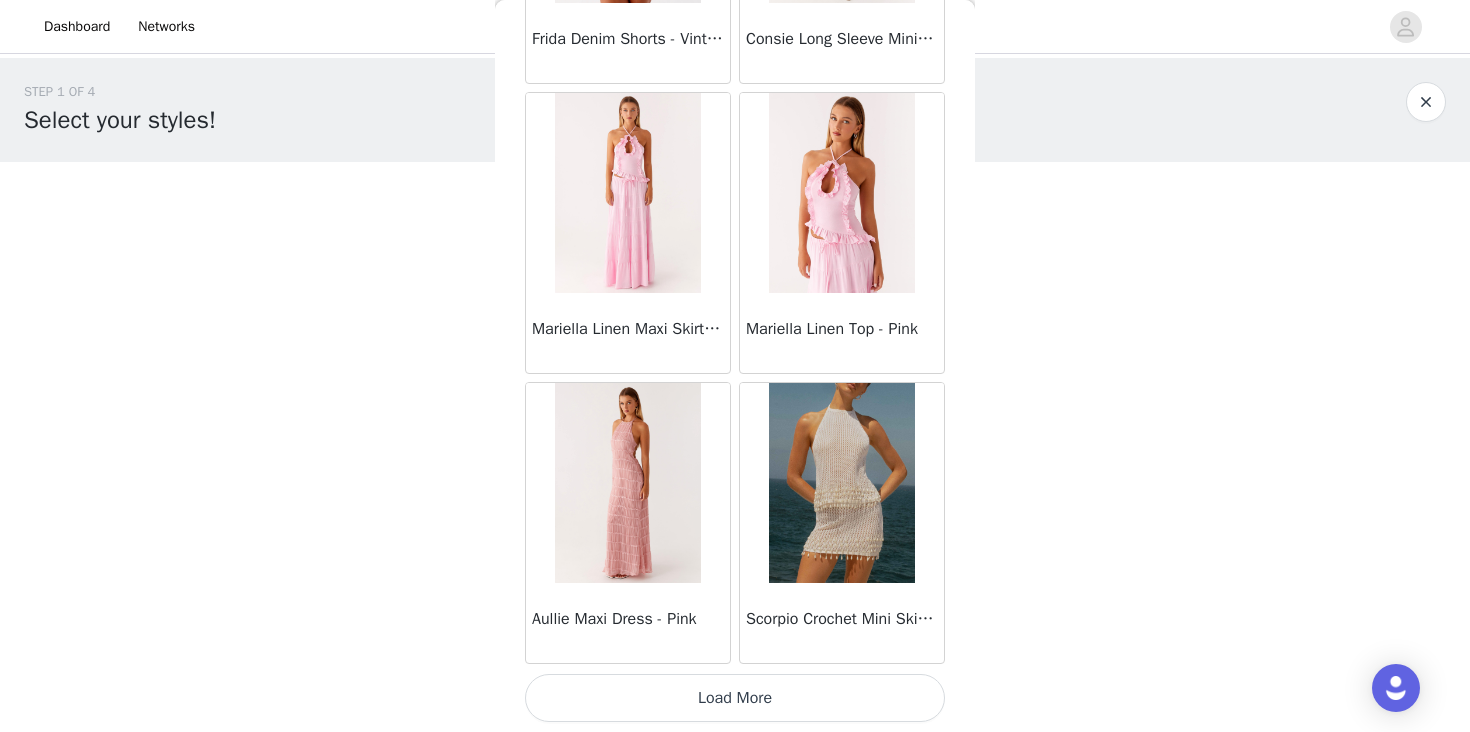 click on "Load More" at bounding box center (735, 698) 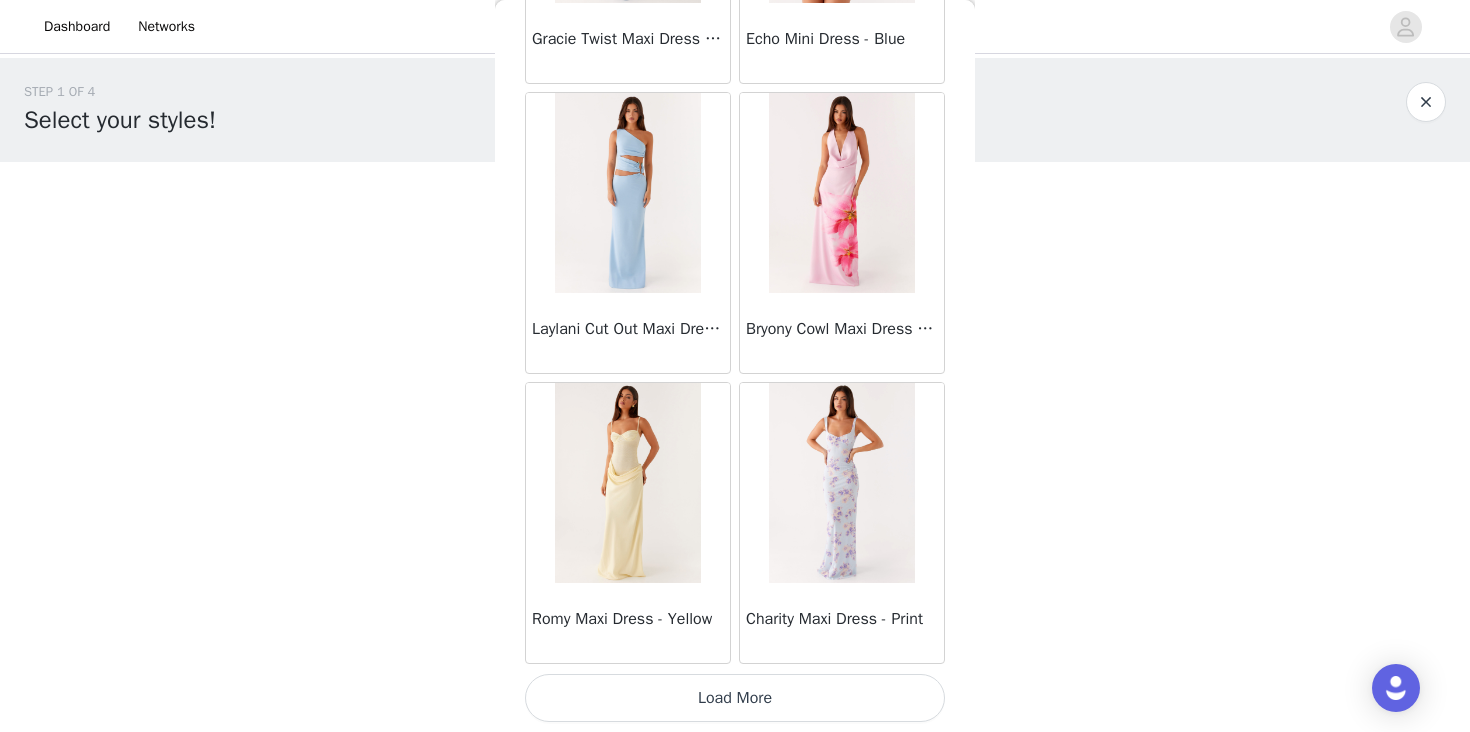 scroll, scrollTop: 5227, scrollLeft: 0, axis: vertical 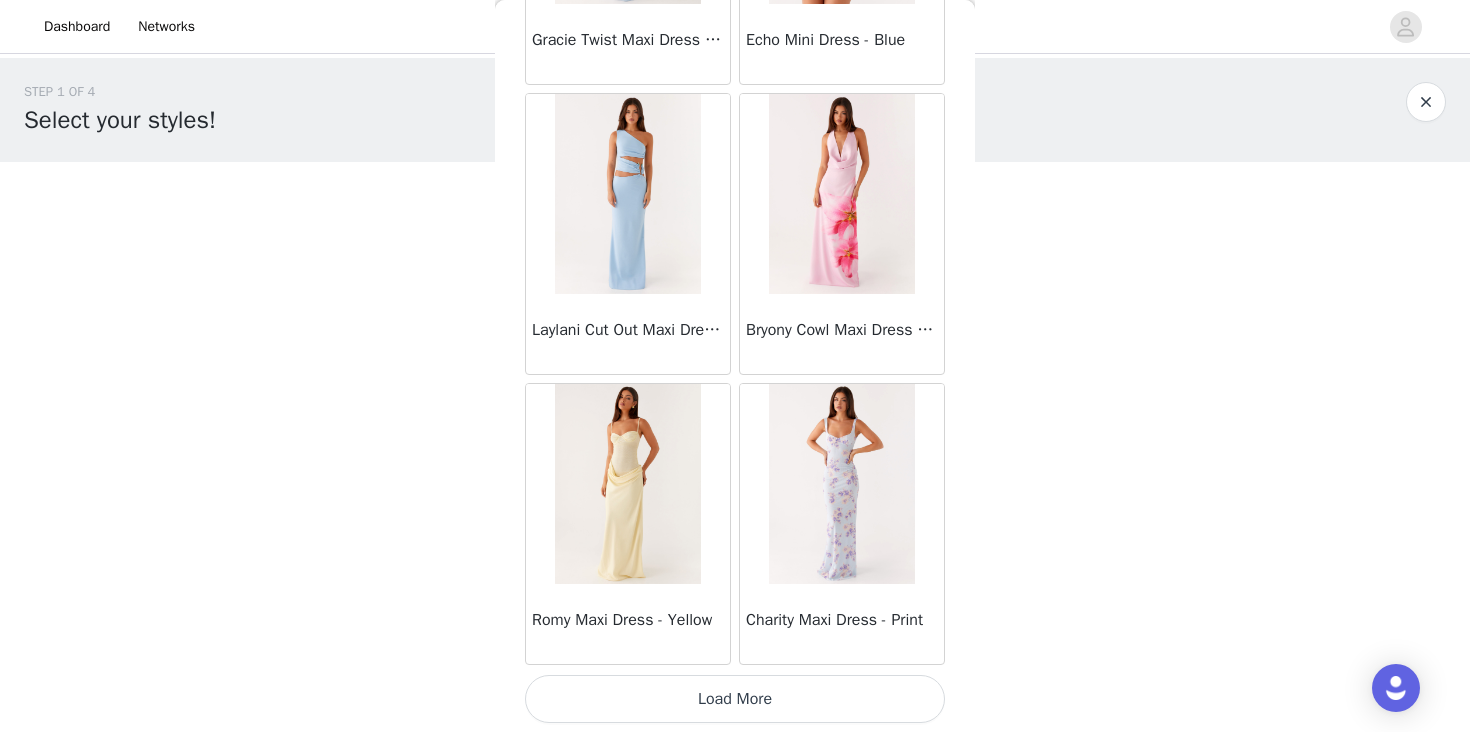 click on "Load More" at bounding box center (735, 699) 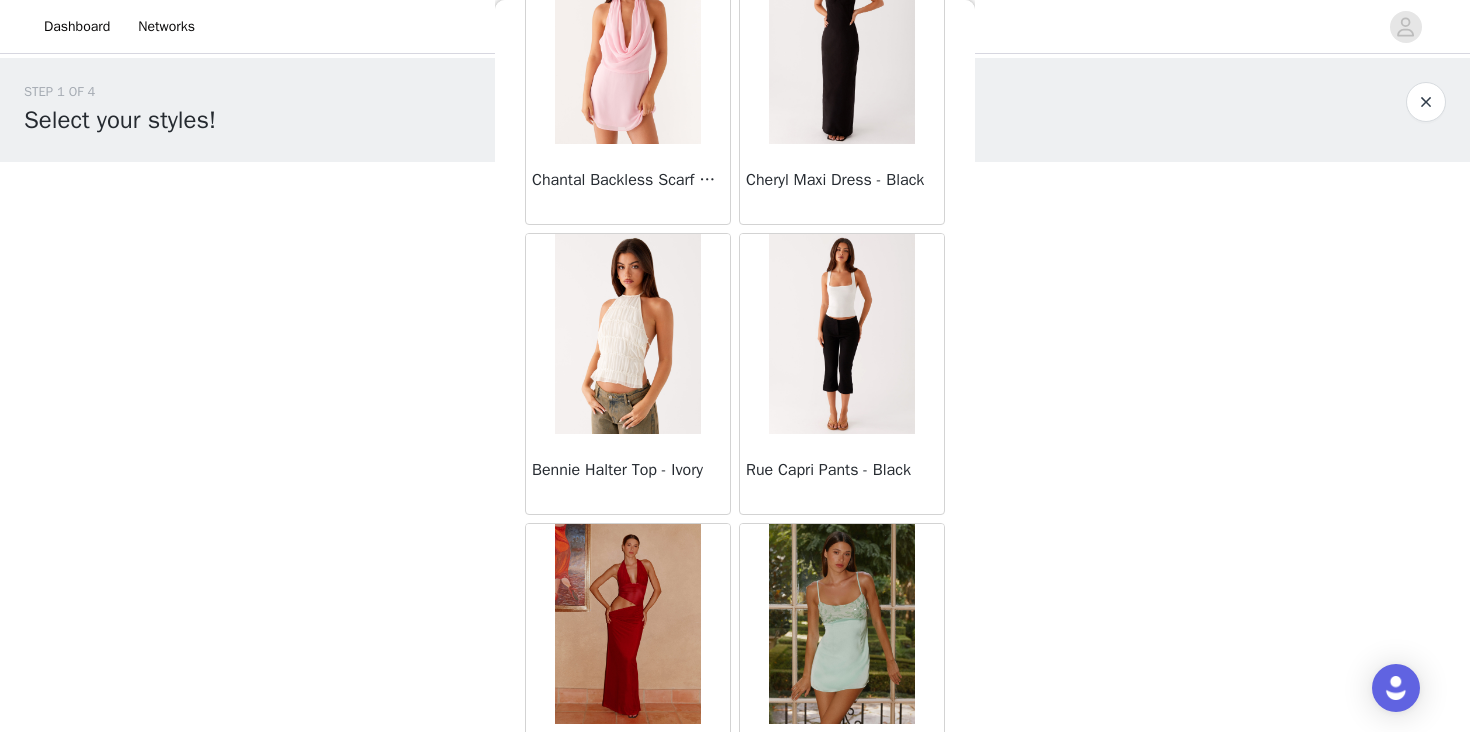 scroll, scrollTop: 8128, scrollLeft: 0, axis: vertical 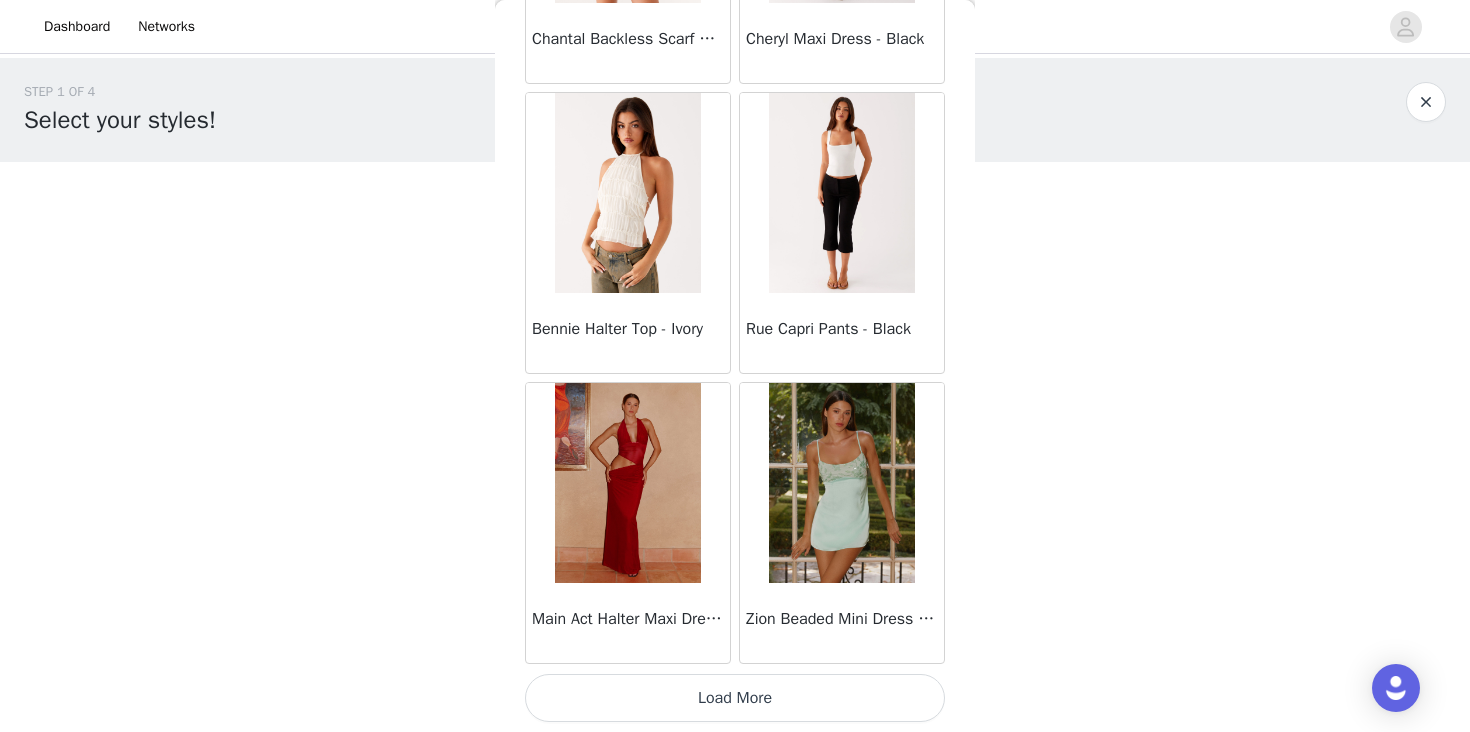 click on "Load More" at bounding box center [735, 698] 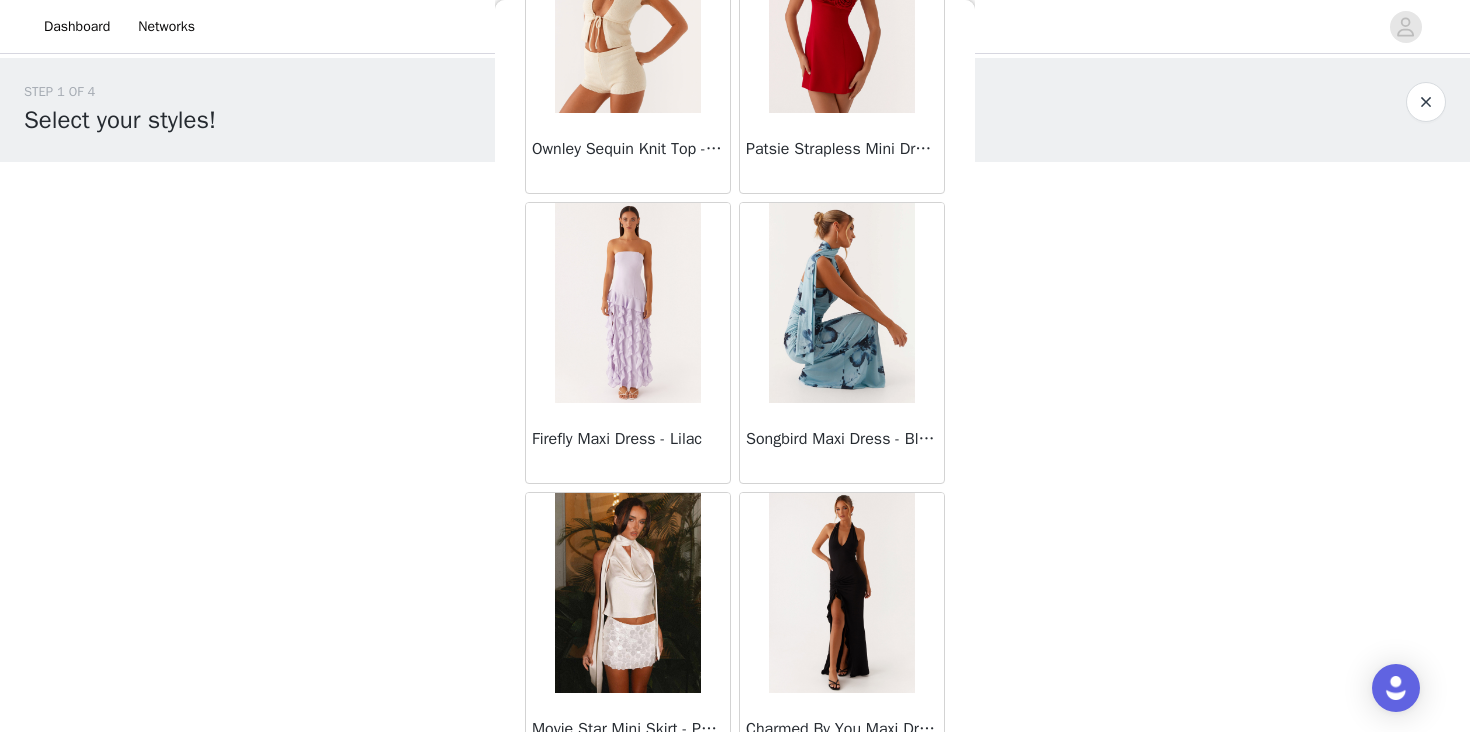 scroll, scrollTop: 11028, scrollLeft: 0, axis: vertical 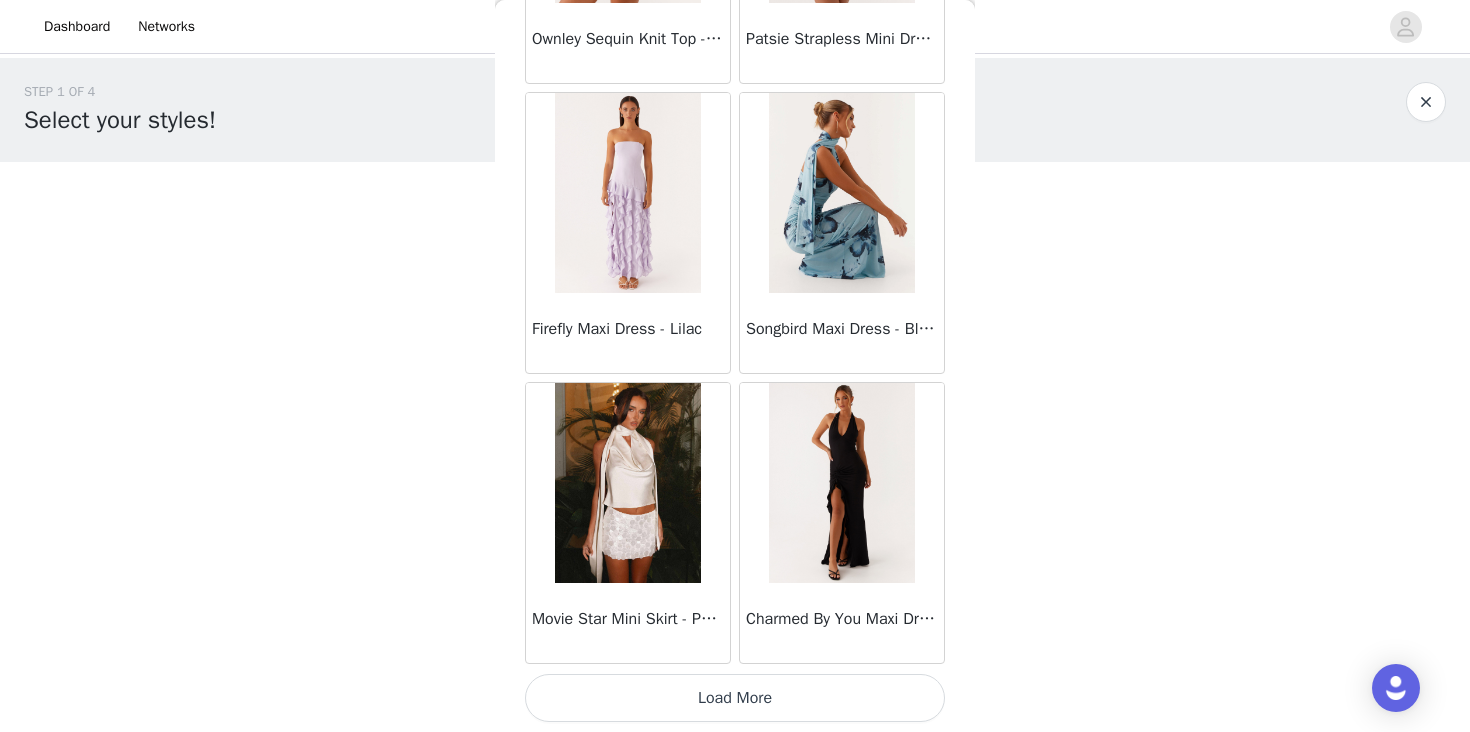click on "Load More" at bounding box center [735, 698] 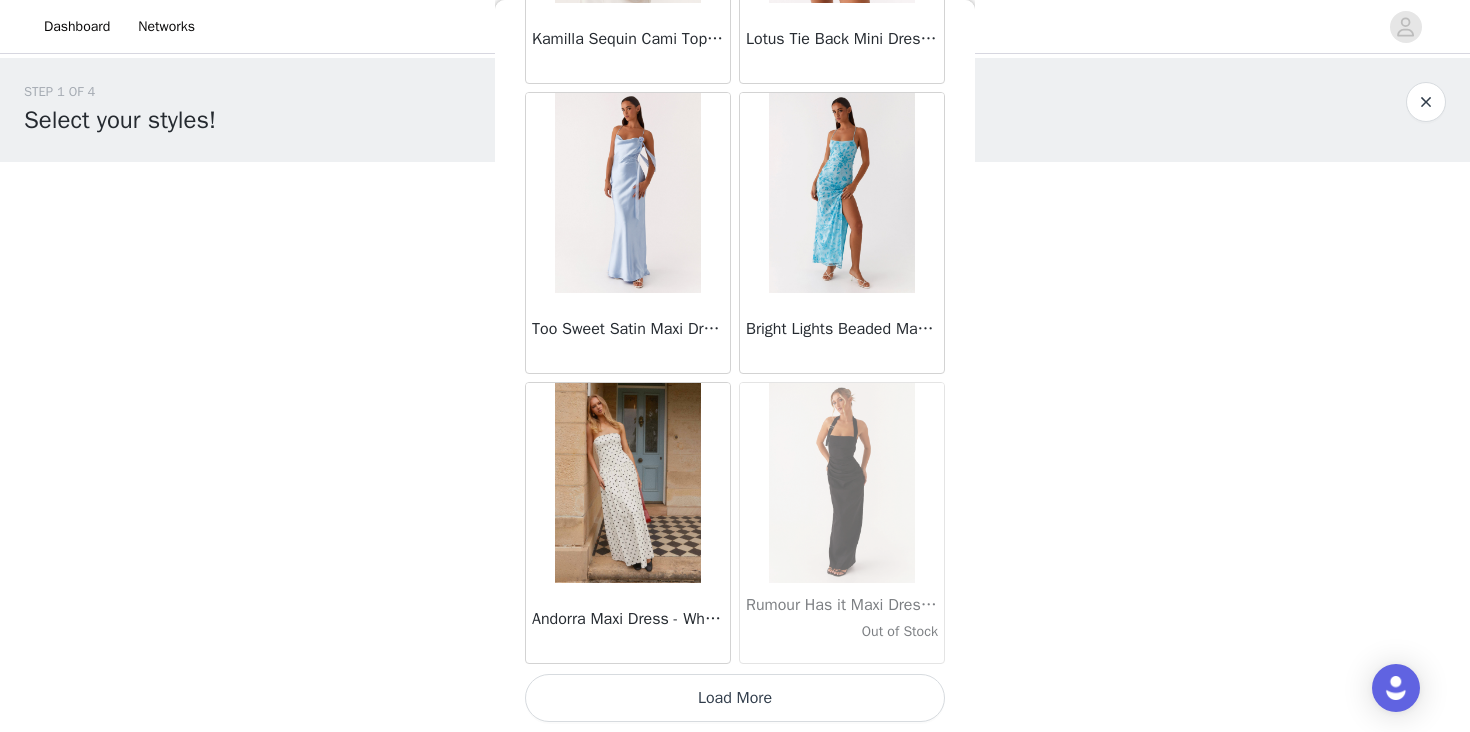 scroll, scrollTop: 13926, scrollLeft: 0, axis: vertical 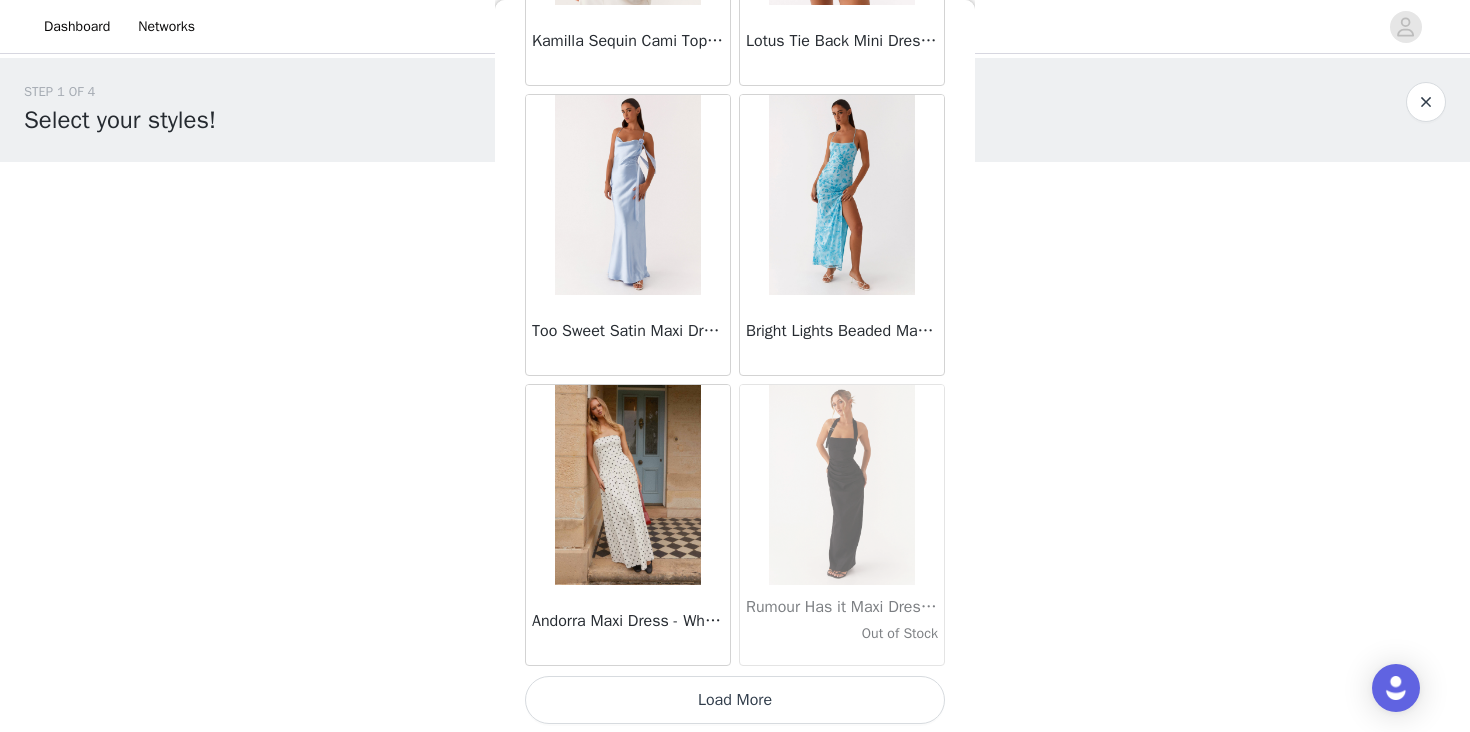click on "Load More" at bounding box center (735, 700) 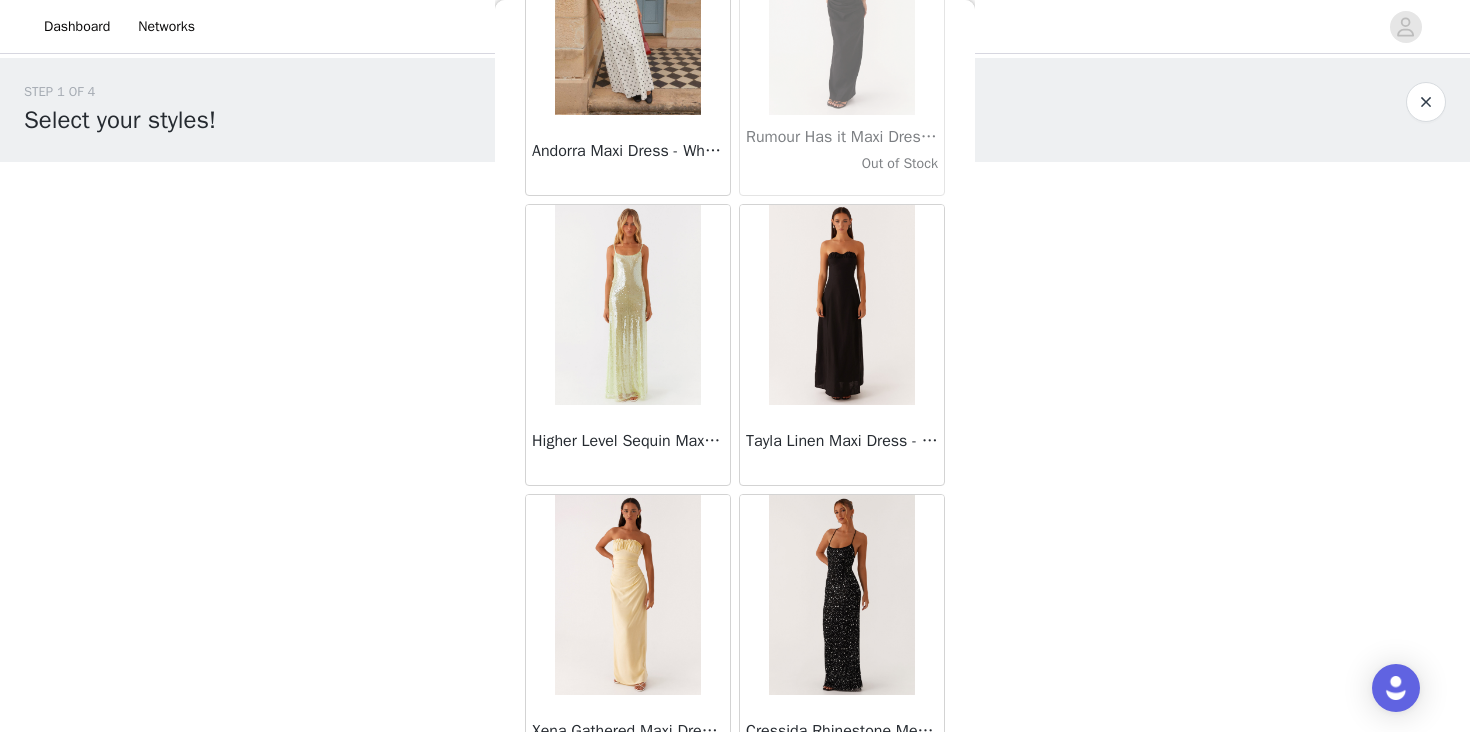 scroll, scrollTop: 14384, scrollLeft: 0, axis: vertical 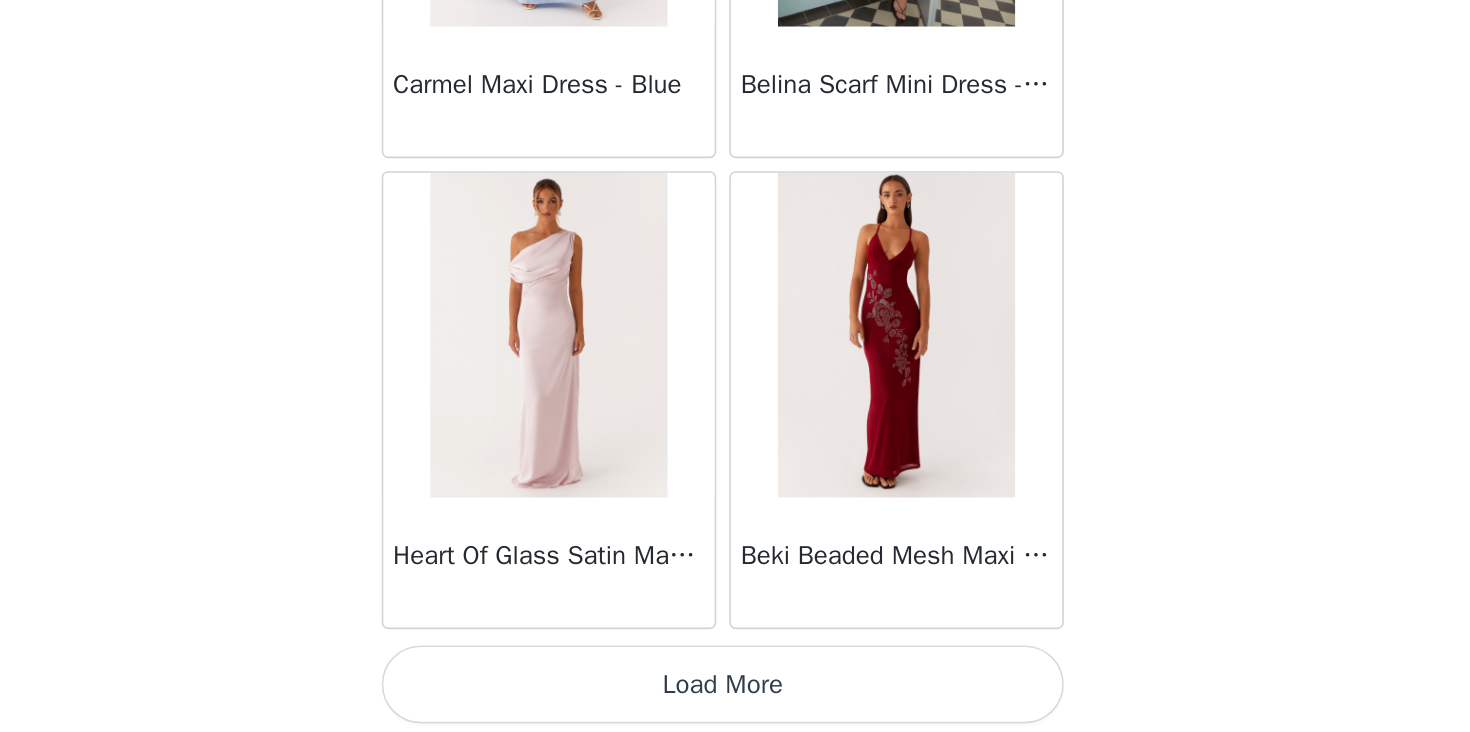 click on "Load More" at bounding box center (735, 698) 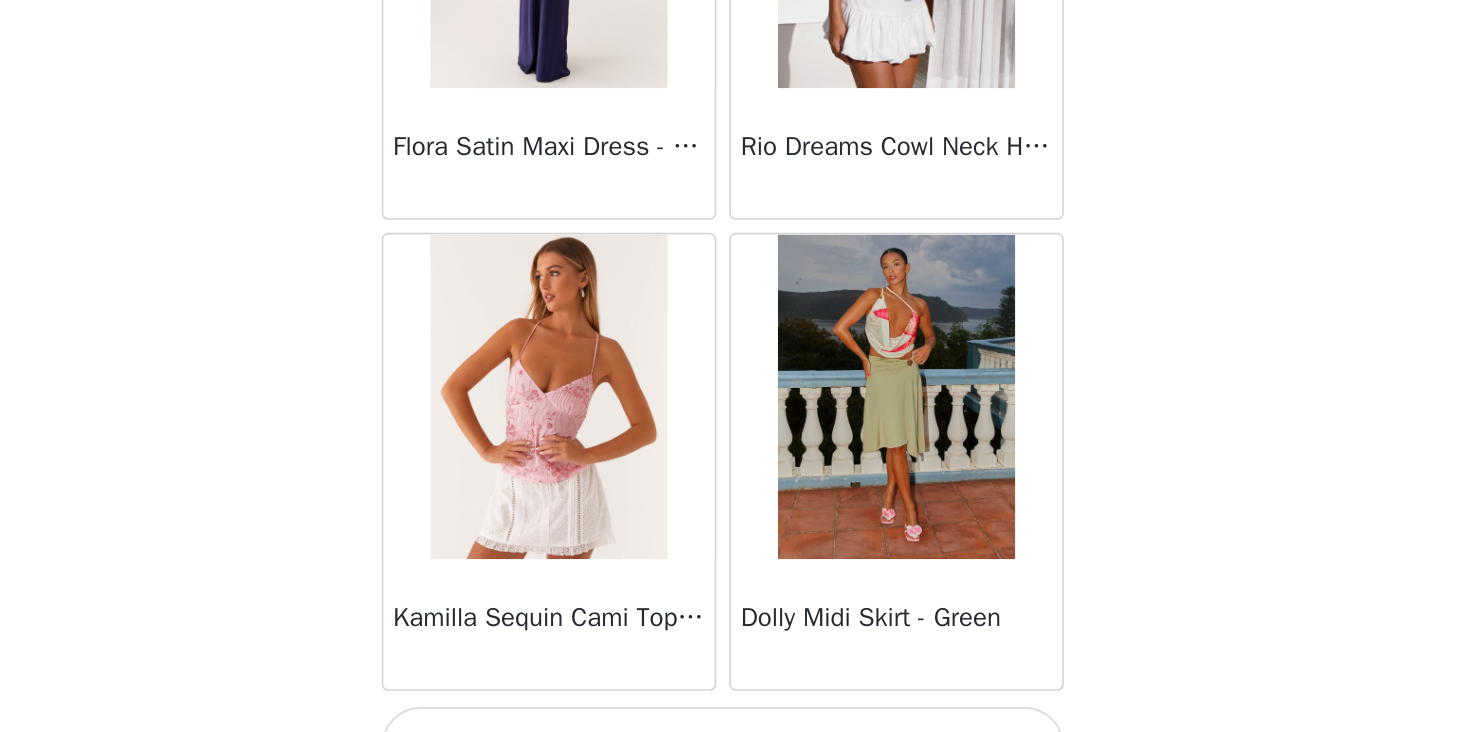 scroll, scrollTop: 19728, scrollLeft: 0, axis: vertical 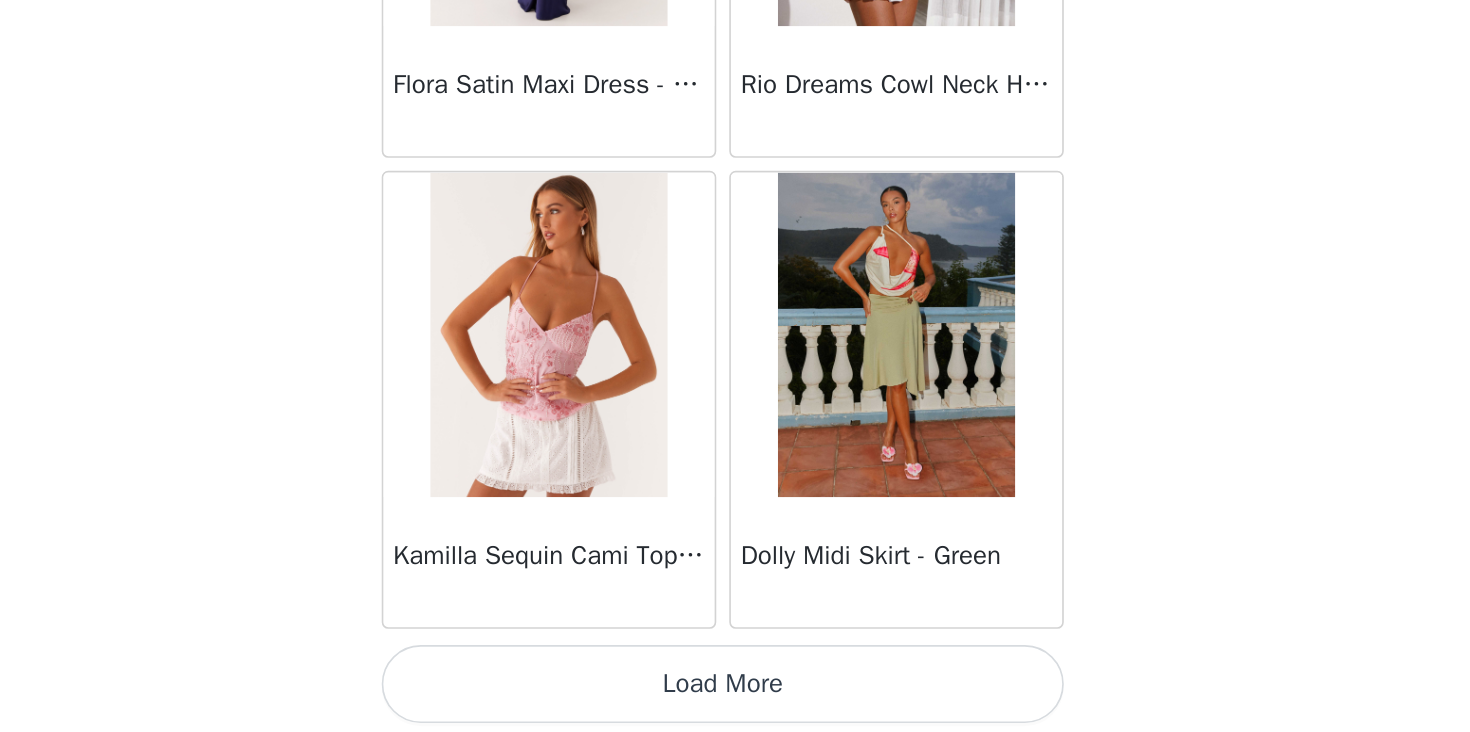 click on "Load More" at bounding box center [735, 698] 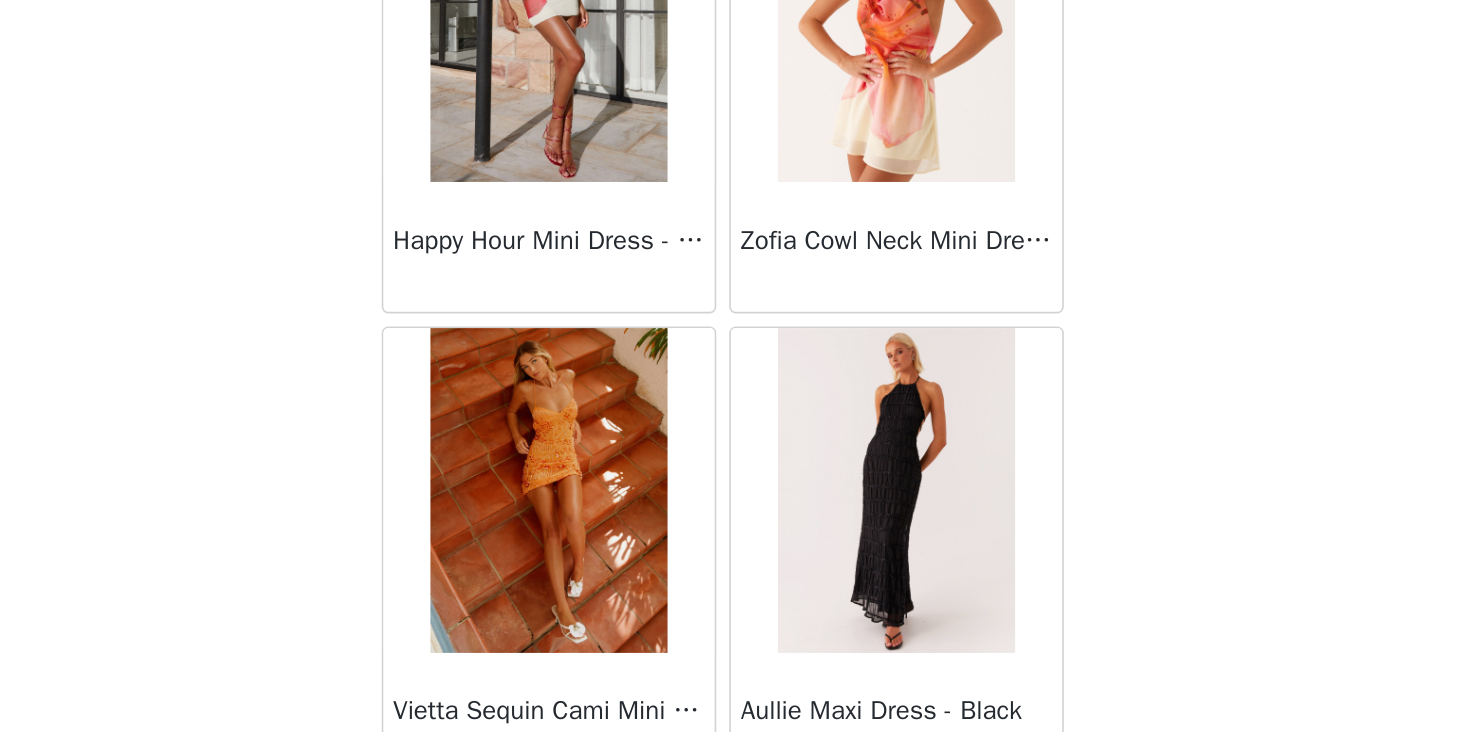 scroll, scrollTop: 22628, scrollLeft: 0, axis: vertical 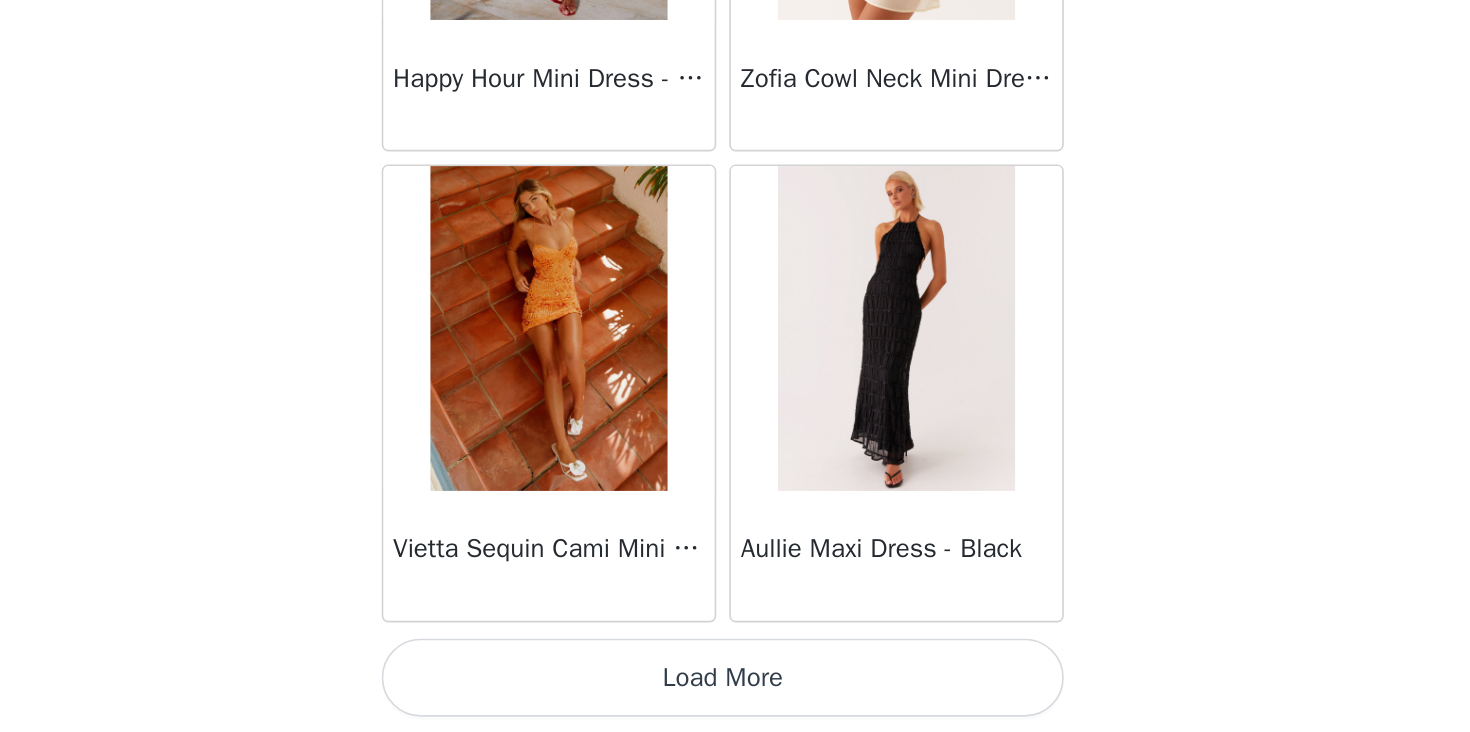 click on "Load More" at bounding box center (735, 698) 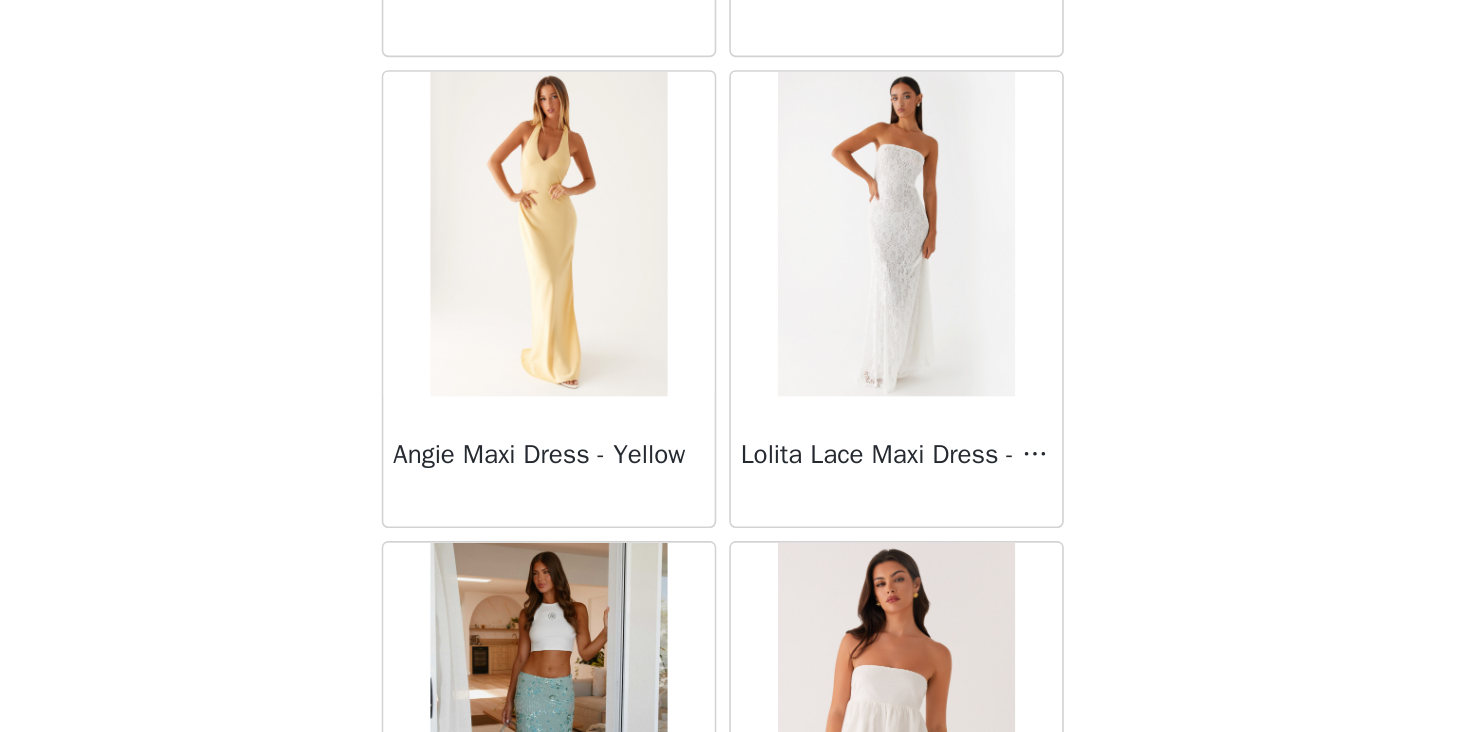 scroll, scrollTop: 25528, scrollLeft: 0, axis: vertical 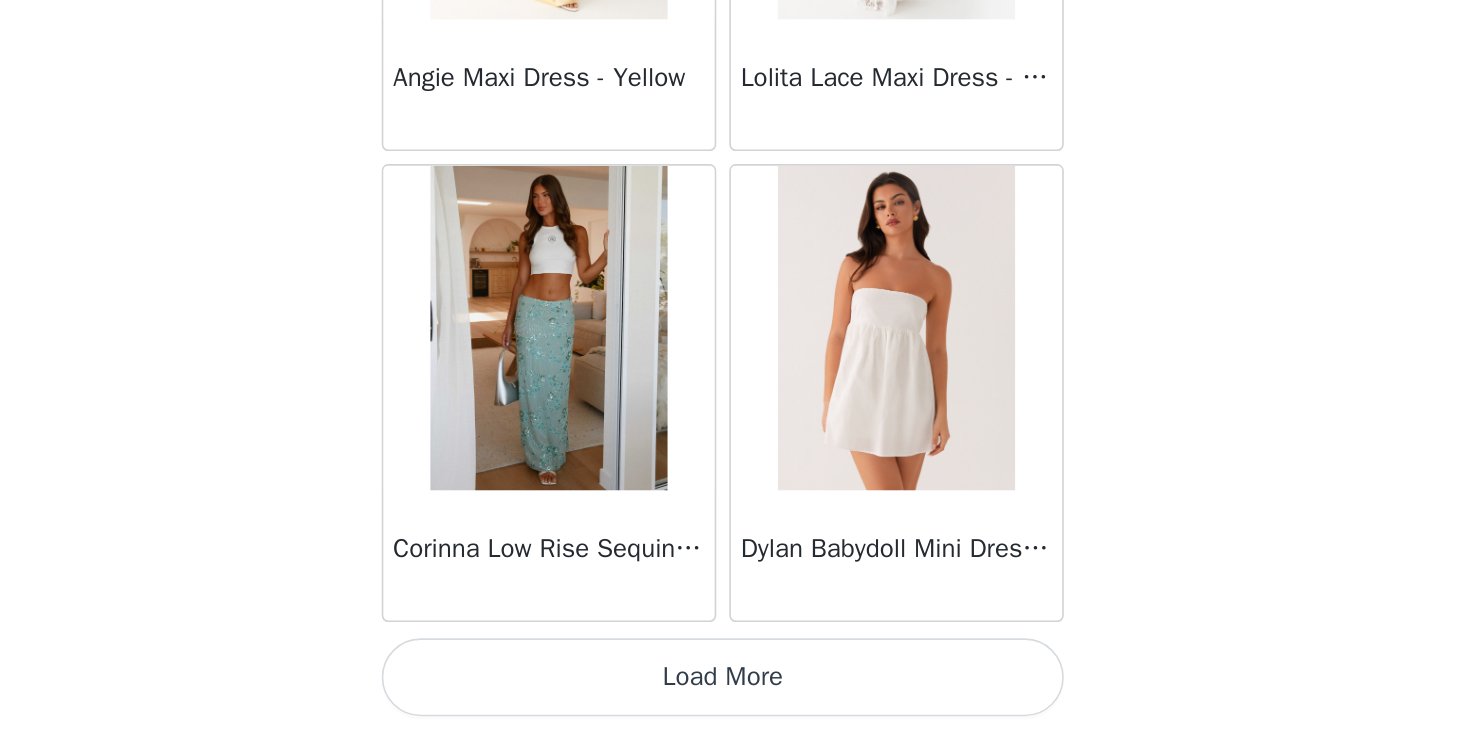 click on "Load More" at bounding box center (735, 698) 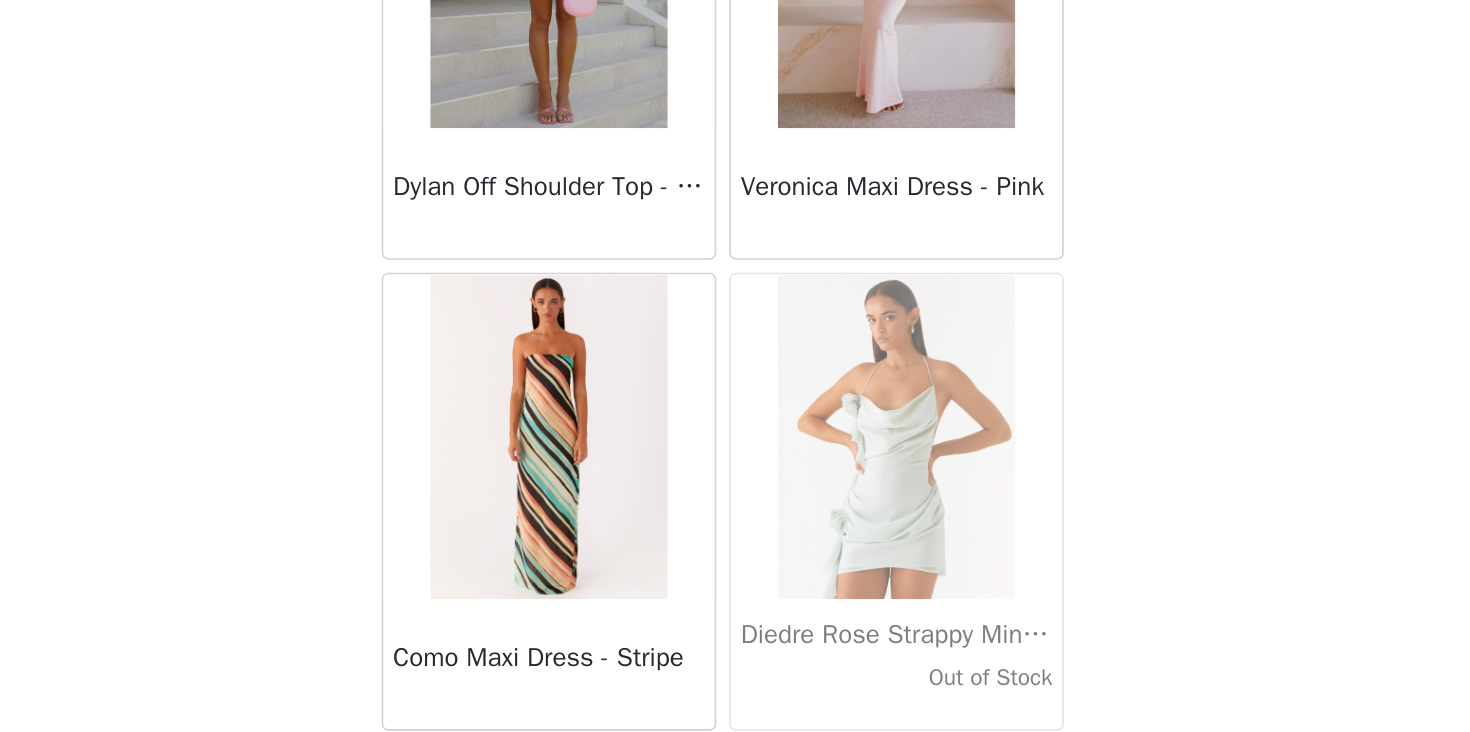 scroll, scrollTop: 28428, scrollLeft: 0, axis: vertical 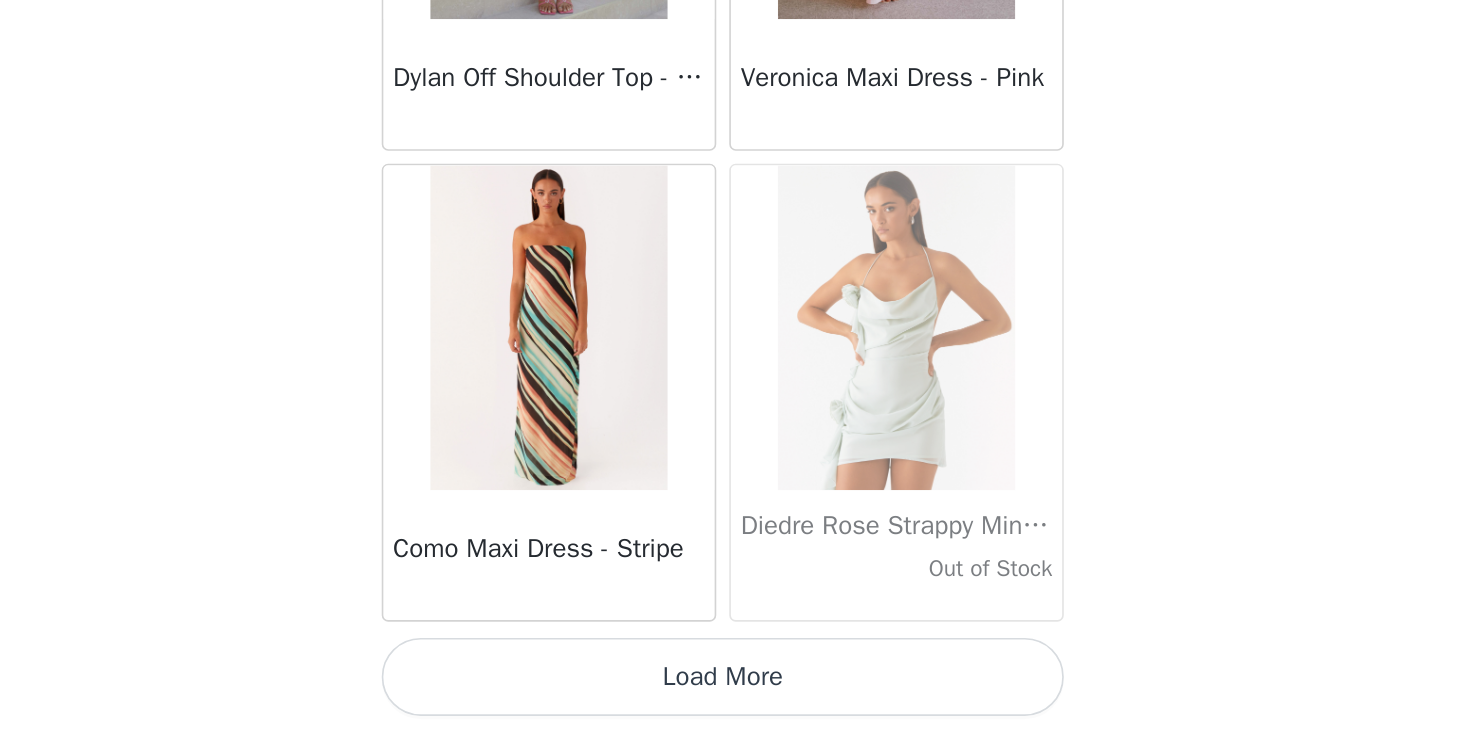 click on "Load More" at bounding box center [735, 698] 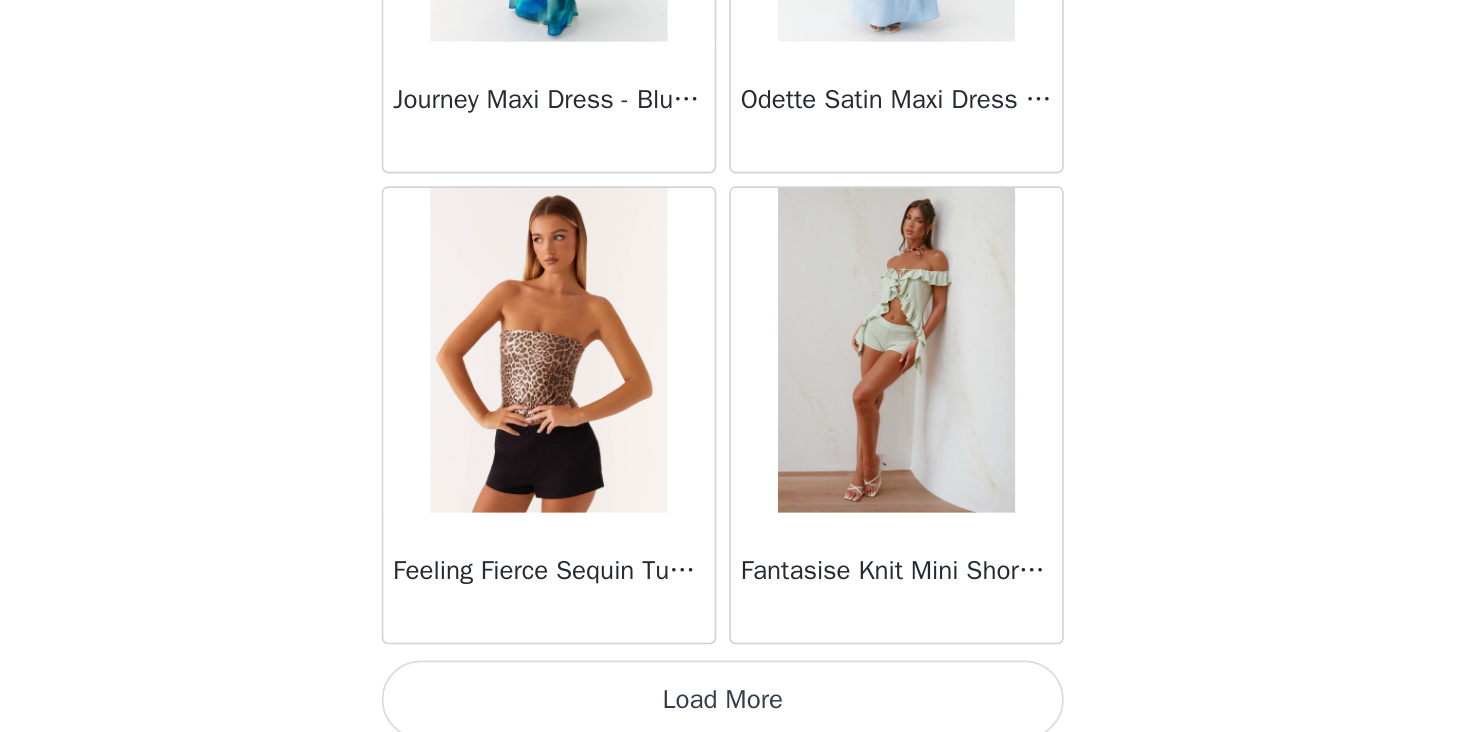scroll, scrollTop: 31328, scrollLeft: 0, axis: vertical 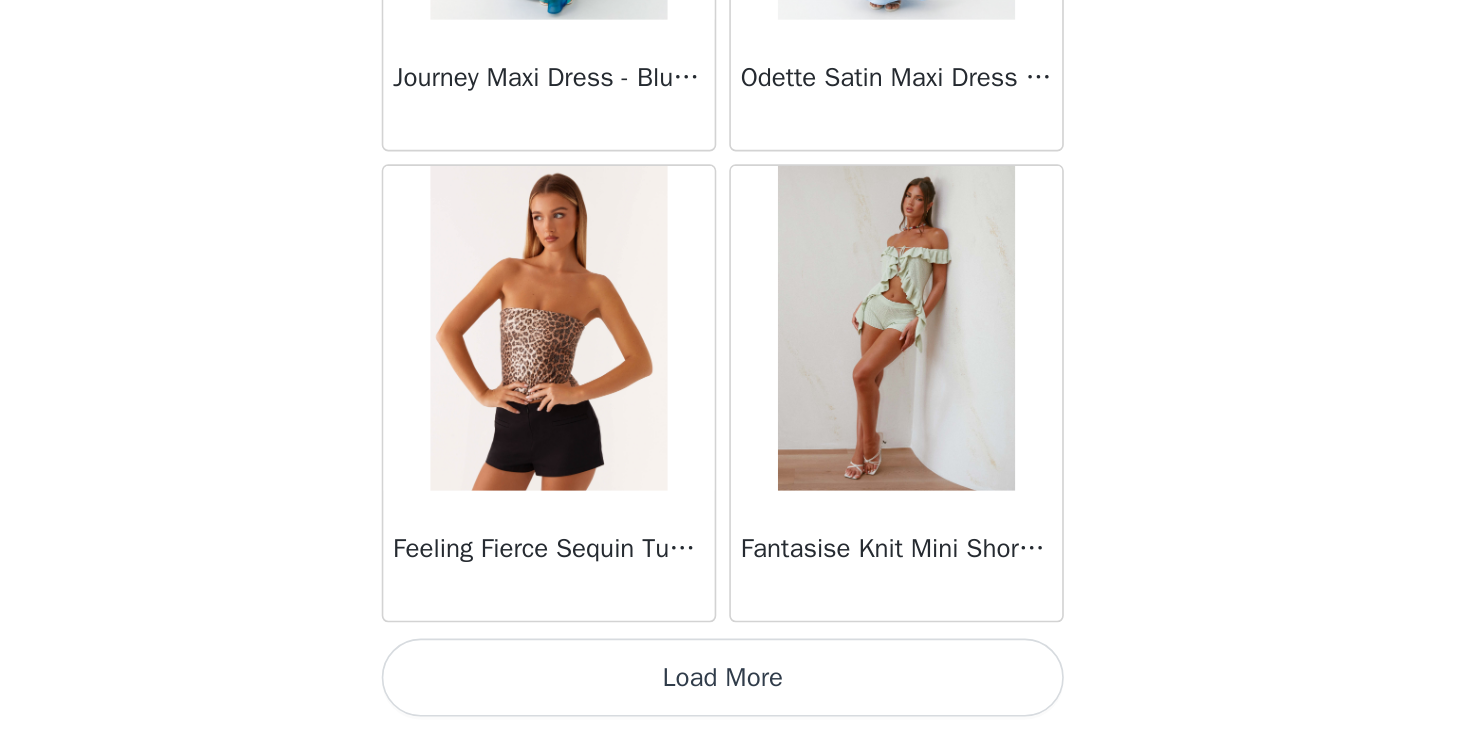 click on "Load More" at bounding box center [735, 698] 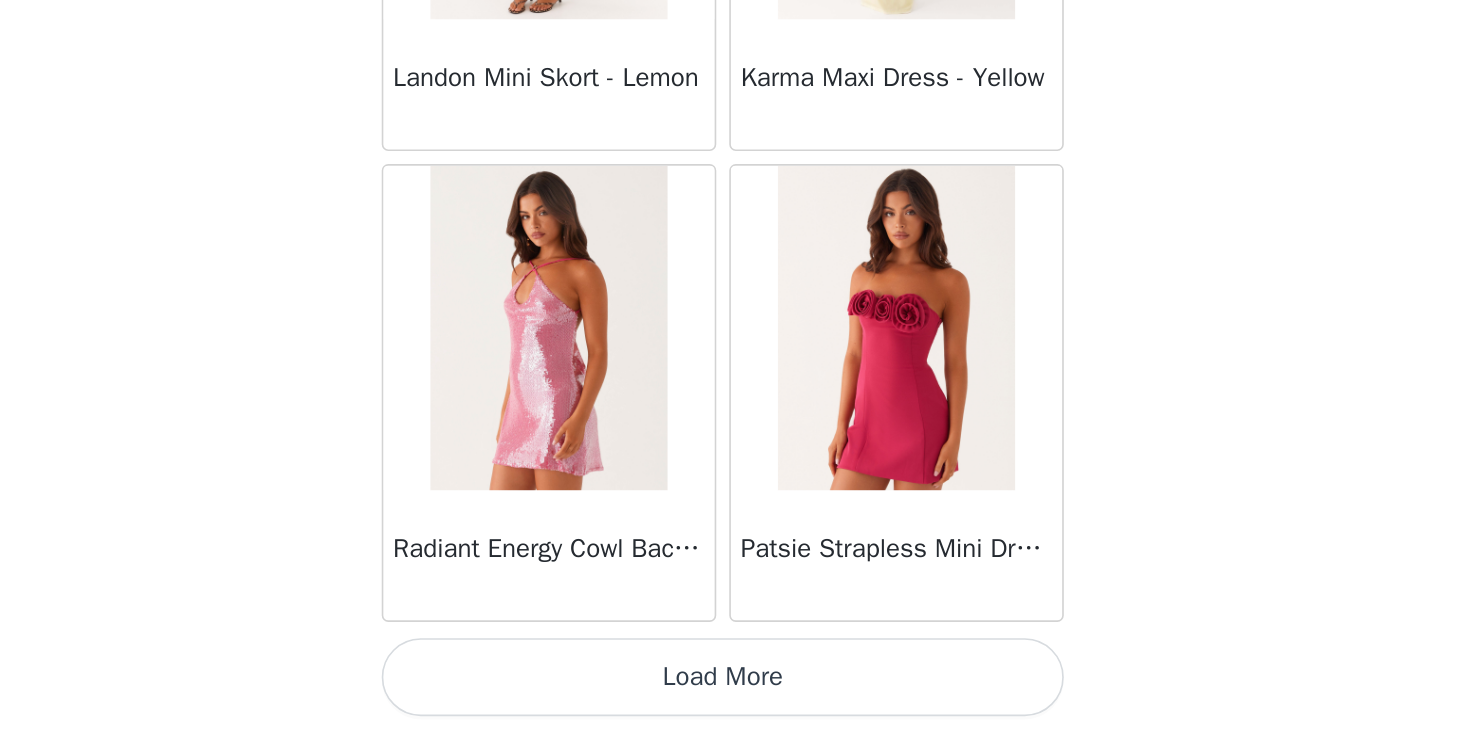 scroll, scrollTop: 34220, scrollLeft: 0, axis: vertical 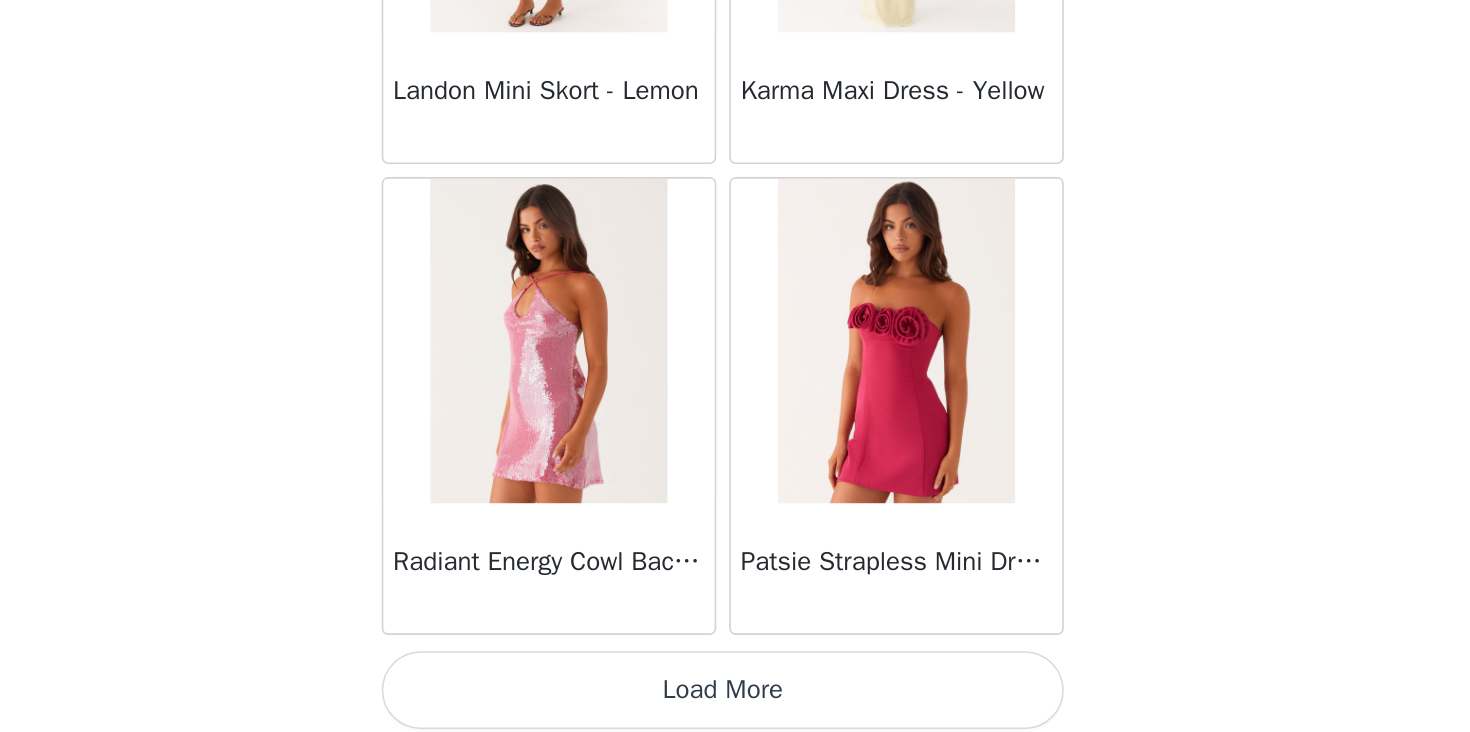 click on "Load More" at bounding box center [735, 706] 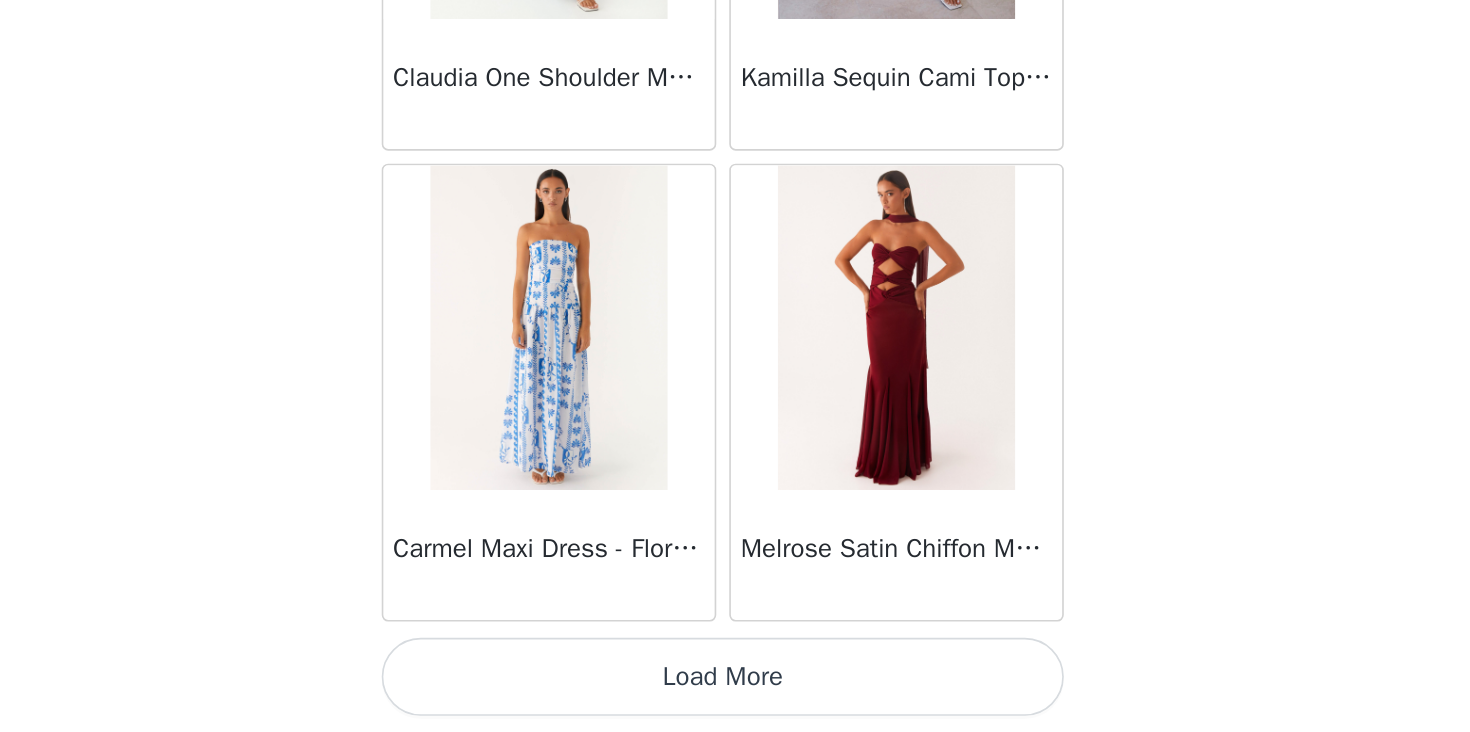 scroll, scrollTop: 37123, scrollLeft: 0, axis: vertical 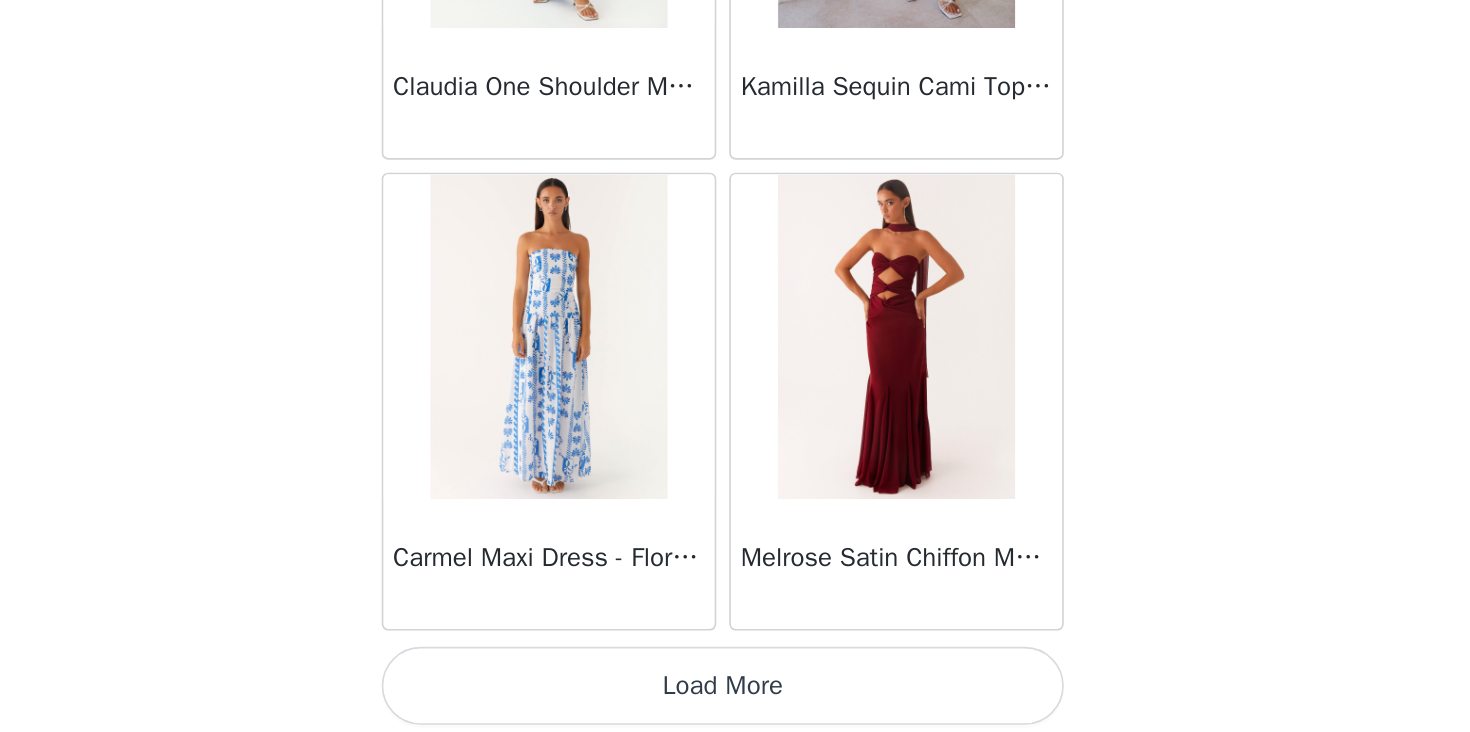 click on "Load More" at bounding box center [735, 703] 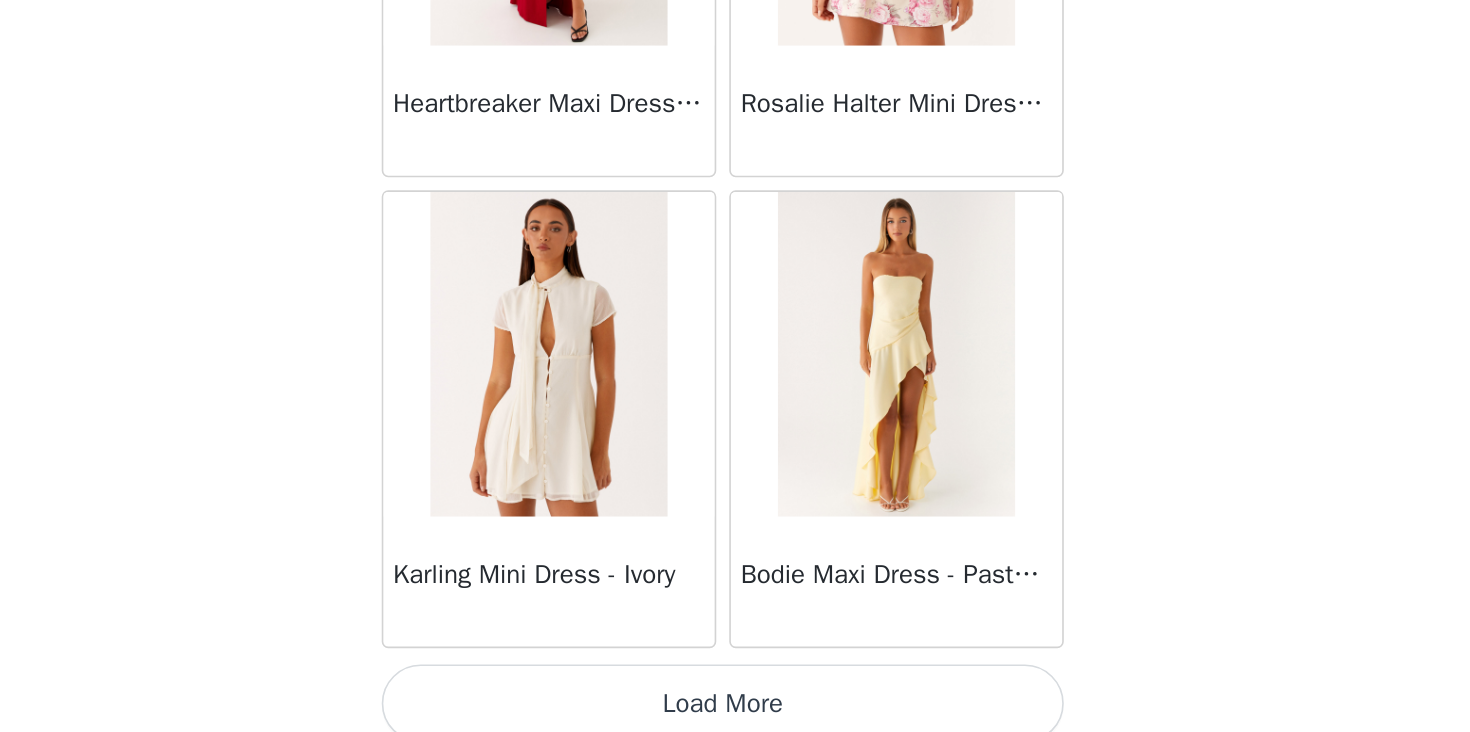 scroll, scrollTop: 40028, scrollLeft: 0, axis: vertical 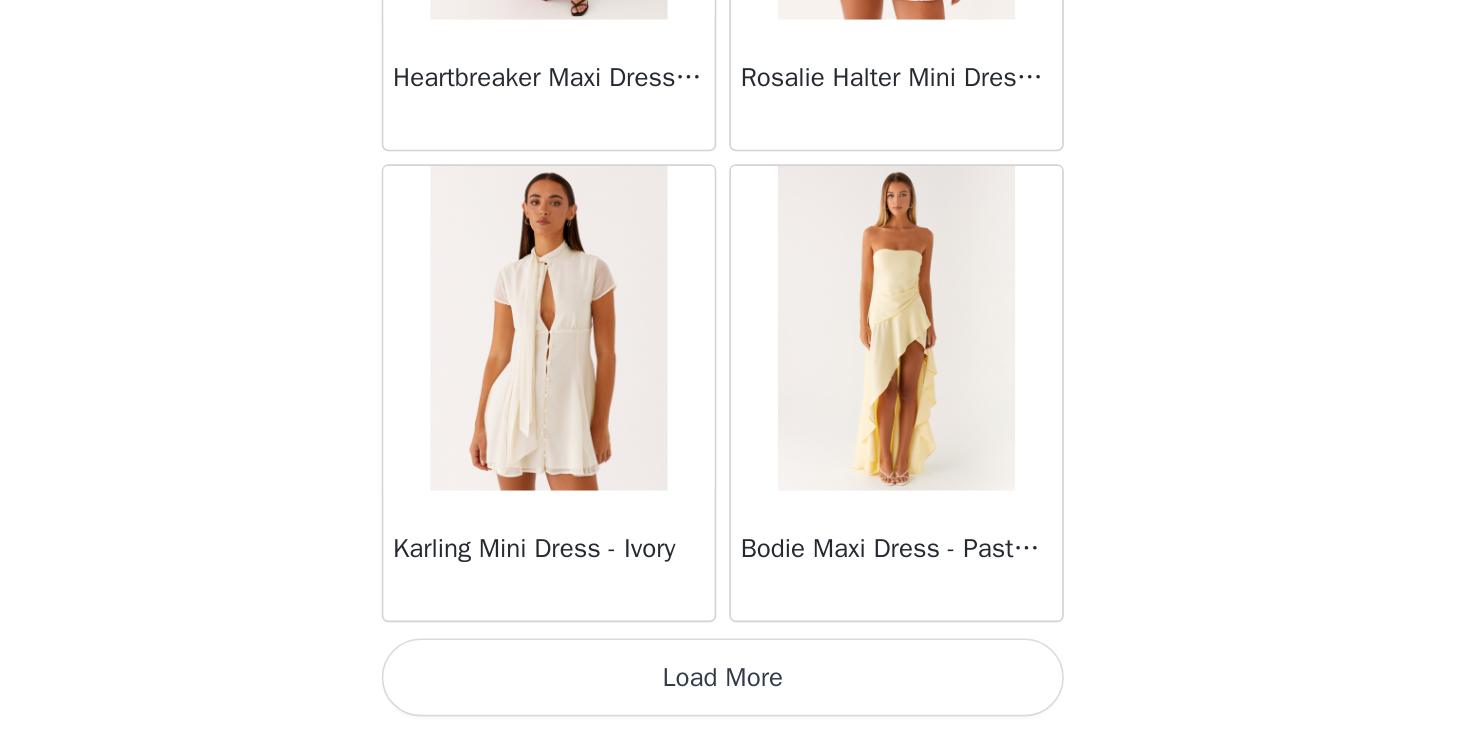 click on "Load More" at bounding box center (735, 698) 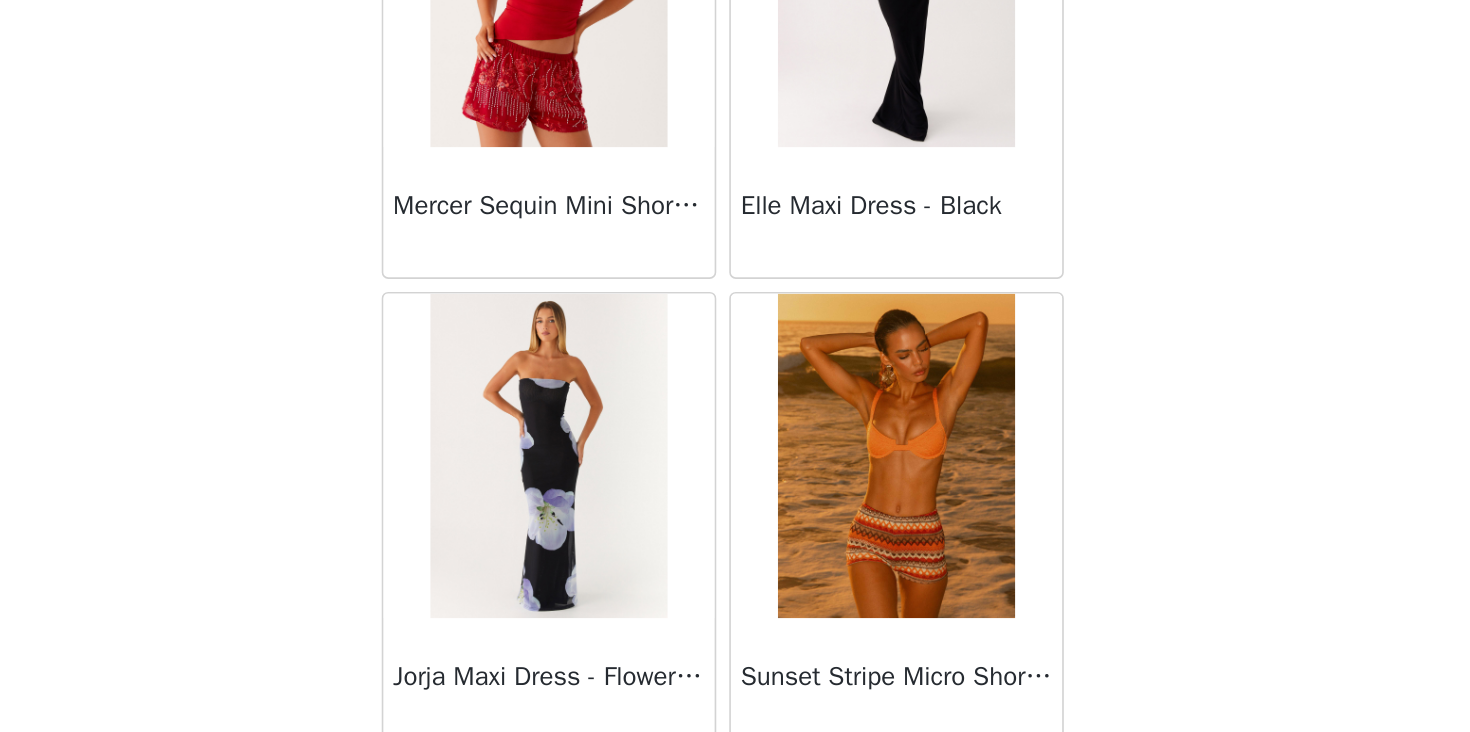scroll, scrollTop: 42928, scrollLeft: 0, axis: vertical 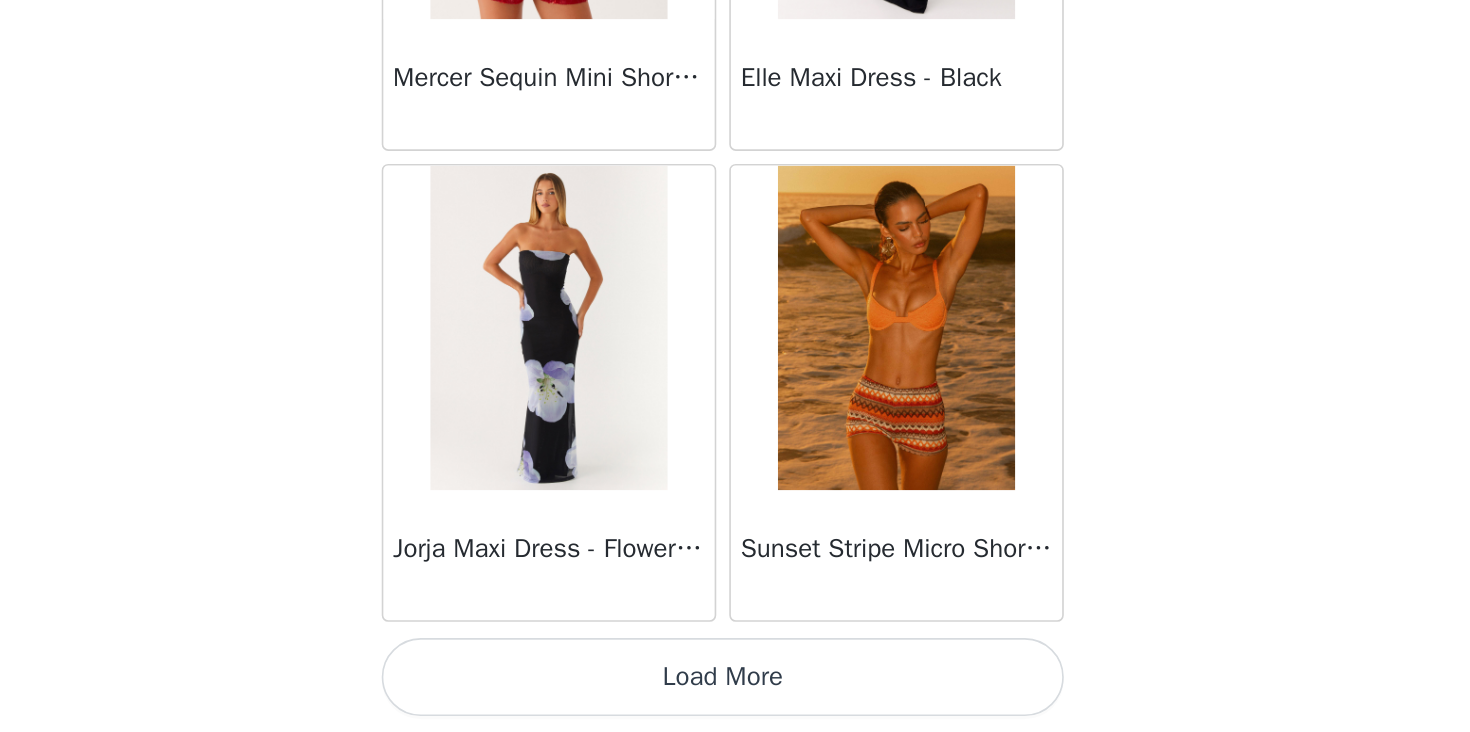 click on "Load More" at bounding box center [735, 698] 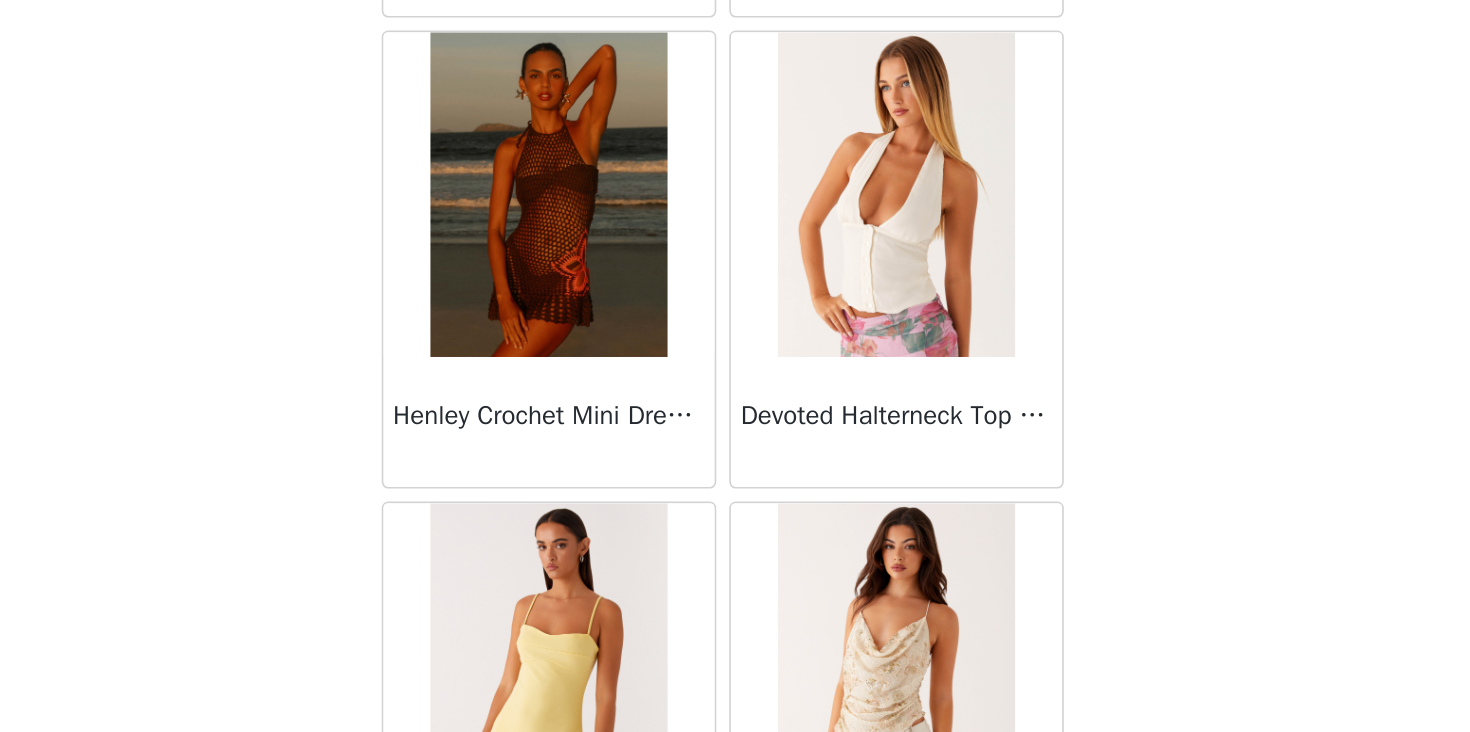 scroll, scrollTop: 45828, scrollLeft: 0, axis: vertical 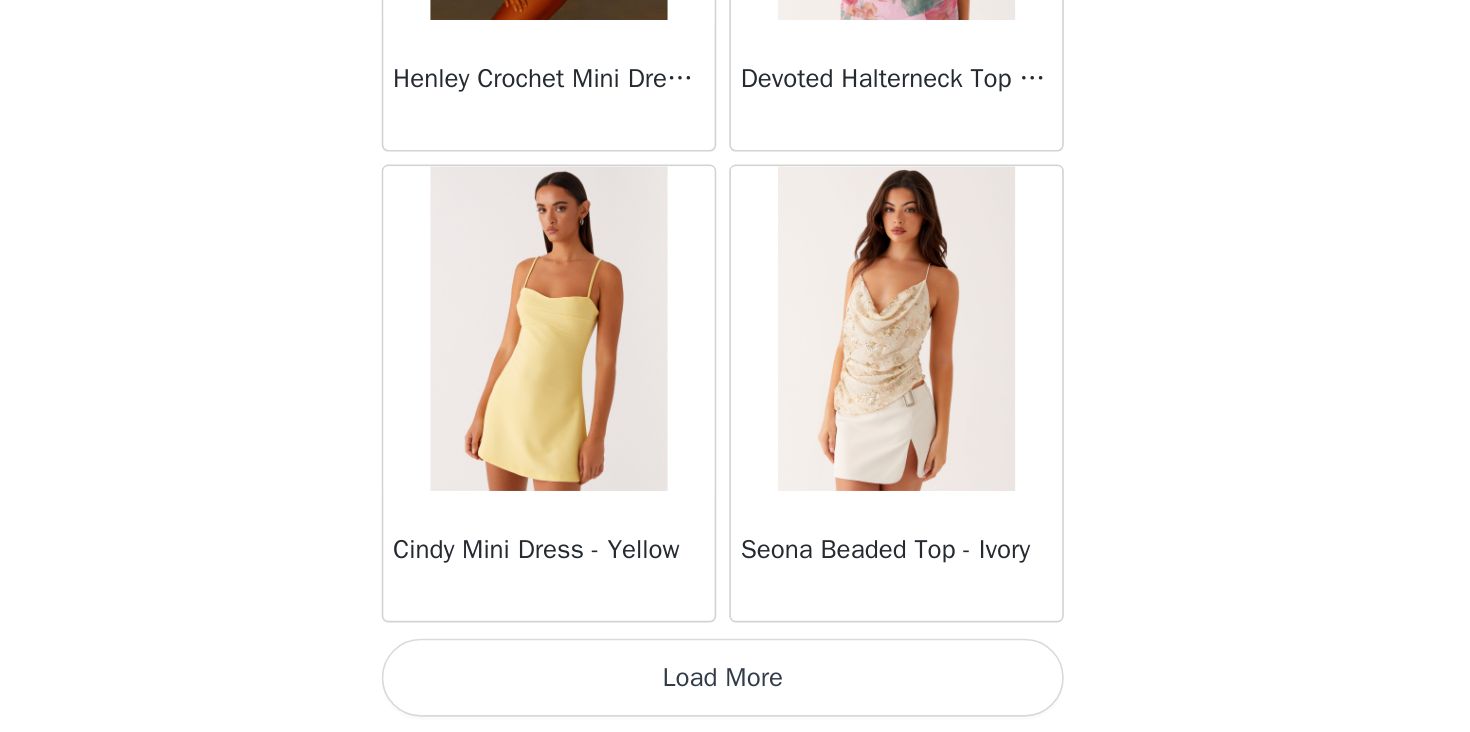 click on "Load More" at bounding box center [735, 698] 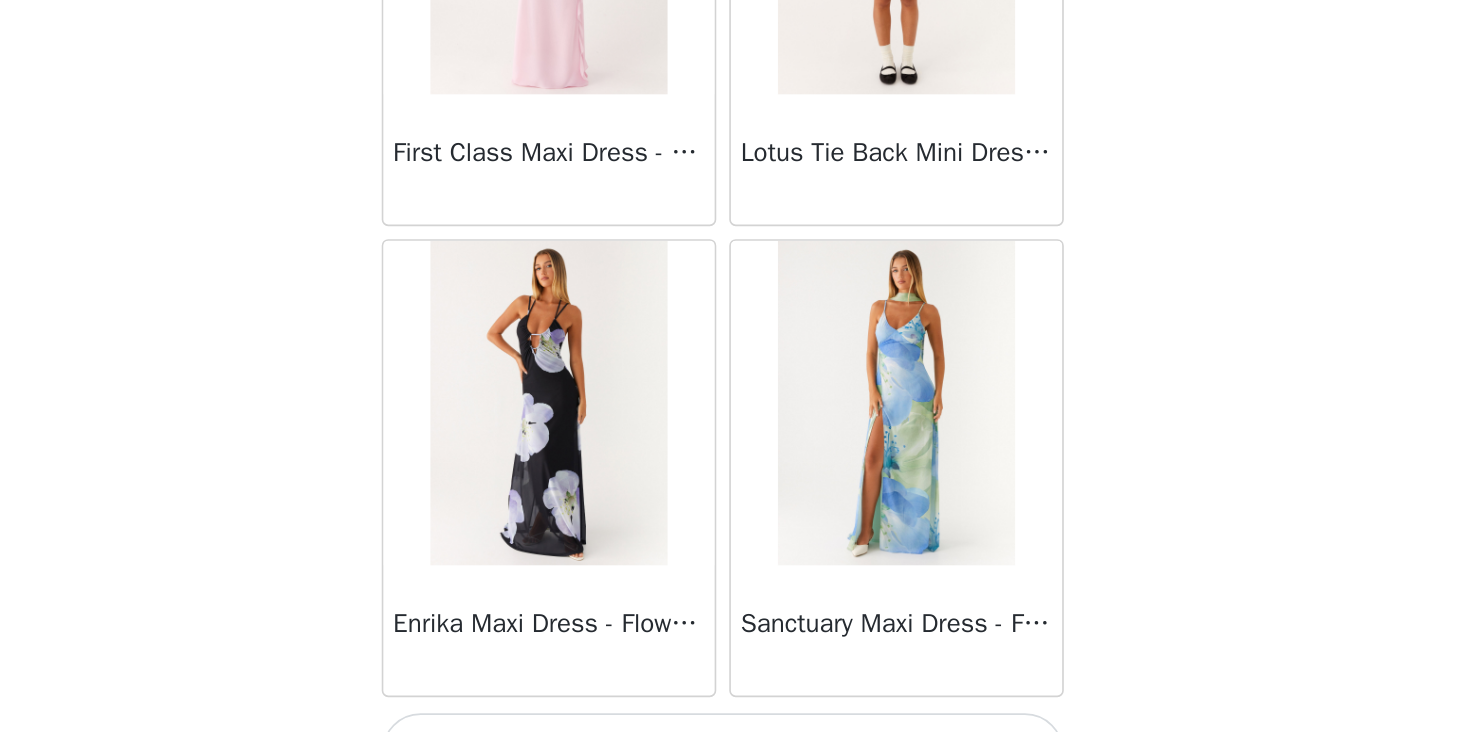scroll, scrollTop: 48728, scrollLeft: 0, axis: vertical 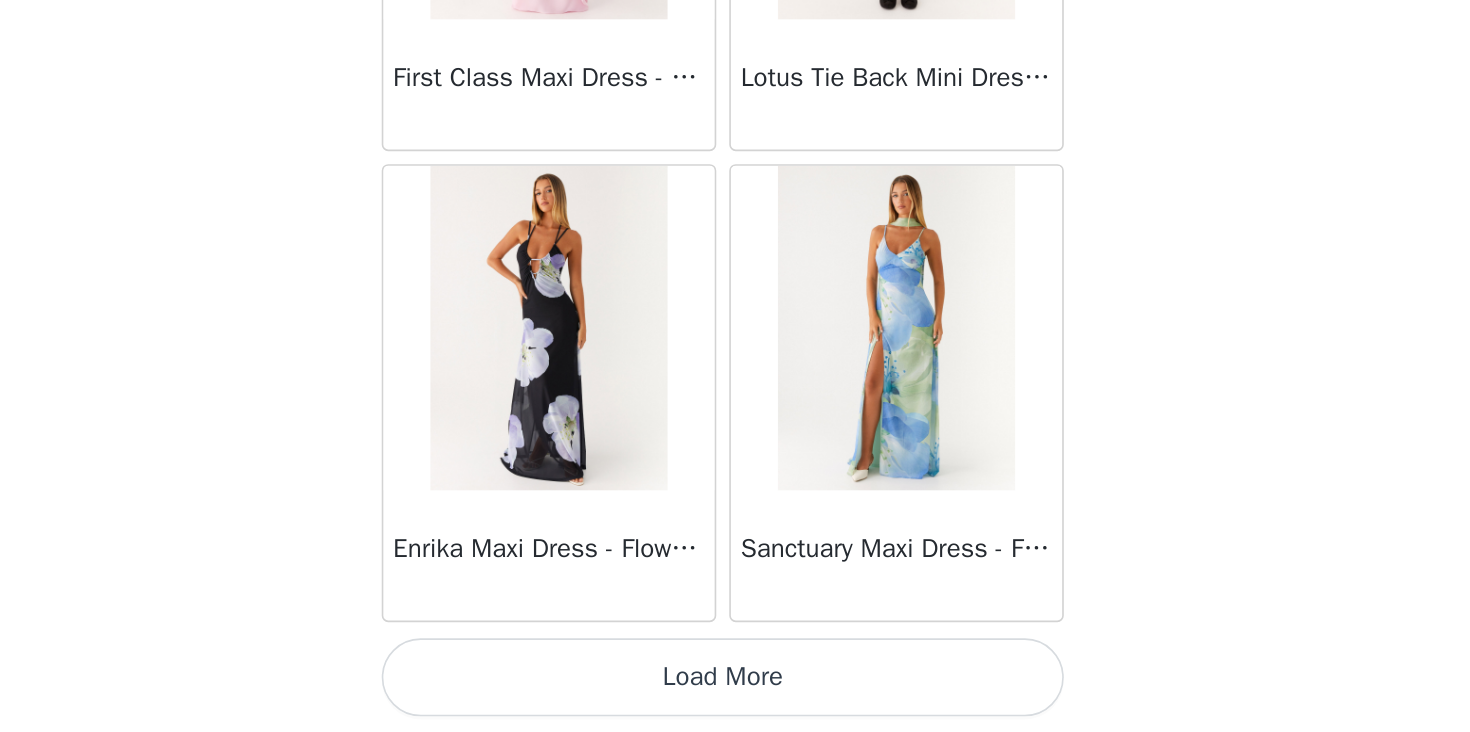 click on "Load More" at bounding box center [735, 698] 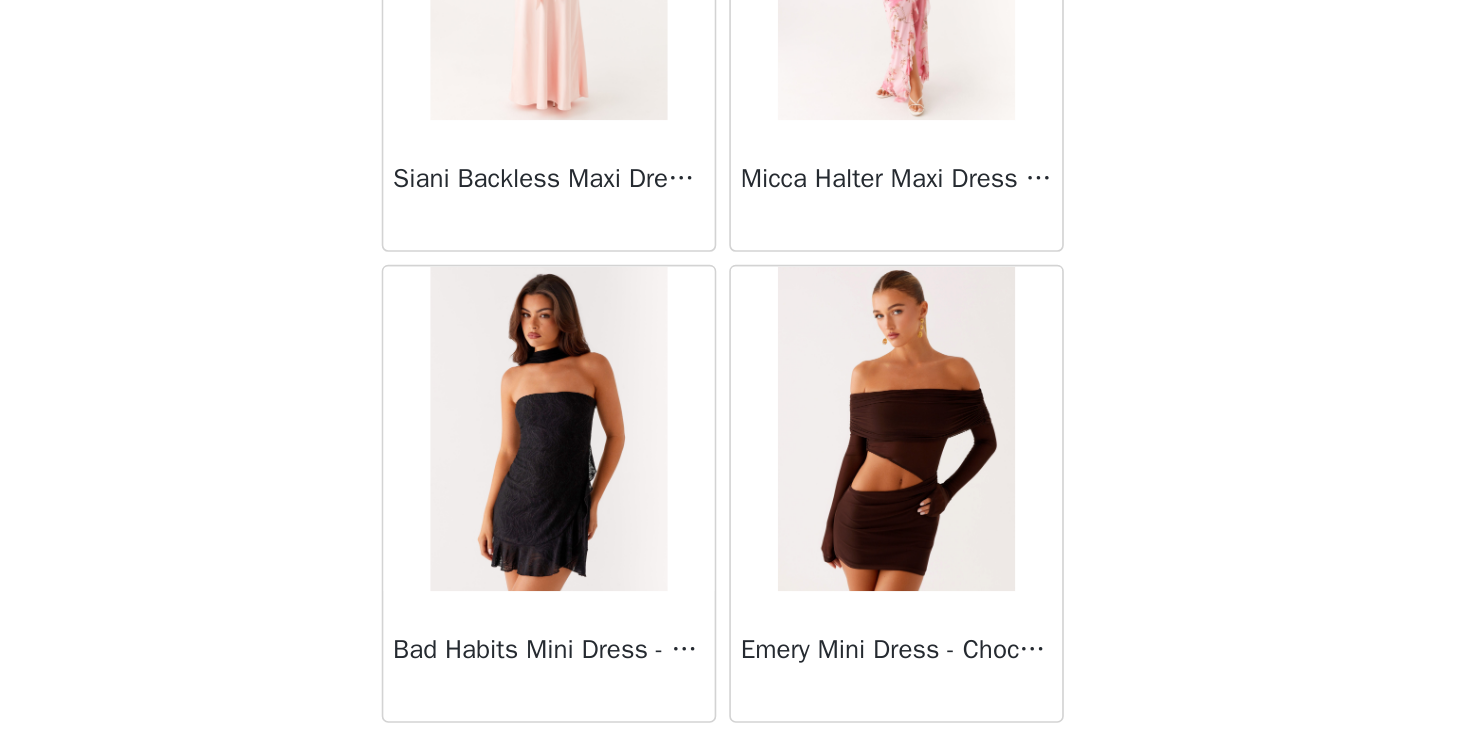 scroll, scrollTop: 51628, scrollLeft: 0, axis: vertical 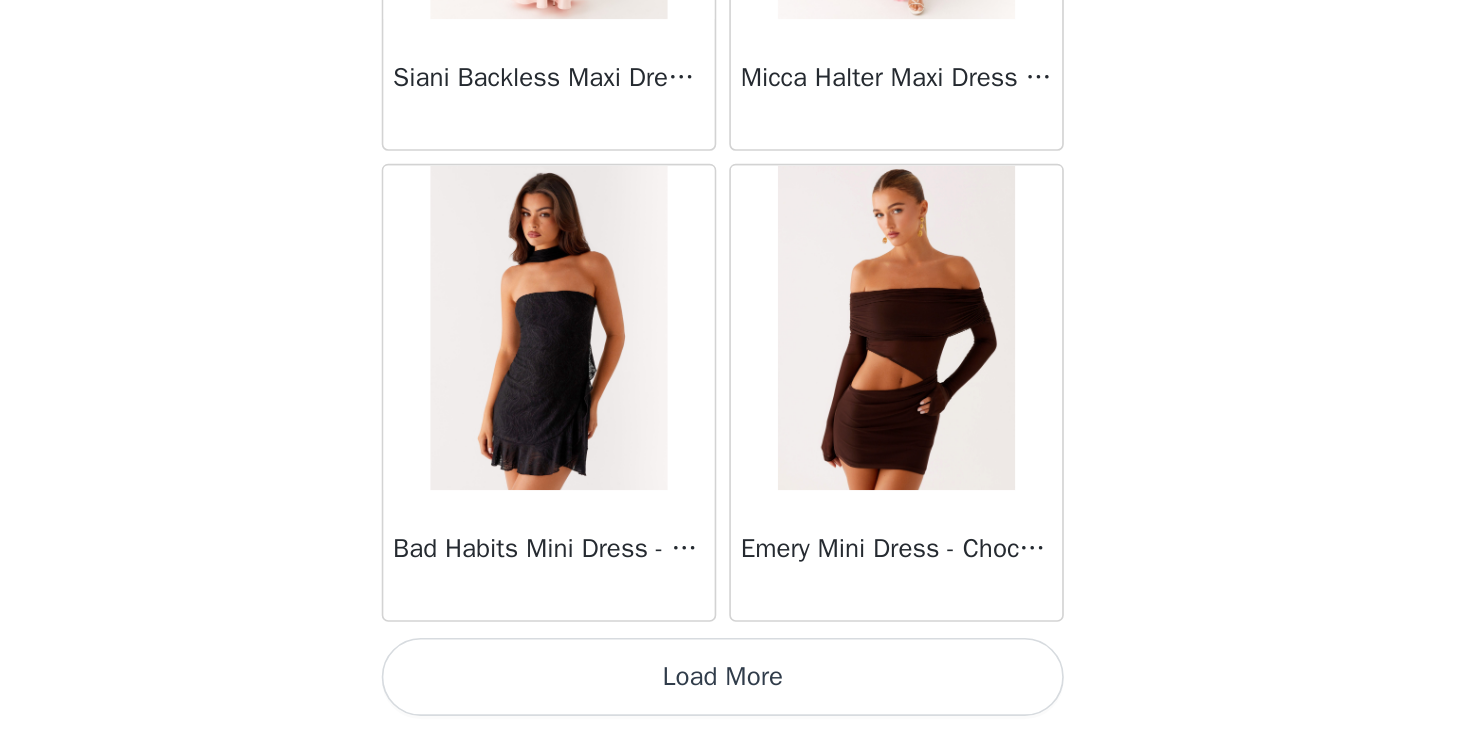 click on "Load More" at bounding box center (735, 698) 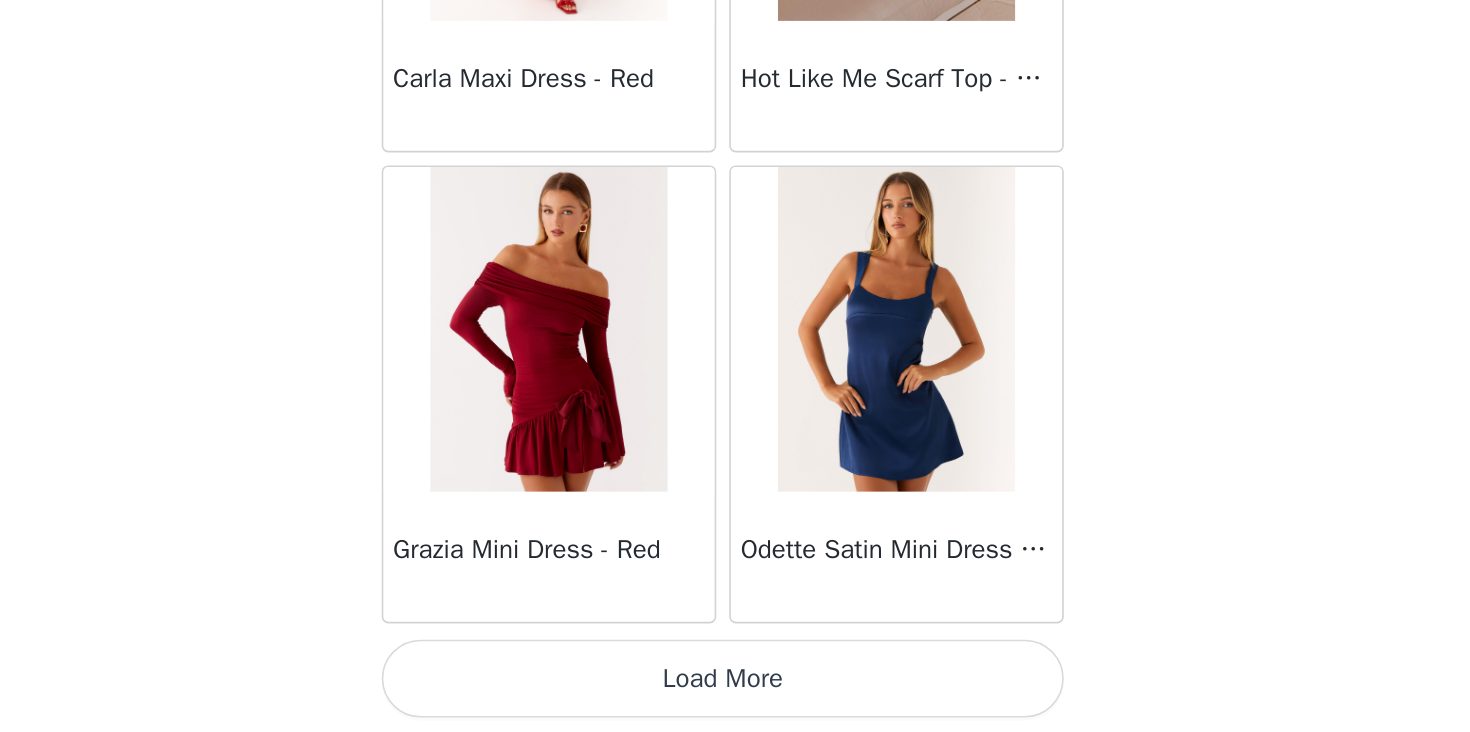 scroll, scrollTop: 54528, scrollLeft: 0, axis: vertical 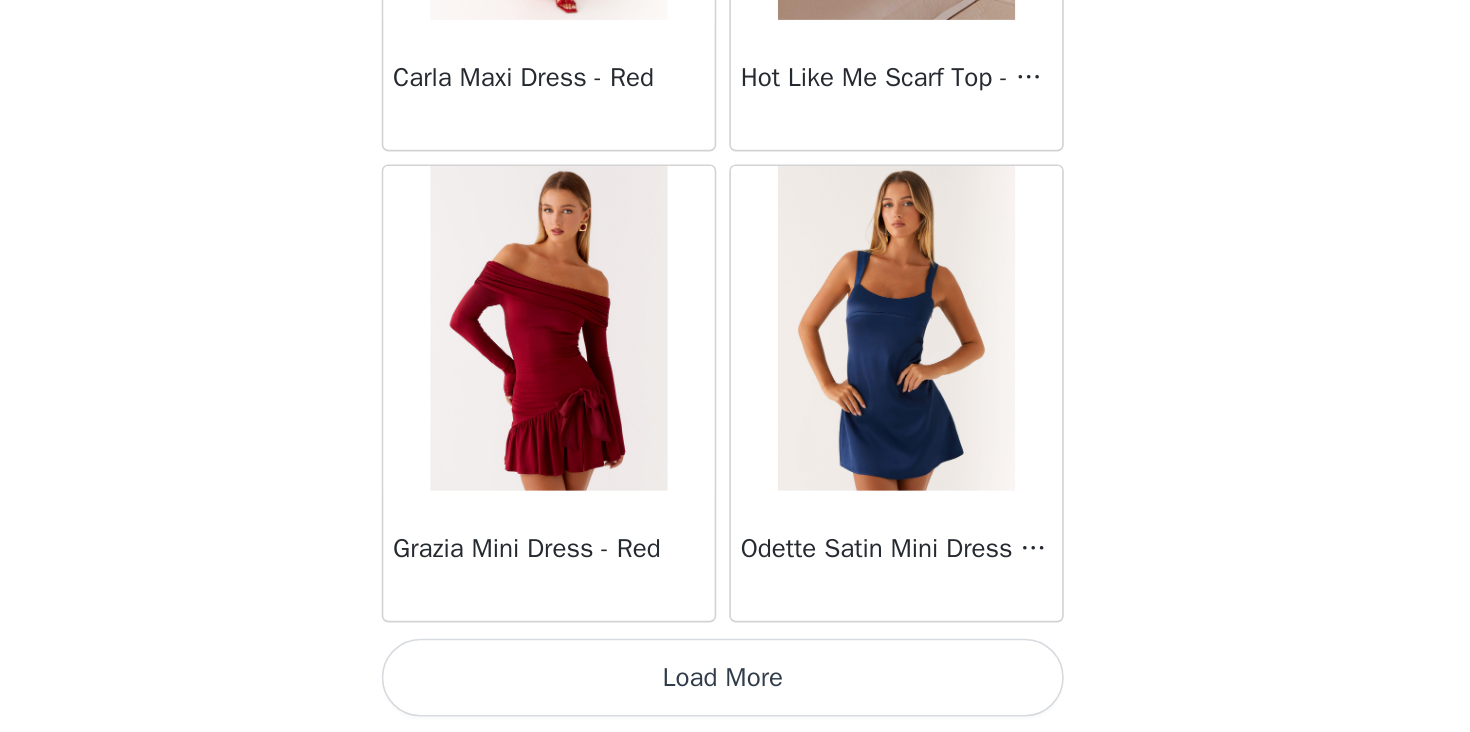 click on "Load More" at bounding box center (735, 698) 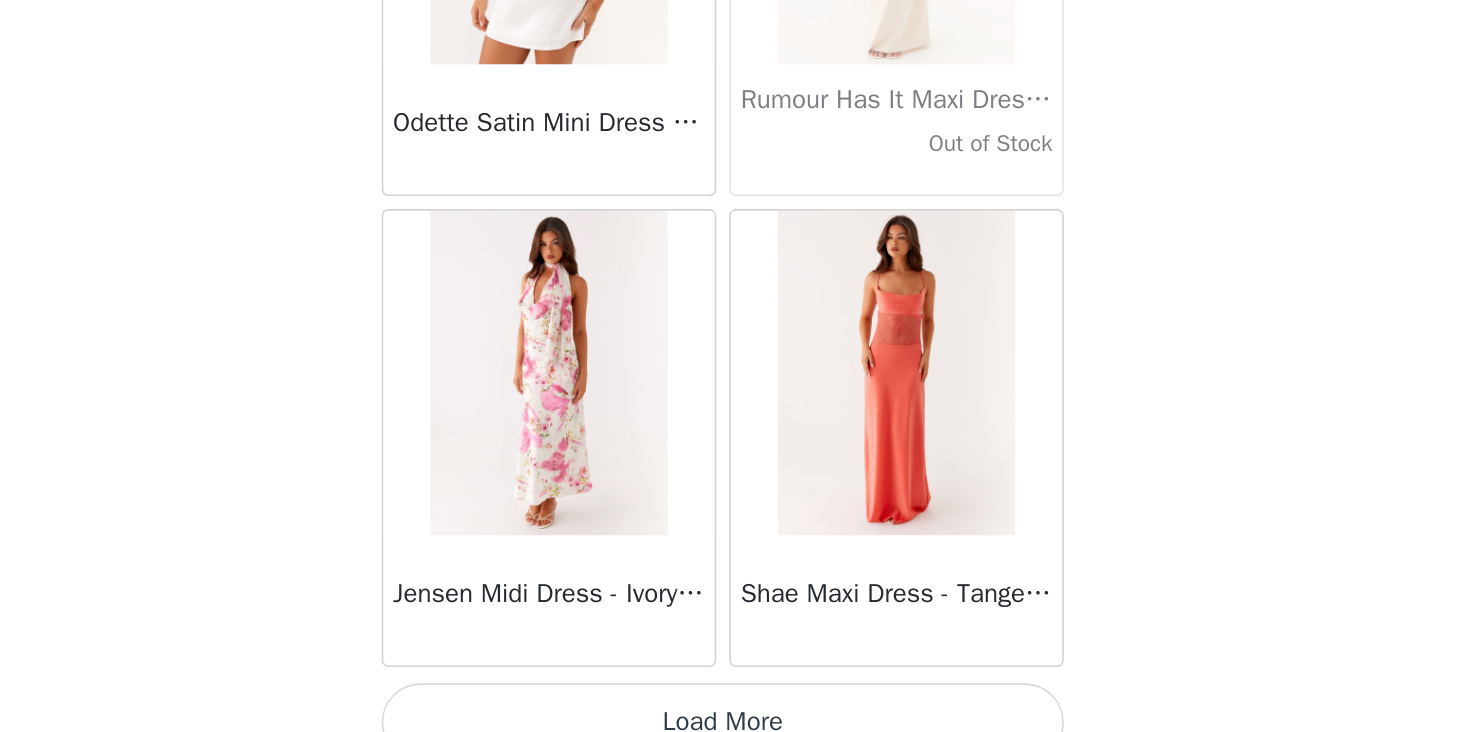 scroll, scrollTop: 57428, scrollLeft: 0, axis: vertical 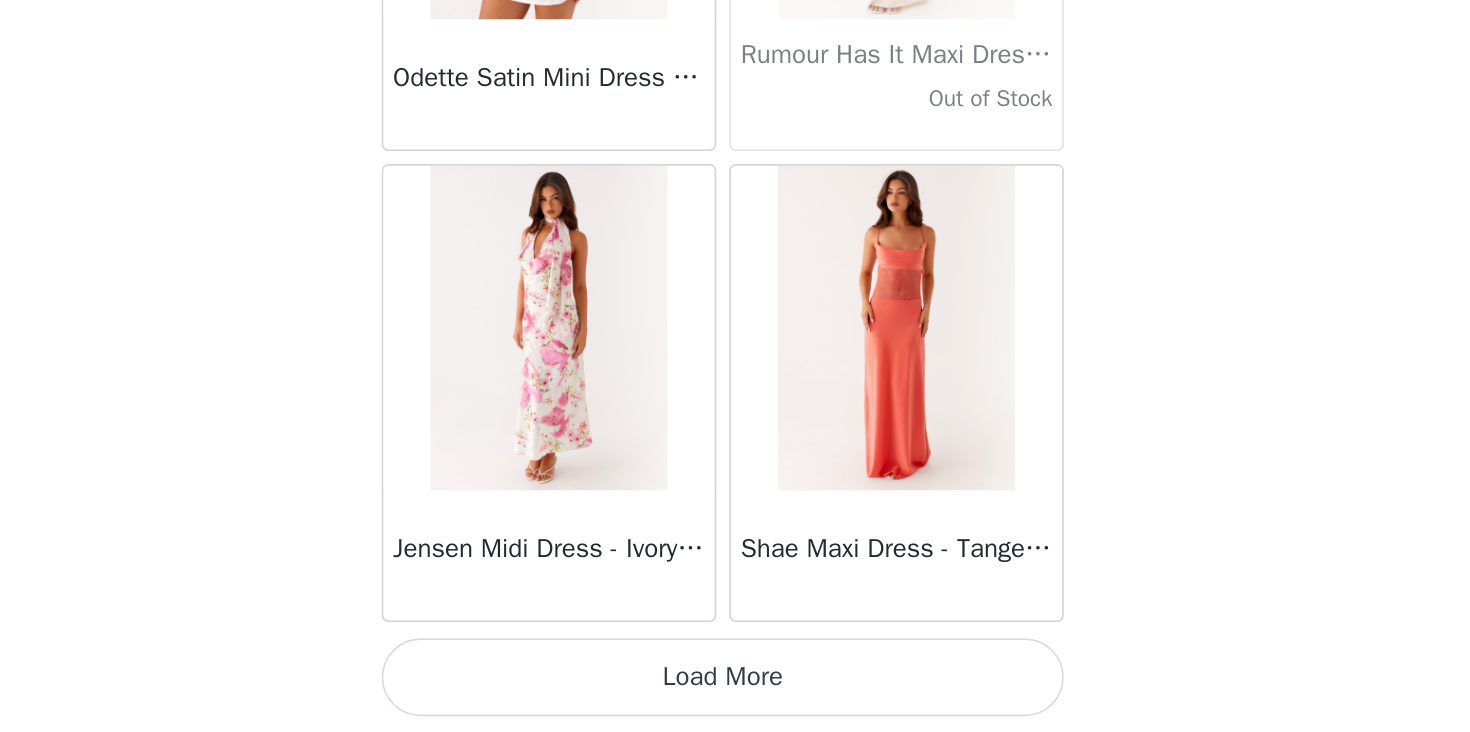 click on "Load More" at bounding box center (735, 698) 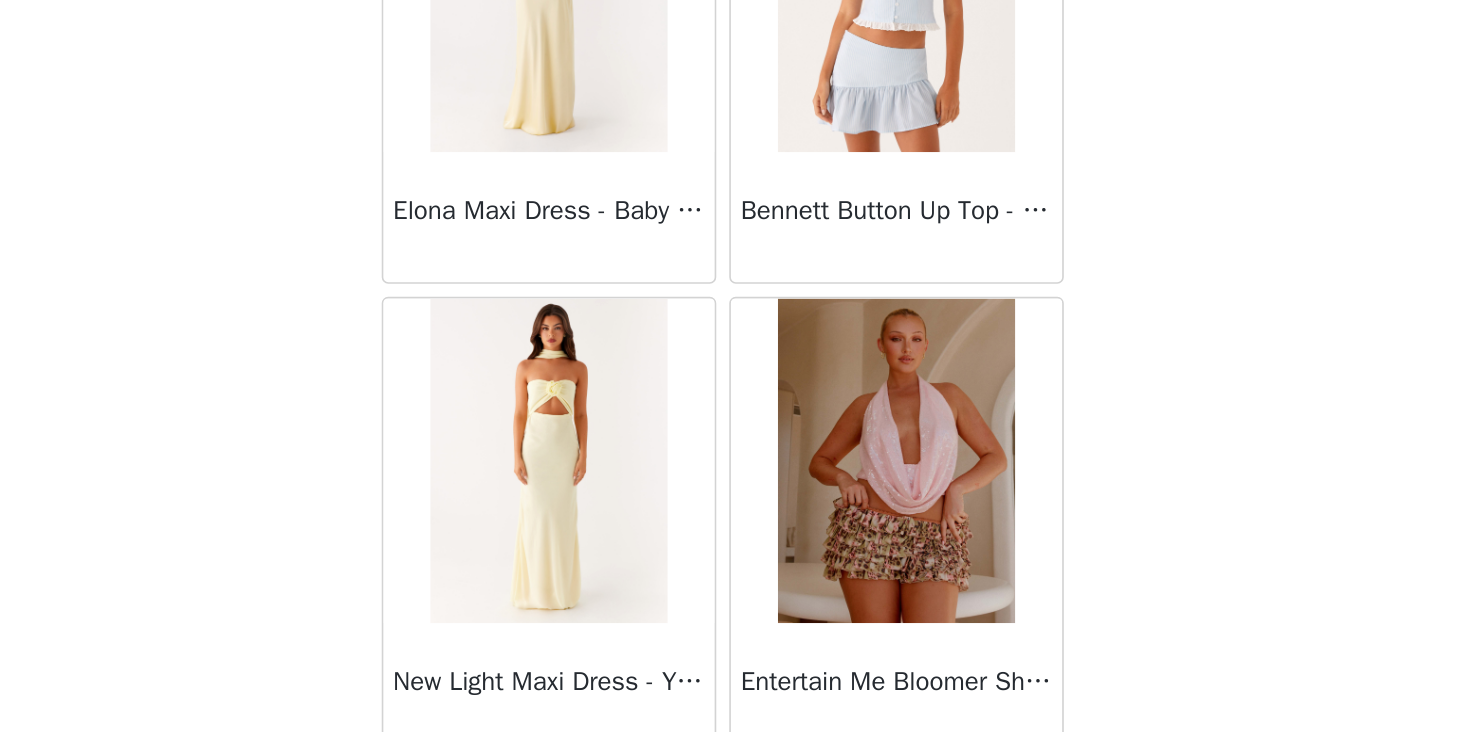 scroll, scrollTop: 59667, scrollLeft: 0, axis: vertical 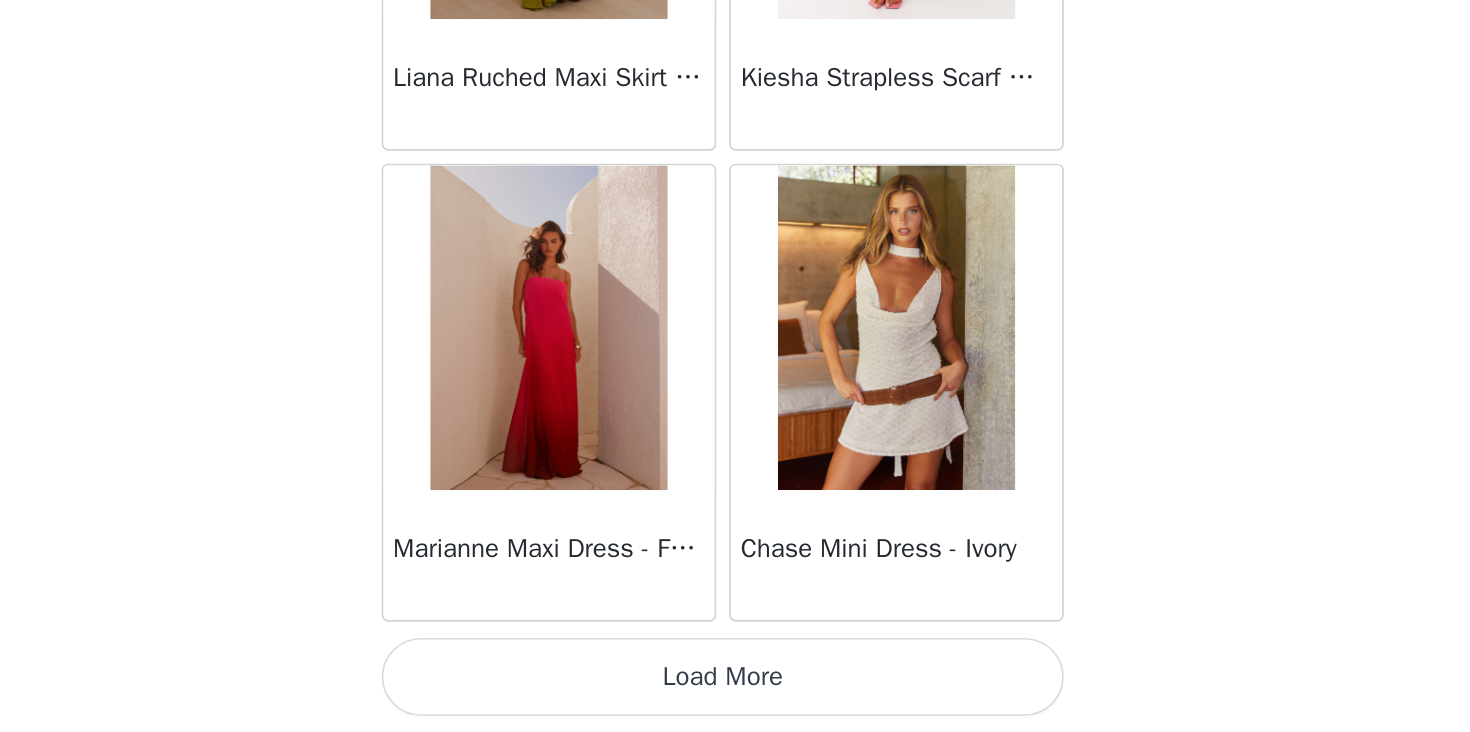 click on "Load More" at bounding box center [735, 698] 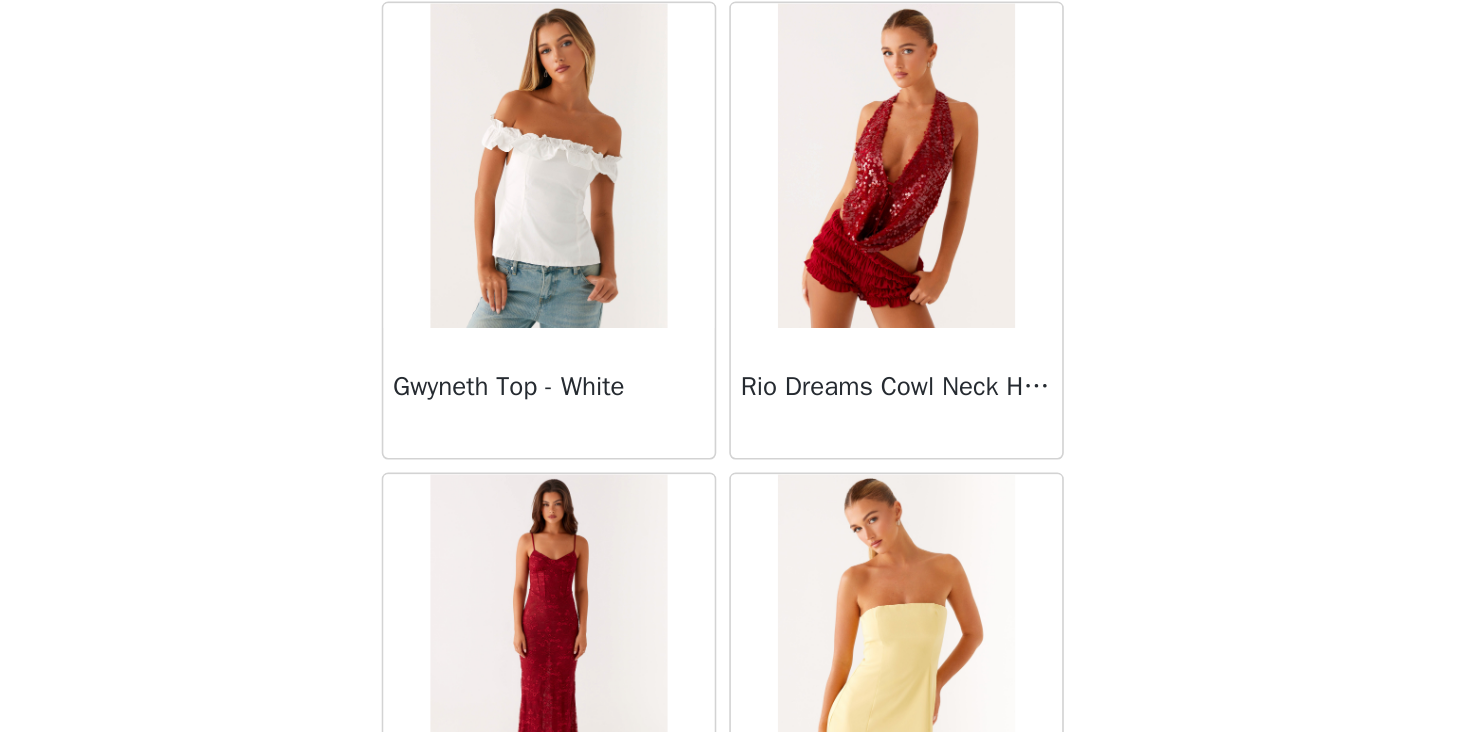 scroll, scrollTop: 61304, scrollLeft: 0, axis: vertical 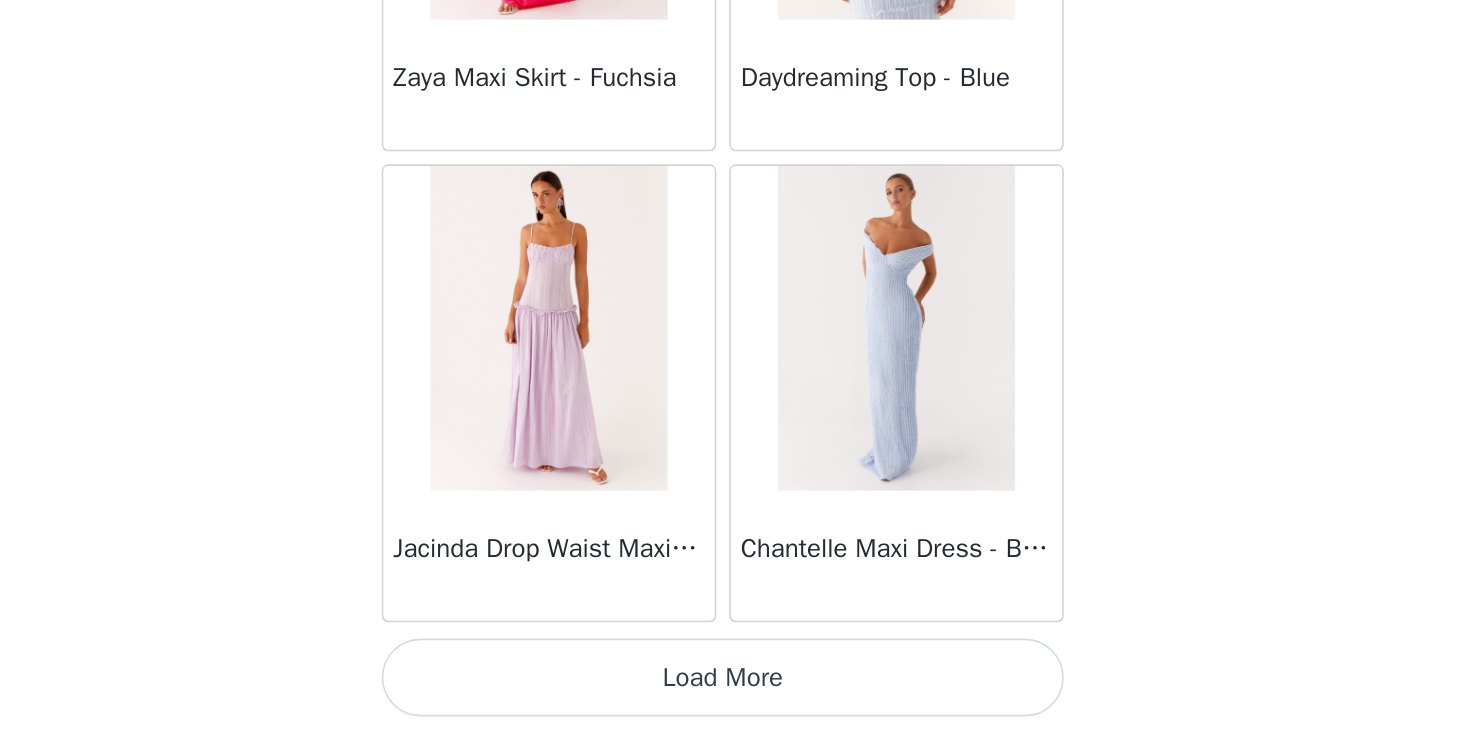 click on "Load More" at bounding box center [735, 698] 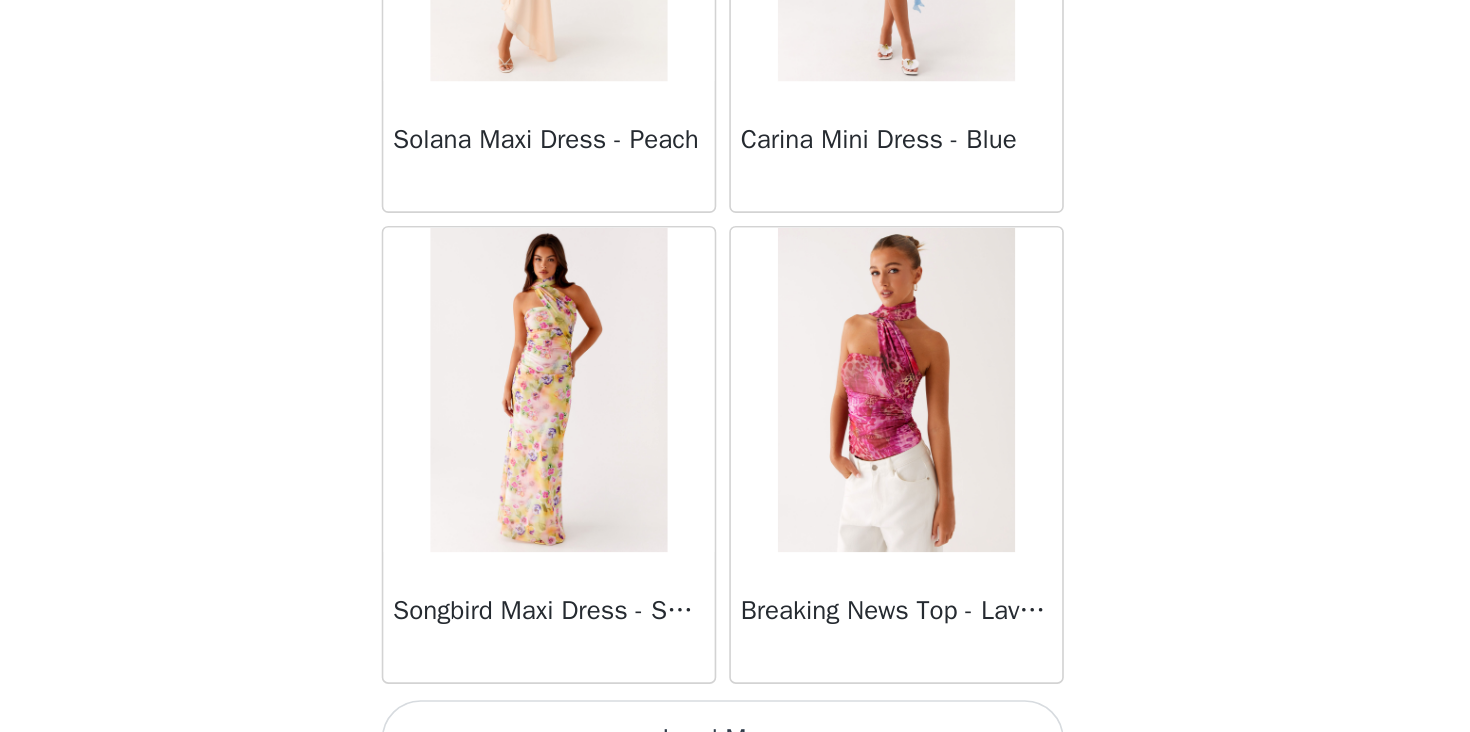 scroll, scrollTop: 66128, scrollLeft: 0, axis: vertical 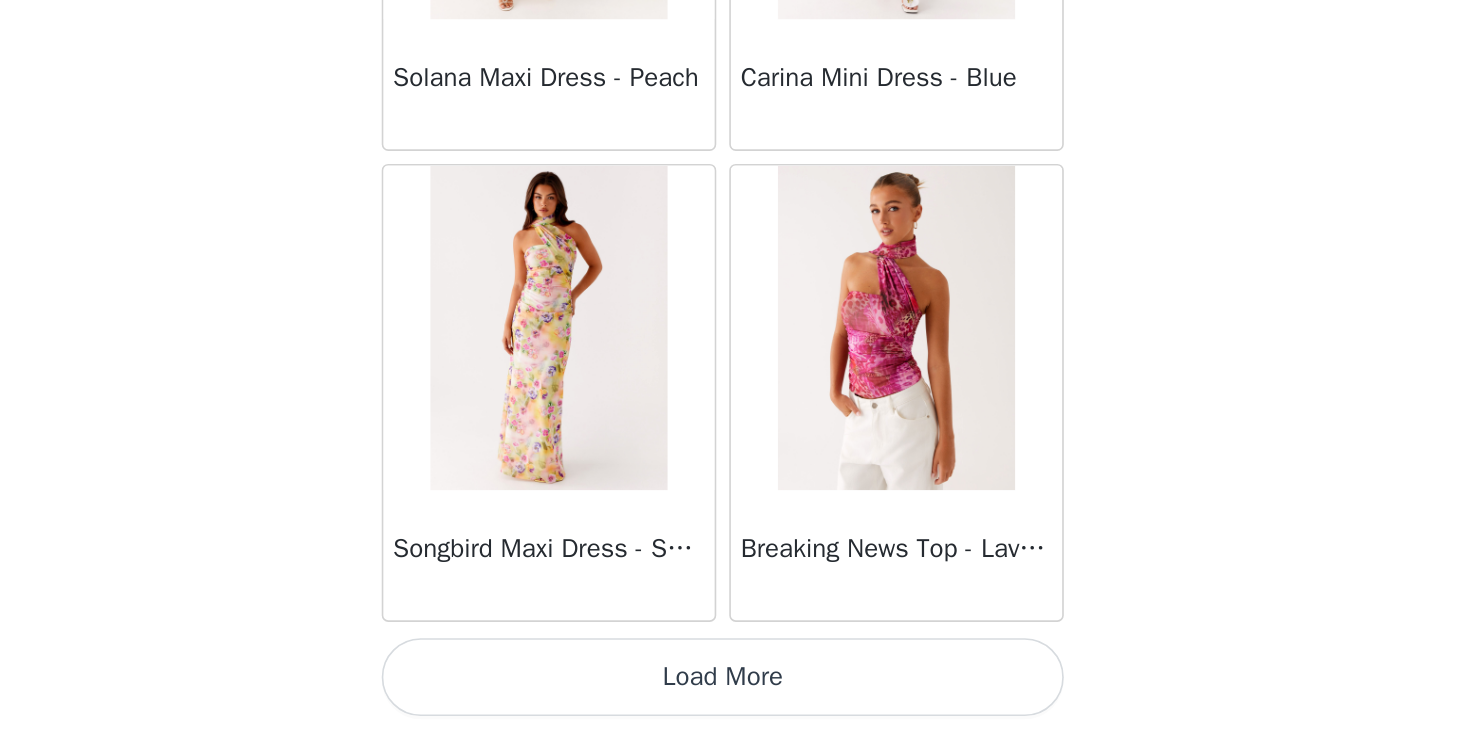 click on "Load More" at bounding box center [735, 698] 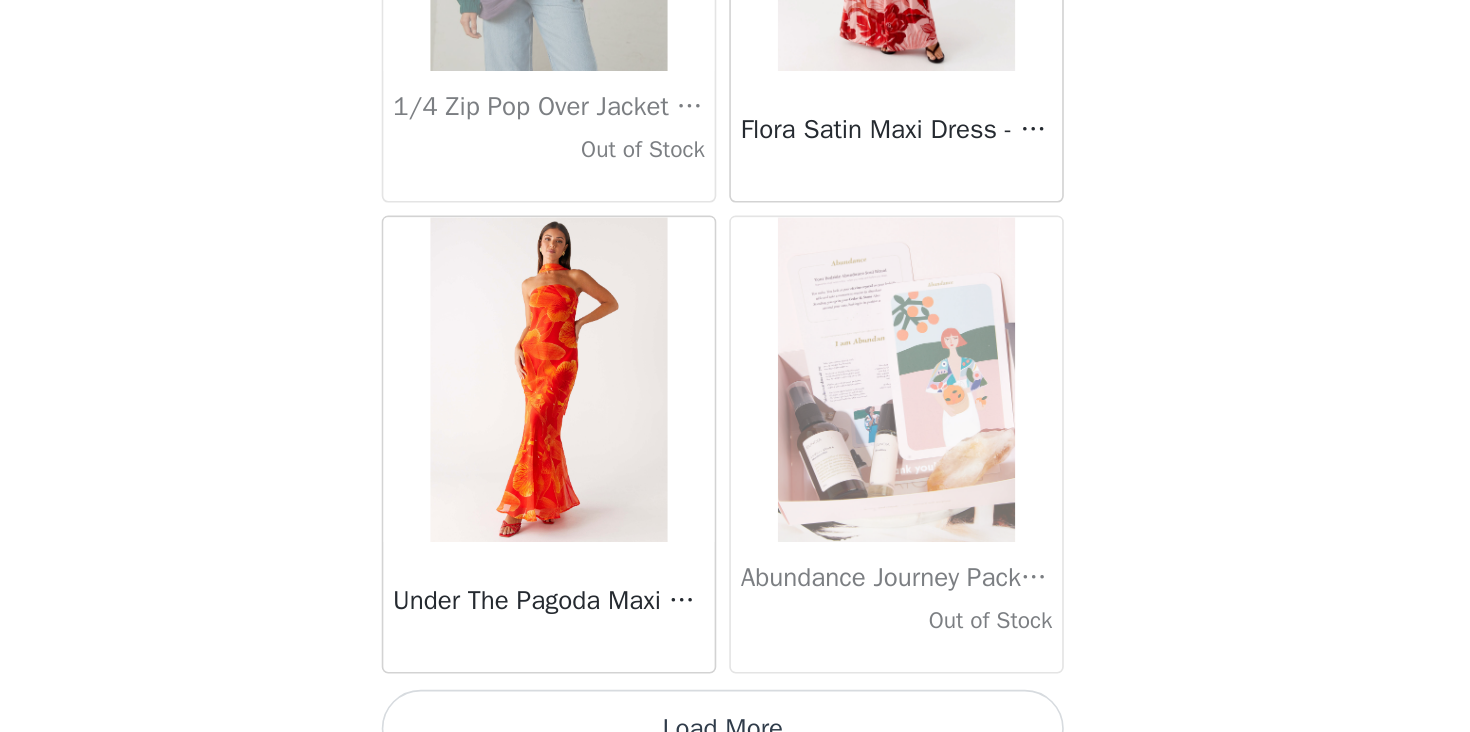 scroll, scrollTop: 69028, scrollLeft: 0, axis: vertical 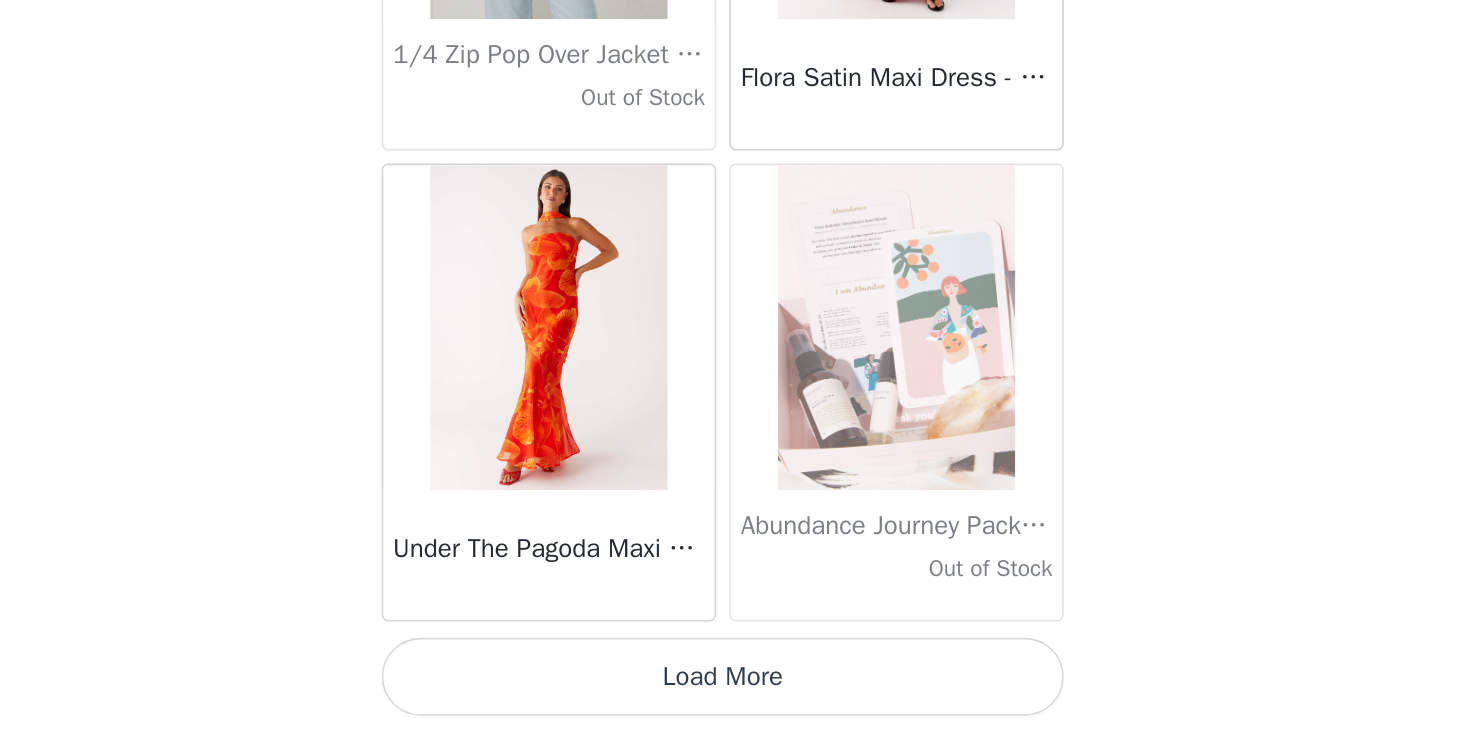click on "Load More" at bounding box center (735, 698) 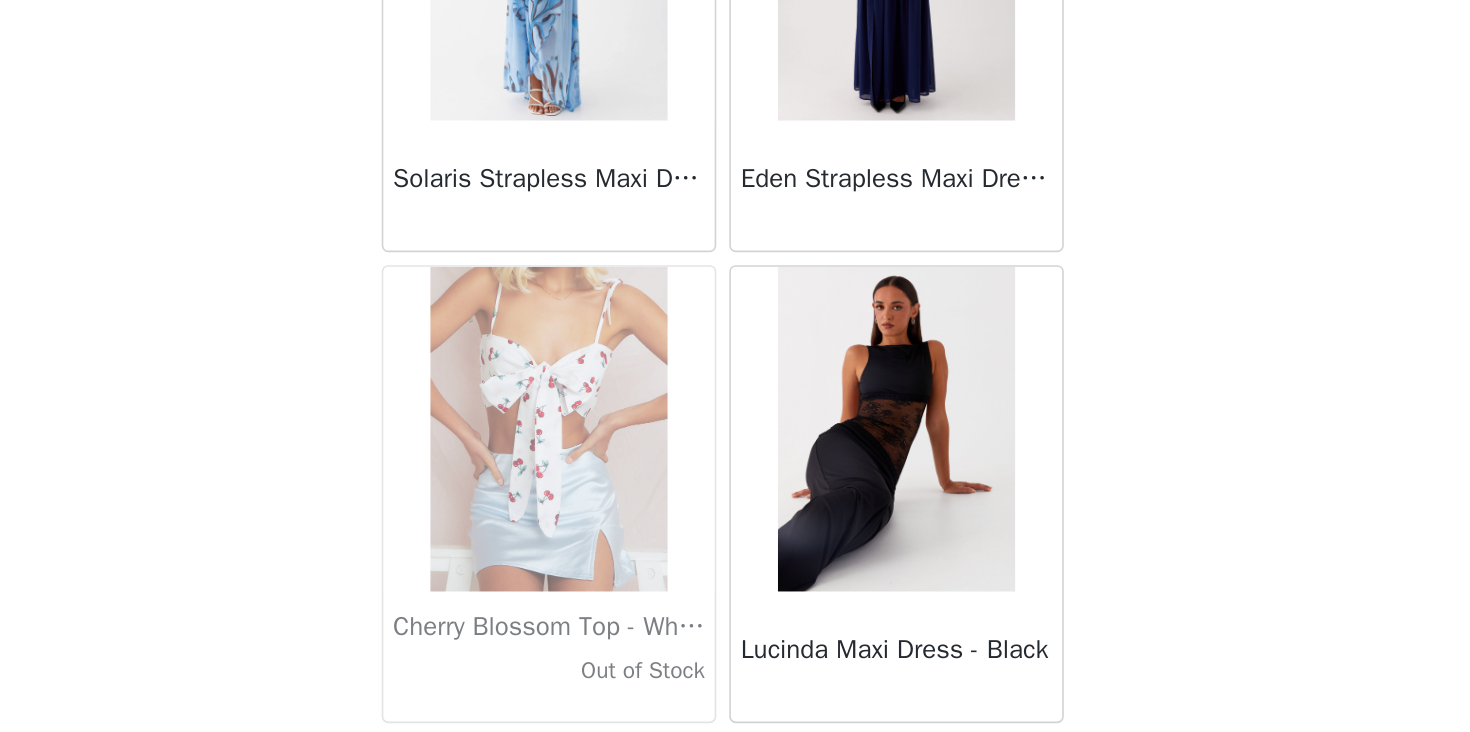 scroll, scrollTop: 71928, scrollLeft: 0, axis: vertical 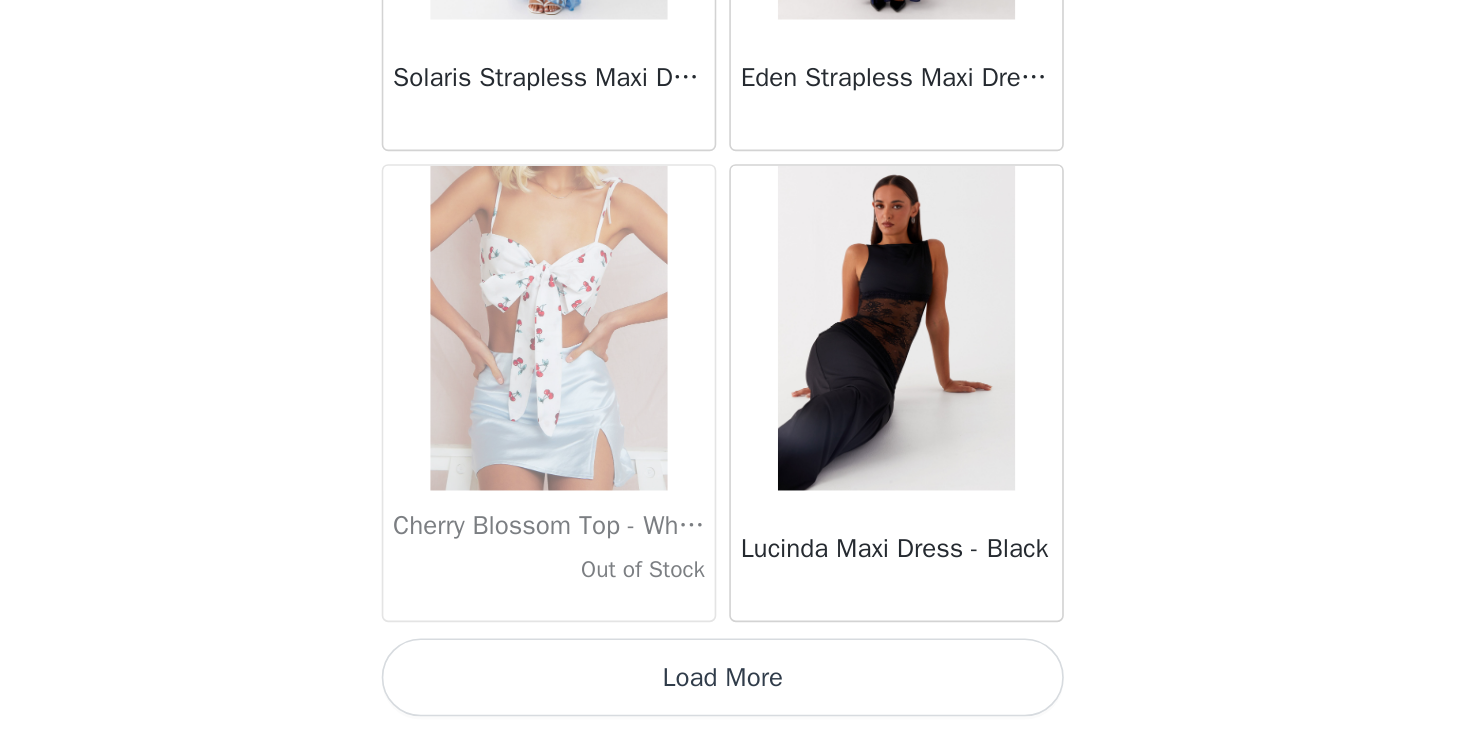 click on "Load More" at bounding box center [735, 698] 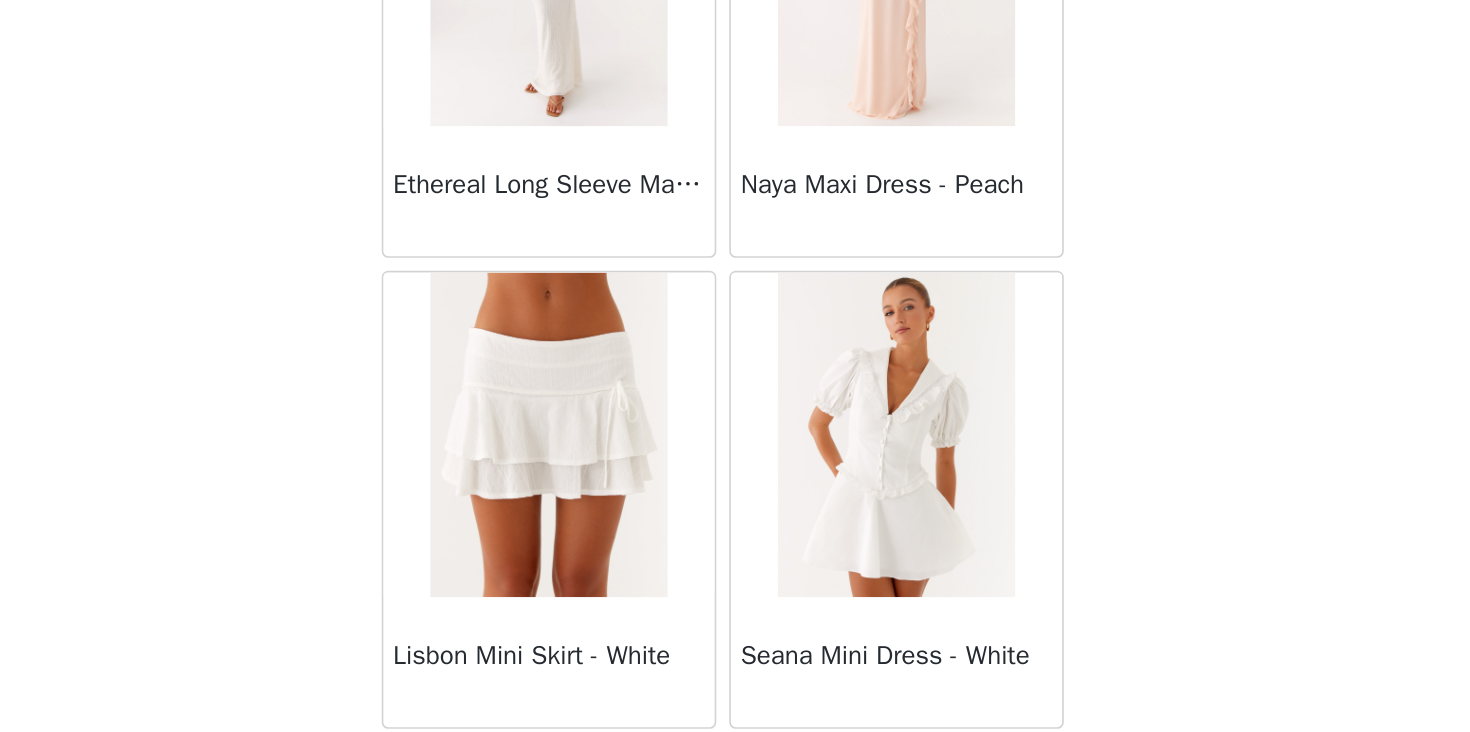 scroll, scrollTop: 74828, scrollLeft: 0, axis: vertical 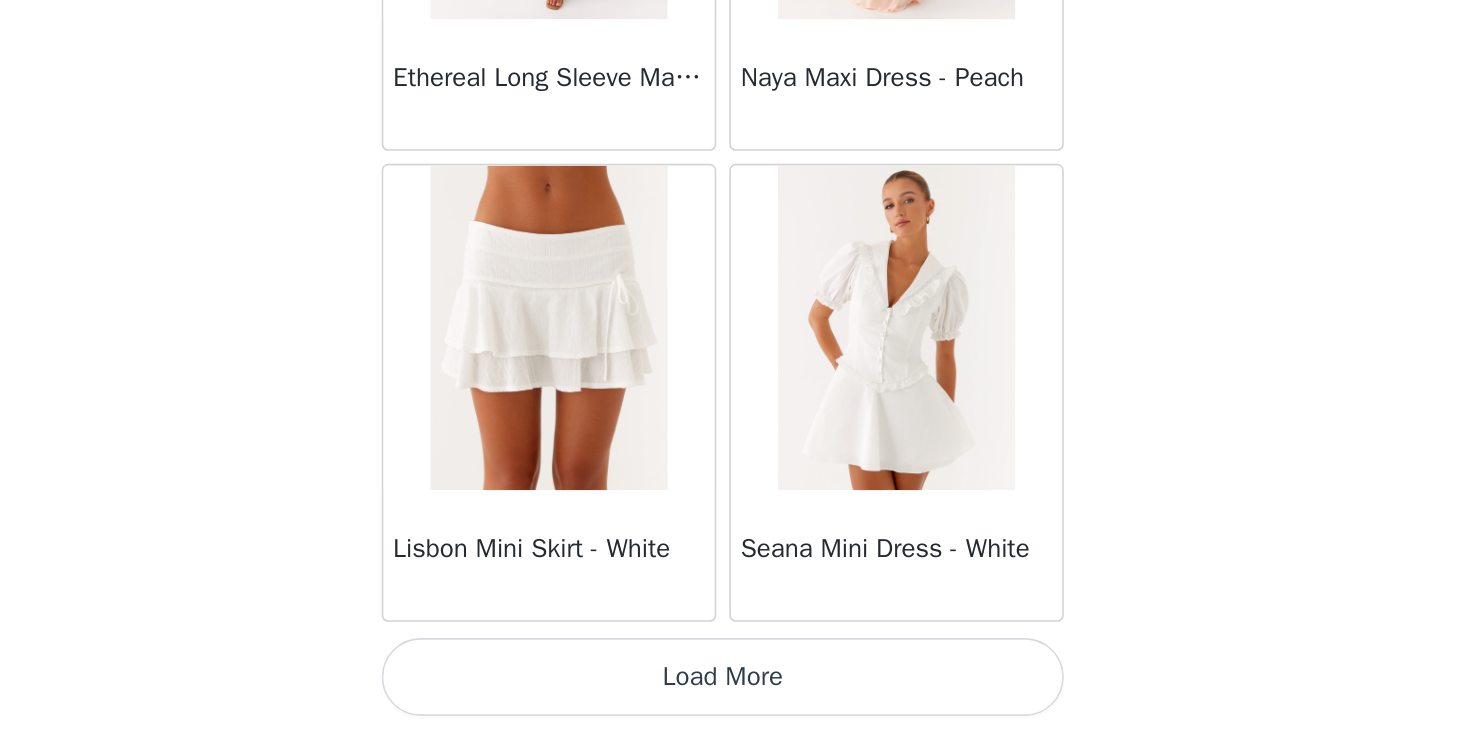 click on "Load More" at bounding box center (735, 698) 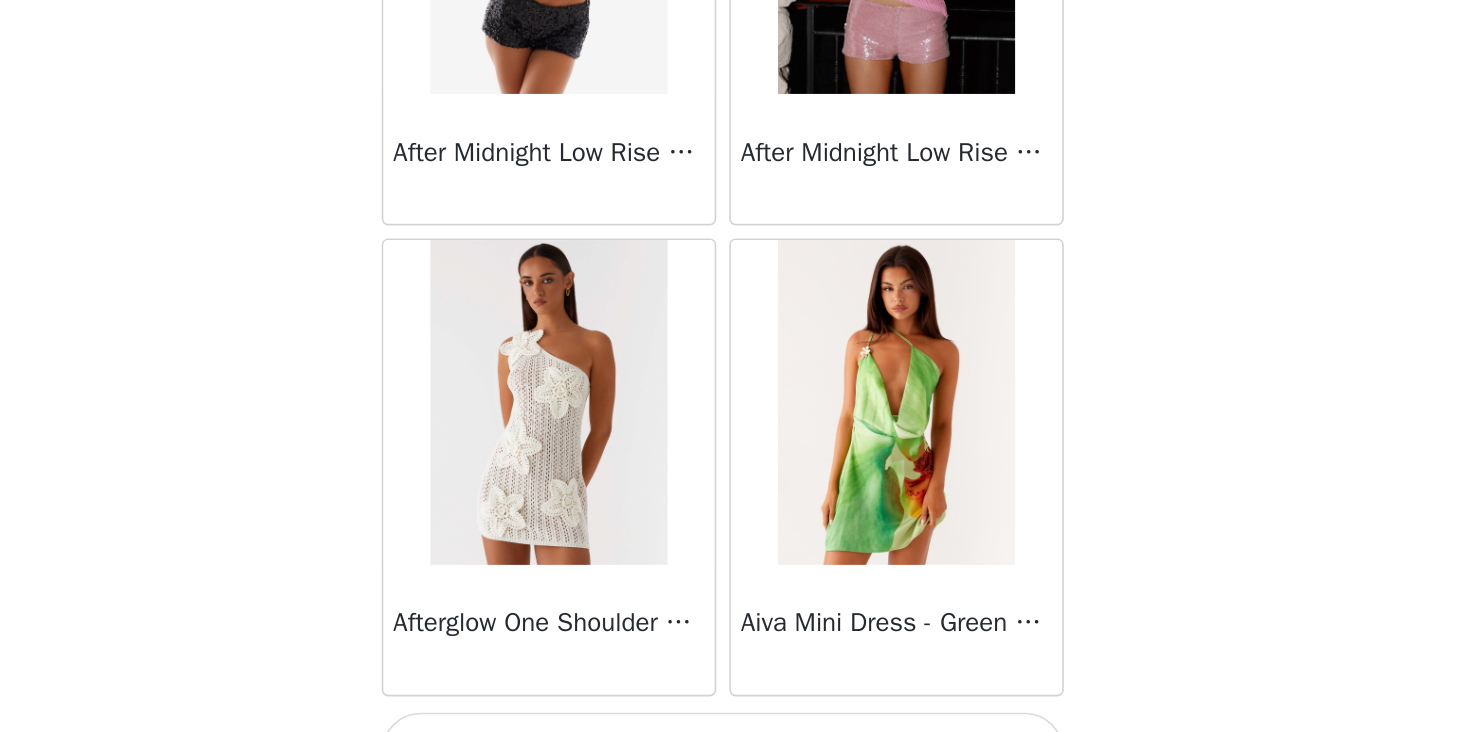scroll, scrollTop: 77686, scrollLeft: 0, axis: vertical 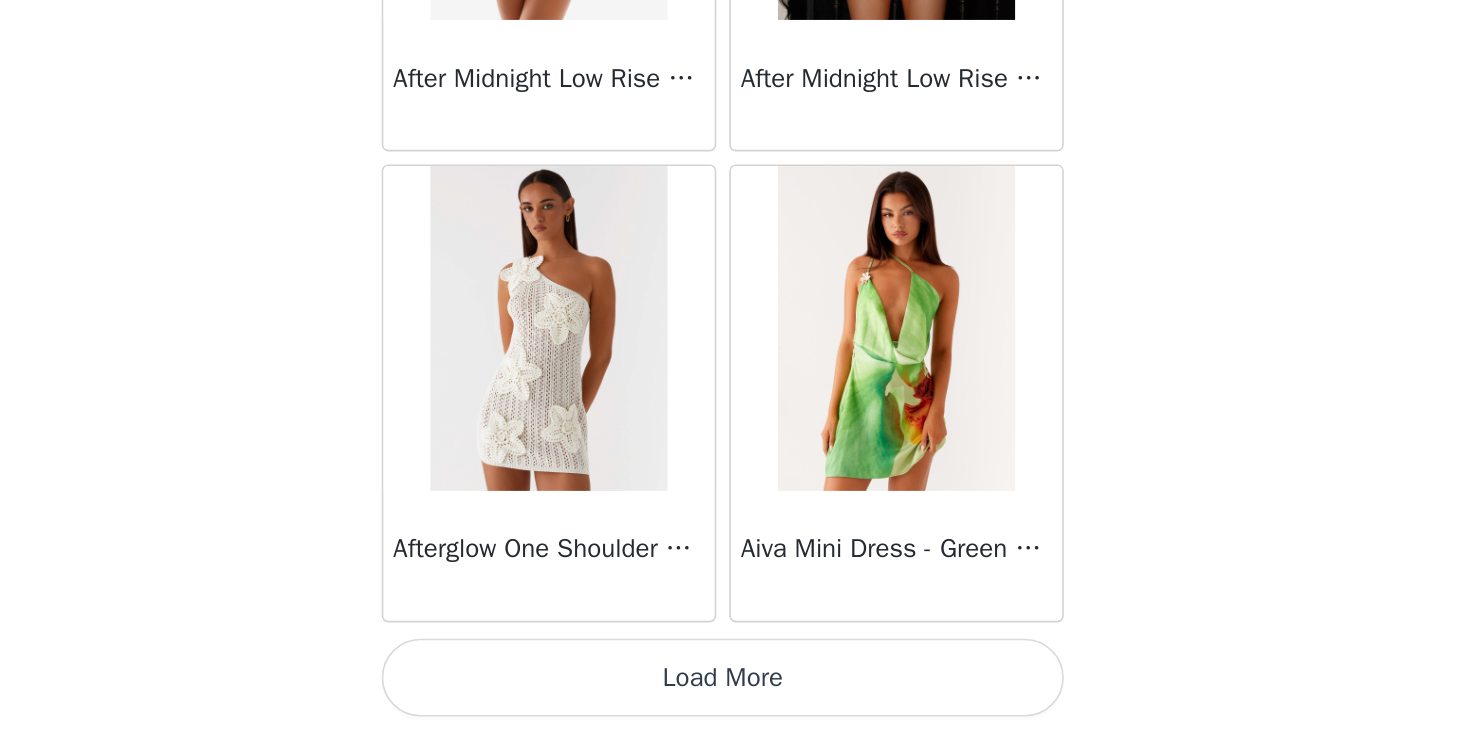 click on "Load More" at bounding box center (735, 698) 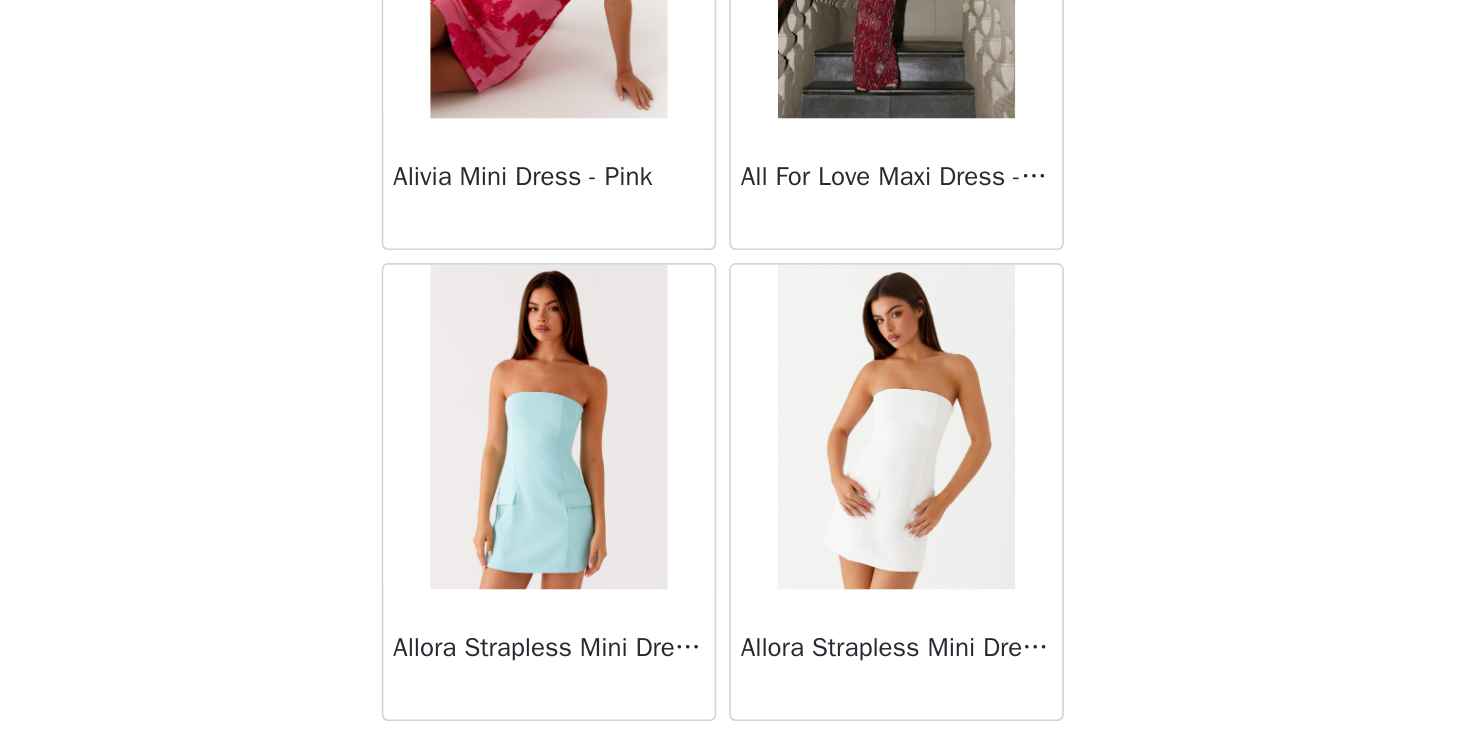 scroll, scrollTop: 80628, scrollLeft: 0, axis: vertical 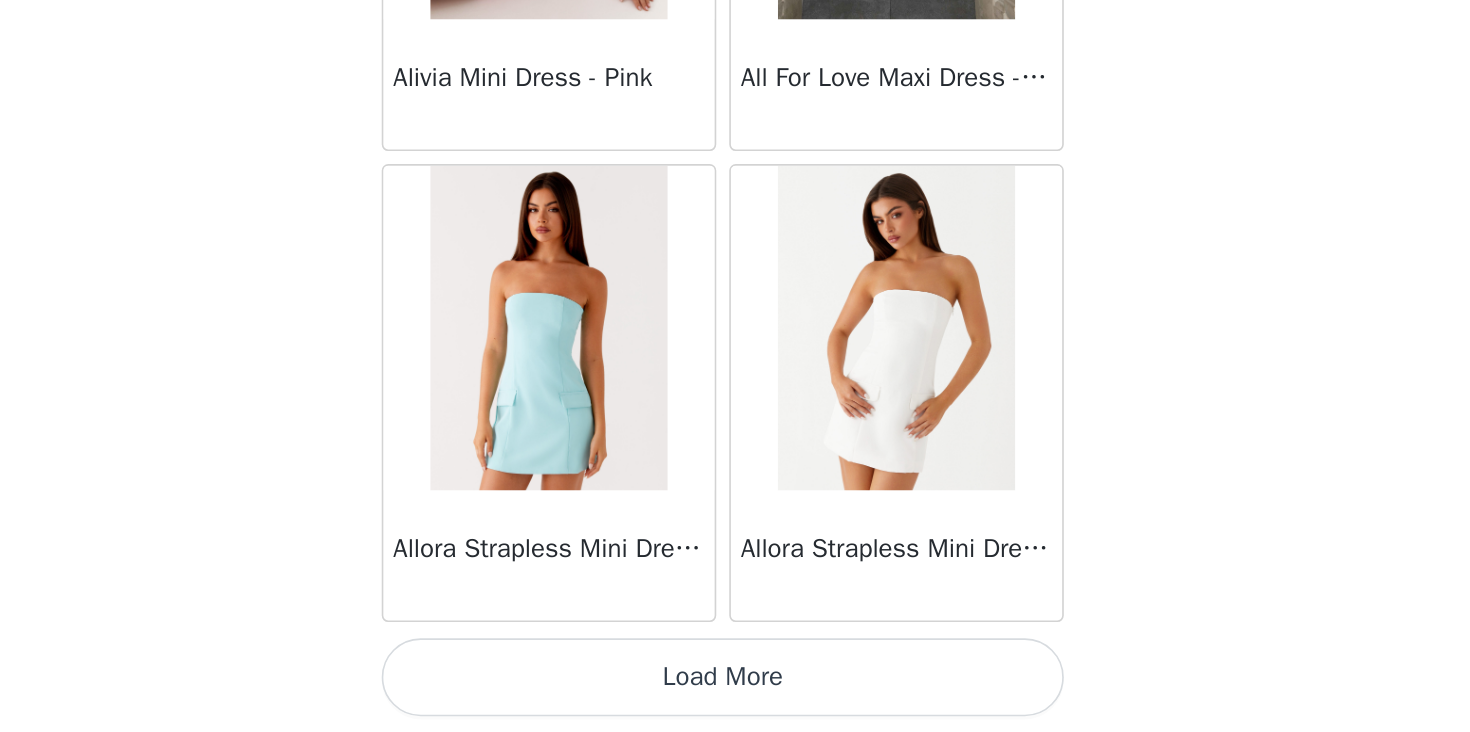 click on "Load More" at bounding box center [735, 698] 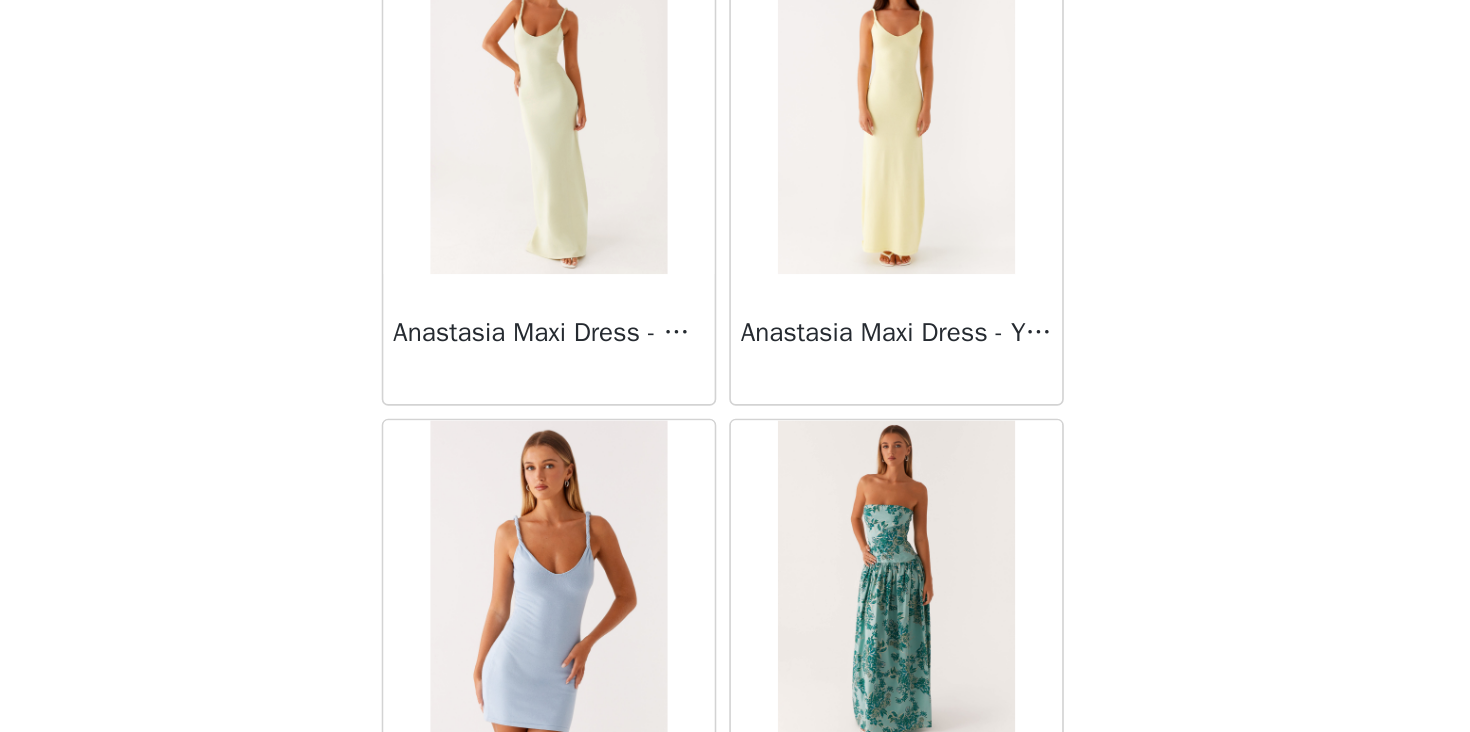 scroll, scrollTop: 83387, scrollLeft: 0, axis: vertical 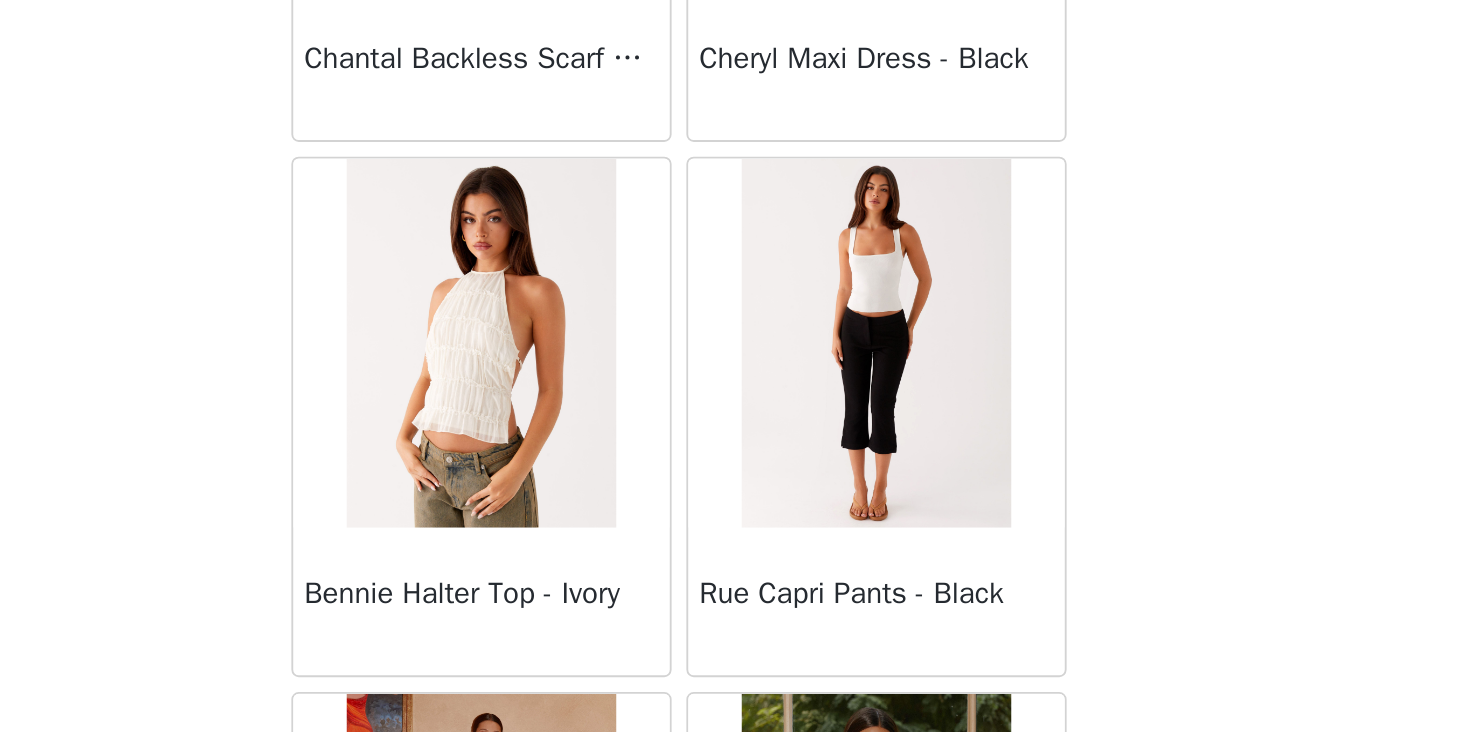click on "Rue Capri Pants - Black" at bounding box center (842, 657) 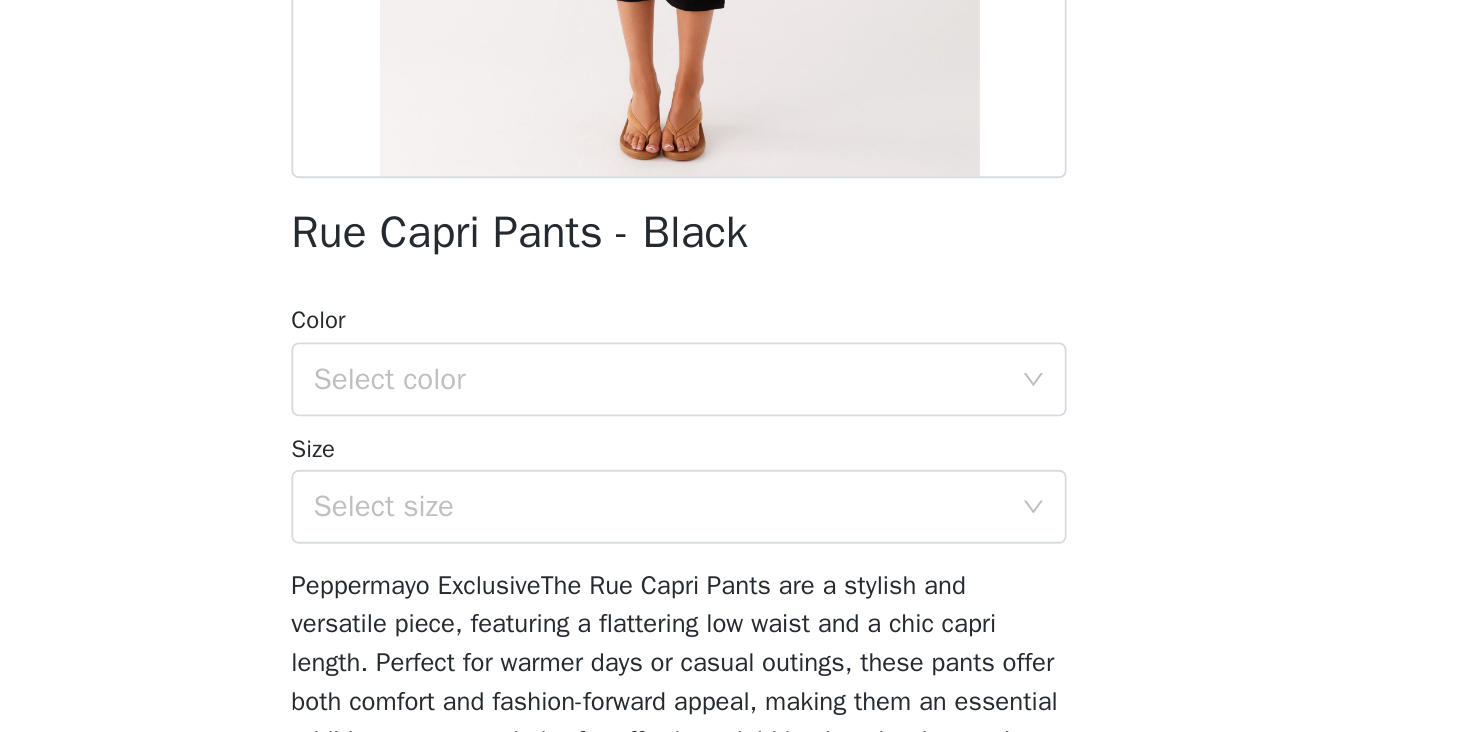 scroll, scrollTop: 131, scrollLeft: 0, axis: vertical 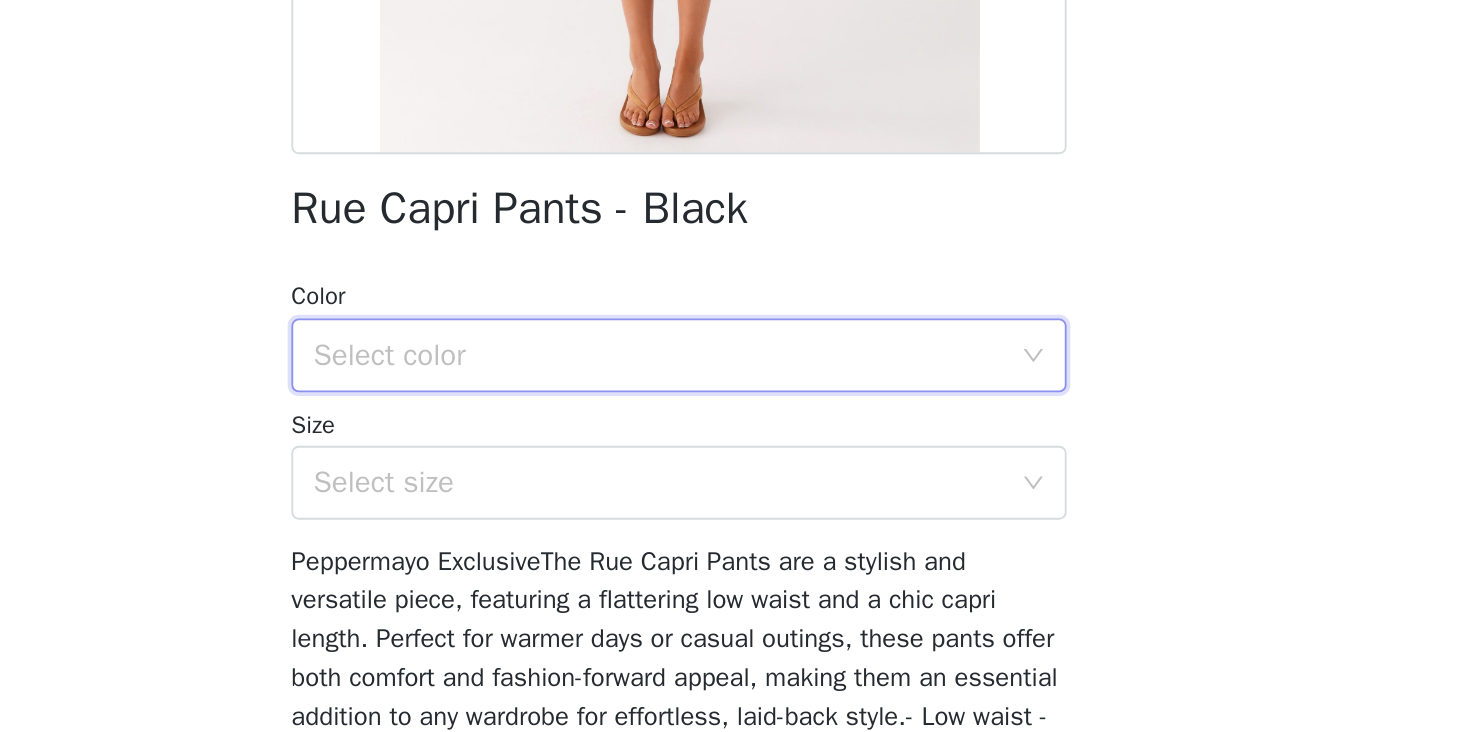 click on "Select color" at bounding box center [728, 528] 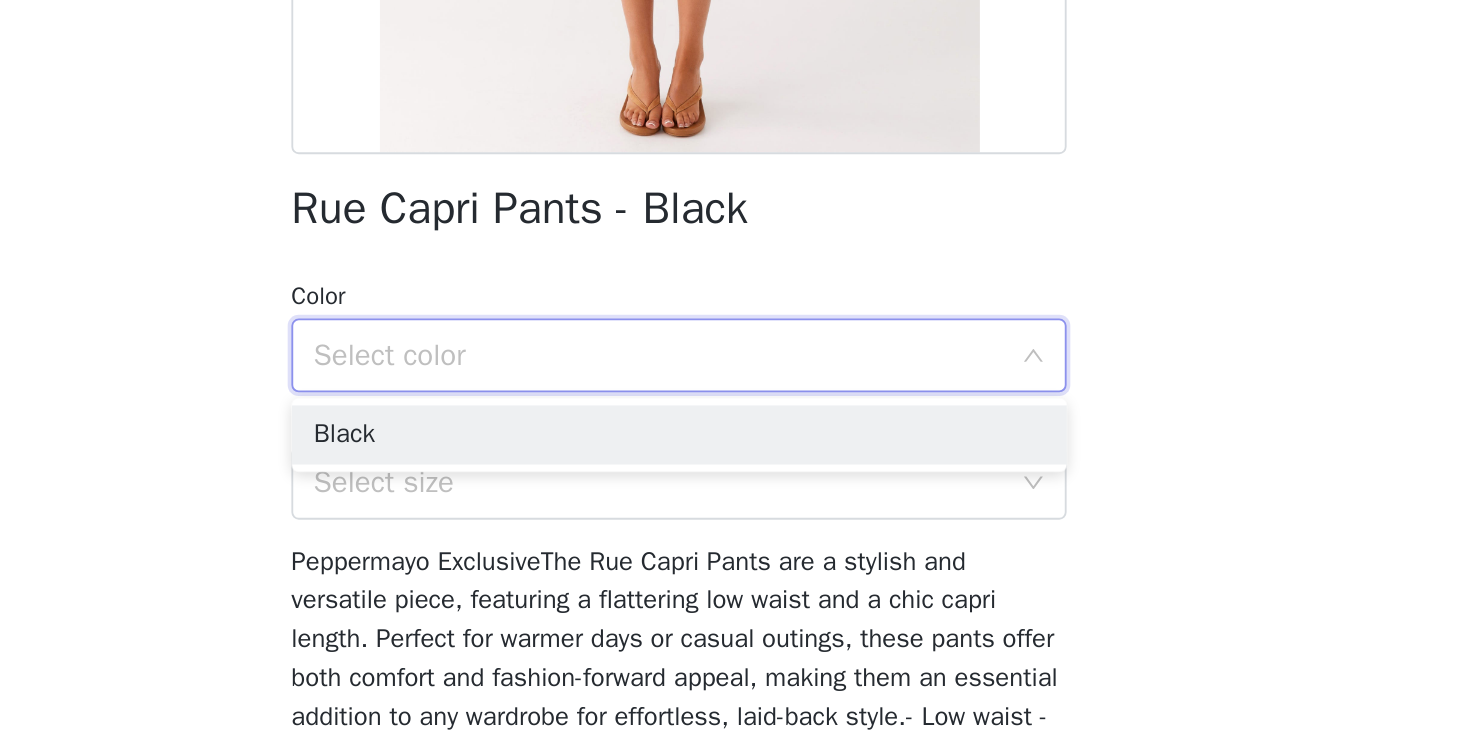 click on "Select color" at bounding box center [728, 528] 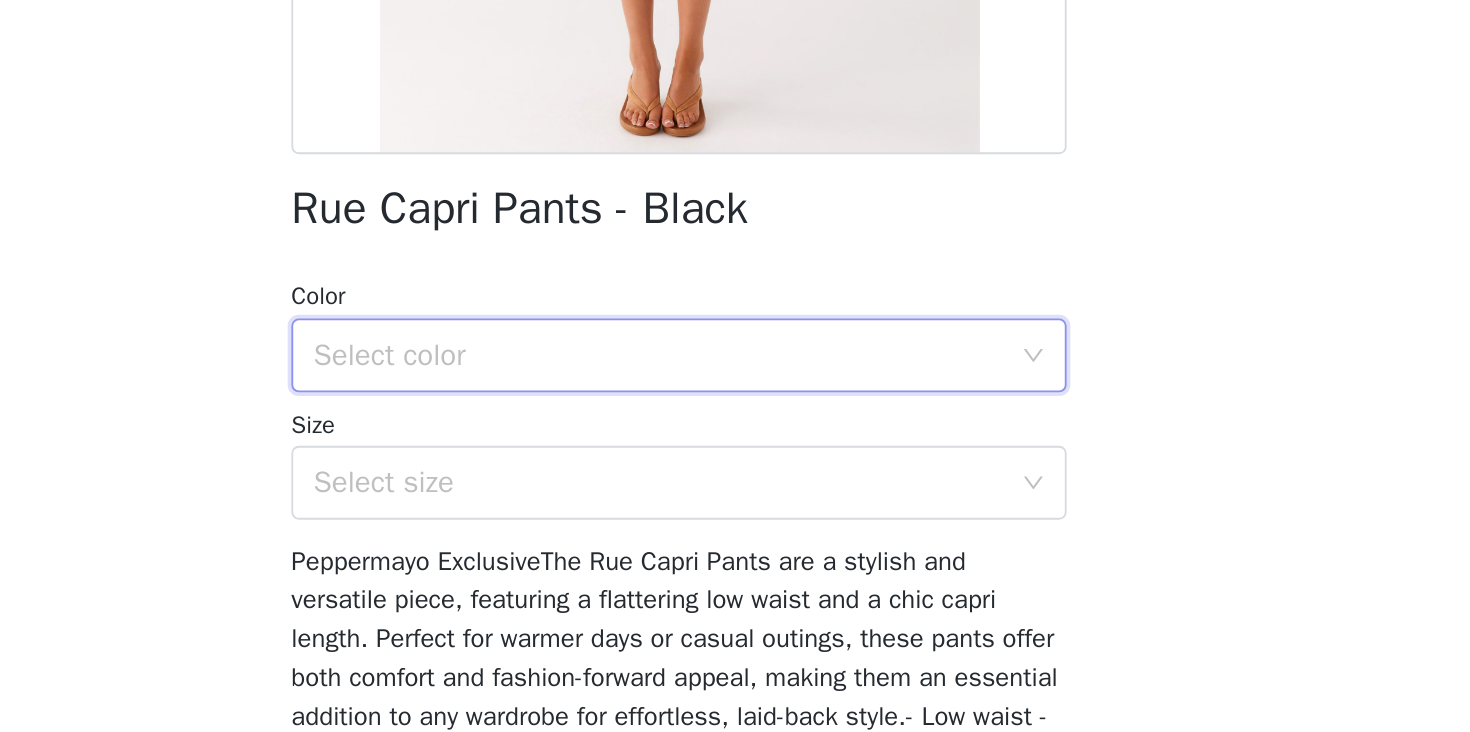 click on "Select color" at bounding box center [728, 528] 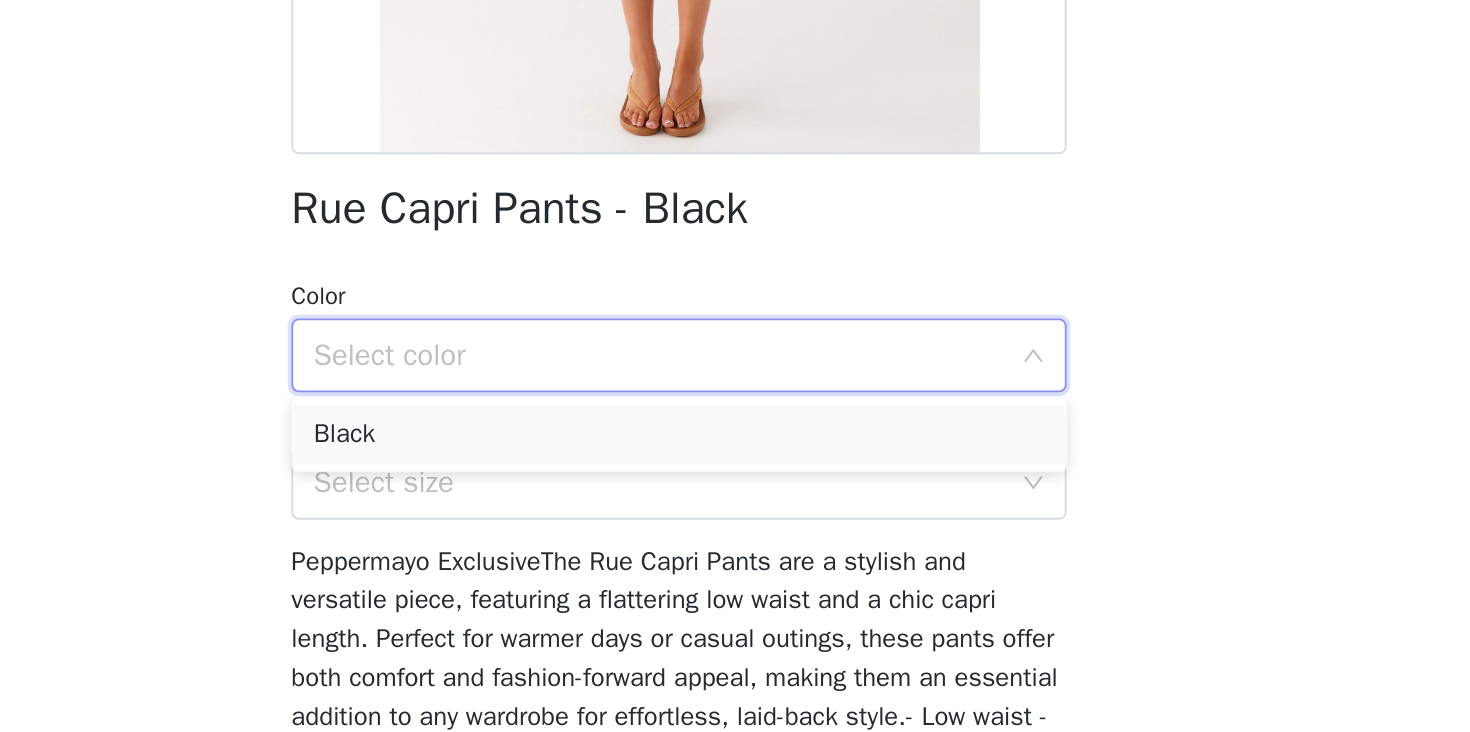 click on "Black" at bounding box center (735, 571) 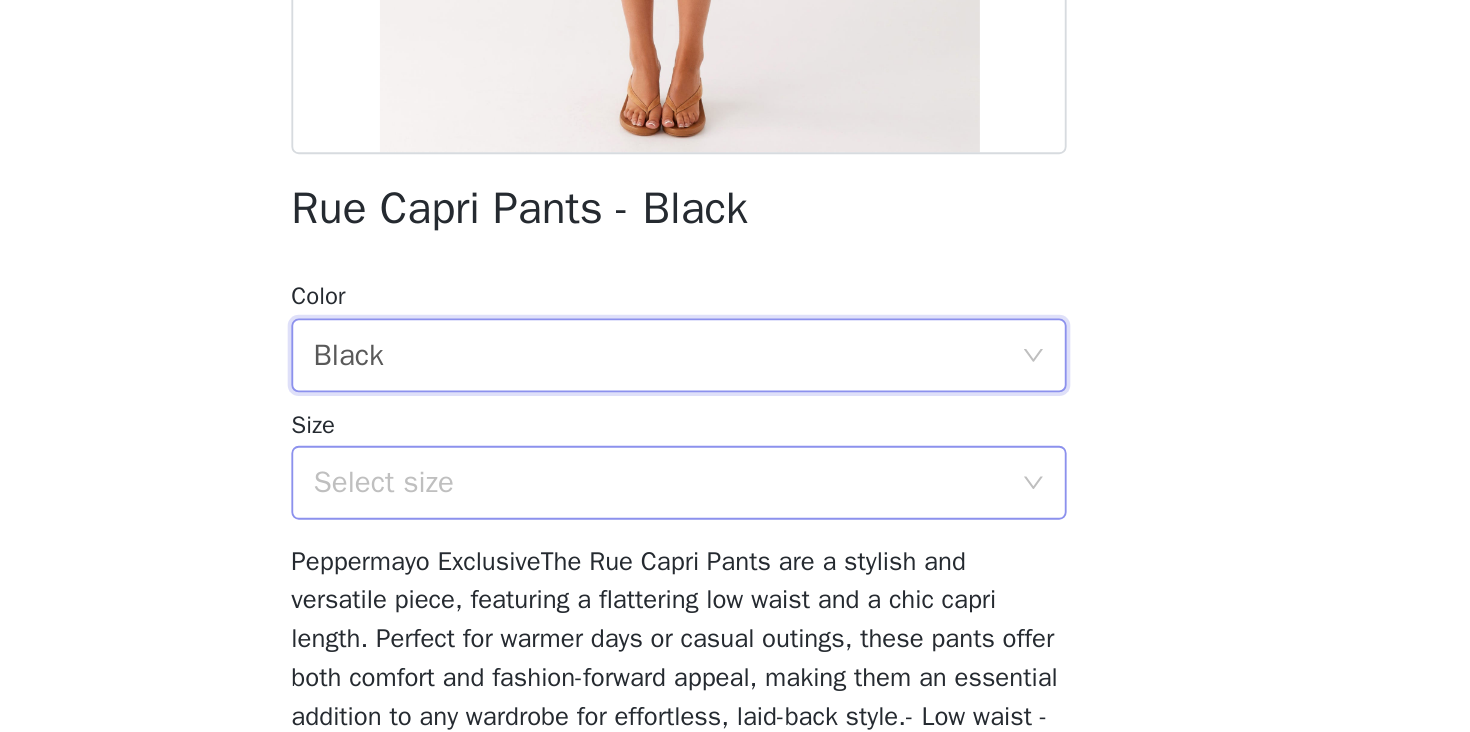 click on "Select size" at bounding box center (724, 597) 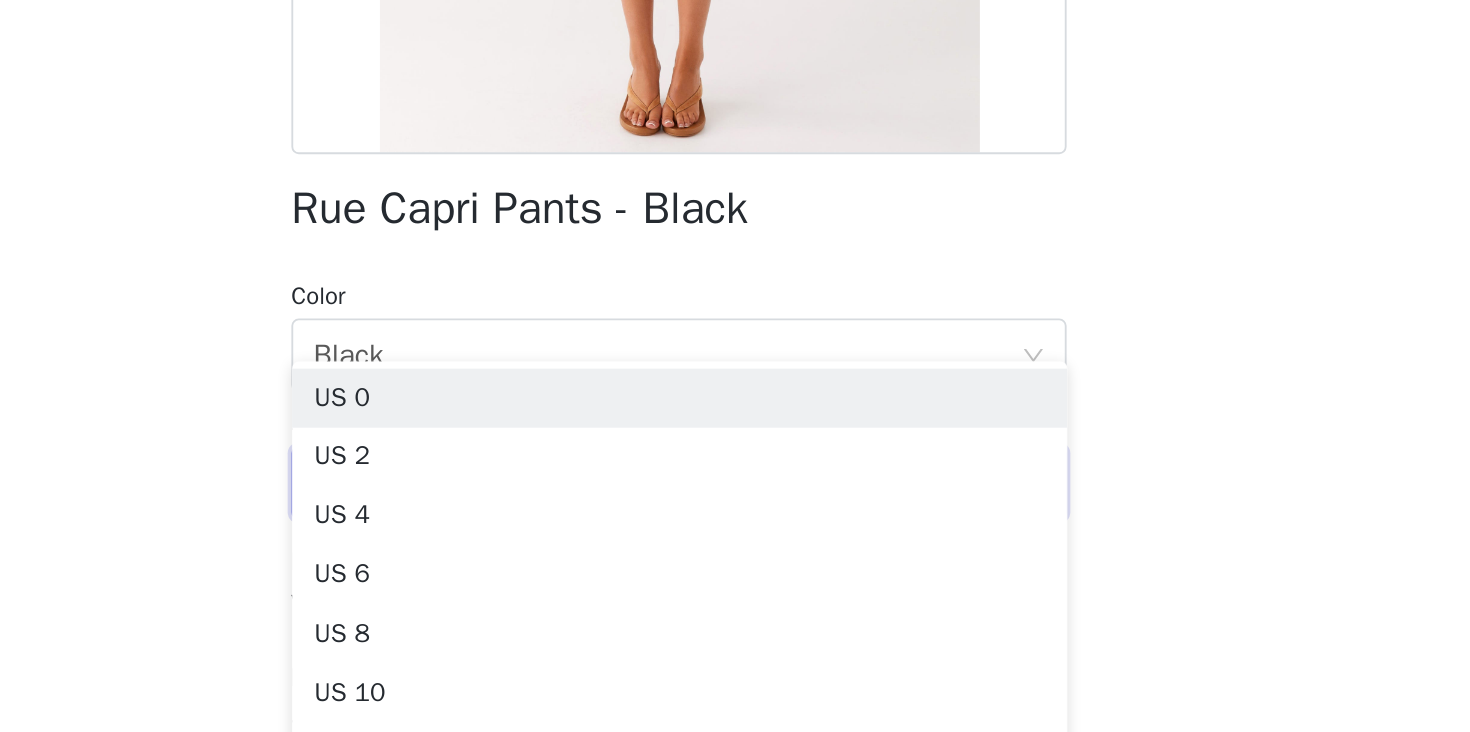 scroll, scrollTop: 95, scrollLeft: 0, axis: vertical 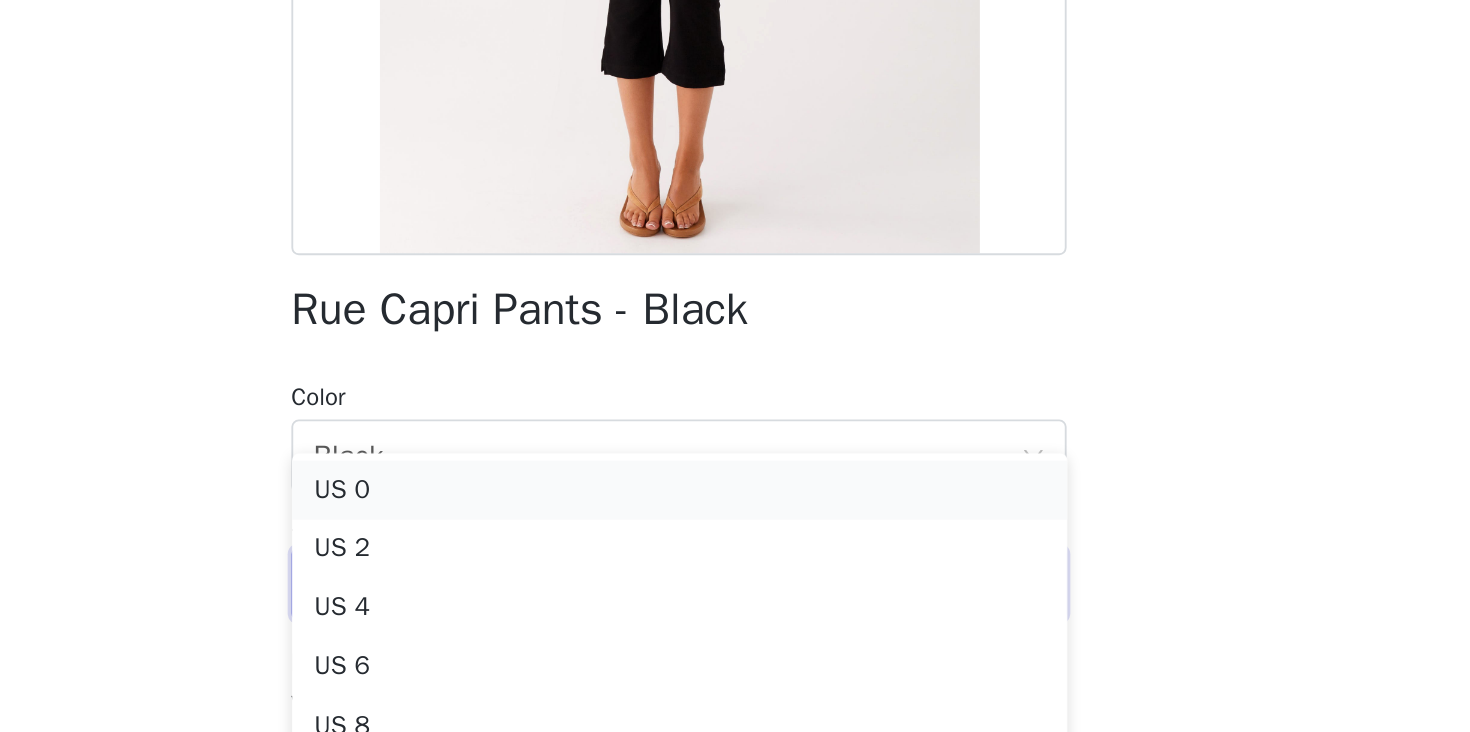 click on "US 0" at bounding box center [735, 546] 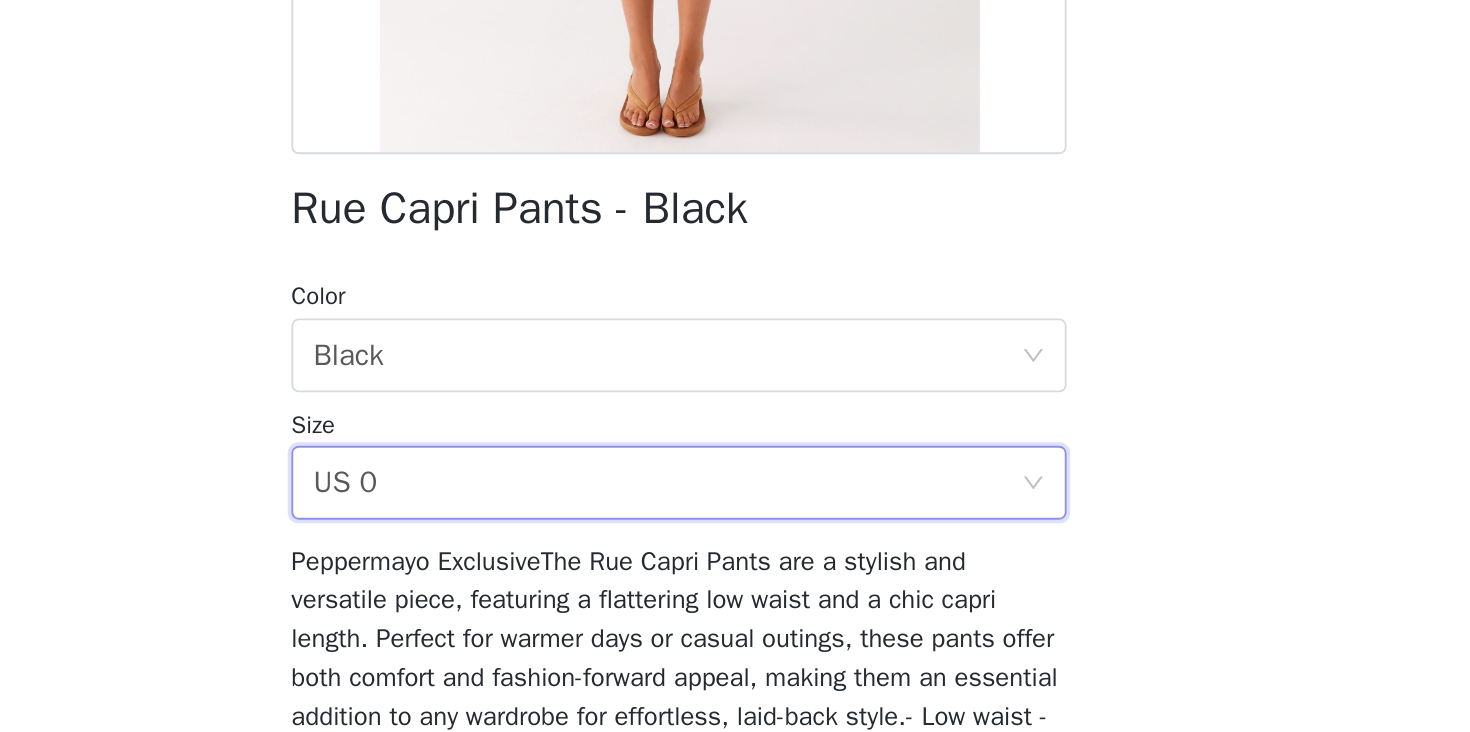 scroll, scrollTop: 0, scrollLeft: 0, axis: both 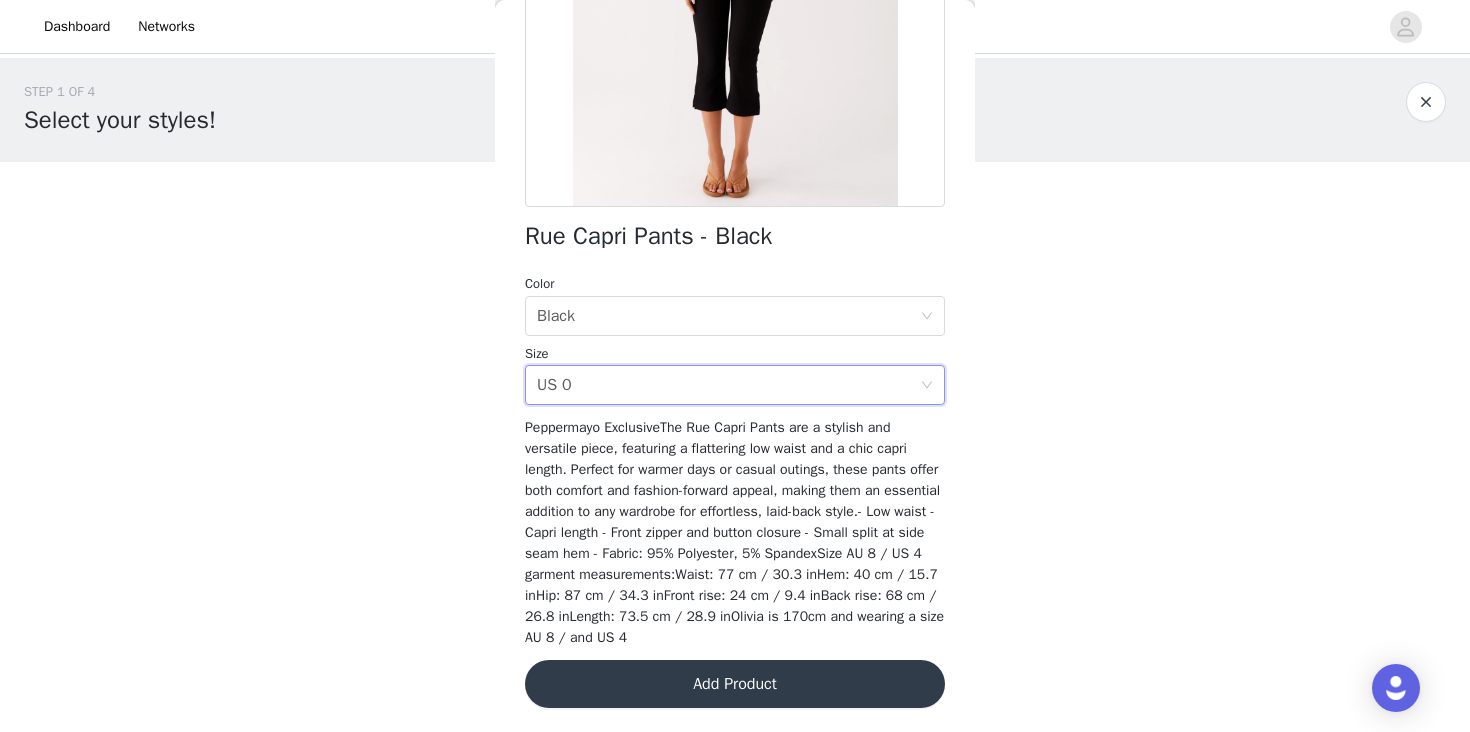 click on "Add Product" at bounding box center (735, 684) 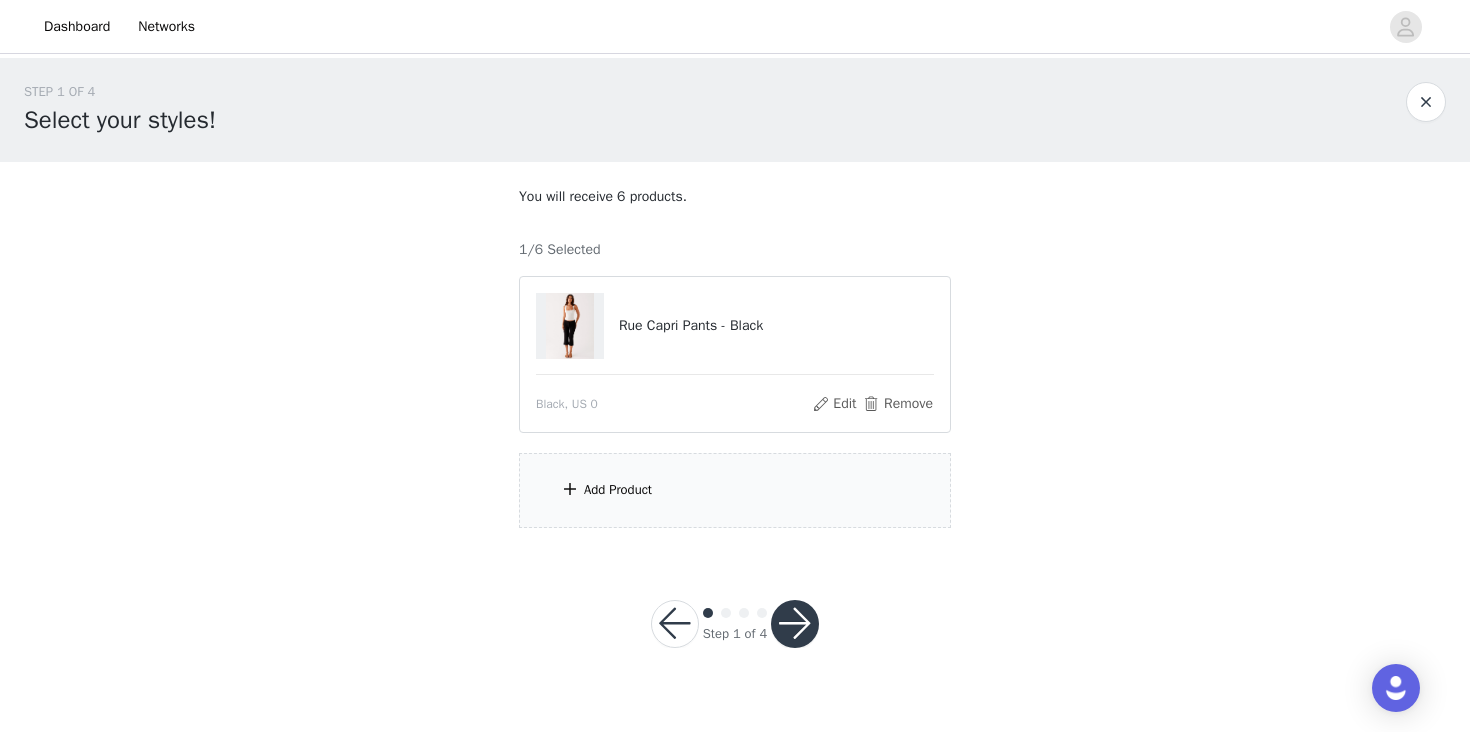 click on "Add Product" at bounding box center [735, 490] 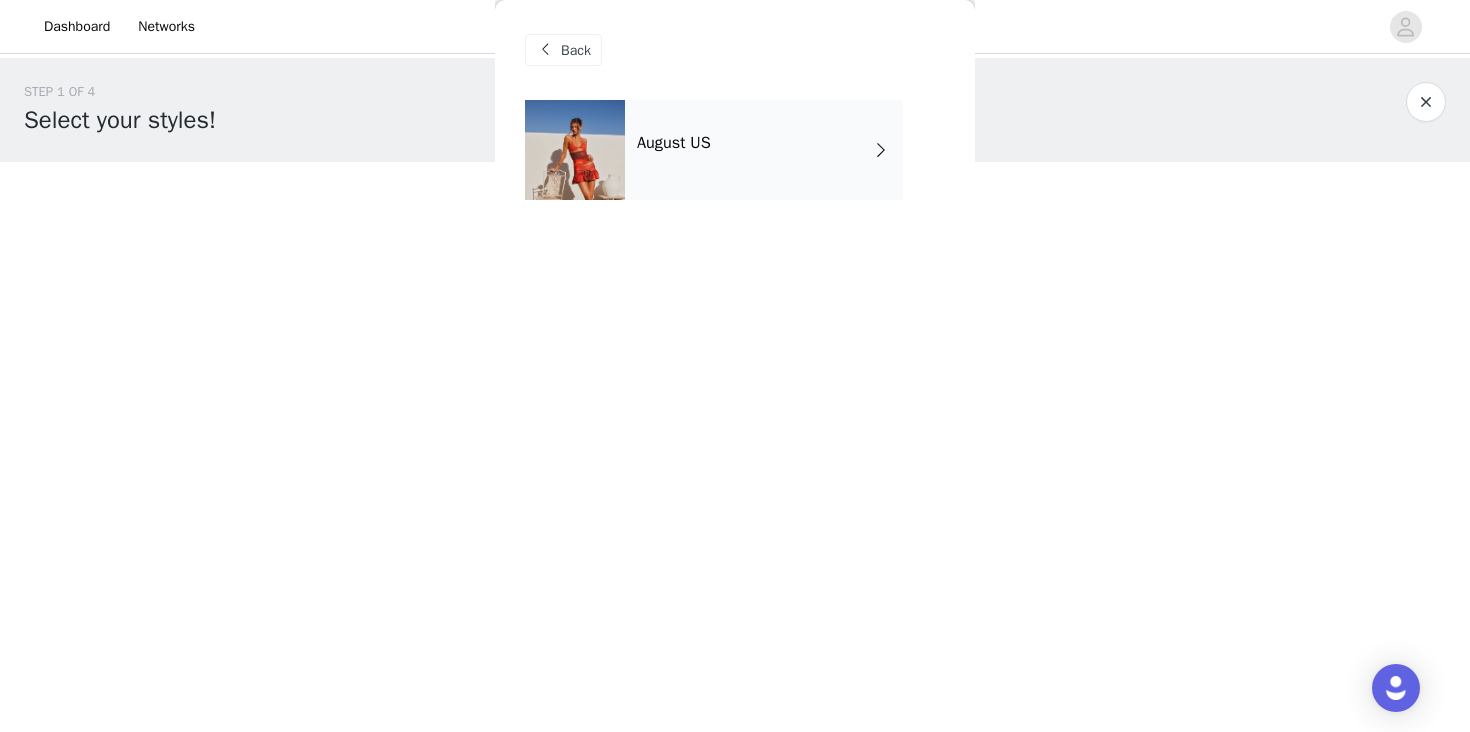 click on "August US" at bounding box center [764, 150] 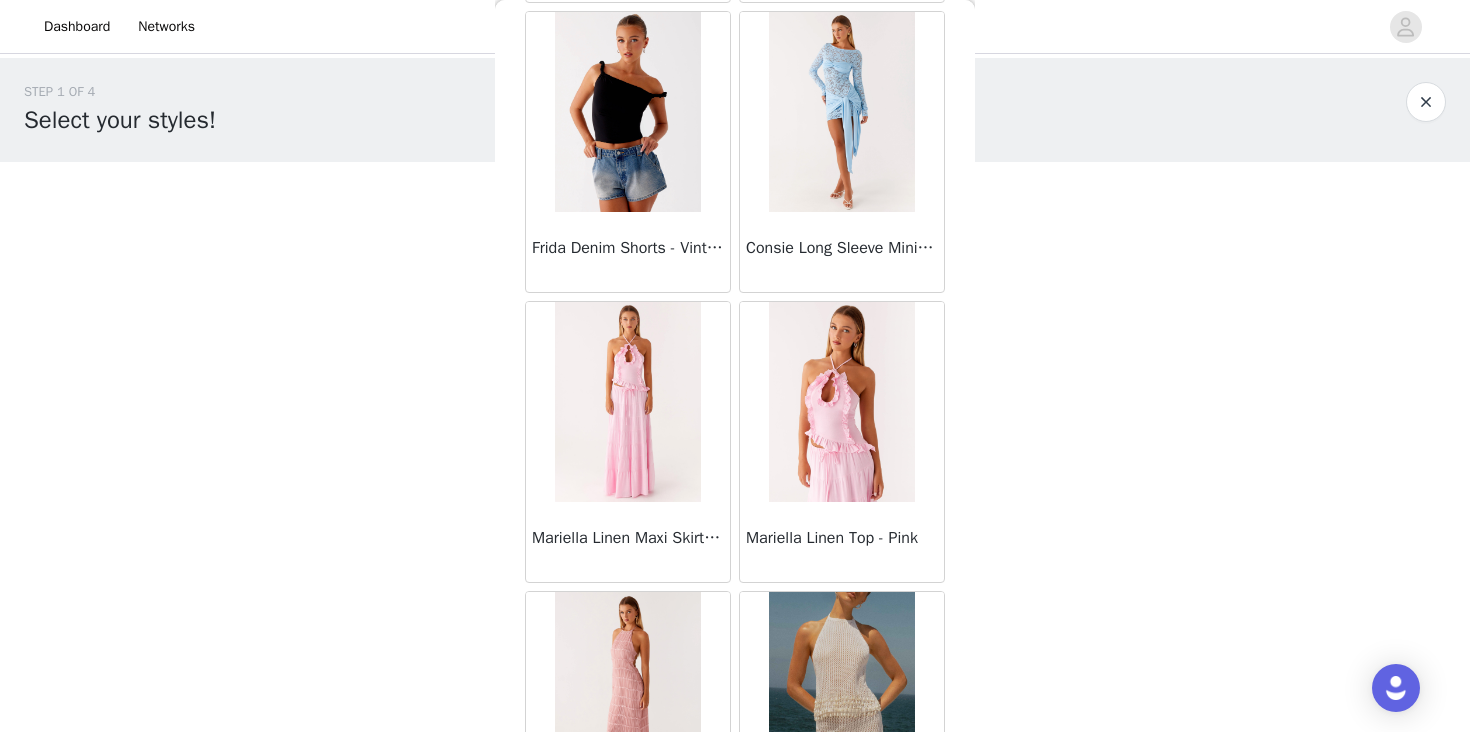 scroll, scrollTop: 2328, scrollLeft: 0, axis: vertical 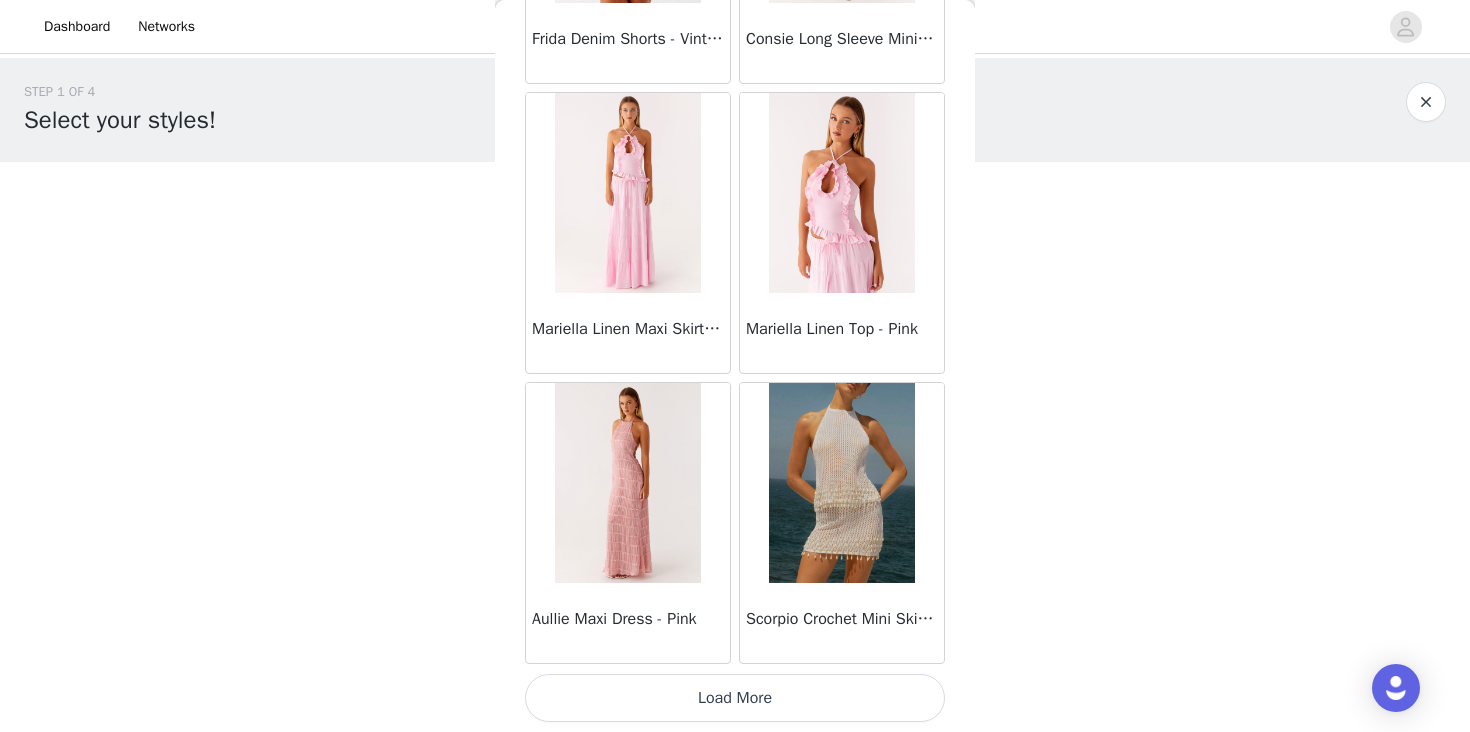 click on "Load More" at bounding box center (735, 698) 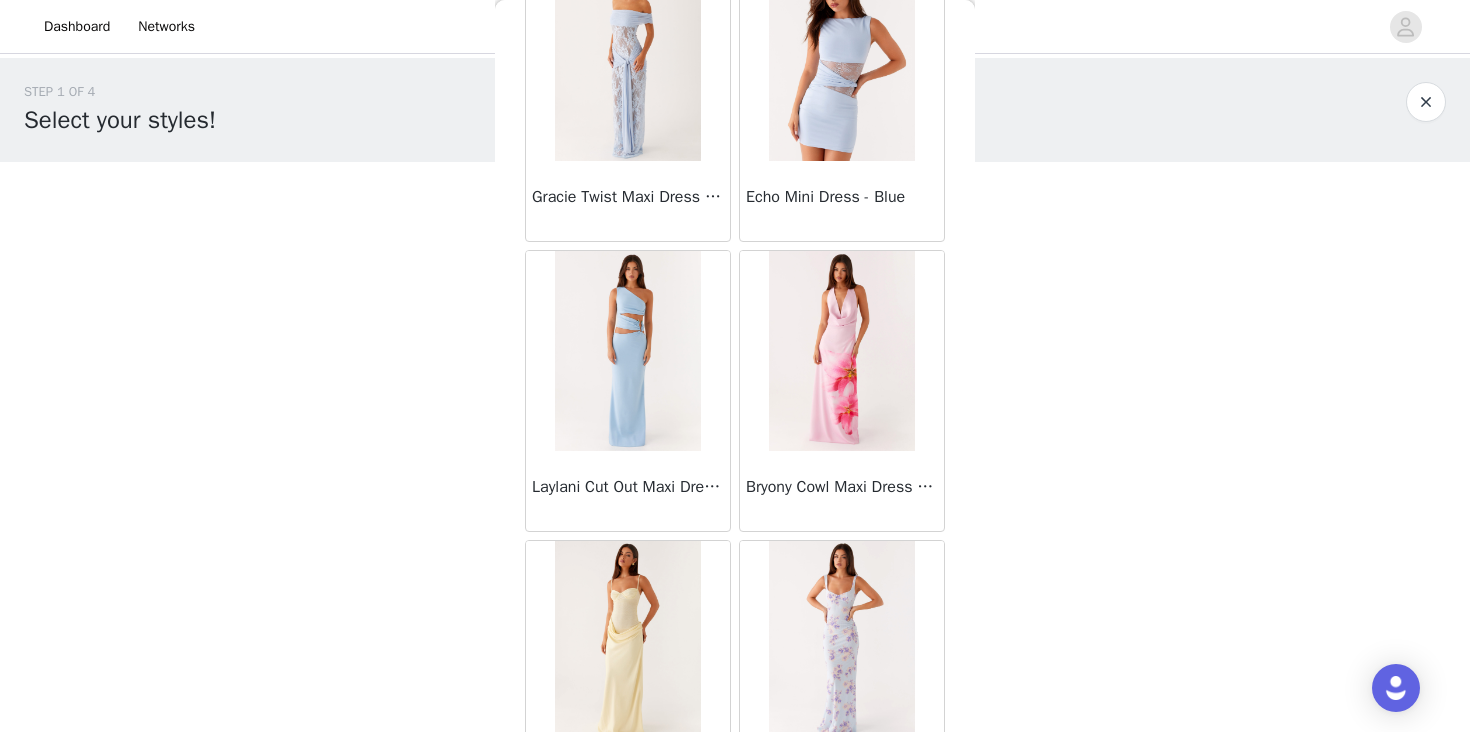 scroll, scrollTop: 5228, scrollLeft: 0, axis: vertical 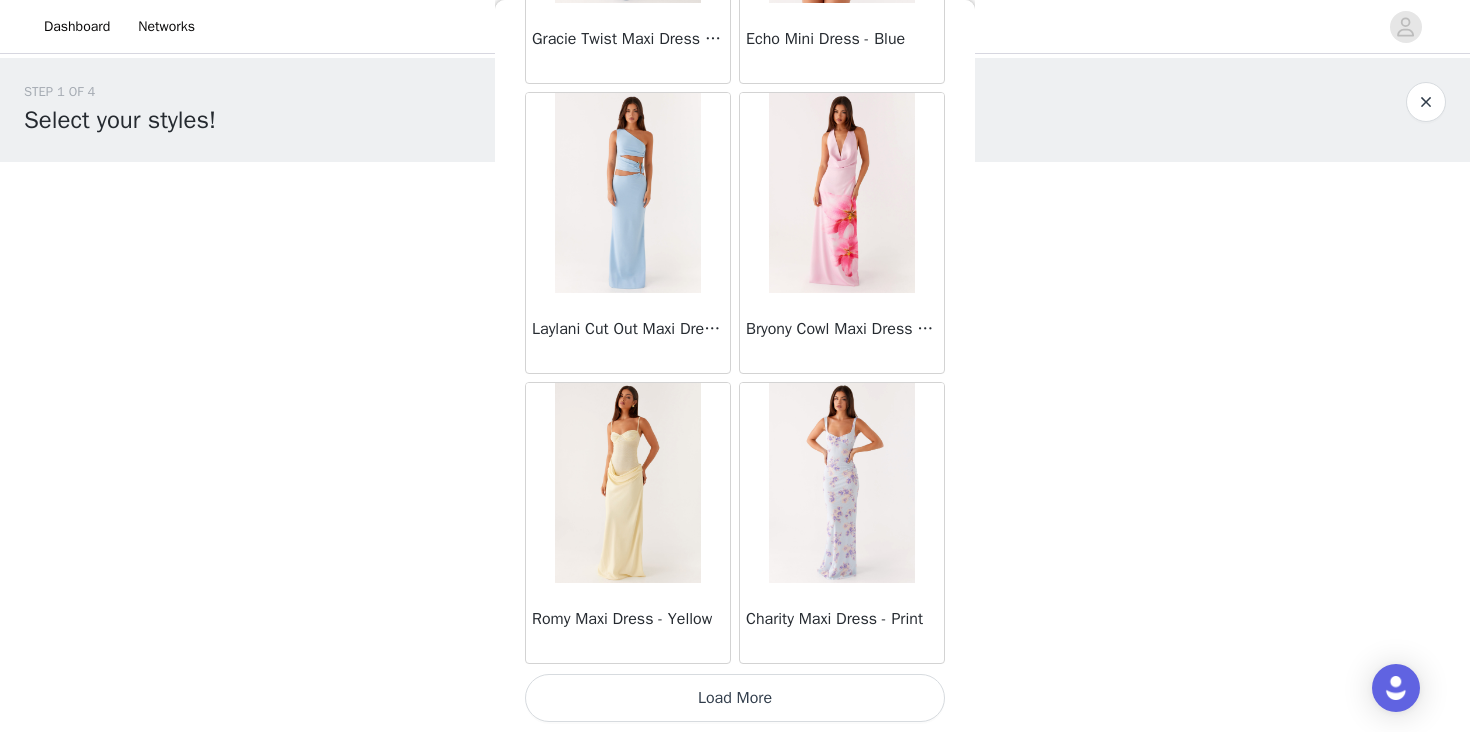 click on "Load More" at bounding box center [735, 698] 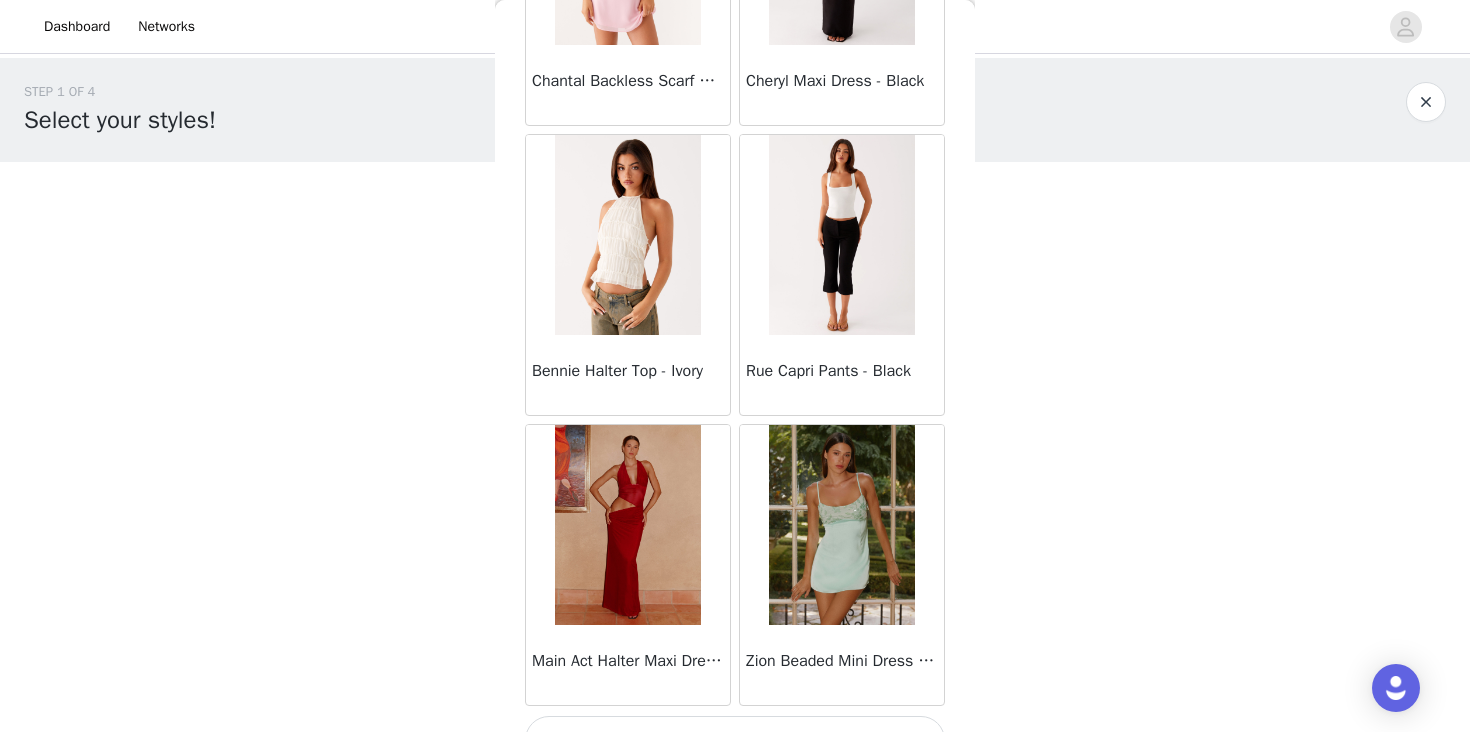 scroll, scrollTop: 8128, scrollLeft: 0, axis: vertical 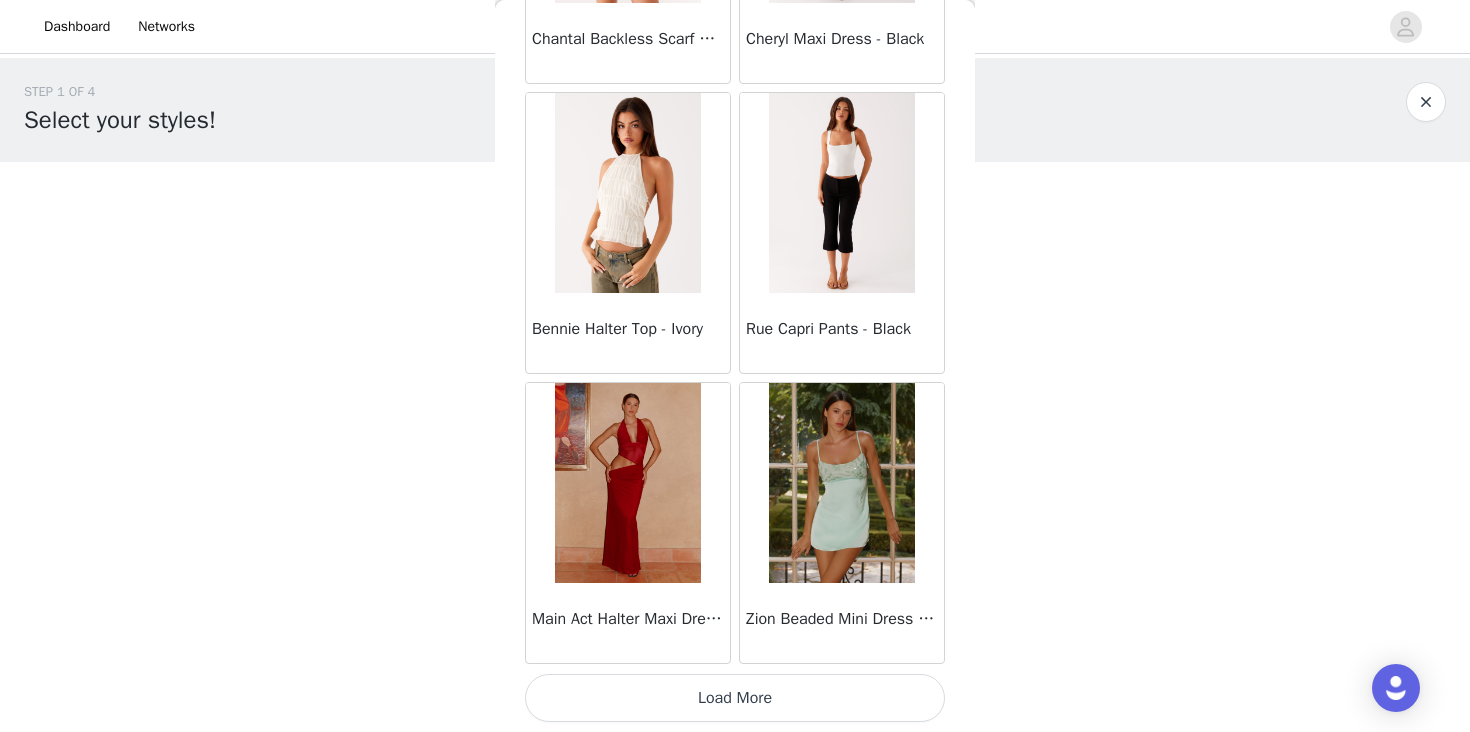 click on "Load More" at bounding box center (735, 698) 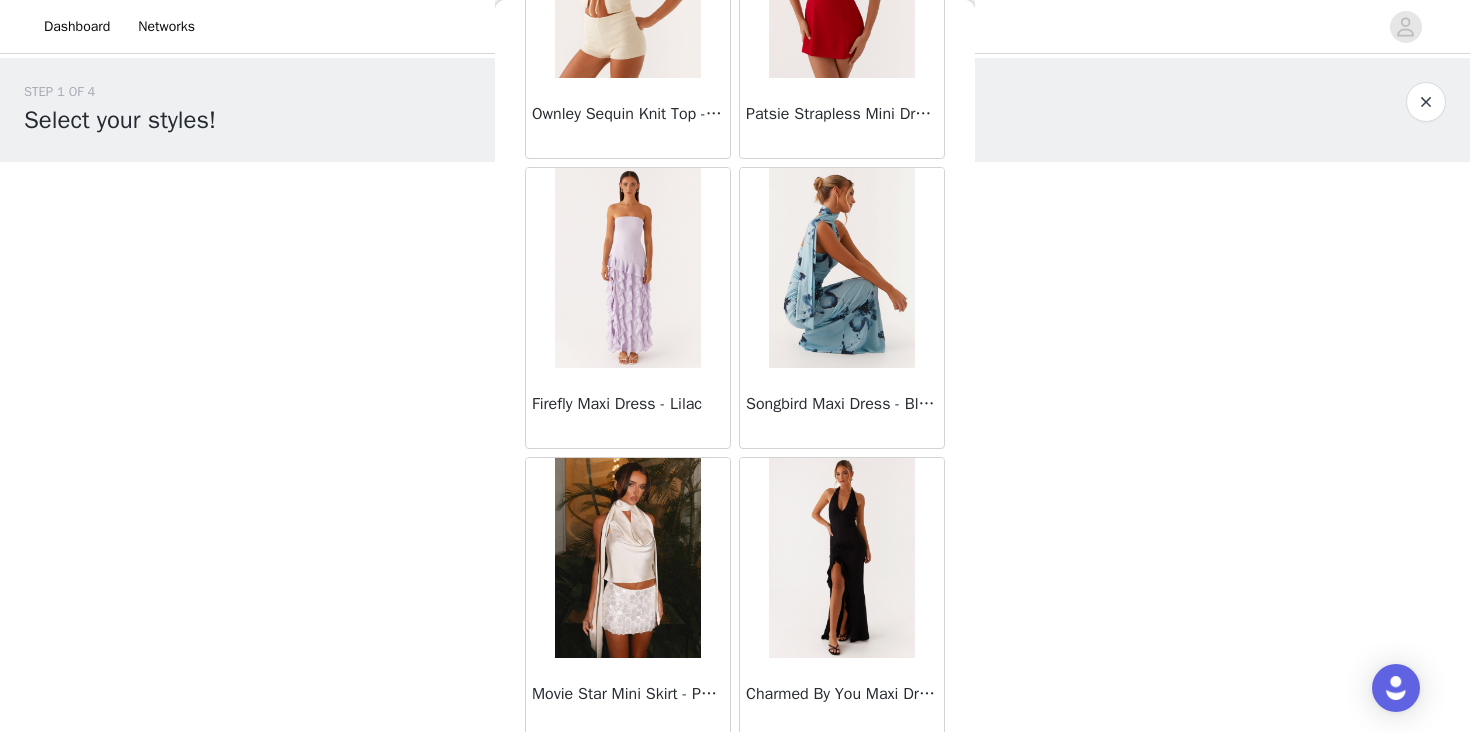 scroll, scrollTop: 11028, scrollLeft: 0, axis: vertical 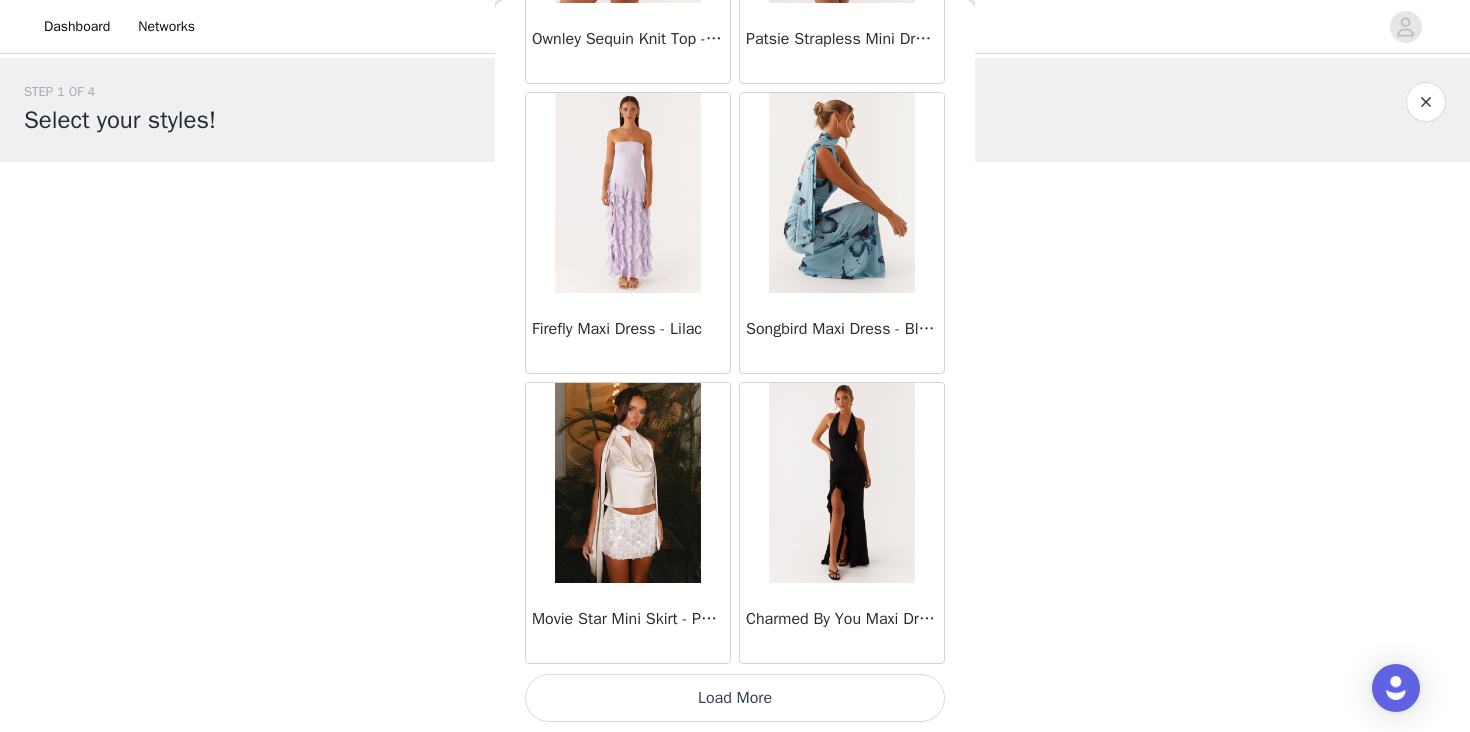 click on "Load More" at bounding box center [735, 698] 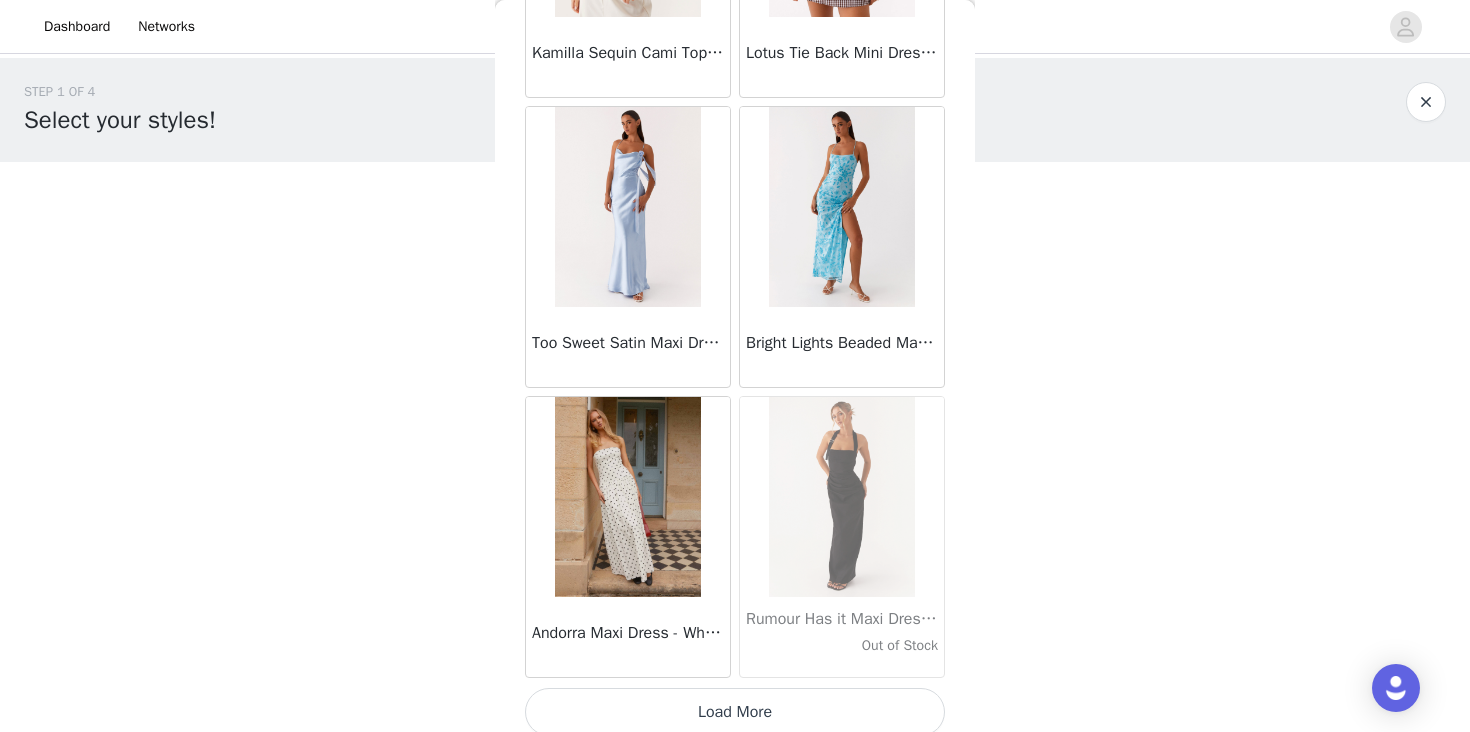 scroll, scrollTop: 13928, scrollLeft: 0, axis: vertical 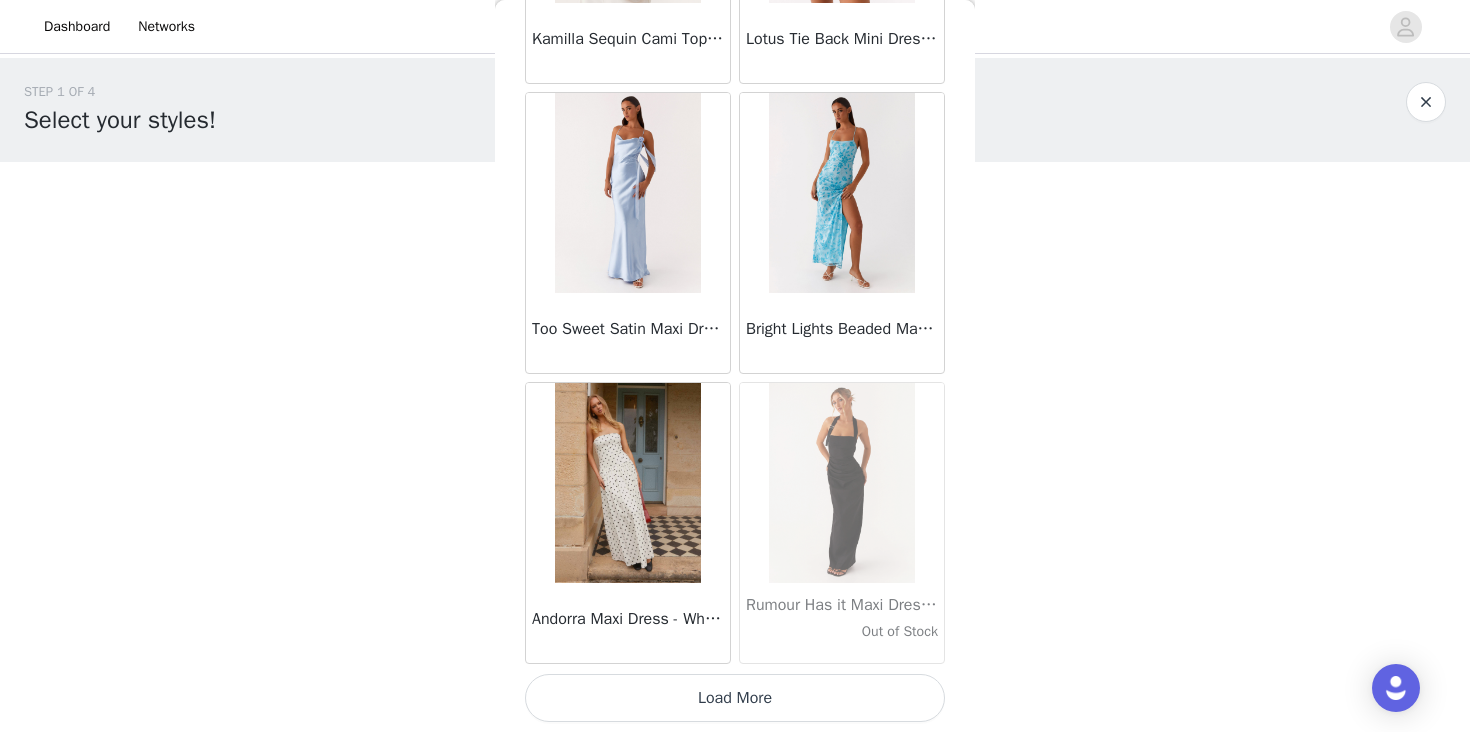 click on "Load More" at bounding box center [735, 698] 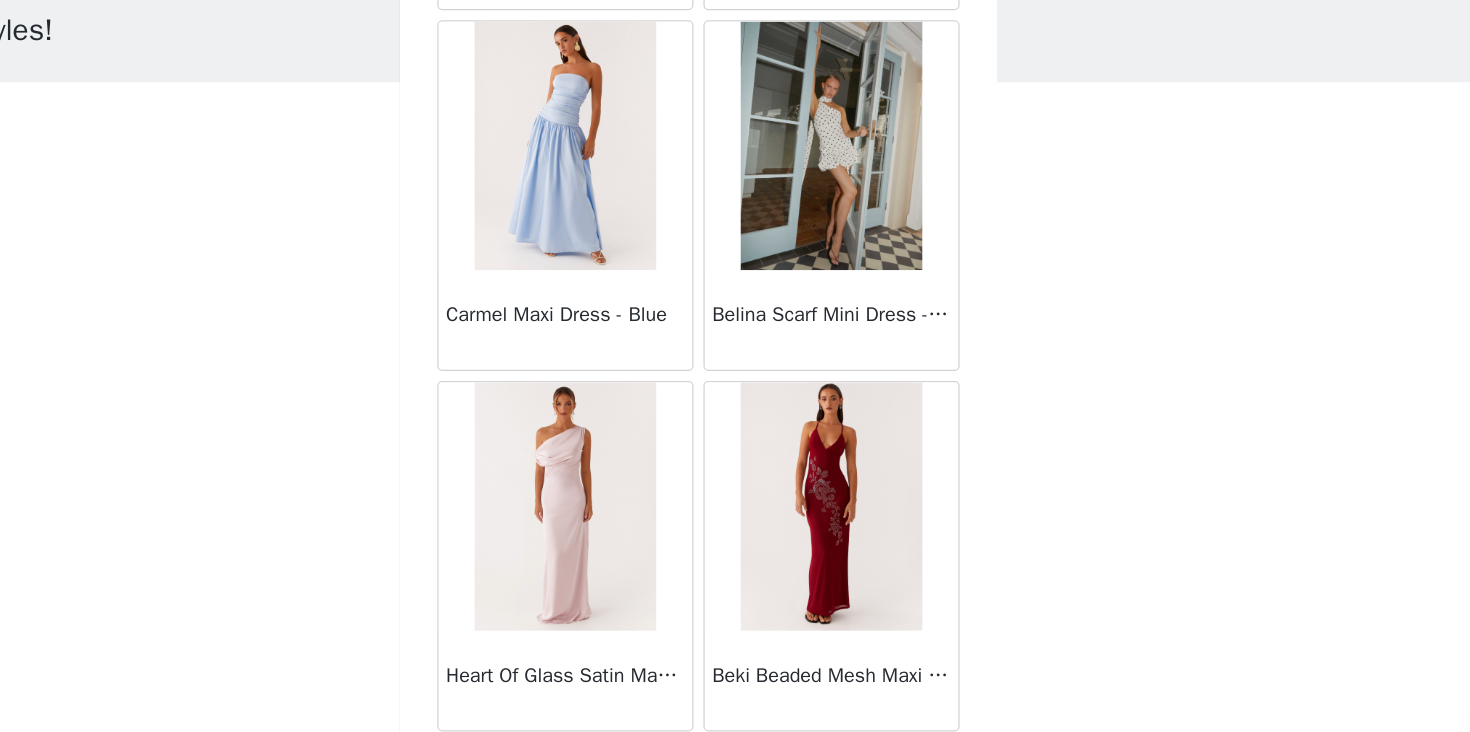 scroll, scrollTop: 16828, scrollLeft: 0, axis: vertical 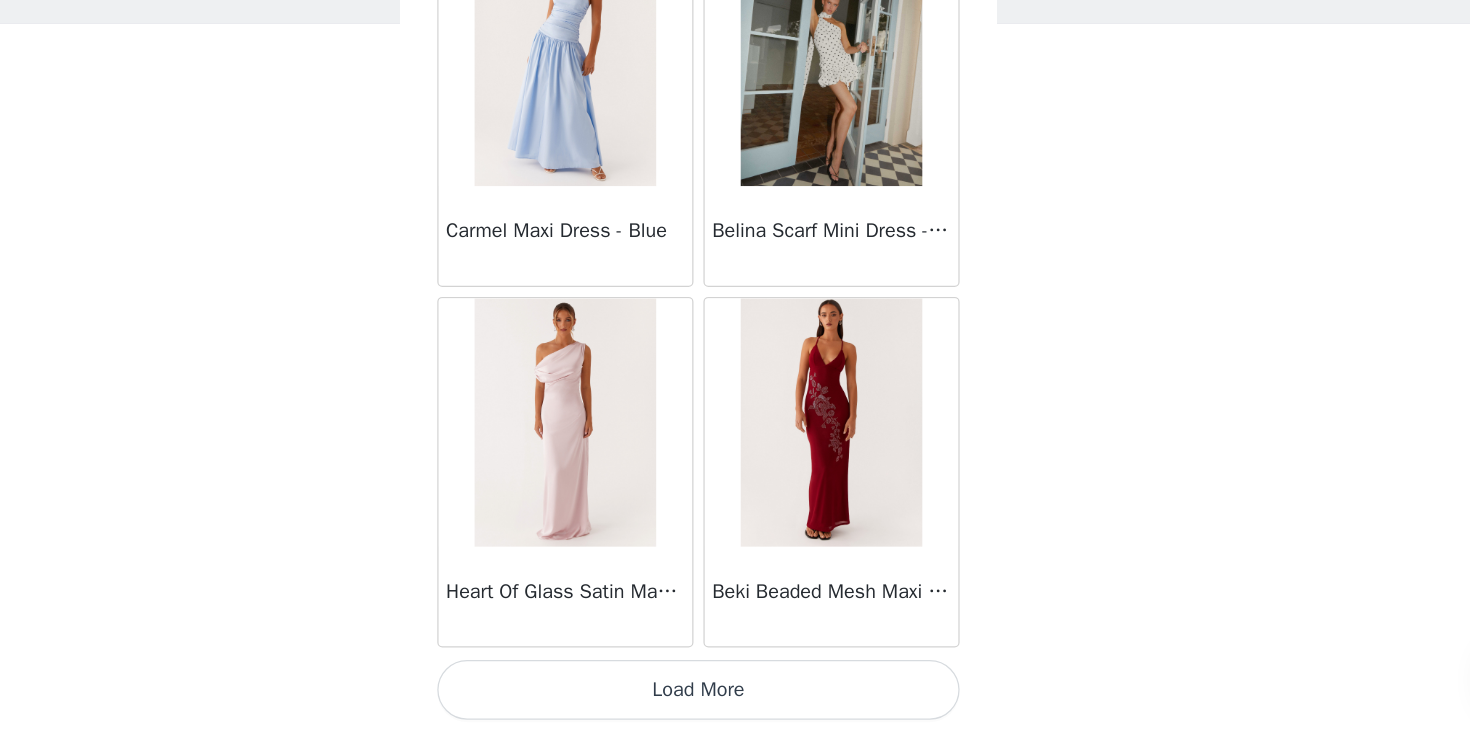 click on "Load More" at bounding box center (735, 698) 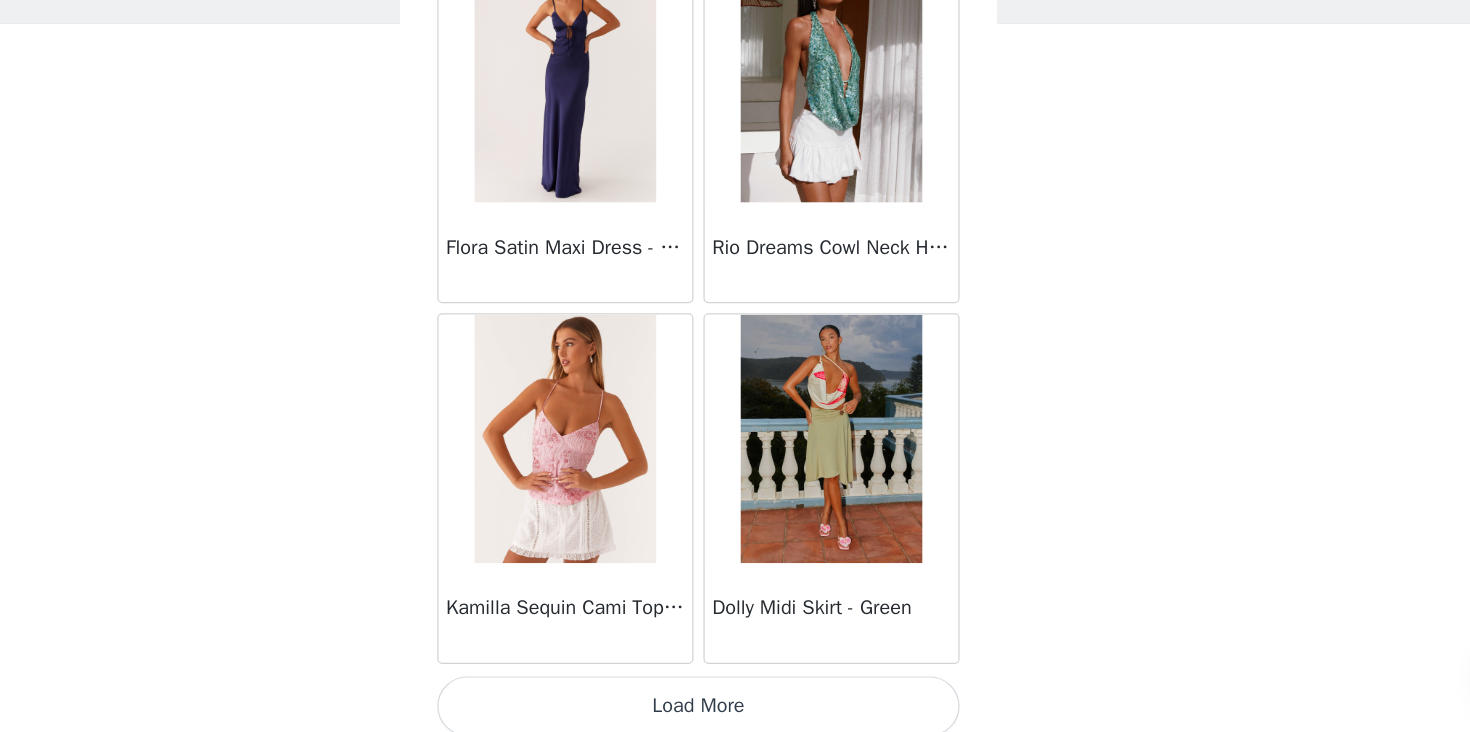 scroll, scrollTop: 19728, scrollLeft: 0, axis: vertical 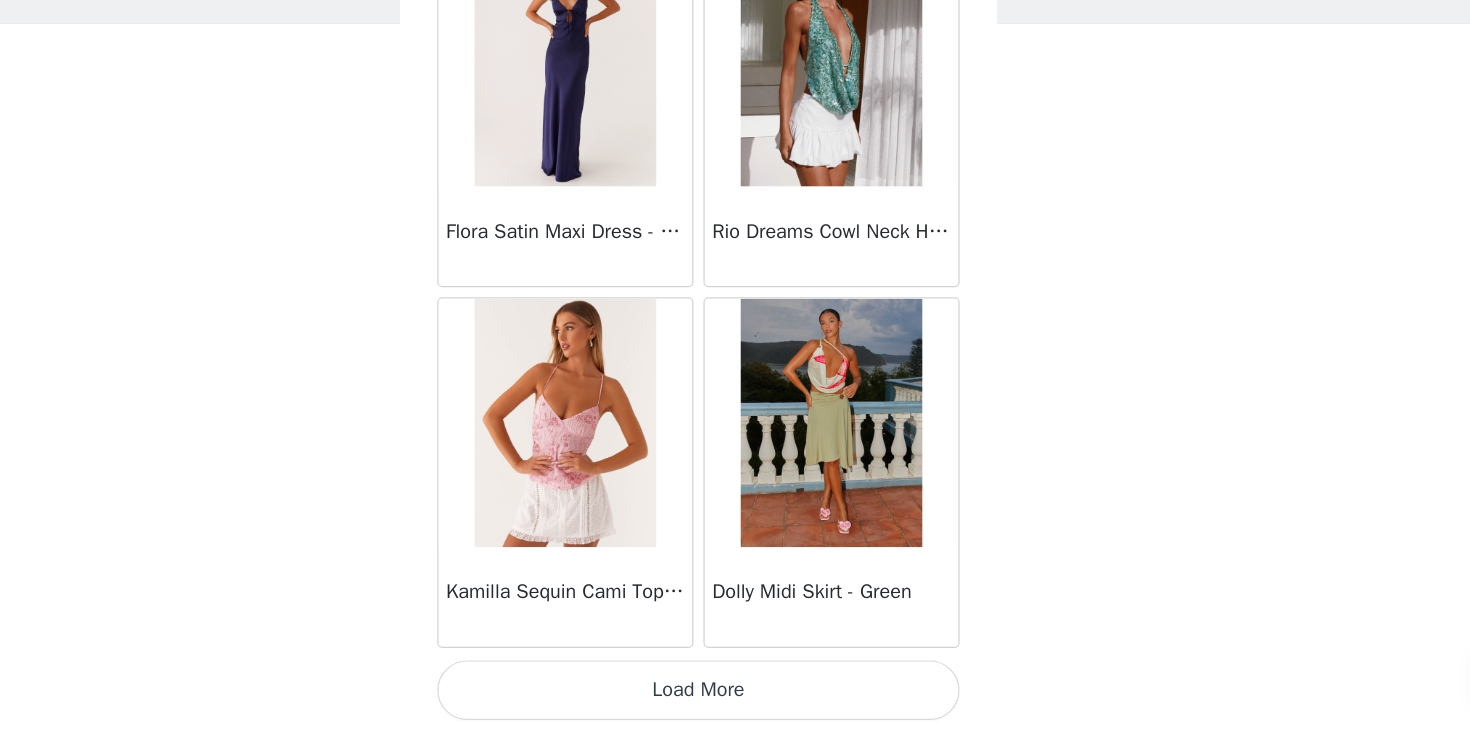 click on "Load More" at bounding box center (735, 698) 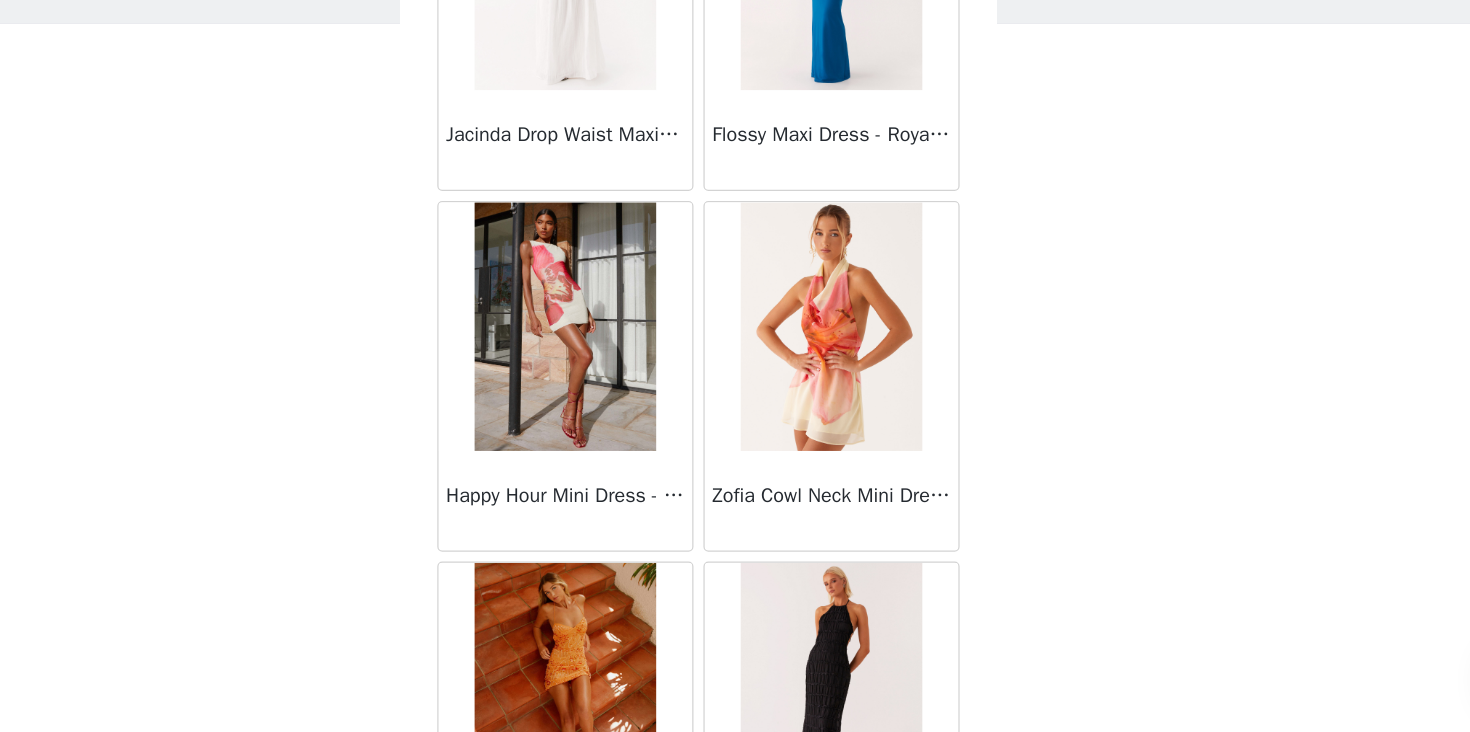scroll, scrollTop: 22628, scrollLeft: 0, axis: vertical 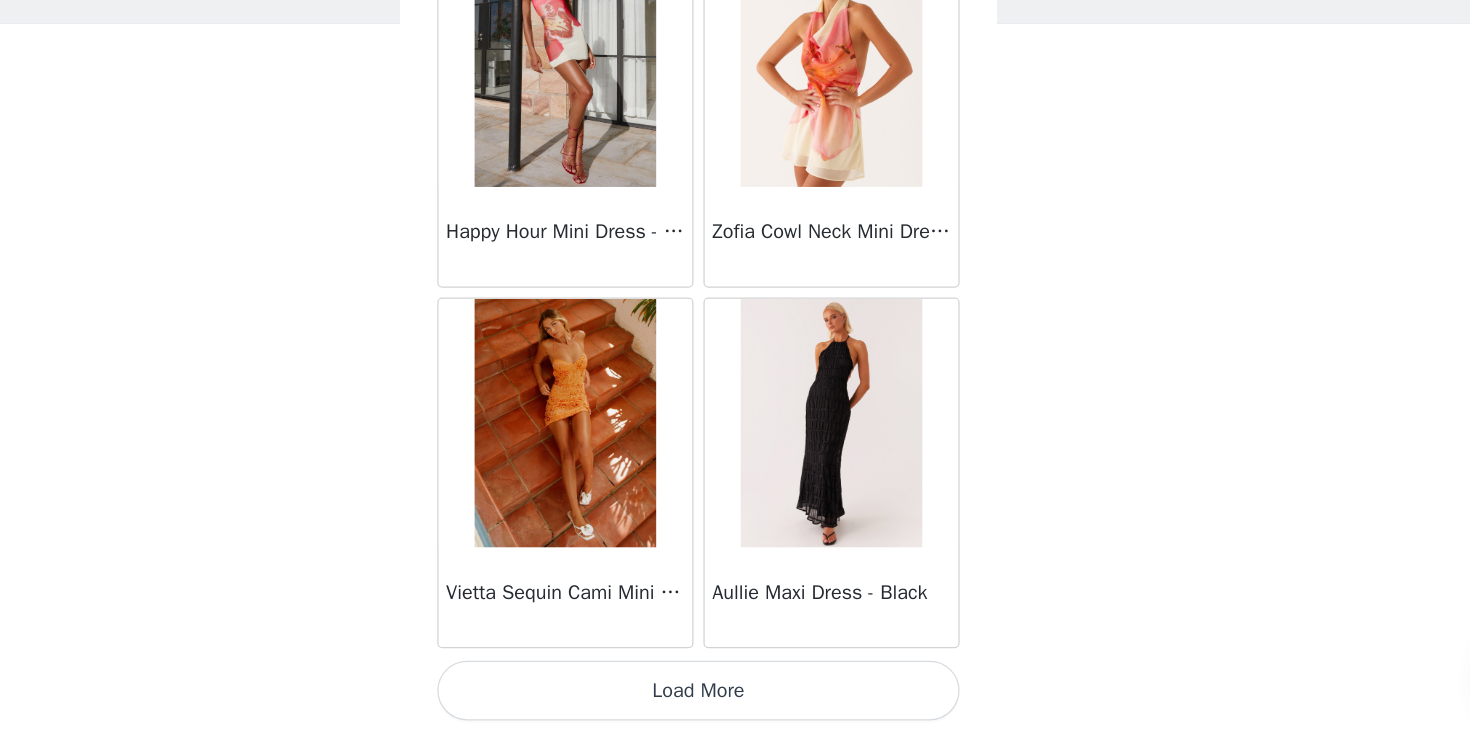 click on "Load More" at bounding box center (735, 698) 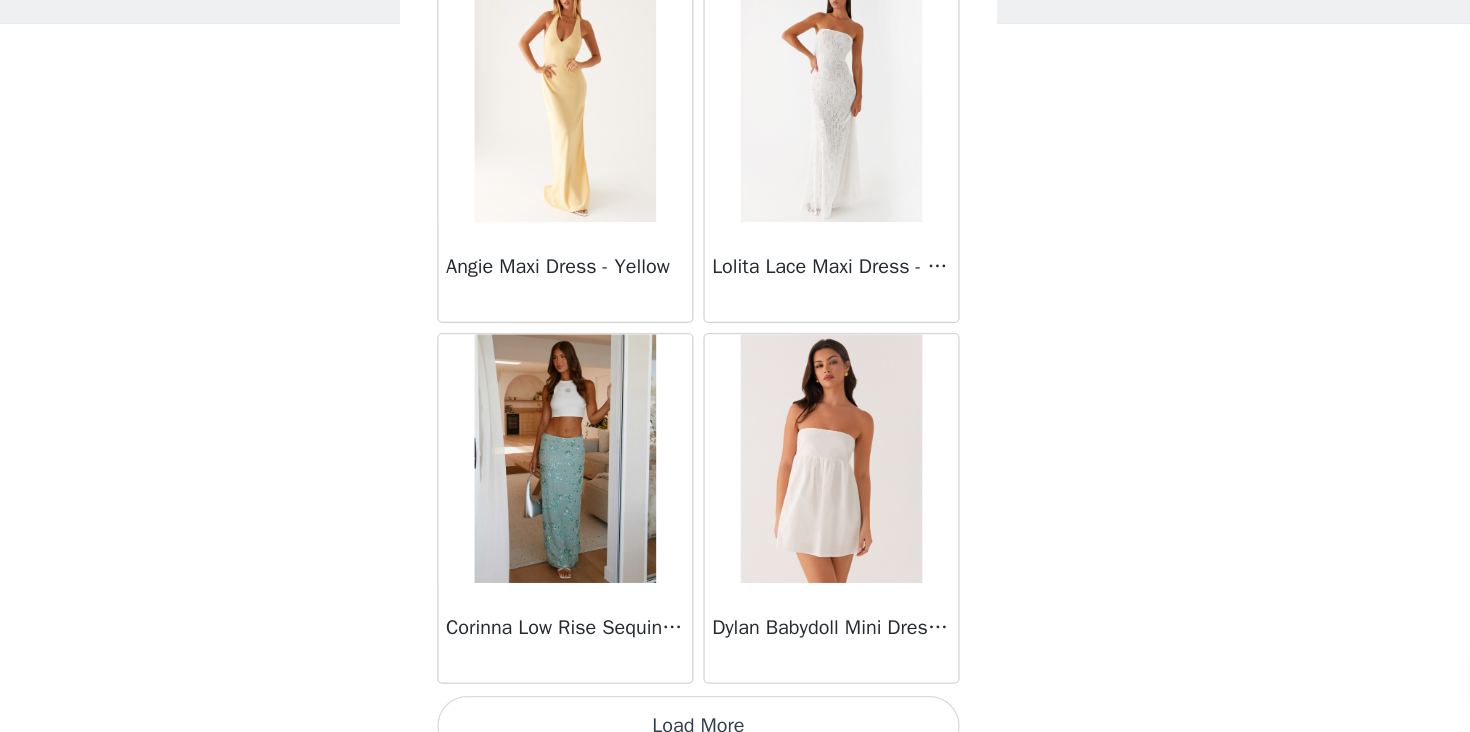 scroll, scrollTop: 25518, scrollLeft: 0, axis: vertical 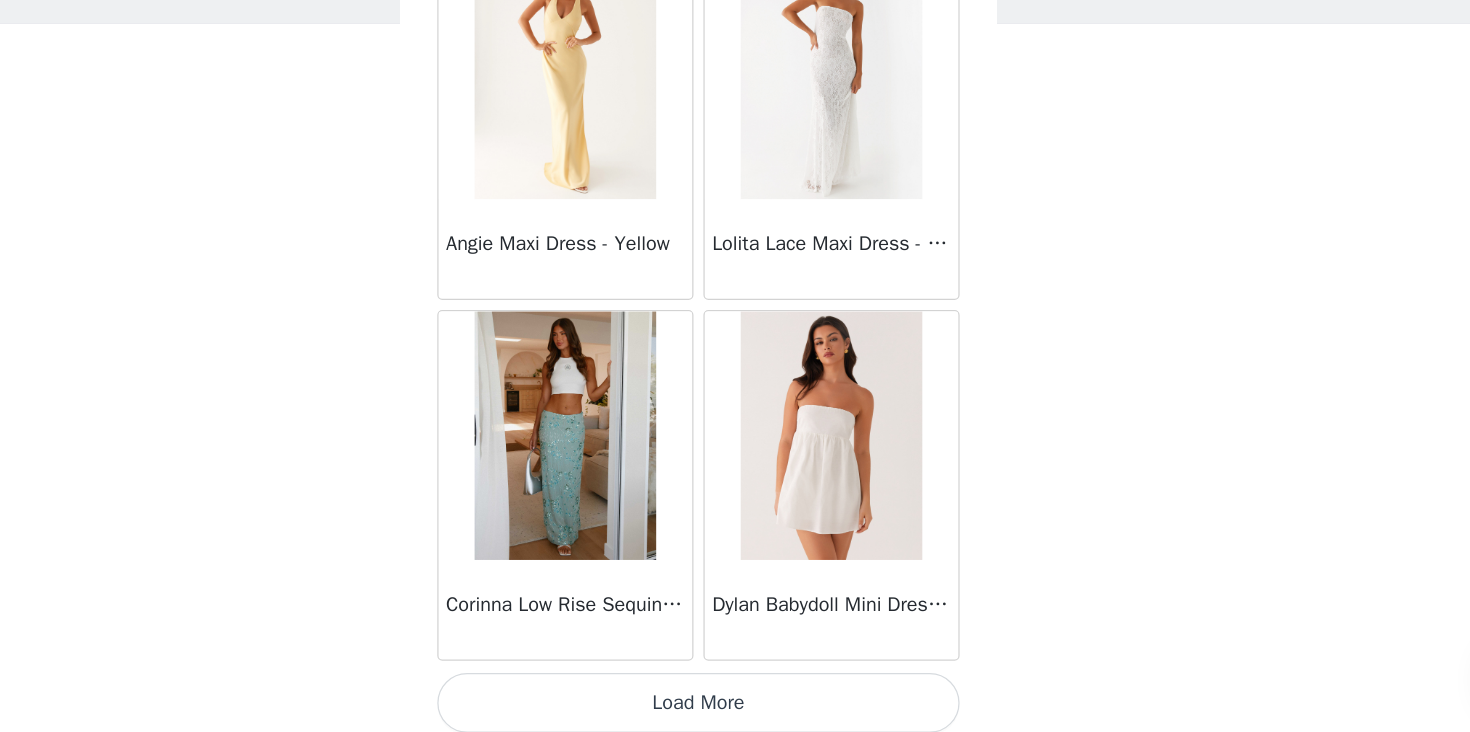 click on "Load More" at bounding box center [735, 708] 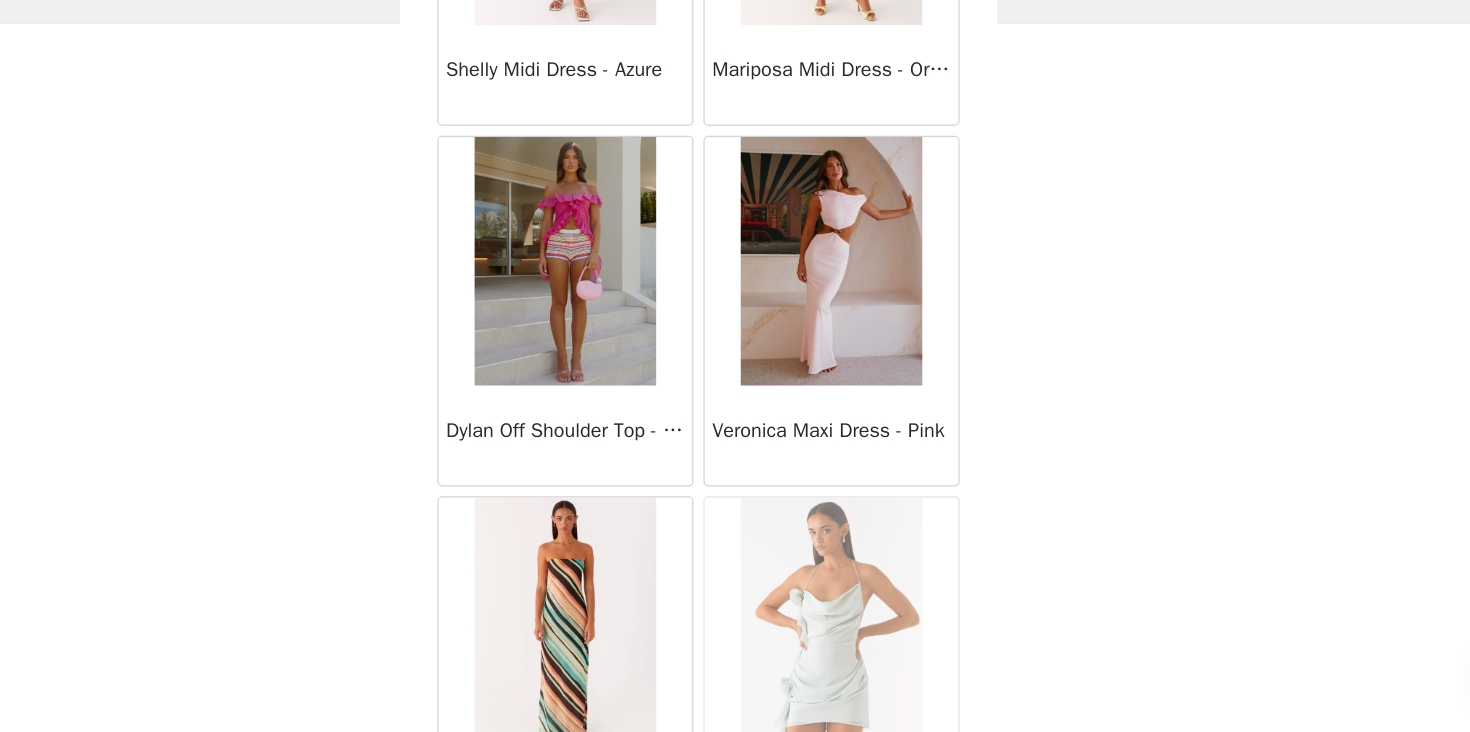 scroll, scrollTop: 28428, scrollLeft: 0, axis: vertical 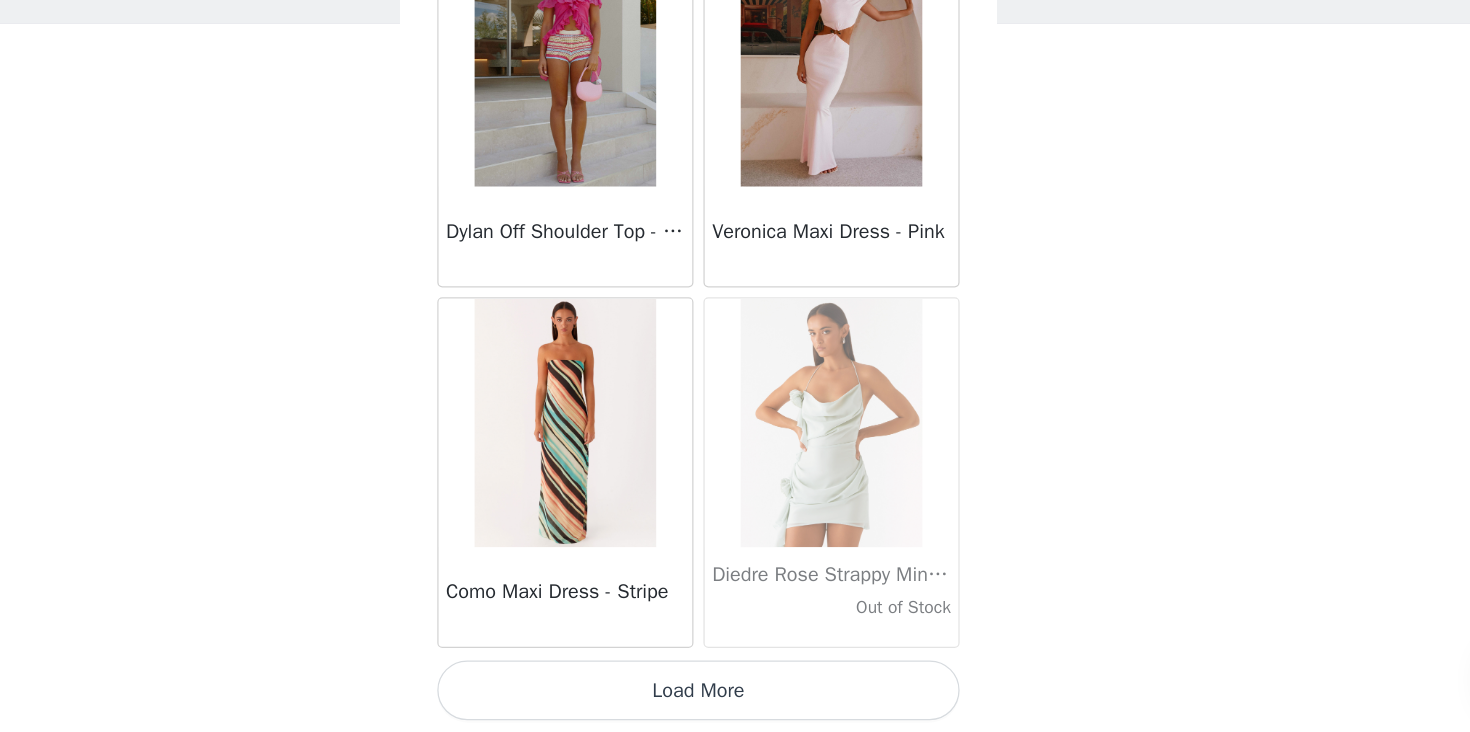click on "Load More" at bounding box center (735, 698) 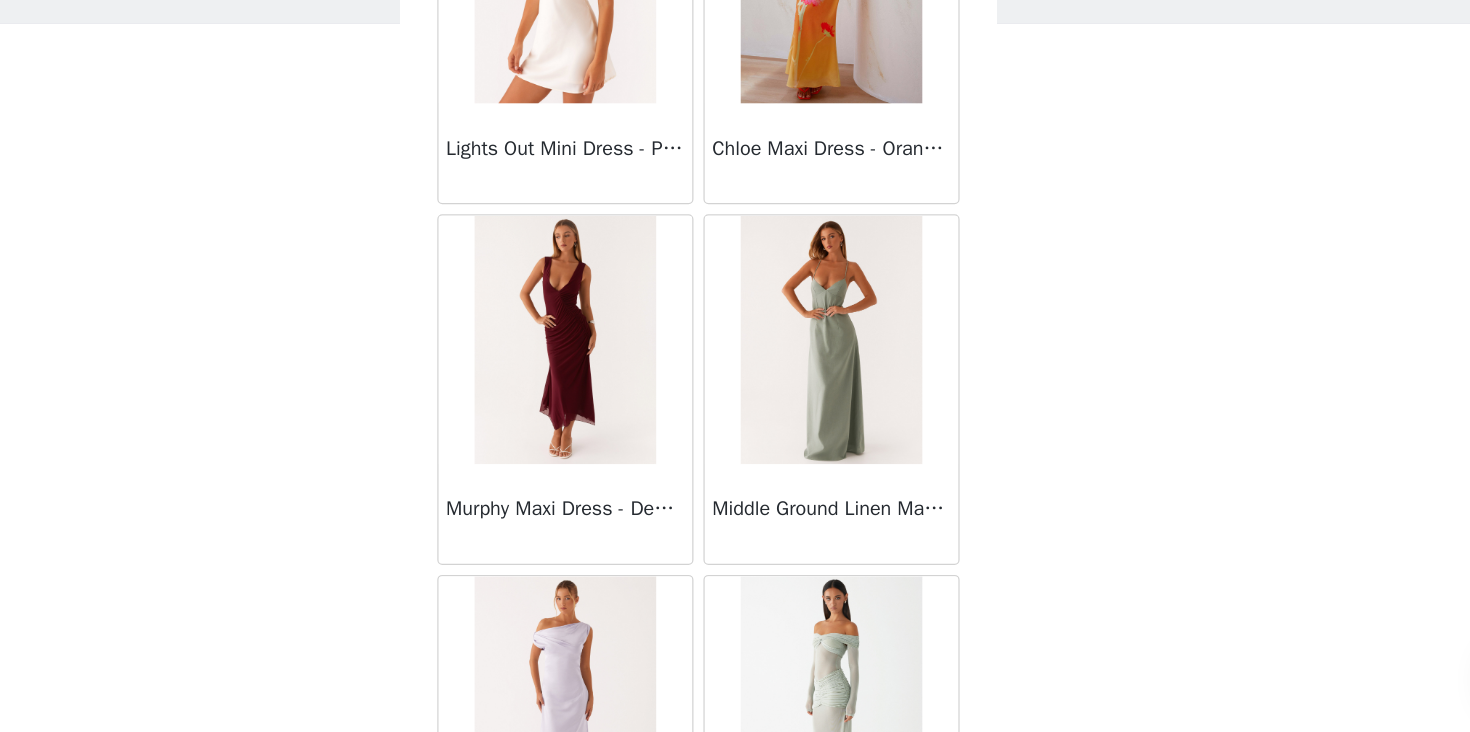 scroll, scrollTop: 29367, scrollLeft: 0, axis: vertical 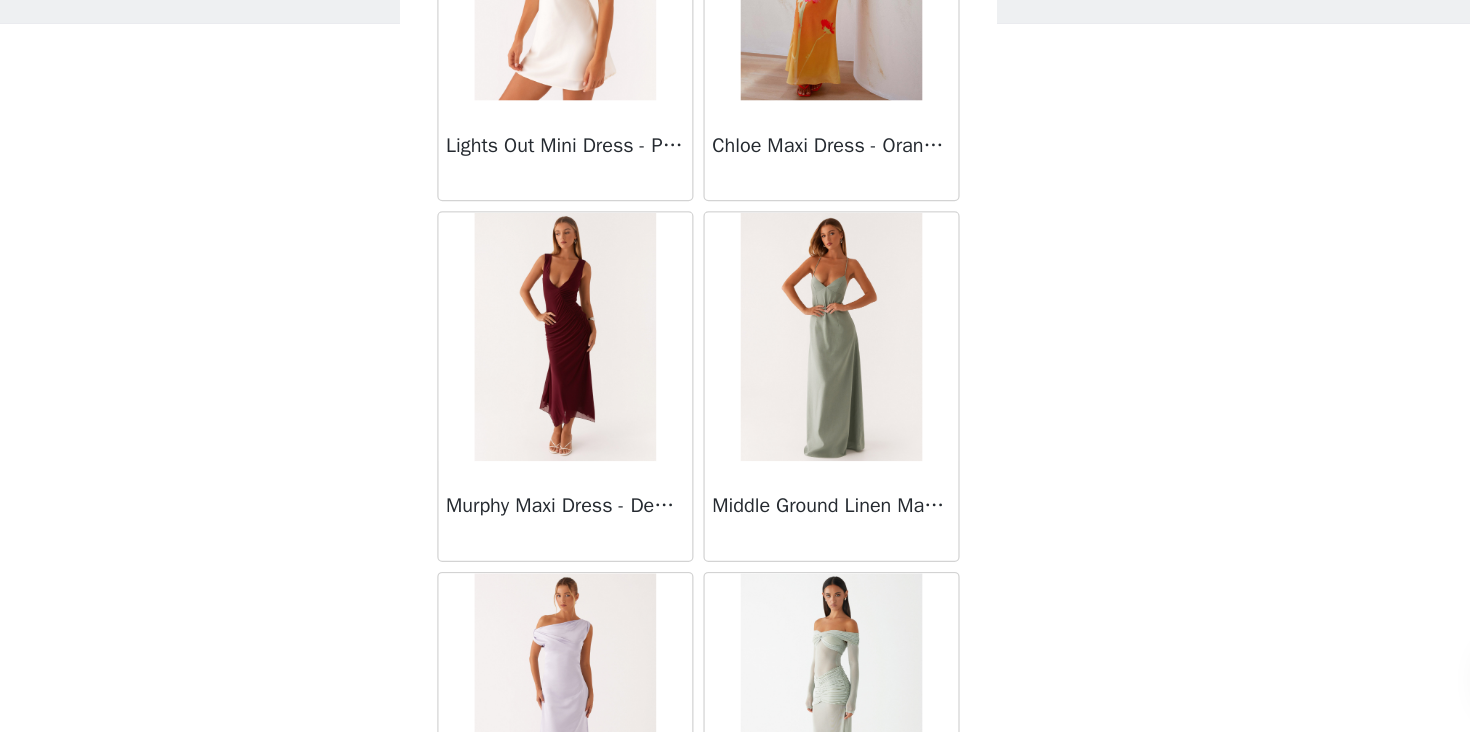 click on "Middle Ground Linen Maxi Dress - Sage" at bounding box center (842, 550) 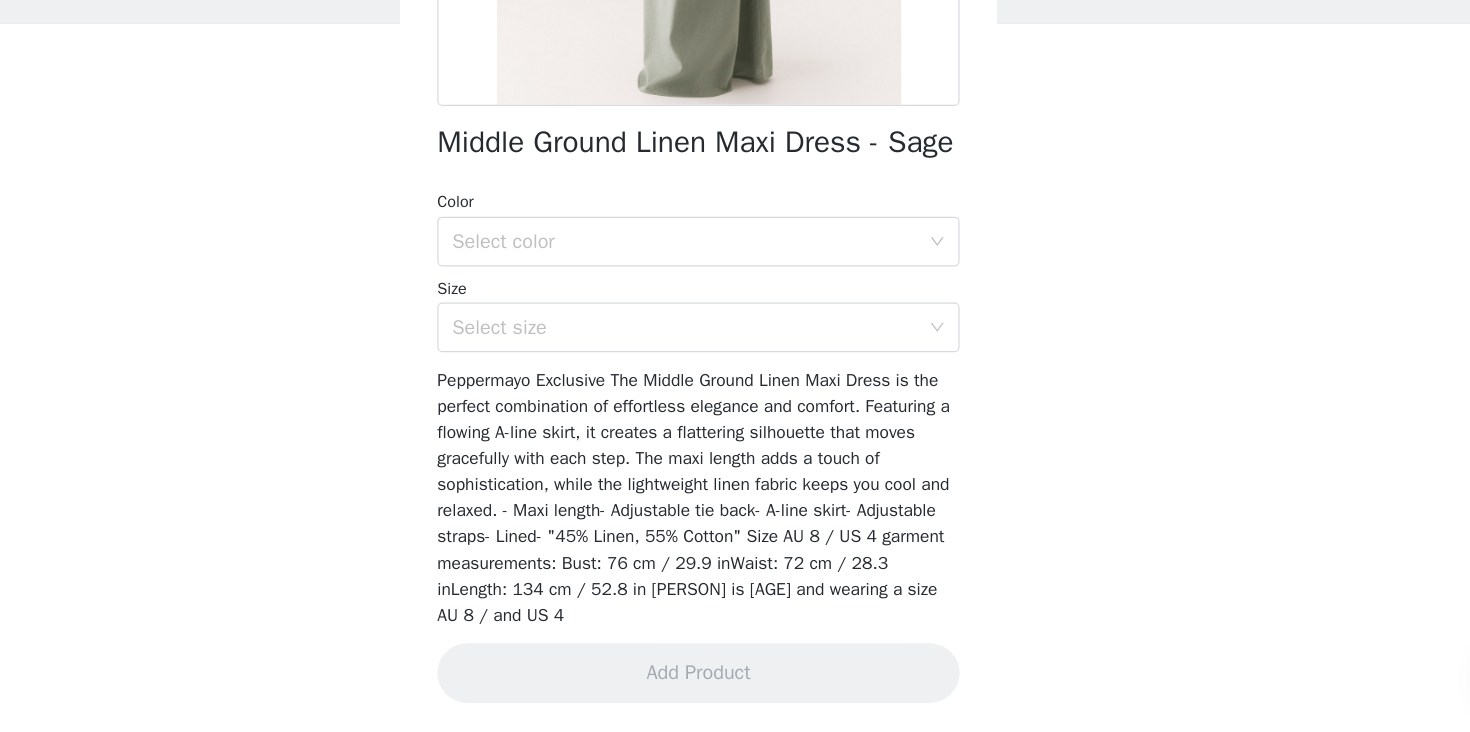 scroll, scrollTop: 349, scrollLeft: 0, axis: vertical 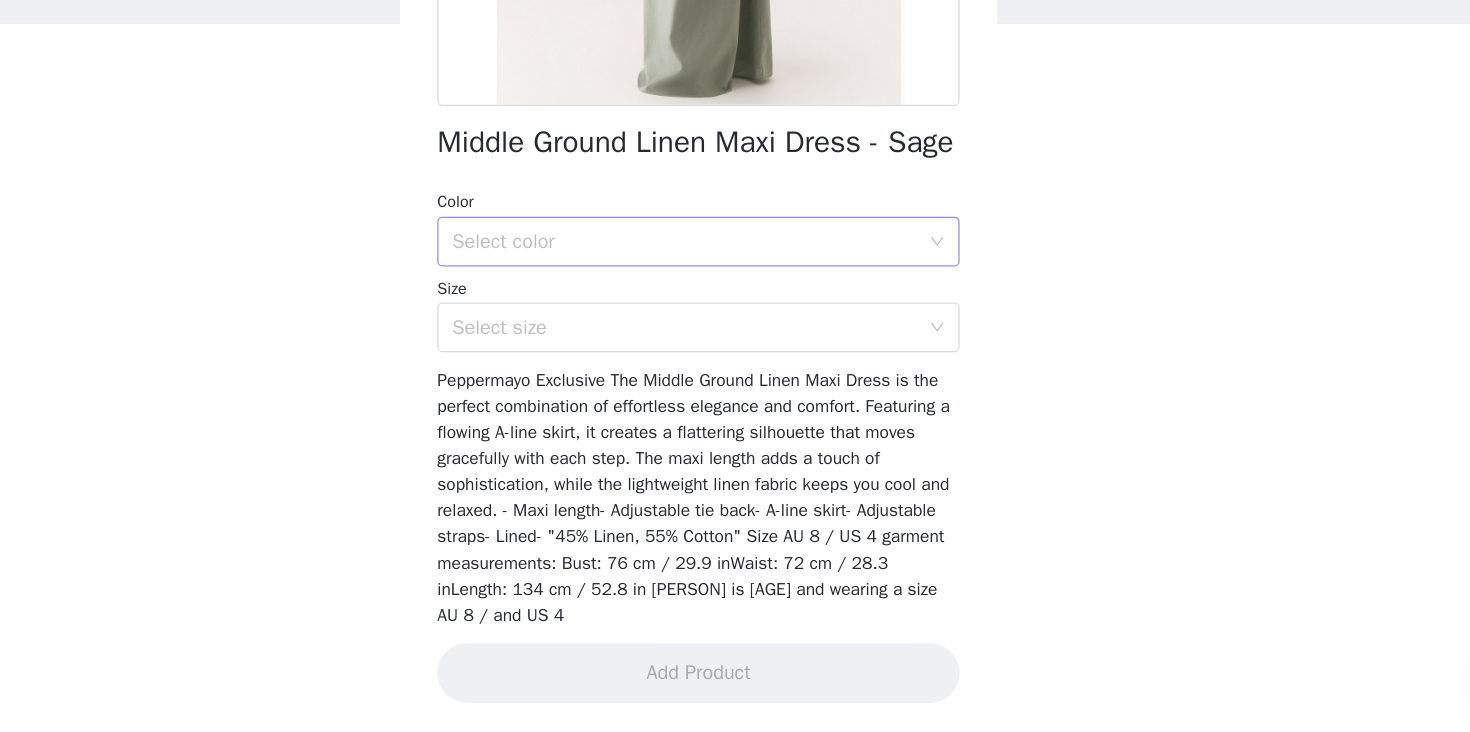 click on "Select color" at bounding box center (724, 337) 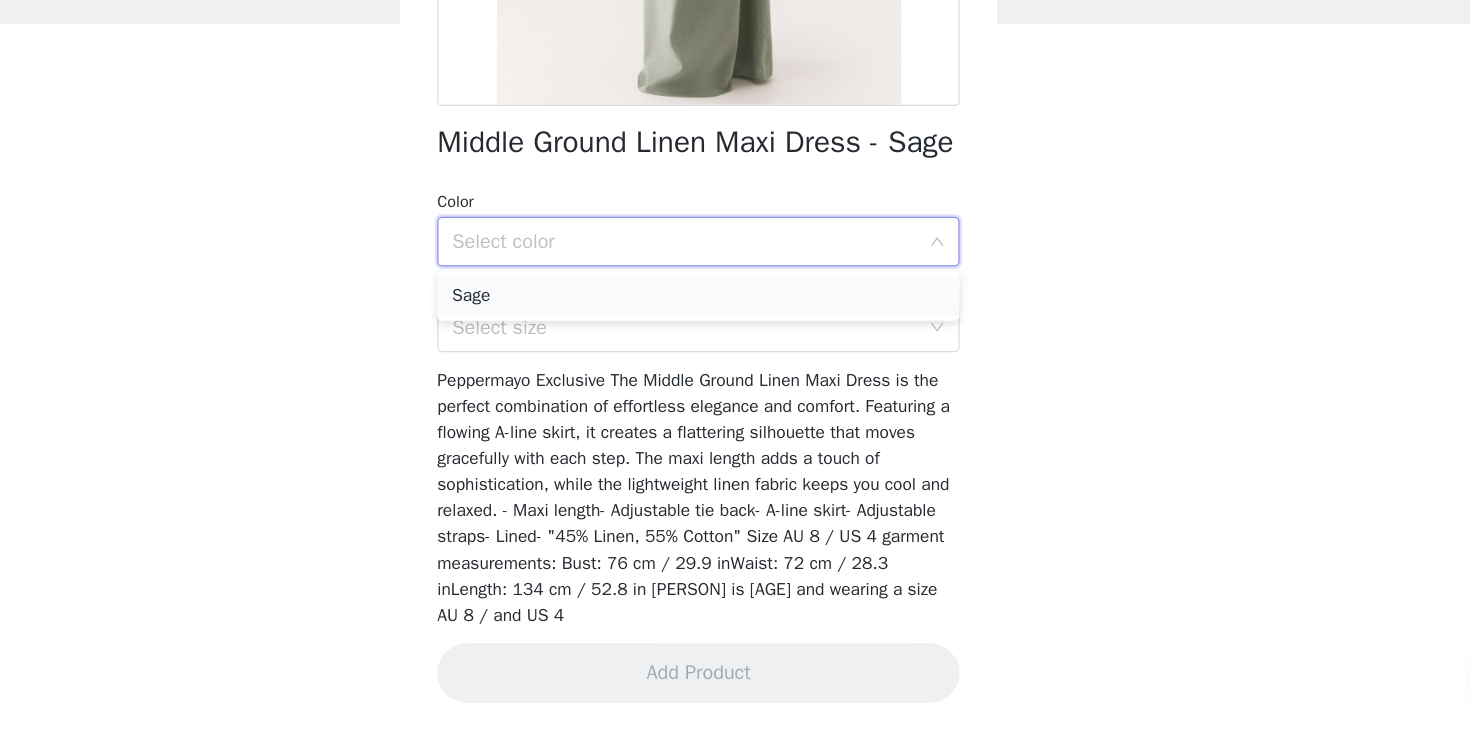 click on "Sage" at bounding box center (735, 381) 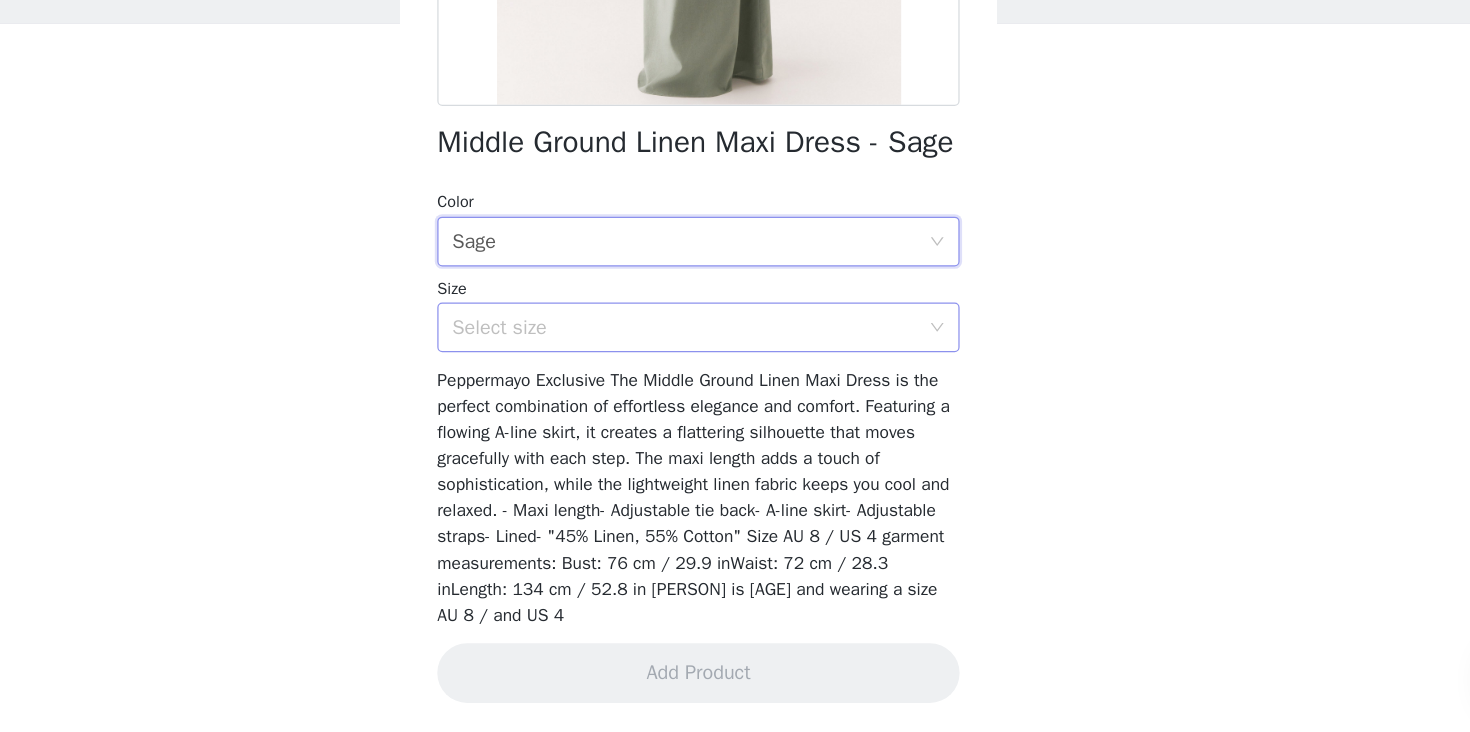 click on "Select size" at bounding box center (724, 406) 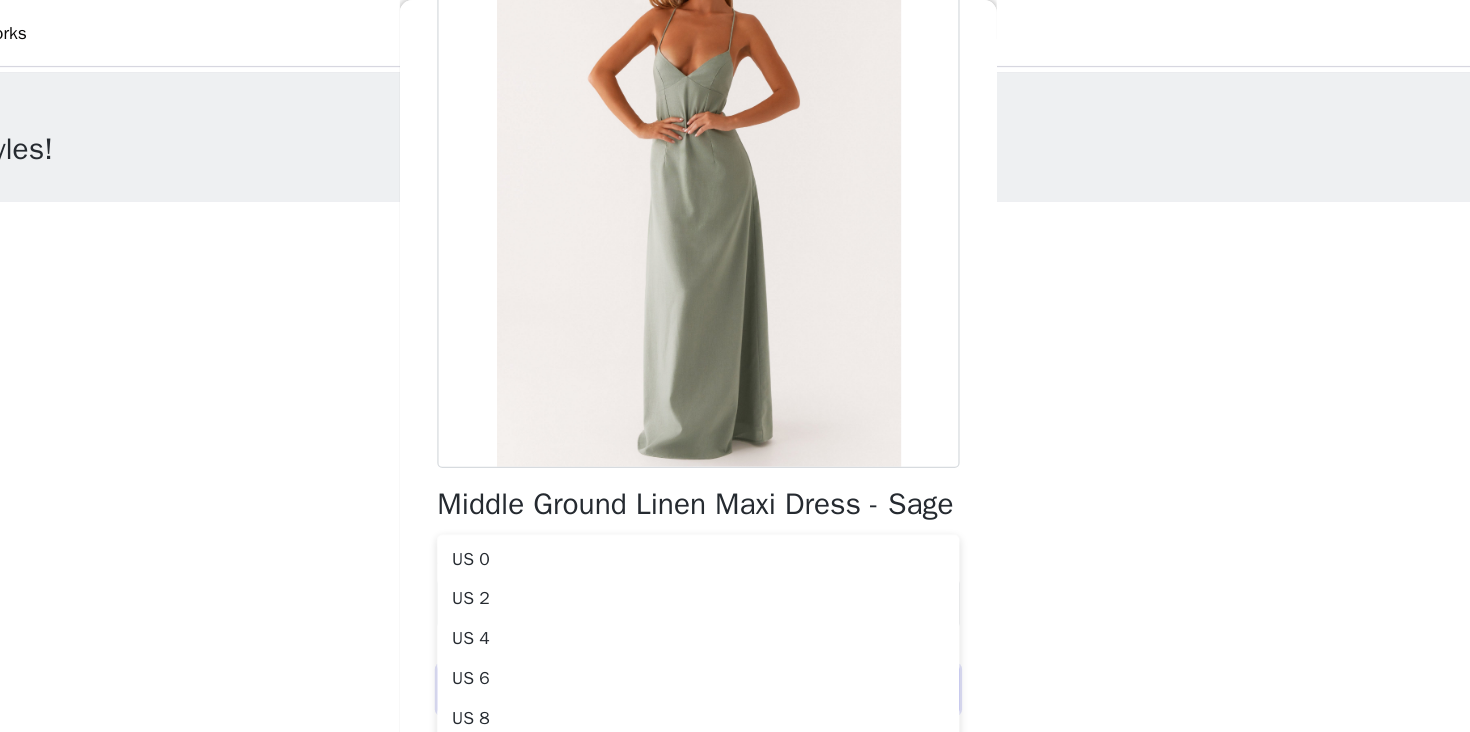 scroll, scrollTop: 171, scrollLeft: 0, axis: vertical 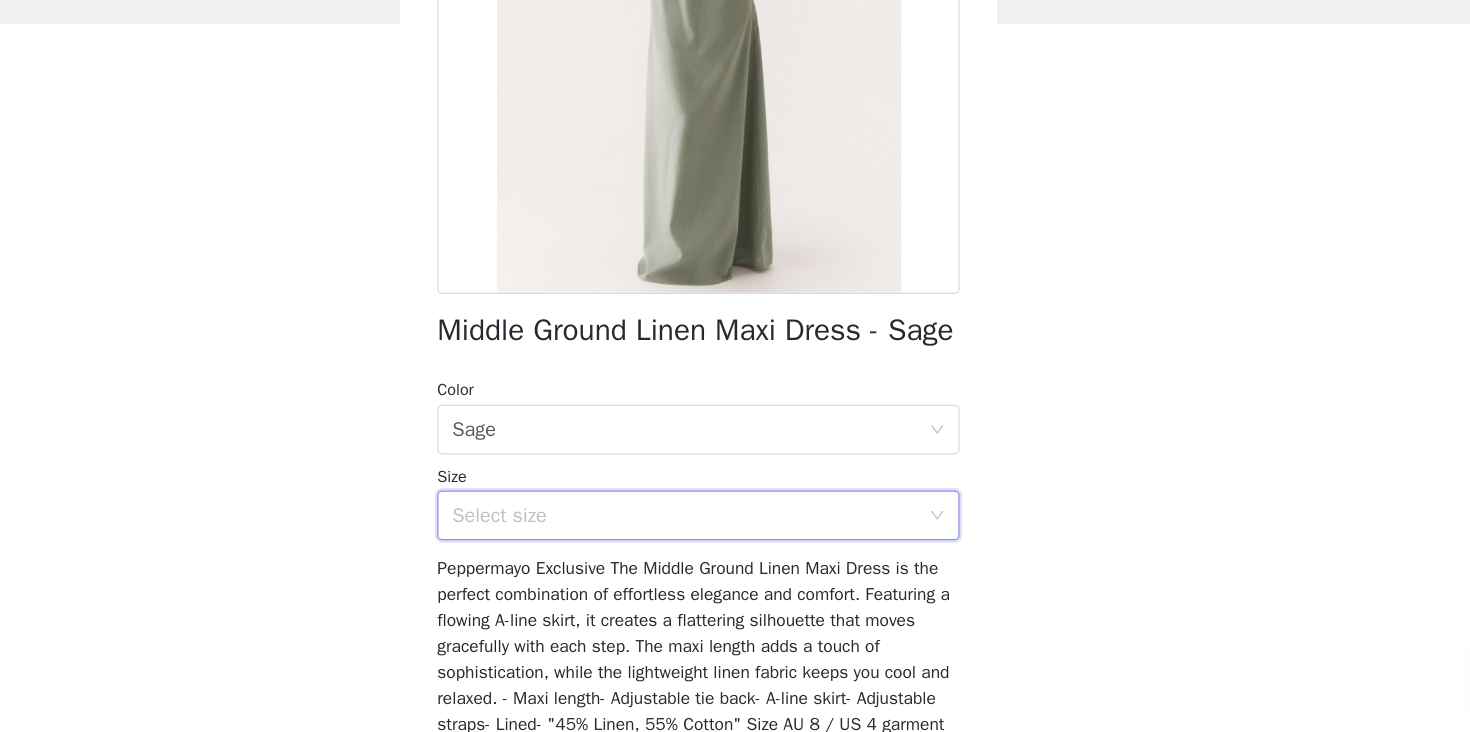 click on "Select size" at bounding box center (724, 557) 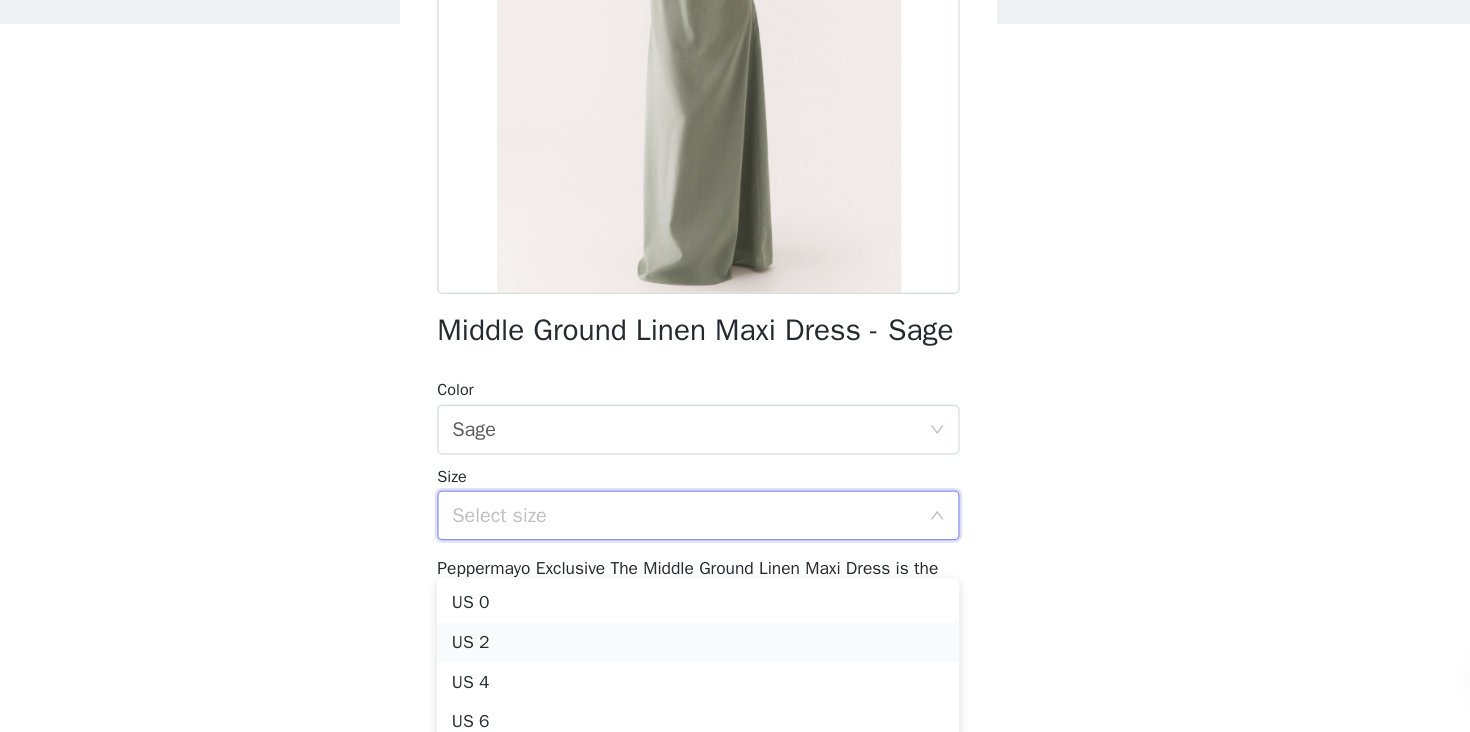 click on "US 2" at bounding box center (735, 660) 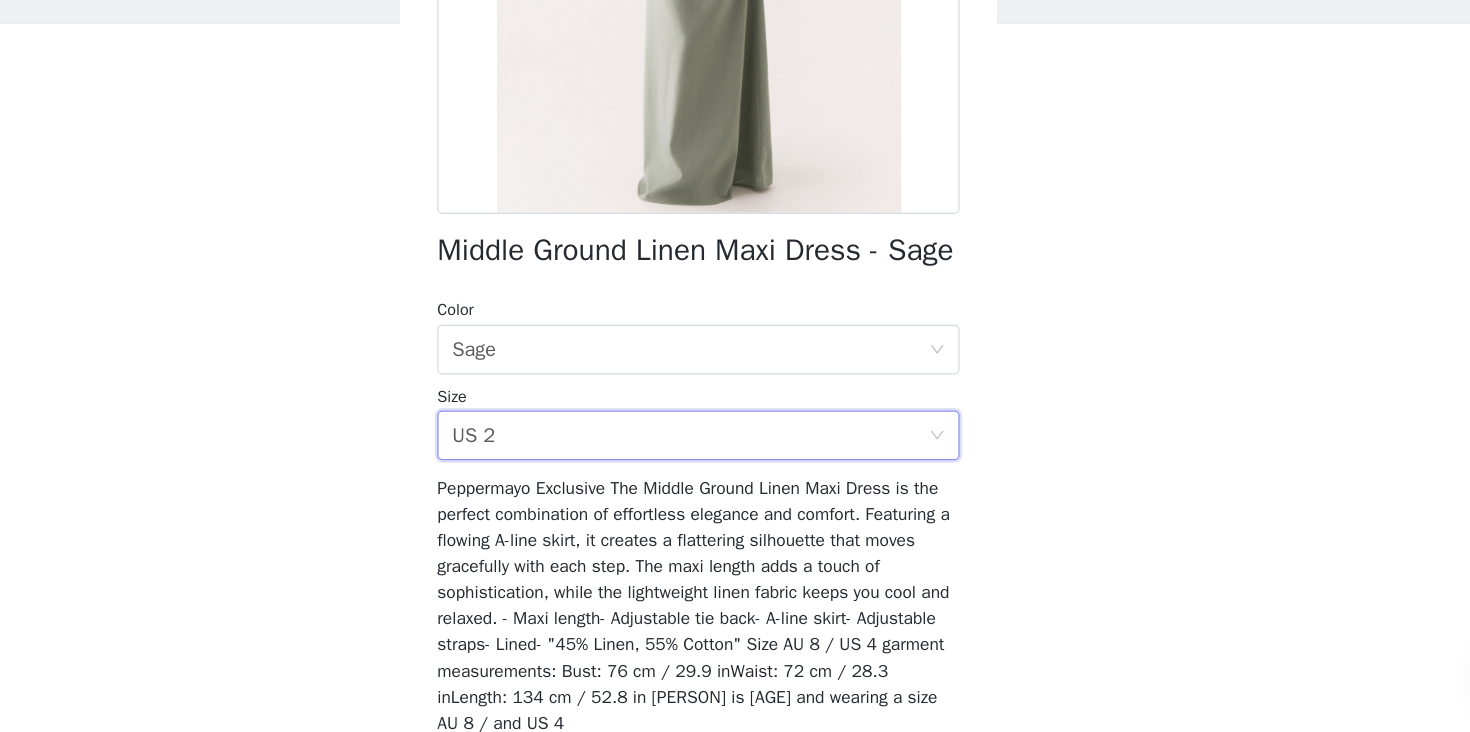 scroll, scrollTop: 349, scrollLeft: 0, axis: vertical 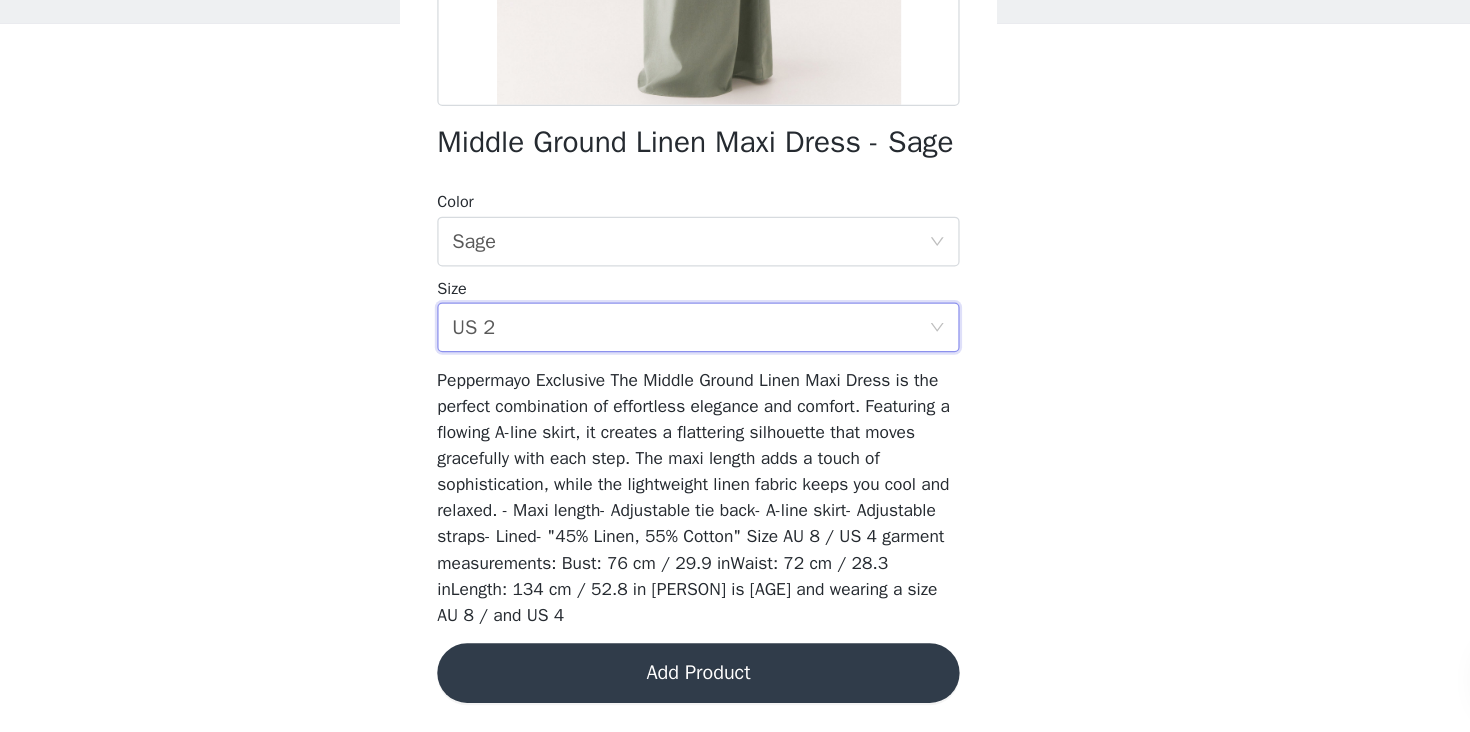 click on "Add Product" at bounding box center (735, 684) 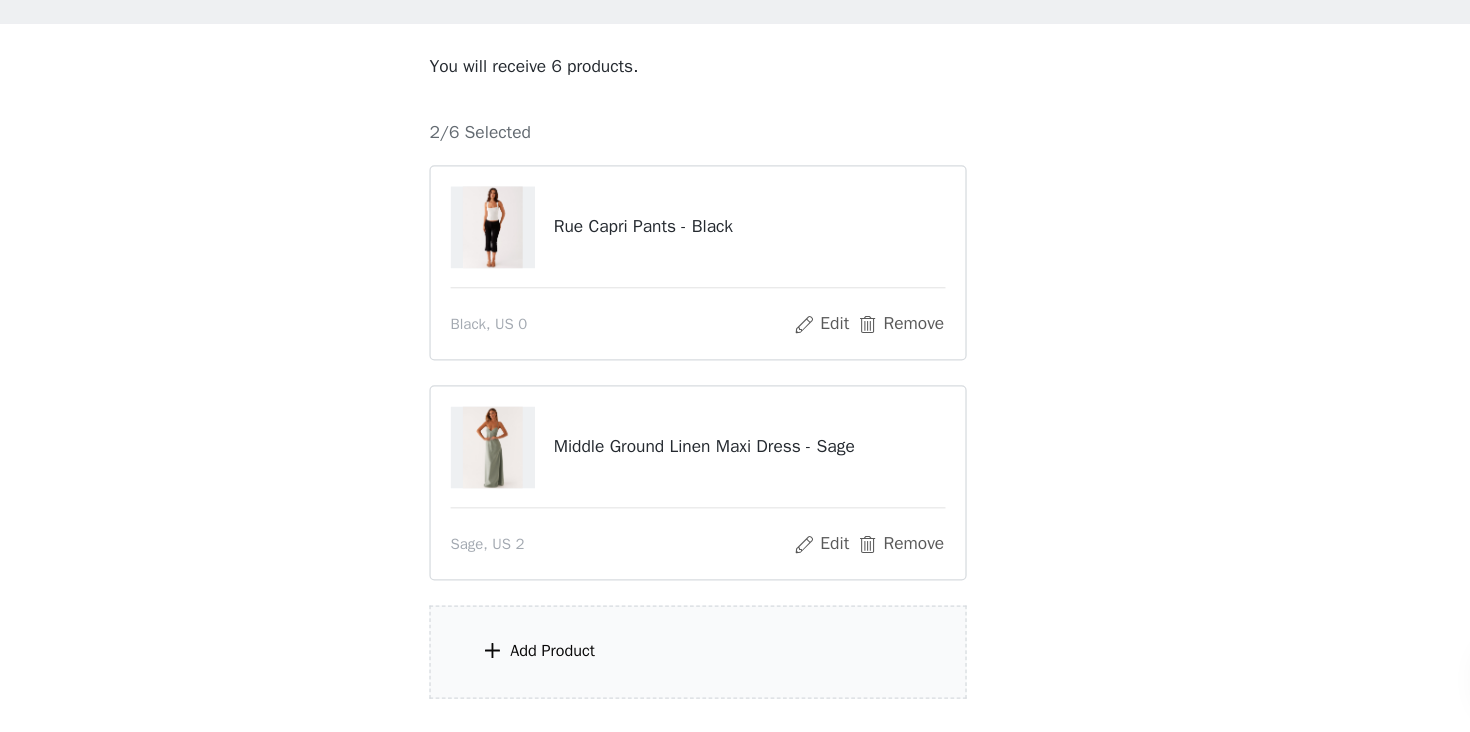 click on "Add Product" at bounding box center [735, 667] 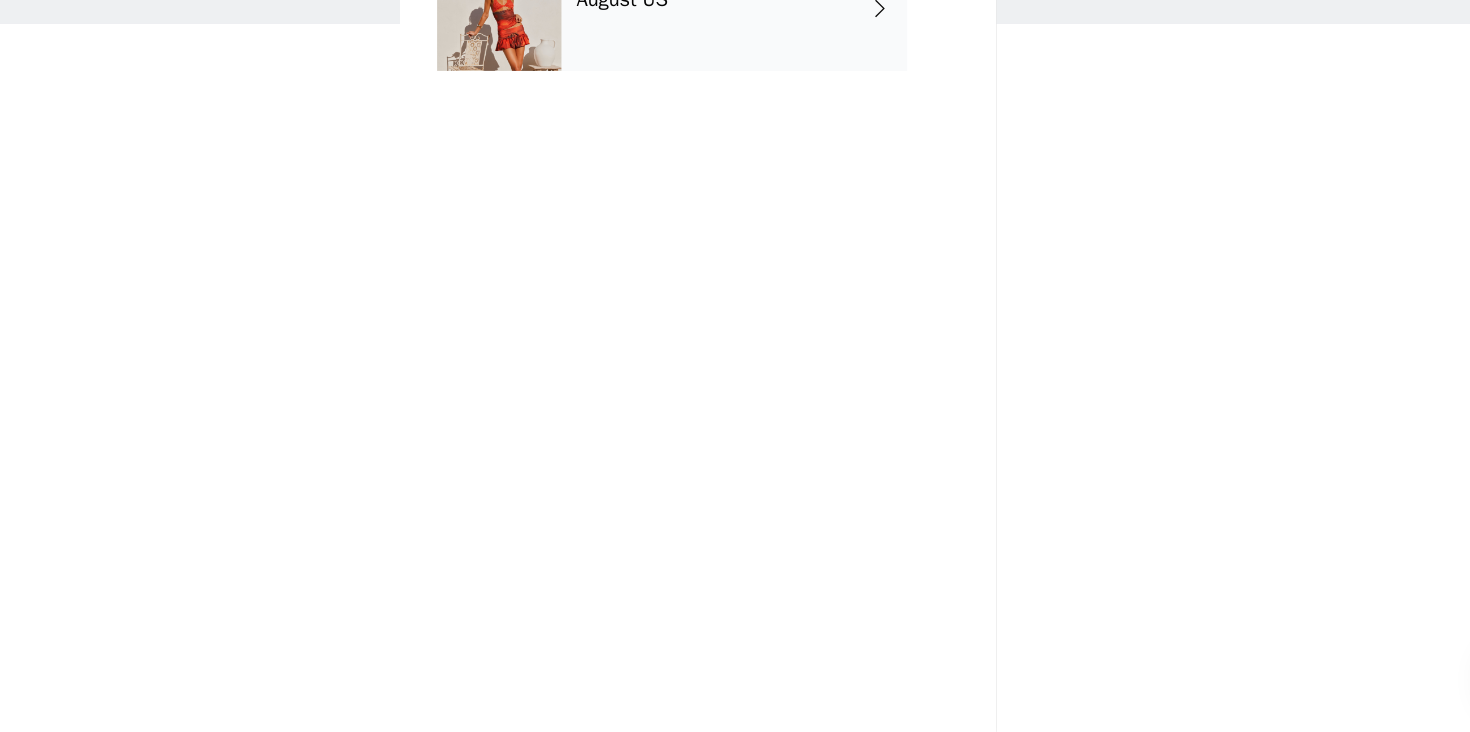 click on "August US" at bounding box center [764, 150] 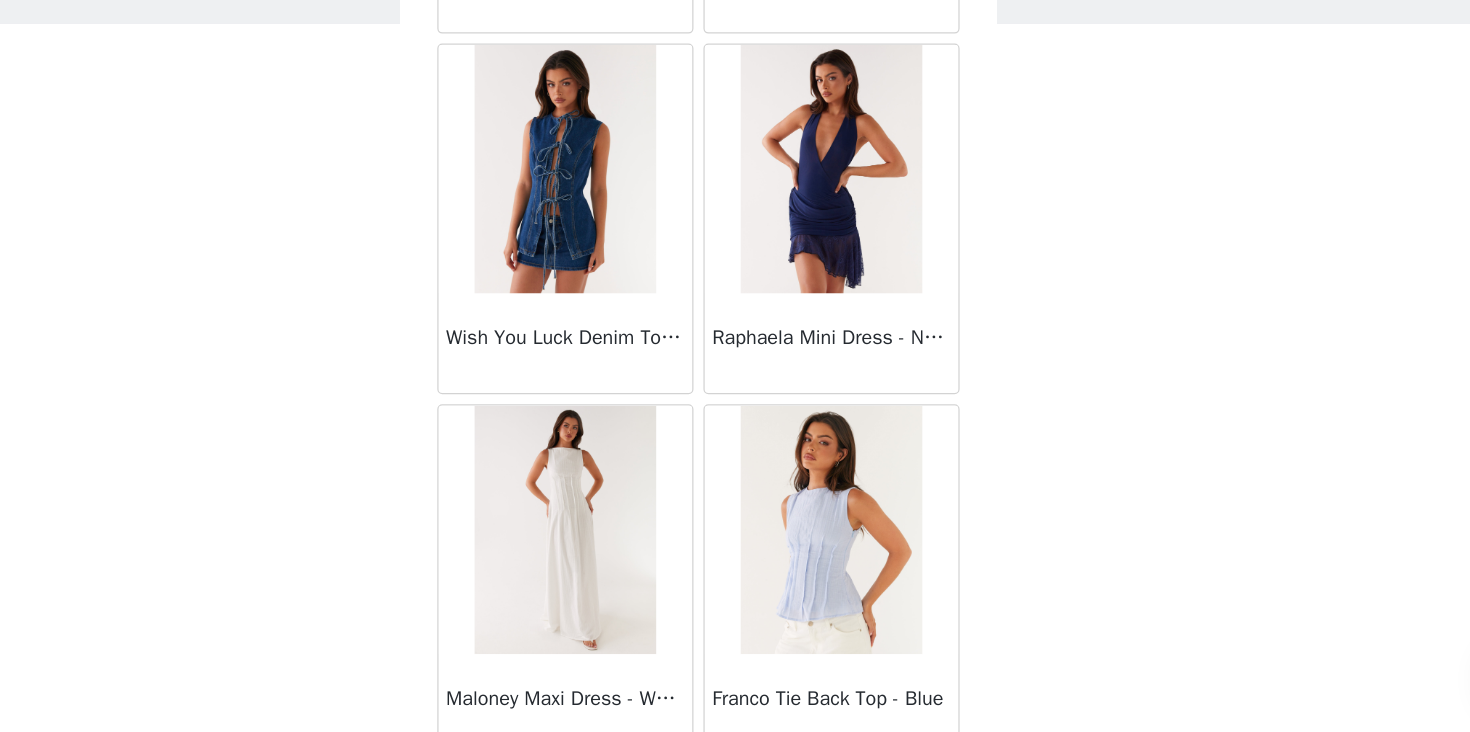 scroll, scrollTop: 2328, scrollLeft: 0, axis: vertical 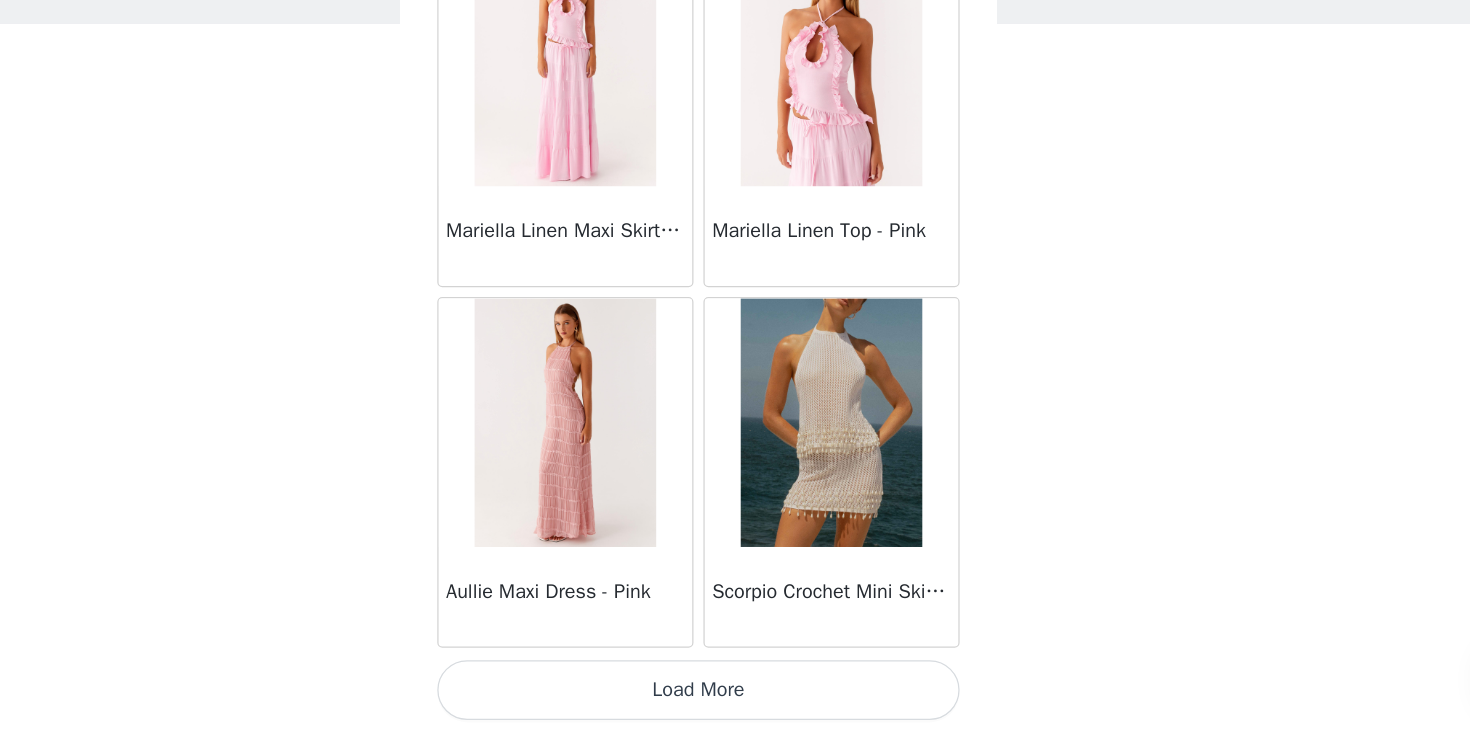 click on "Load More" at bounding box center (735, 698) 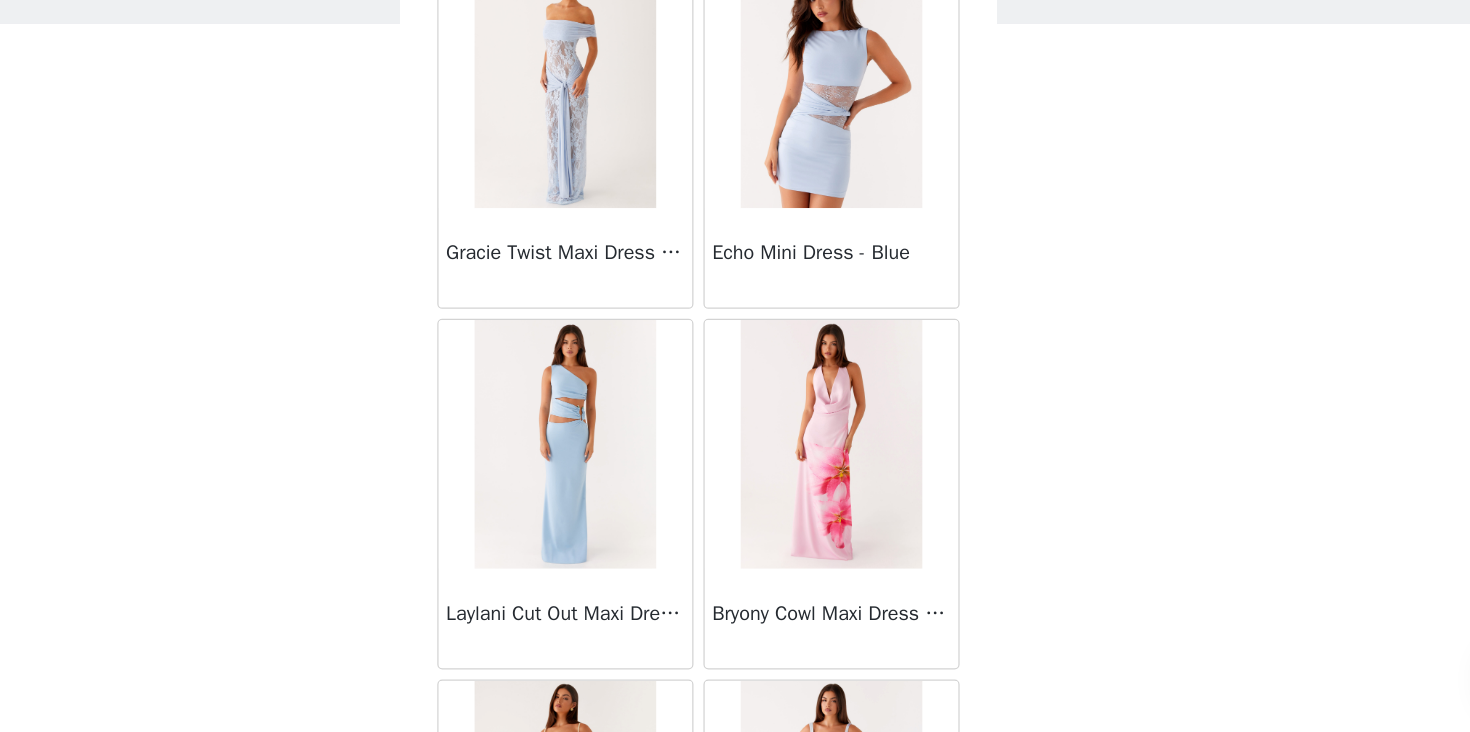 scroll, scrollTop: 5228, scrollLeft: 0, axis: vertical 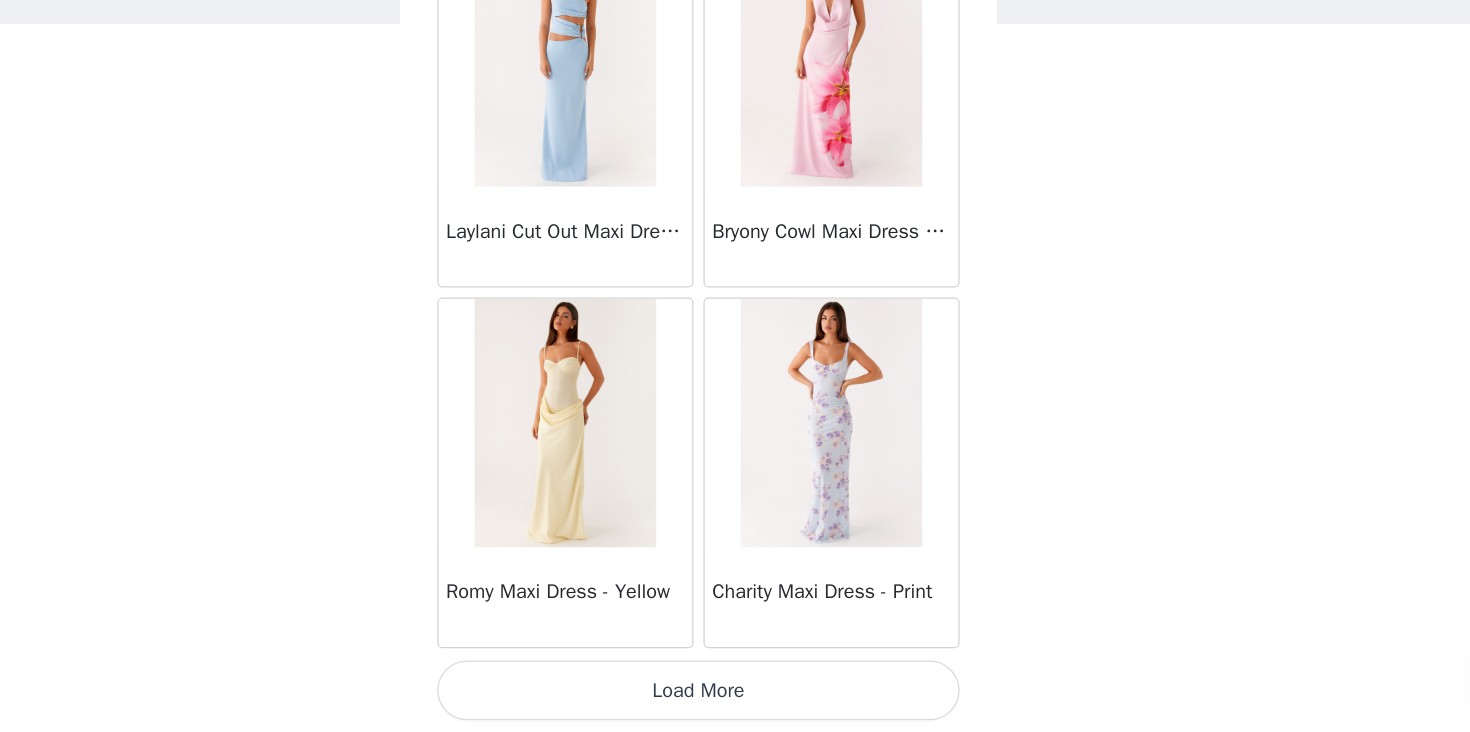 click on "Load More" at bounding box center (735, 698) 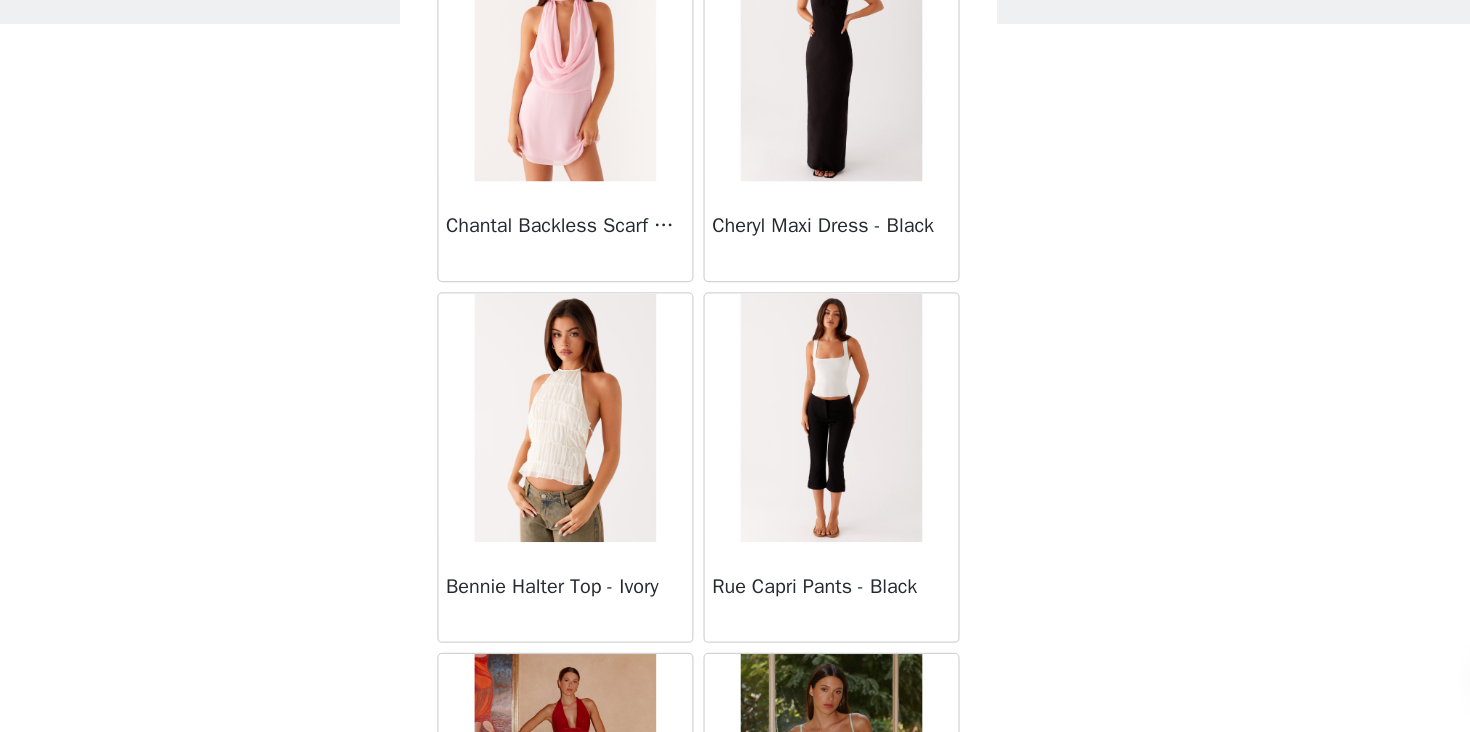 scroll, scrollTop: 8128, scrollLeft: 0, axis: vertical 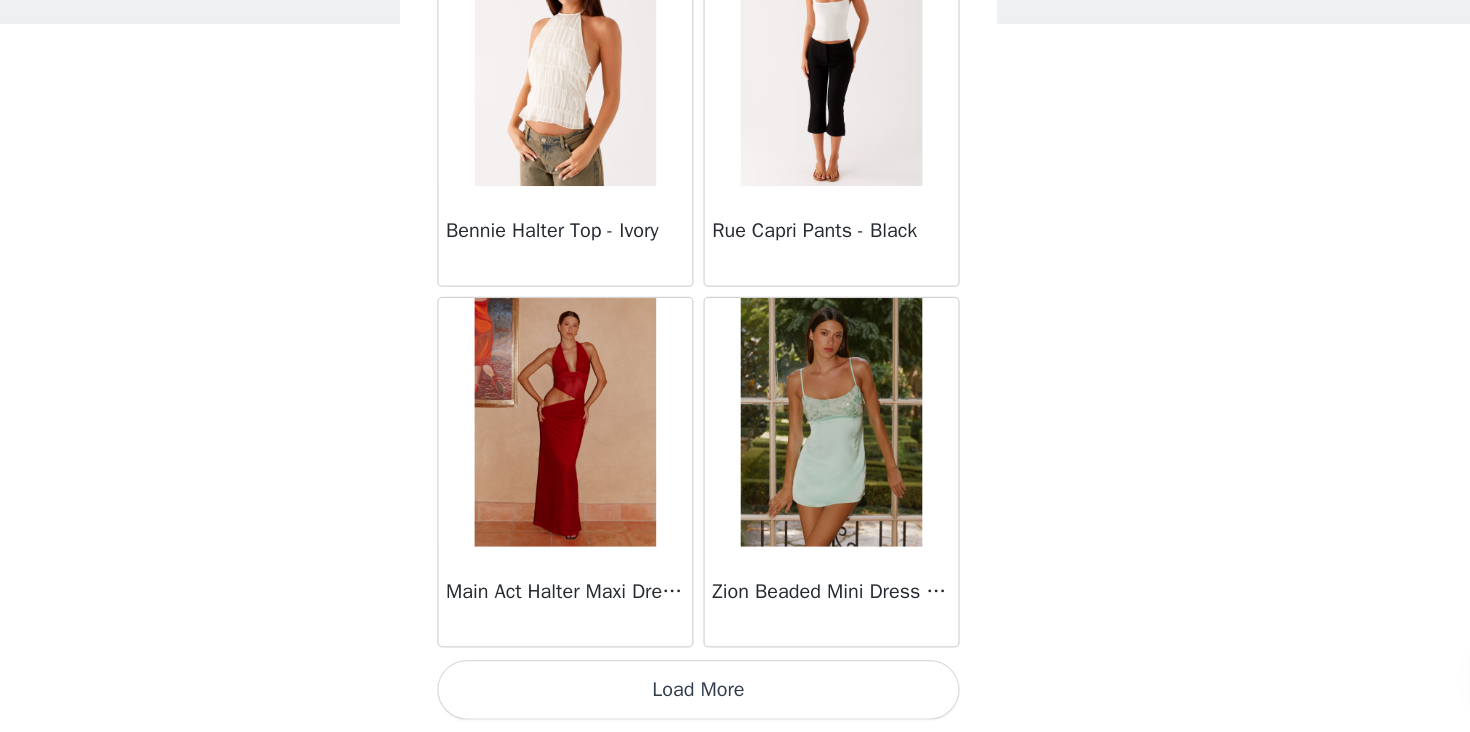click on "Load More" at bounding box center [735, 698] 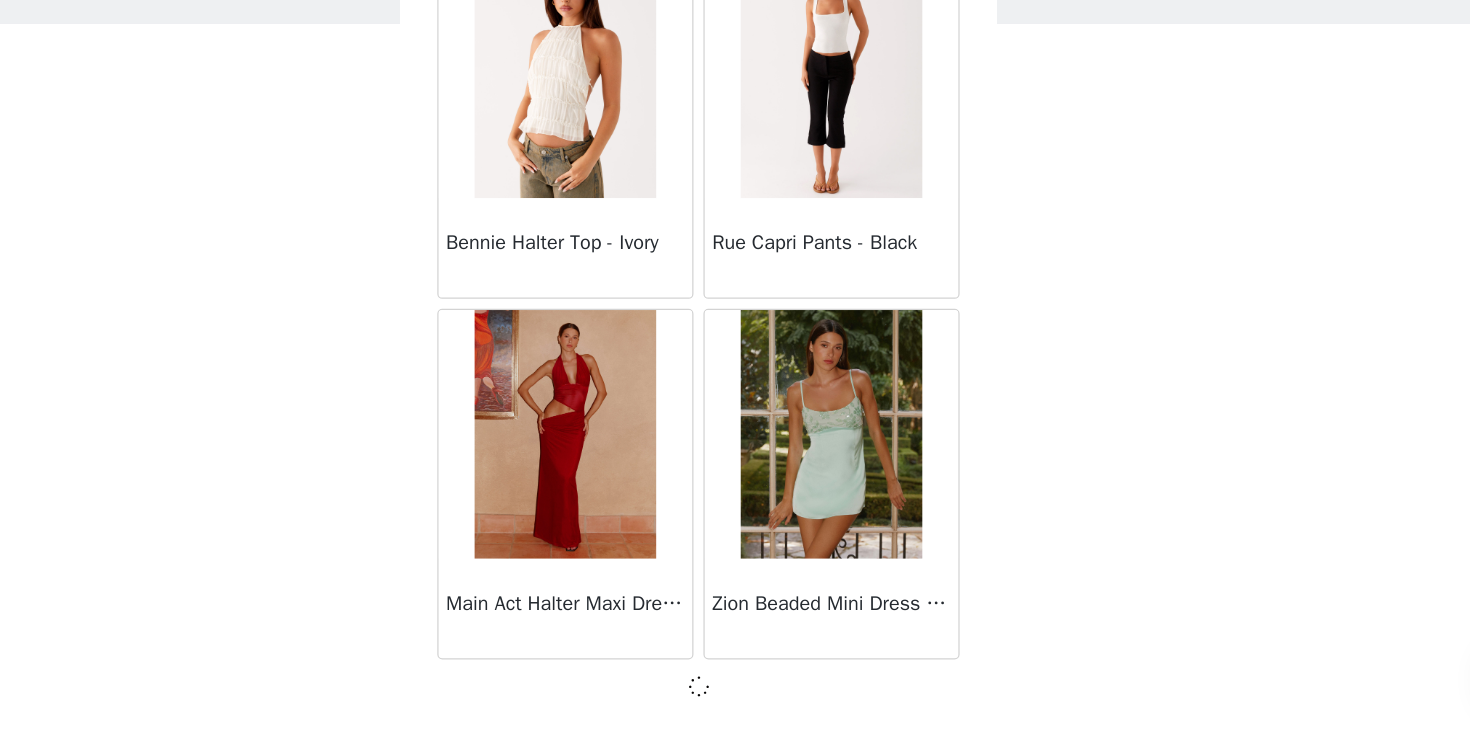 scroll, scrollTop: 2, scrollLeft: 0, axis: vertical 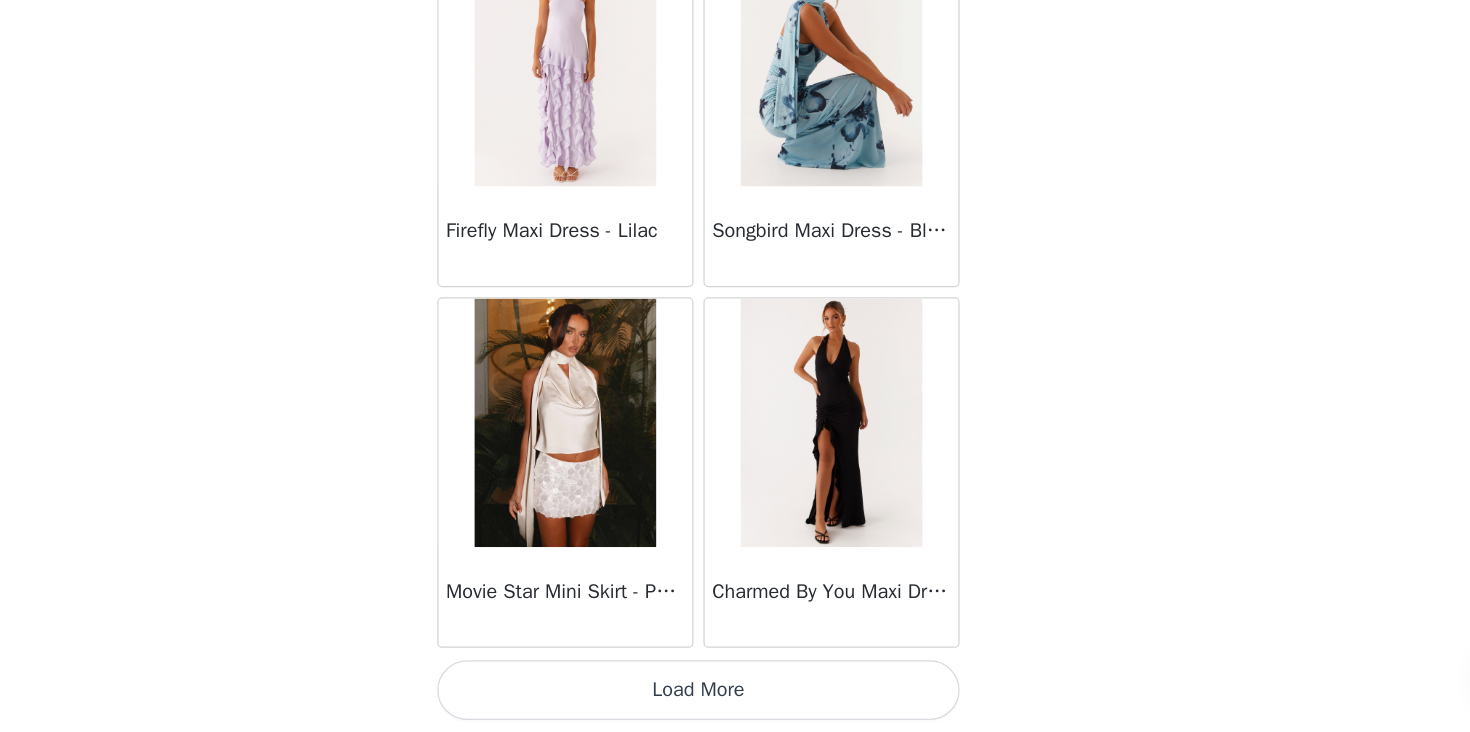 click on "Load More" at bounding box center [735, 698] 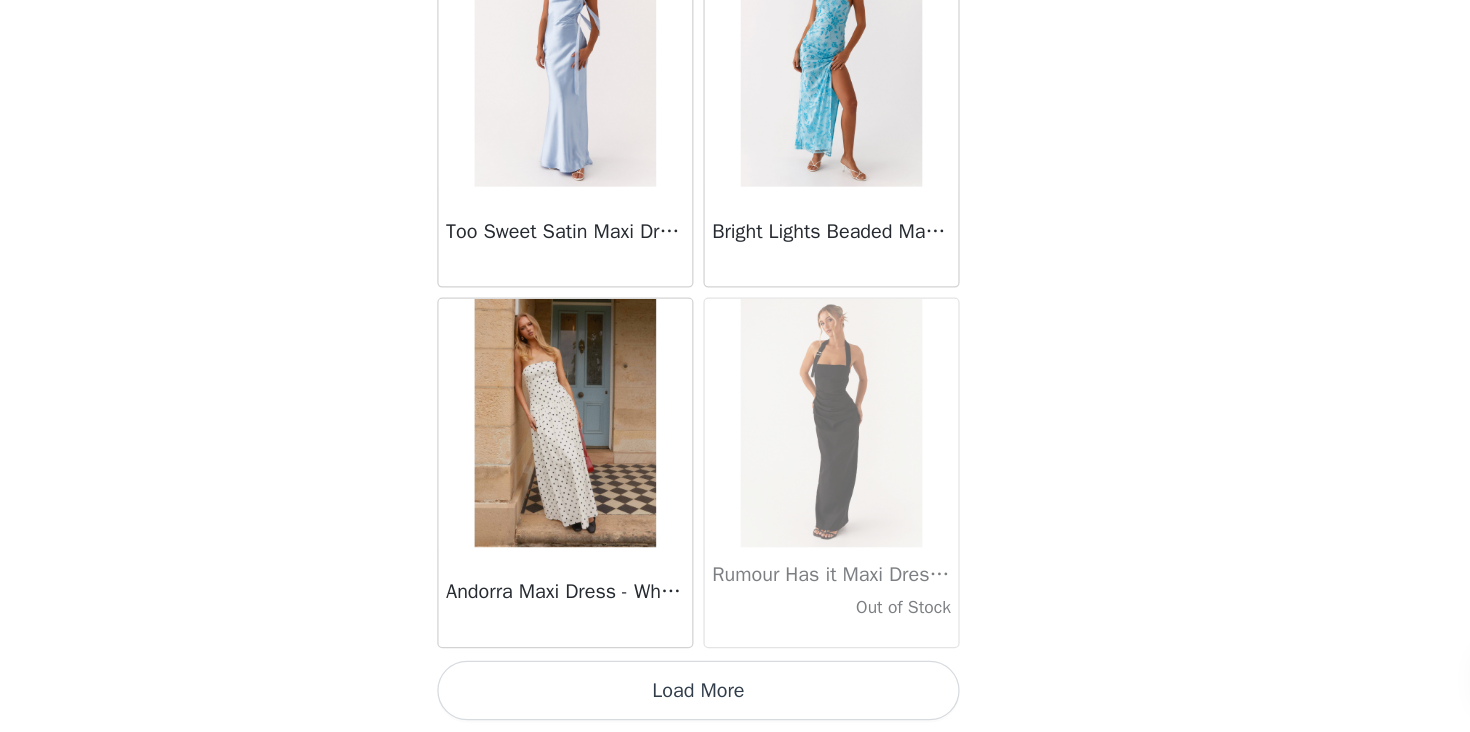click on "Load More" at bounding box center [735, 698] 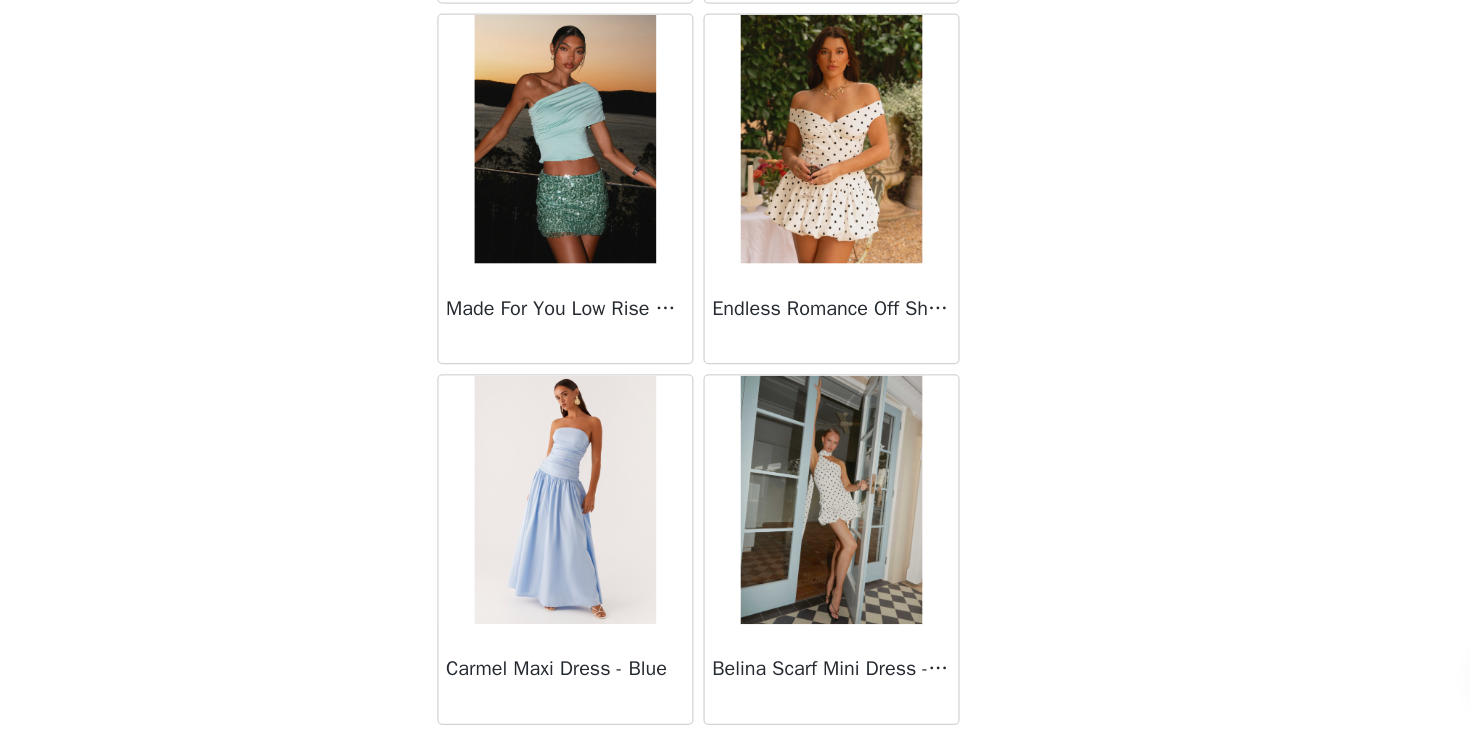 scroll, scrollTop: 16828, scrollLeft: 0, axis: vertical 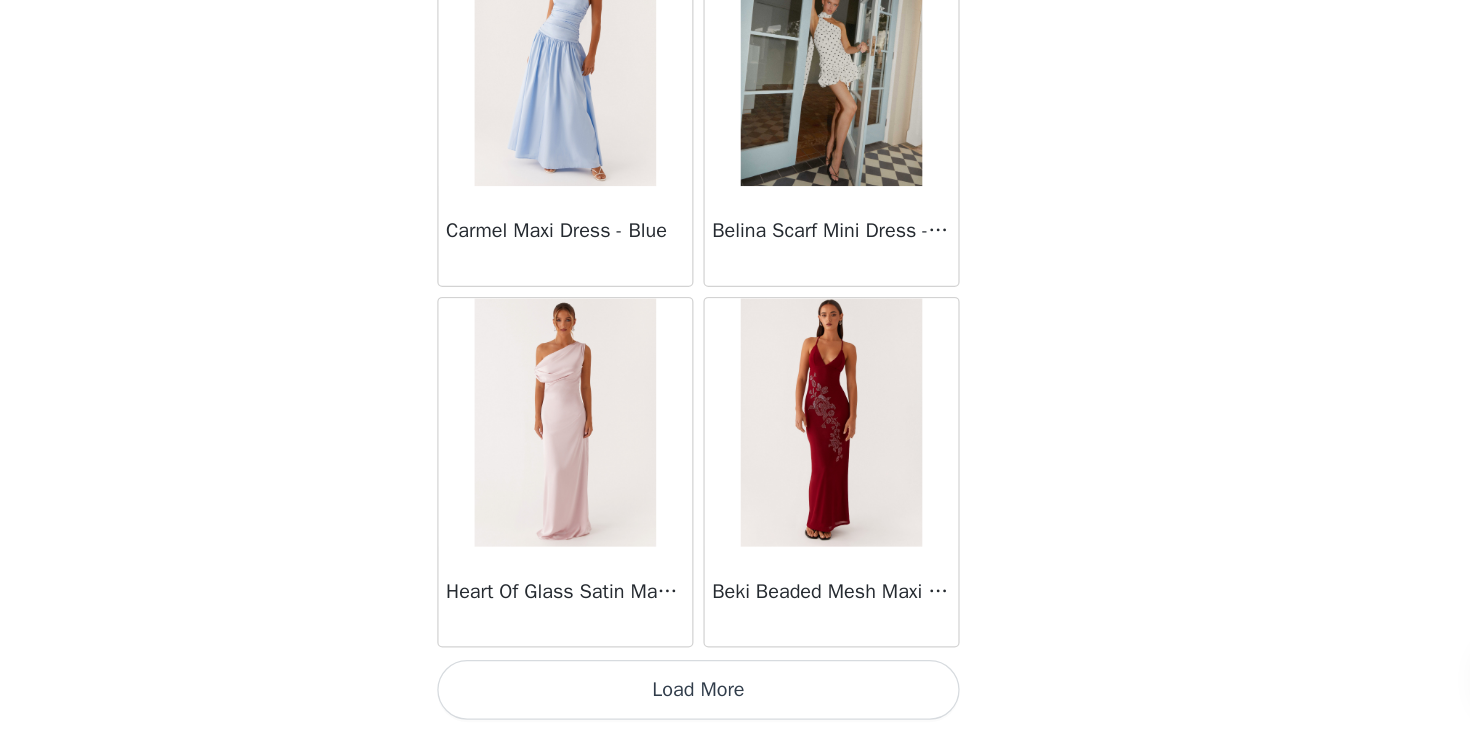 click on "Load More" at bounding box center [735, 698] 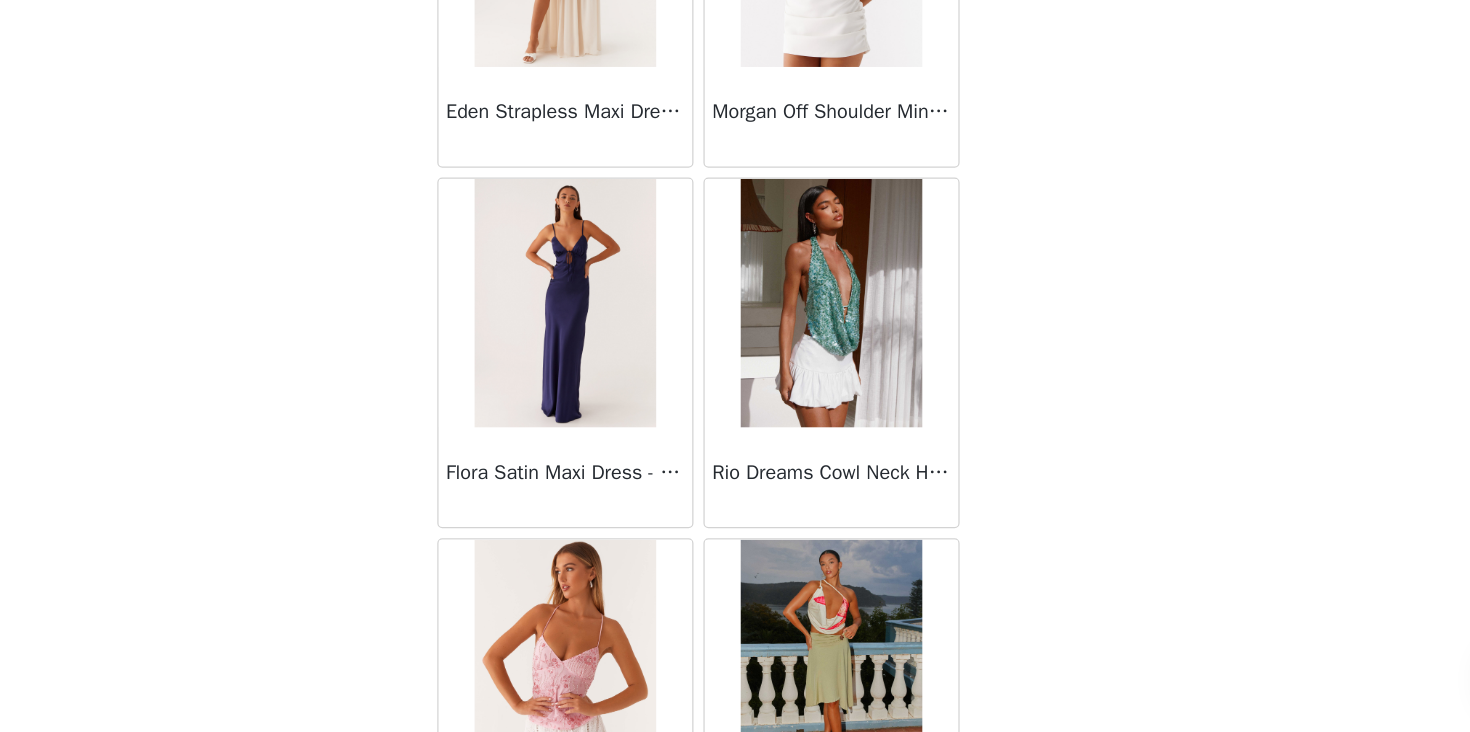 scroll, scrollTop: 19728, scrollLeft: 0, axis: vertical 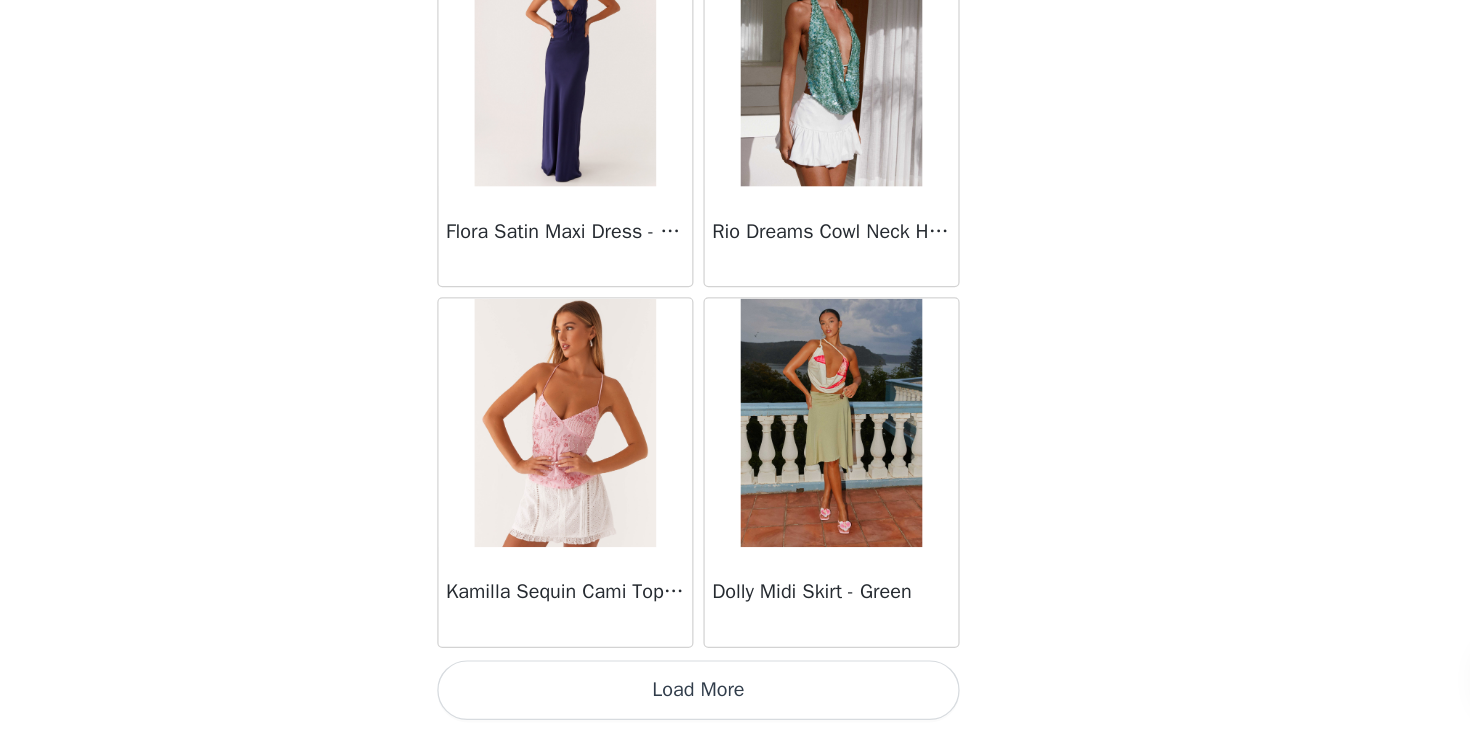 click on "Load More" at bounding box center [735, 698] 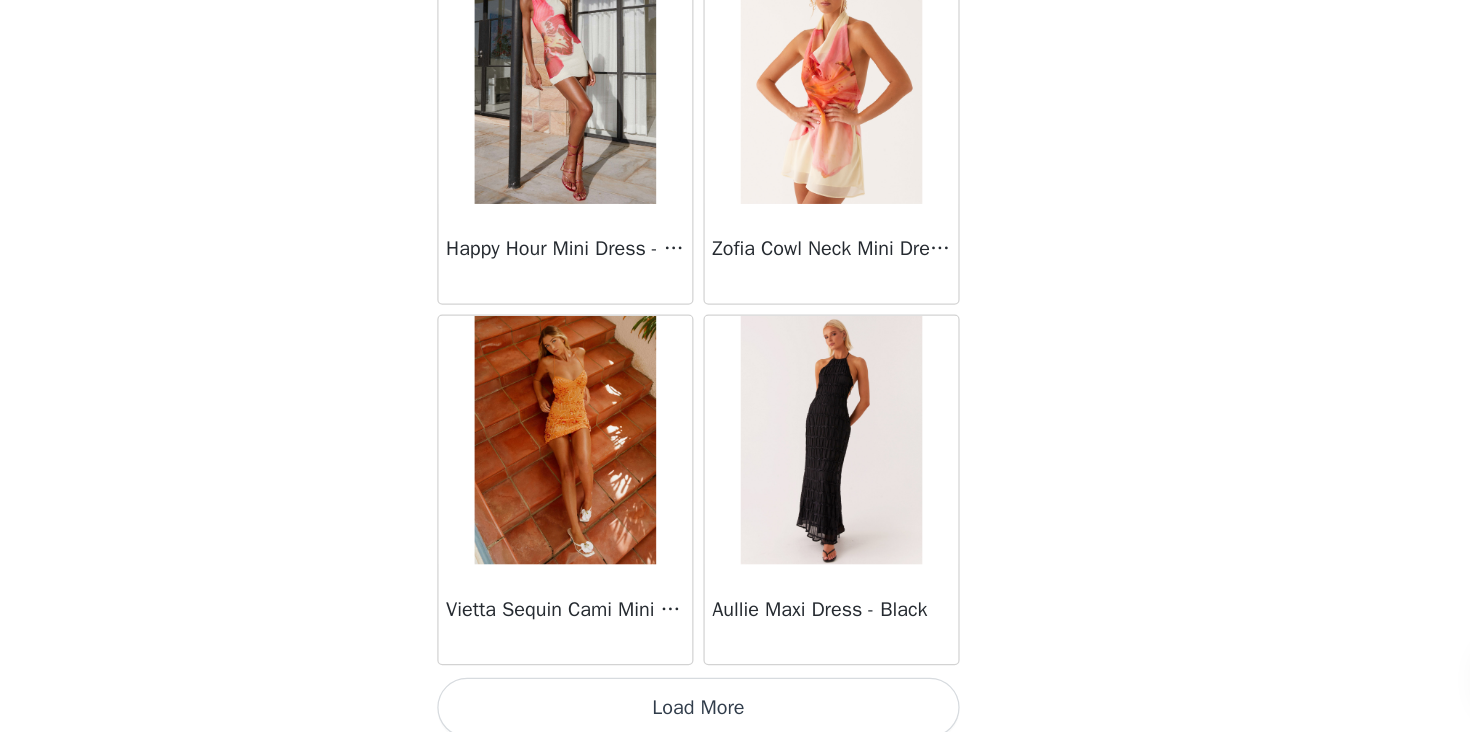 scroll, scrollTop: 22619, scrollLeft: 0, axis: vertical 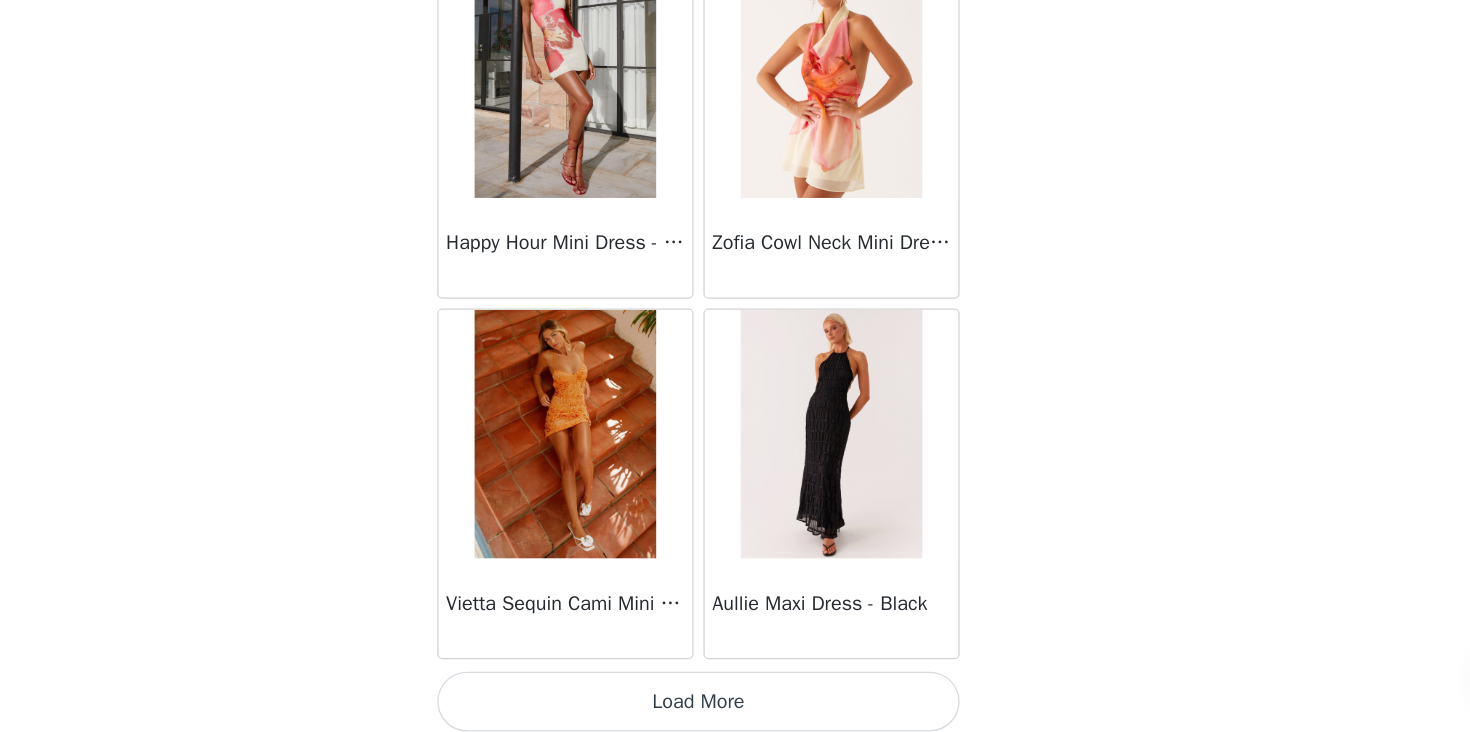 click on "Load More" at bounding box center (735, 707) 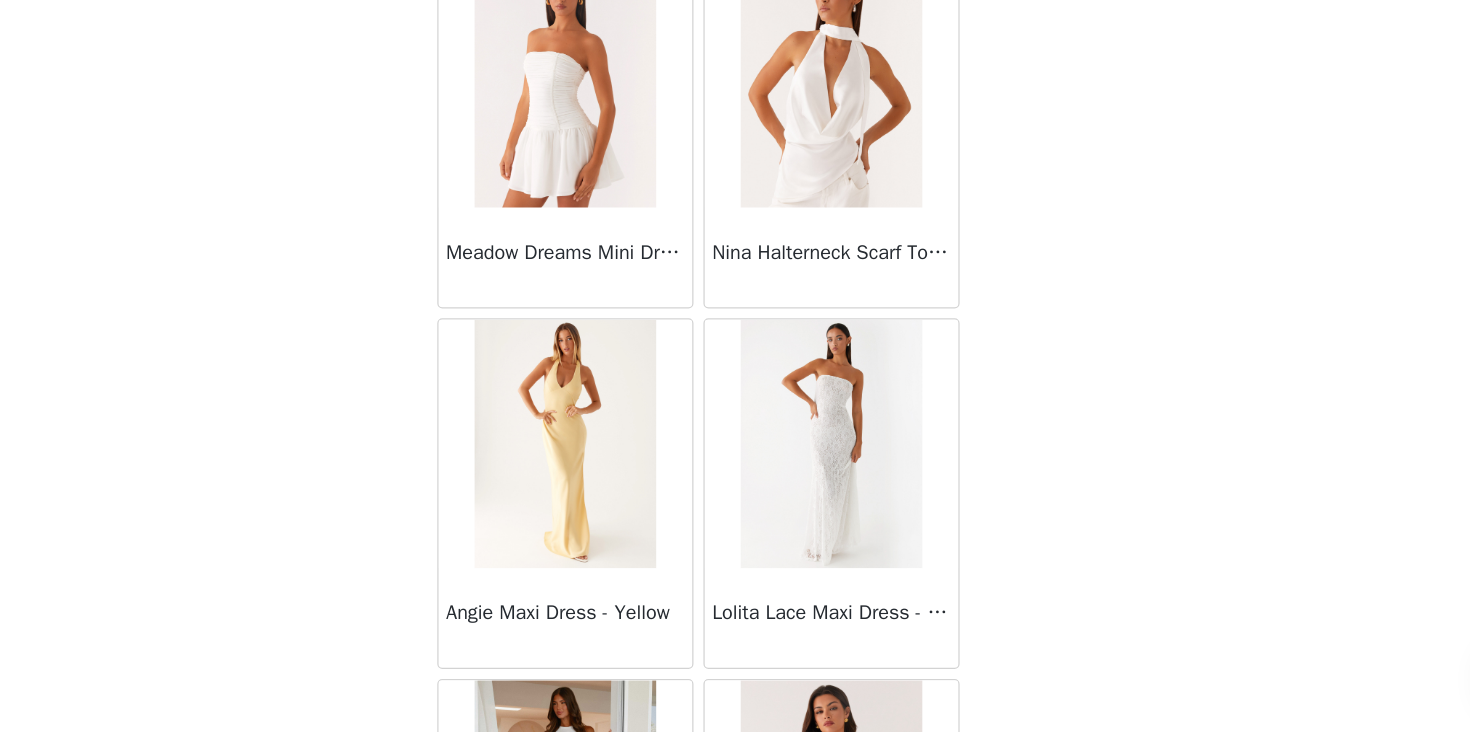 scroll, scrollTop: 25220, scrollLeft: 0, axis: vertical 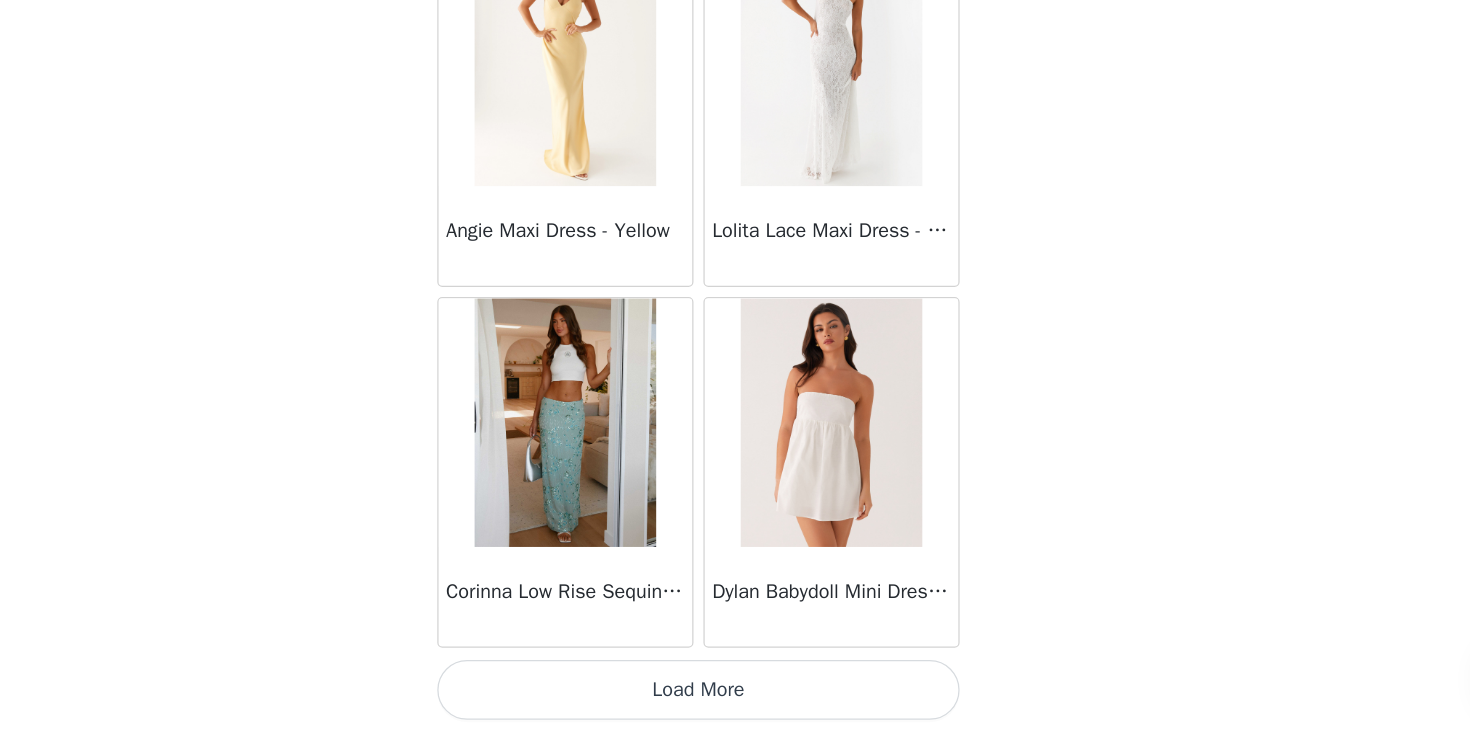 click on "Load More" at bounding box center [735, 698] 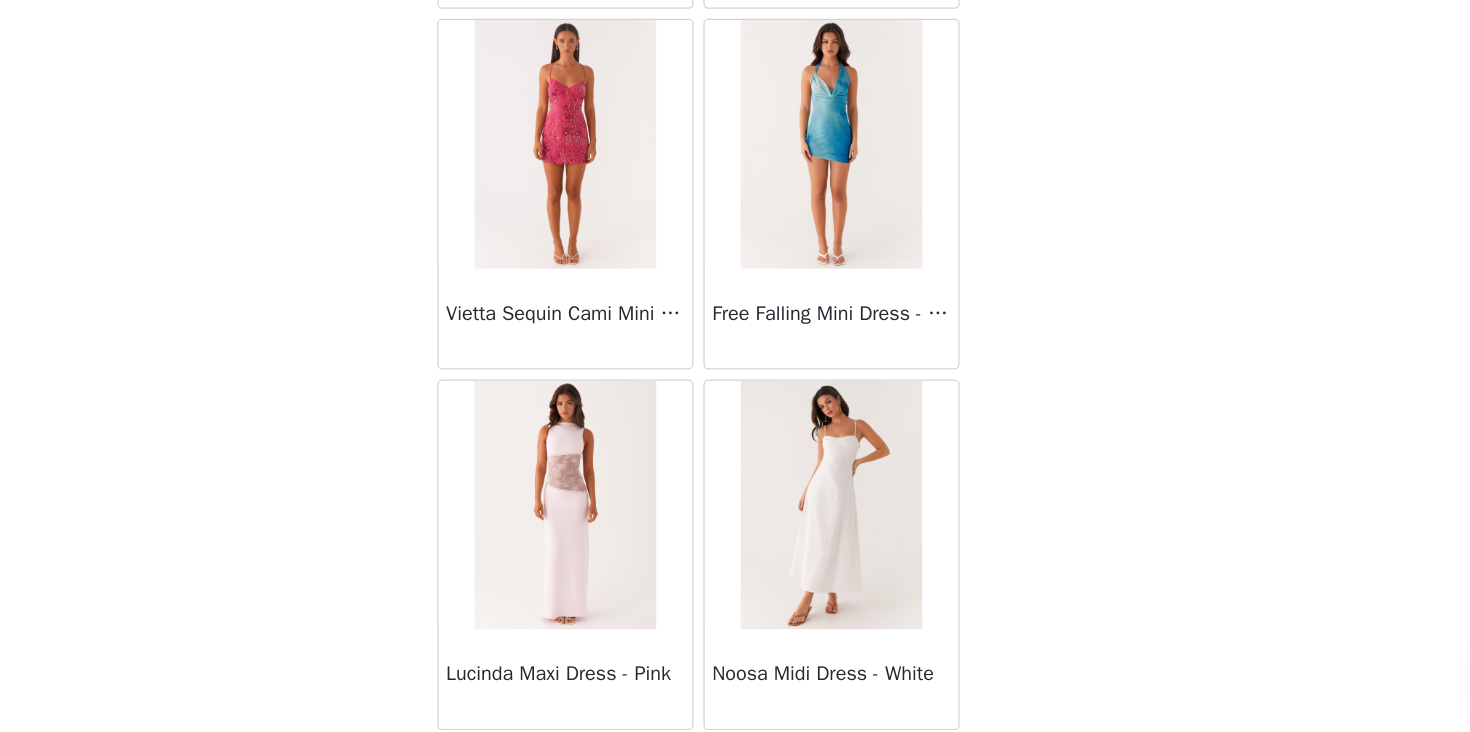 scroll, scrollTop: 28428, scrollLeft: 0, axis: vertical 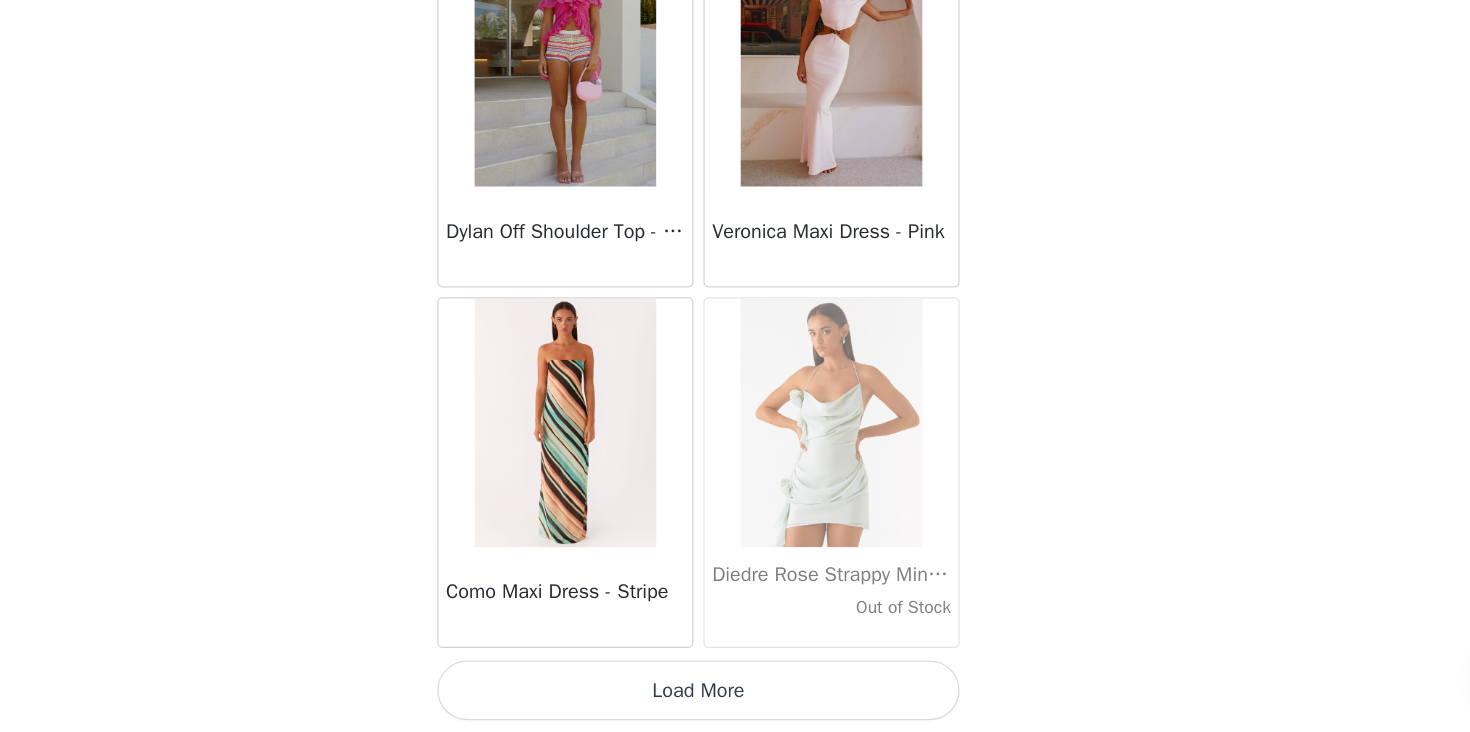 click on "Load More" at bounding box center (735, 698) 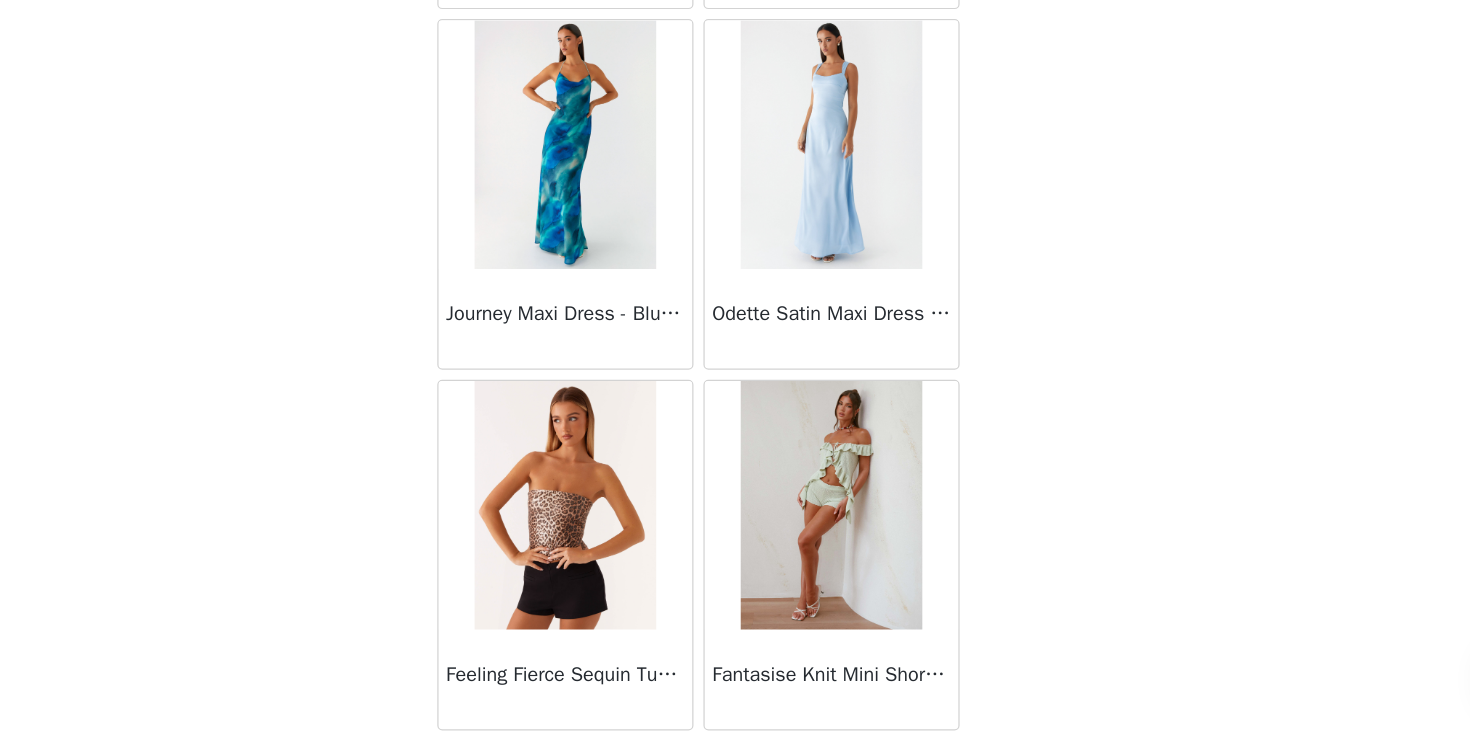 scroll, scrollTop: 31328, scrollLeft: 0, axis: vertical 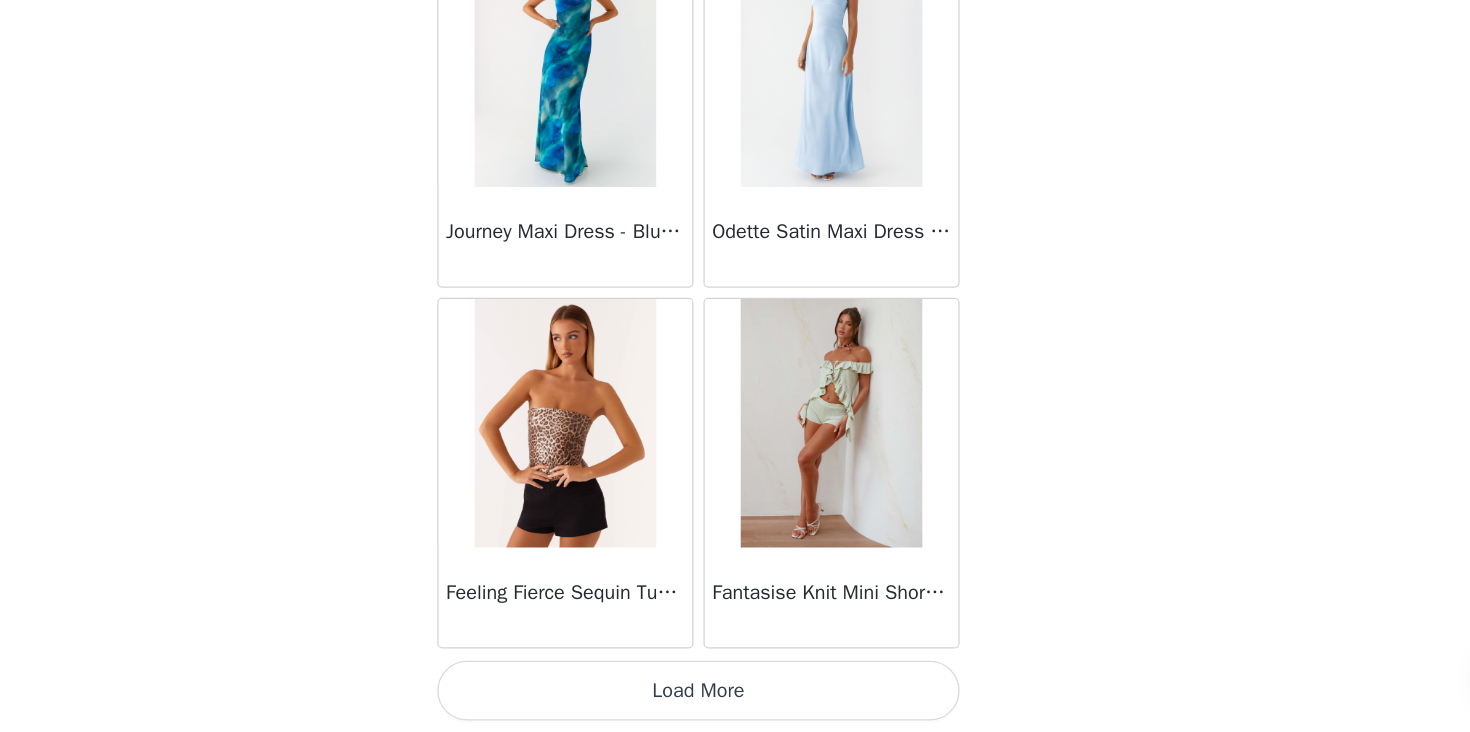 click on "Load More" at bounding box center [735, 698] 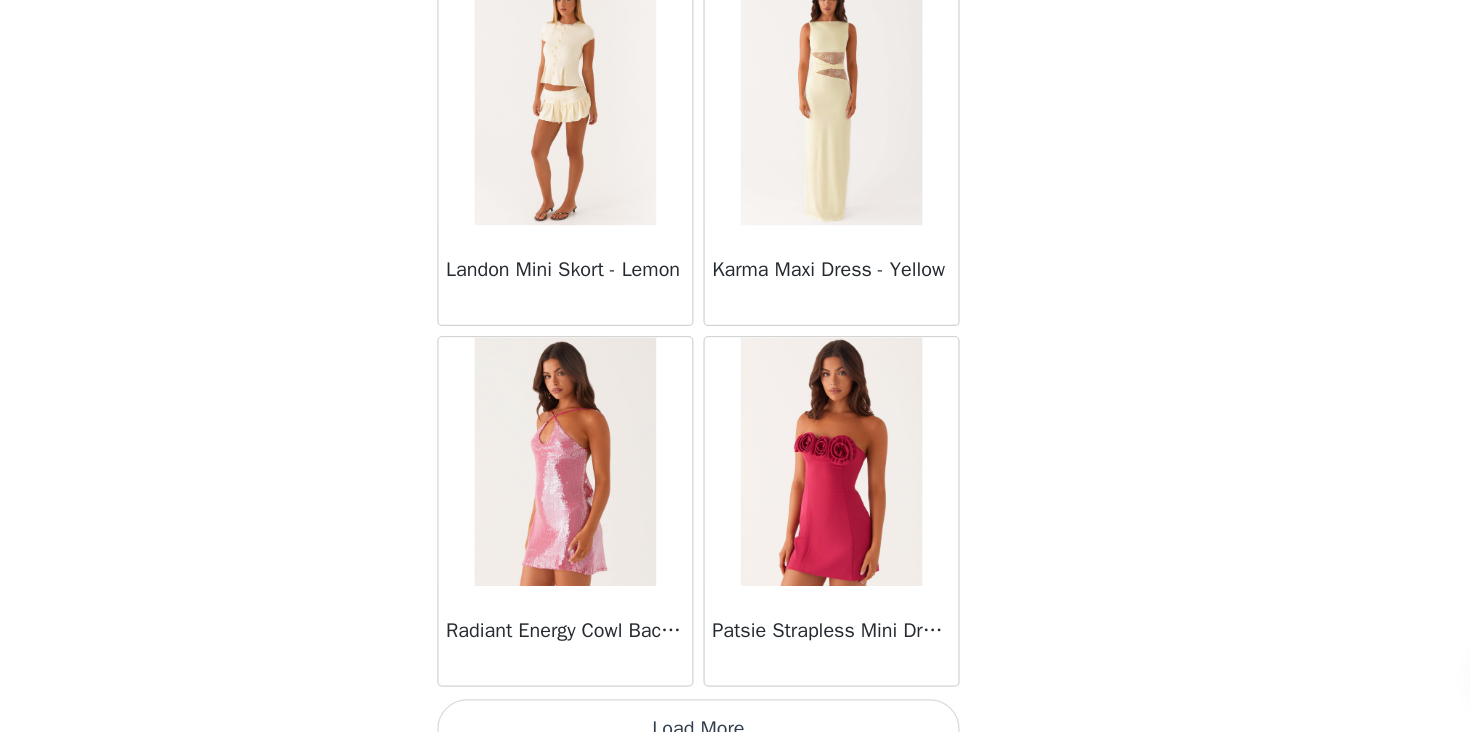 scroll, scrollTop: 34228, scrollLeft: 0, axis: vertical 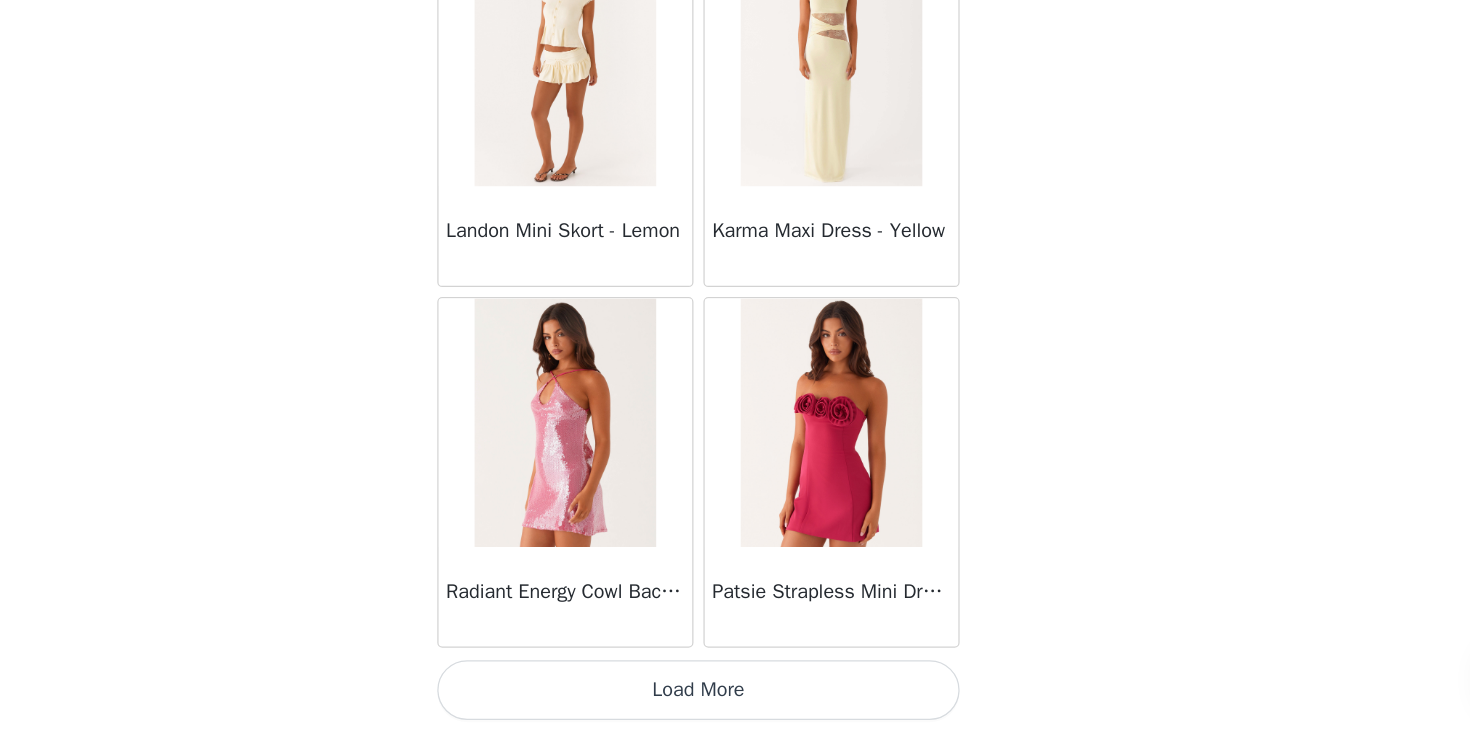 click on "Load More" at bounding box center (735, 698) 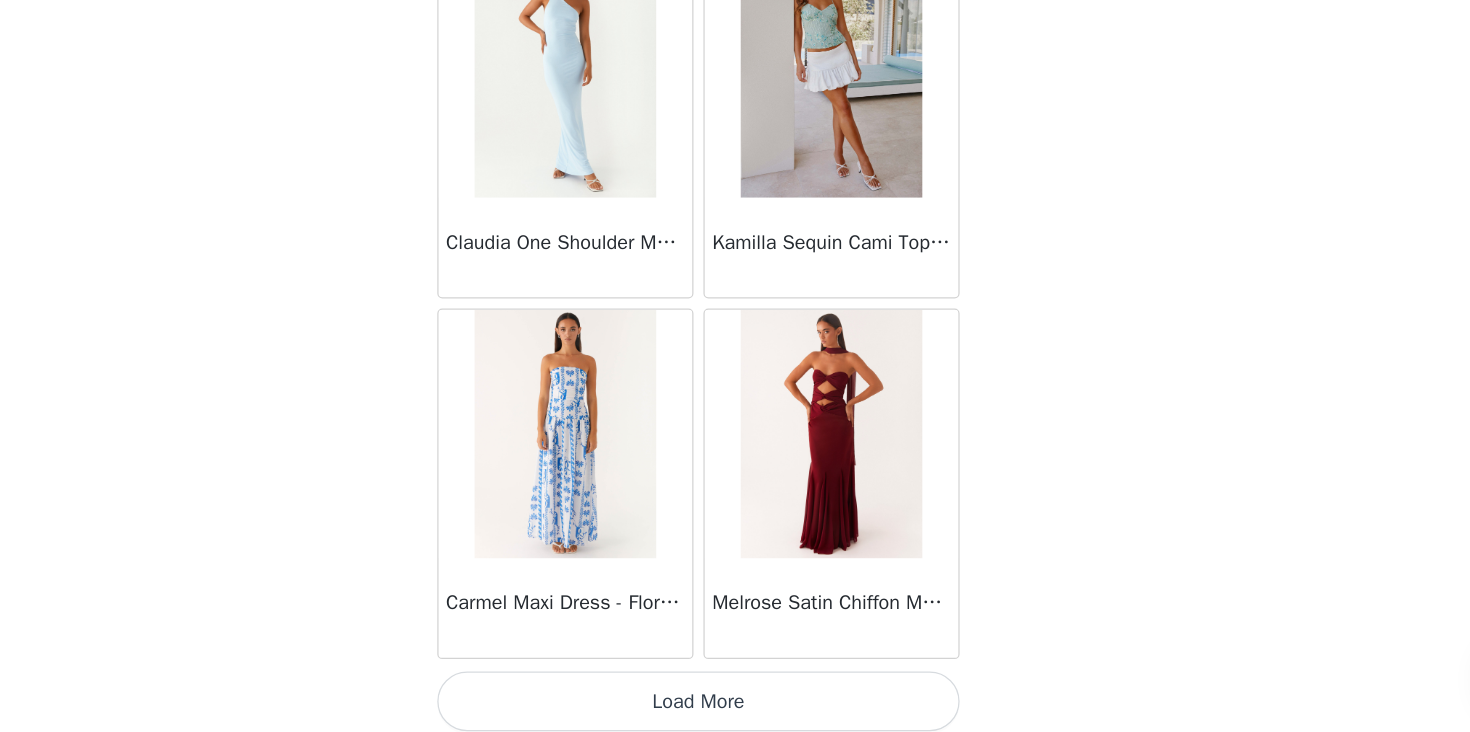 scroll, scrollTop: 37128, scrollLeft: 0, axis: vertical 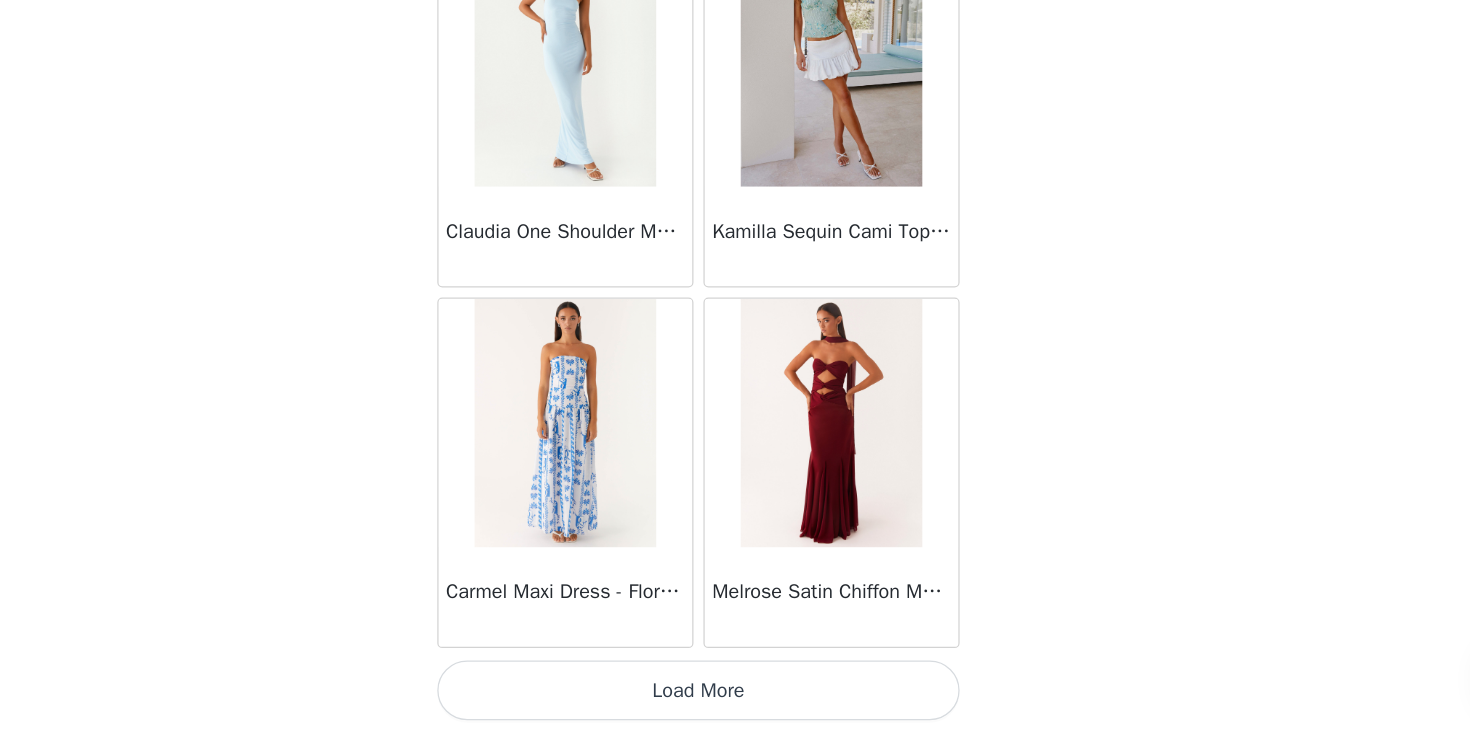 click on "Manuka Ruffle Mini Dress - Yellow       Heart Of Glass Satin Maxi Dress - Blue       Ronnie Maxi Dress - Blue       Nicola Maxi Dress - Pink       Imani Maxi Dress - Pink       Liana Cowl Maxi Dress - Print       Cherry Skies Midi Dress - White       Crystal Clear Lace Midi Skirt - Ivory       Crystal Clear Lace Top - Ivory       Clayton Top - Black Gingham       Wish You Luck Denim Top - Dark Blue       Raphaela Mini Dress - Navy       Maloney Maxi Dress - White       Franco Tie Back Top - Blue       Frida Denim Shorts - Vintage Wash Blue       Consie Long Sleeve Mini Dress - Pale Blue       Mariella Linen Maxi Skirt - Pink       Mariella Linen Top - Pink       Aullie Maxi Dress - Pink       Scorpio Crochet Mini Skirt - Ivory       Carnation Long Sleeve Knit Maxi Dress - Blue       Tara Maxi Dress - Pink Print       Kandi Mini Skirt - Mint       Bohemian Bliss Mesh Mini Dress - Green Floral       Carpe Diem Crochet Mini Dress - Ivory       Calissa Haltherneck Mini Dress - Pink" at bounding box center (735, -18150) 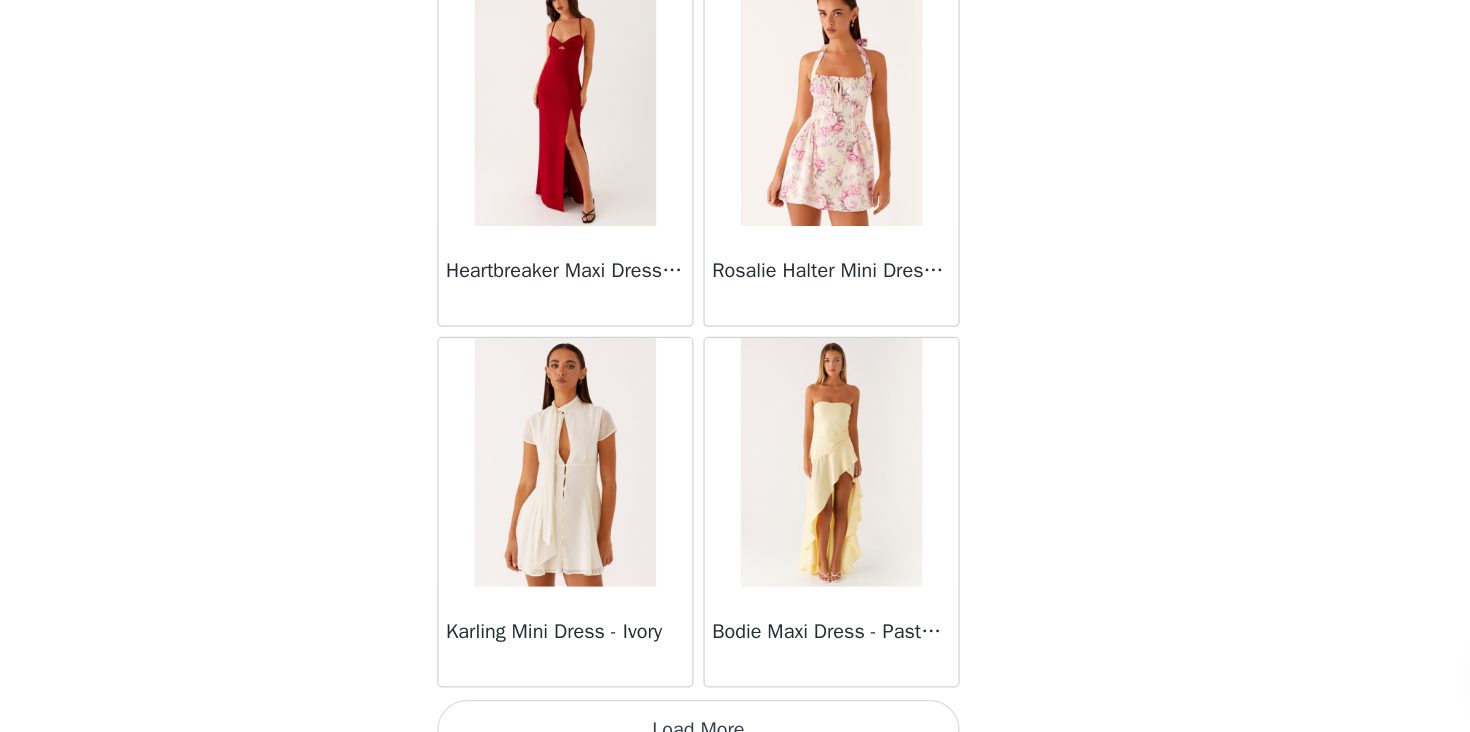 scroll, scrollTop: 40028, scrollLeft: 0, axis: vertical 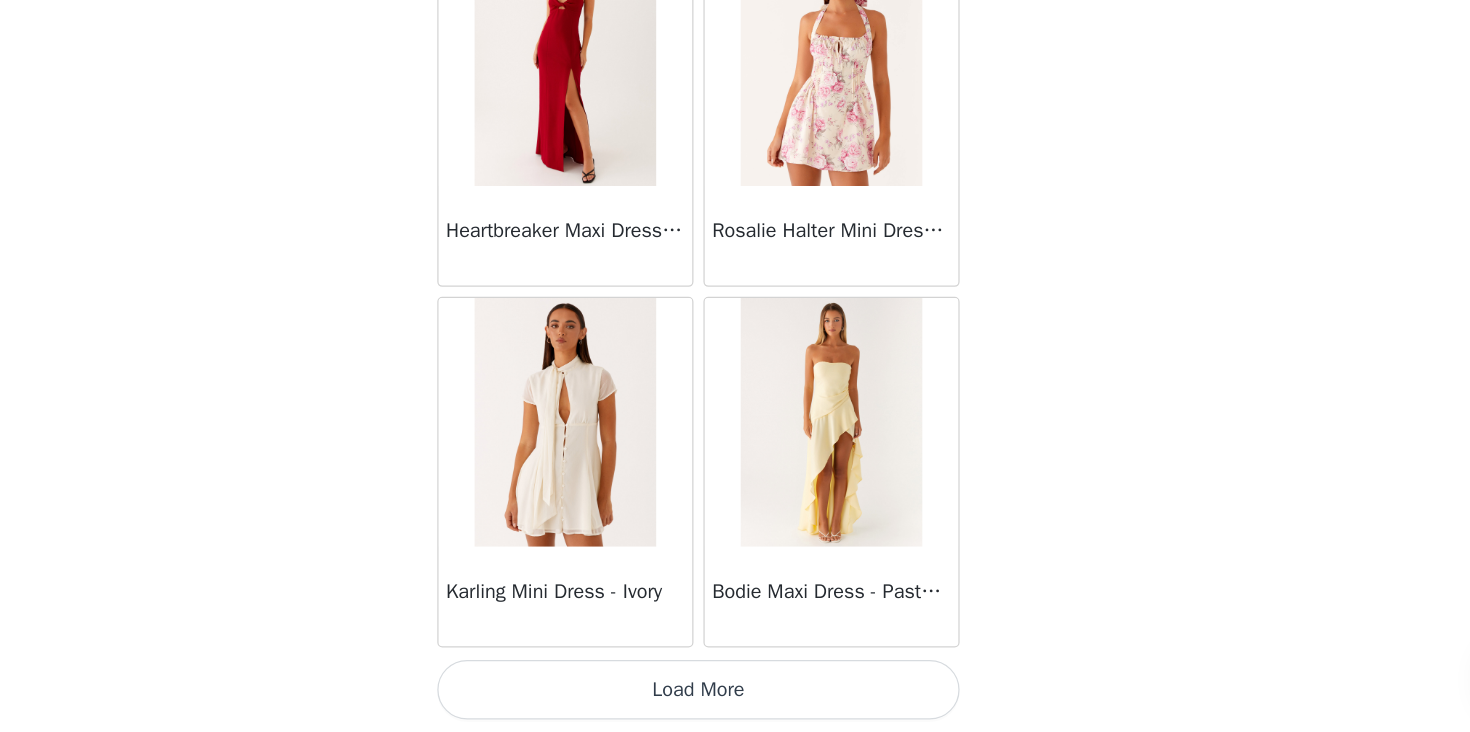 click on "Load More" at bounding box center [735, 698] 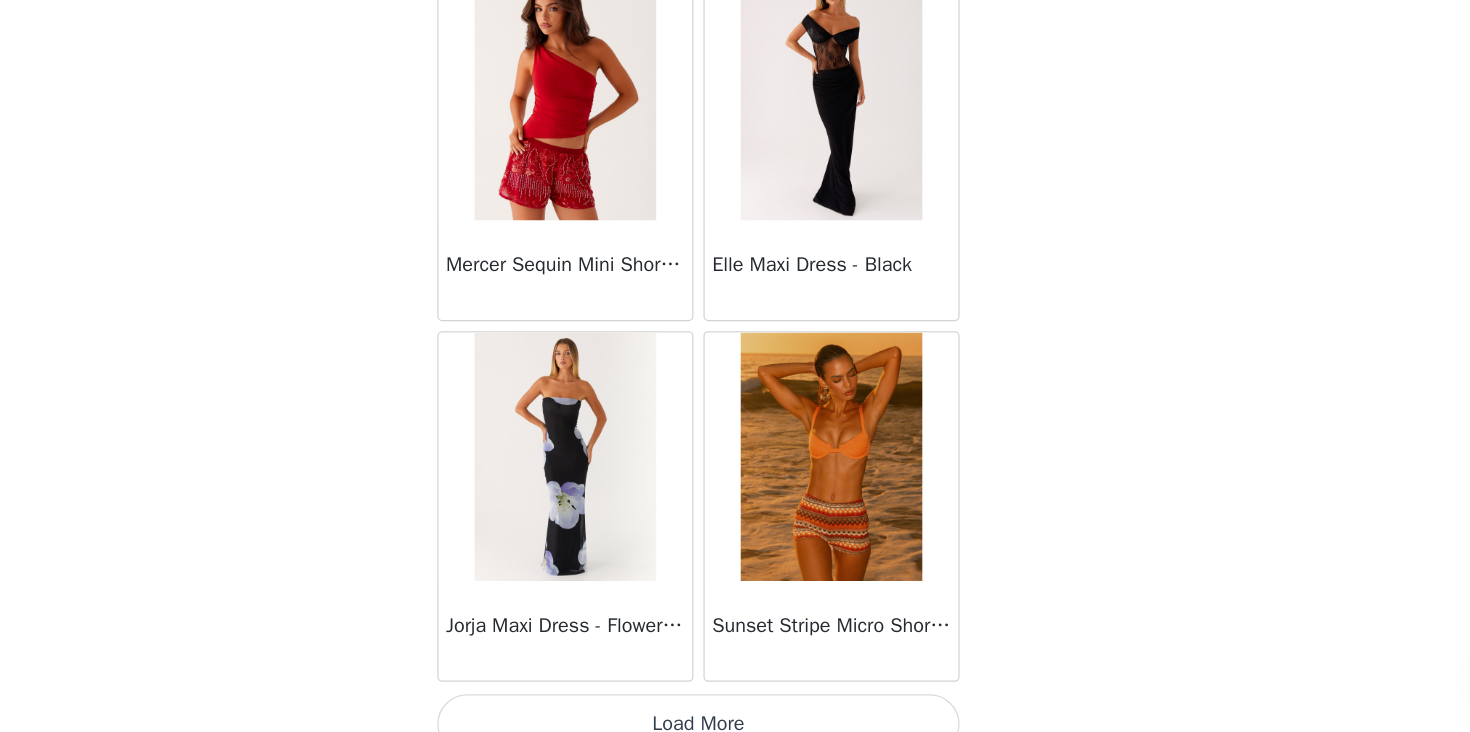 scroll, scrollTop: 42902, scrollLeft: 0, axis: vertical 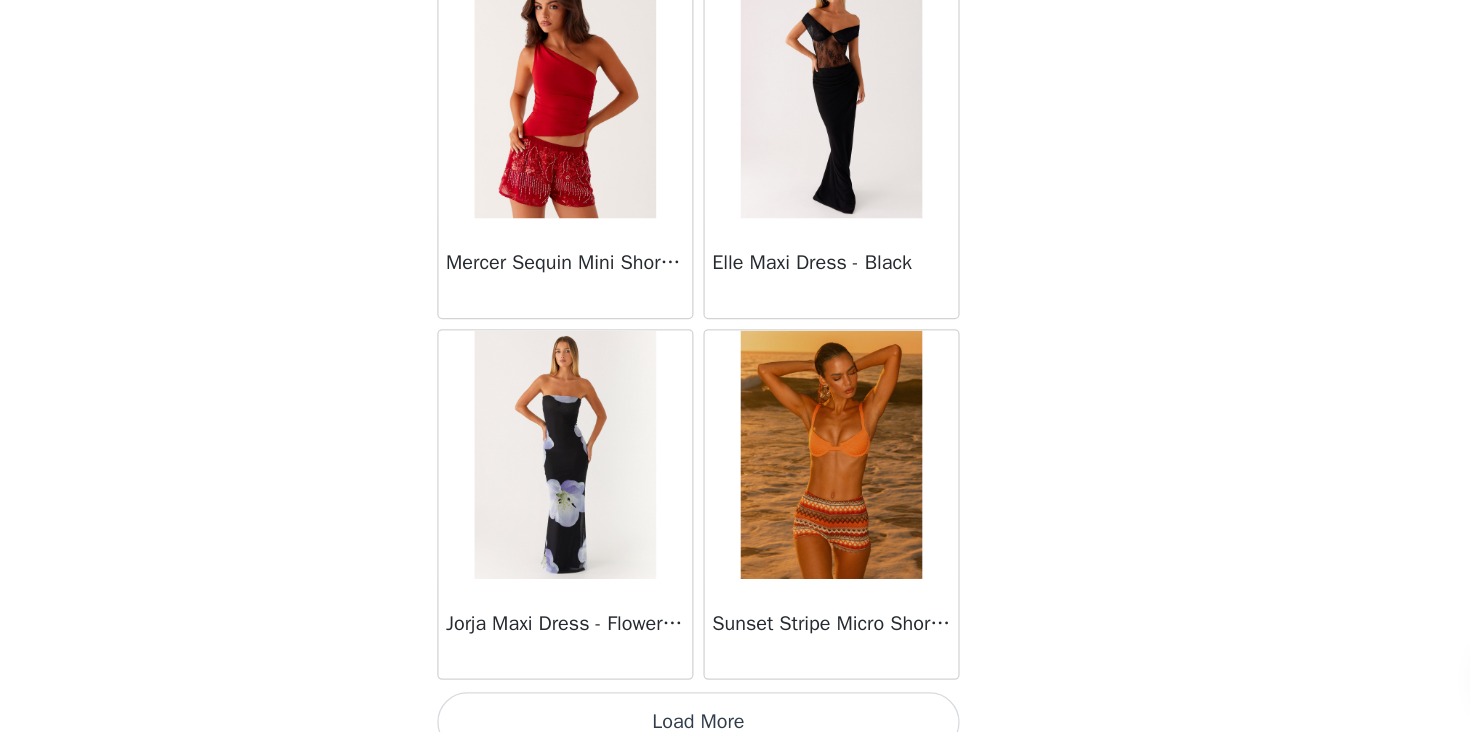 click on "Load More" at bounding box center [735, 724] 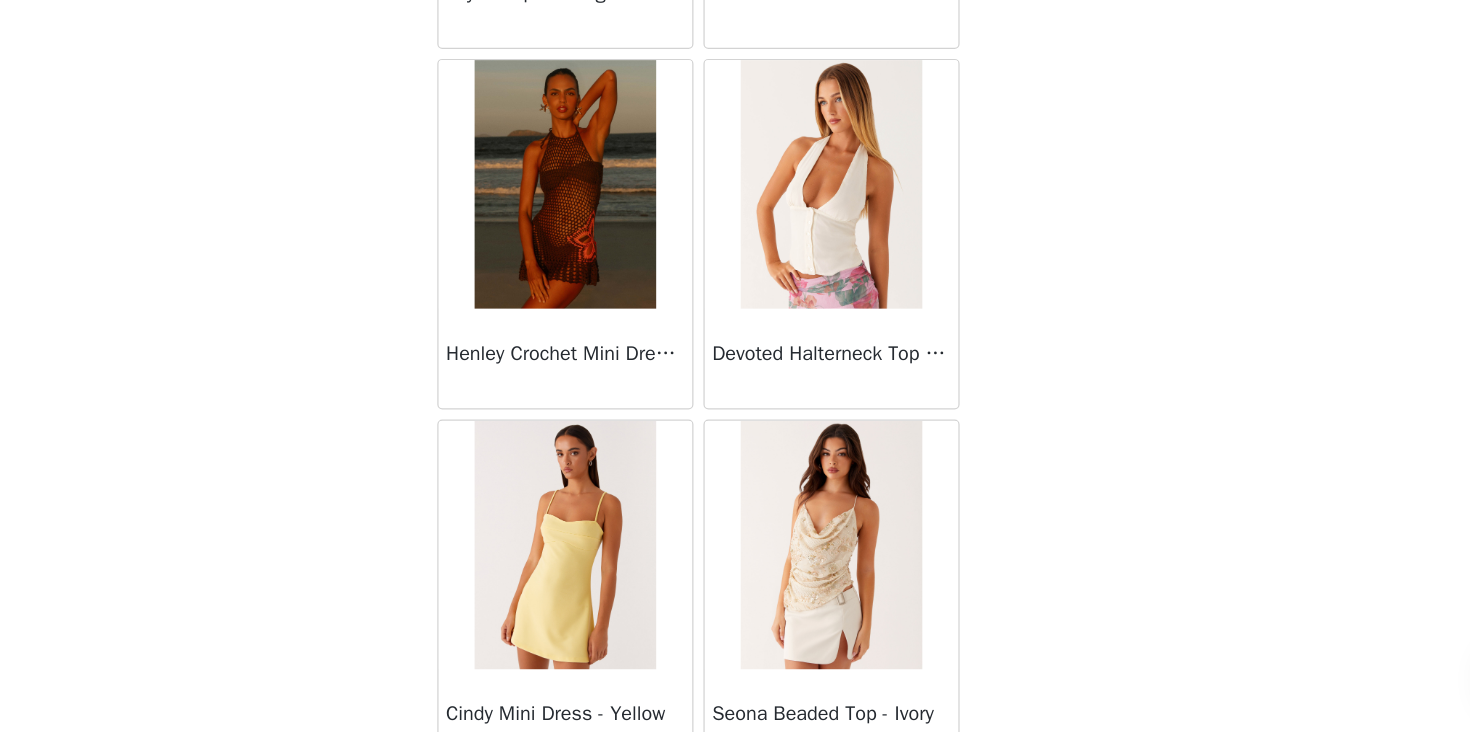 scroll, scrollTop: 45828, scrollLeft: 0, axis: vertical 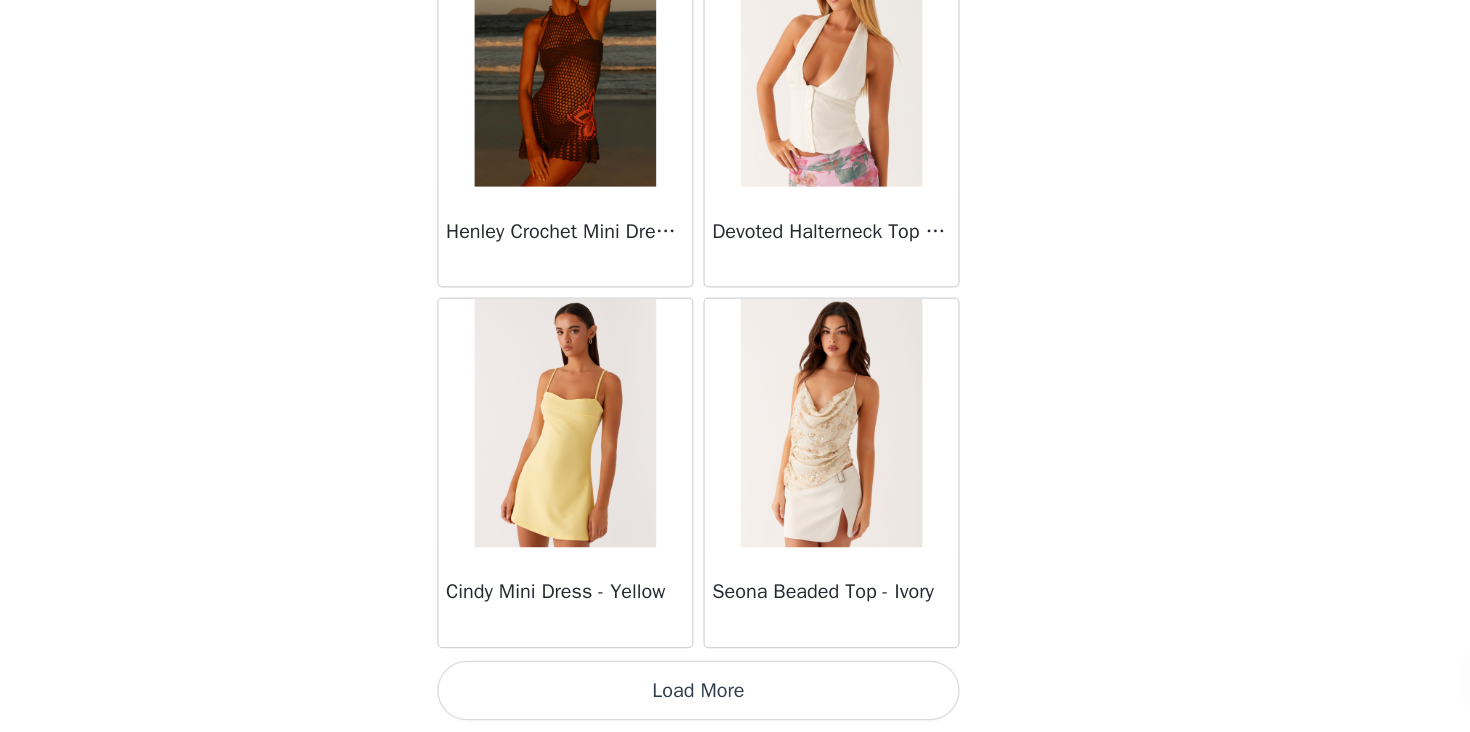 click on "Load More" at bounding box center (735, 698) 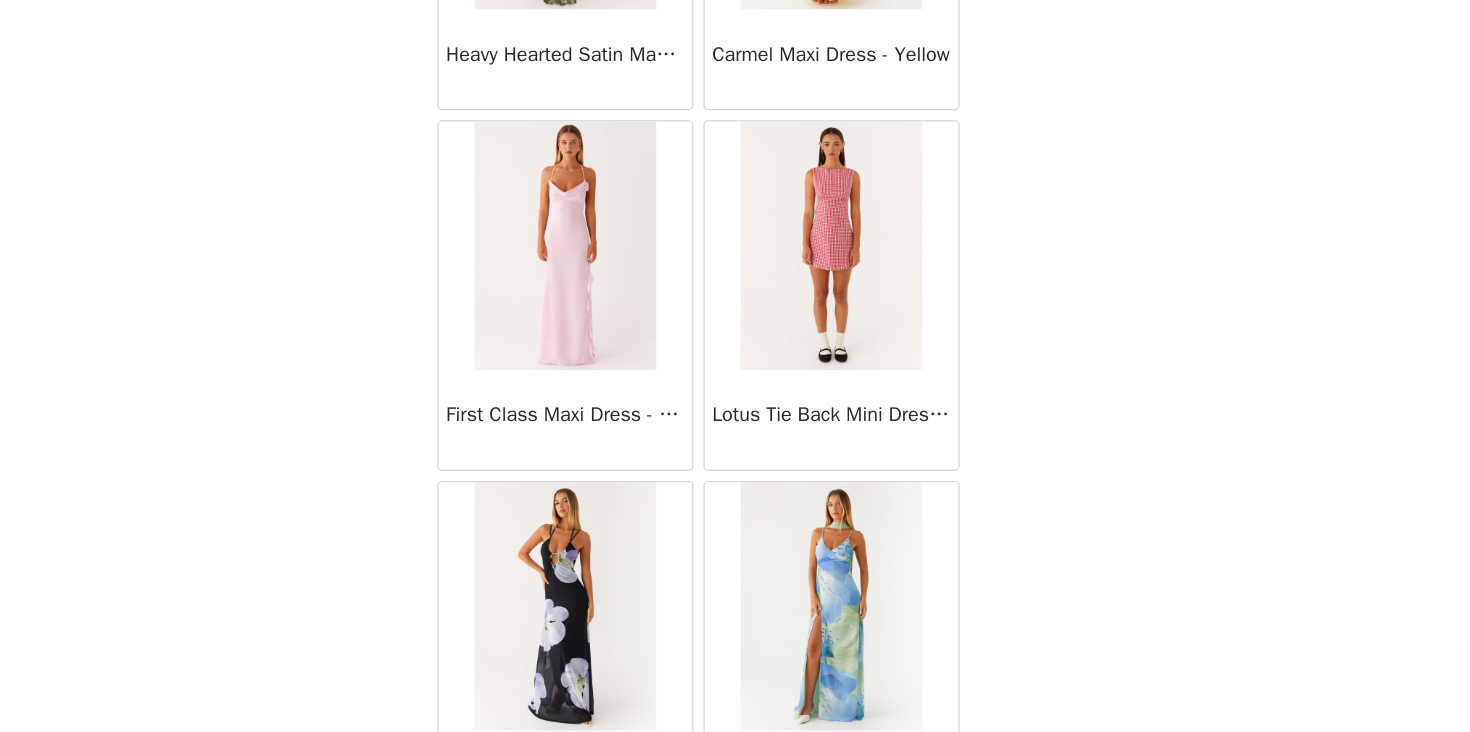 scroll, scrollTop: 48728, scrollLeft: 0, axis: vertical 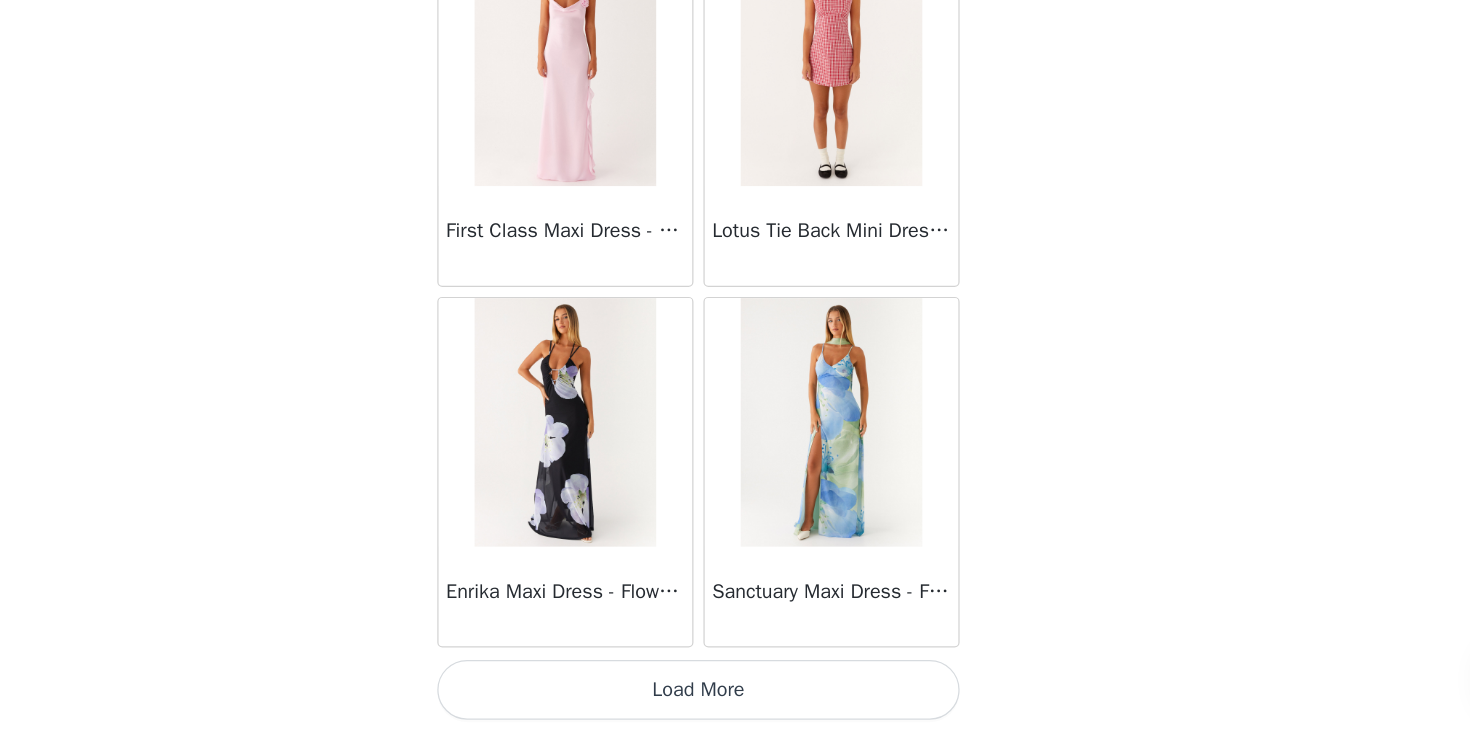 click on "Load More" at bounding box center (735, 698) 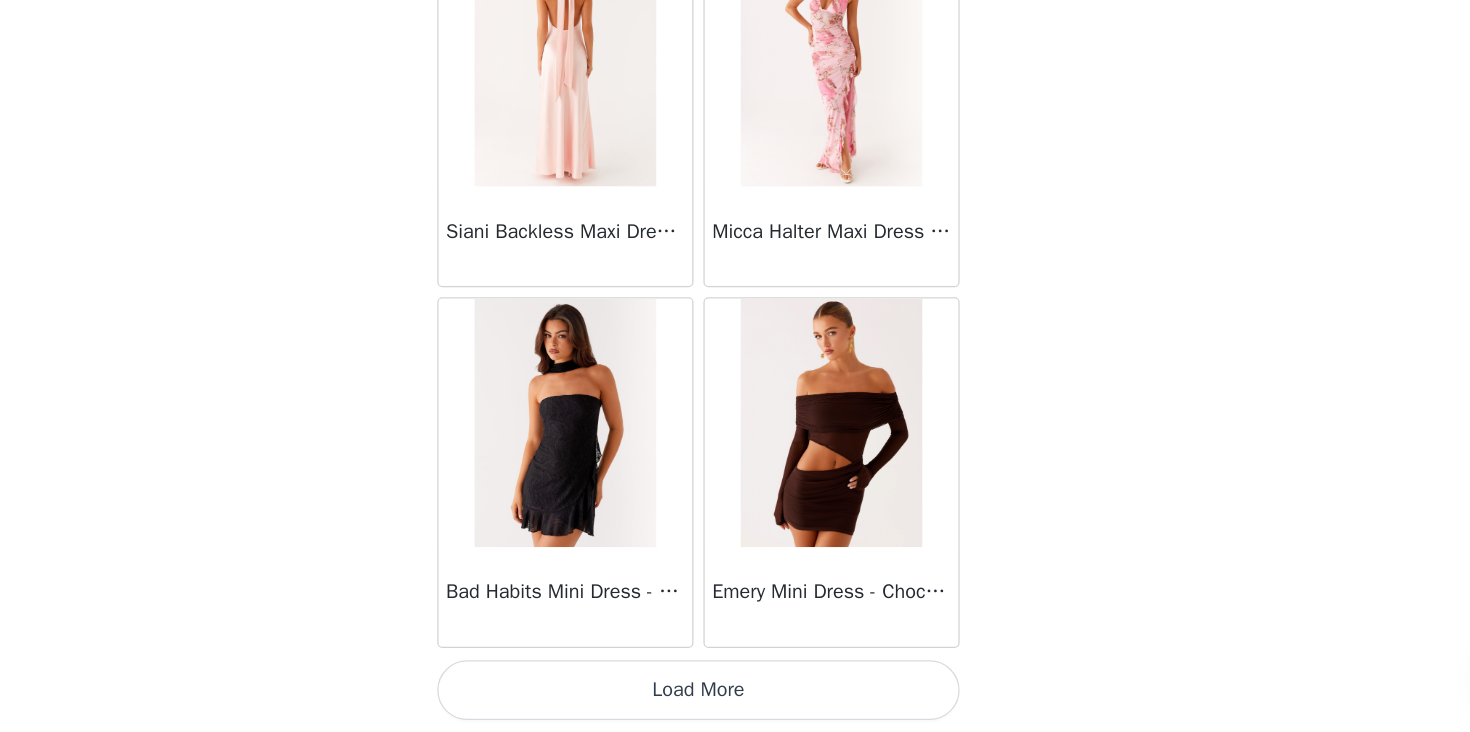 scroll, scrollTop: 51627, scrollLeft: 0, axis: vertical 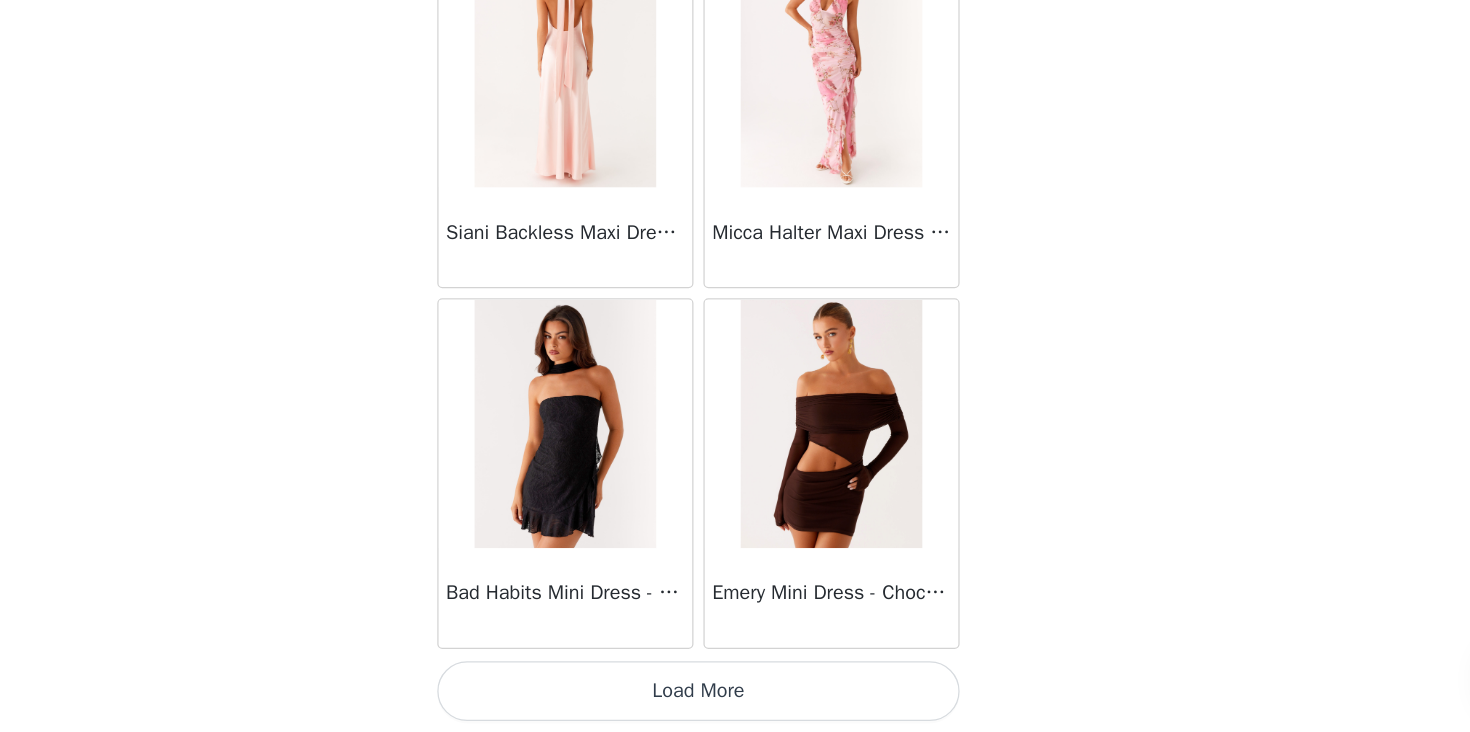 click on "Load More" at bounding box center (735, 699) 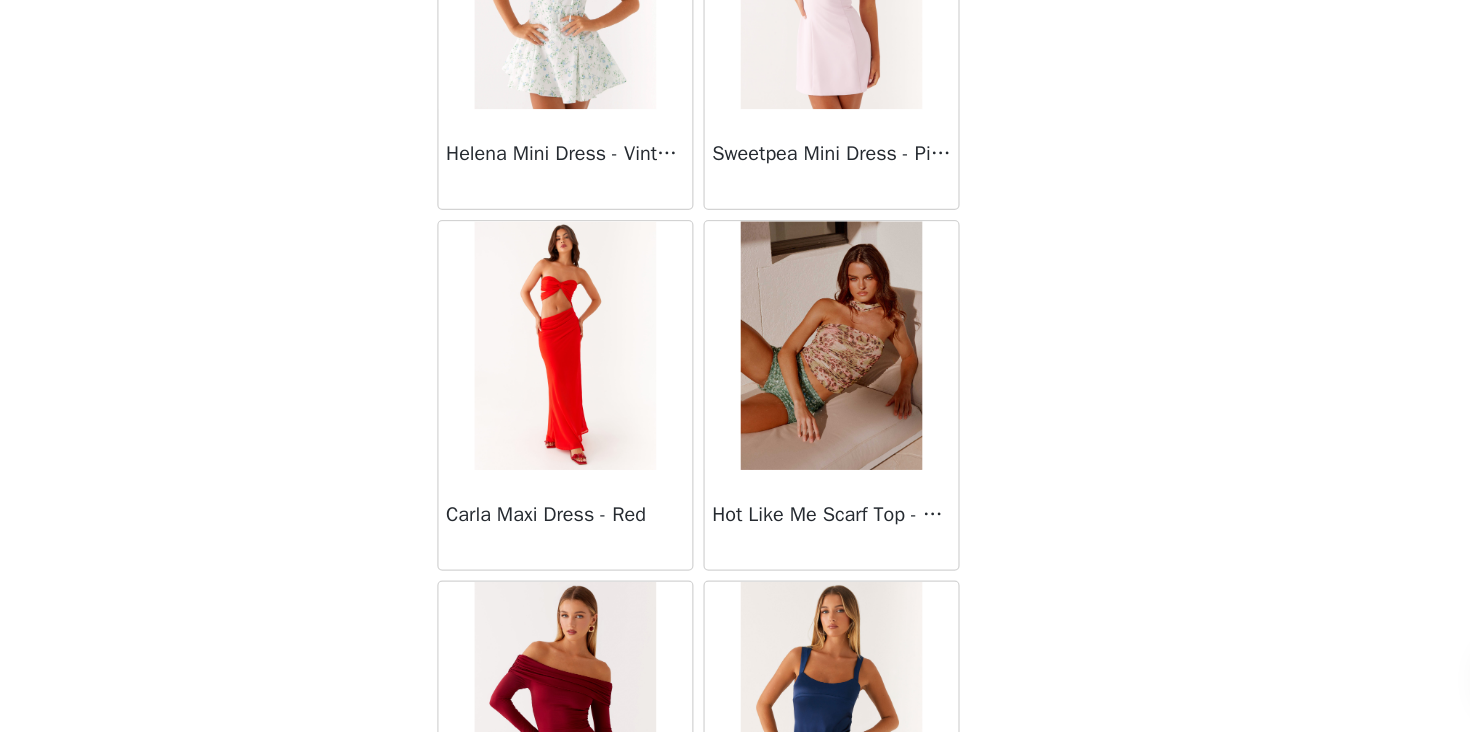 scroll, scrollTop: 54528, scrollLeft: 0, axis: vertical 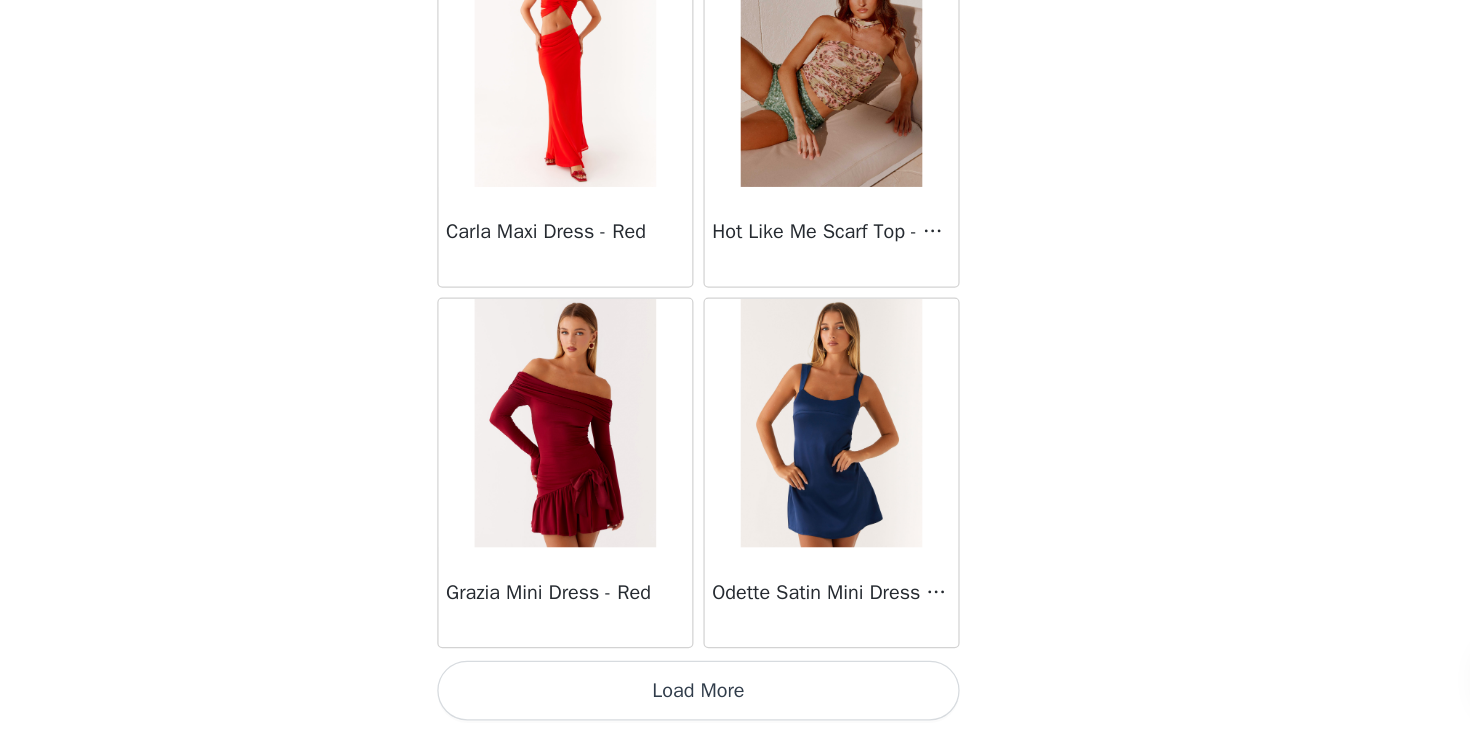 click on "Load More" at bounding box center (735, 698) 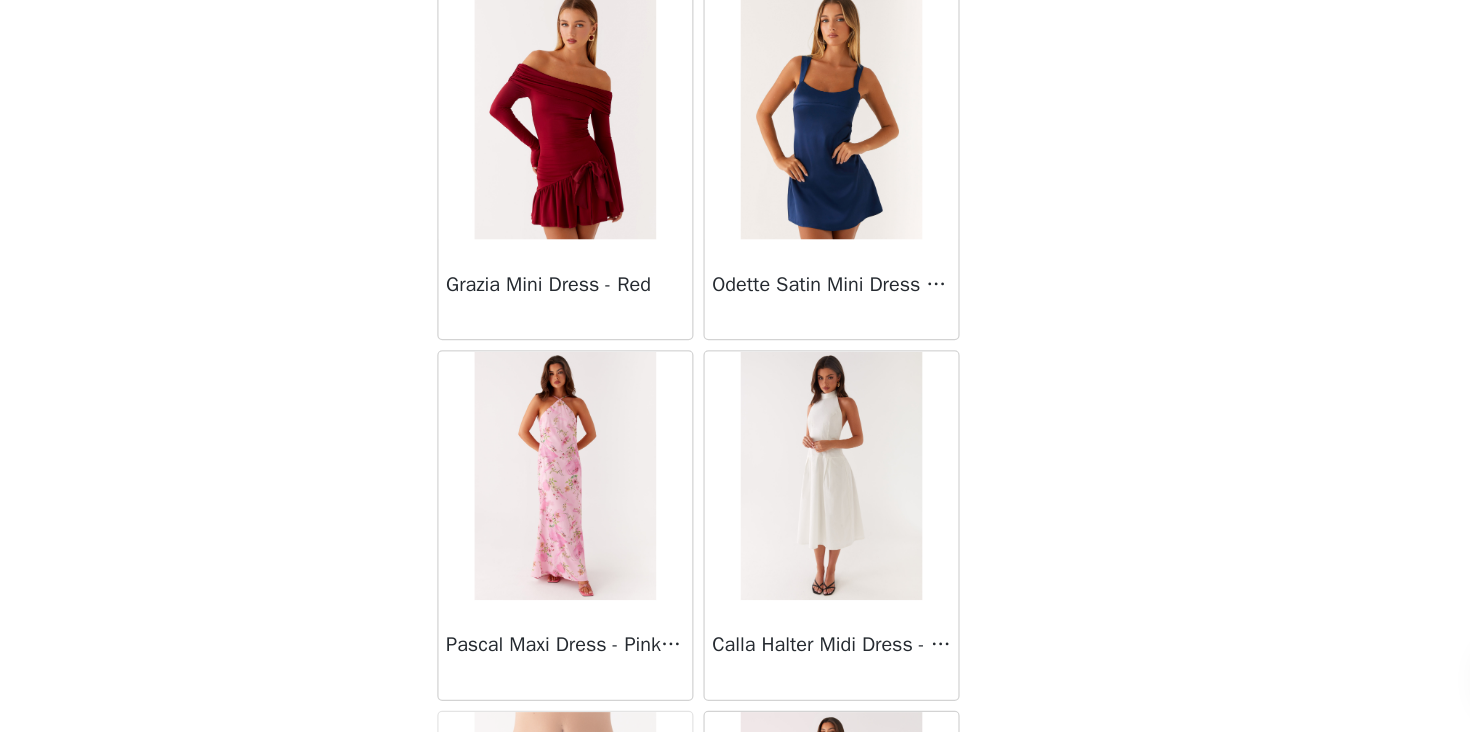 scroll, scrollTop: 54895, scrollLeft: 0, axis: vertical 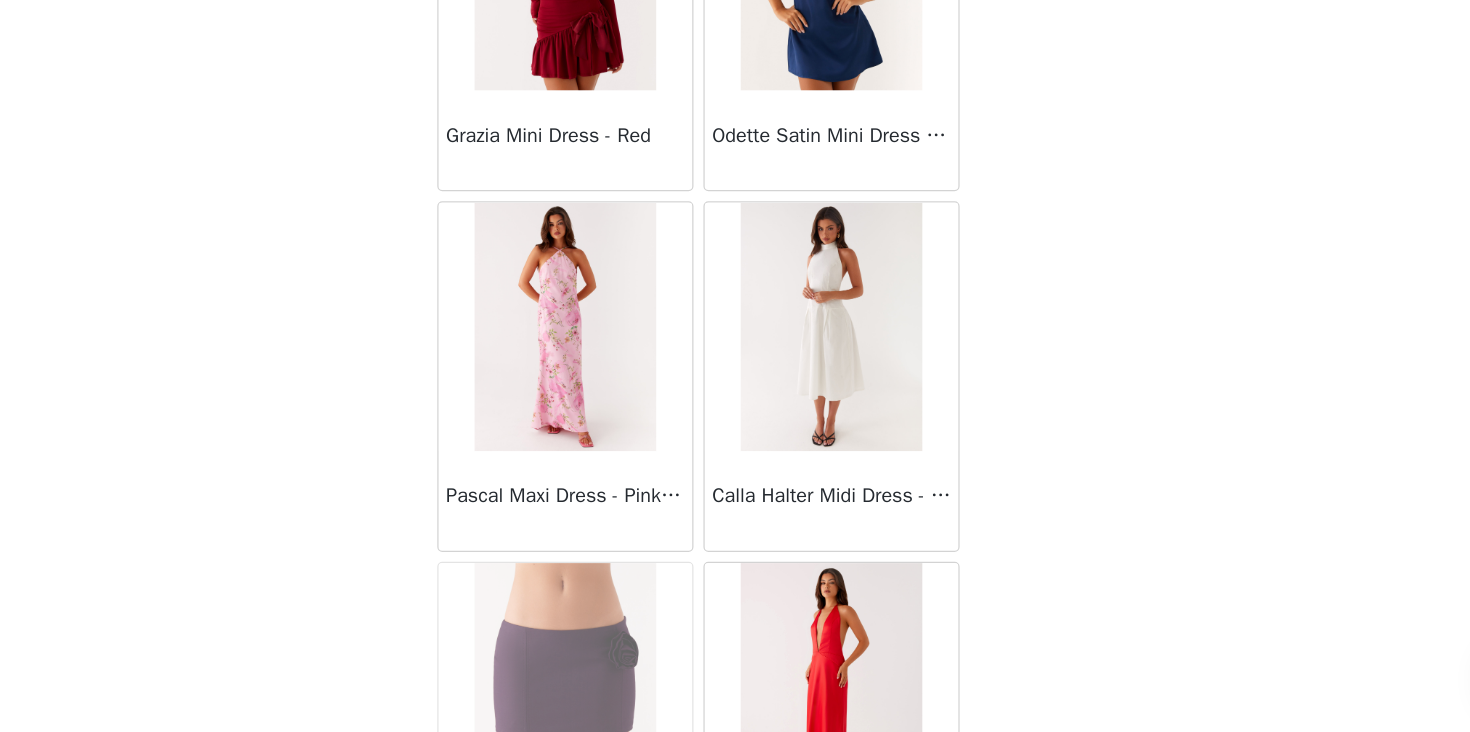 click at bounding box center [841, 406] 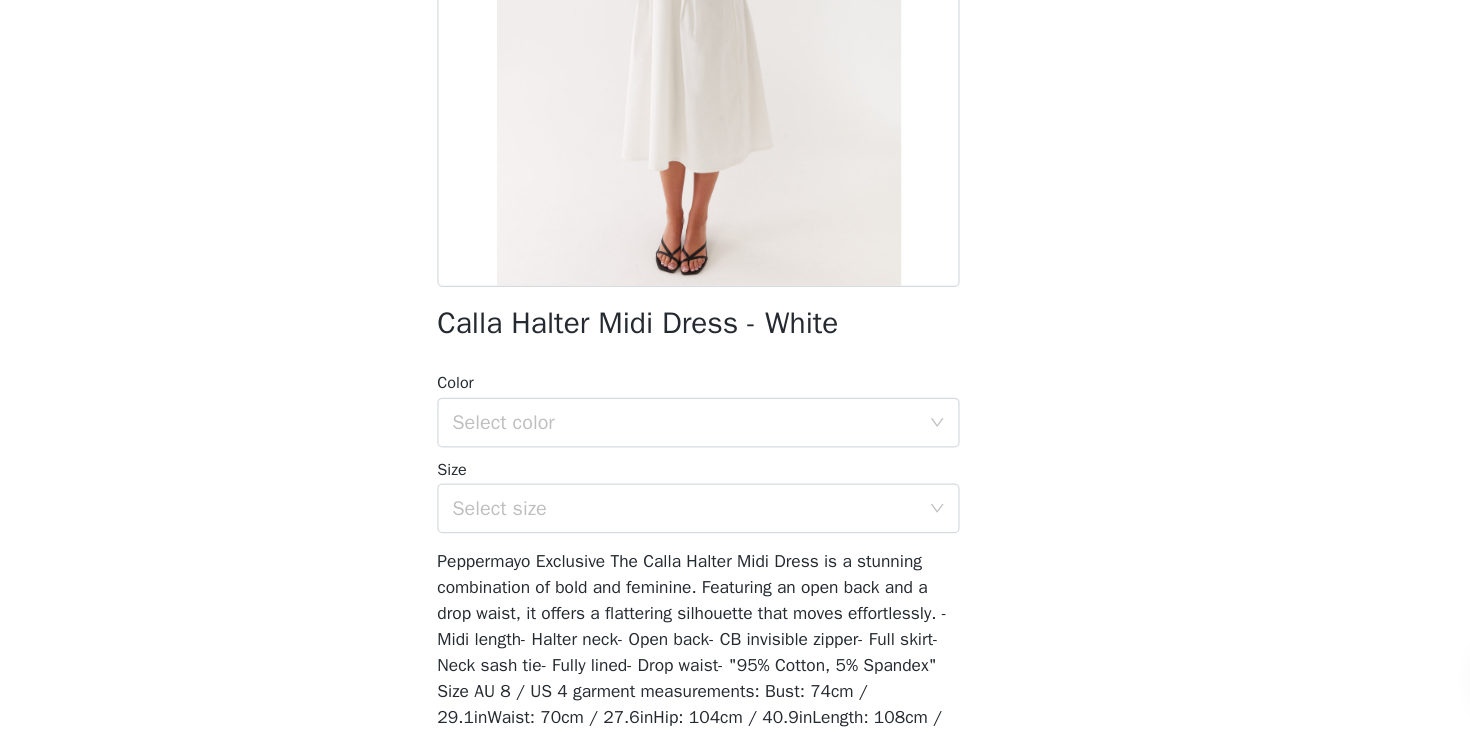 scroll, scrollTop: 190, scrollLeft: 0, axis: vertical 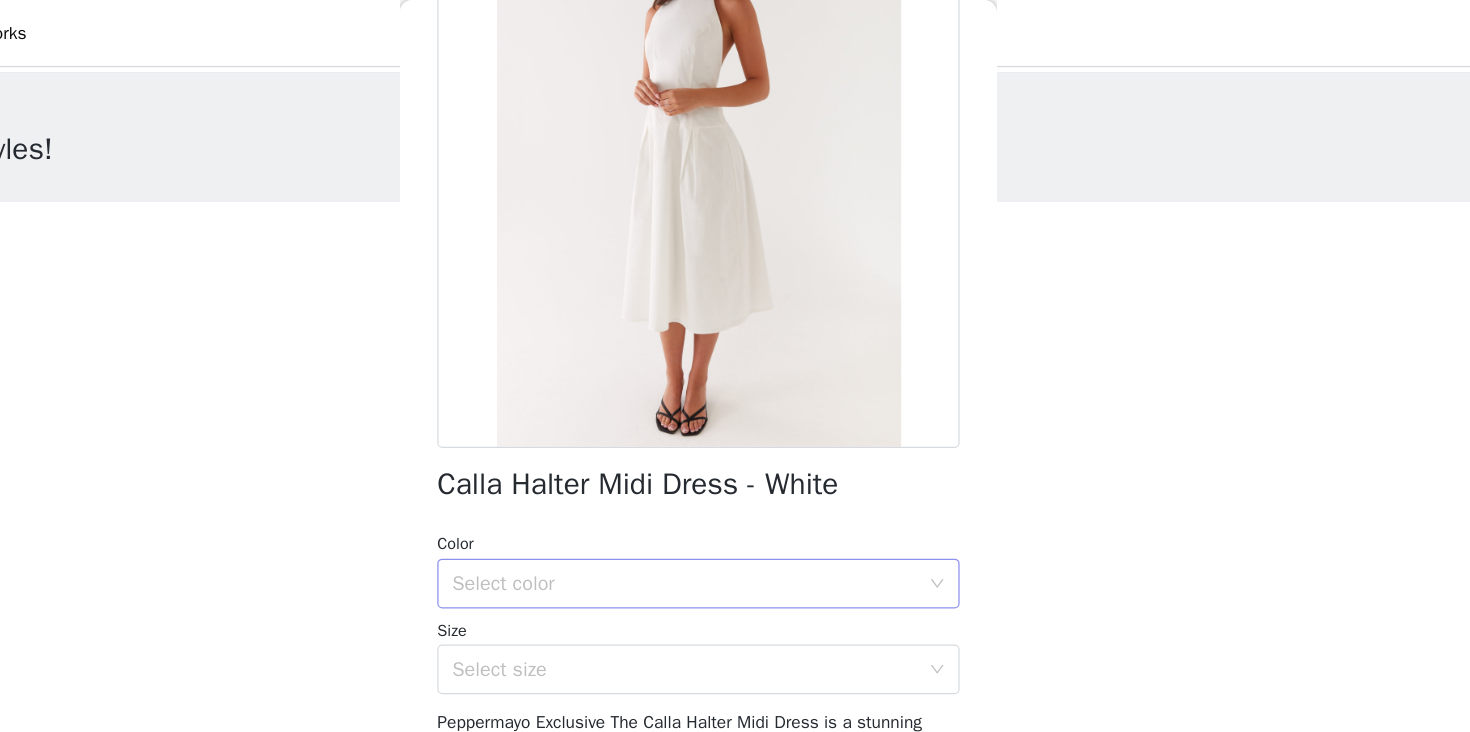 click on "Select color" at bounding box center [724, 469] 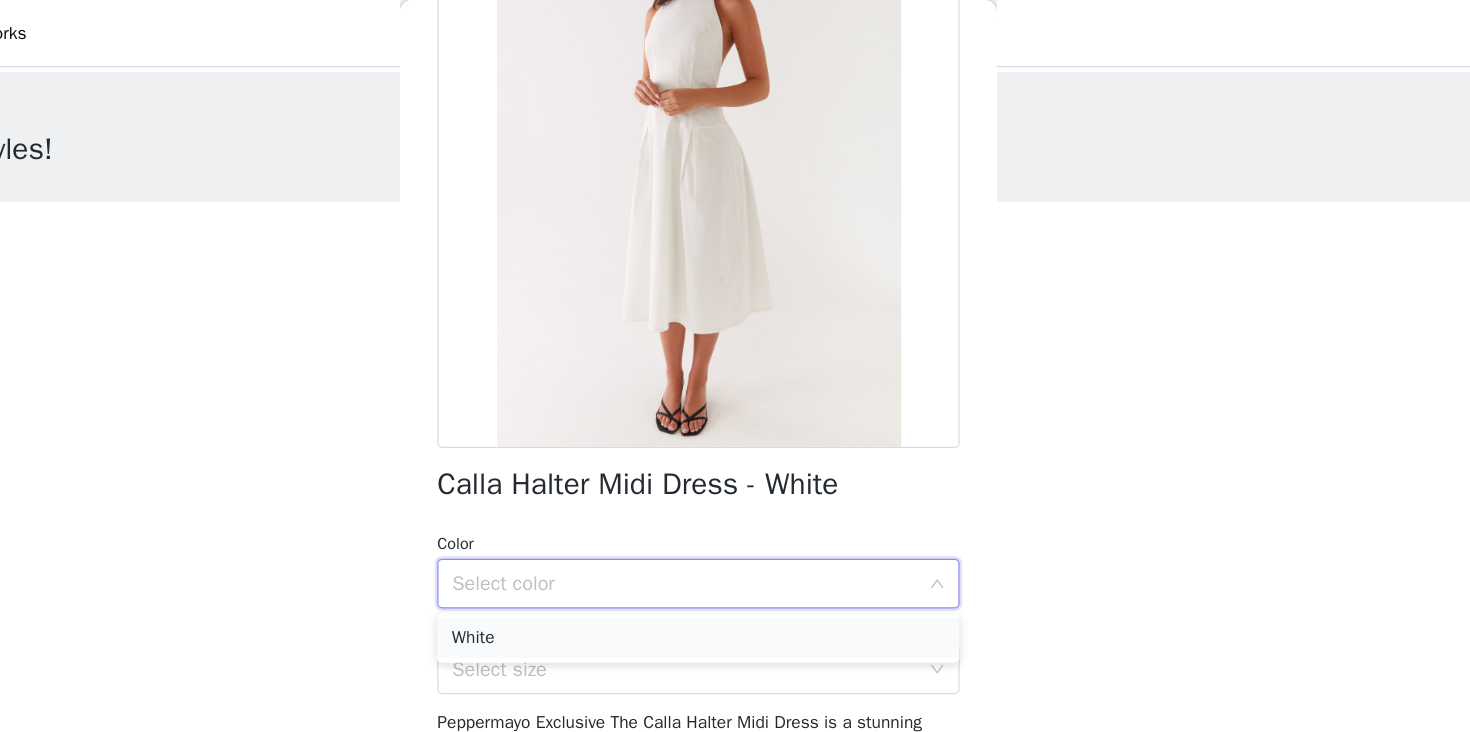 click on "White" at bounding box center [735, 513] 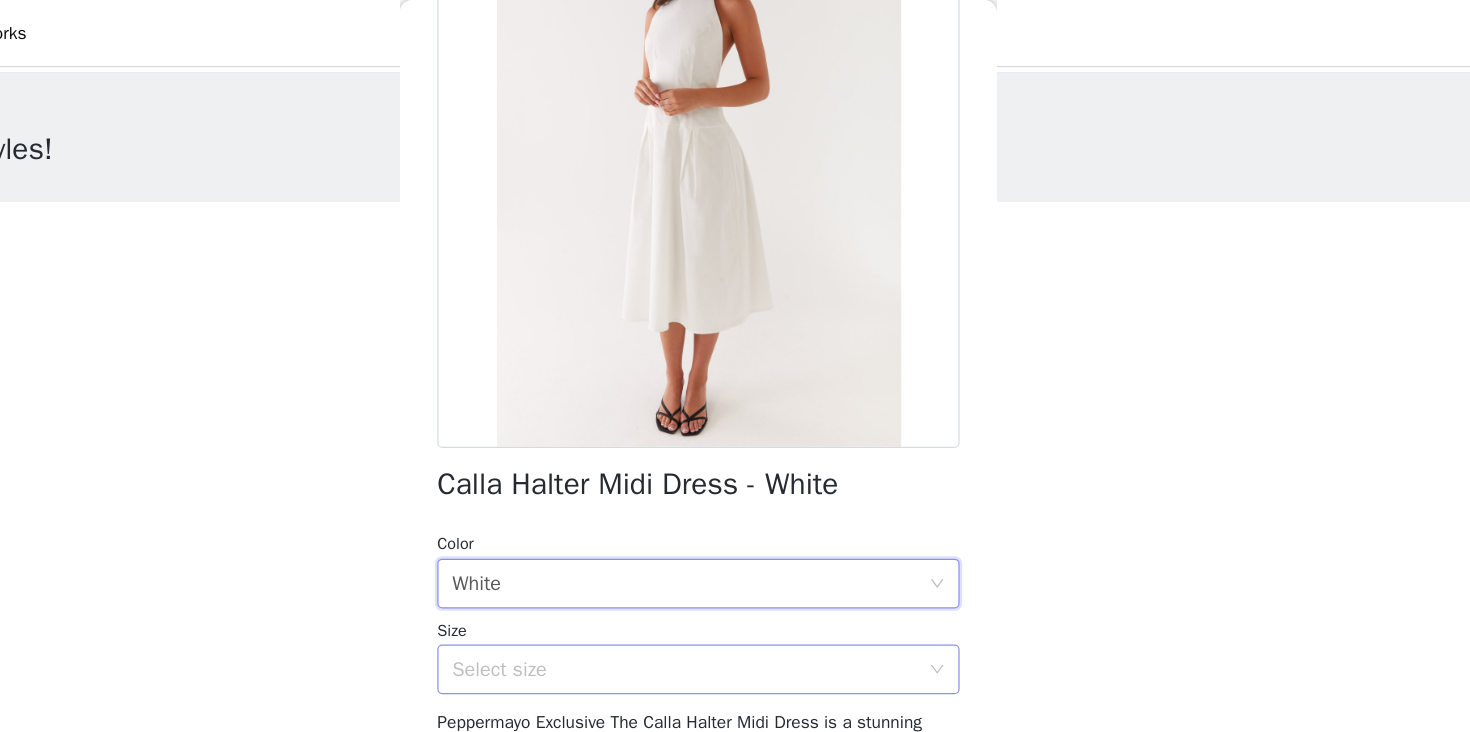 click on "Select size" at bounding box center [724, 538] 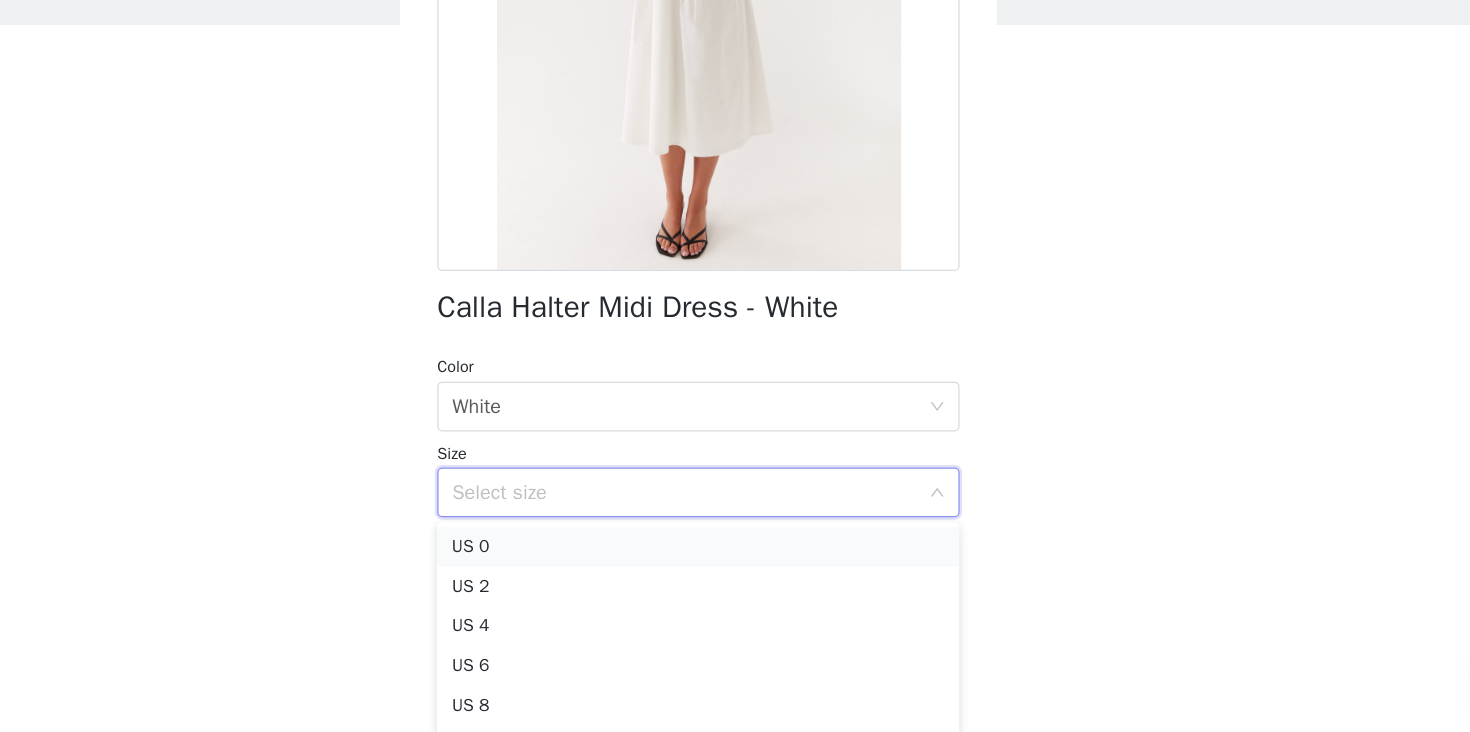 click on "US 0" at bounding box center (735, 582) 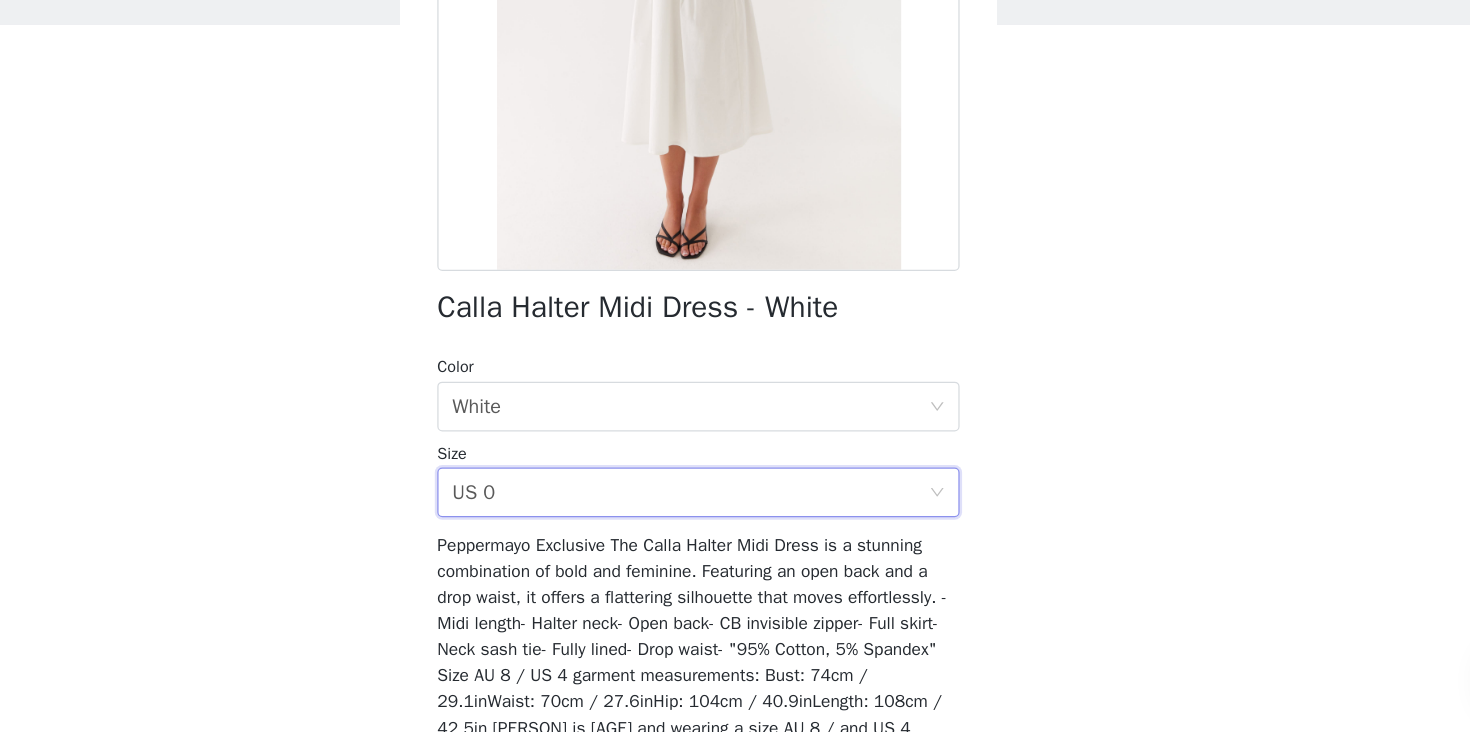 scroll, scrollTop: 140, scrollLeft: 0, axis: vertical 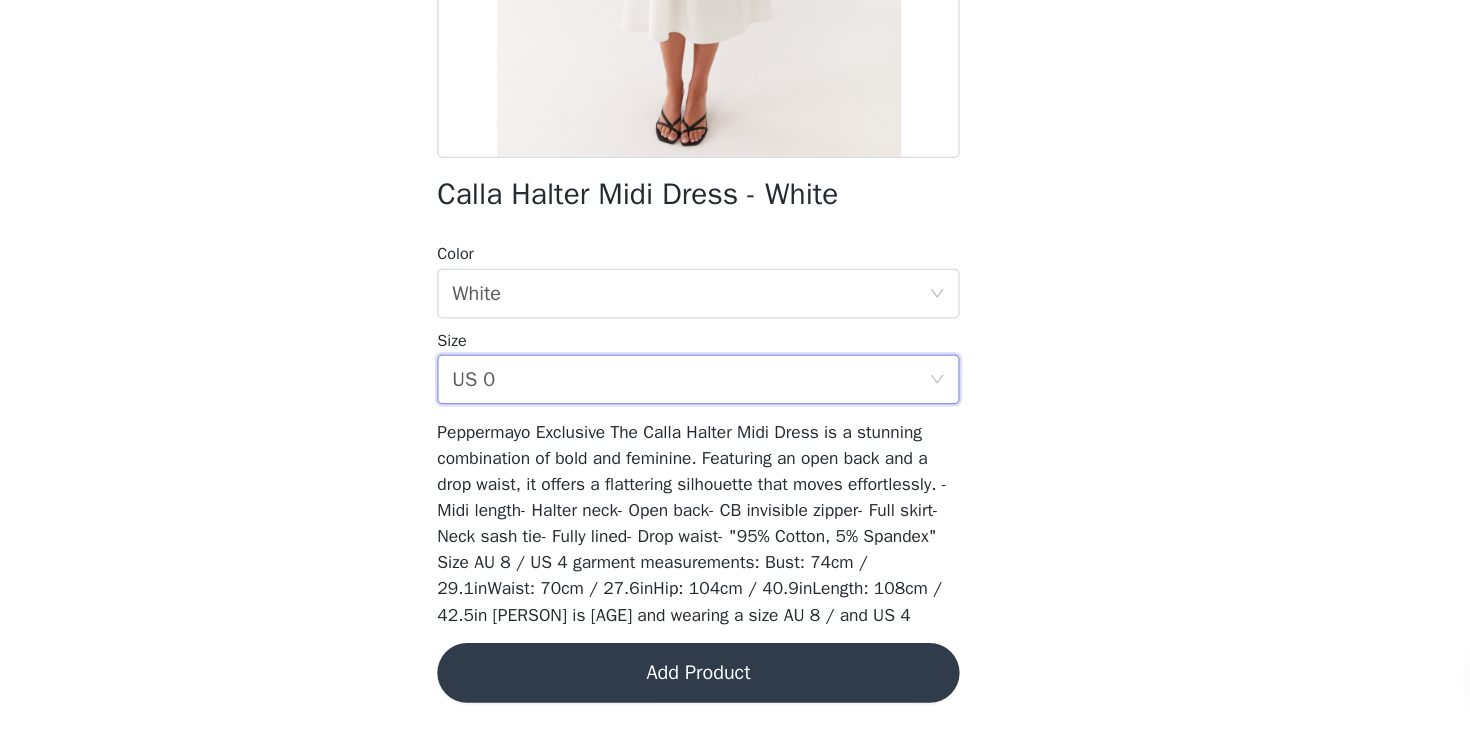 click on "Add Product" at bounding box center (735, 684) 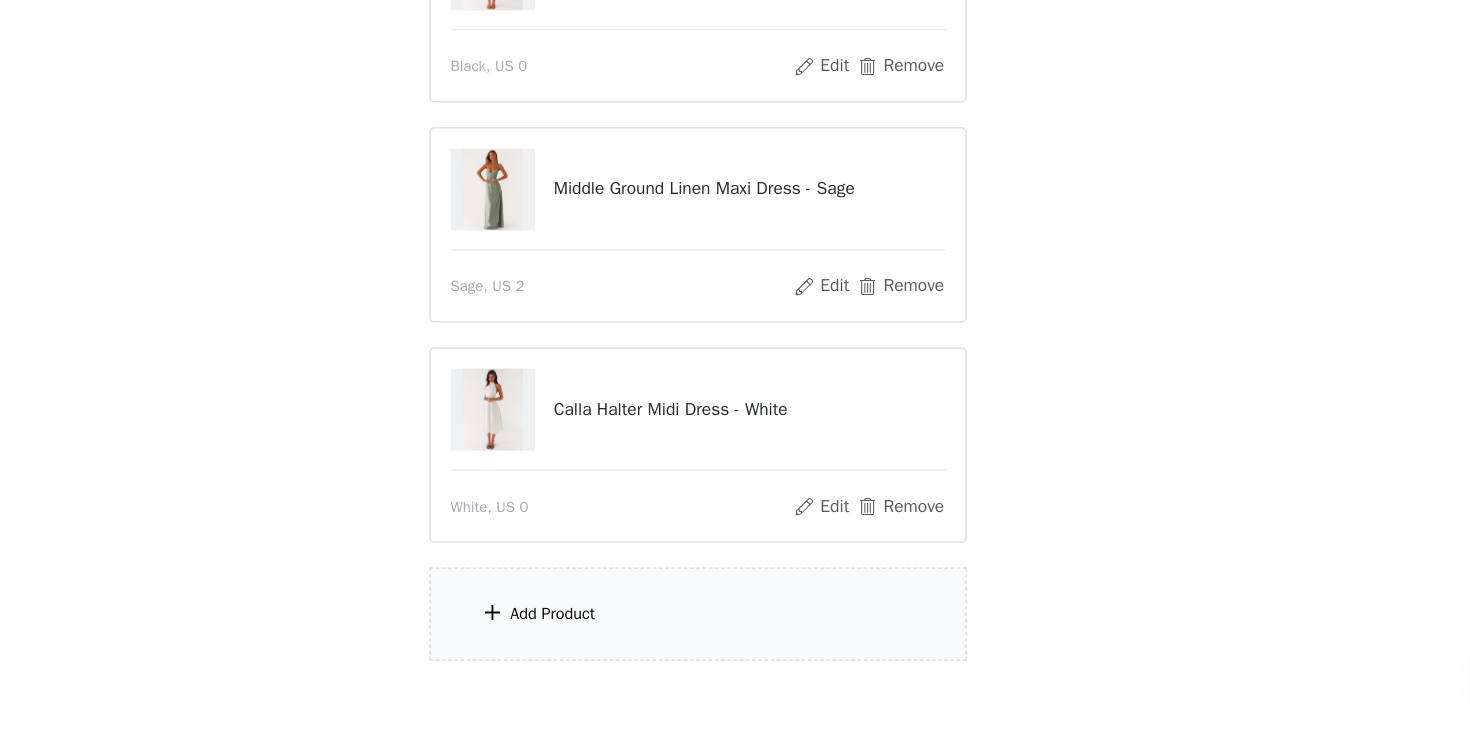 scroll, scrollTop: 221, scrollLeft: 0, axis: vertical 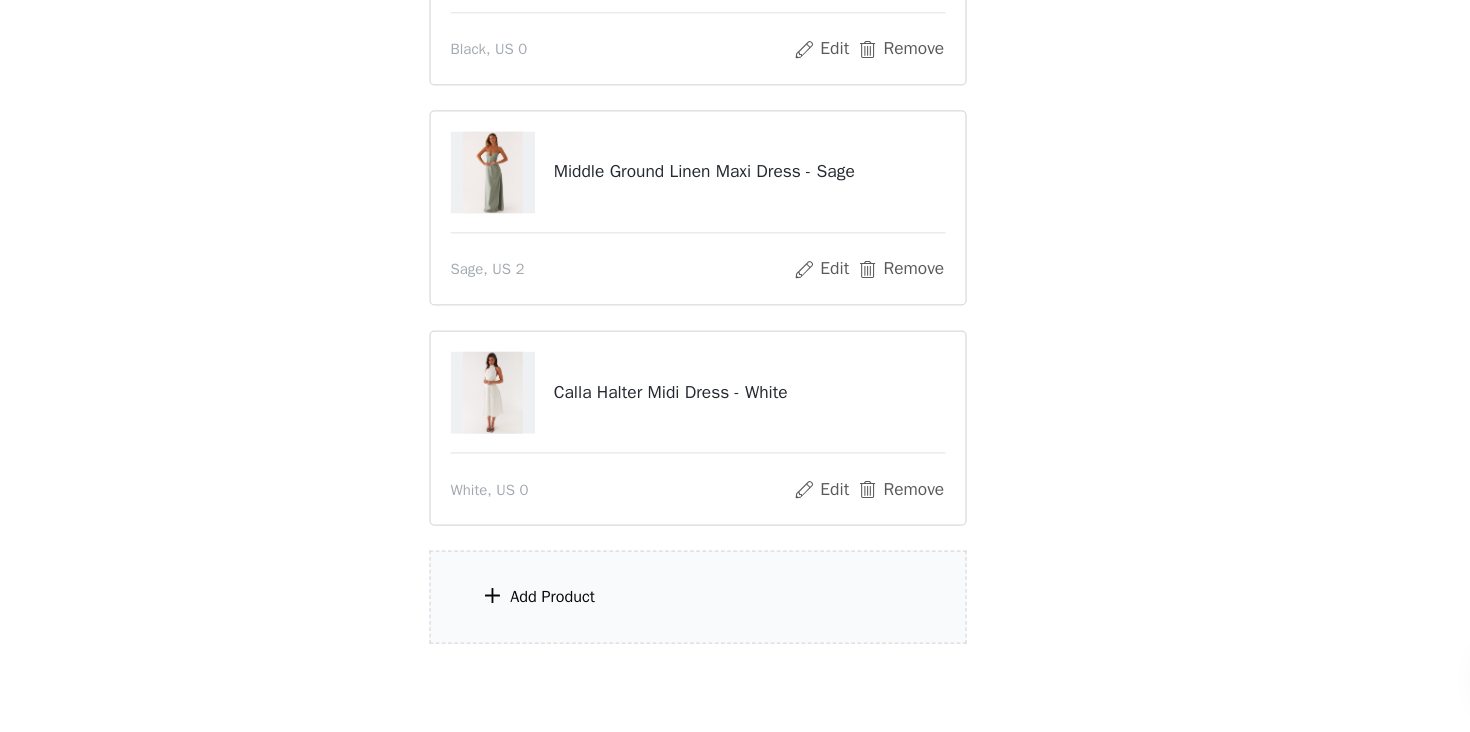 click on "Add Product" at bounding box center [735, 623] 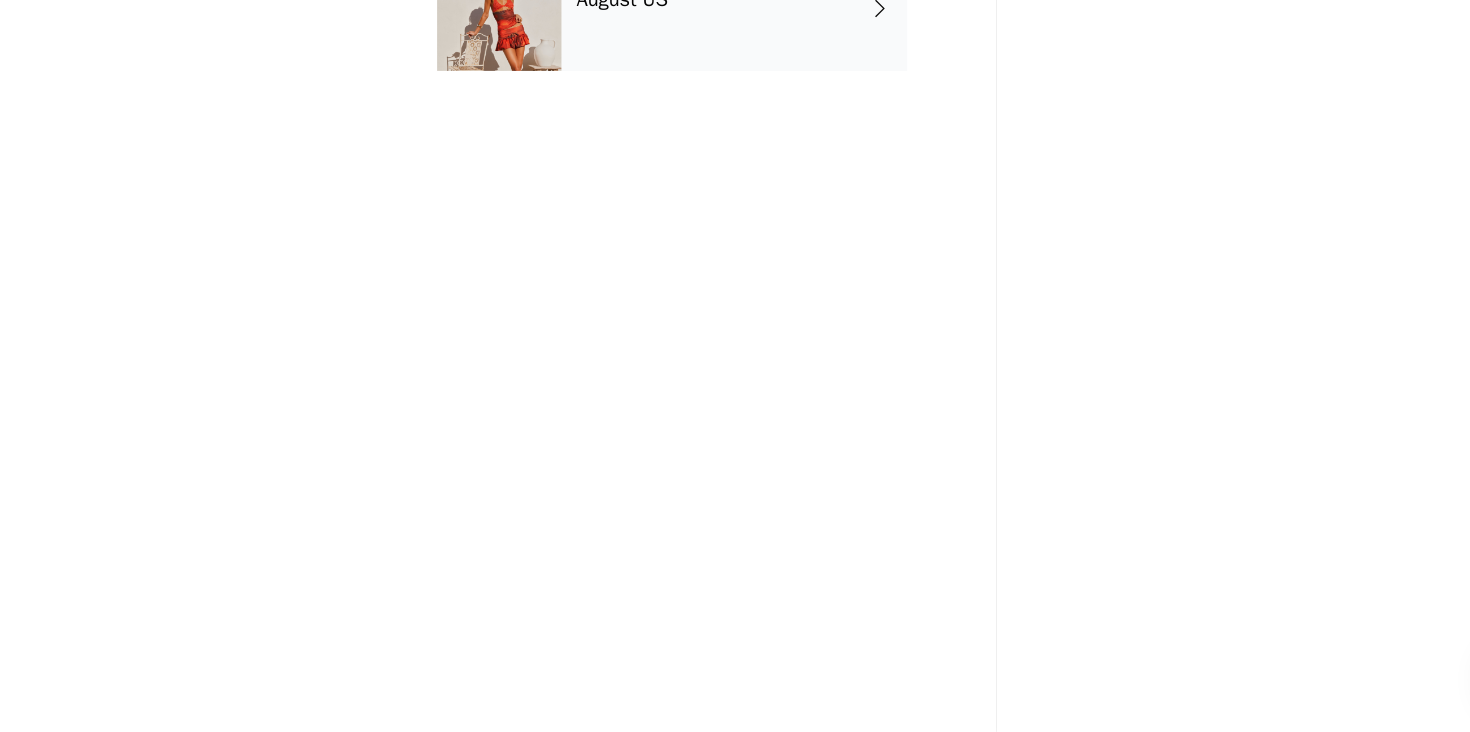 click on "August US" at bounding box center (735, 165) 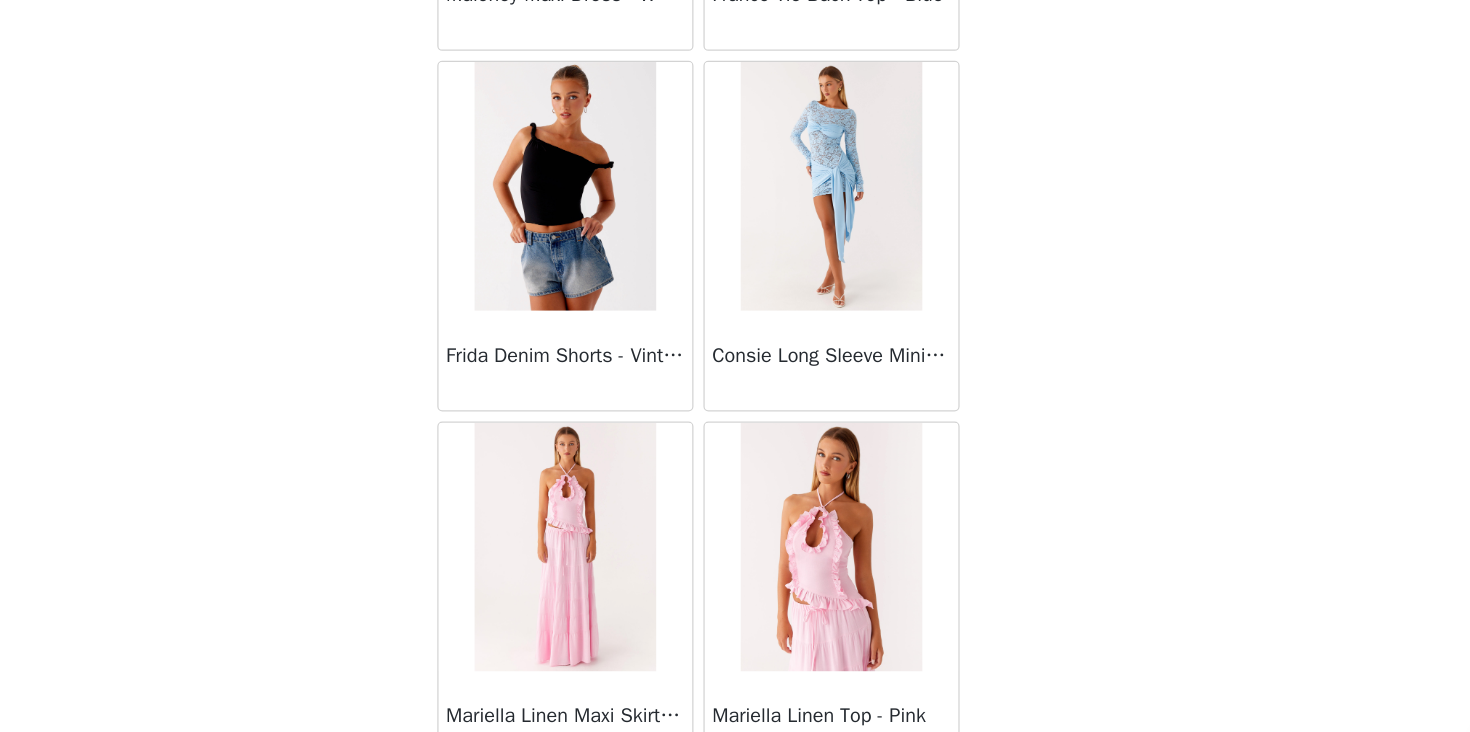 scroll, scrollTop: 2328, scrollLeft: 0, axis: vertical 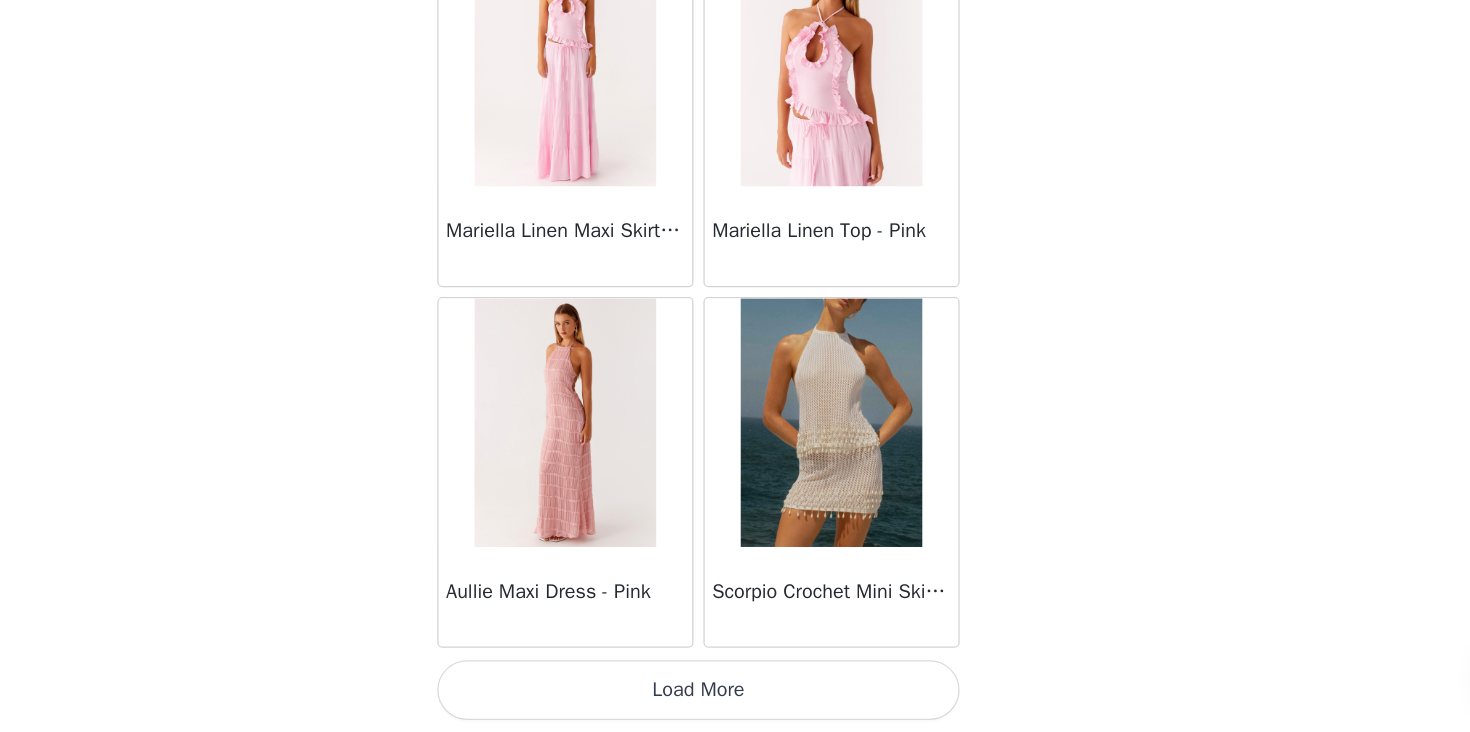 click on "Load More" at bounding box center (735, 698) 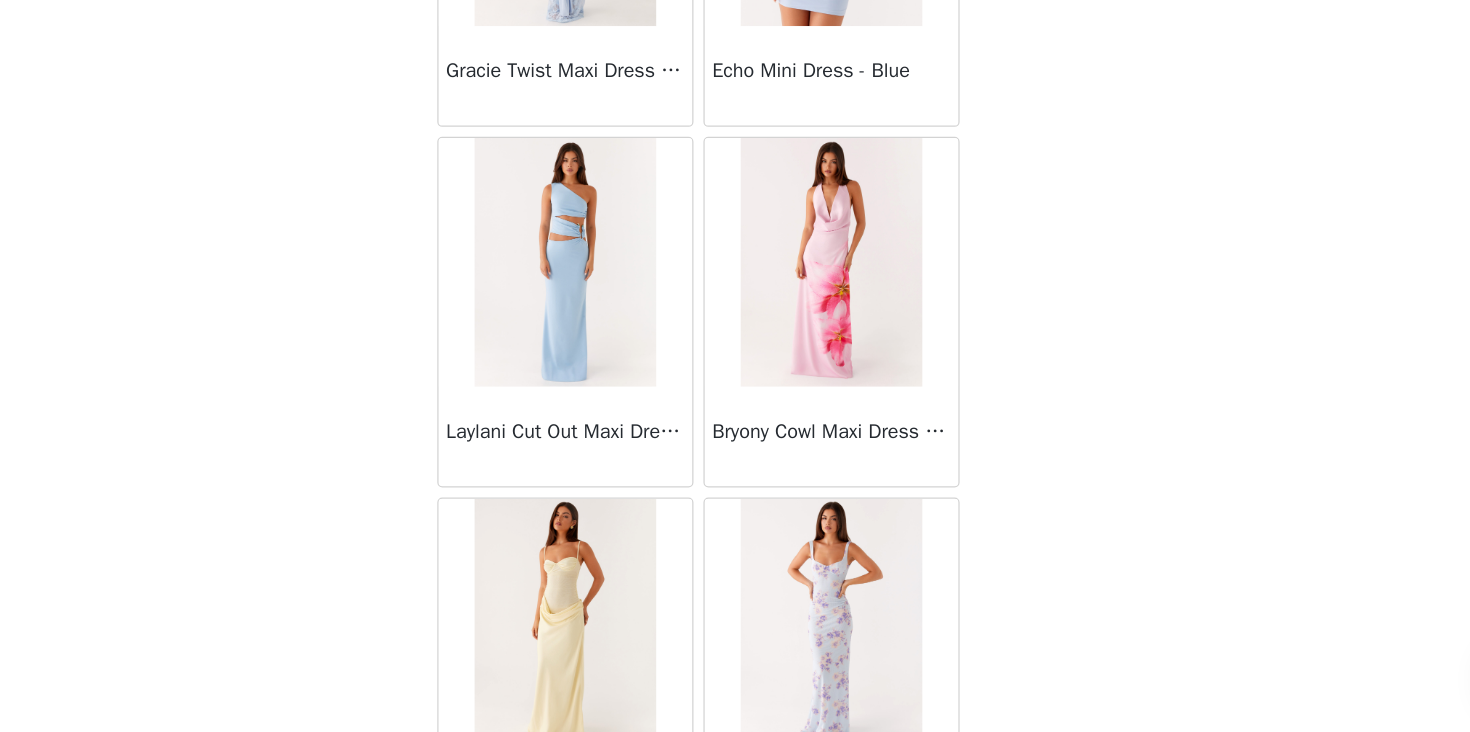 scroll, scrollTop: 5228, scrollLeft: 0, axis: vertical 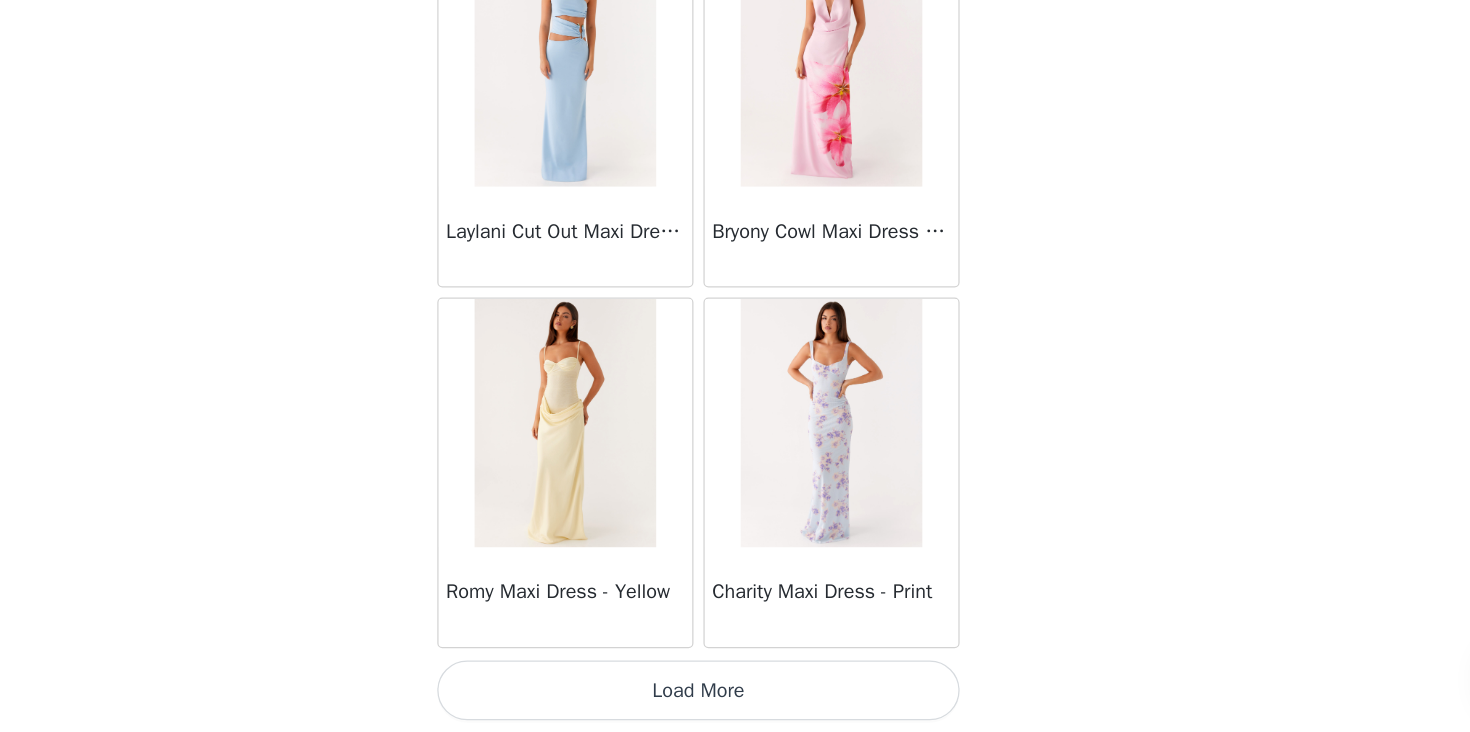click on "Load More" at bounding box center (735, 698) 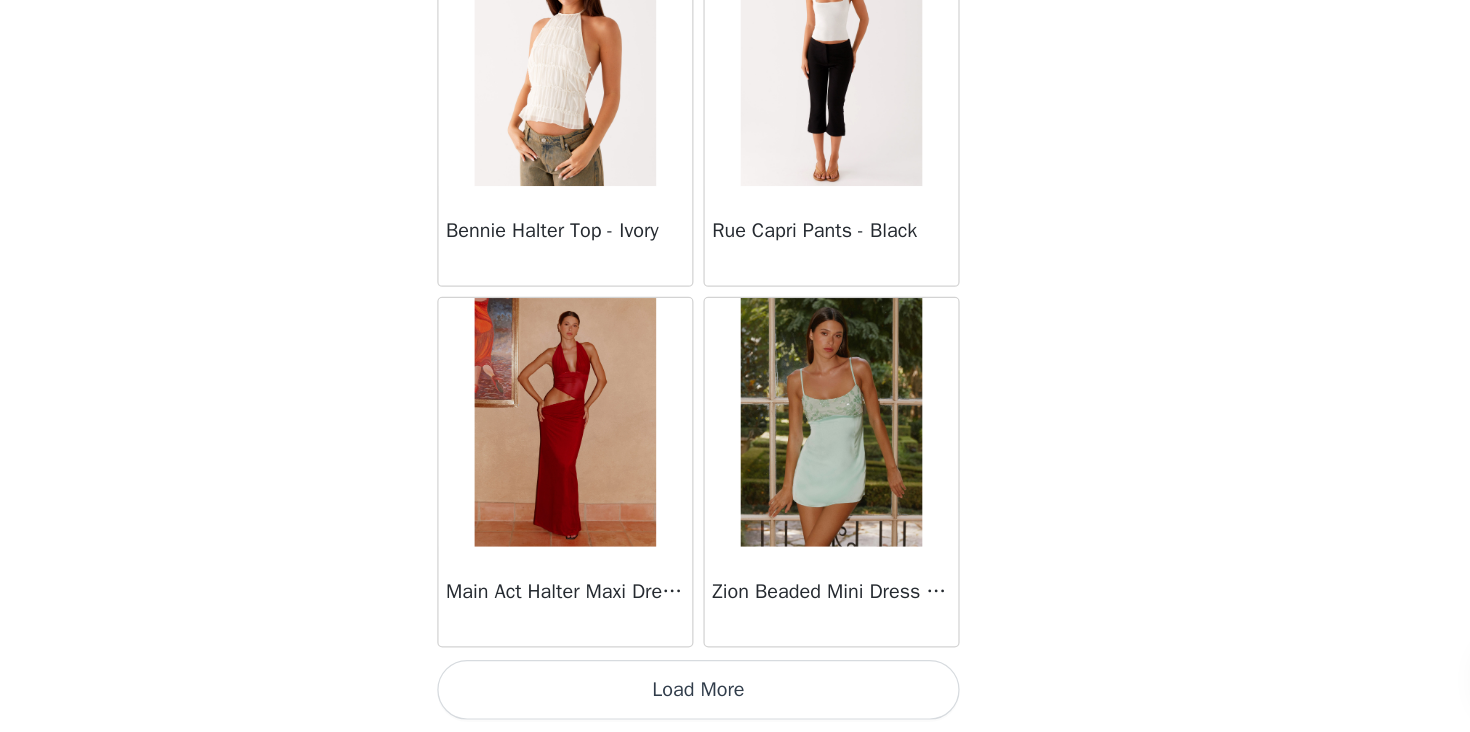 click on "Load More" at bounding box center [735, 698] 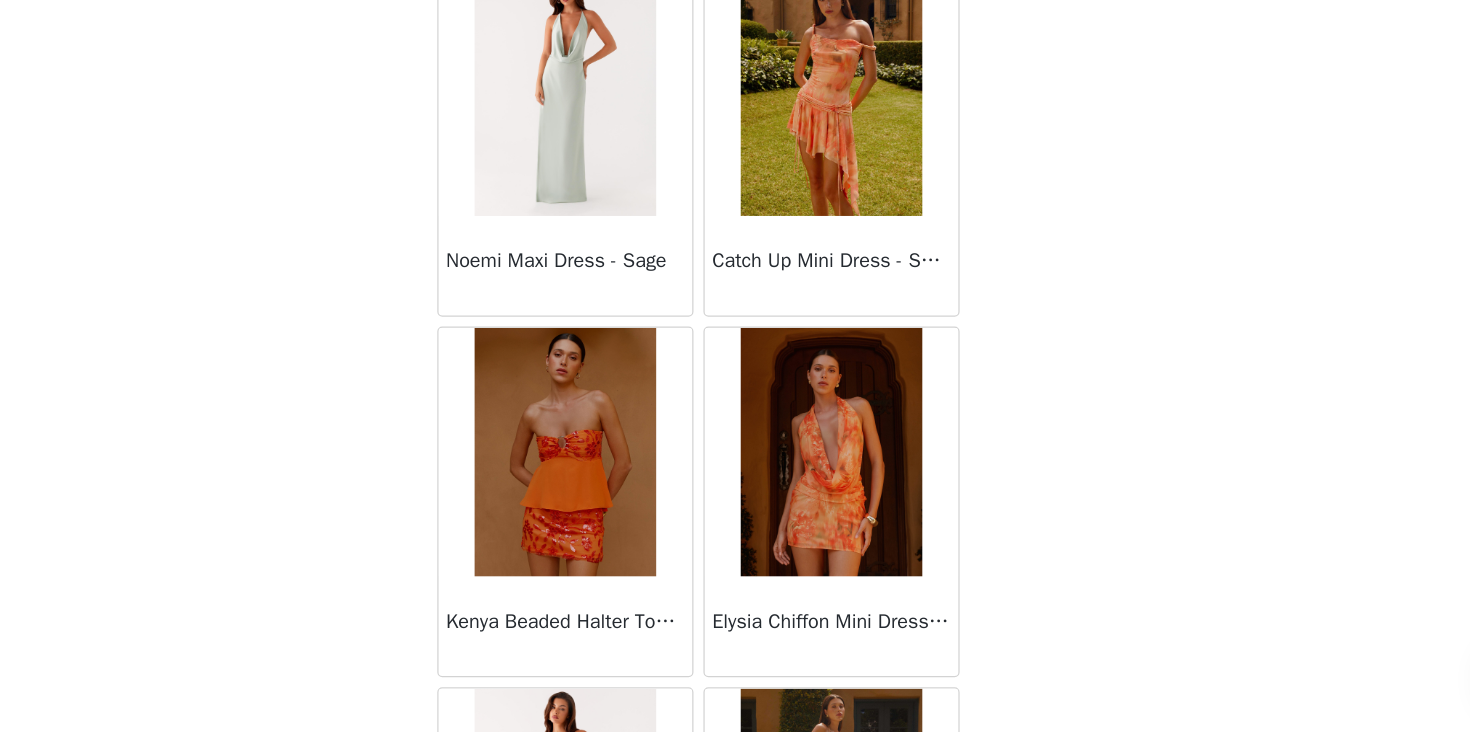 scroll, scrollTop: 11028, scrollLeft: 0, axis: vertical 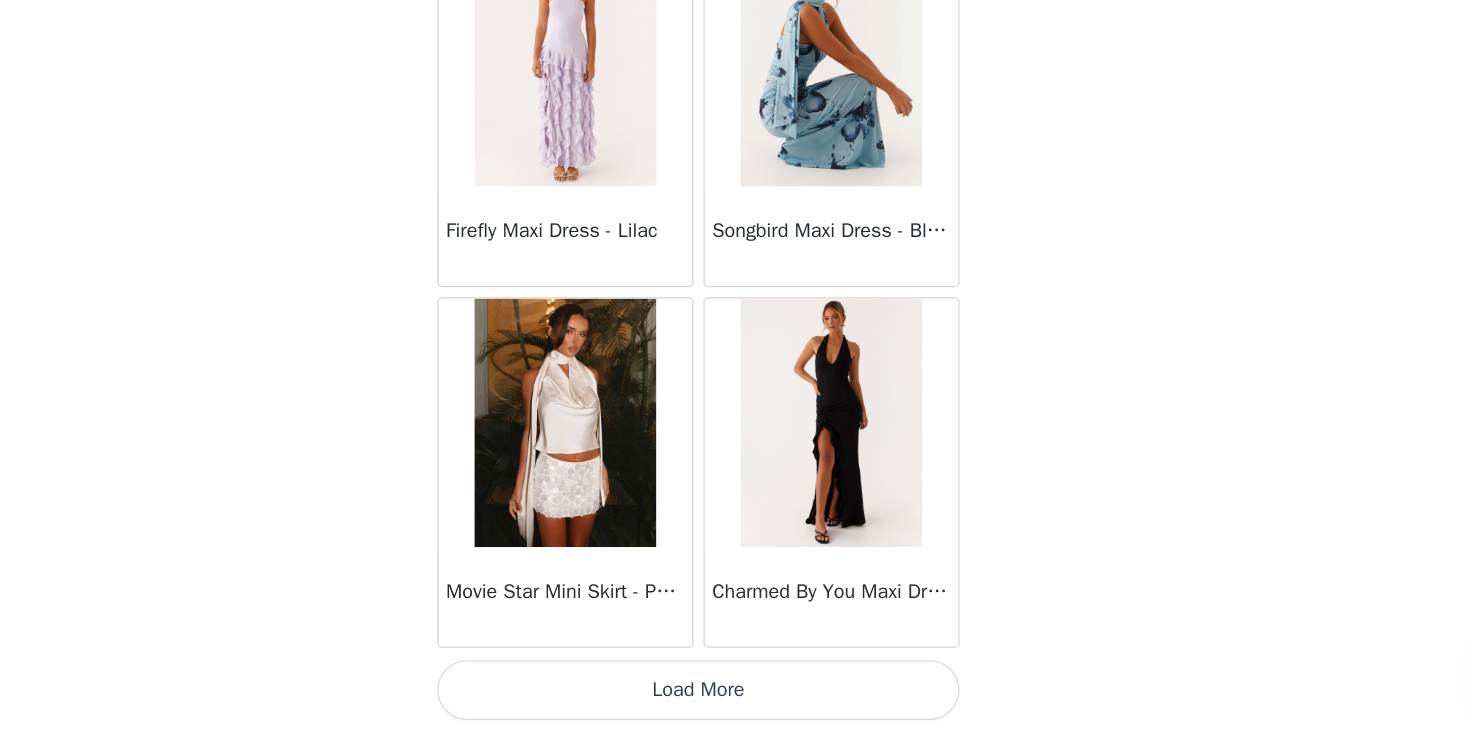 click on "Load More" at bounding box center (735, 698) 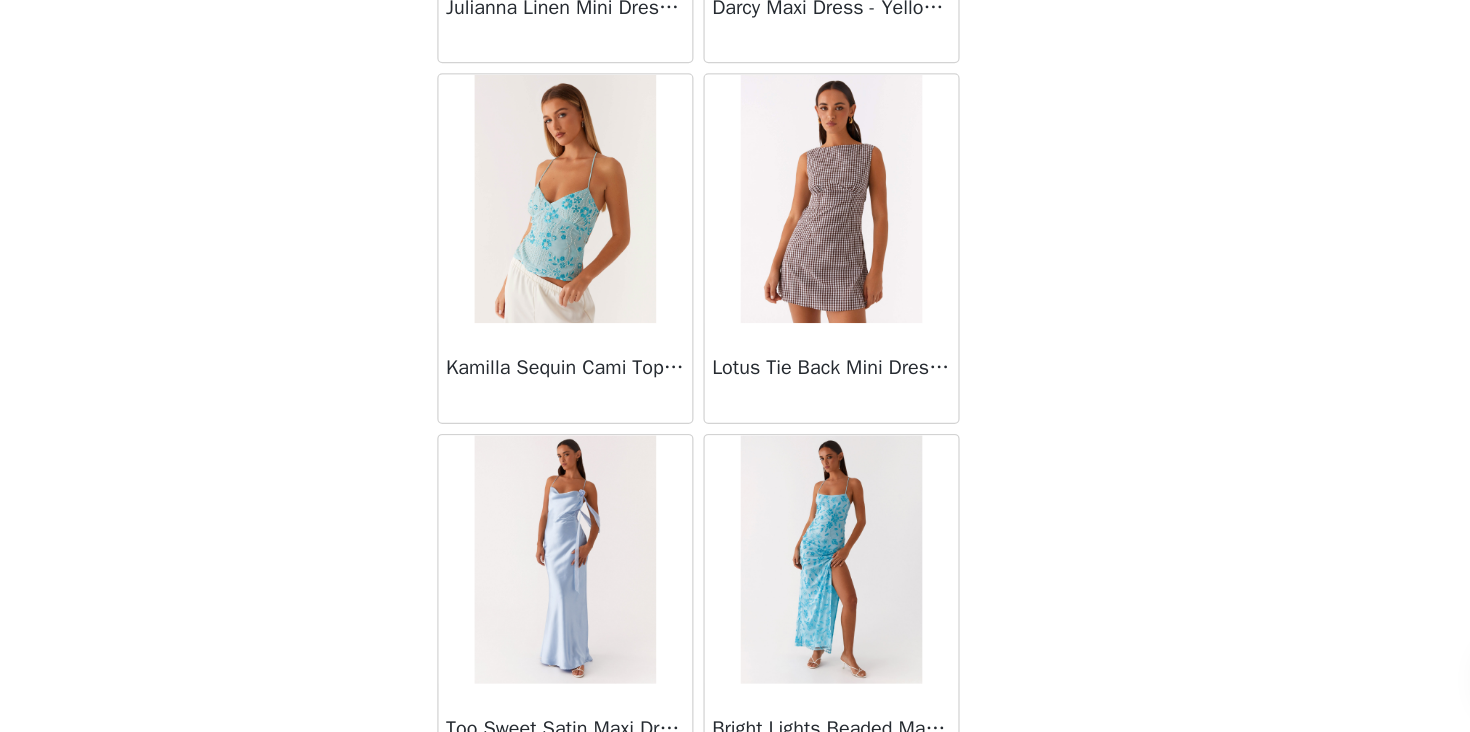 scroll, scrollTop: 13928, scrollLeft: 0, axis: vertical 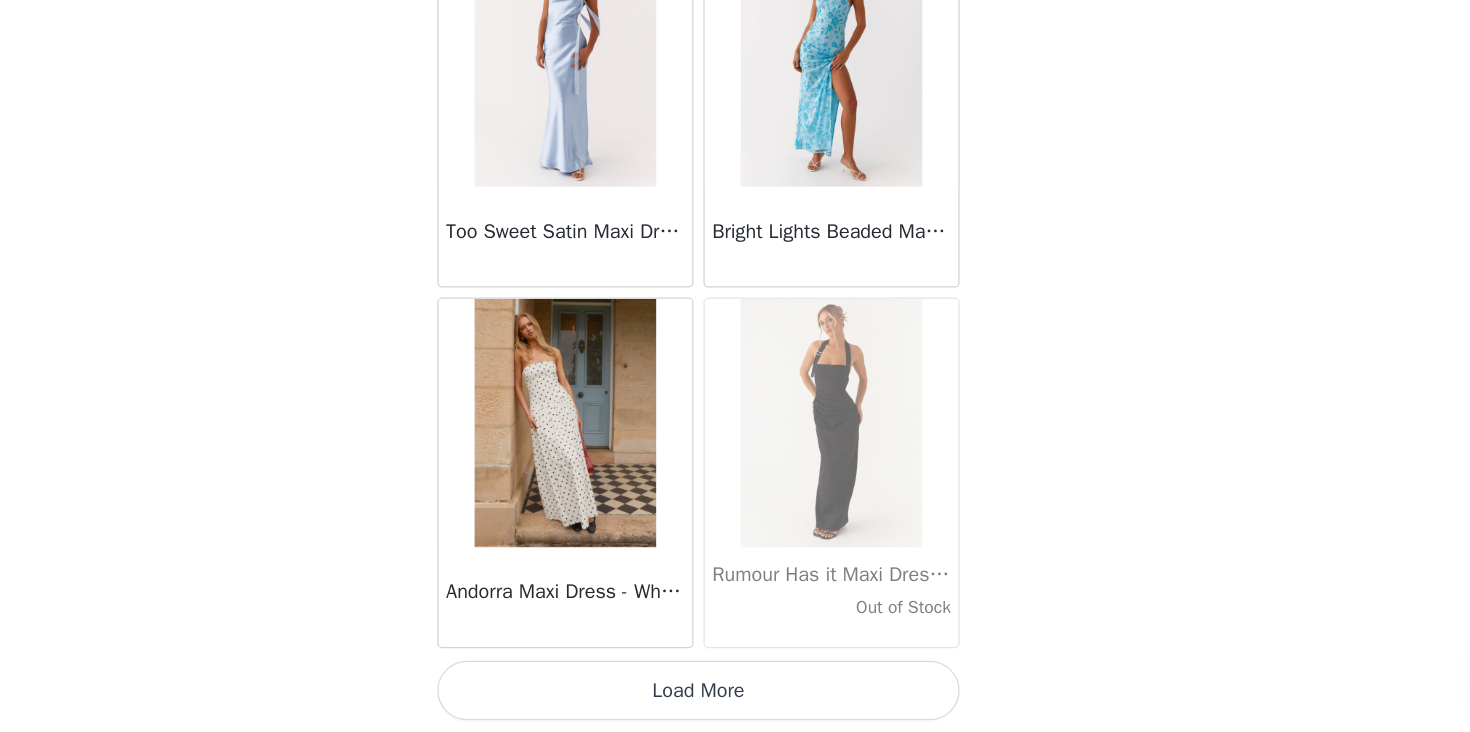 click on "Load More" at bounding box center [735, 698] 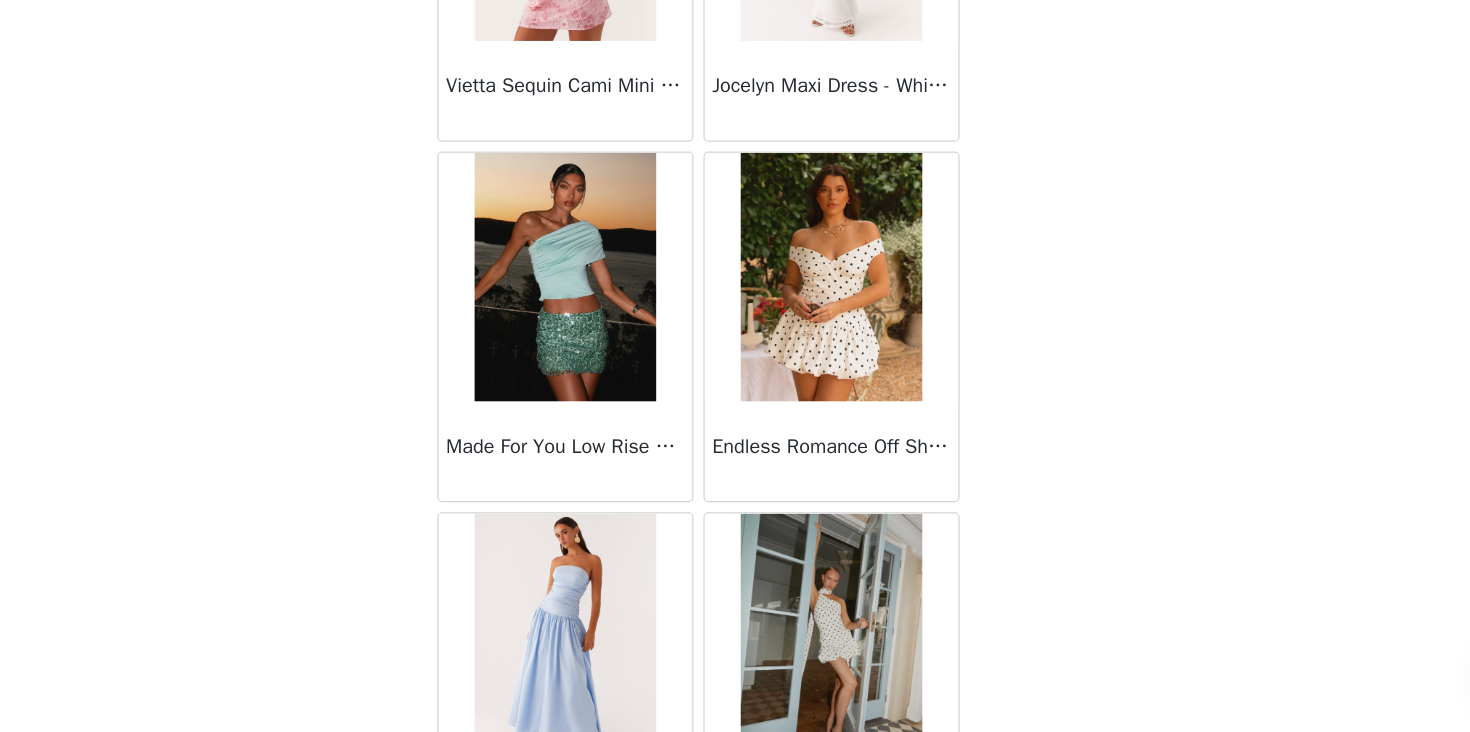 scroll, scrollTop: 16828, scrollLeft: 0, axis: vertical 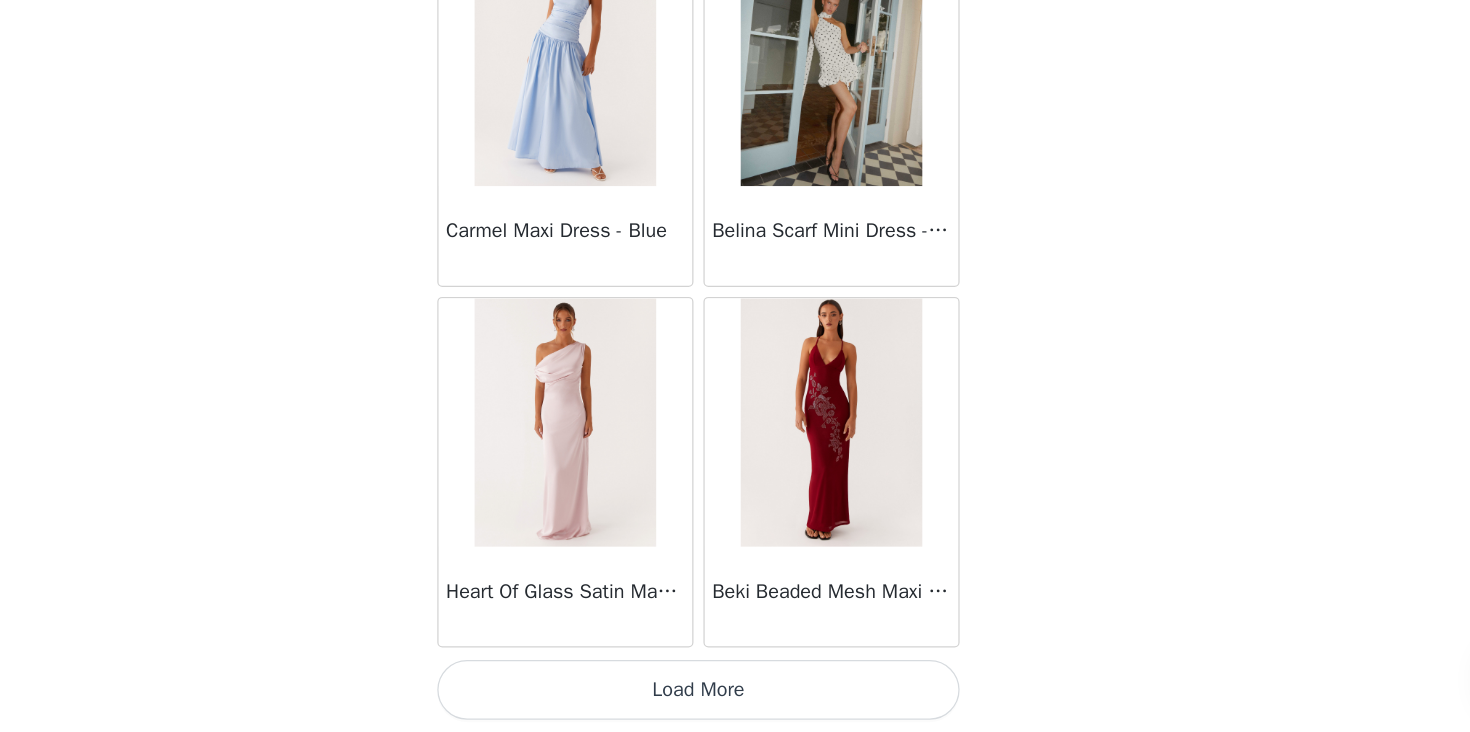 click on "Load More" at bounding box center (735, 698) 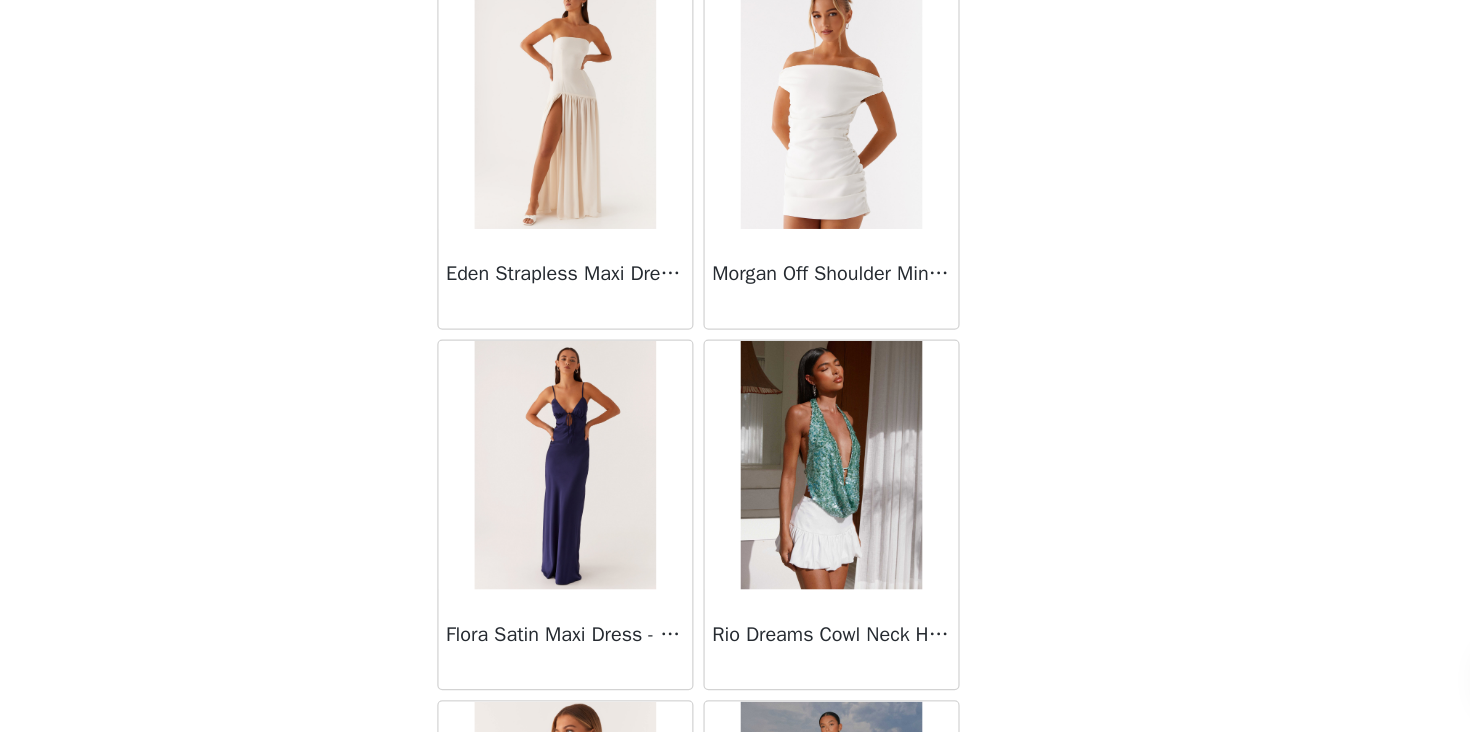 scroll, scrollTop: 19728, scrollLeft: 0, axis: vertical 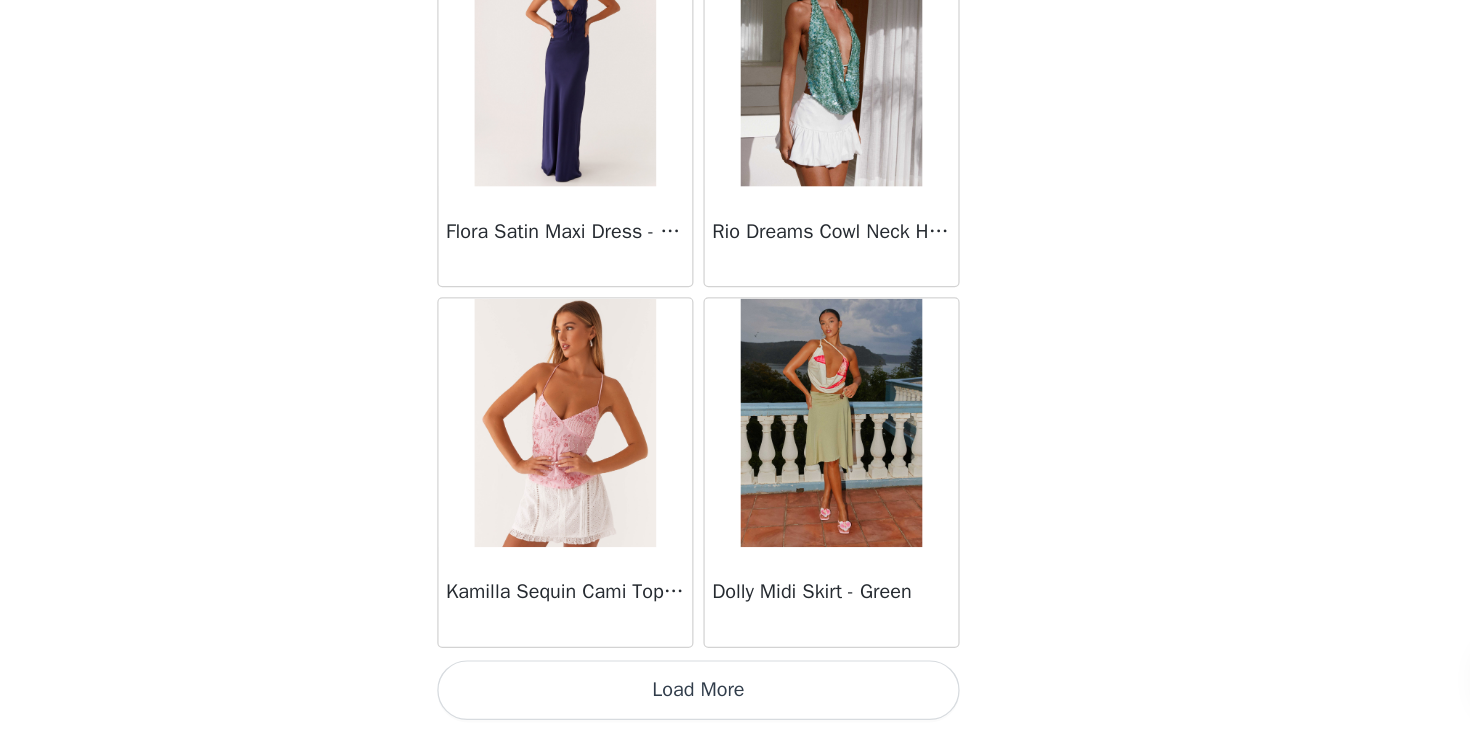 click on "Load More" at bounding box center (735, 698) 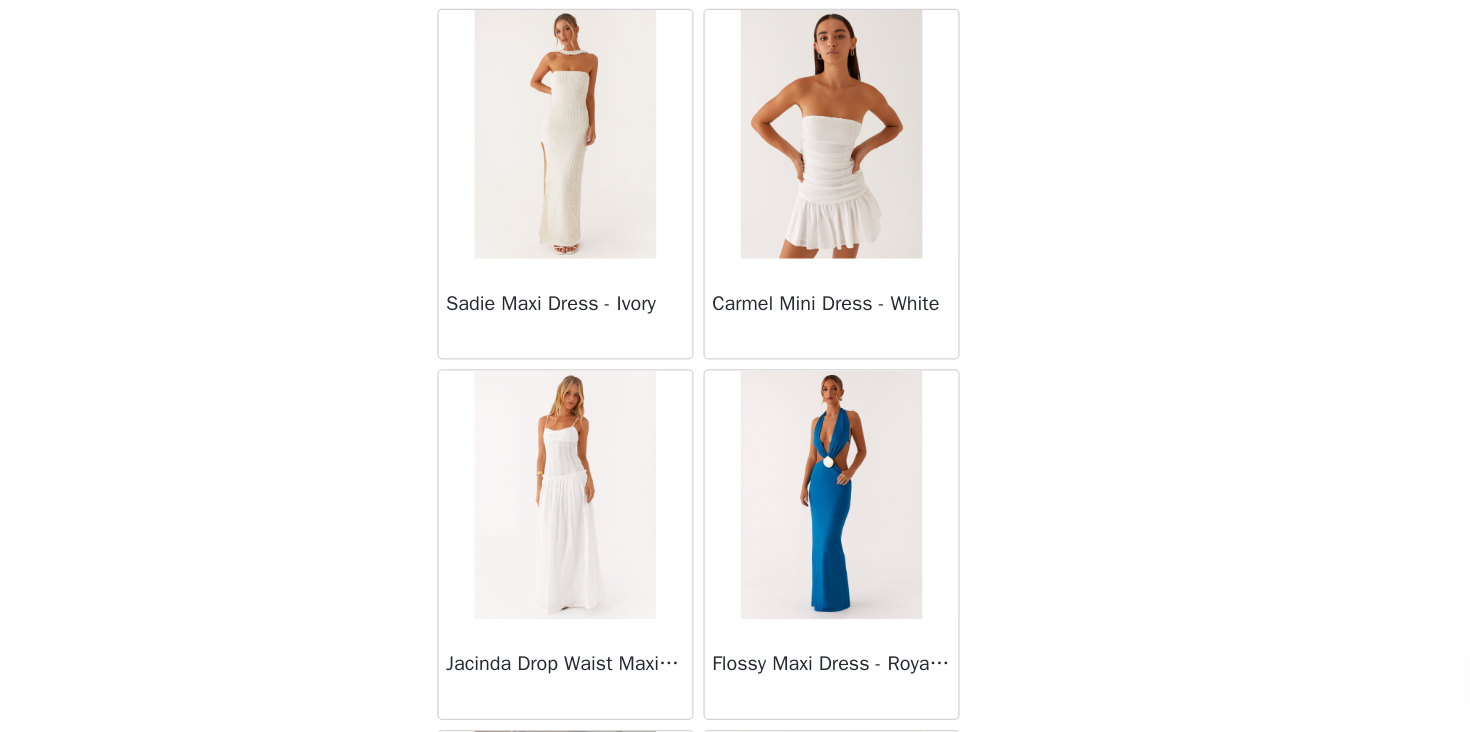 scroll, scrollTop: 22628, scrollLeft: 0, axis: vertical 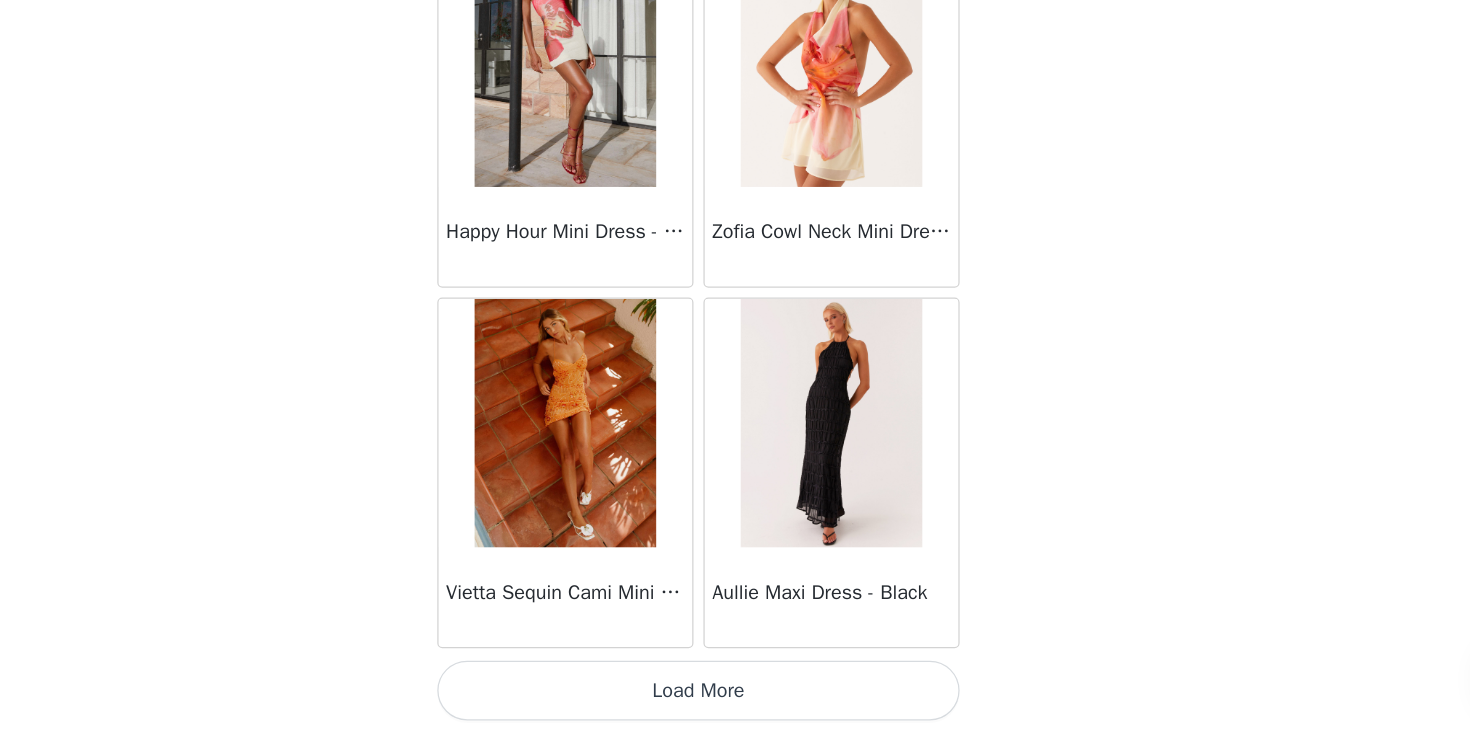 click on "Load More" at bounding box center [735, 698] 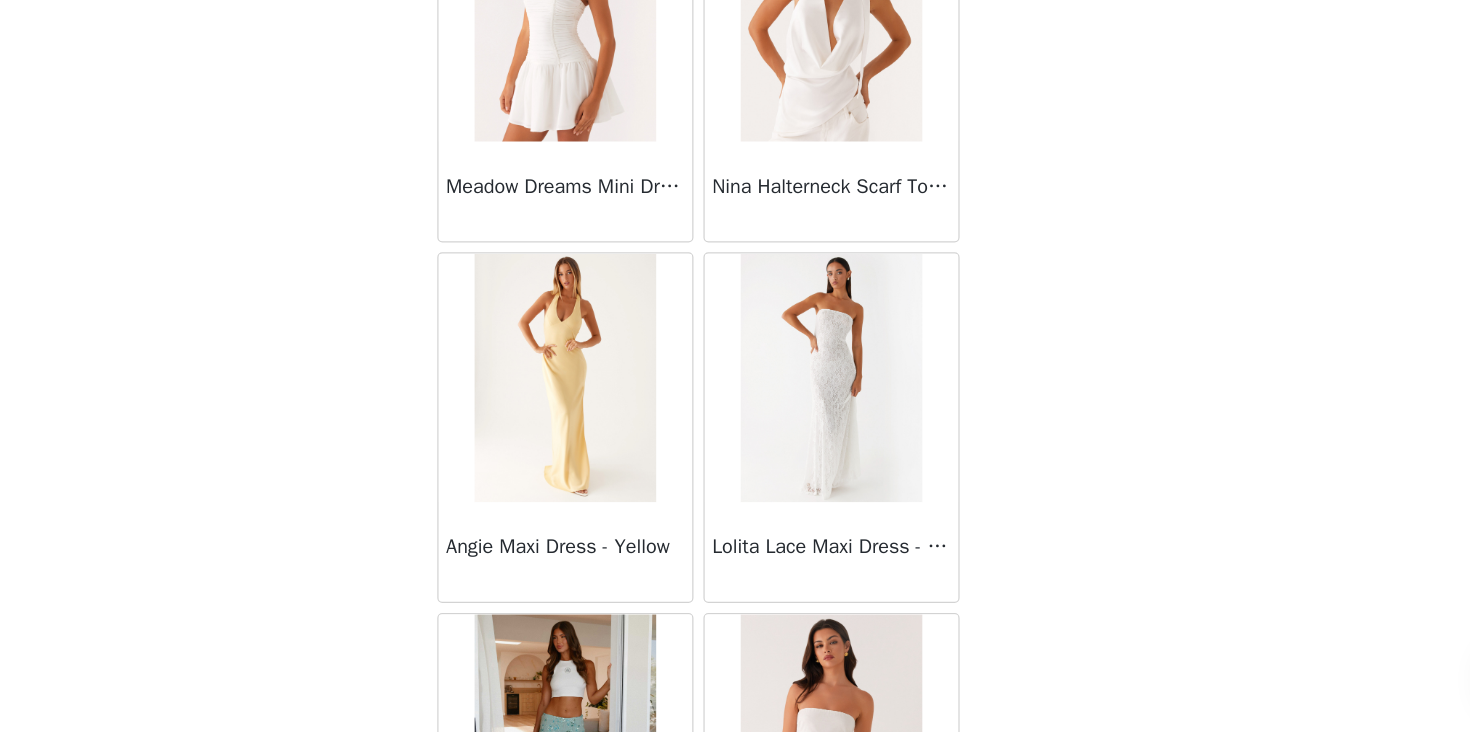 scroll, scrollTop: 25528, scrollLeft: 0, axis: vertical 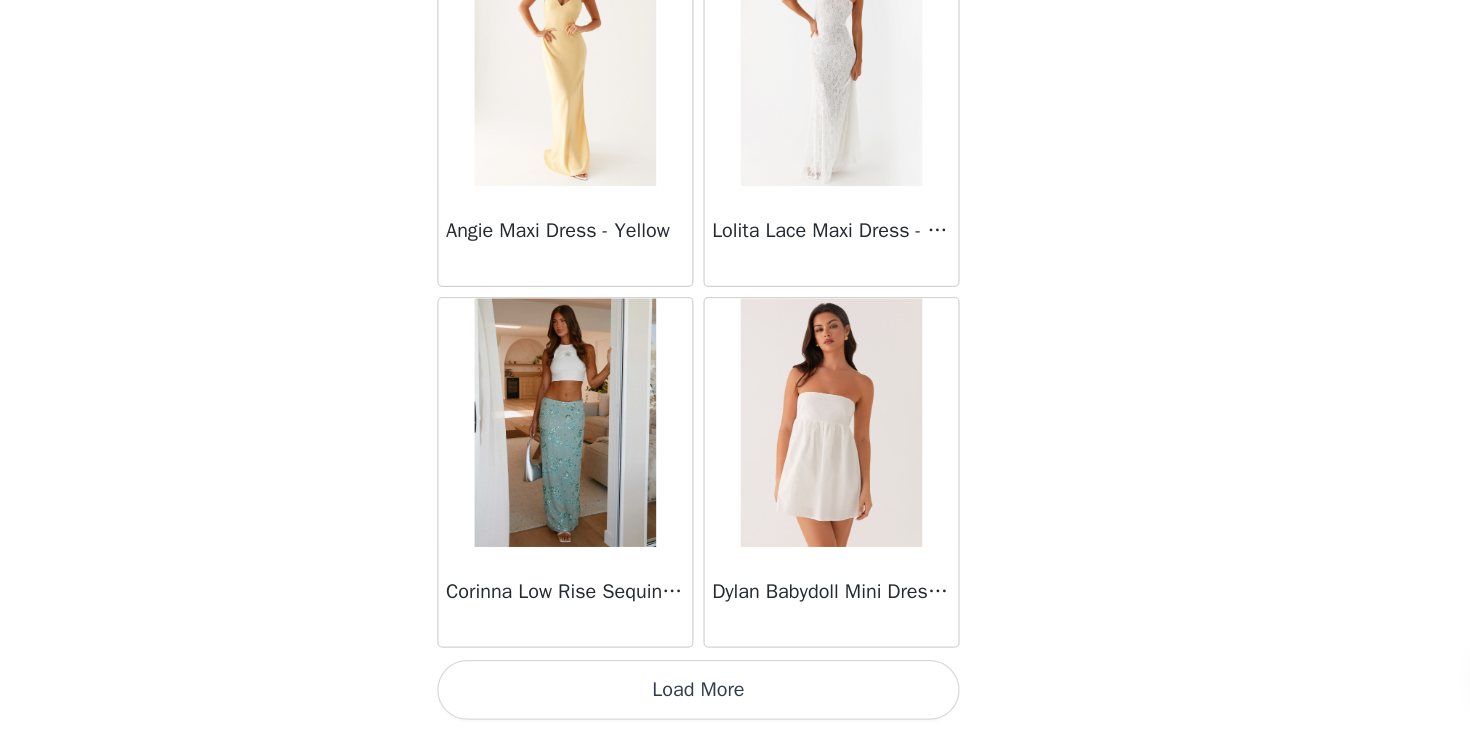 click on "Load More" at bounding box center [735, 698] 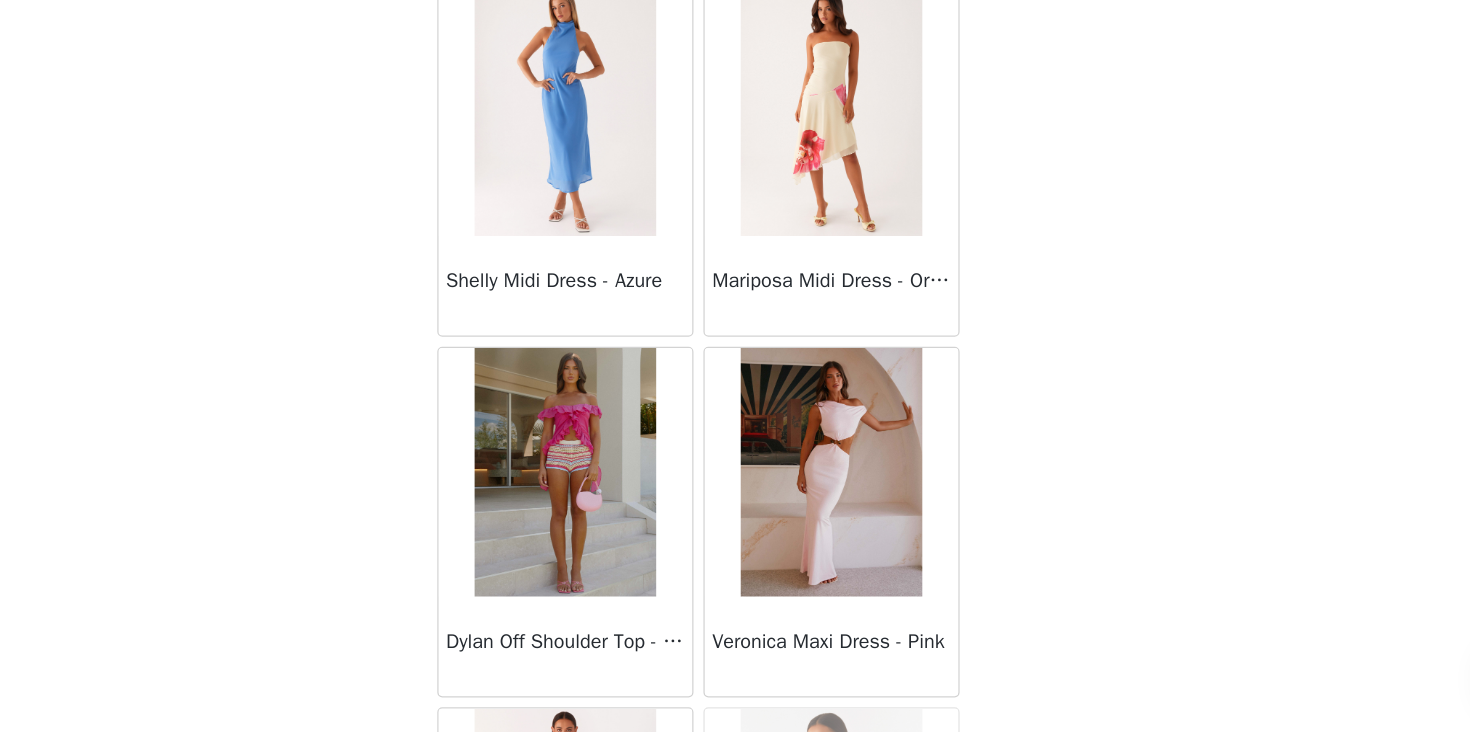 scroll, scrollTop: 28428, scrollLeft: 0, axis: vertical 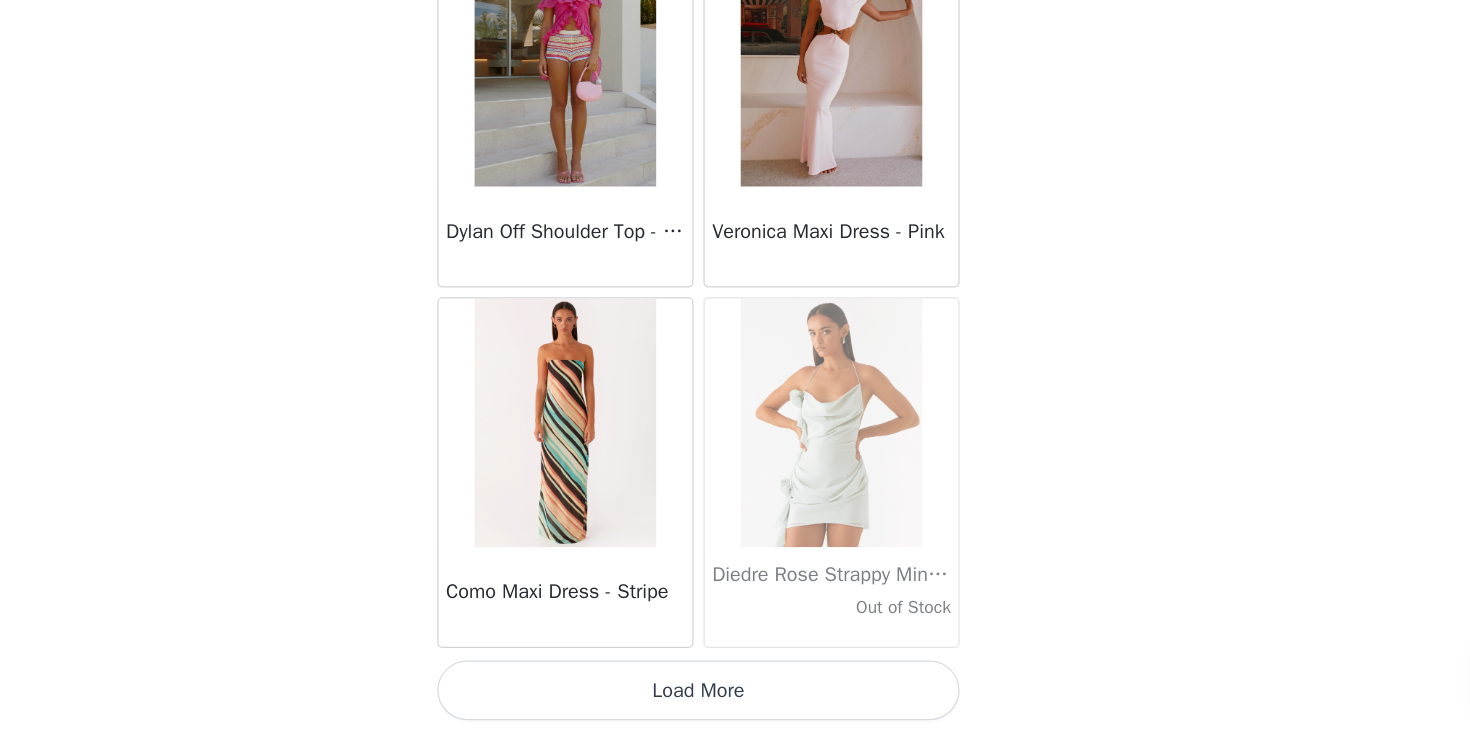 click on "Load More" at bounding box center (735, 698) 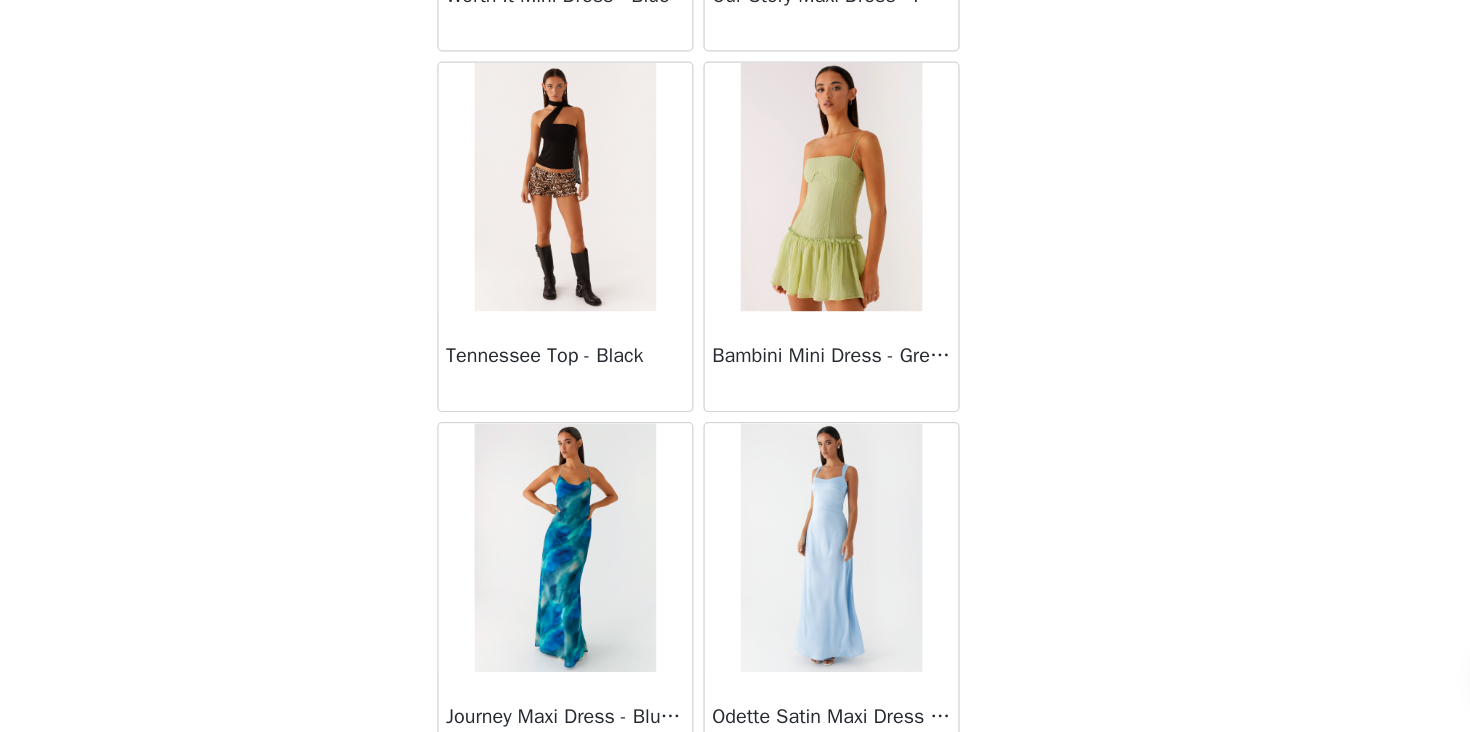 scroll, scrollTop: 31328, scrollLeft: 0, axis: vertical 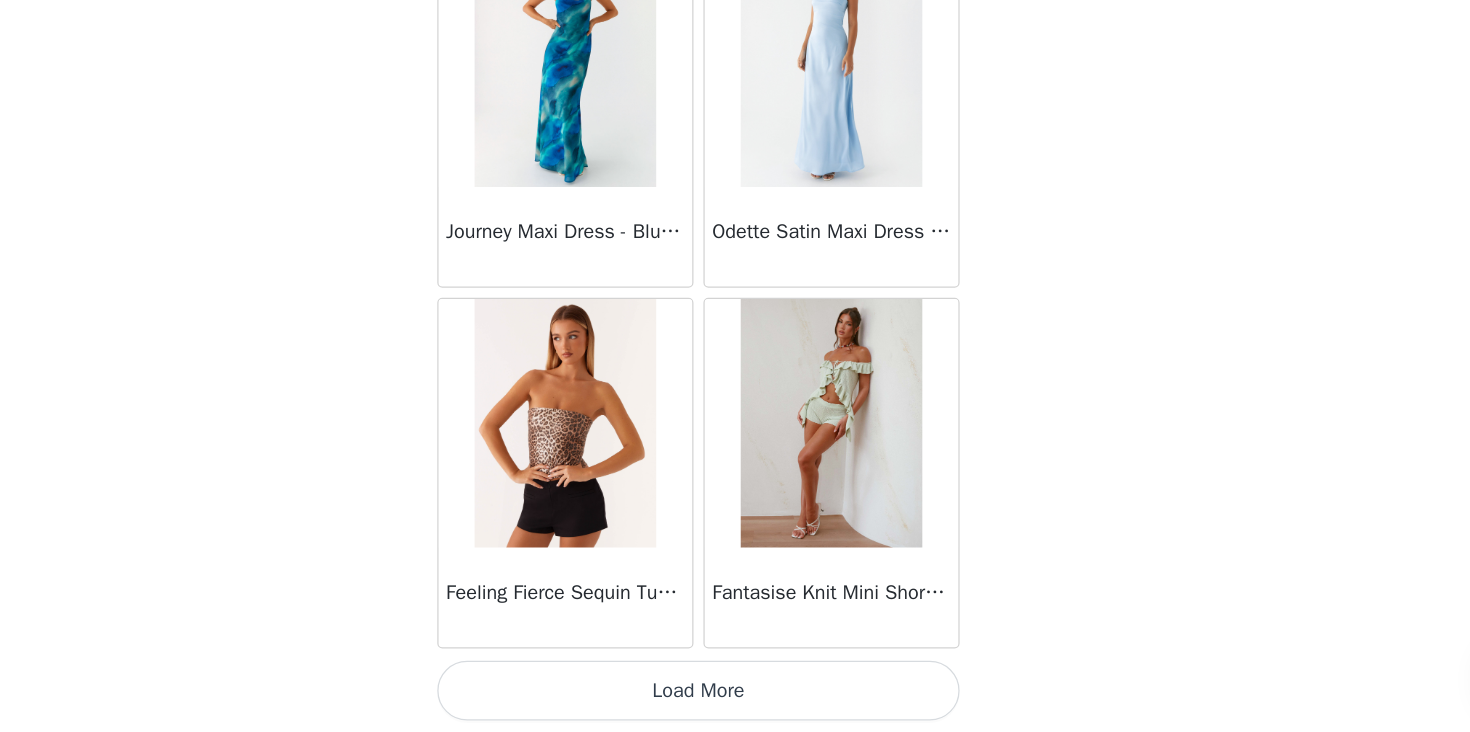 click on "Load More" at bounding box center (735, 698) 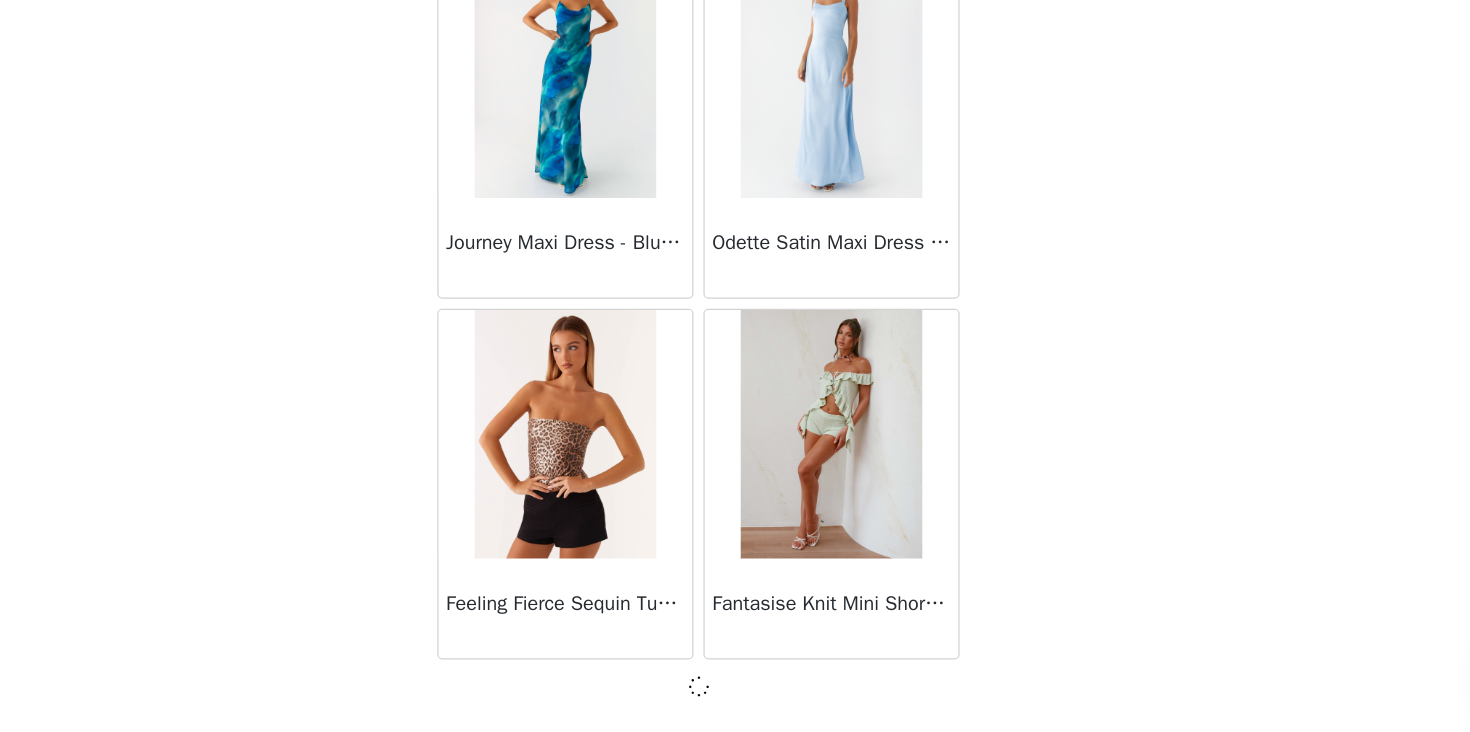 scroll, scrollTop: 31319, scrollLeft: 0, axis: vertical 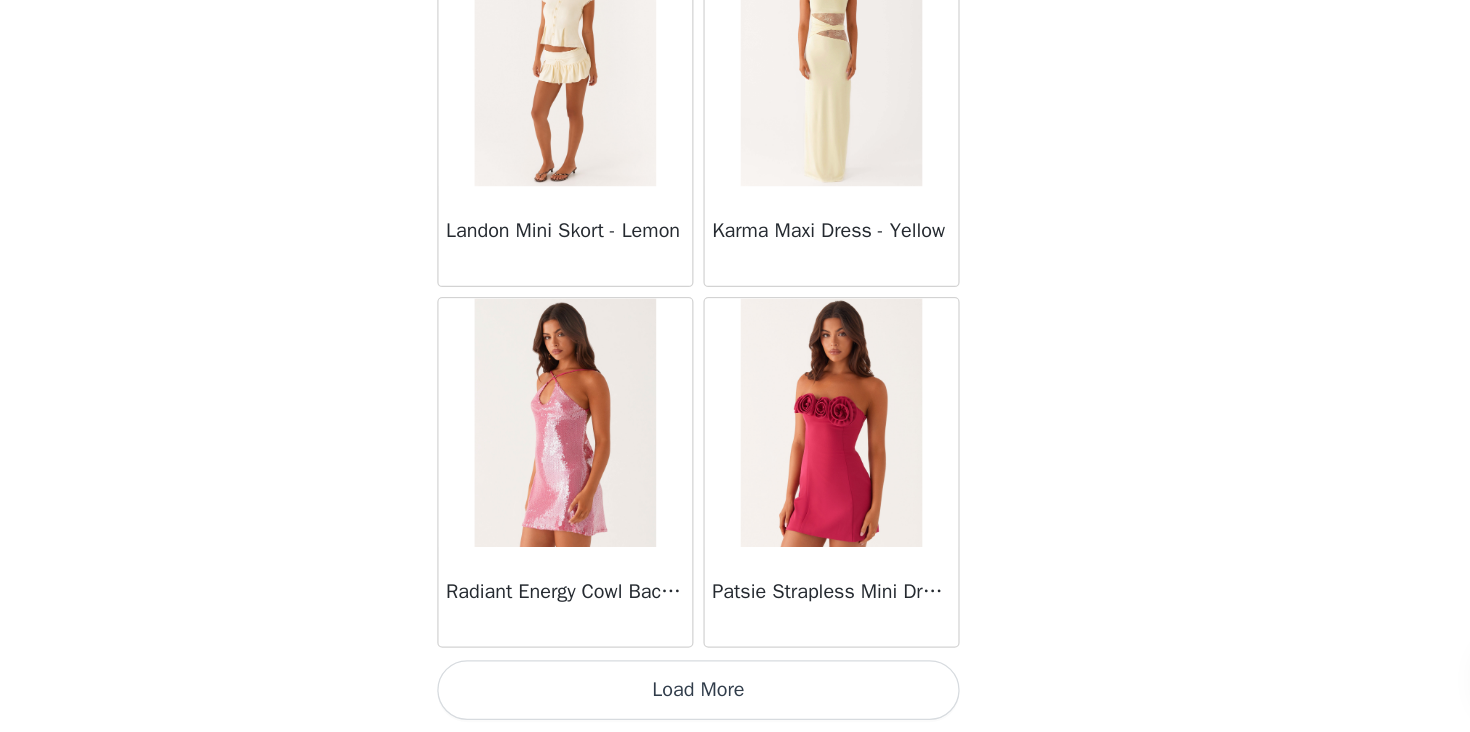 click on "Load More" at bounding box center [735, 698] 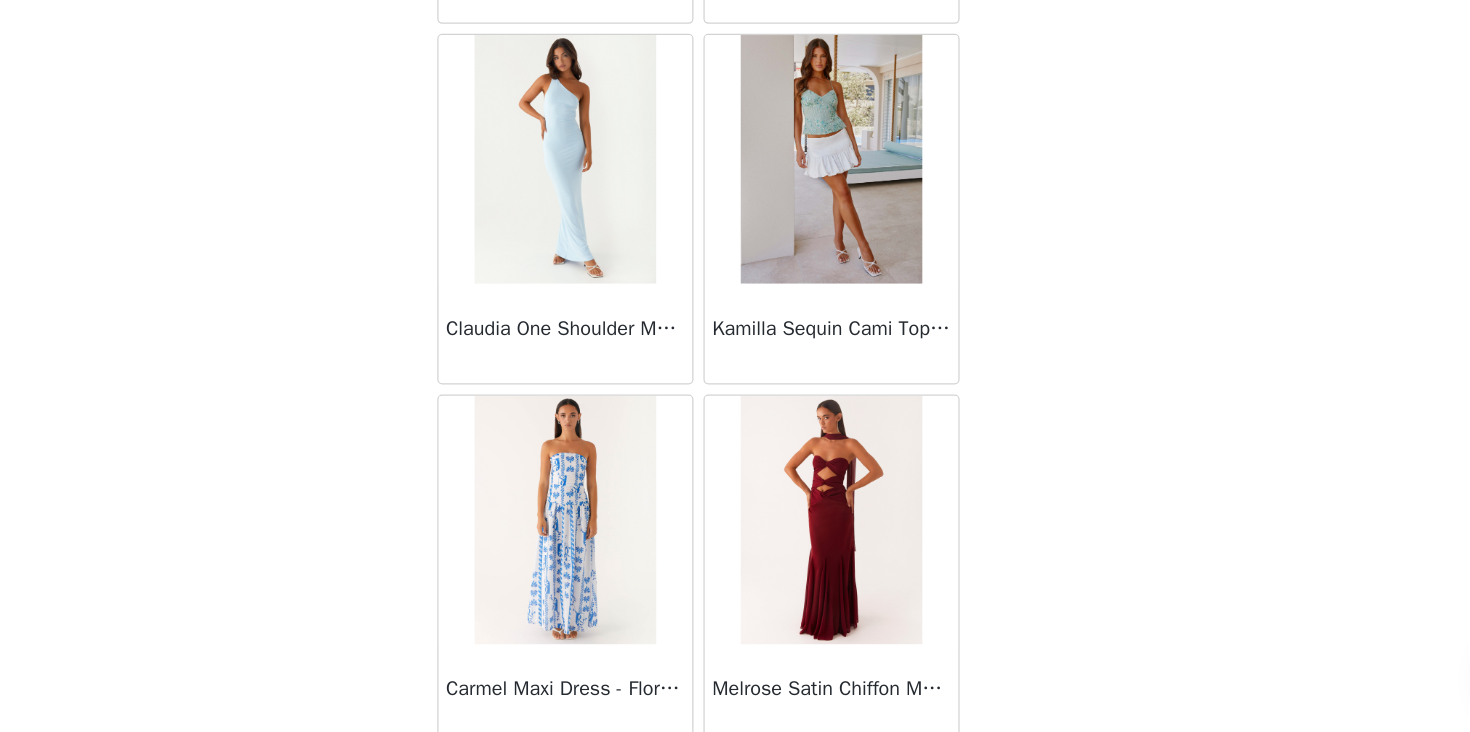 scroll, scrollTop: 37128, scrollLeft: 0, axis: vertical 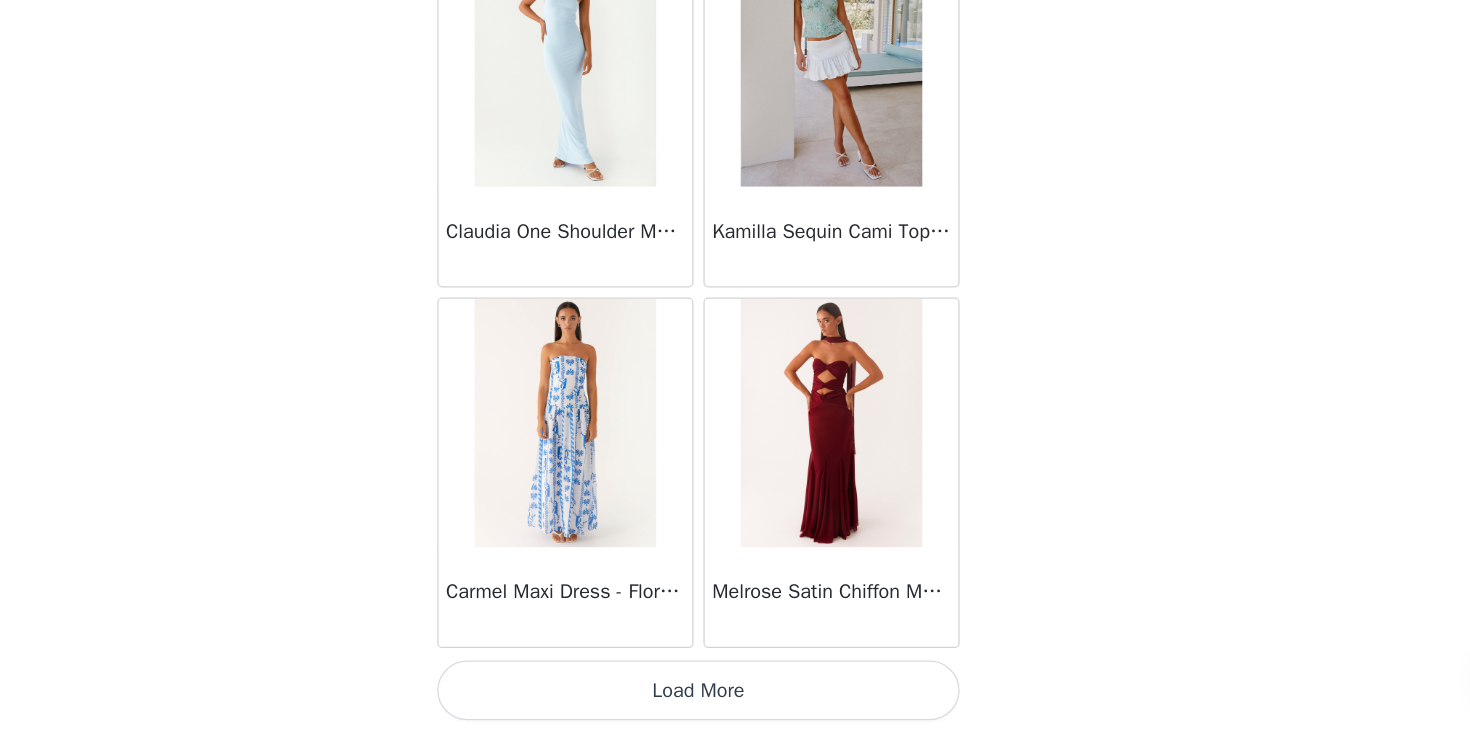 click on "Load More" at bounding box center (735, 698) 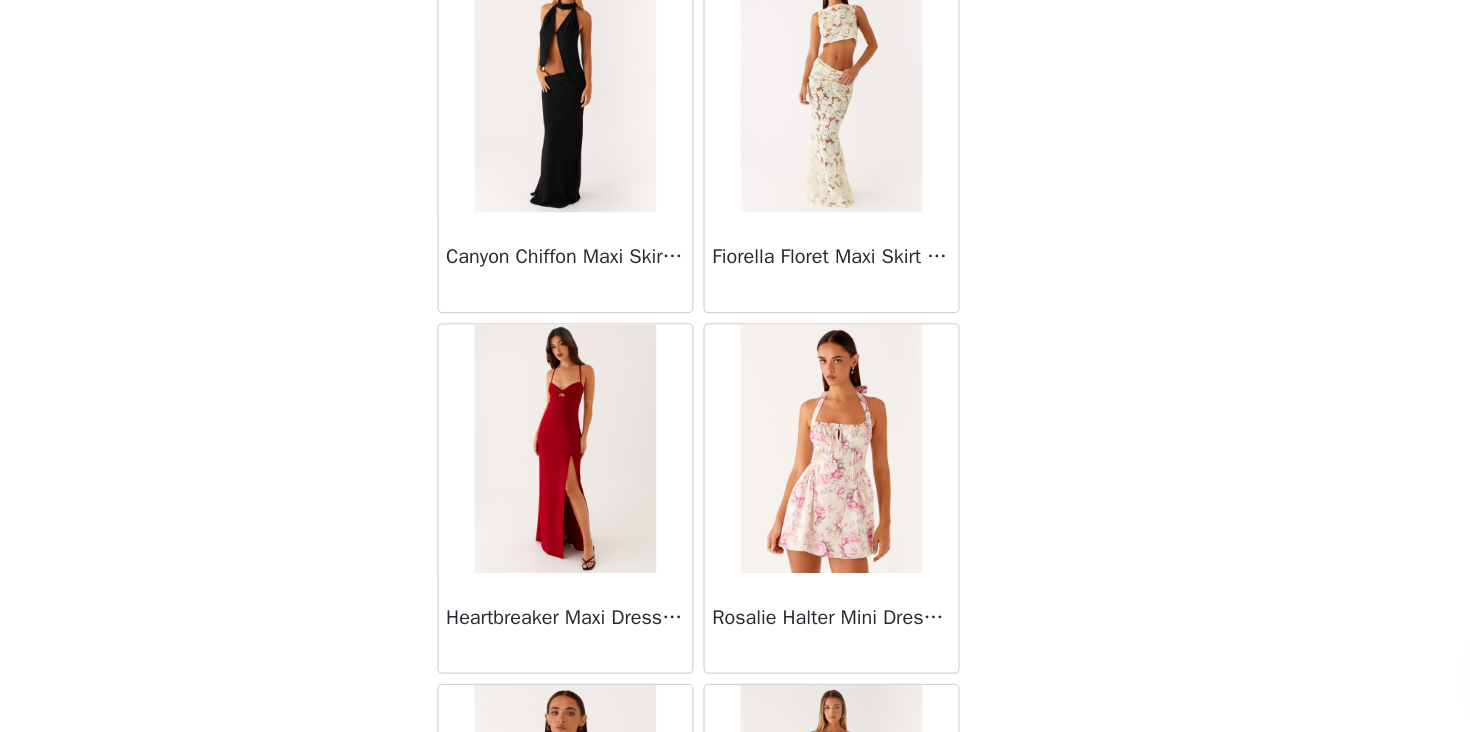 scroll, scrollTop: 40028, scrollLeft: 0, axis: vertical 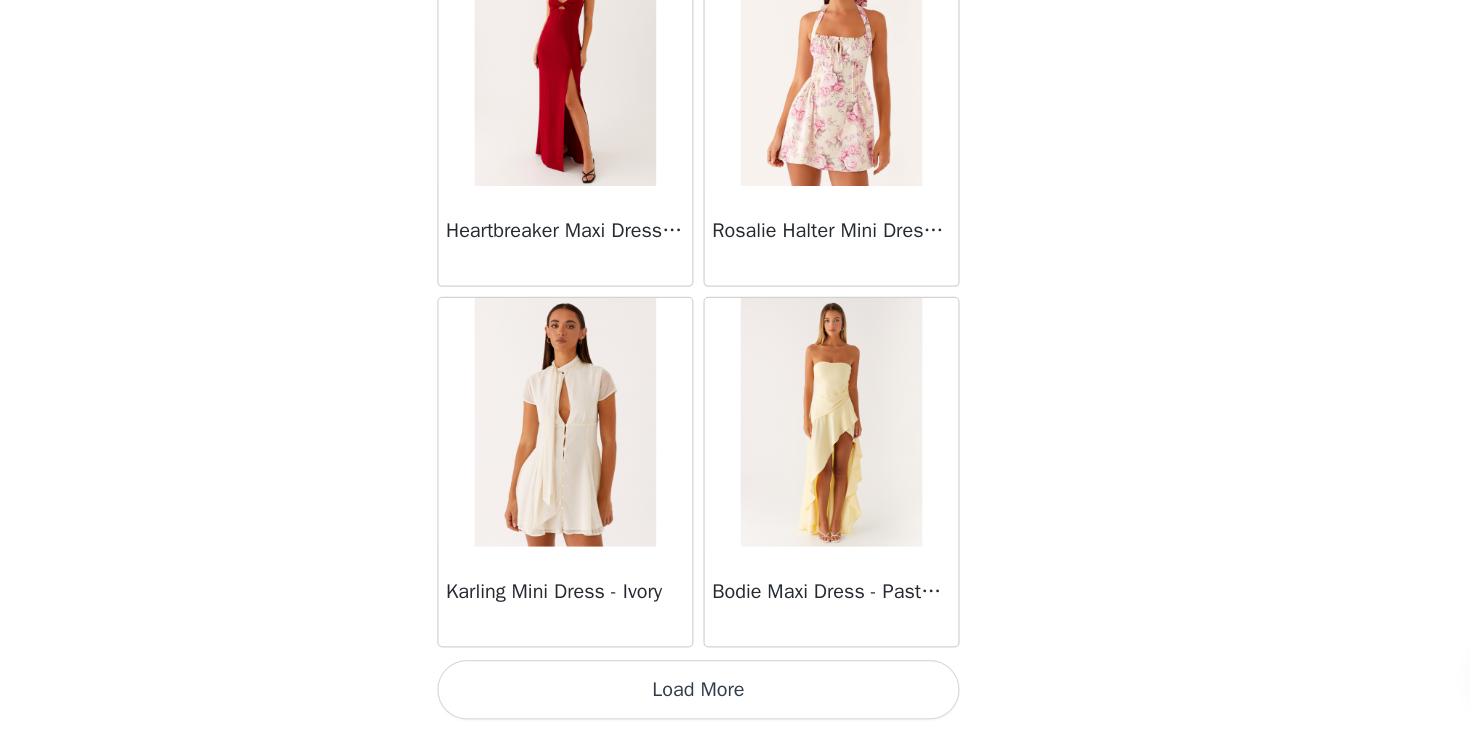 click on "Load More" at bounding box center [735, 698] 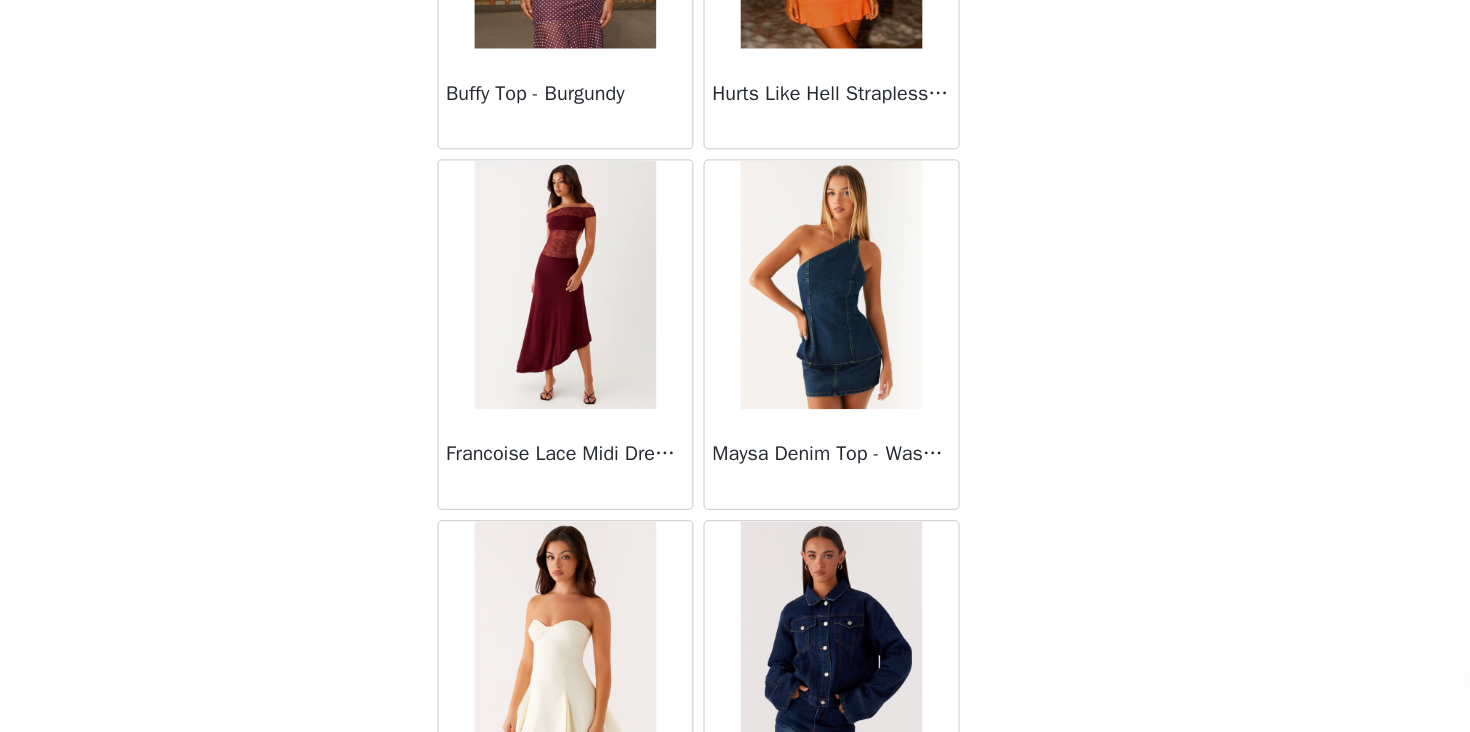 scroll, scrollTop: 41425, scrollLeft: 0, axis: vertical 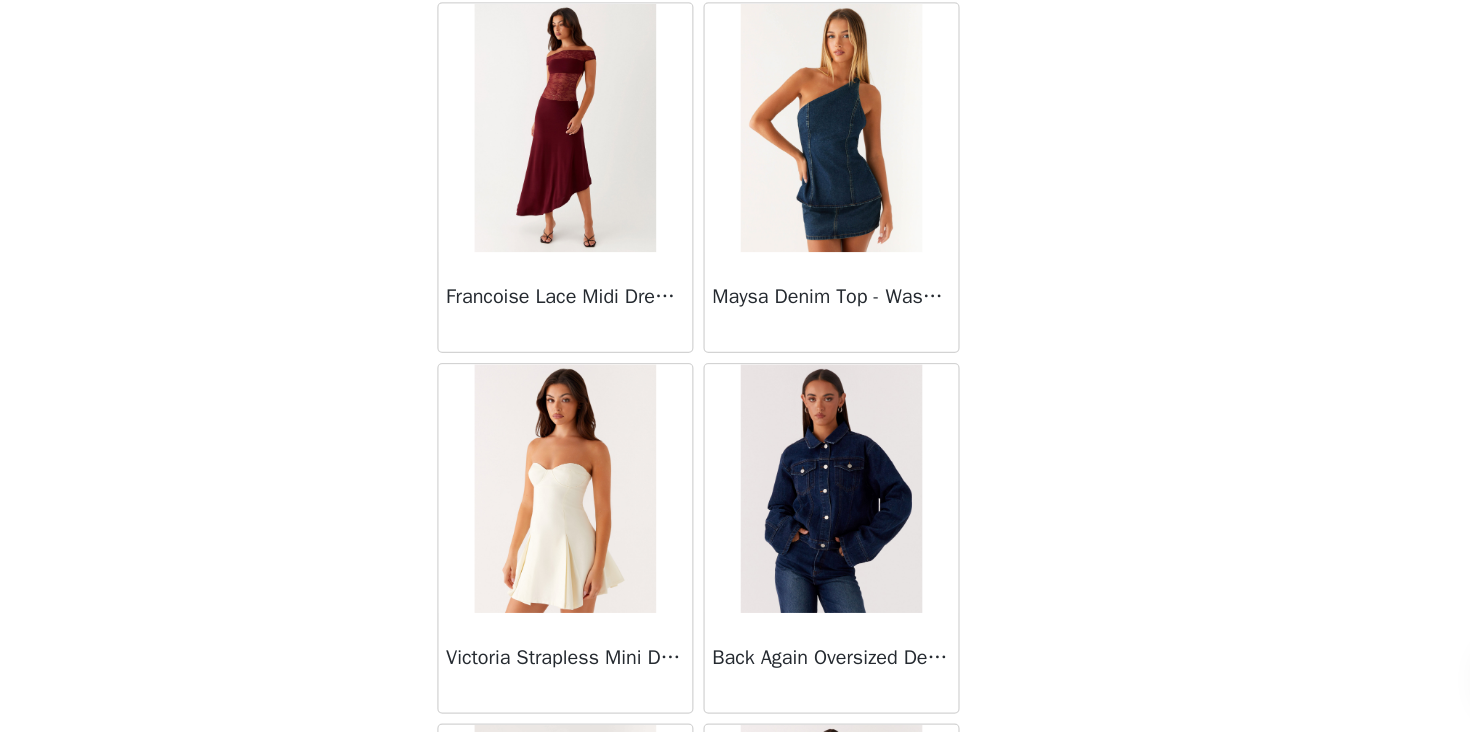 click on "Maysa Denim Top - Washed Denim" at bounding box center (842, 382) 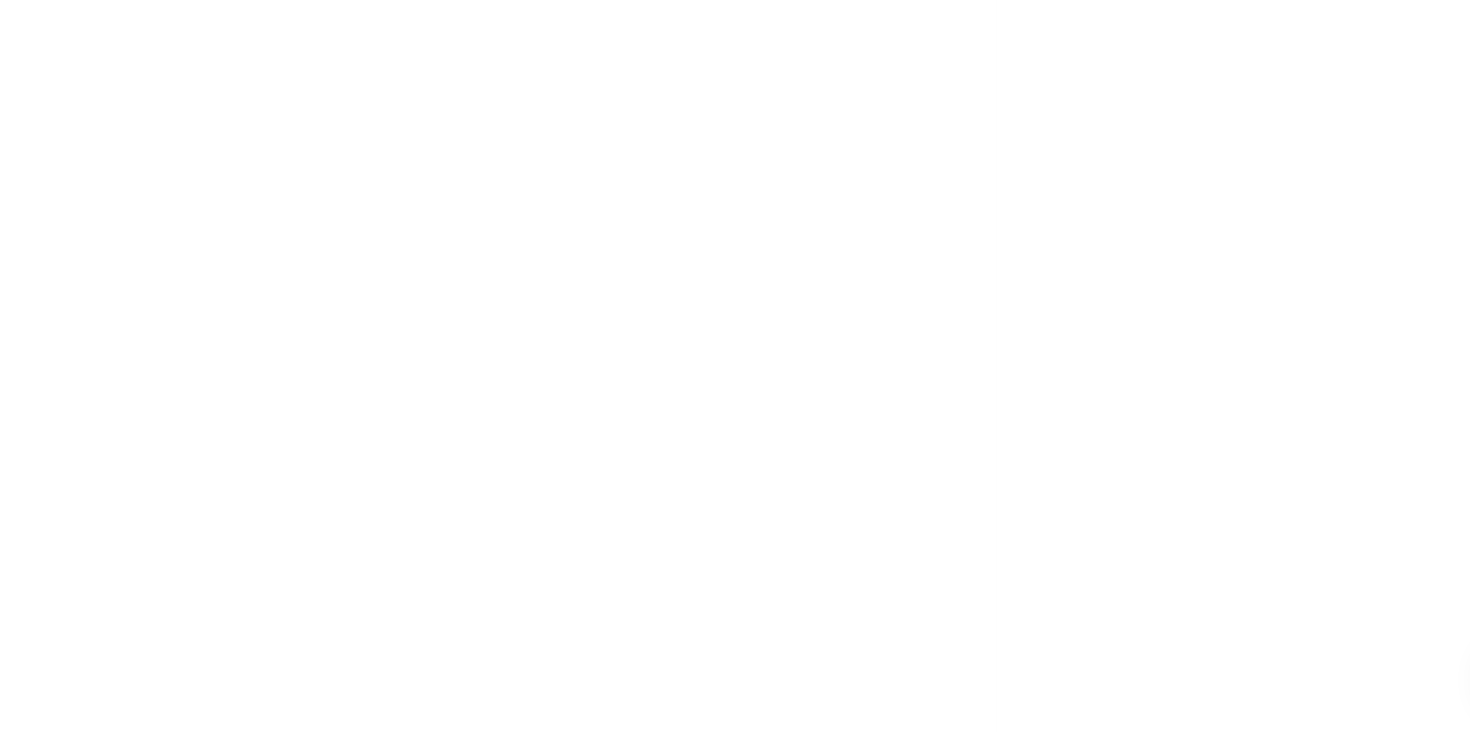 scroll, scrollTop: 301, scrollLeft: 0, axis: vertical 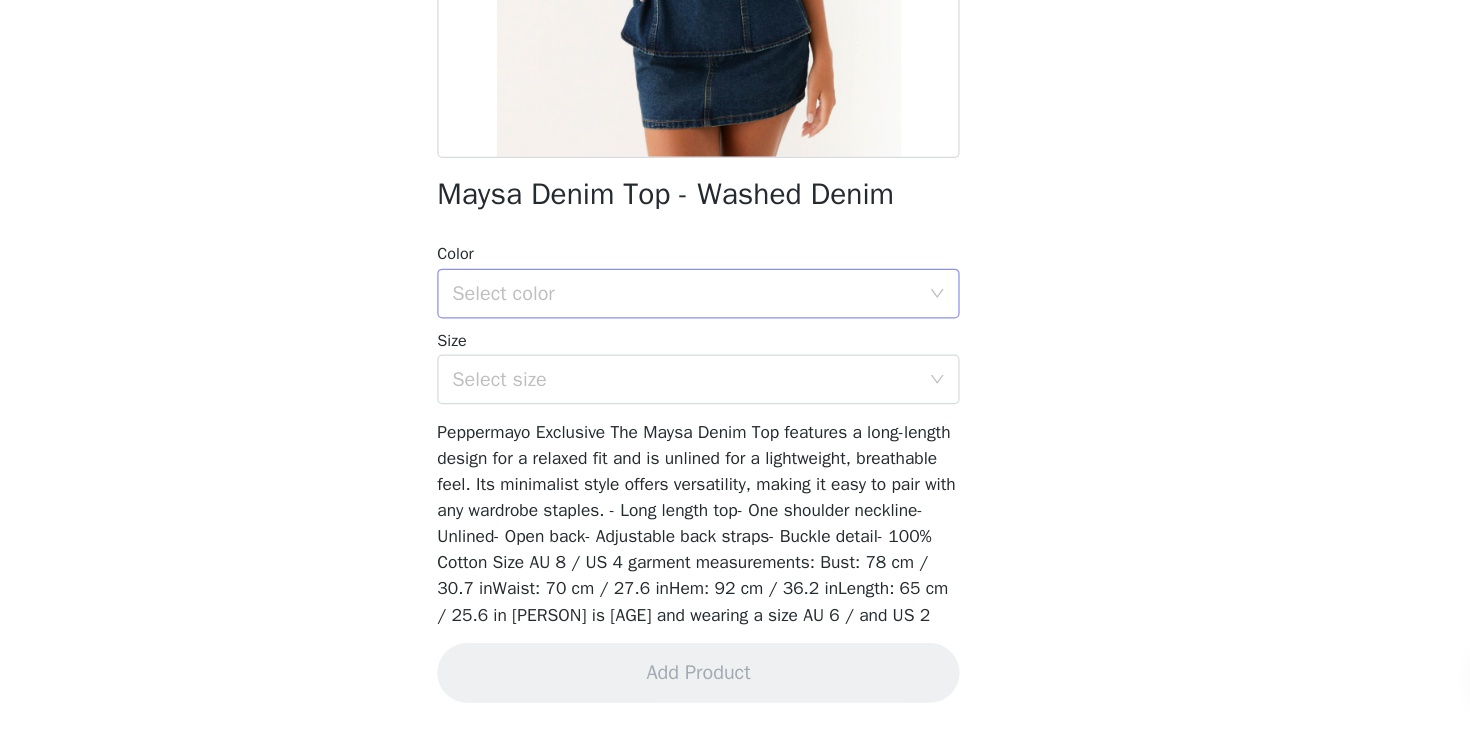 click on "Select color" at bounding box center (735, 379) 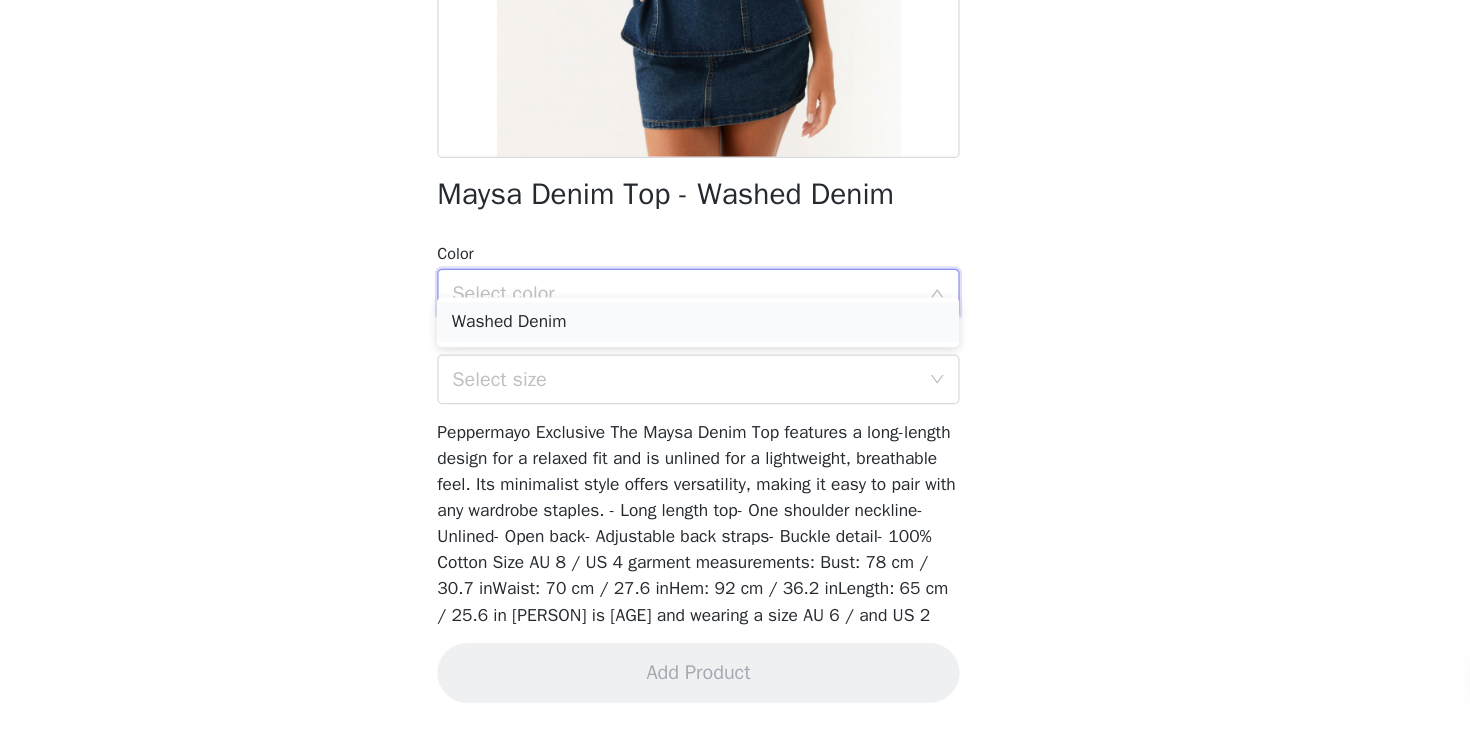 click on "Washed Denim" at bounding box center [735, 402] 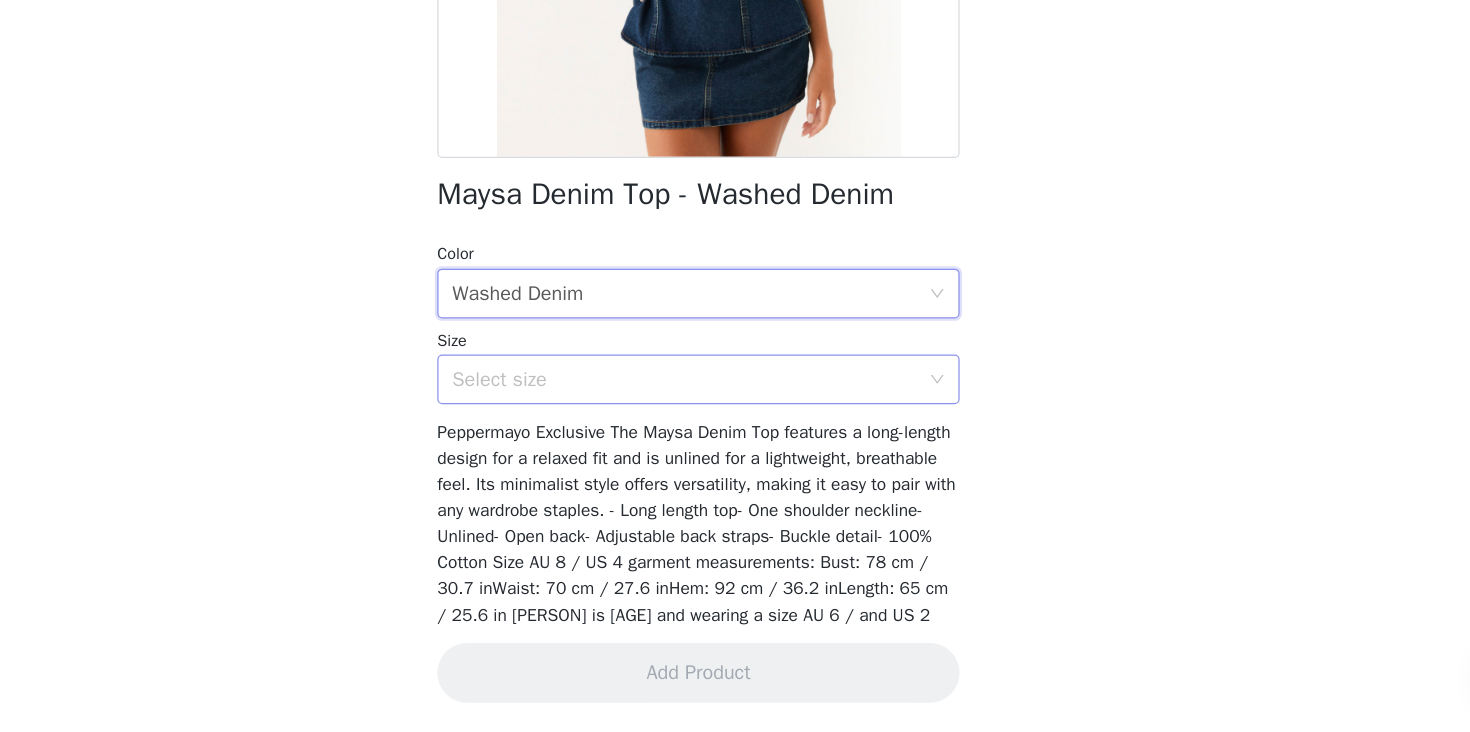 click on "Select size" at bounding box center [724, 448] 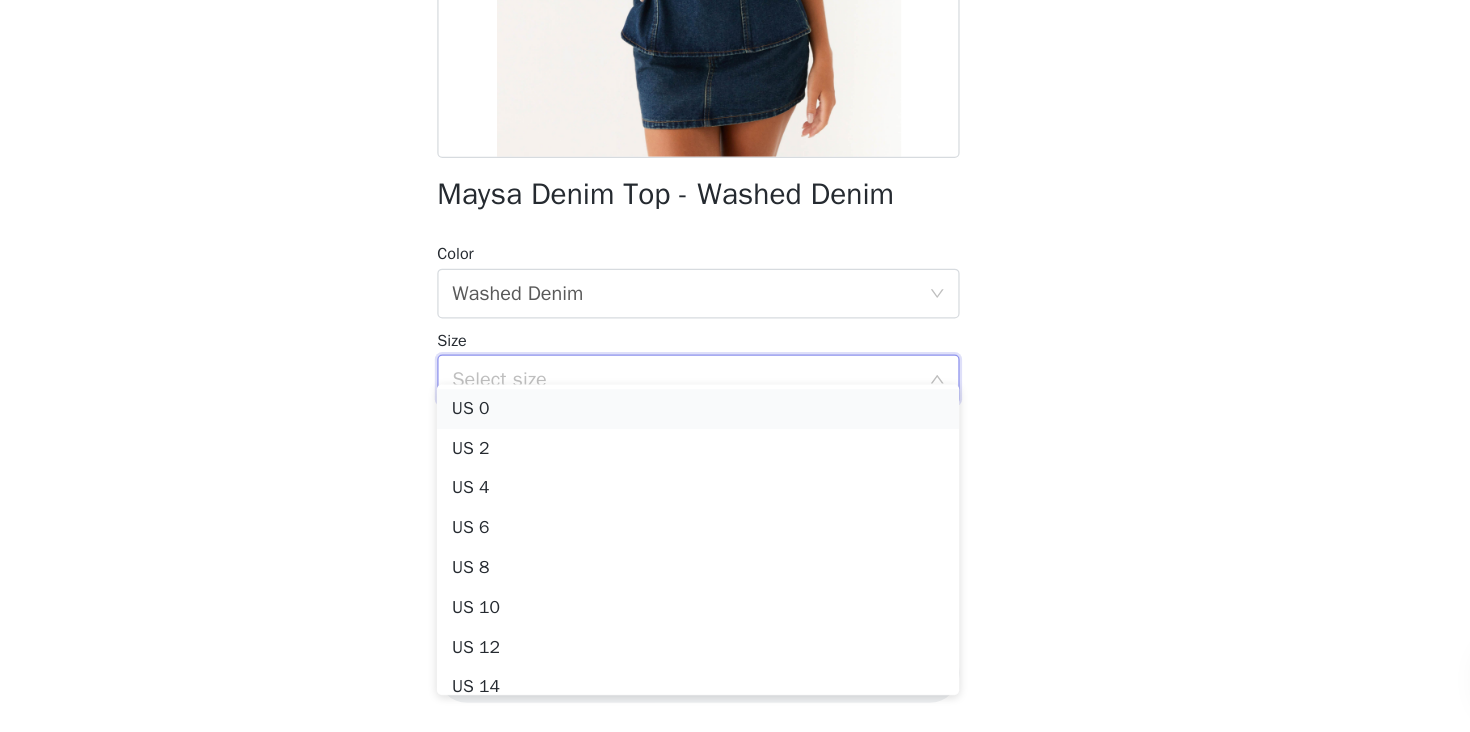 click on "US 0" at bounding box center (735, 472) 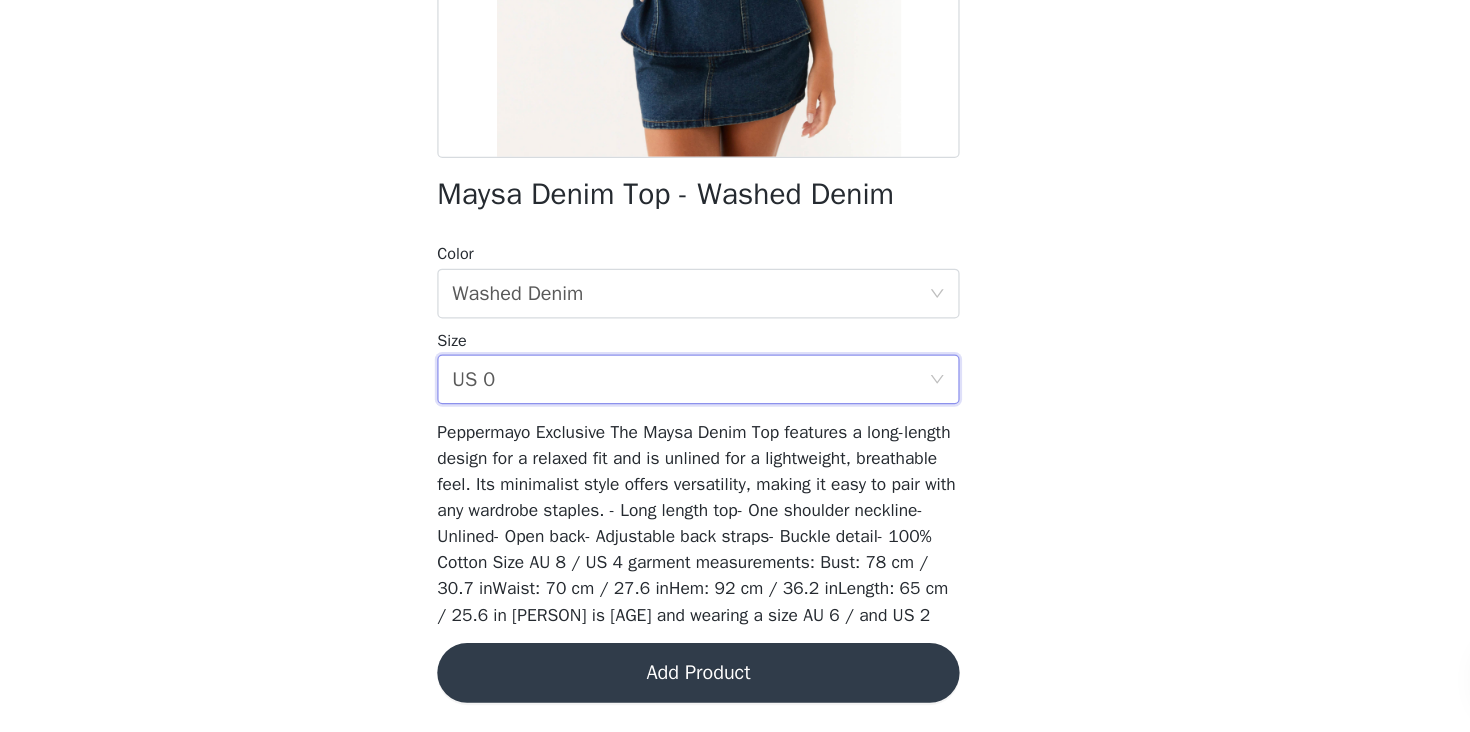 click on "Add Product" at bounding box center [735, 684] 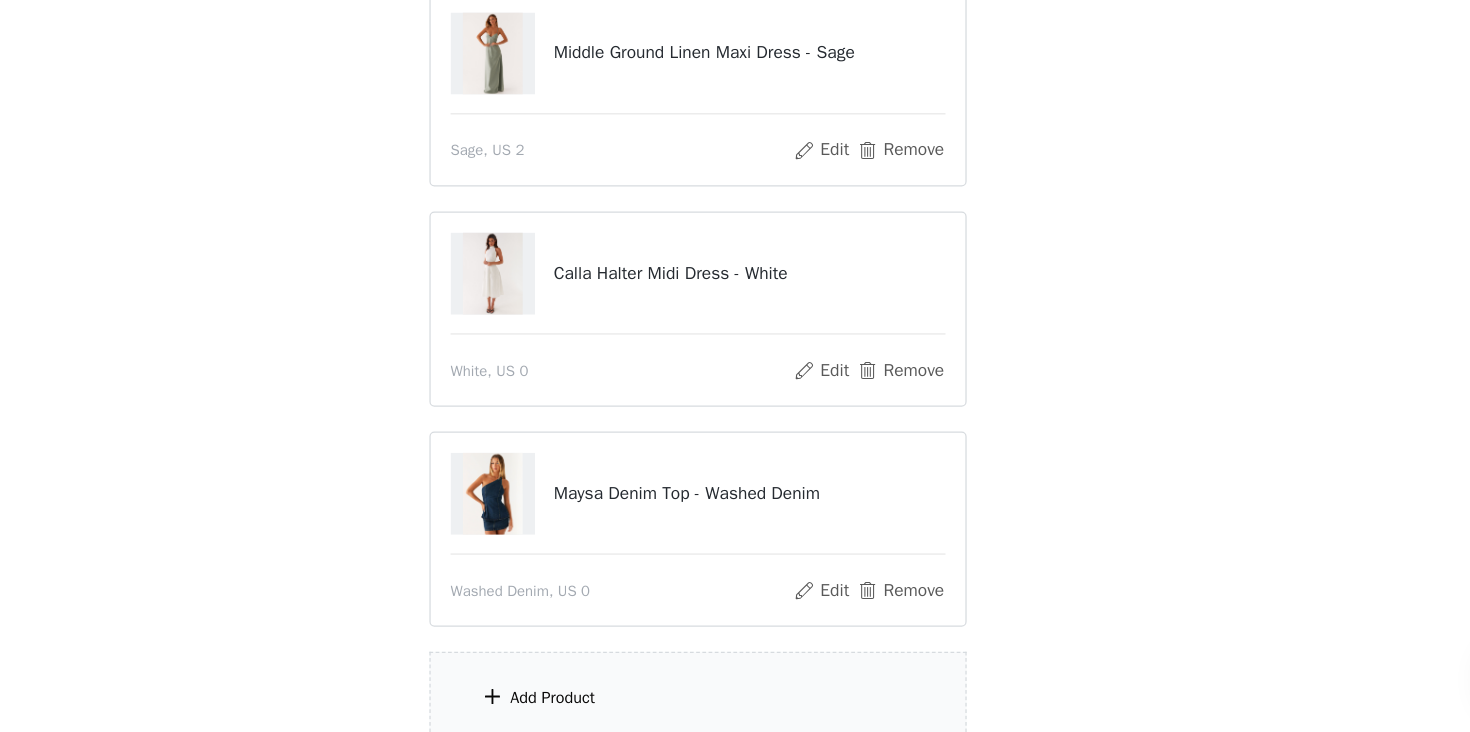 click on "Add Product" at bounding box center (618, 704) 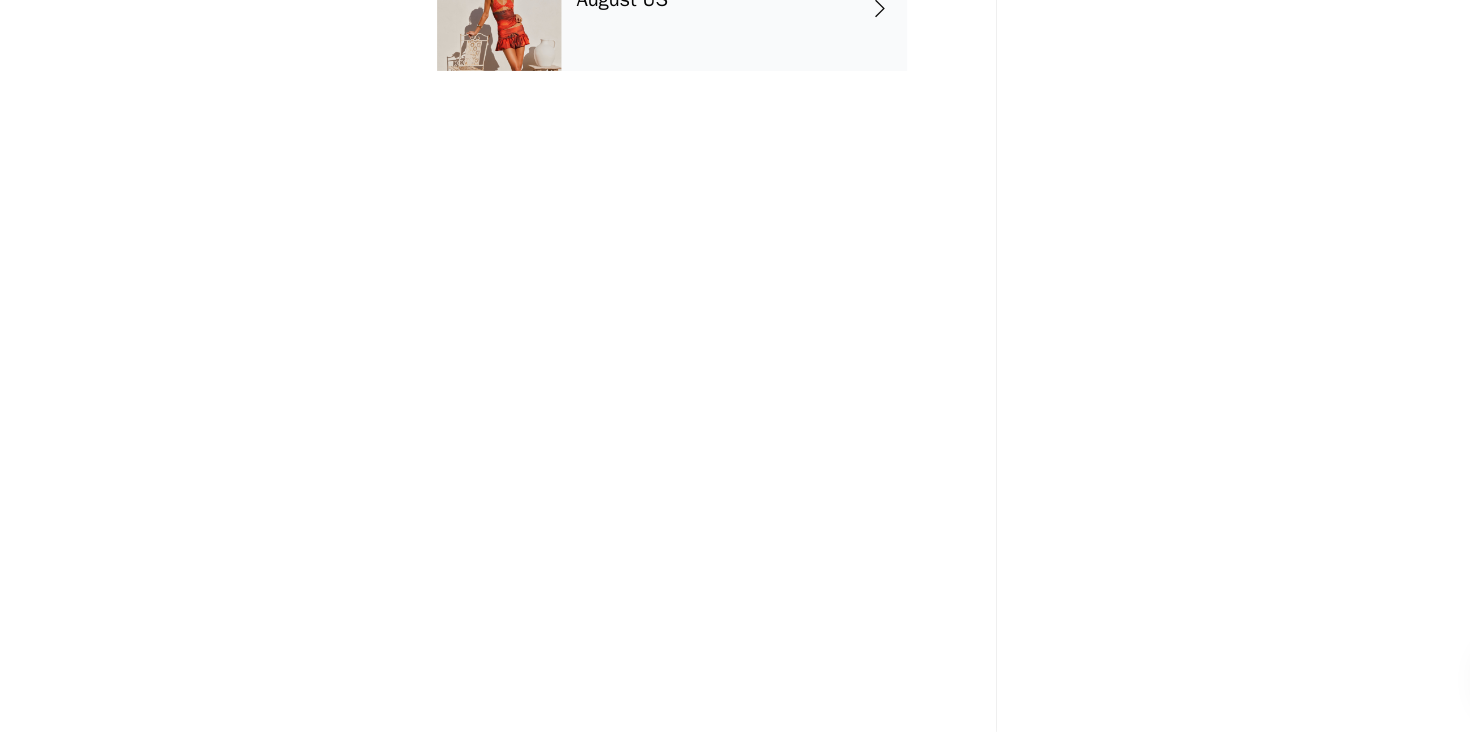 click on "August US" at bounding box center [764, 150] 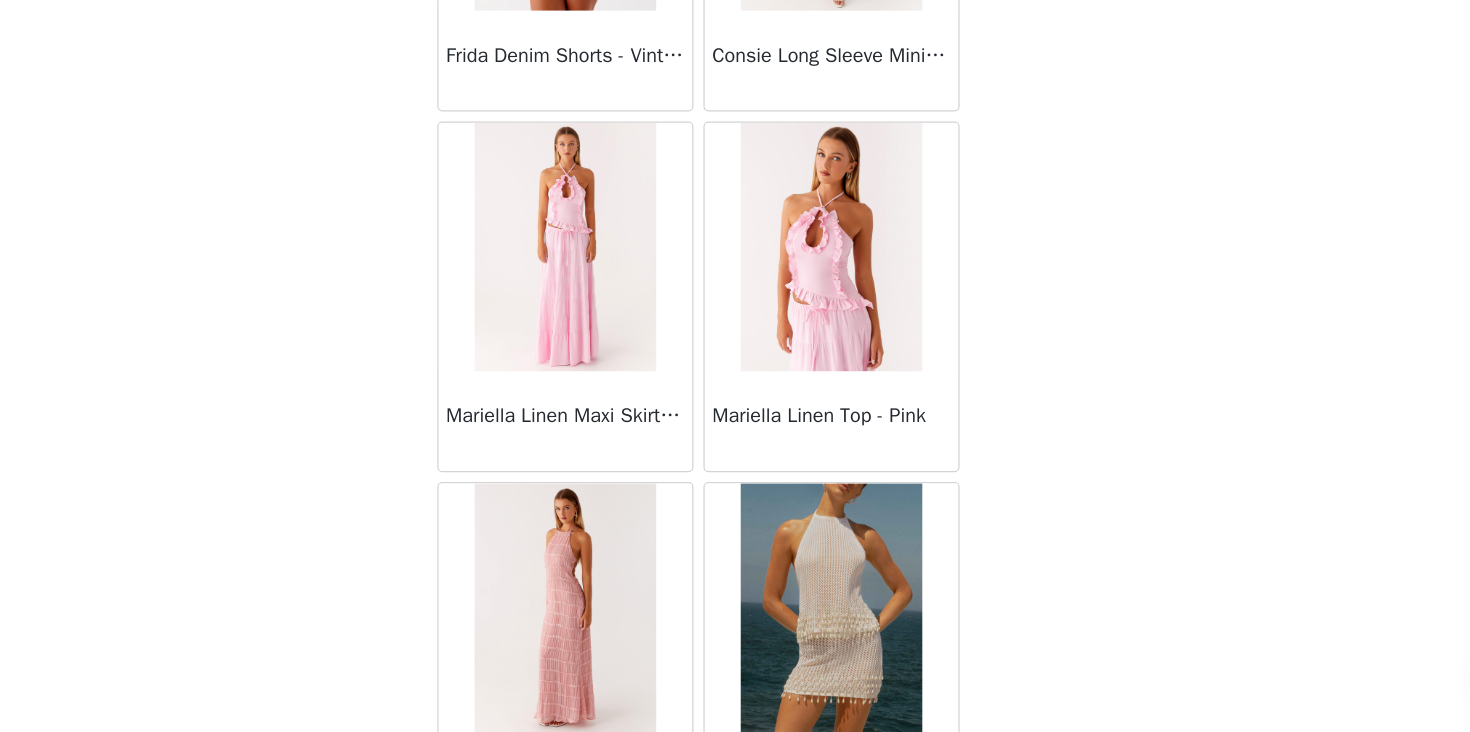 scroll, scrollTop: 2328, scrollLeft: 0, axis: vertical 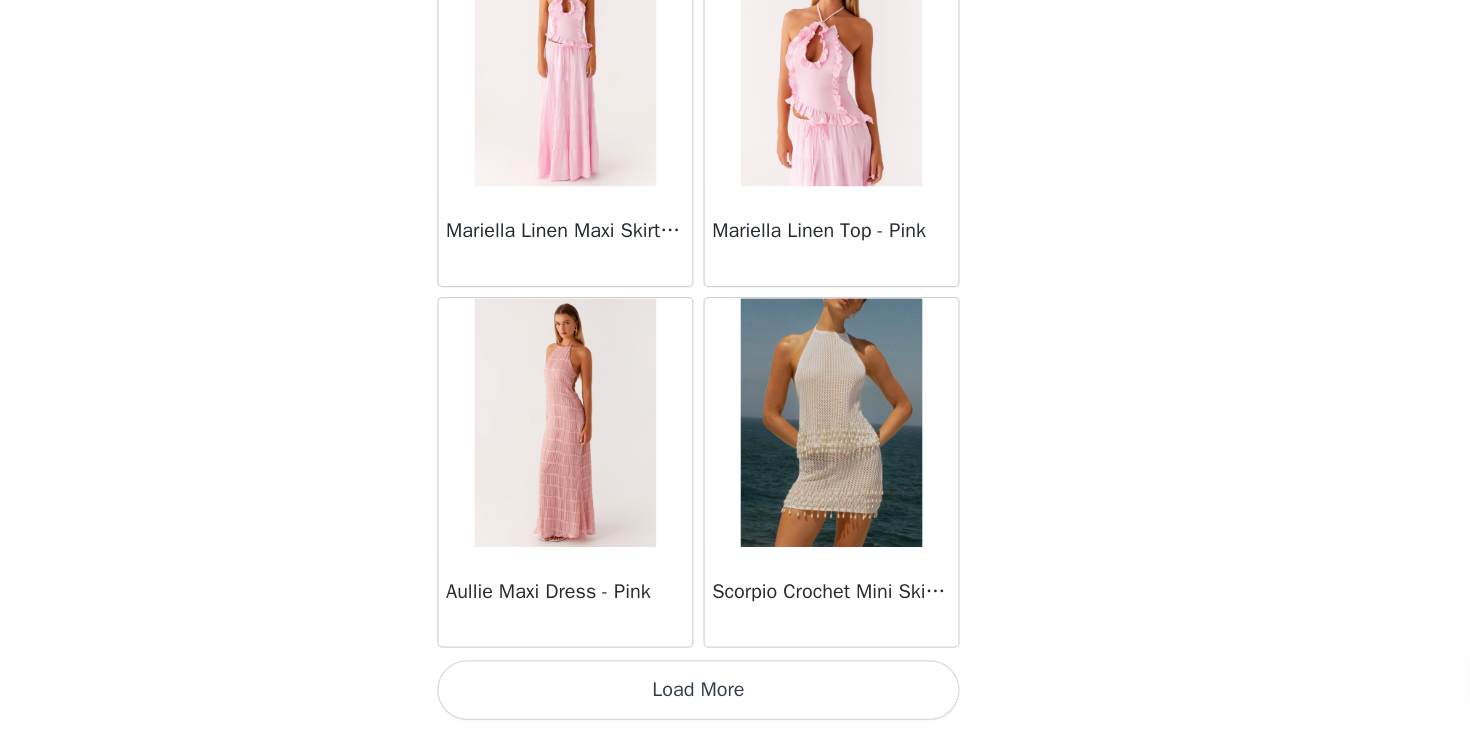 click on "Load More" at bounding box center (735, 698) 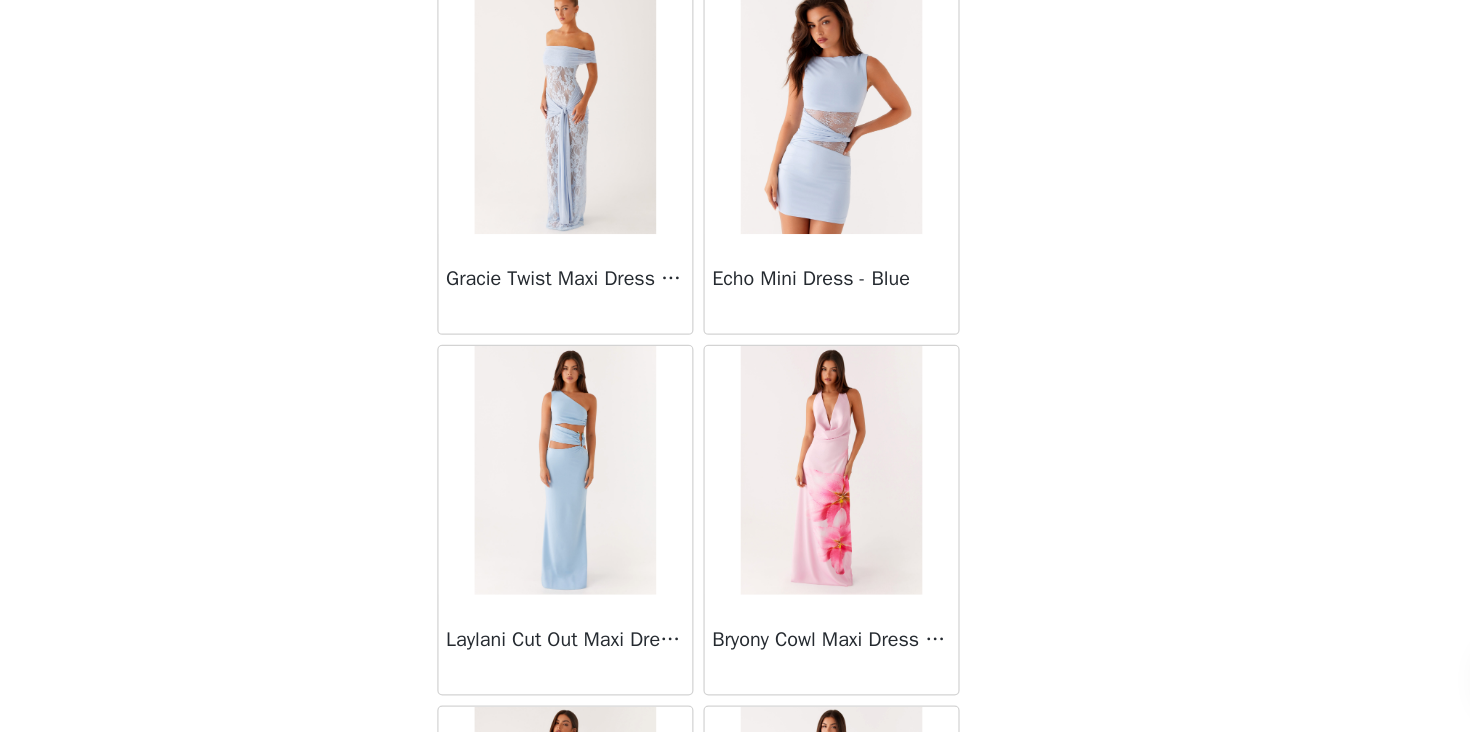 scroll, scrollTop: 5228, scrollLeft: 0, axis: vertical 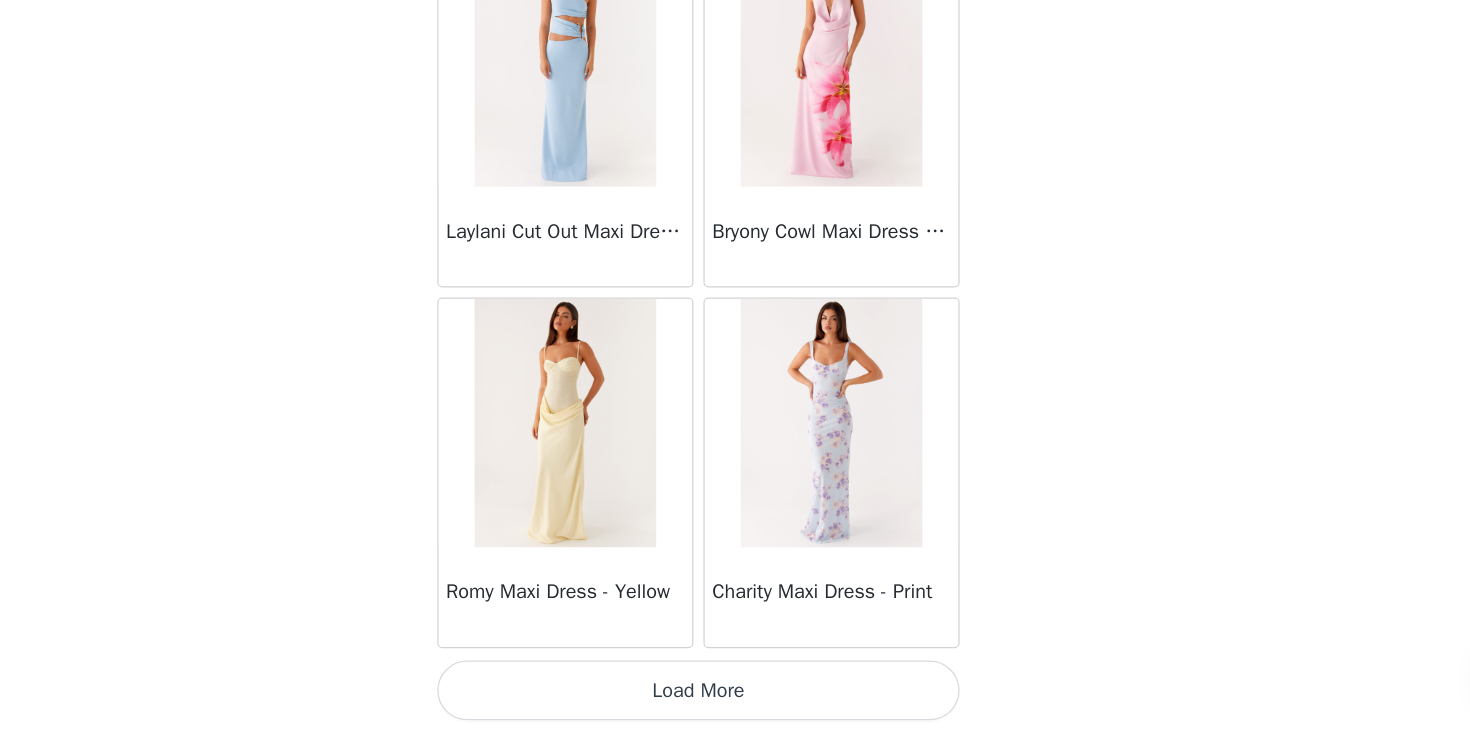 click on "Load More" at bounding box center (735, 698) 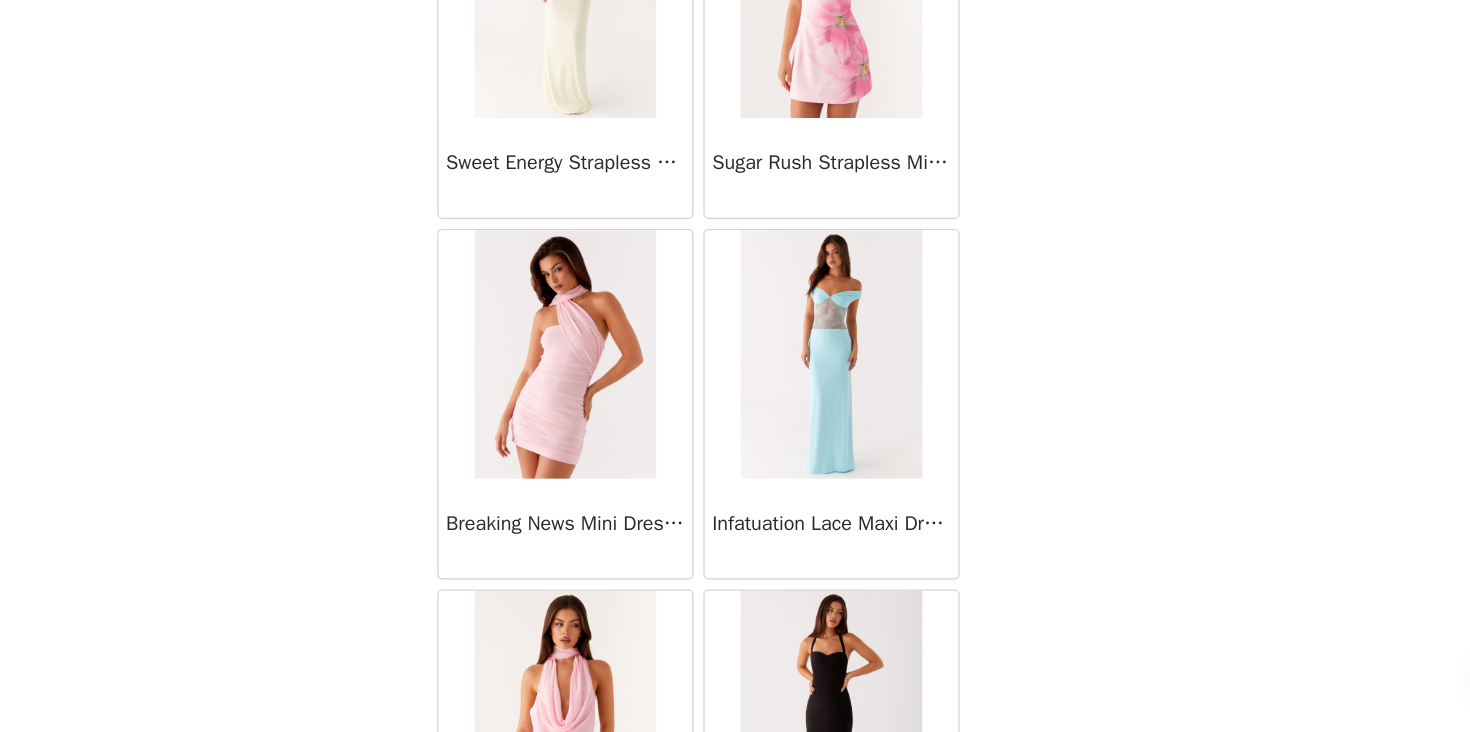 scroll, scrollTop: 8128, scrollLeft: 0, axis: vertical 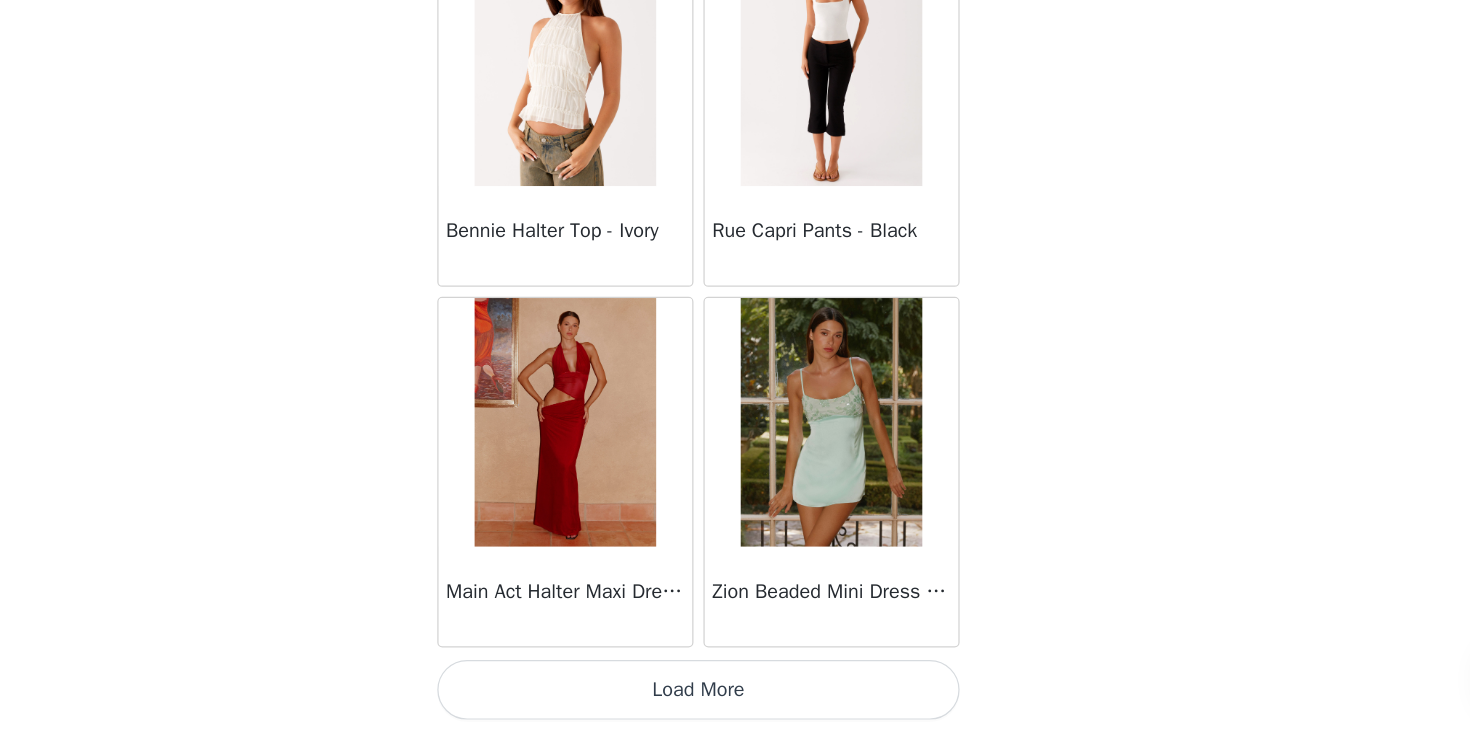 click on "Load More" at bounding box center [735, 698] 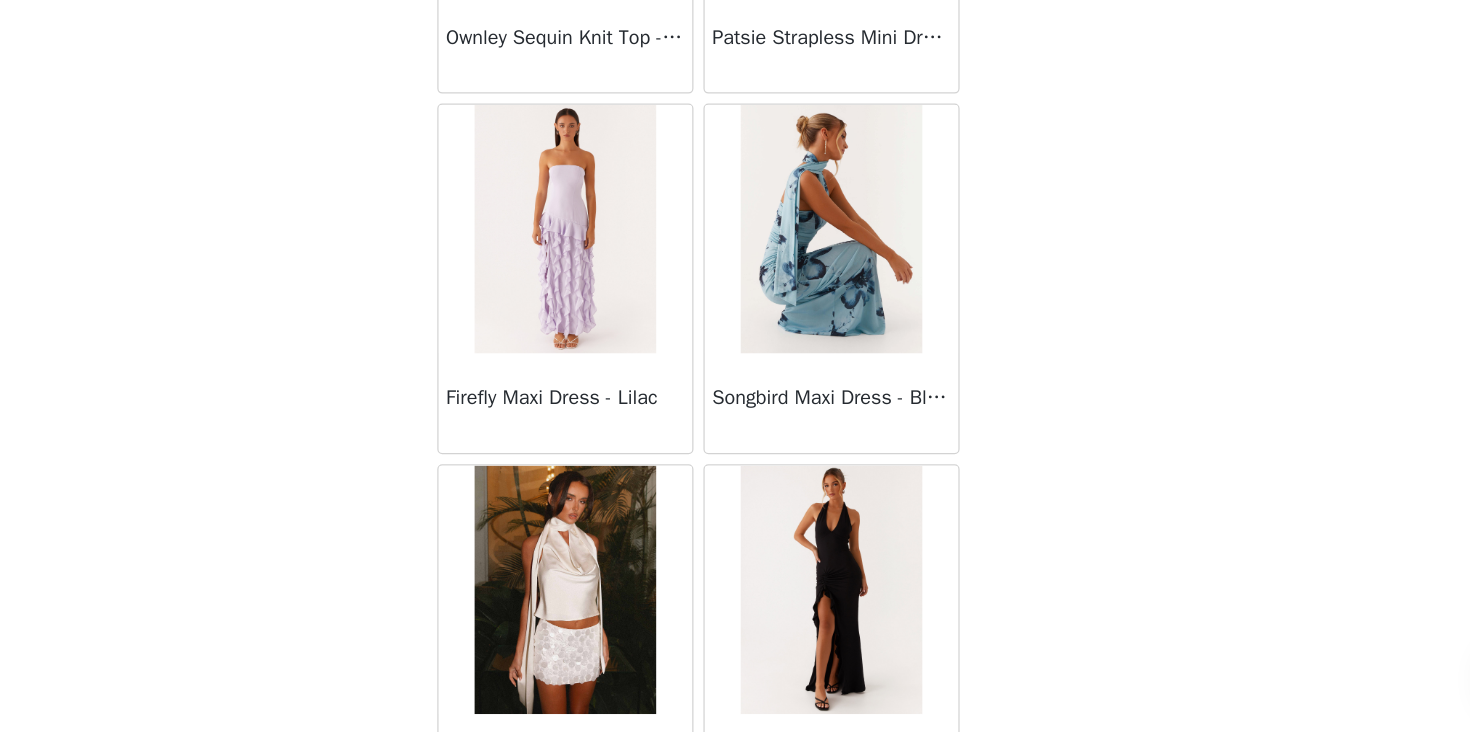 scroll, scrollTop: 11028, scrollLeft: 0, axis: vertical 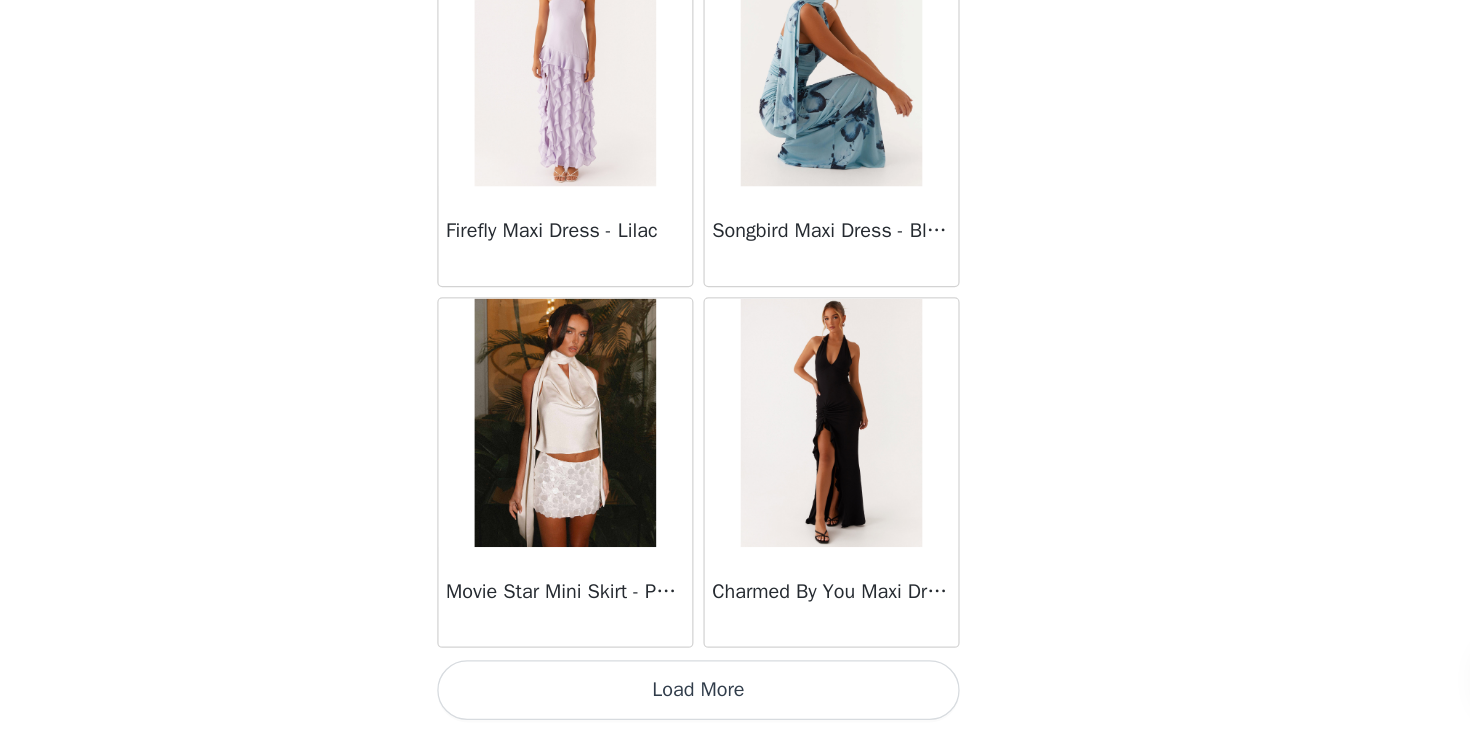 click on "Load More" at bounding box center [735, 698] 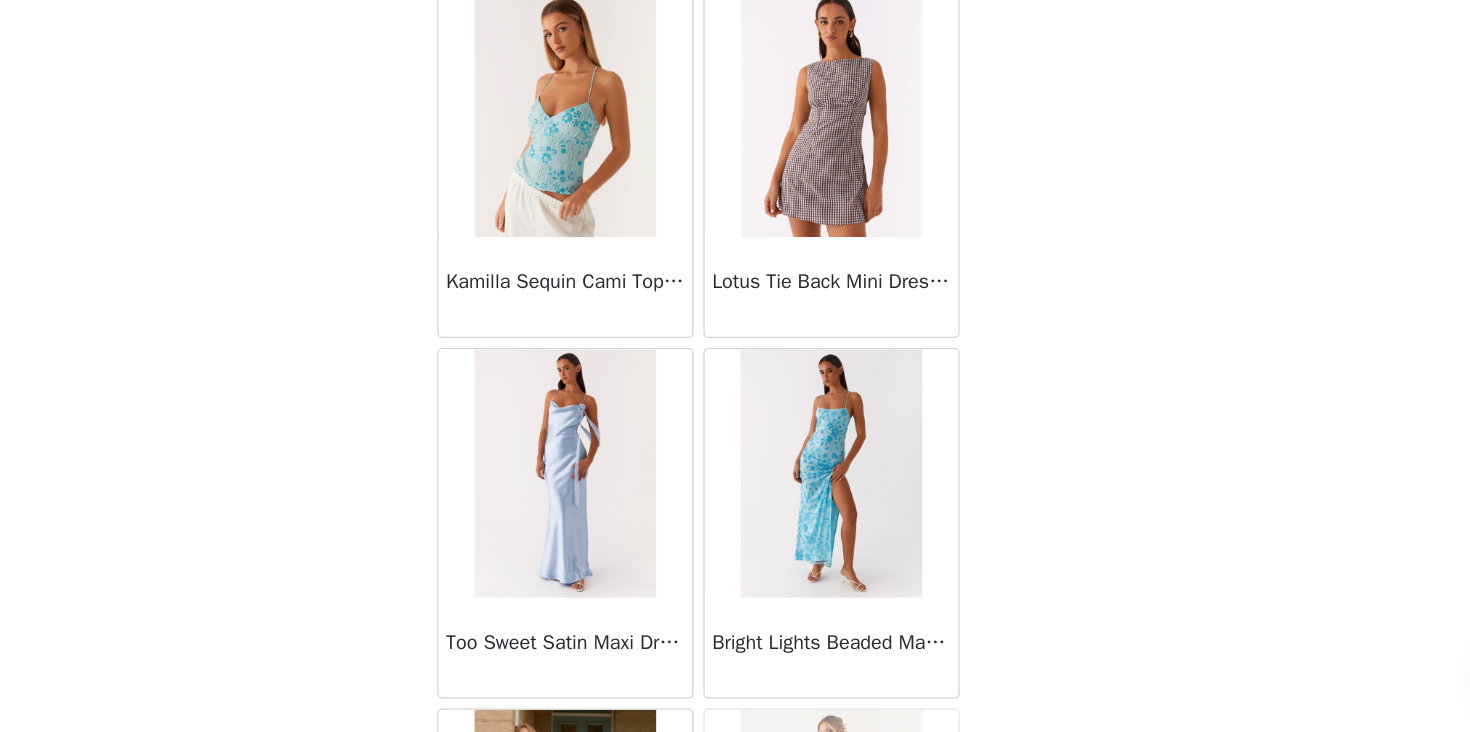 scroll, scrollTop: 13928, scrollLeft: 0, axis: vertical 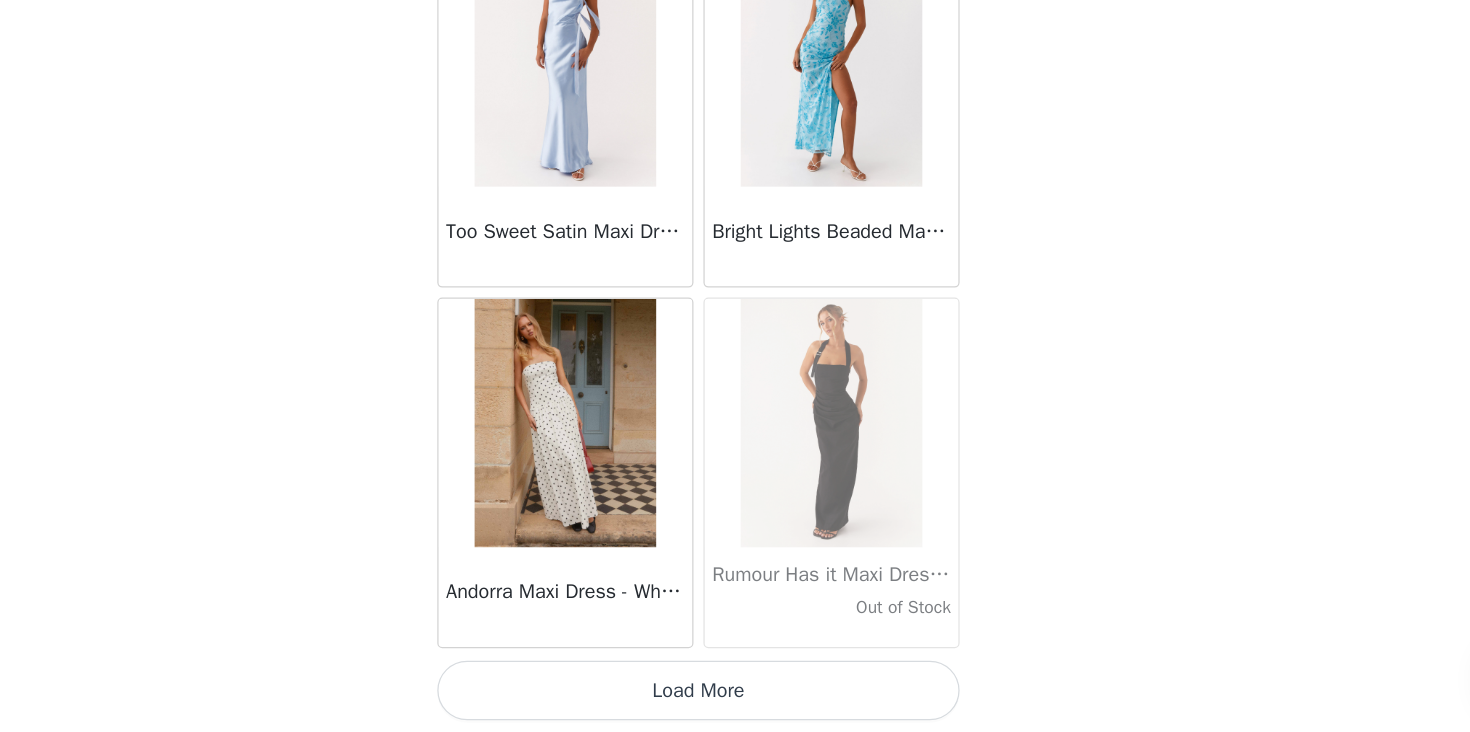 click on "Load More" at bounding box center [735, 698] 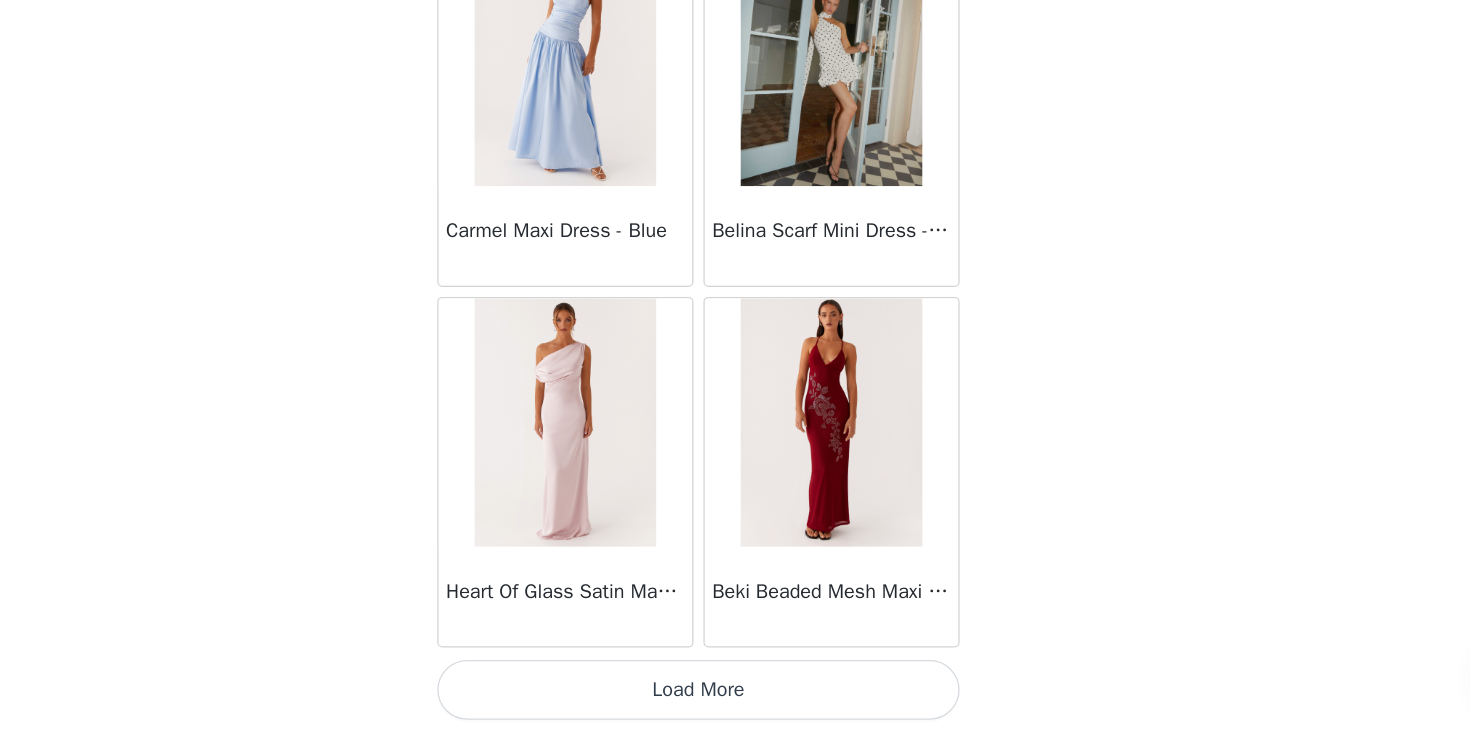 click on "Load More" at bounding box center (735, 698) 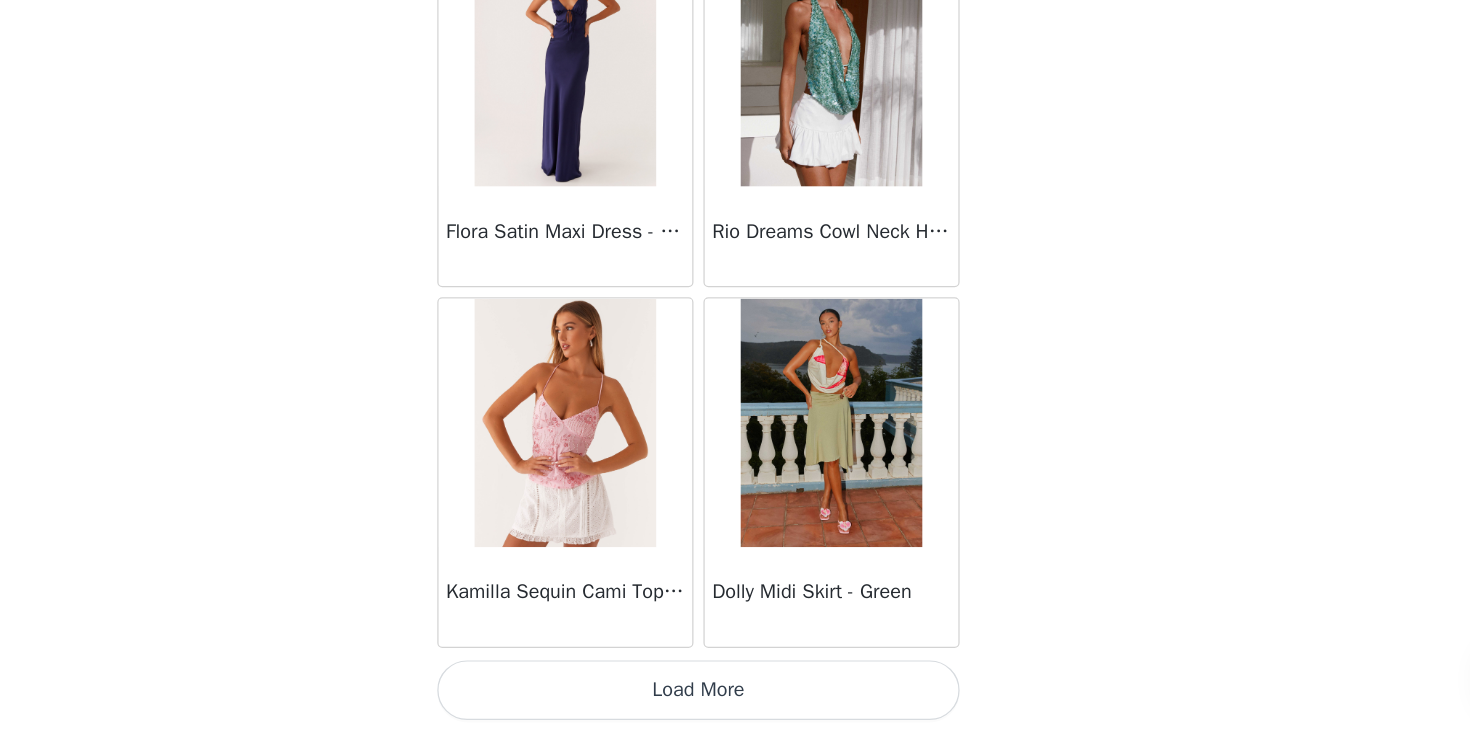 click on "Load More" at bounding box center (735, 698) 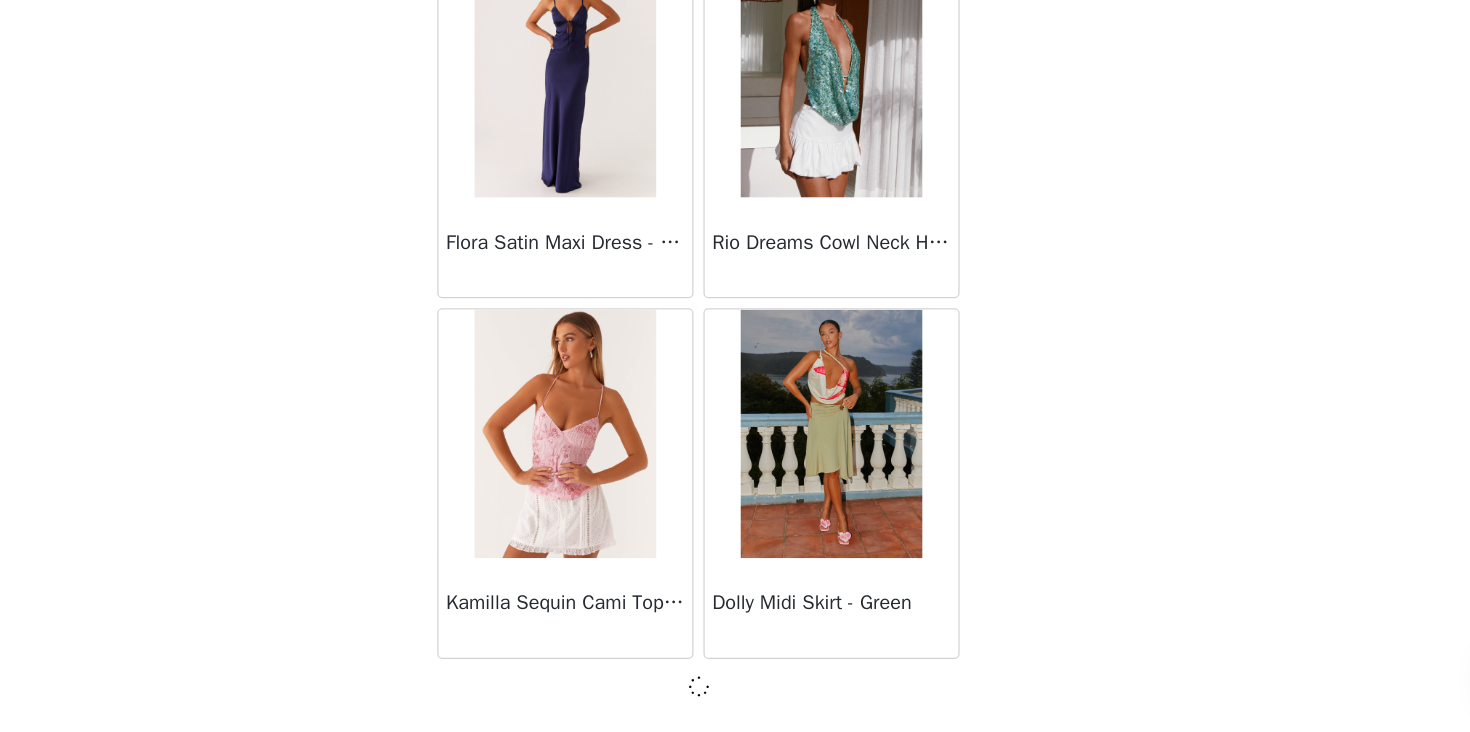 scroll, scrollTop: 19719, scrollLeft: 0, axis: vertical 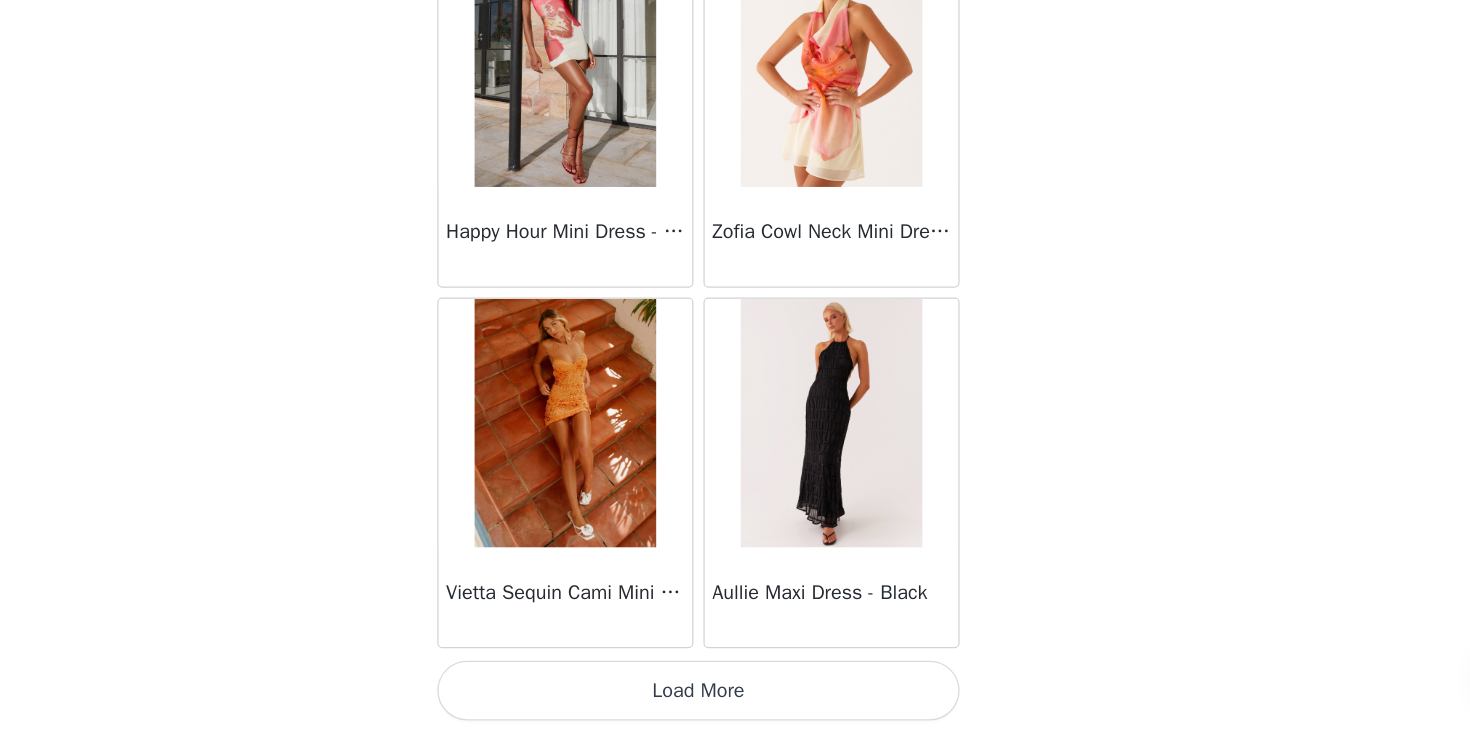 click on "Load More" at bounding box center [735, 698] 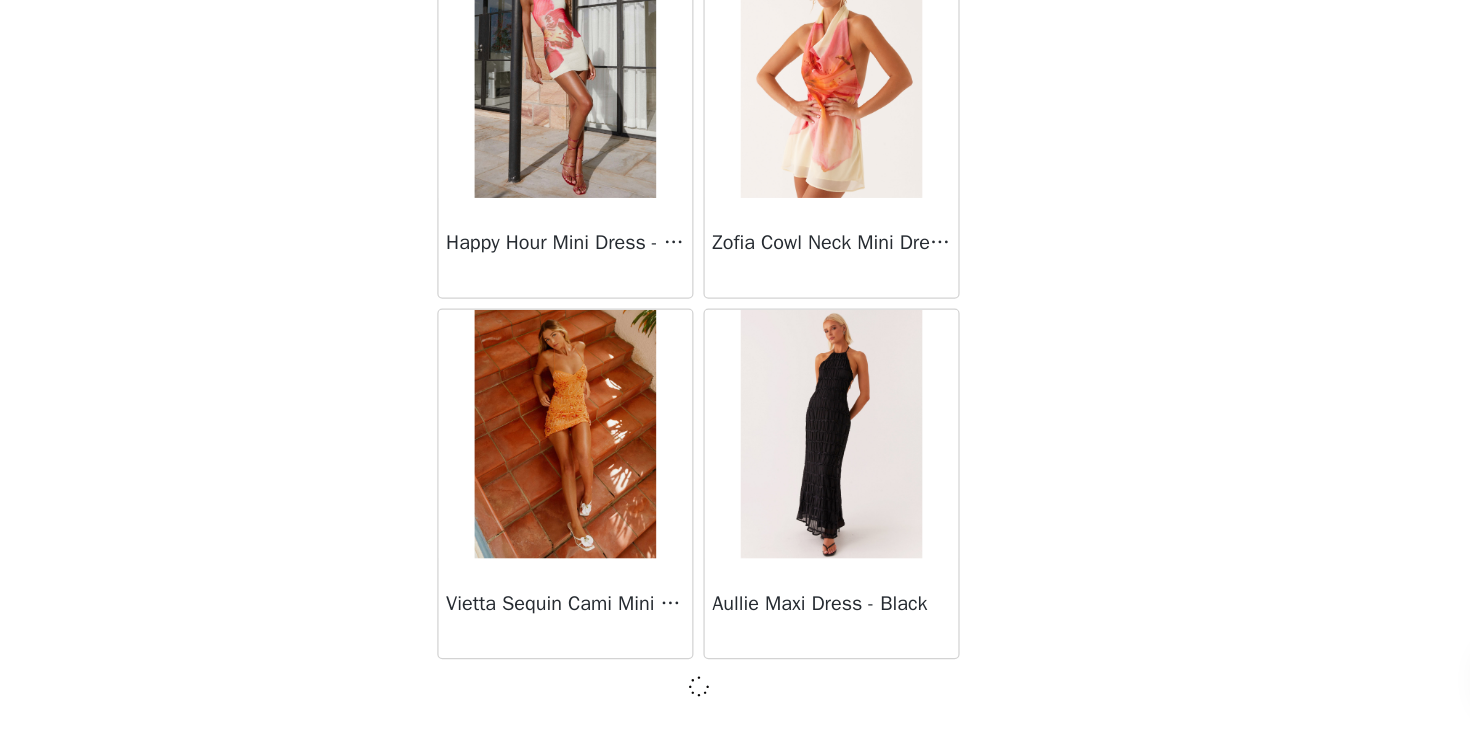 scroll, scrollTop: 22619, scrollLeft: 0, axis: vertical 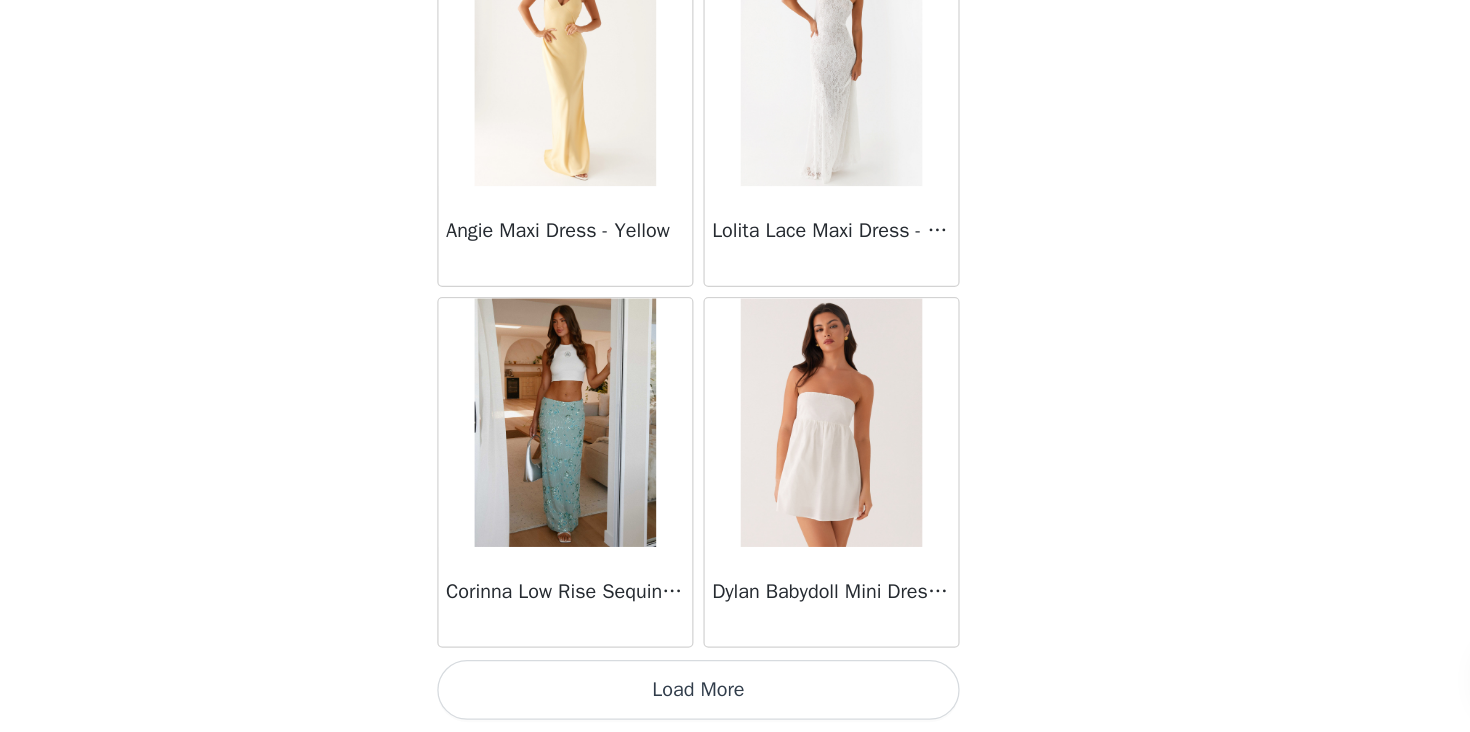 click on "Load More" at bounding box center (735, 698) 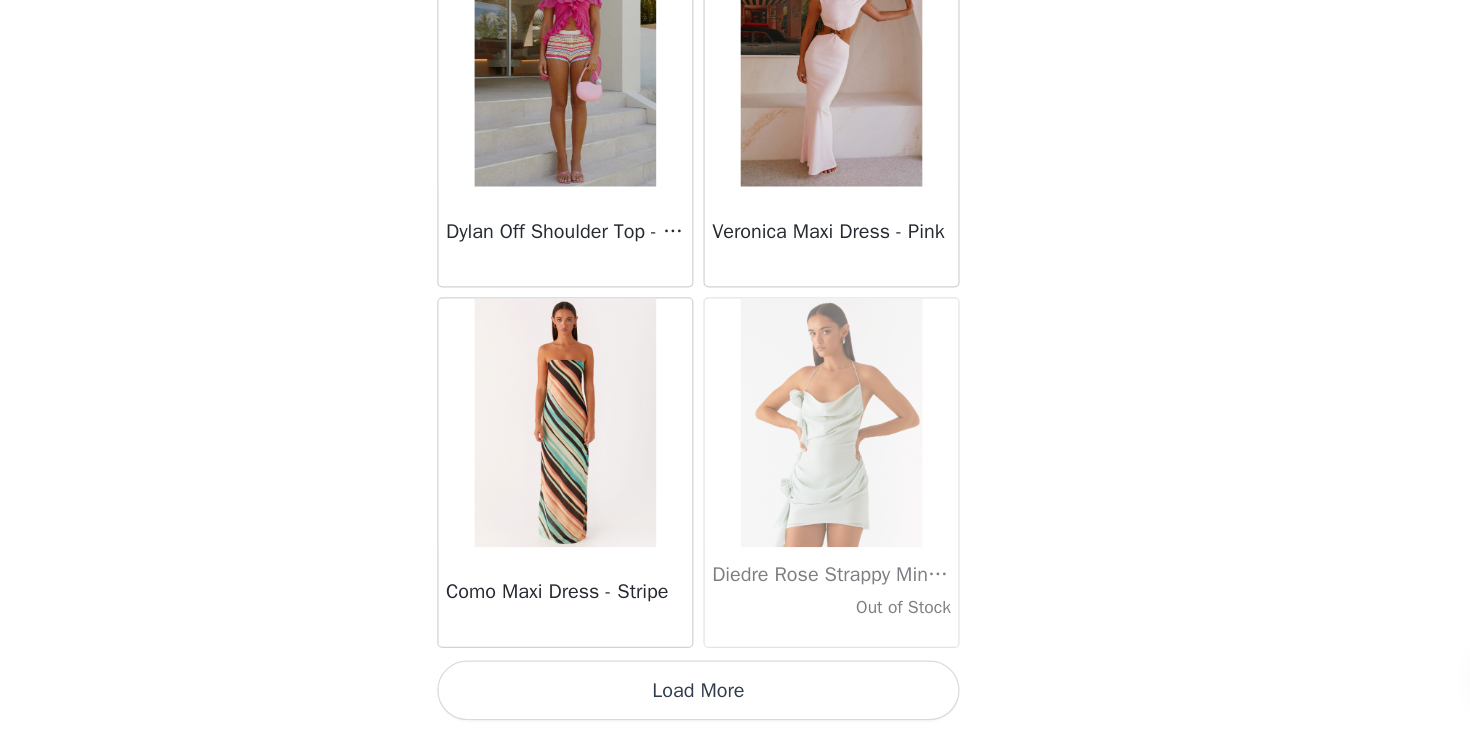 click on "Load More" at bounding box center (735, 698) 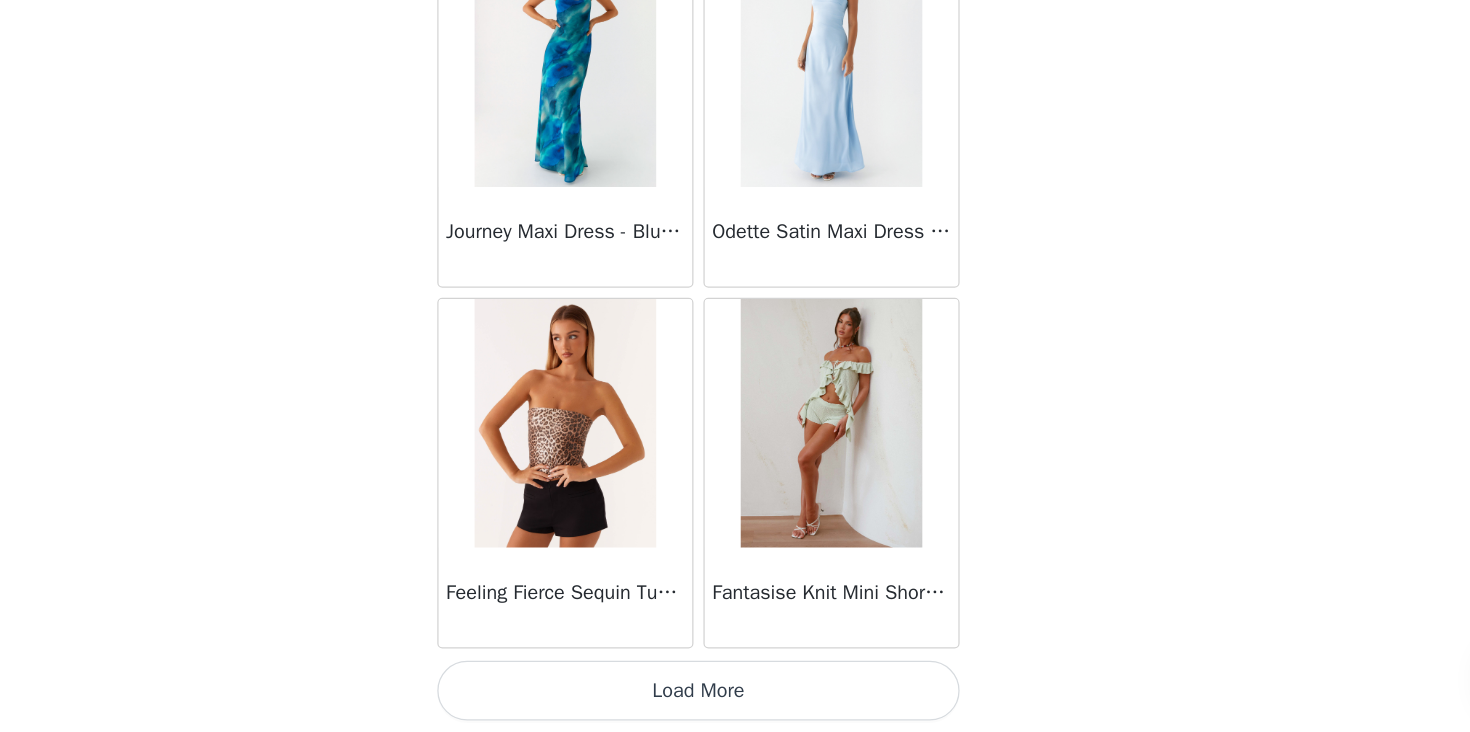 click on "Load More" at bounding box center [735, 698] 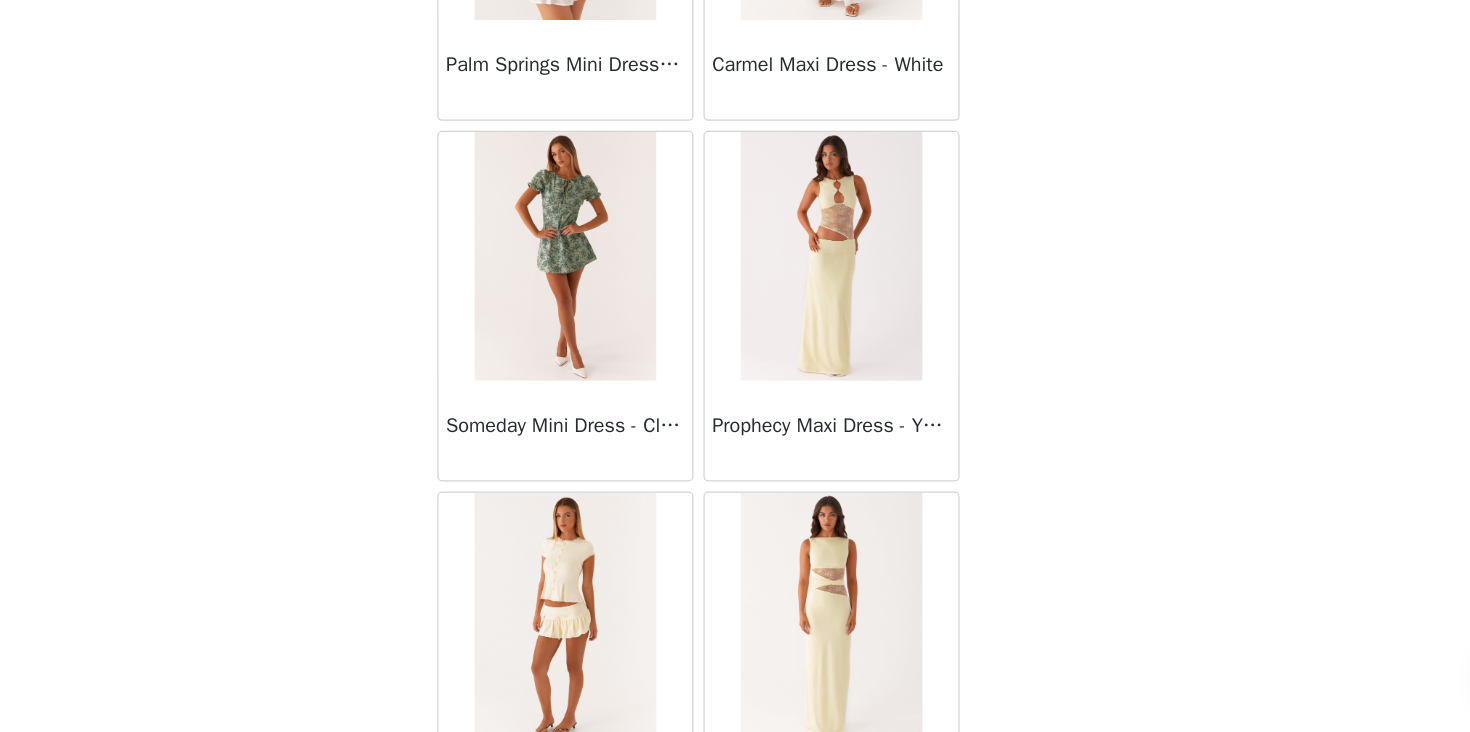 scroll, scrollTop: 34228, scrollLeft: 0, axis: vertical 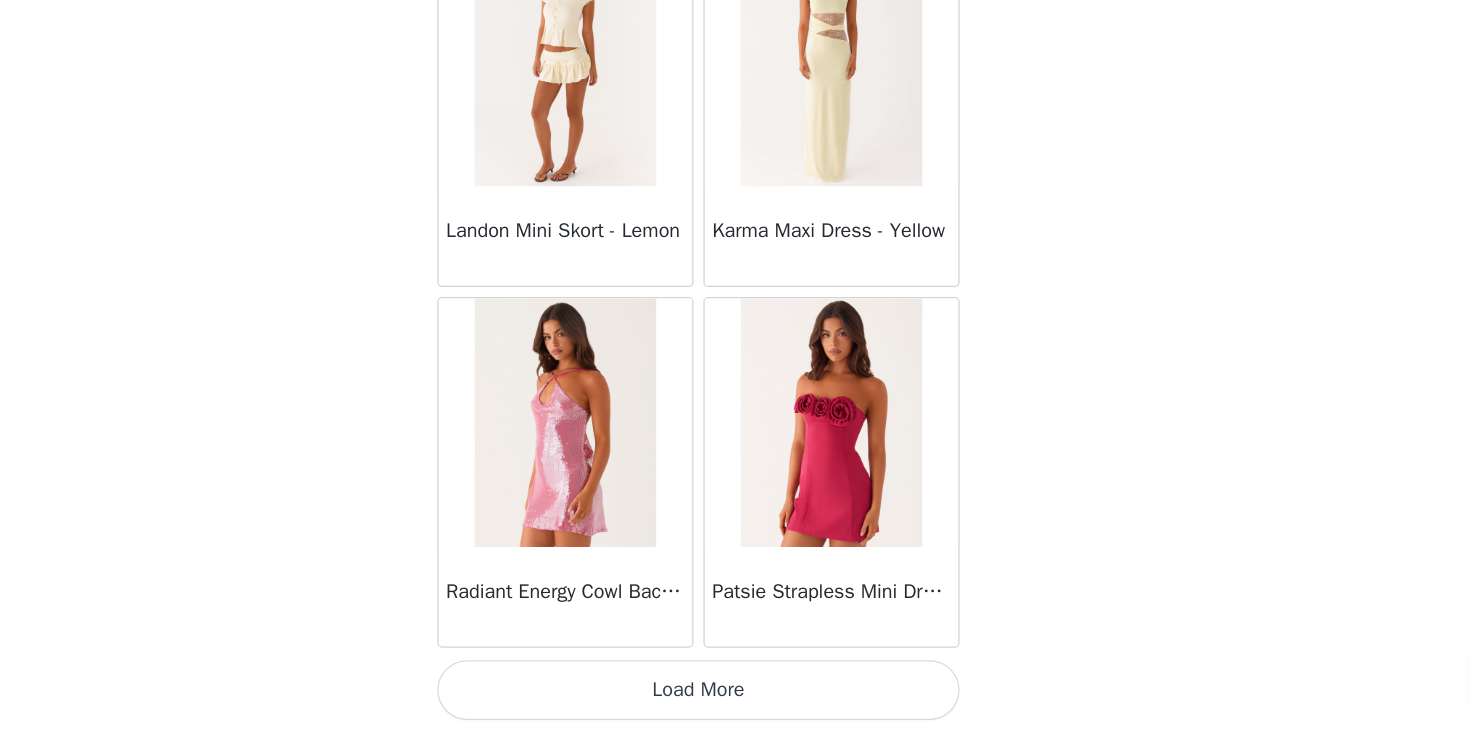 click on "Load More" at bounding box center (735, 698) 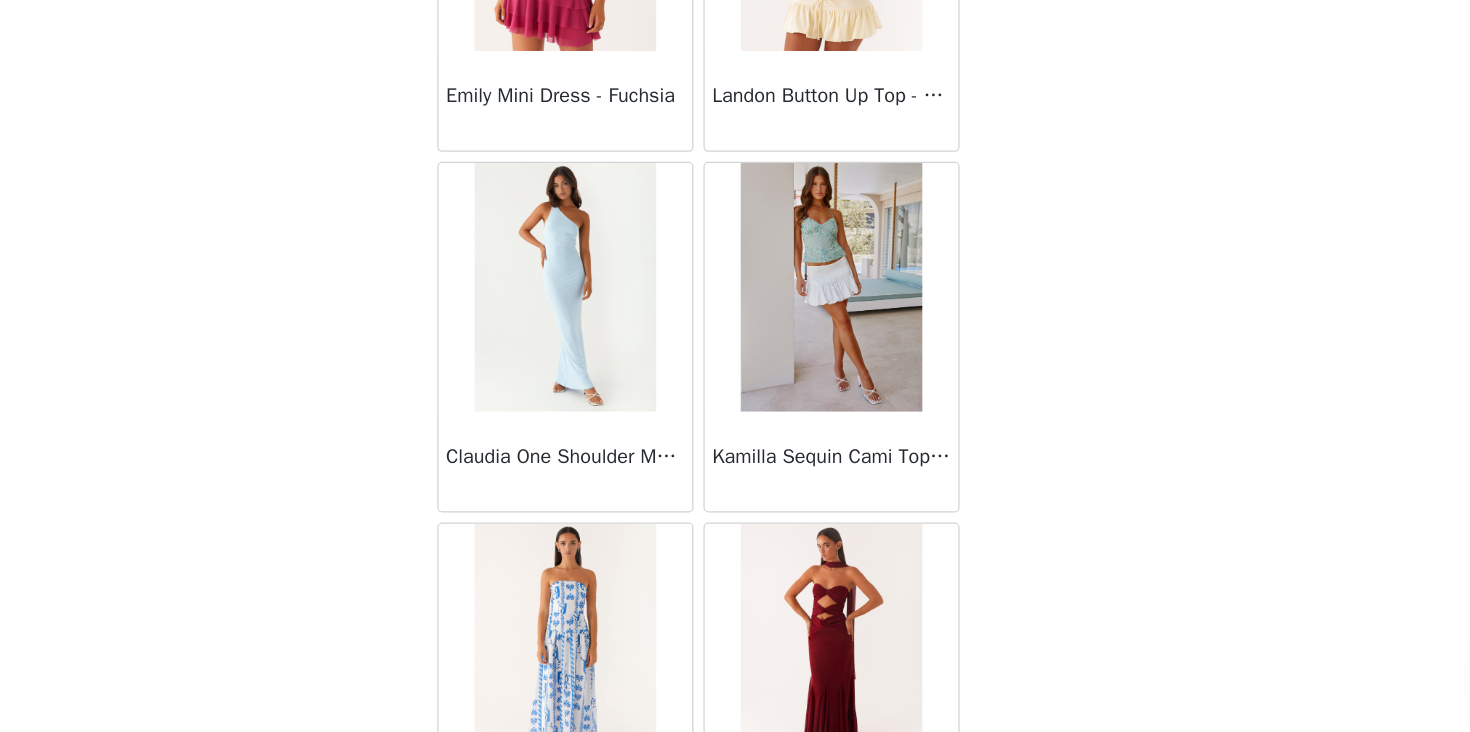 scroll, scrollTop: 37128, scrollLeft: 0, axis: vertical 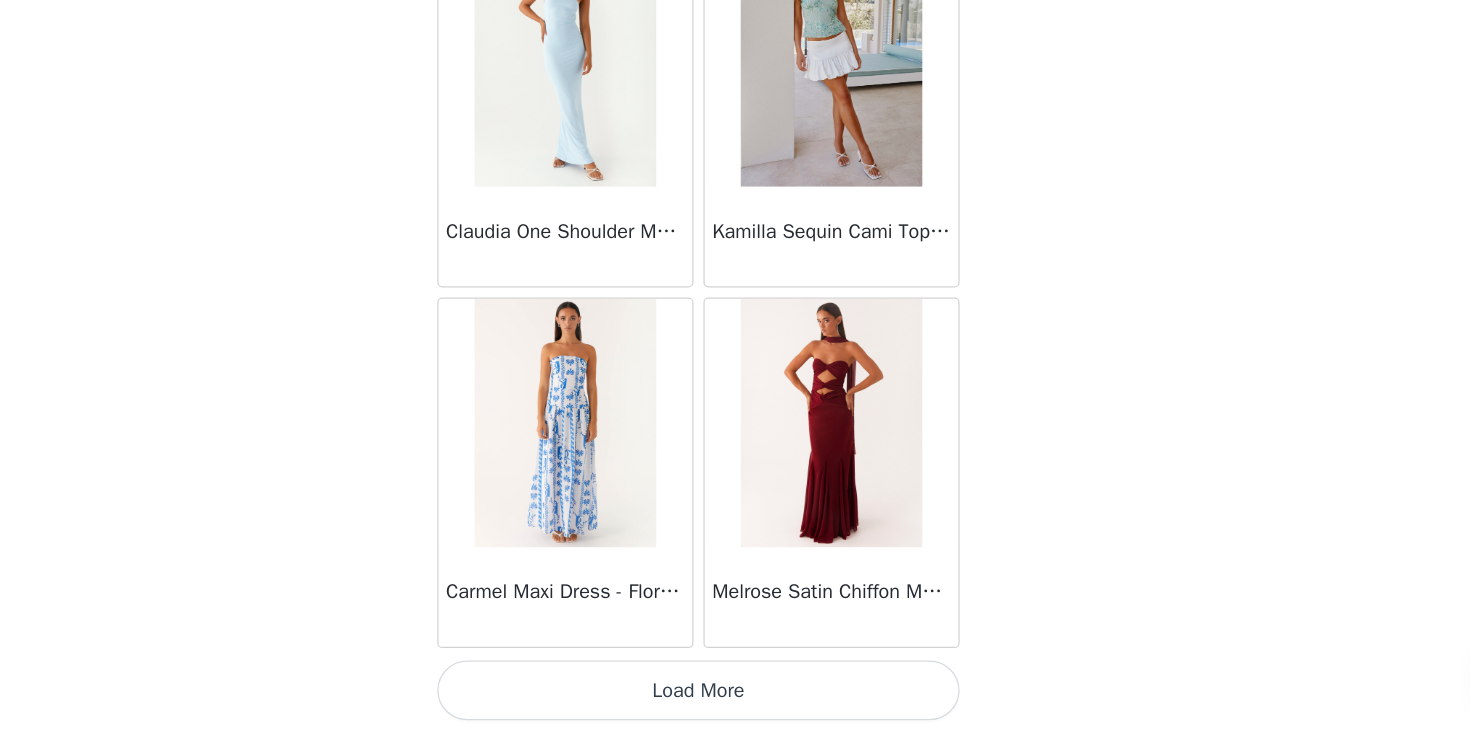 click on "Load More" at bounding box center (735, 698) 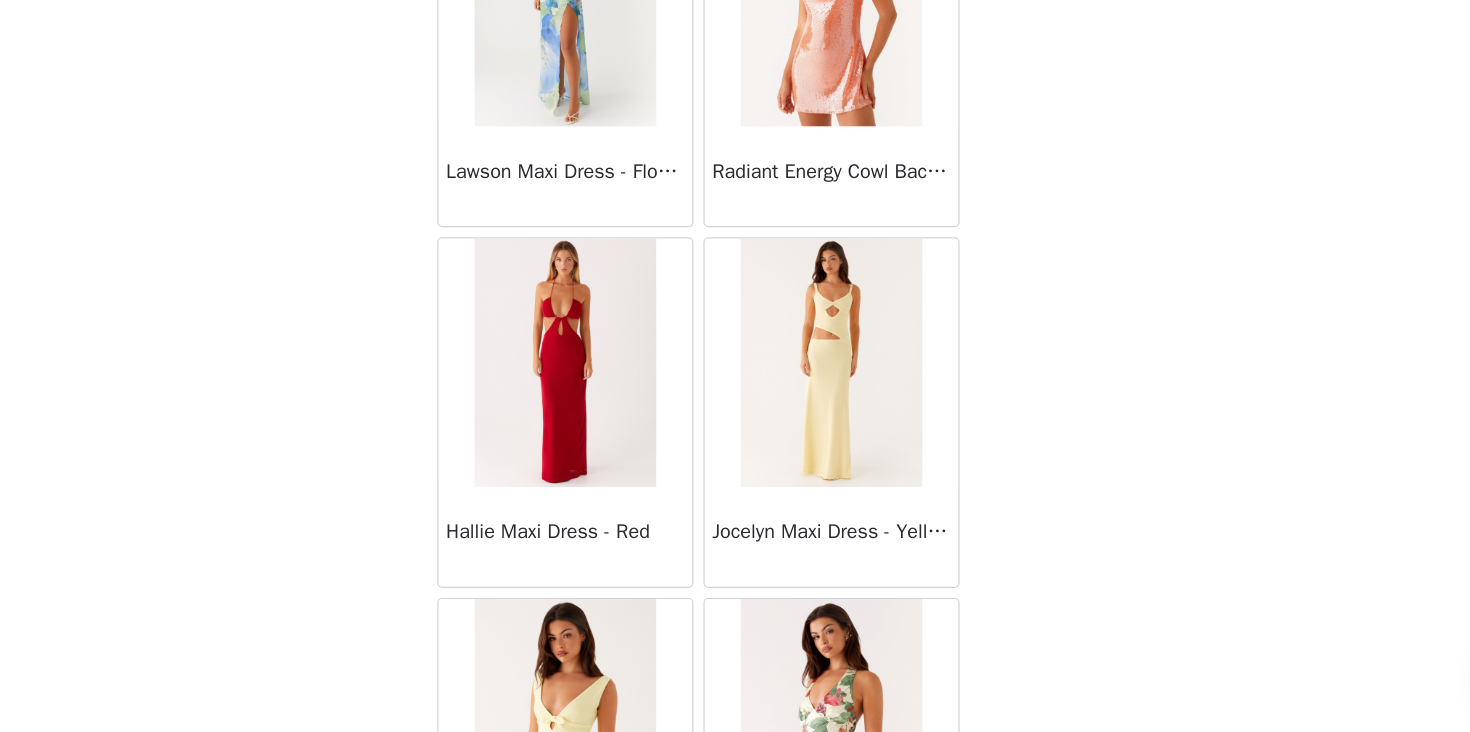 scroll, scrollTop: 40028, scrollLeft: 0, axis: vertical 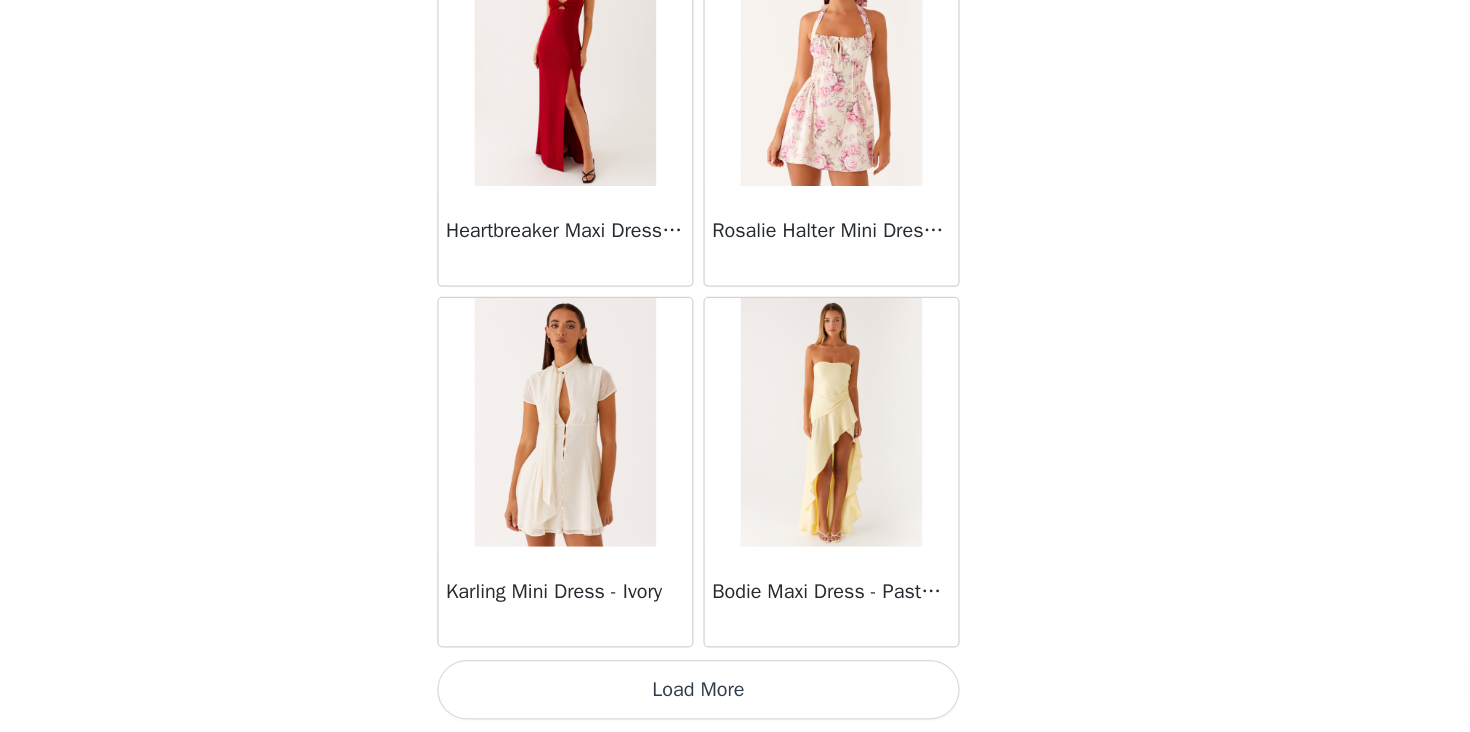 click on "Load More" at bounding box center (735, 698) 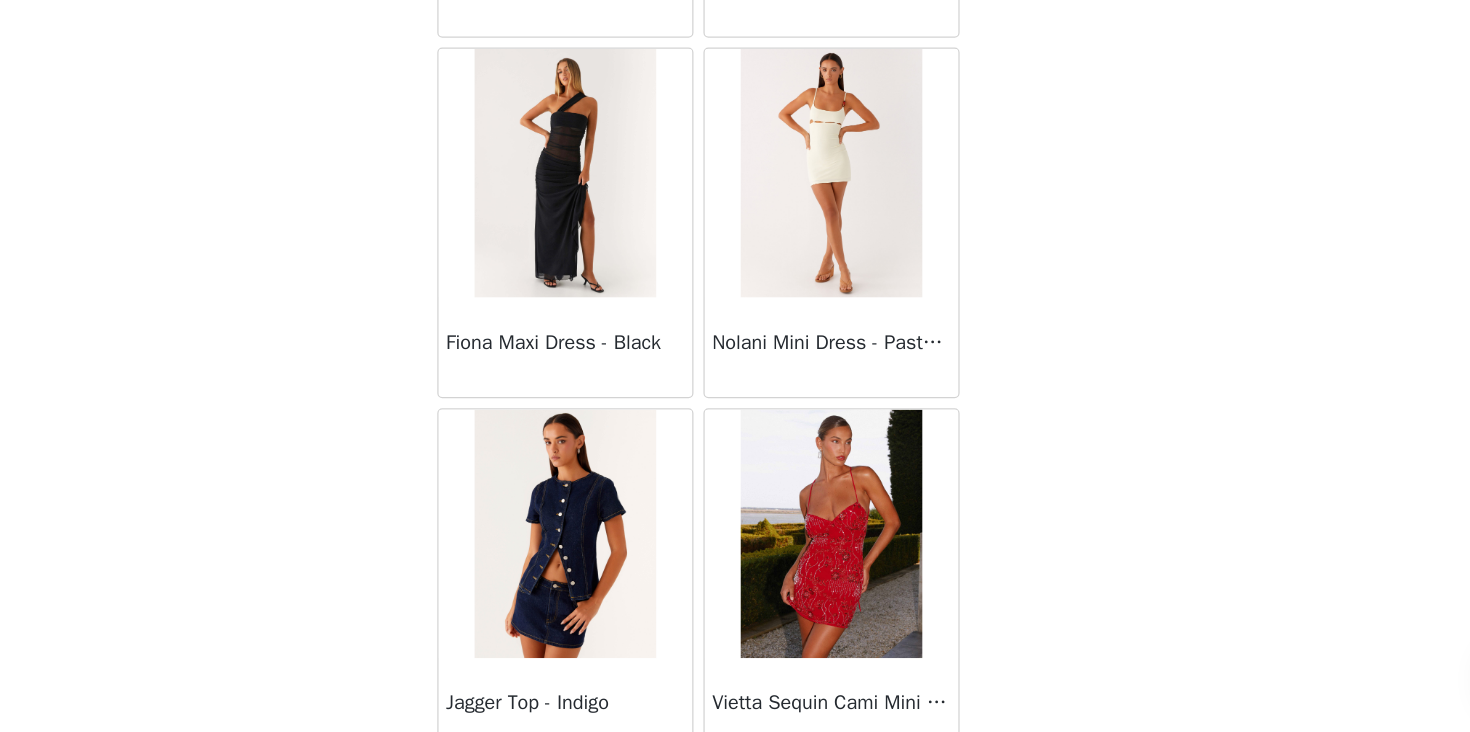 scroll, scrollTop: 42928, scrollLeft: 0, axis: vertical 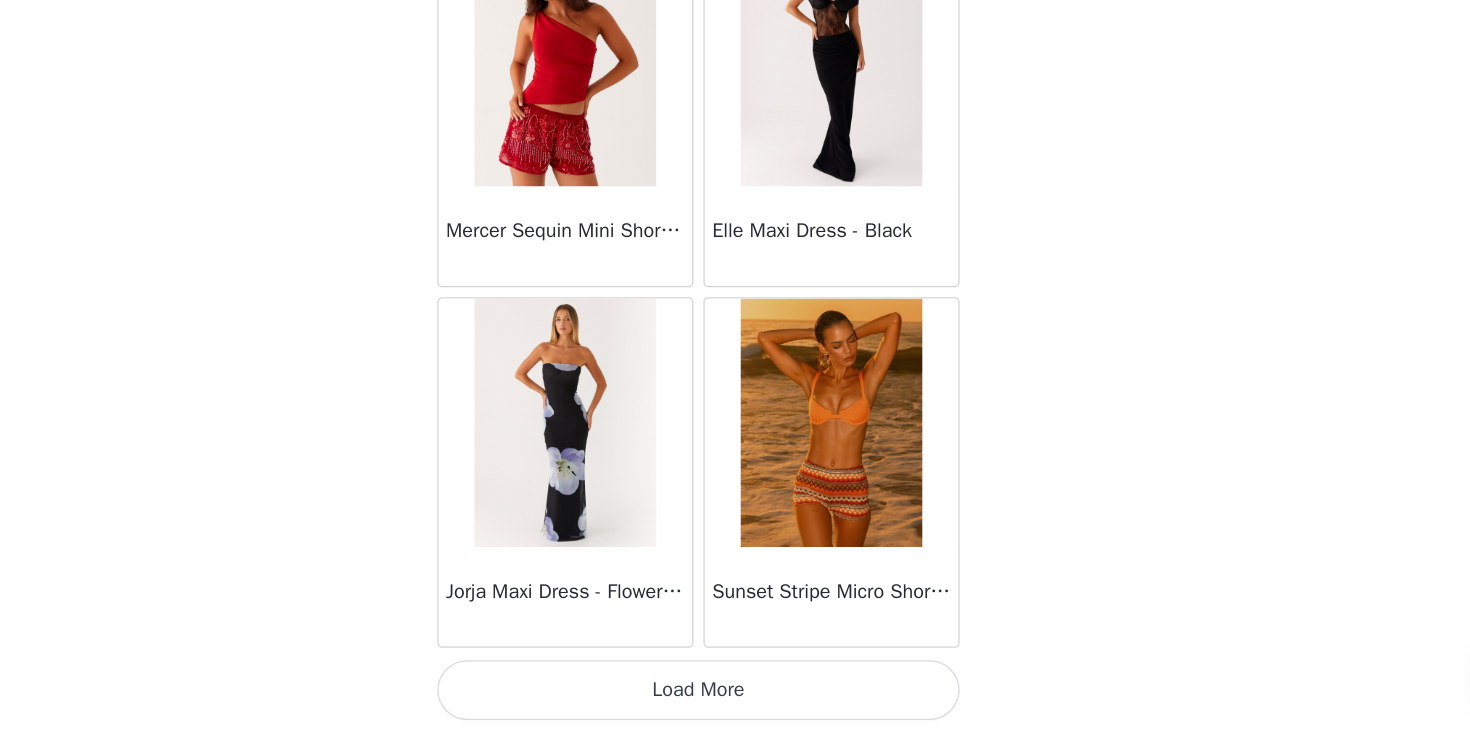 click on "Load More" at bounding box center [735, 698] 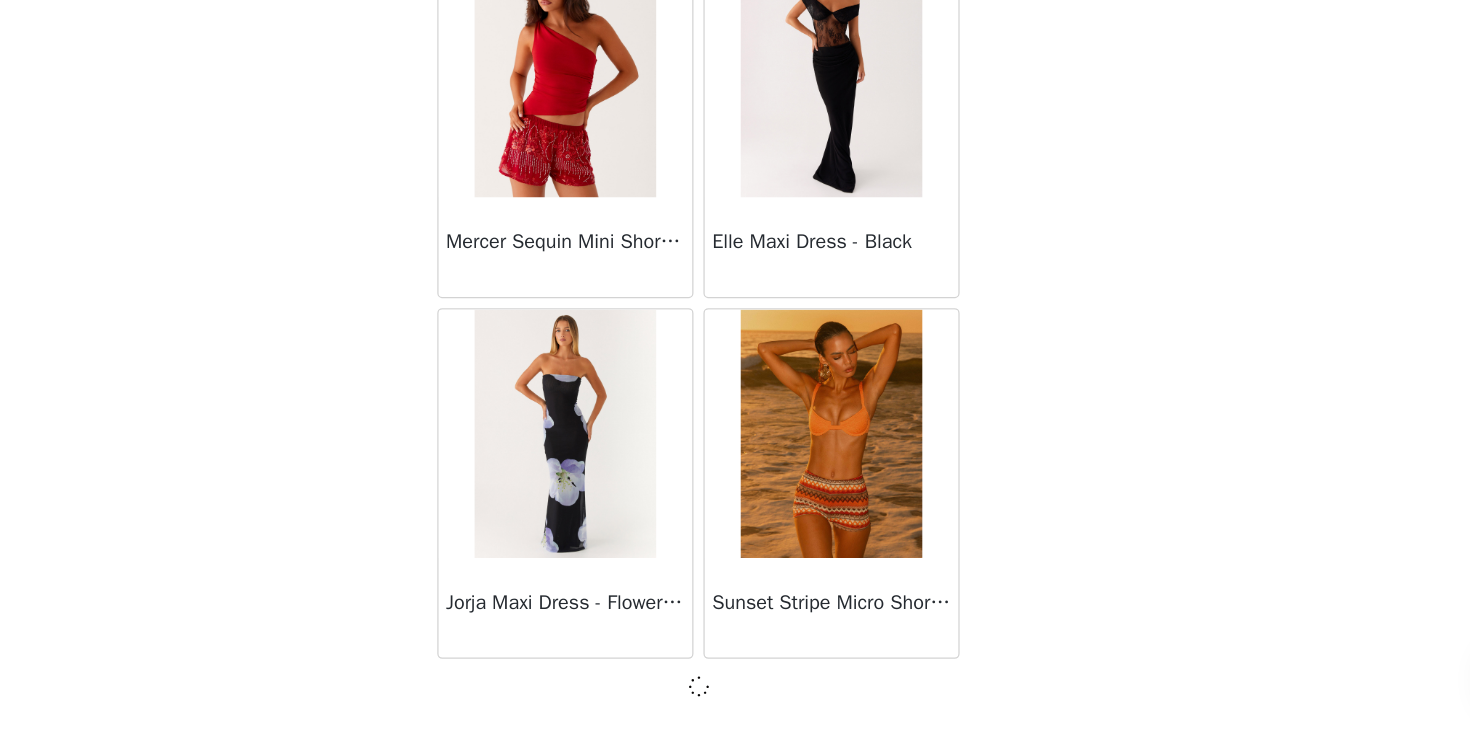 scroll, scrollTop: 42919, scrollLeft: 0, axis: vertical 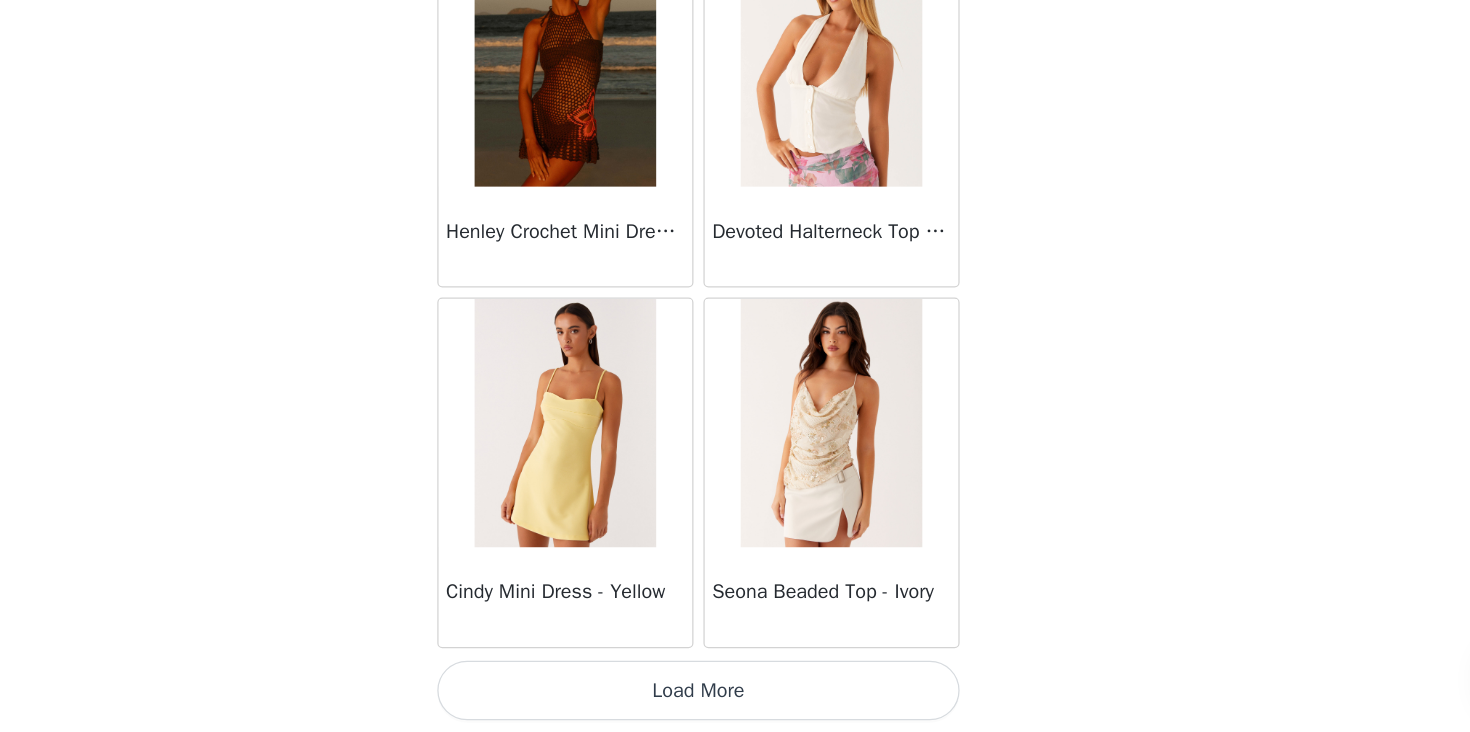 click on "Load More" at bounding box center (735, 698) 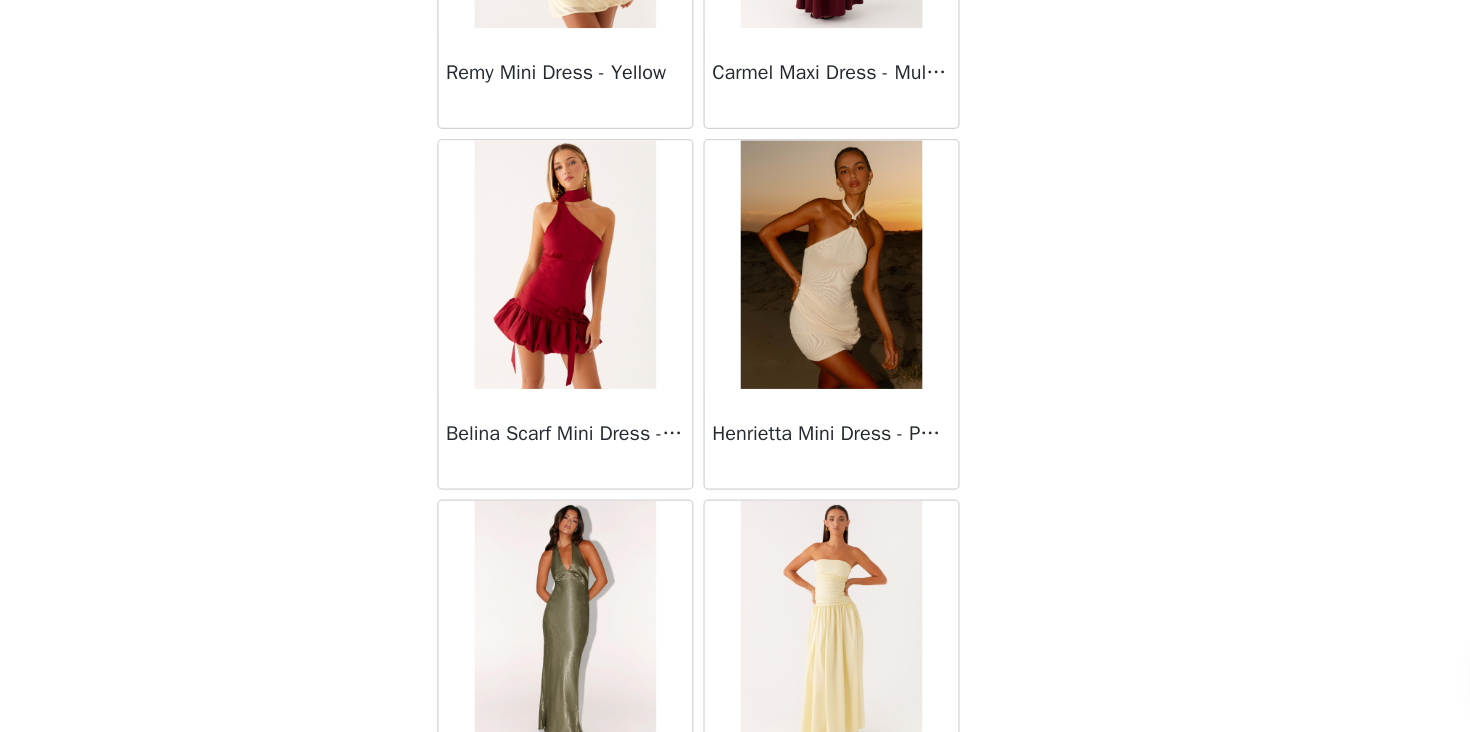 scroll, scrollTop: 47973, scrollLeft: 0, axis: vertical 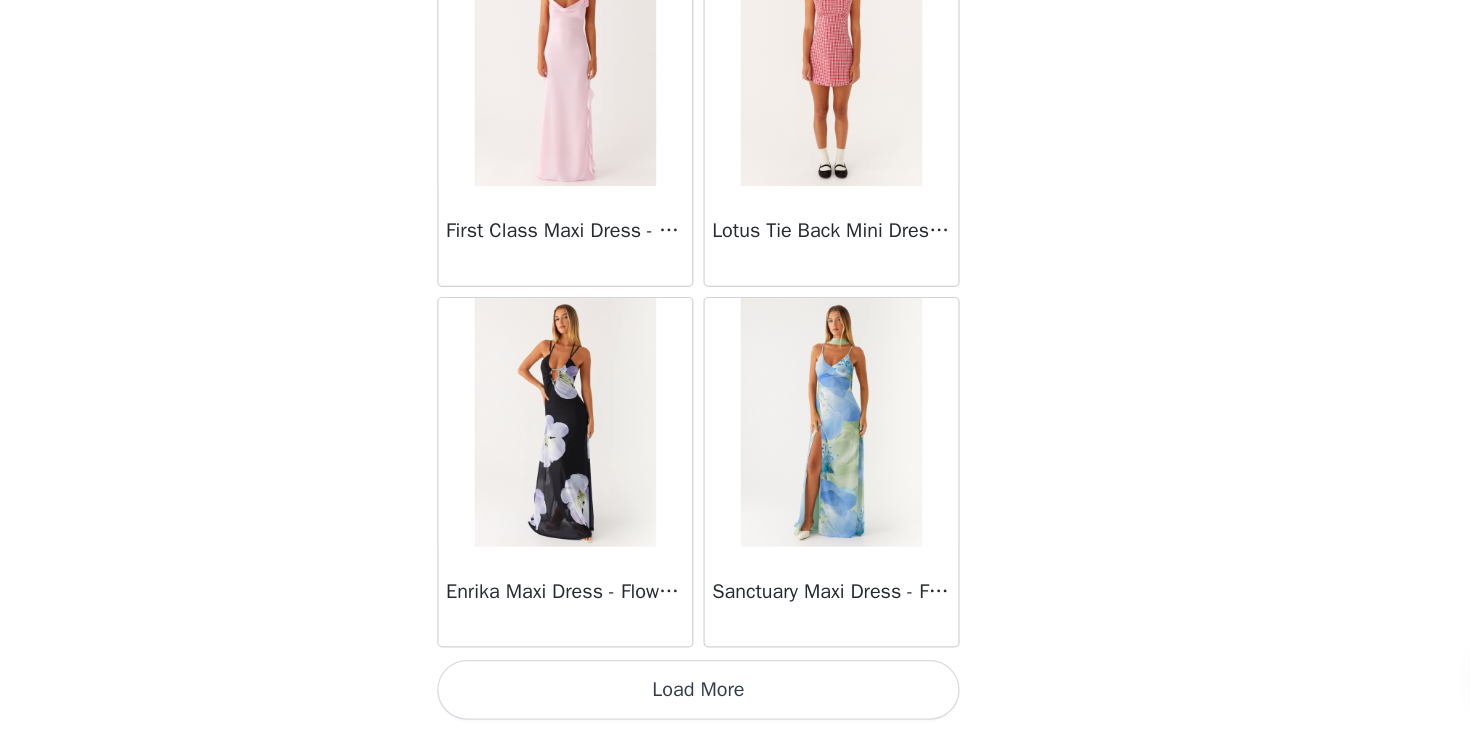 click on "Load More" at bounding box center (735, 698) 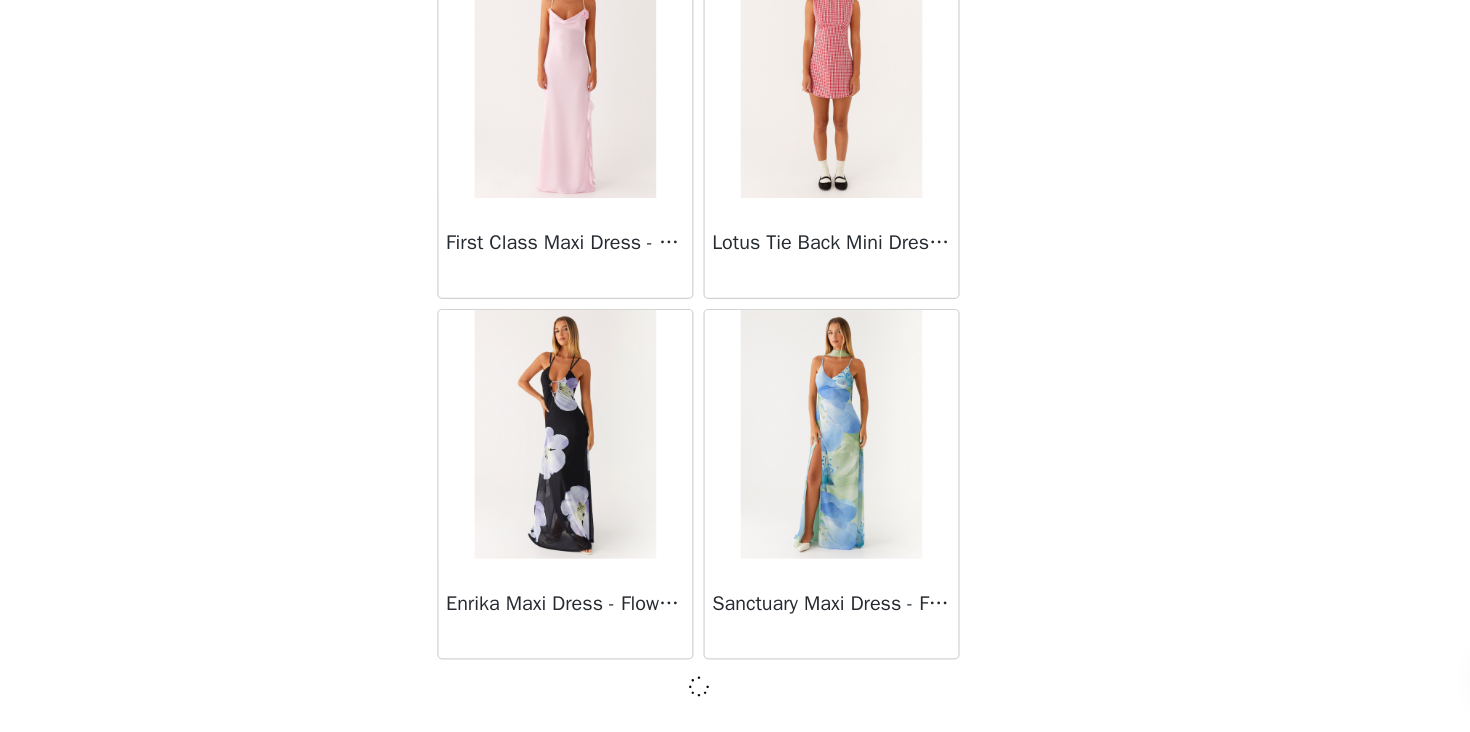 scroll, scrollTop: 48719, scrollLeft: 0, axis: vertical 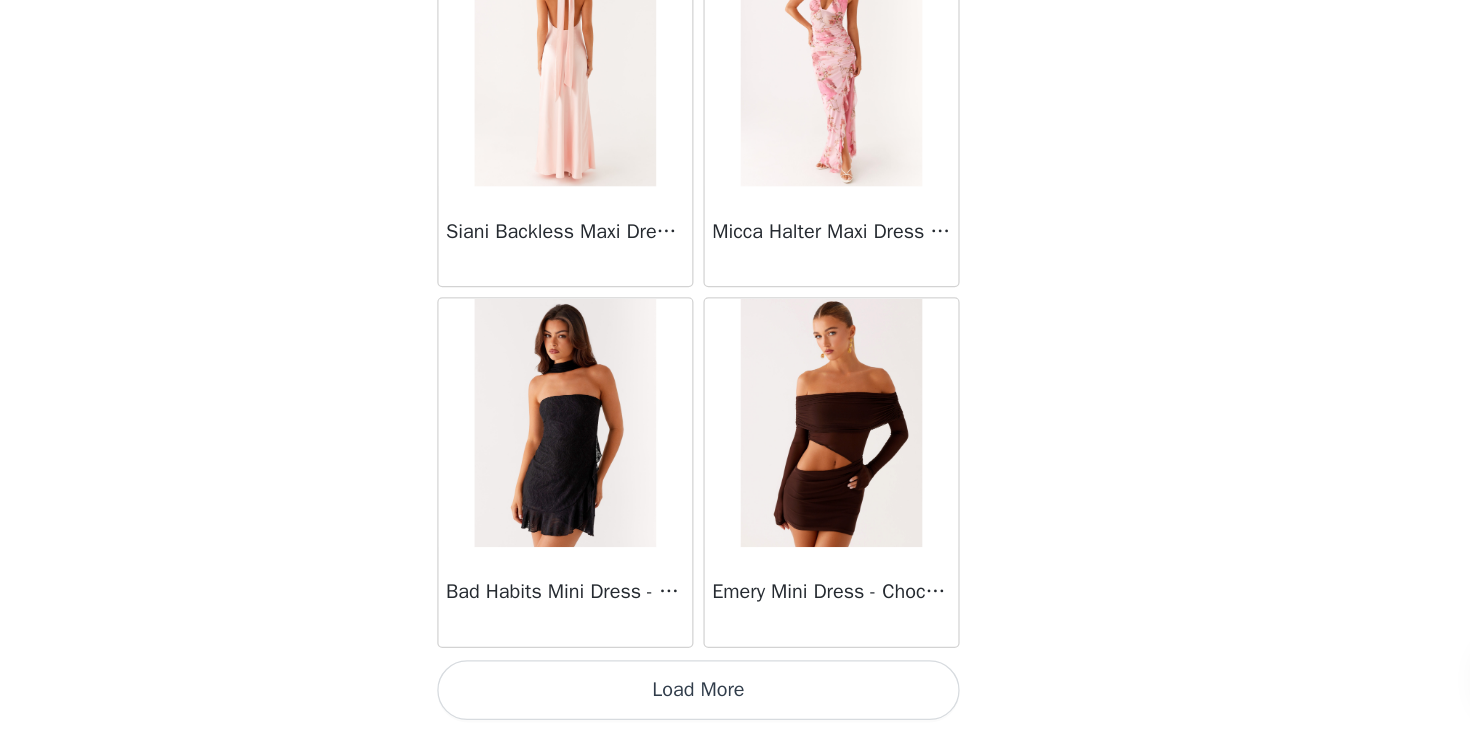 click on "Load More" at bounding box center (735, 698) 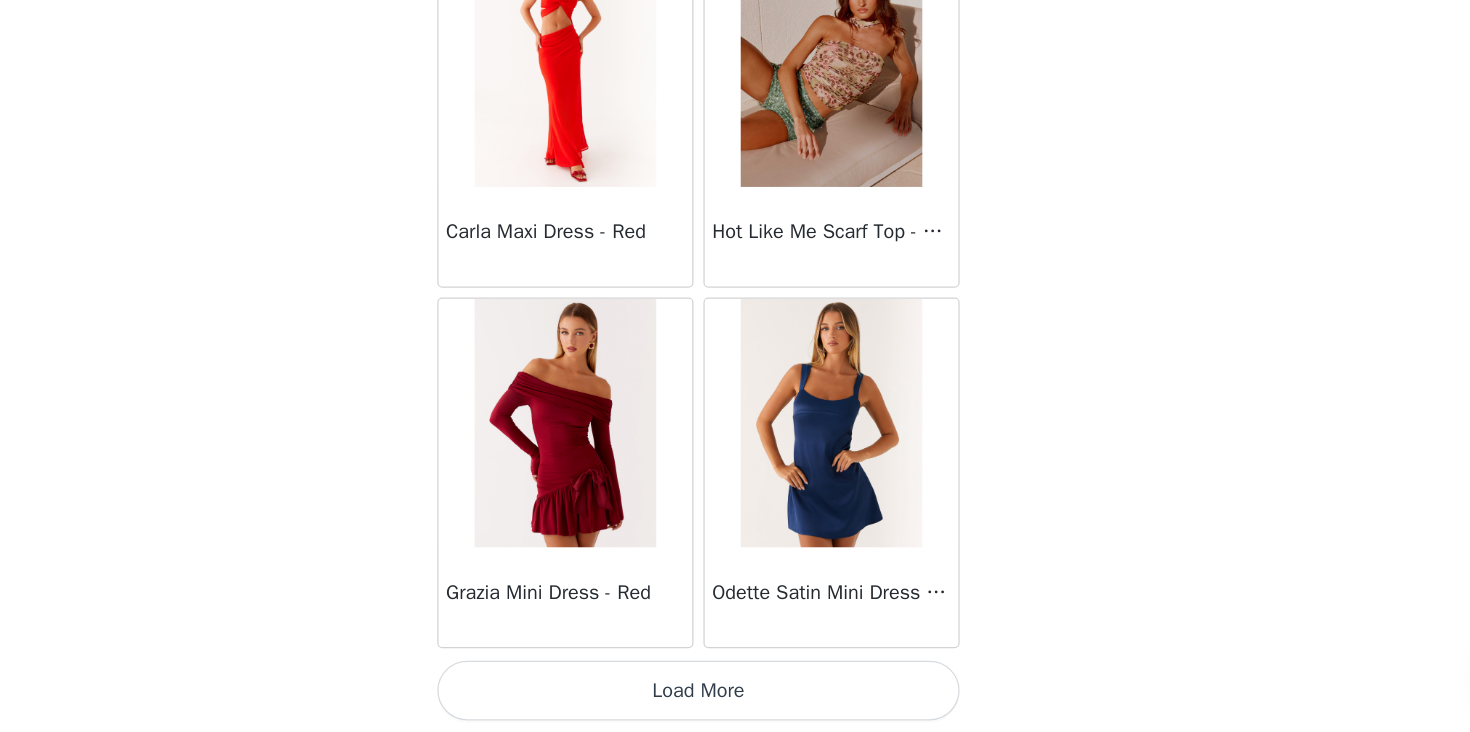 click on "Load More" at bounding box center (735, 698) 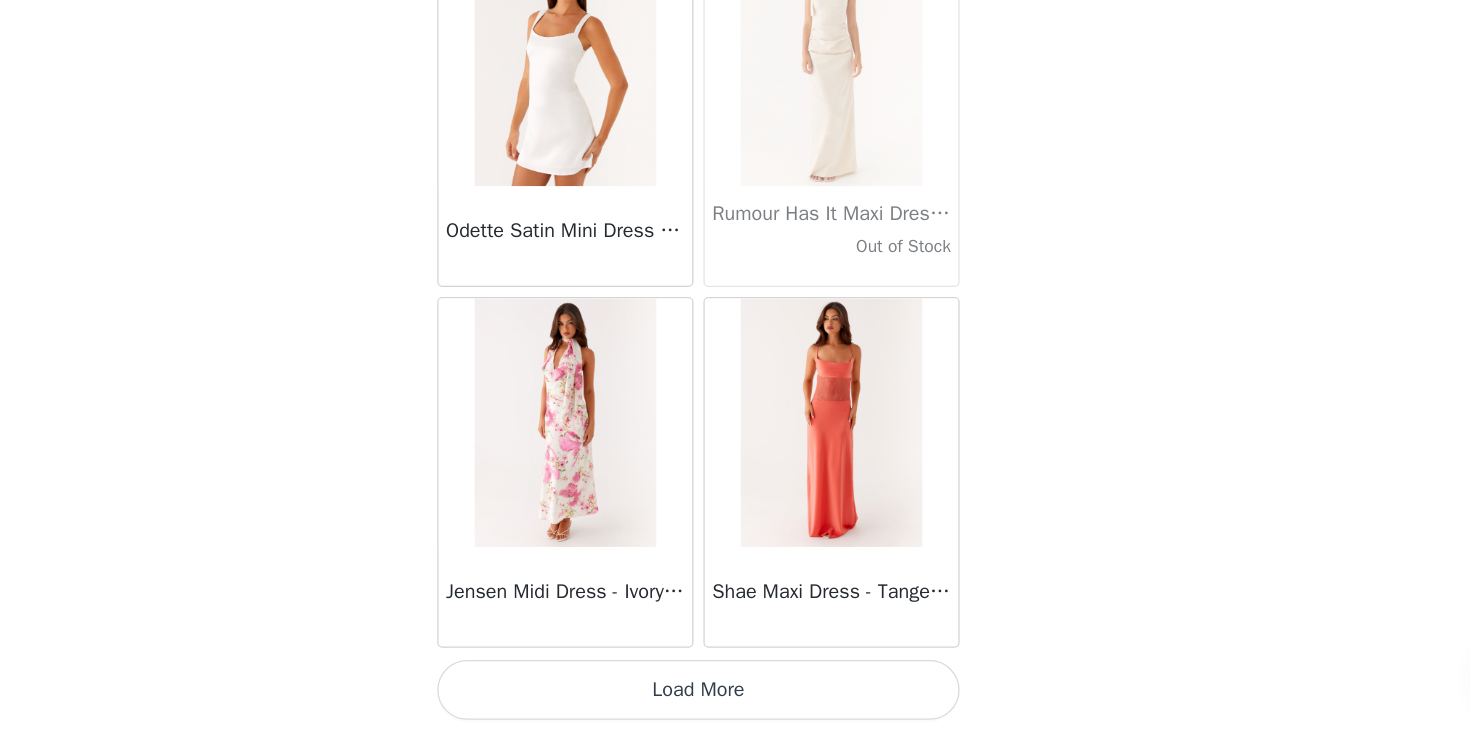 click on "Load More" at bounding box center [735, 698] 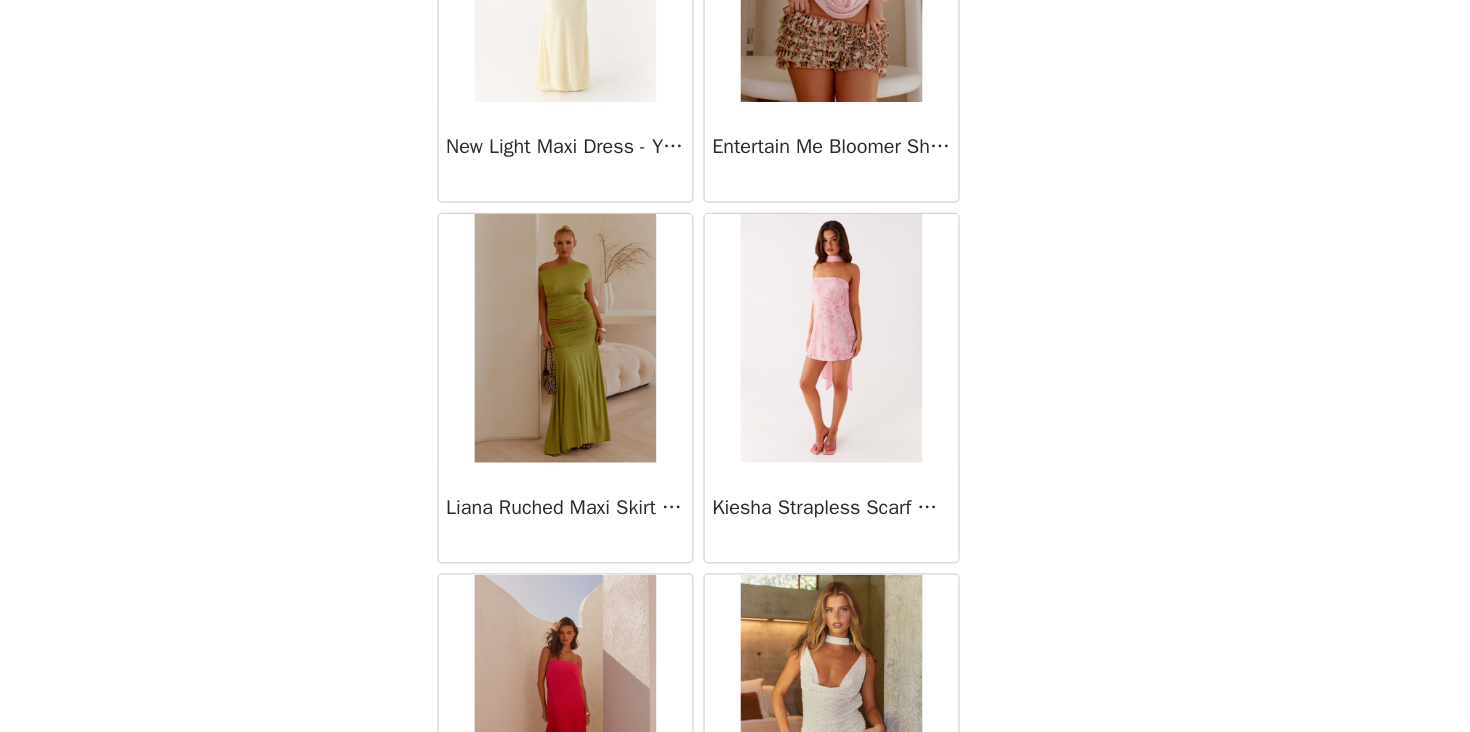 scroll, scrollTop: 60328, scrollLeft: 0, axis: vertical 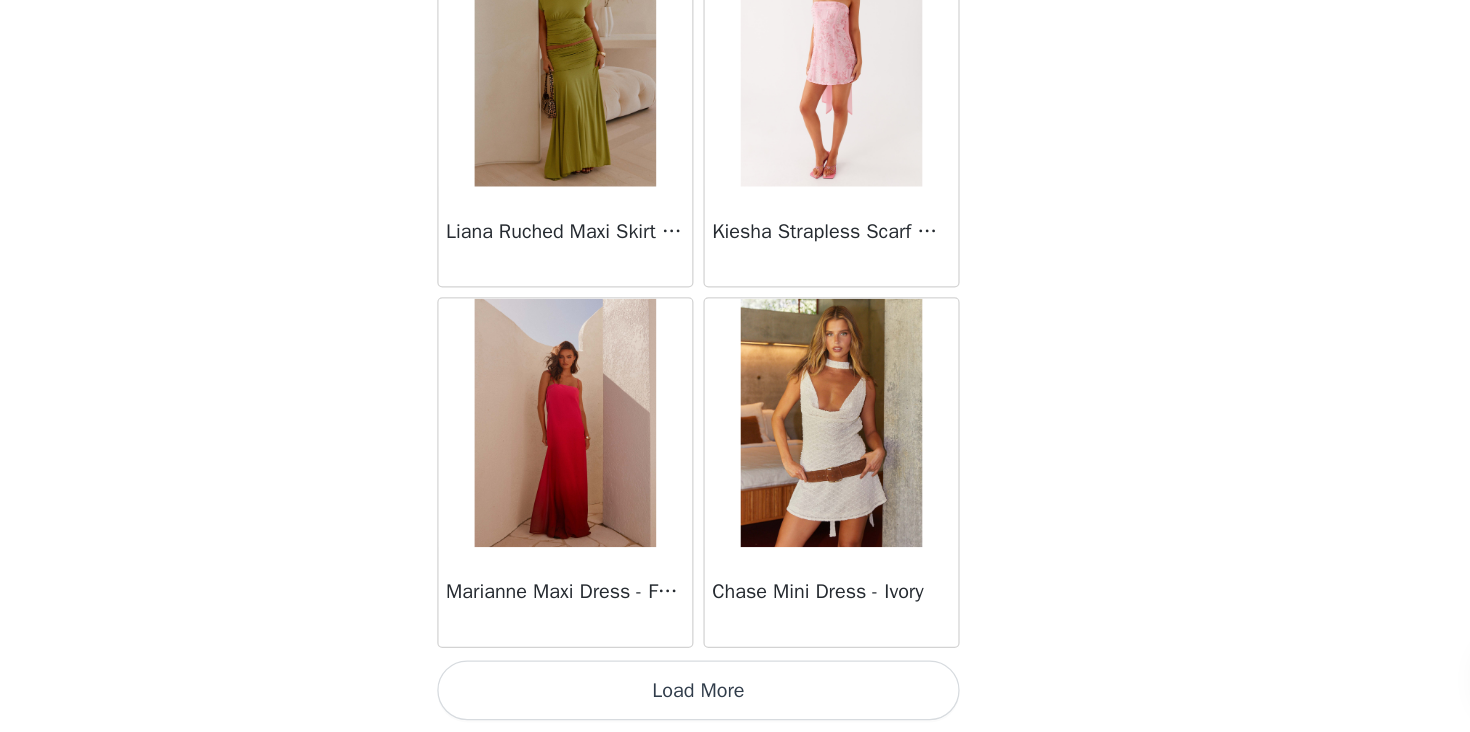 click on "Load More" at bounding box center (735, 698) 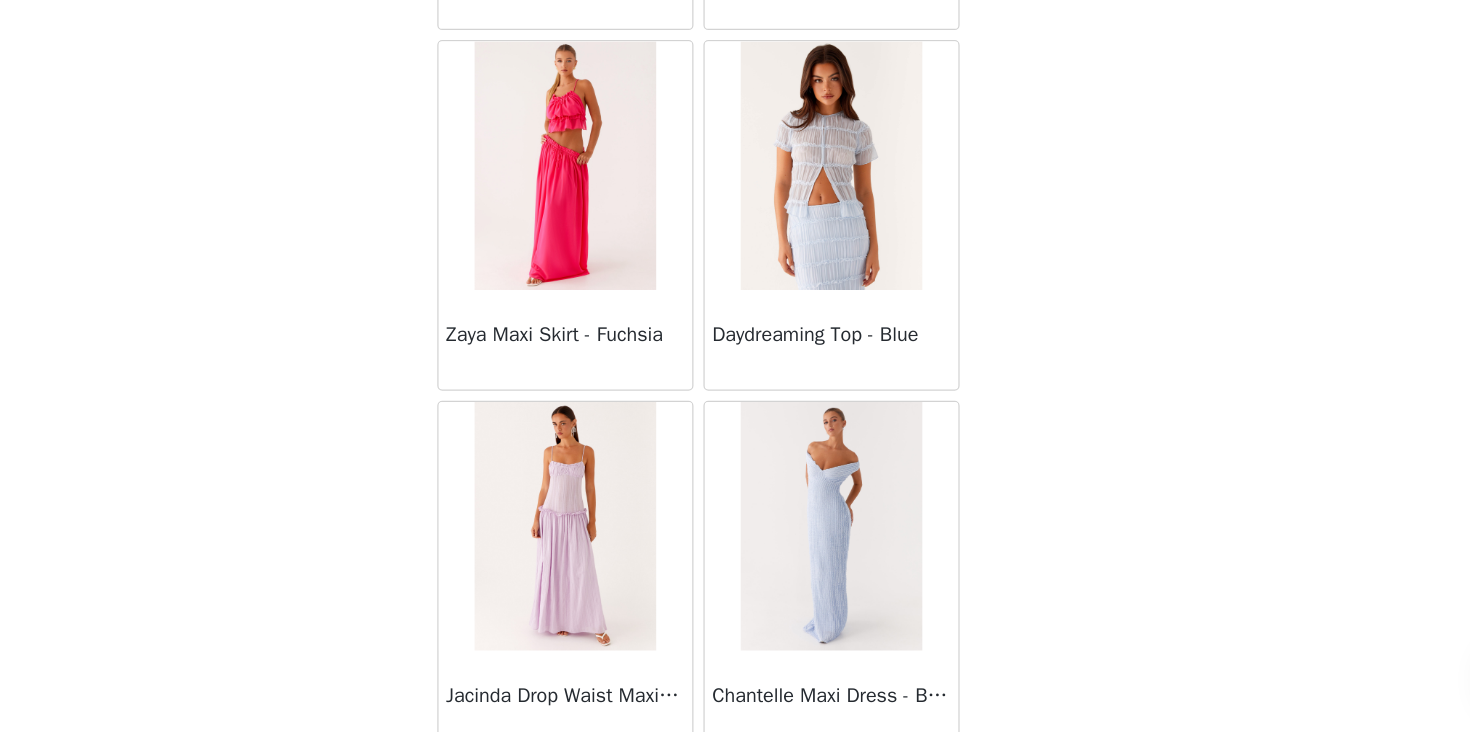 scroll, scrollTop: 63228, scrollLeft: 0, axis: vertical 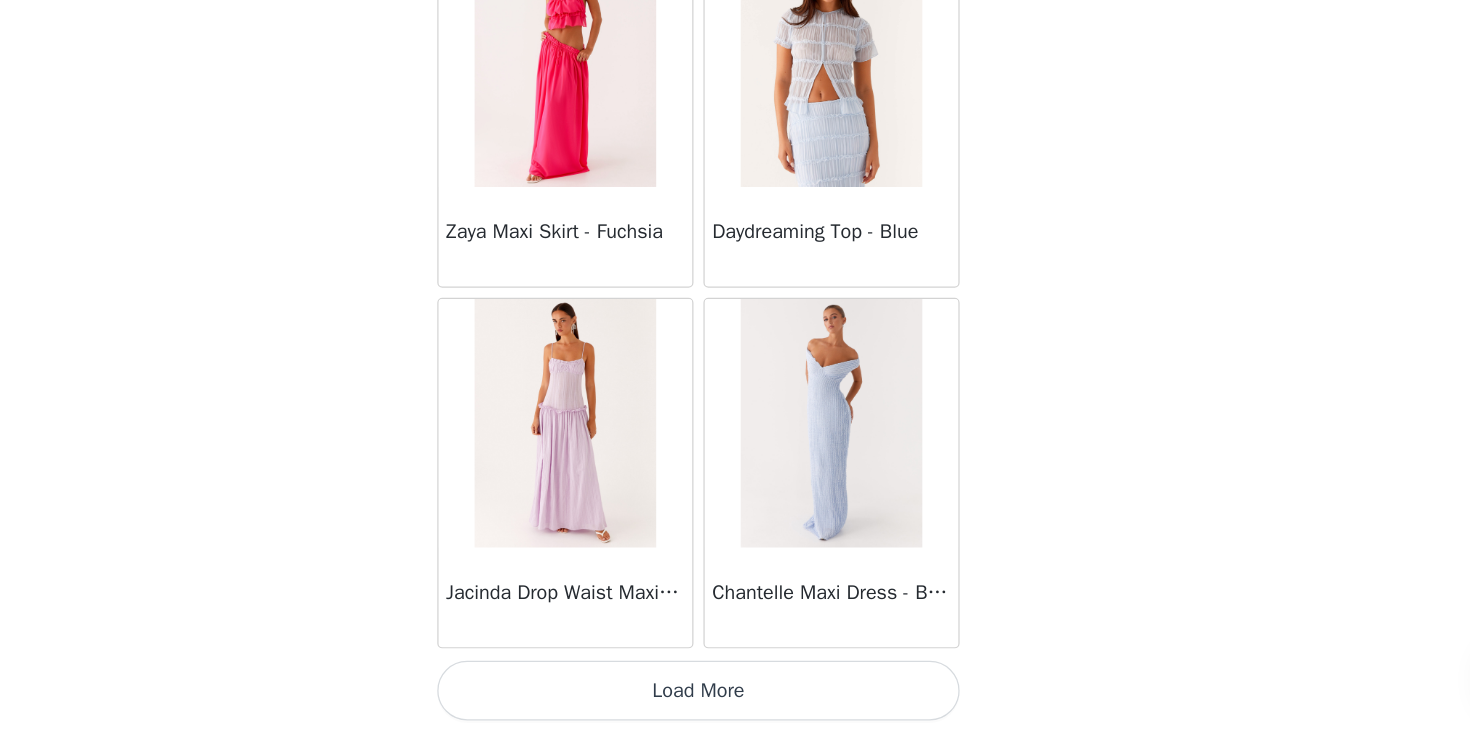 click on "Load More" at bounding box center [735, 698] 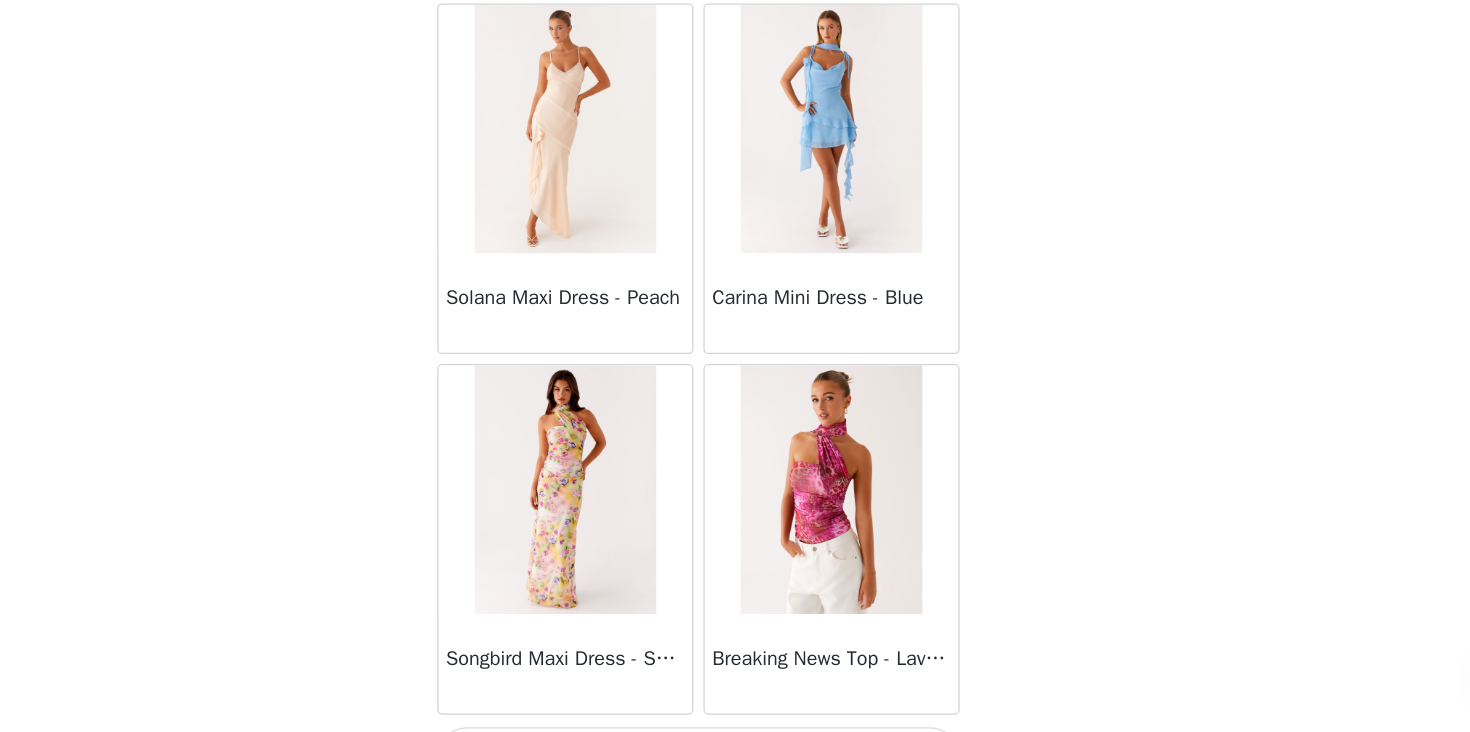 scroll, scrollTop: 66128, scrollLeft: 0, axis: vertical 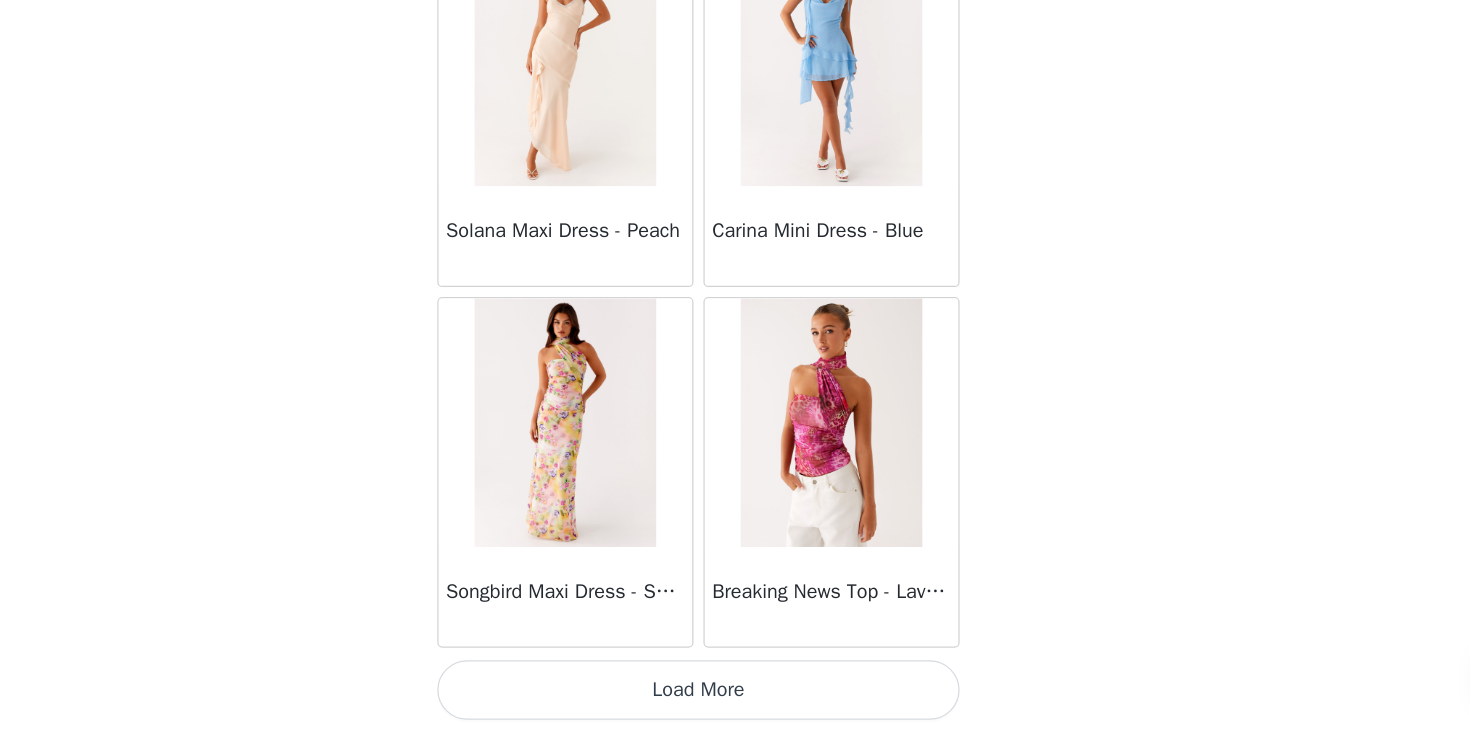 click on "Load More" at bounding box center (735, 698) 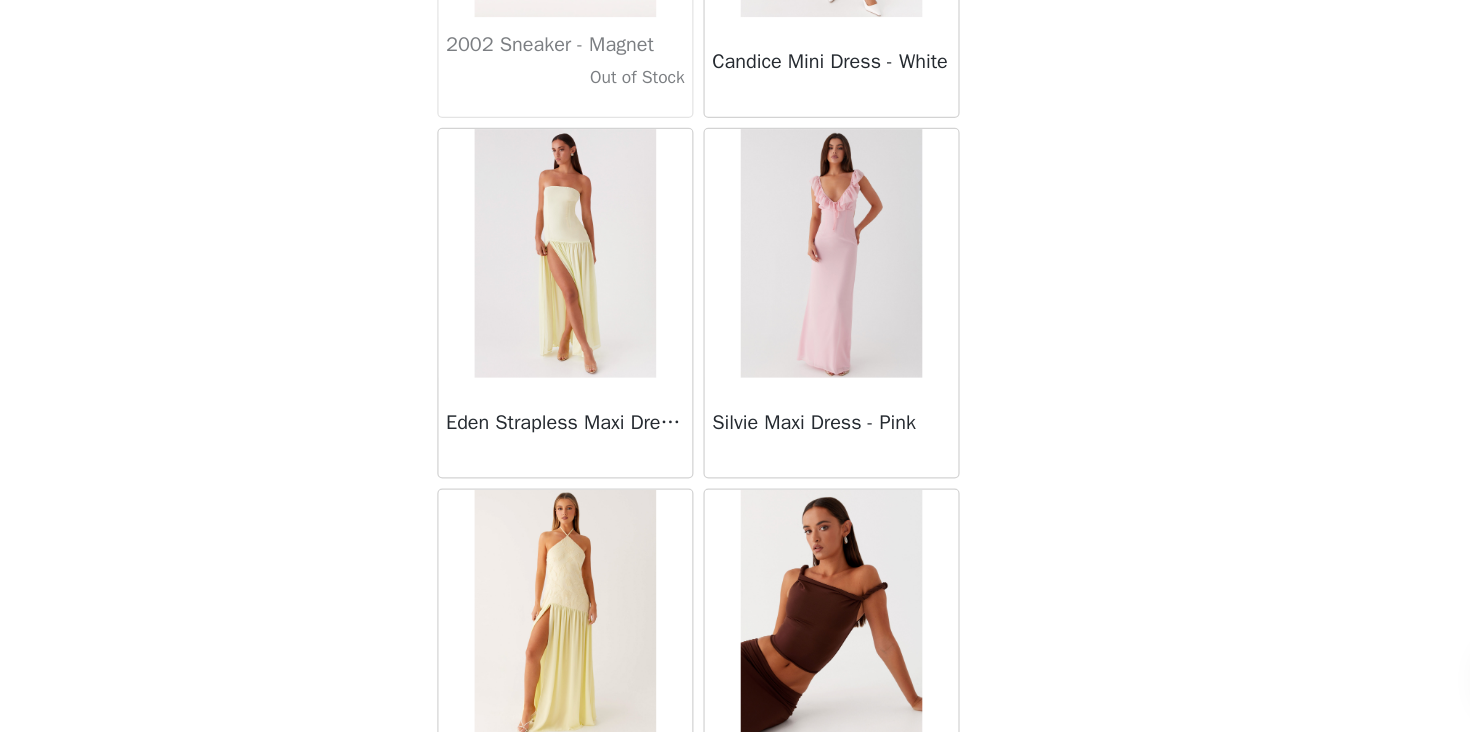 scroll, scrollTop: 68003, scrollLeft: 0, axis: vertical 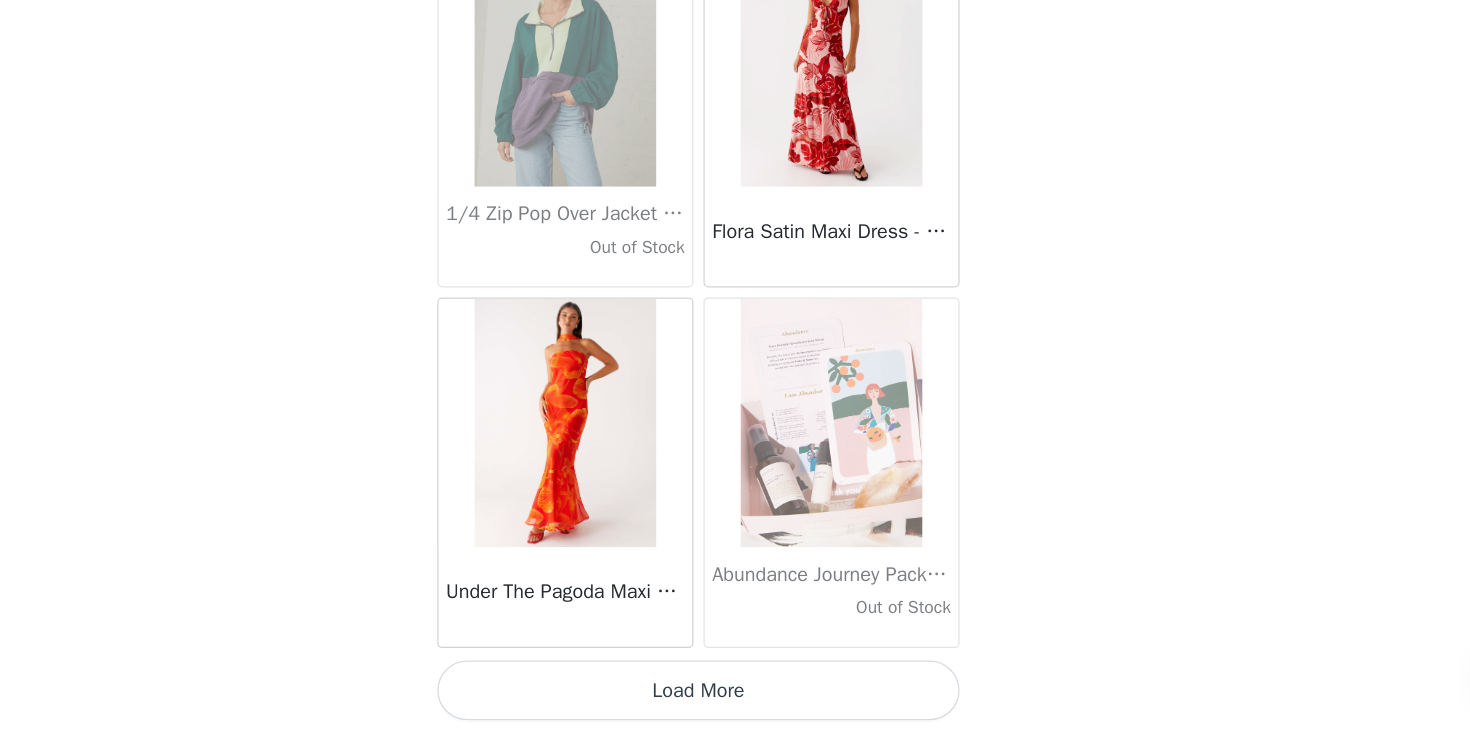 click on "Load More" at bounding box center [735, 698] 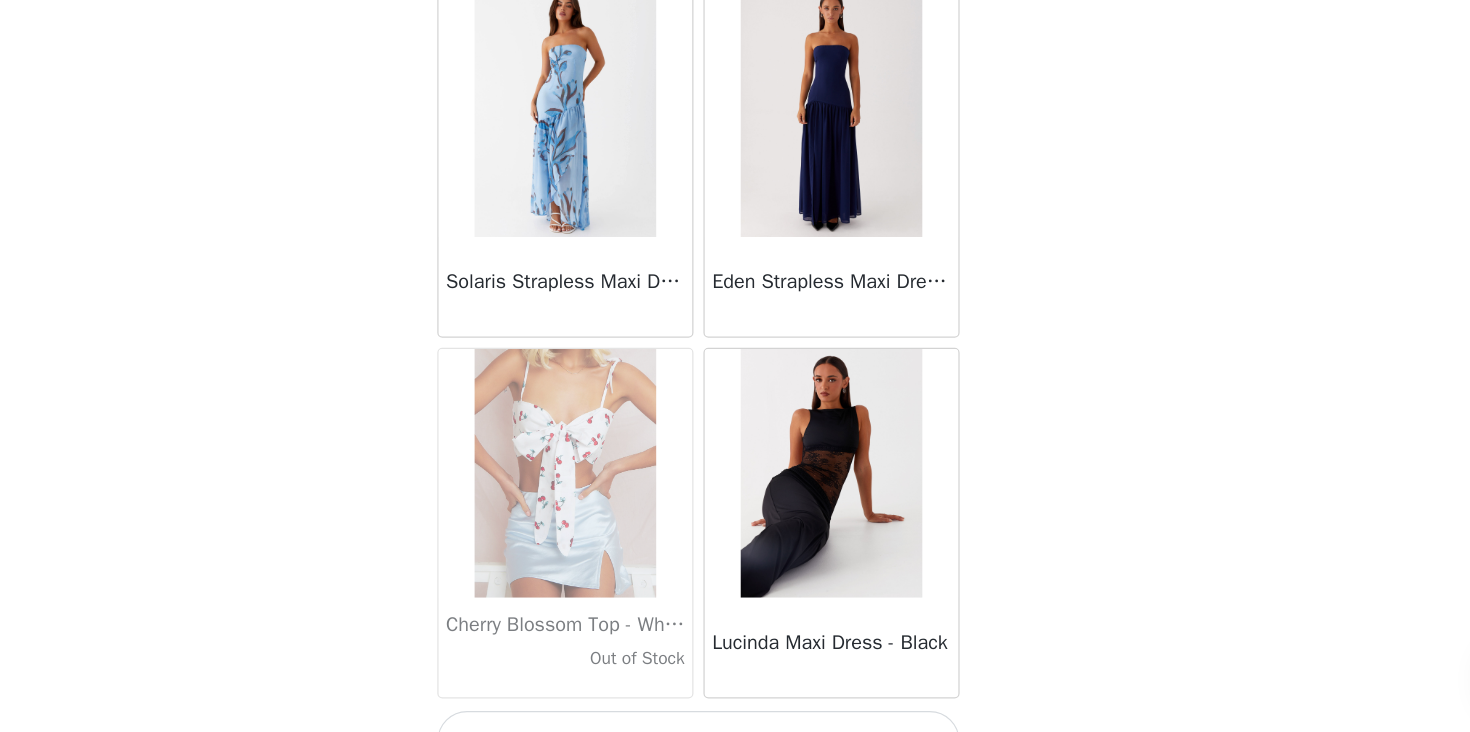 scroll, scrollTop: 71928, scrollLeft: 0, axis: vertical 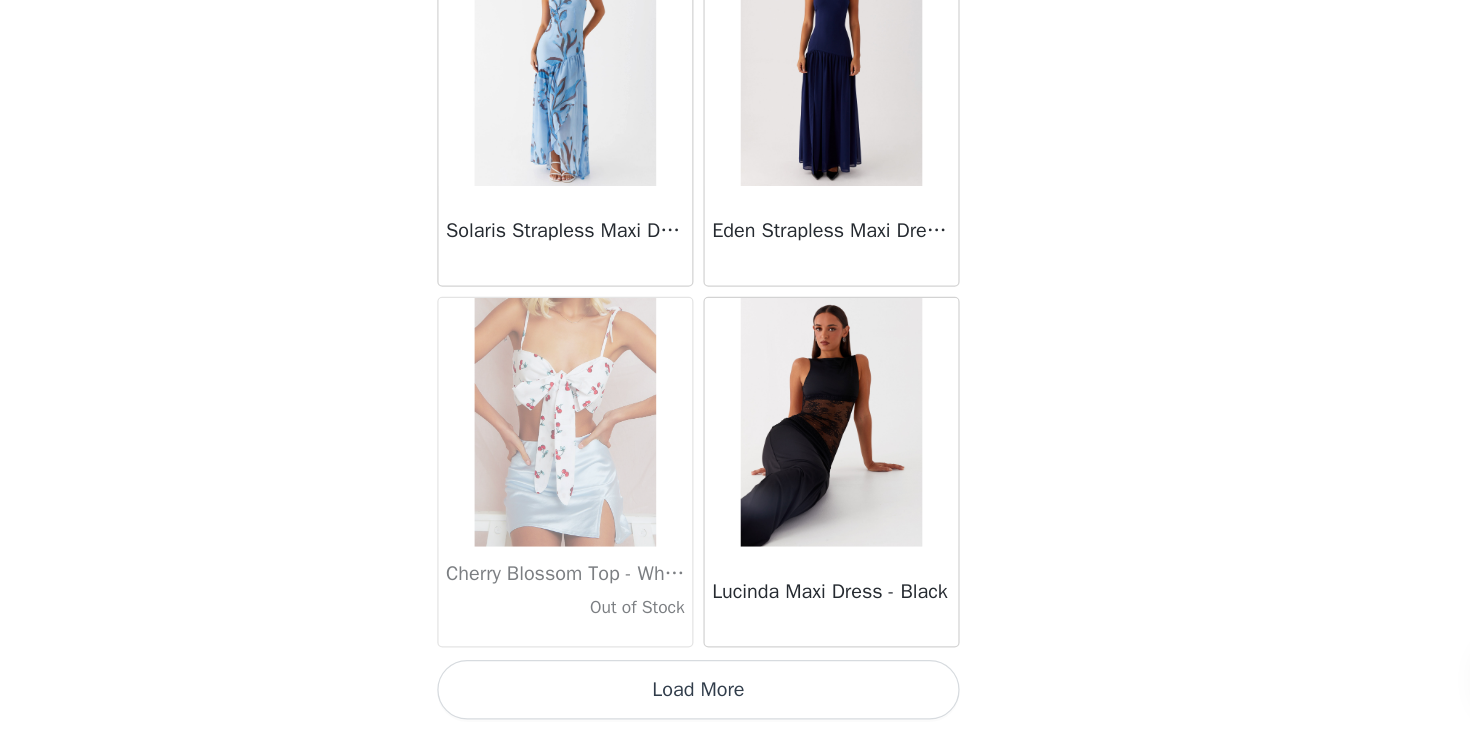 click on "Load More" at bounding box center [735, 698] 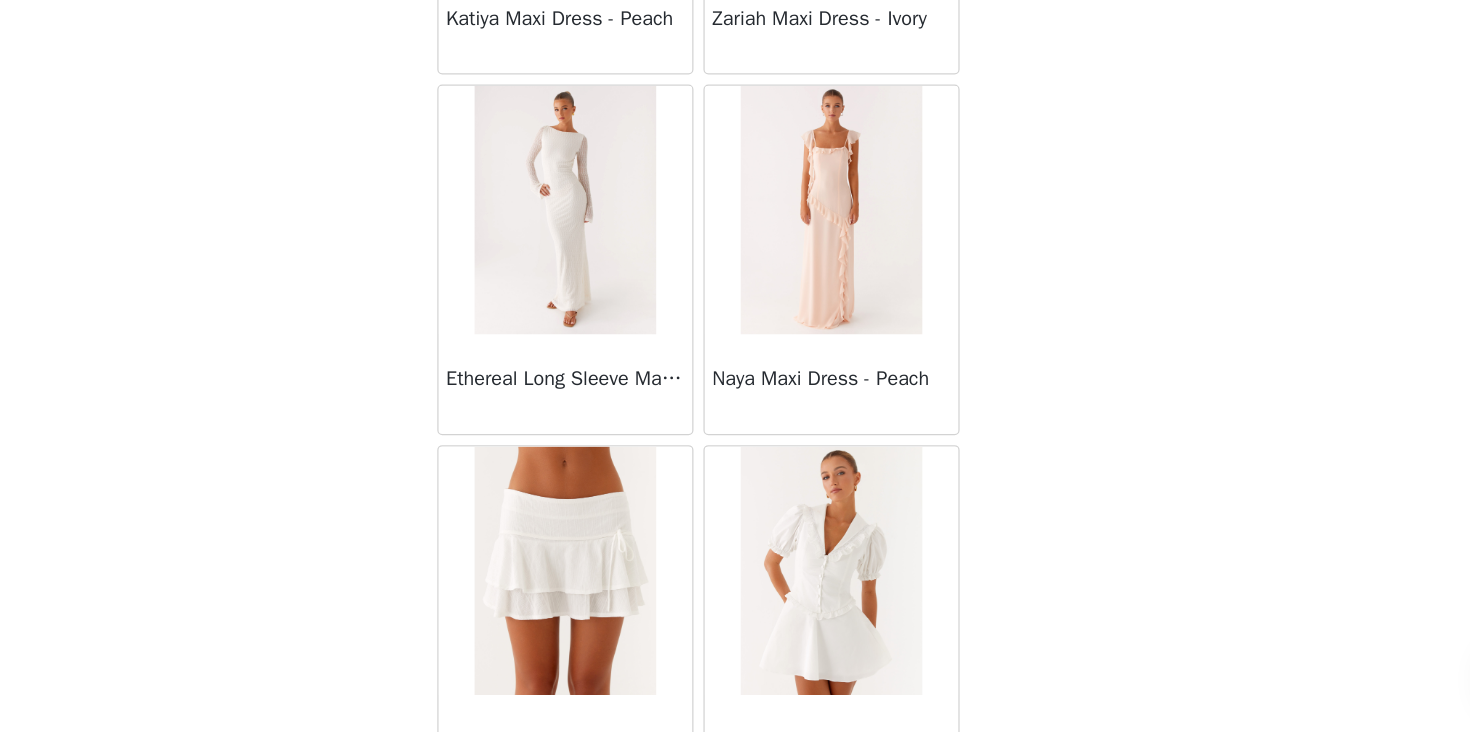 scroll, scrollTop: 74828, scrollLeft: 0, axis: vertical 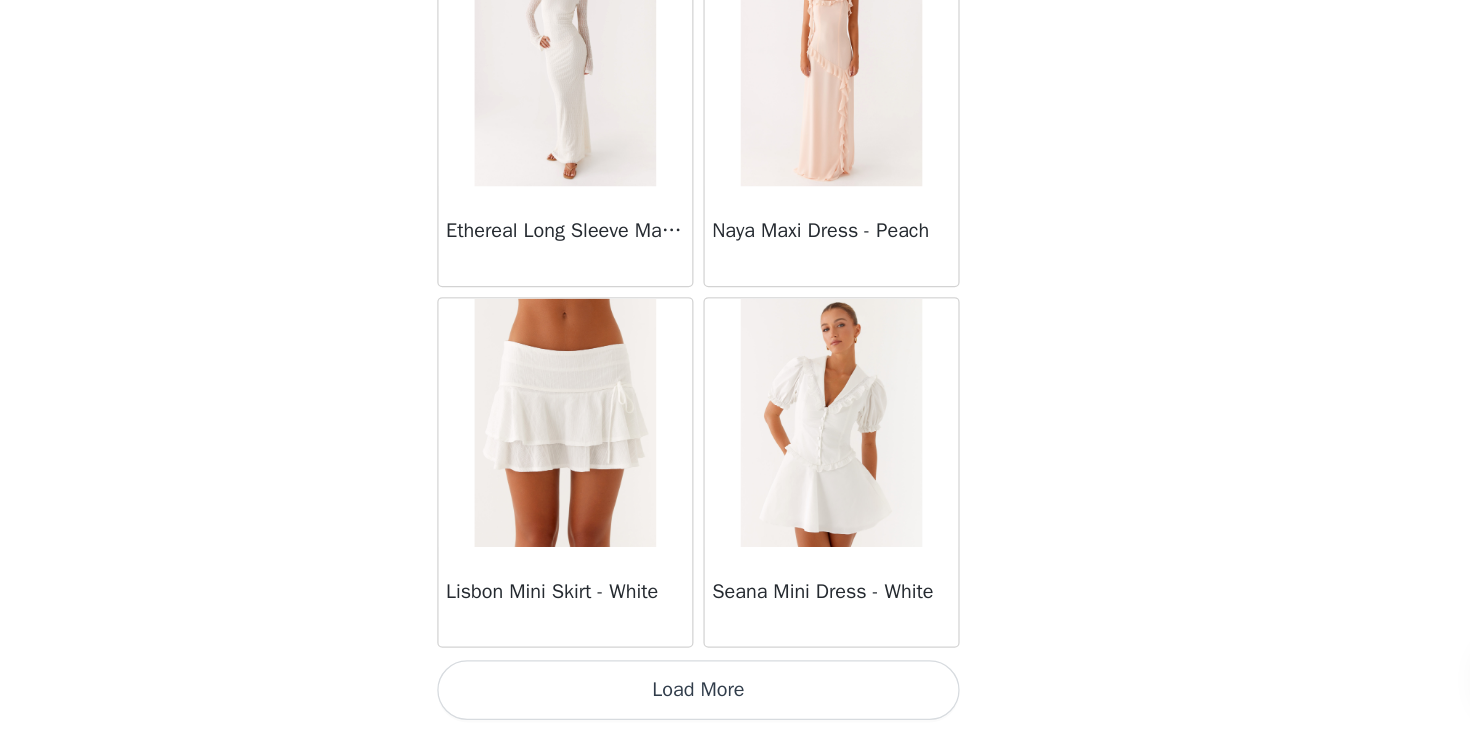 click on "Load More" at bounding box center [735, 698] 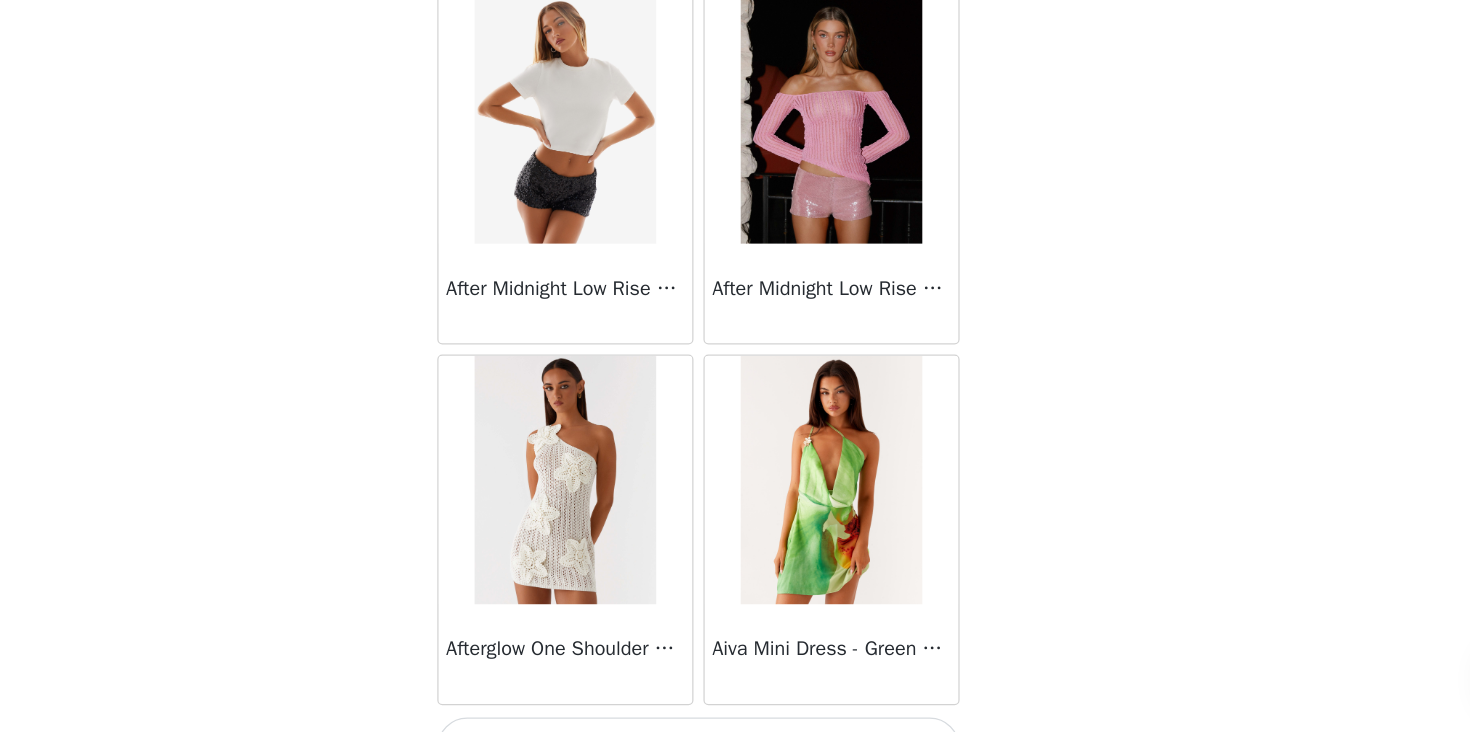 scroll, scrollTop: 77719, scrollLeft: 0, axis: vertical 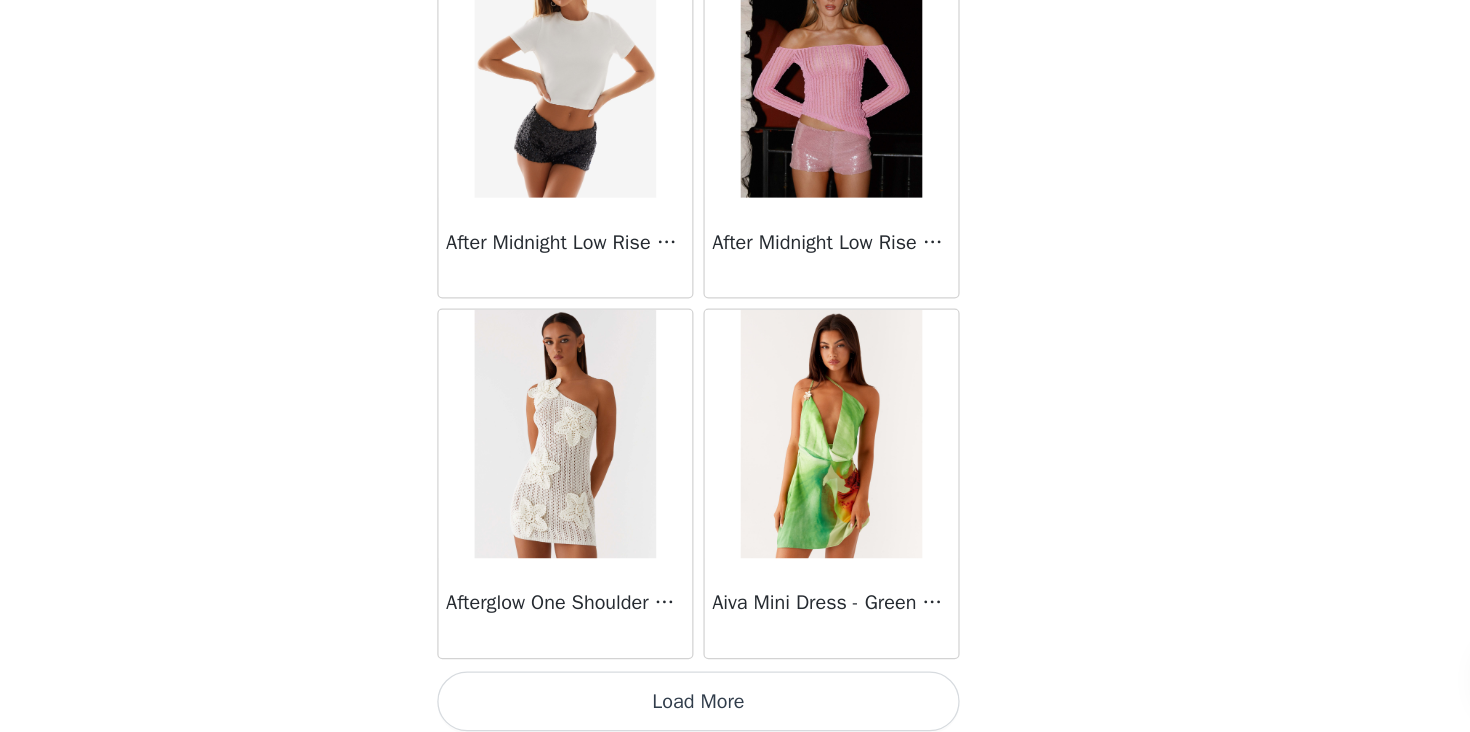 click on "Load More" at bounding box center (735, 707) 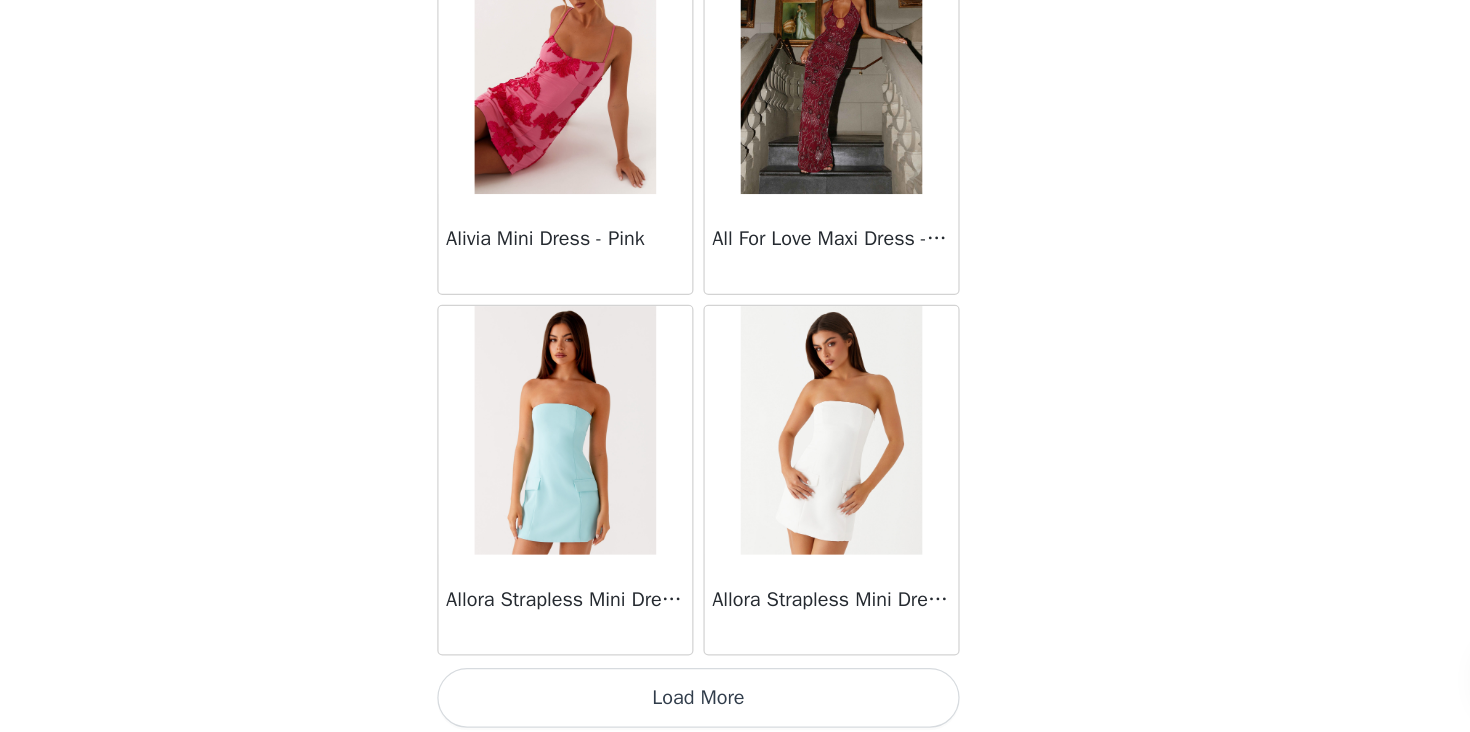 scroll, scrollTop: 80628, scrollLeft: 0, axis: vertical 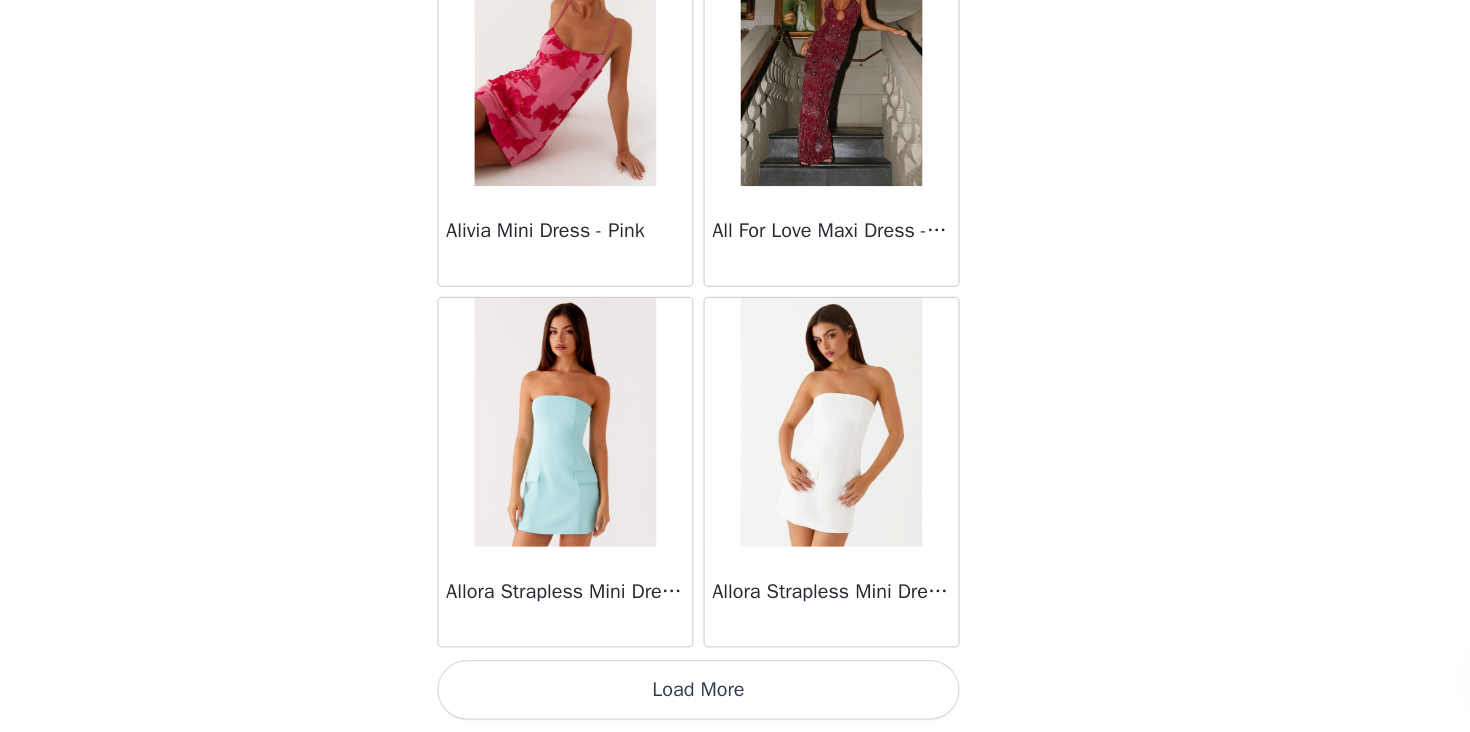 click on "Load More" at bounding box center [735, 698] 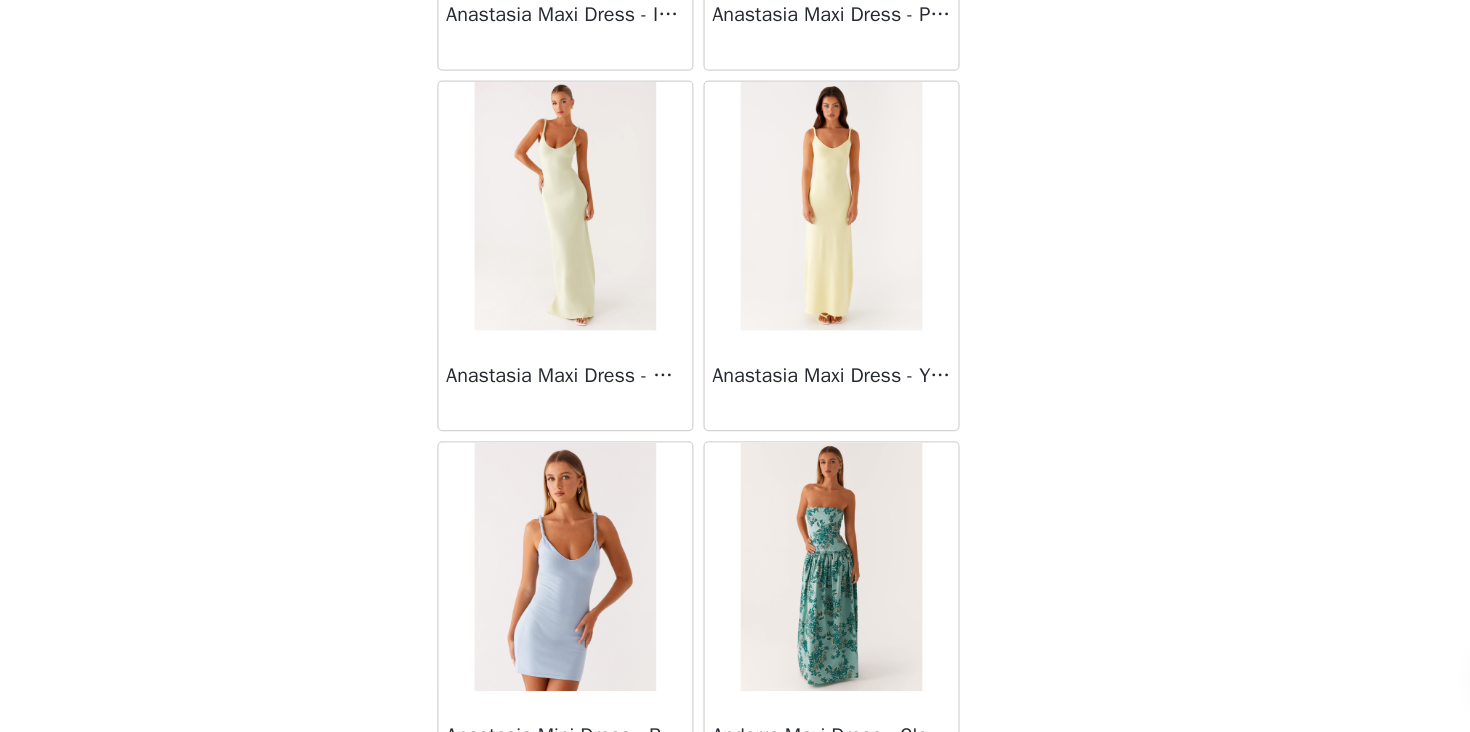 scroll, scrollTop: 83464, scrollLeft: 0, axis: vertical 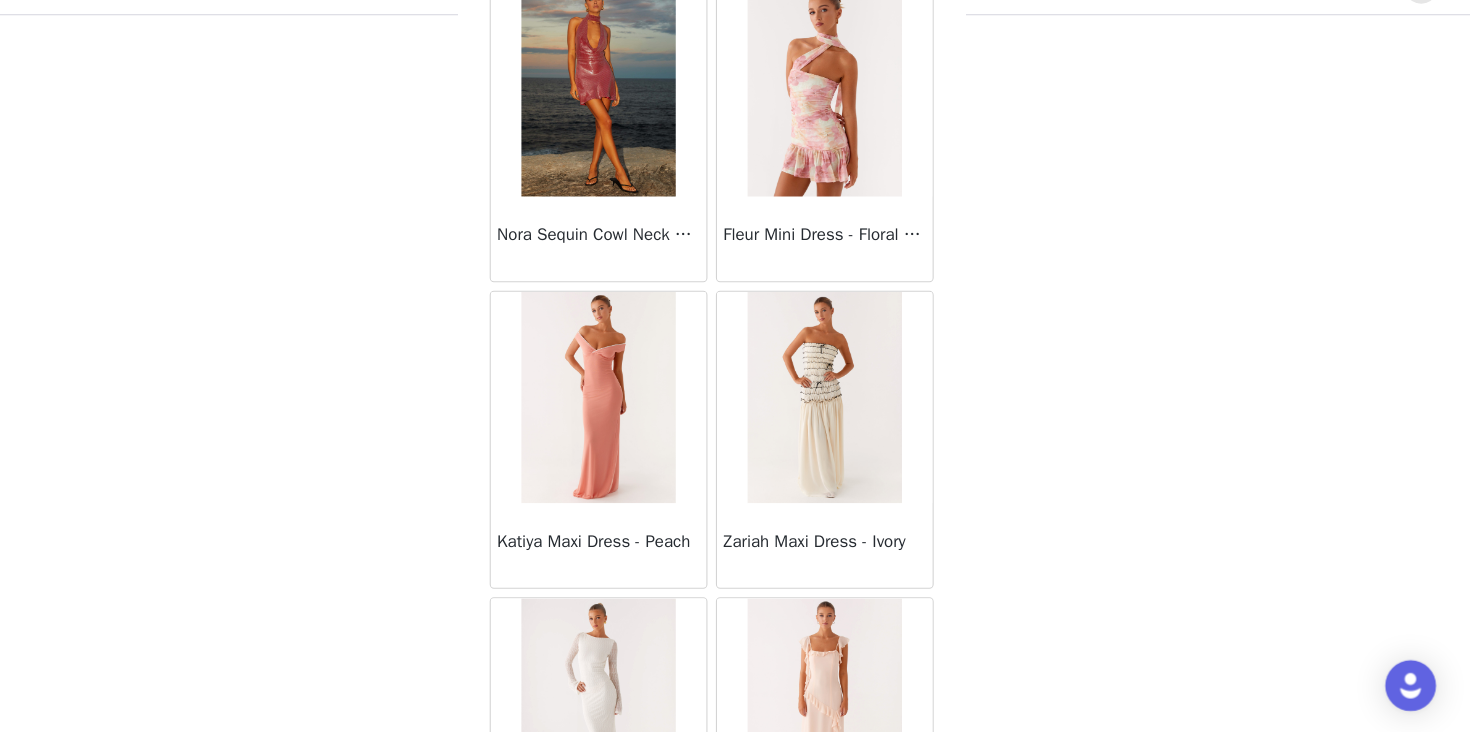 click at bounding box center [627, 415] 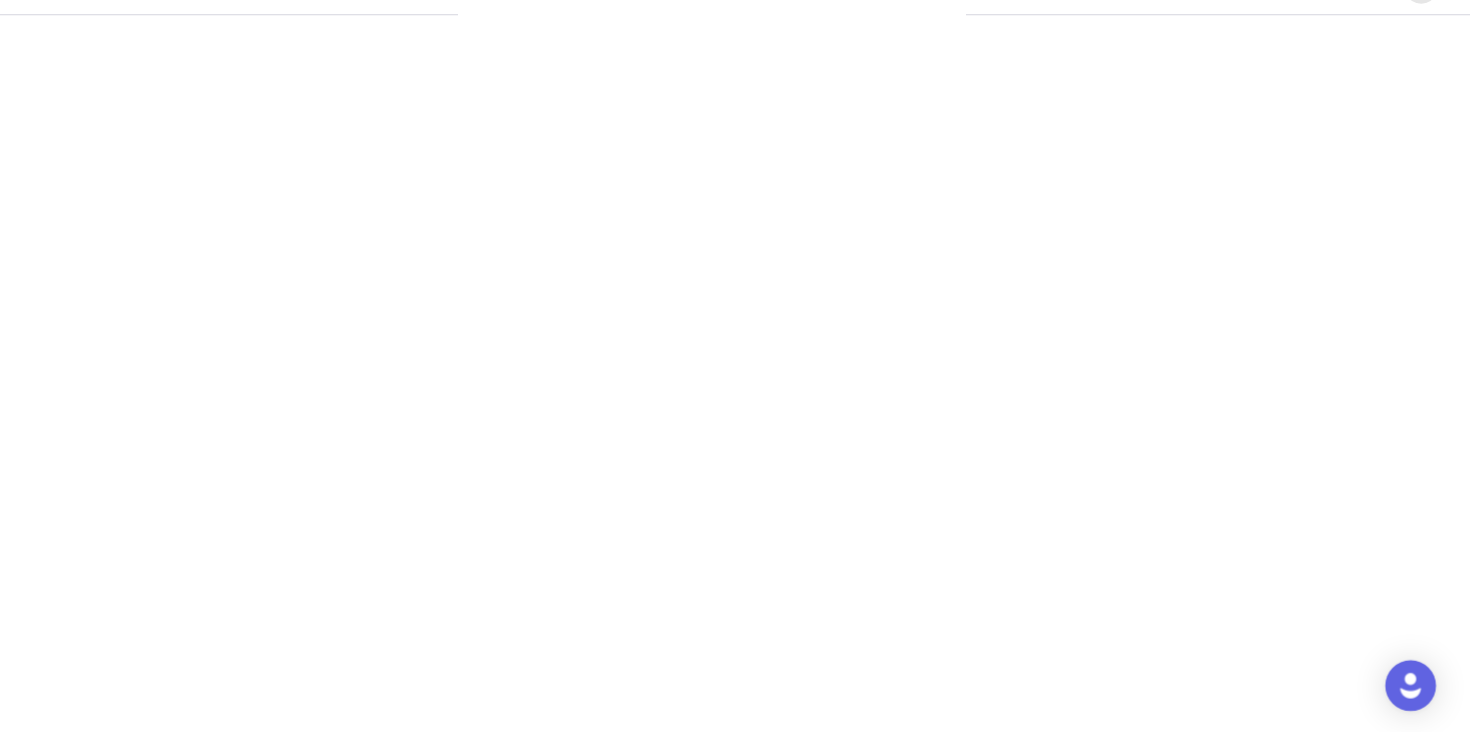 scroll, scrollTop: 343, scrollLeft: 0, axis: vertical 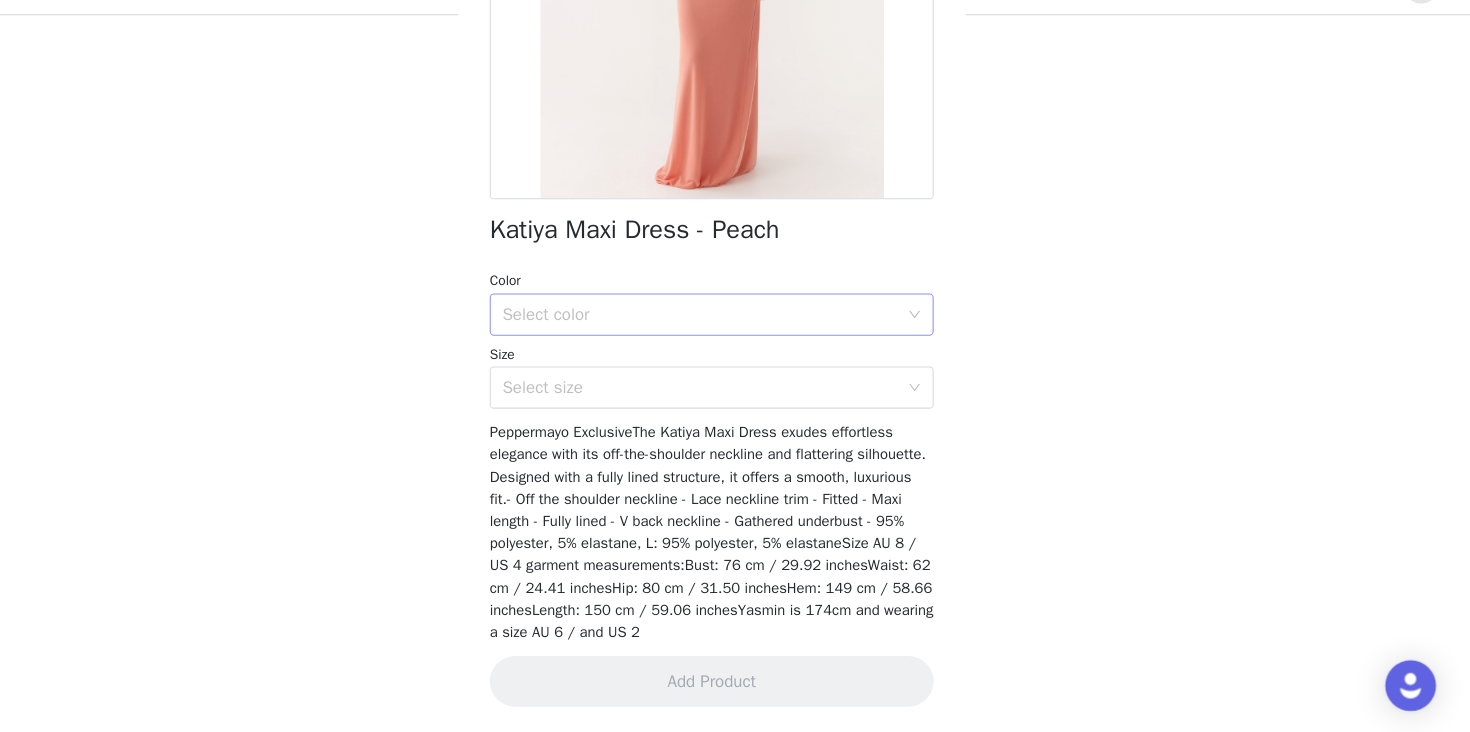 click on "Select color" at bounding box center [724, 337] 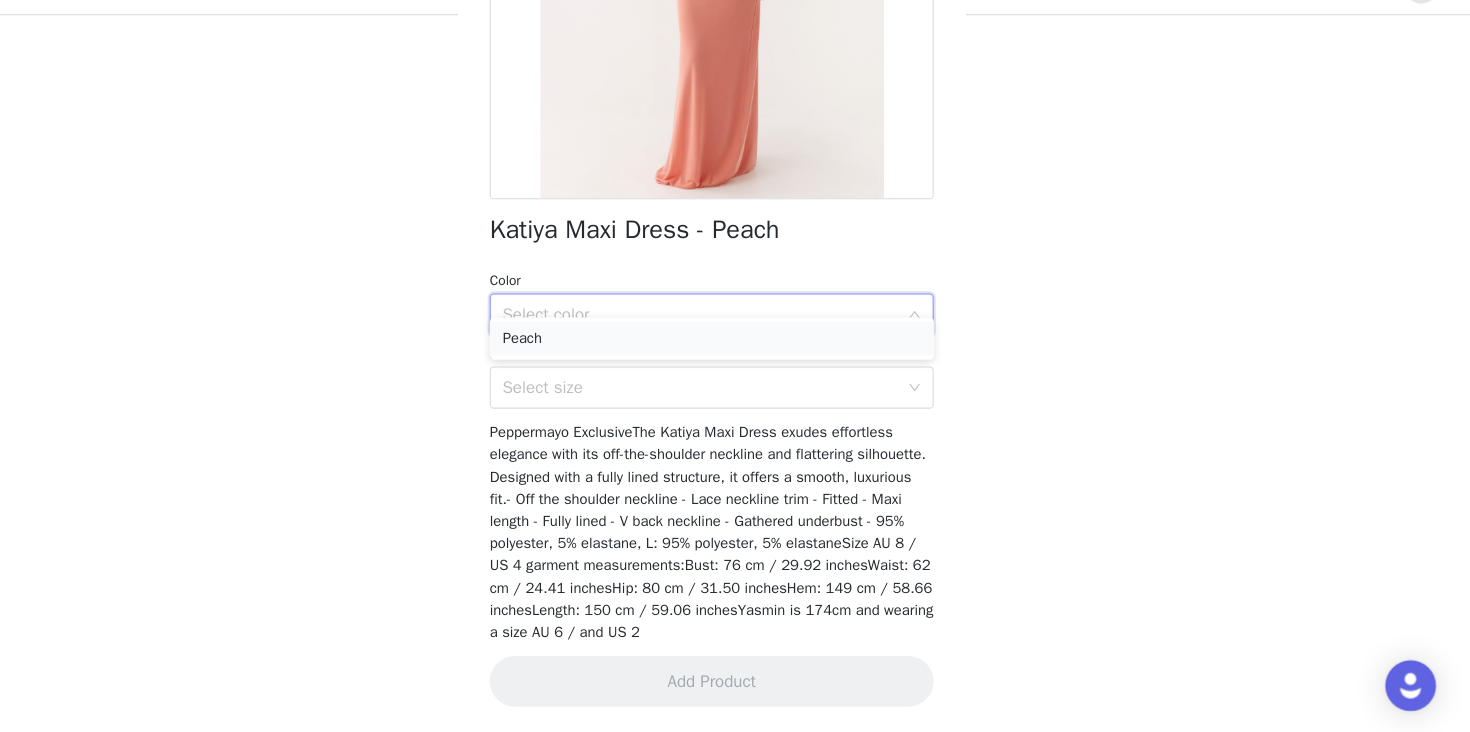 click on "Peach" at bounding box center [735, 360] 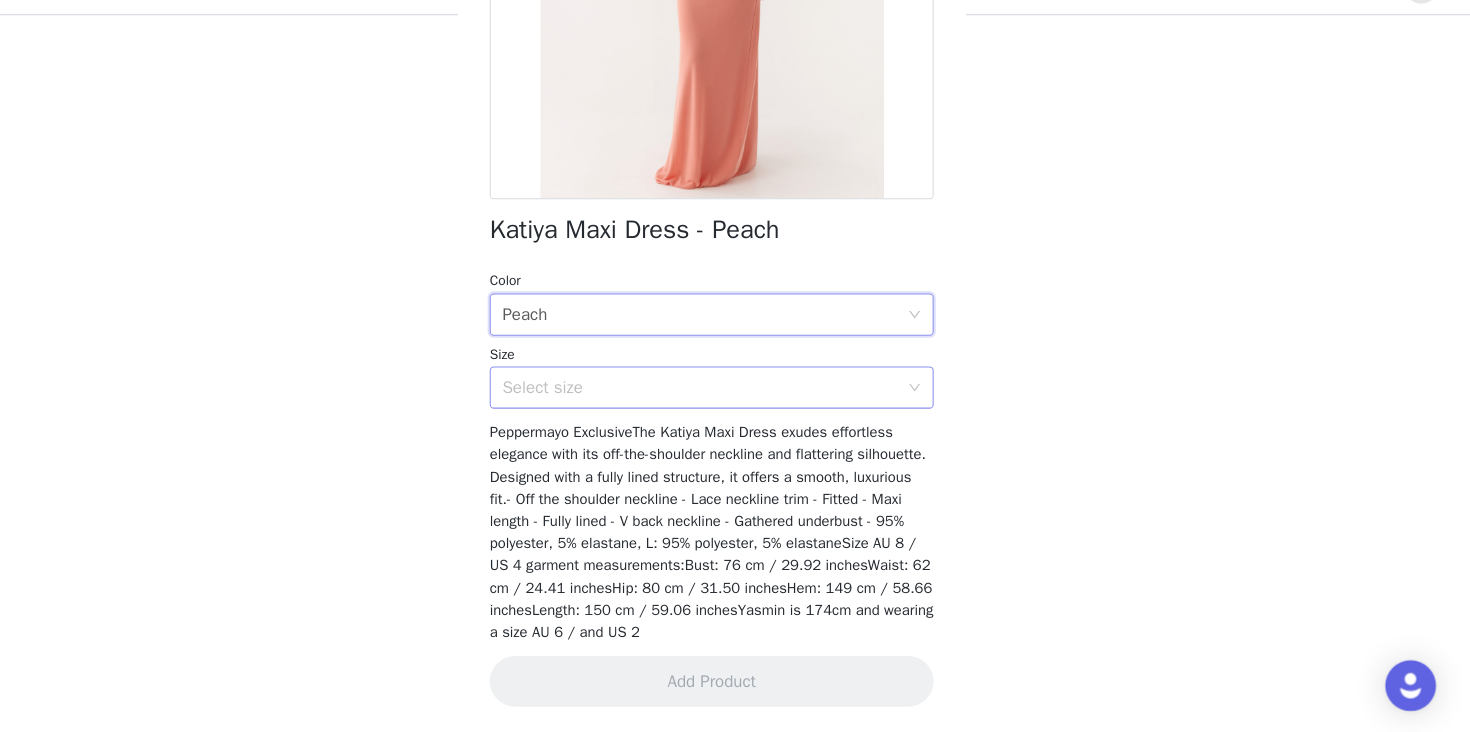 click on "Select size" at bounding box center (724, 406) 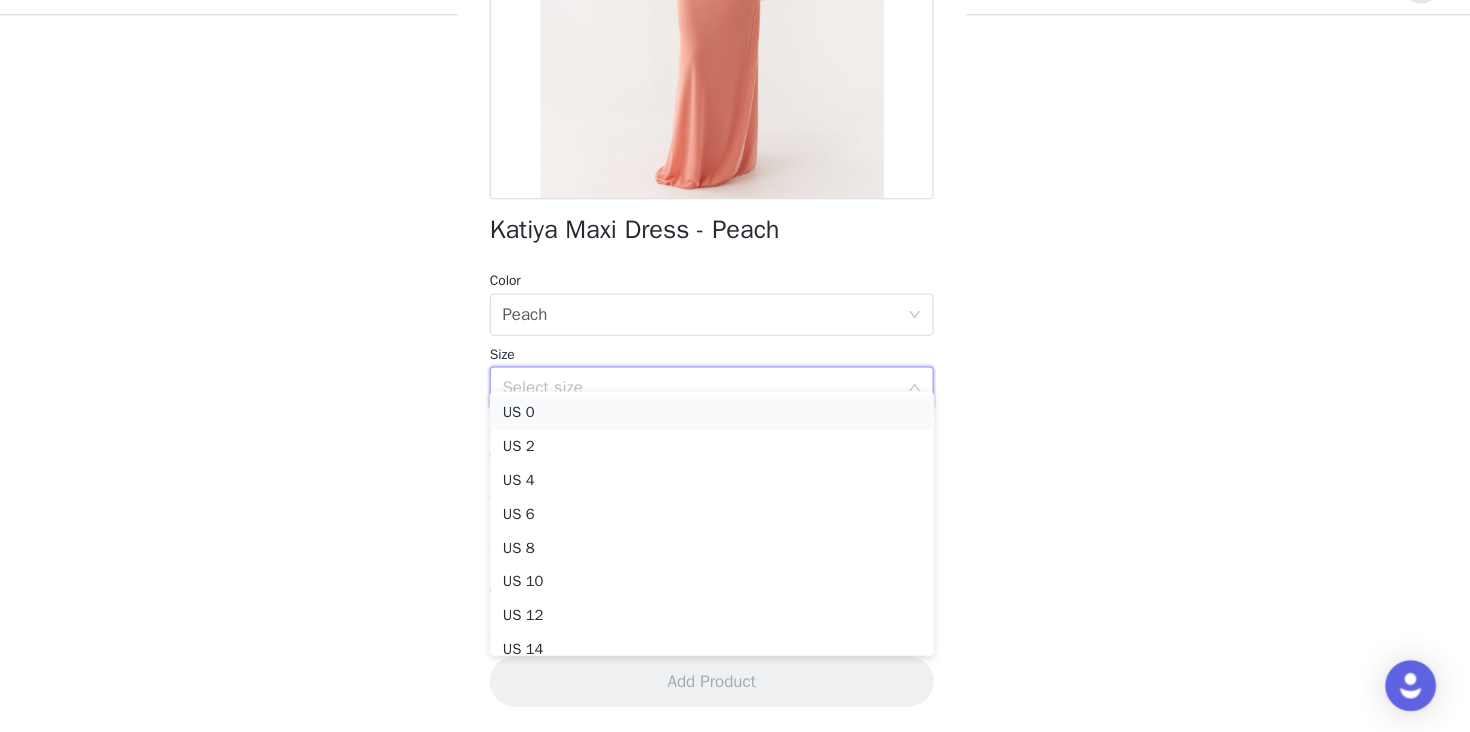 click on "US 0" at bounding box center (735, 430) 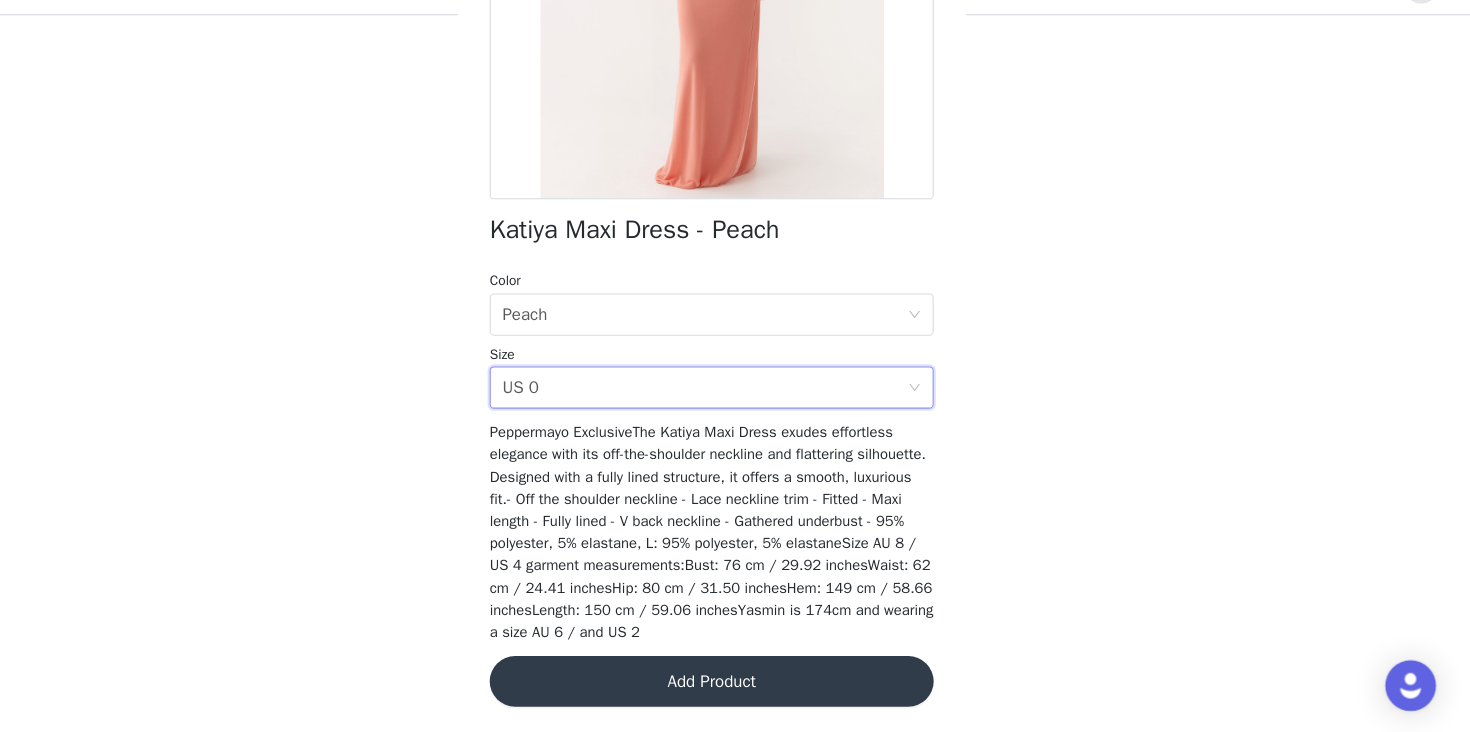 click on "Add Product" at bounding box center [735, 684] 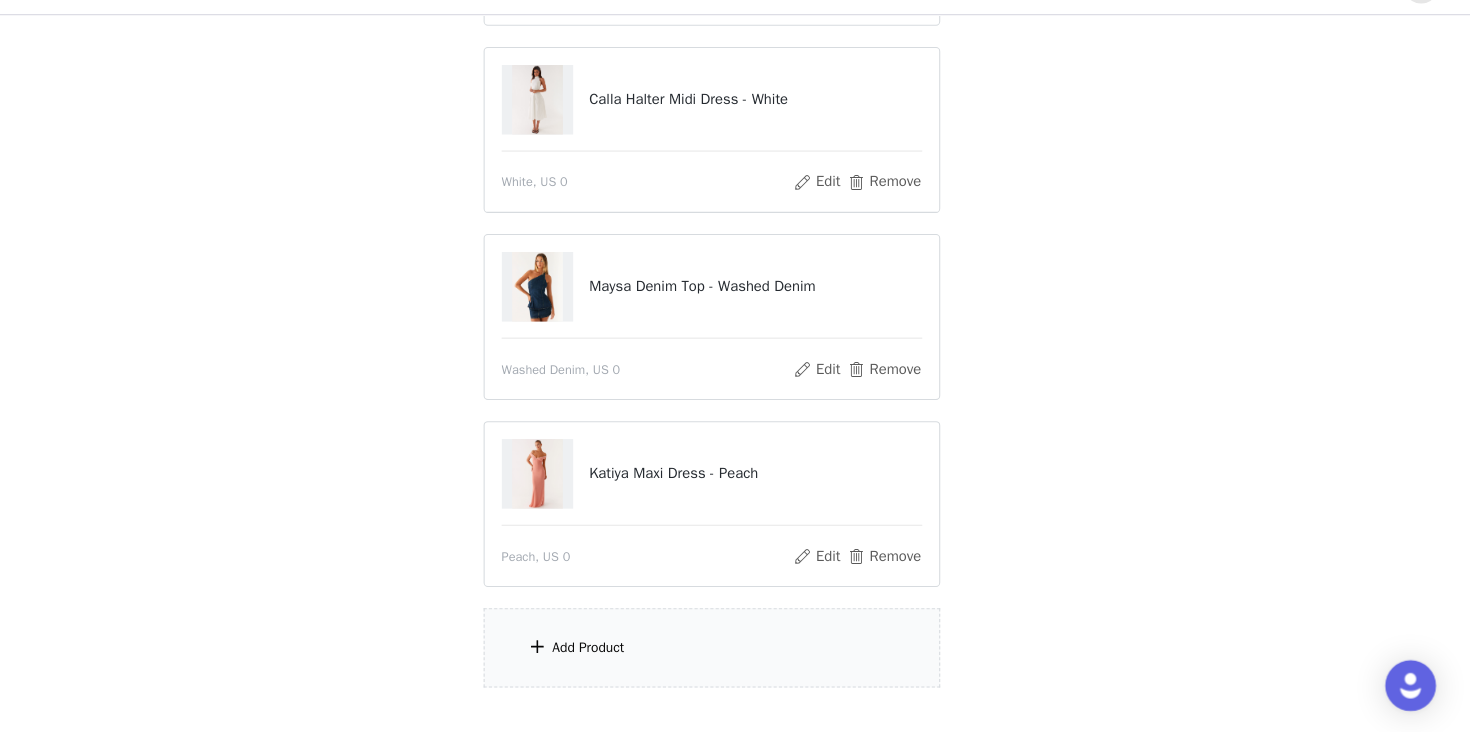 scroll, scrollTop: 671, scrollLeft: 0, axis: vertical 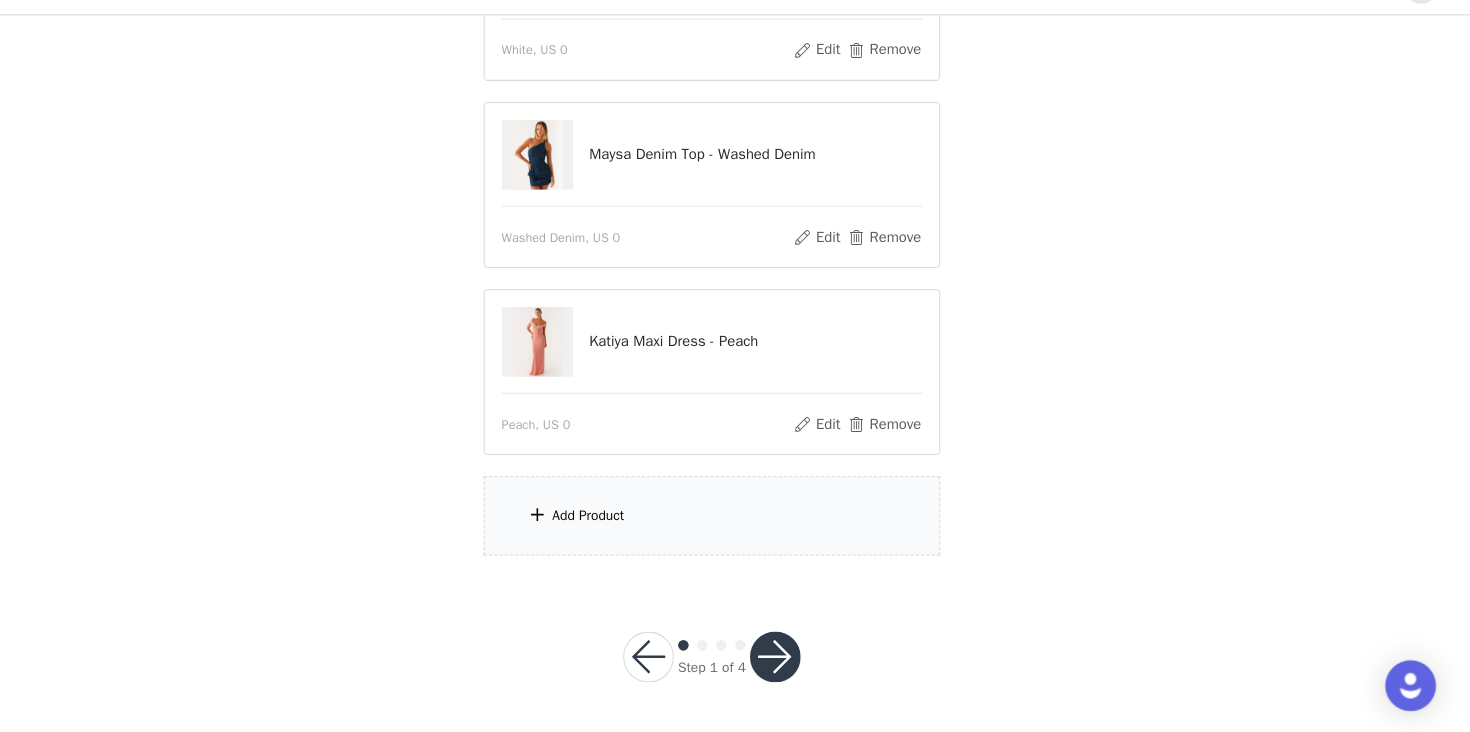 click on "Add Product" at bounding box center [735, 527] 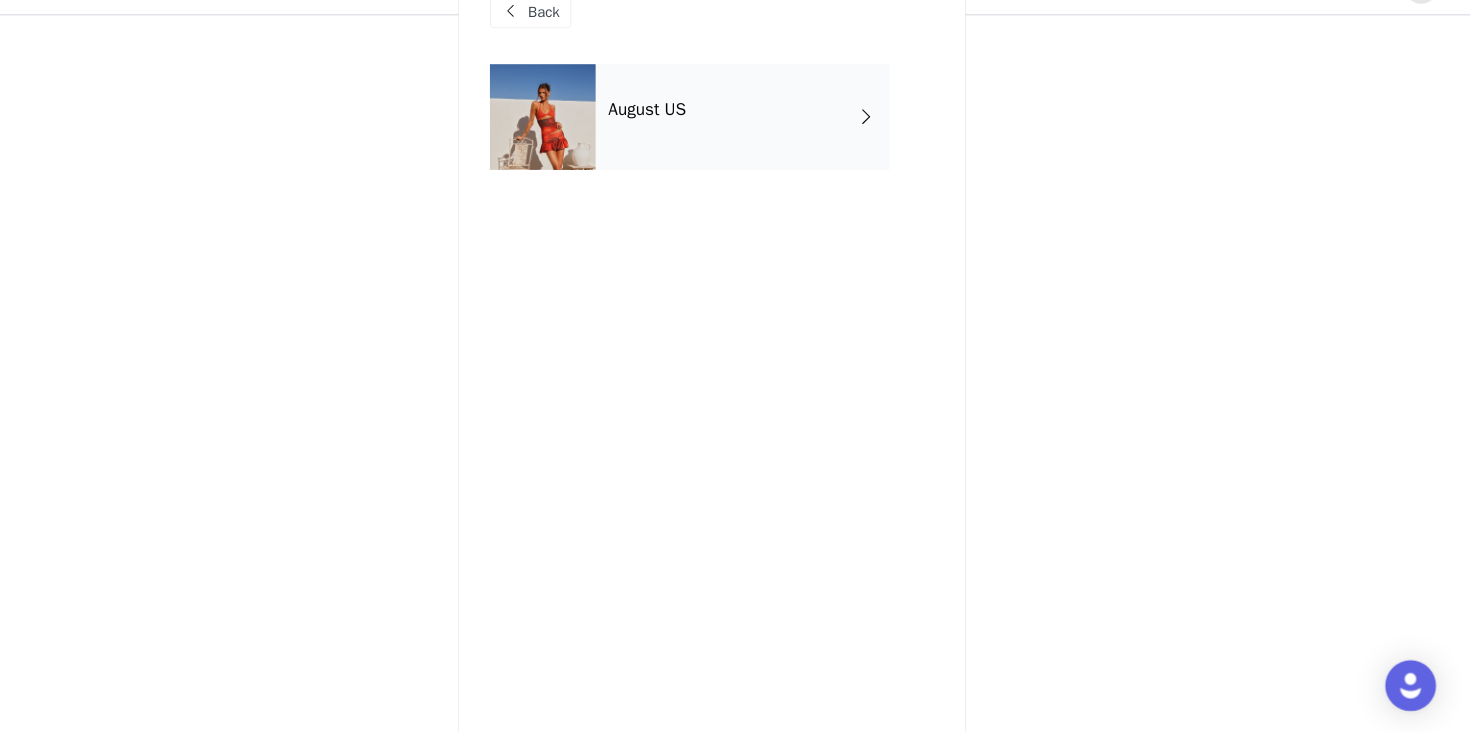 click on "August US" at bounding box center (764, 150) 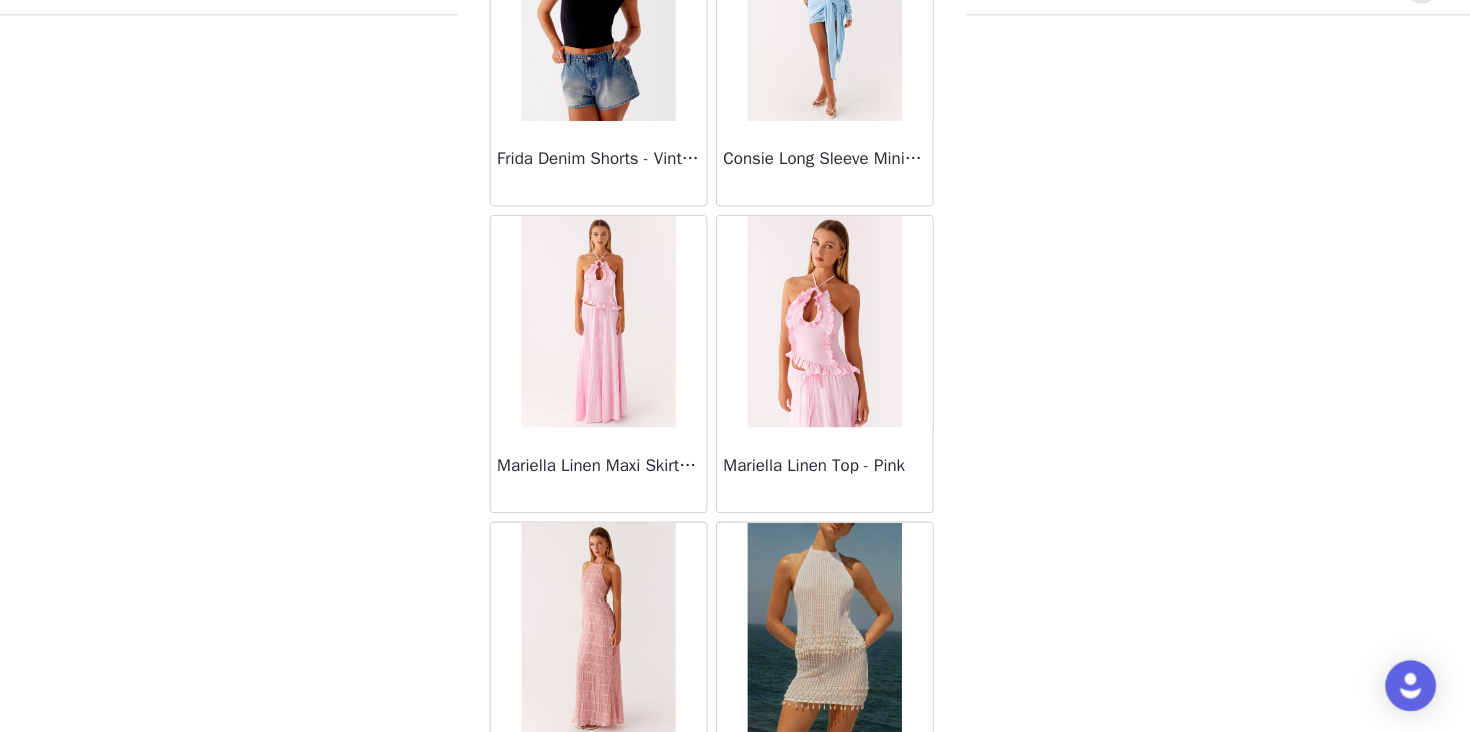 scroll, scrollTop: 2328, scrollLeft: 0, axis: vertical 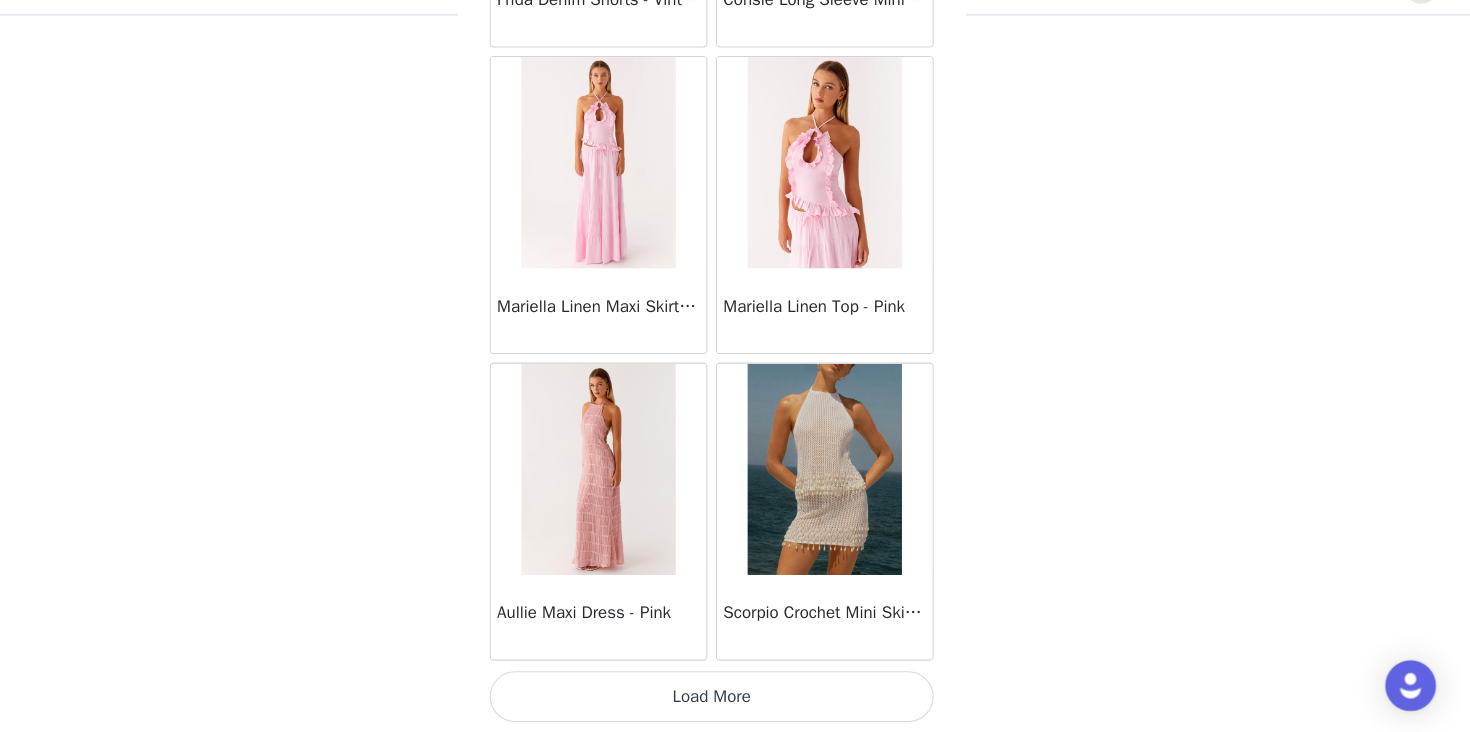 click on "Load More" at bounding box center [735, 698] 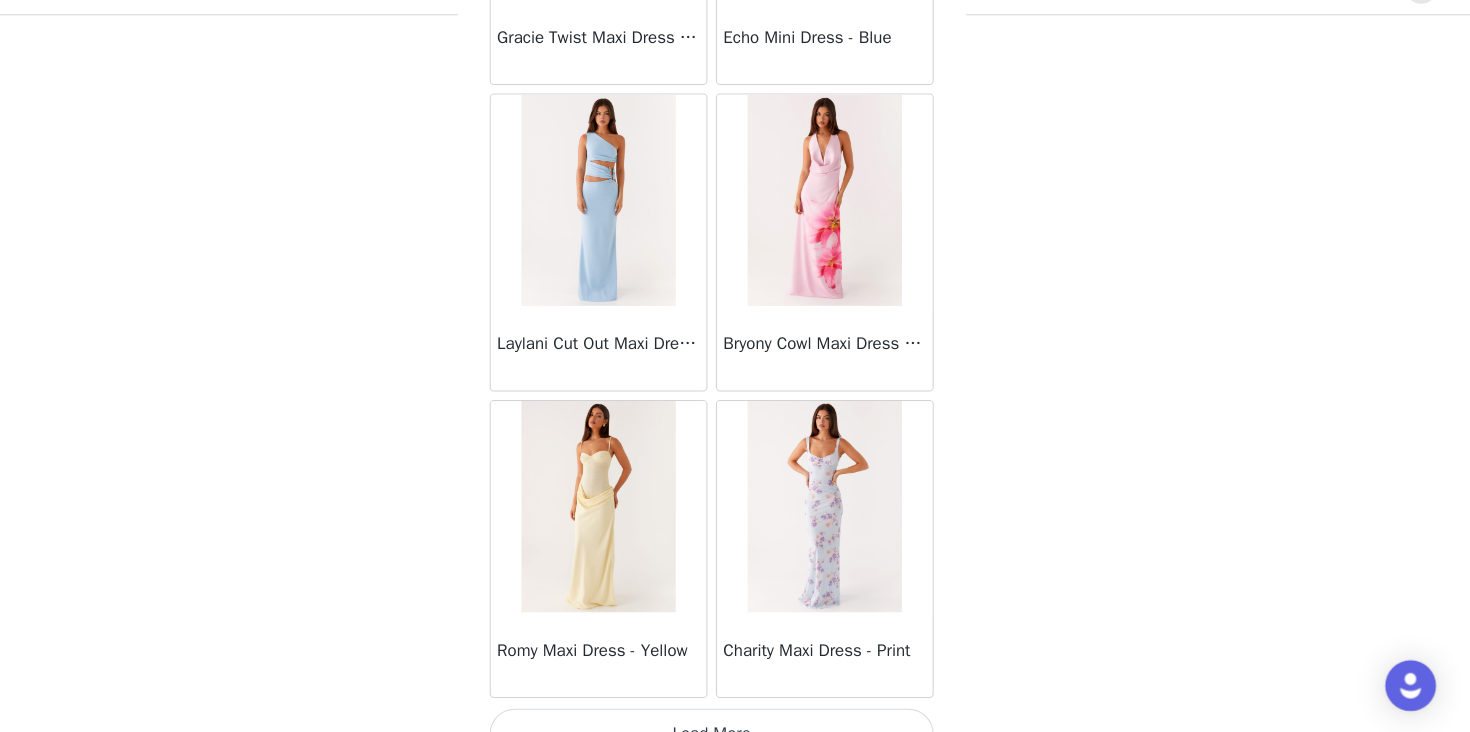 scroll, scrollTop: 5228, scrollLeft: 0, axis: vertical 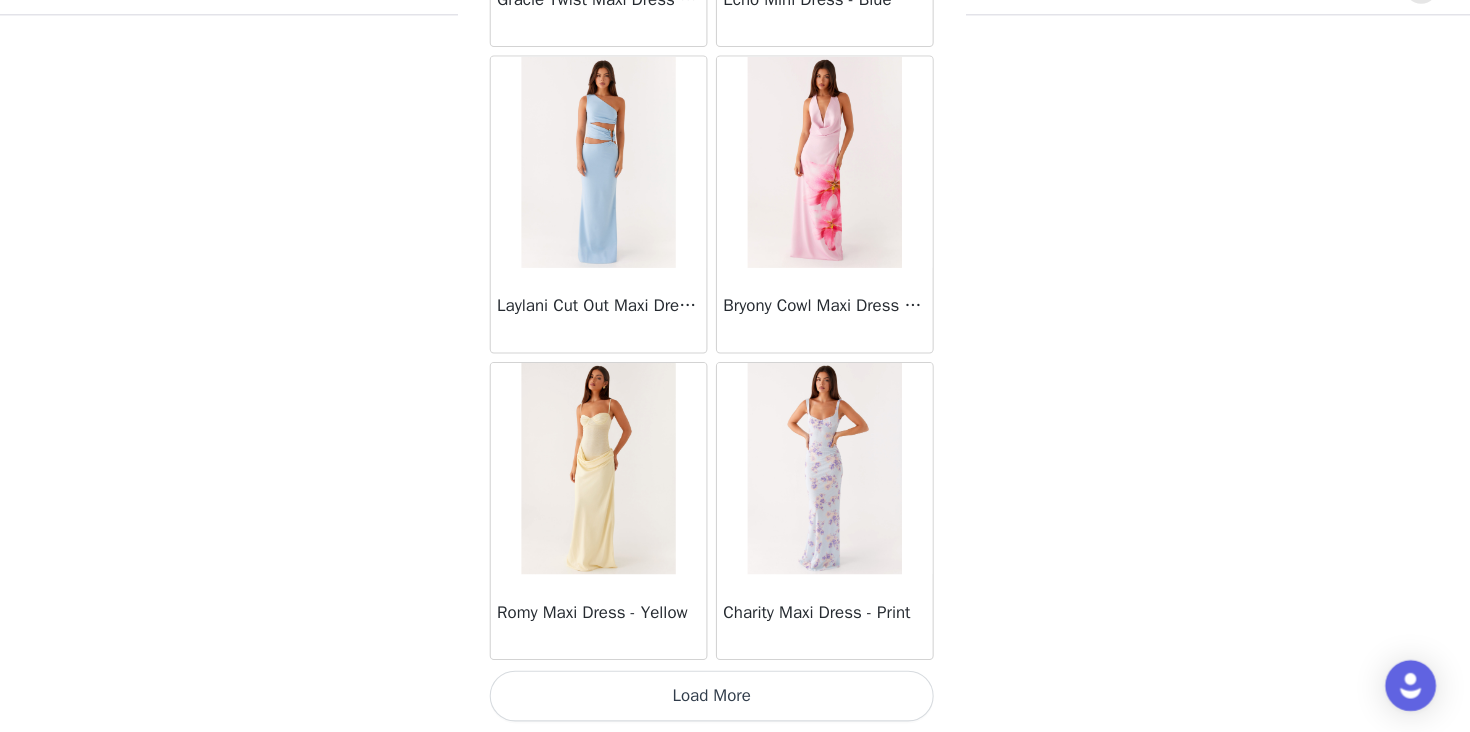 click on "Load More" at bounding box center (735, 698) 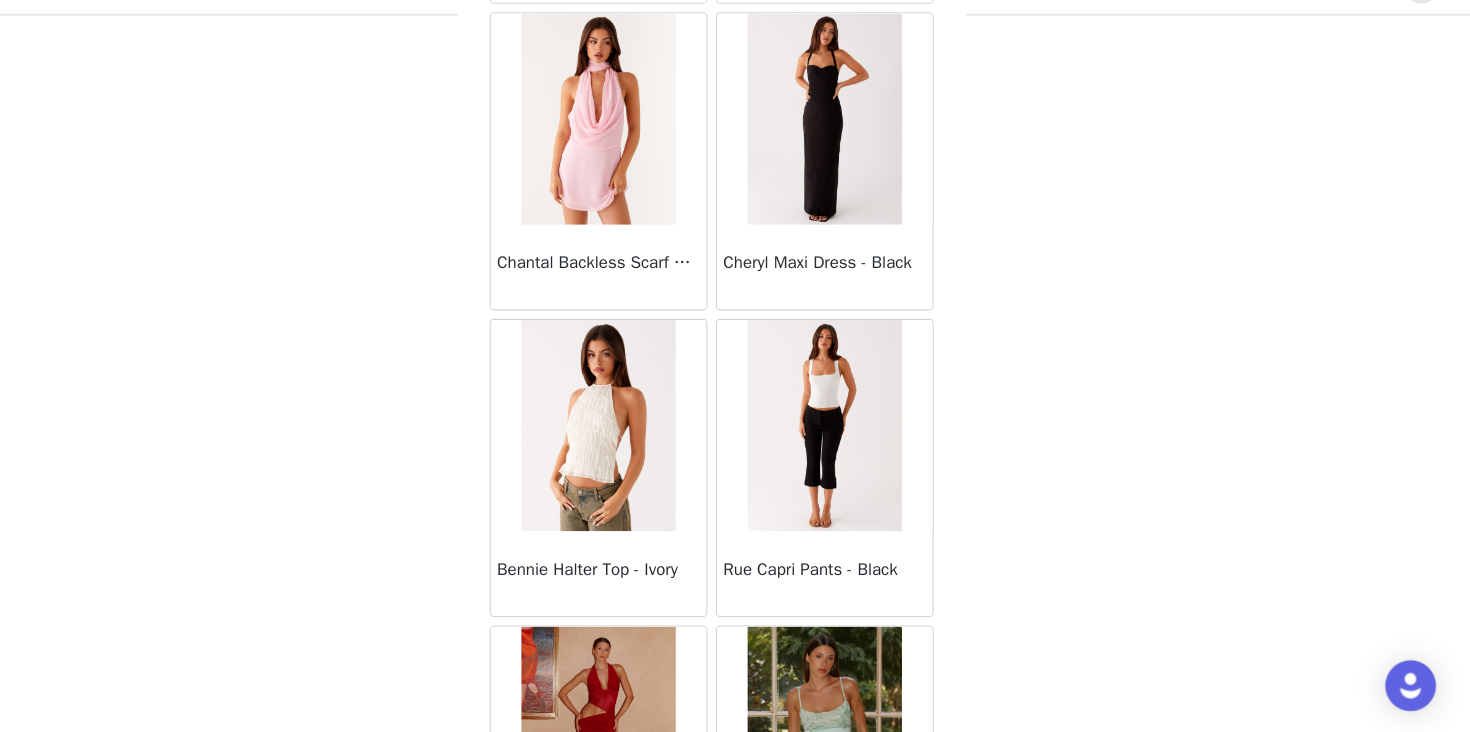 scroll, scrollTop: 7932, scrollLeft: 0, axis: vertical 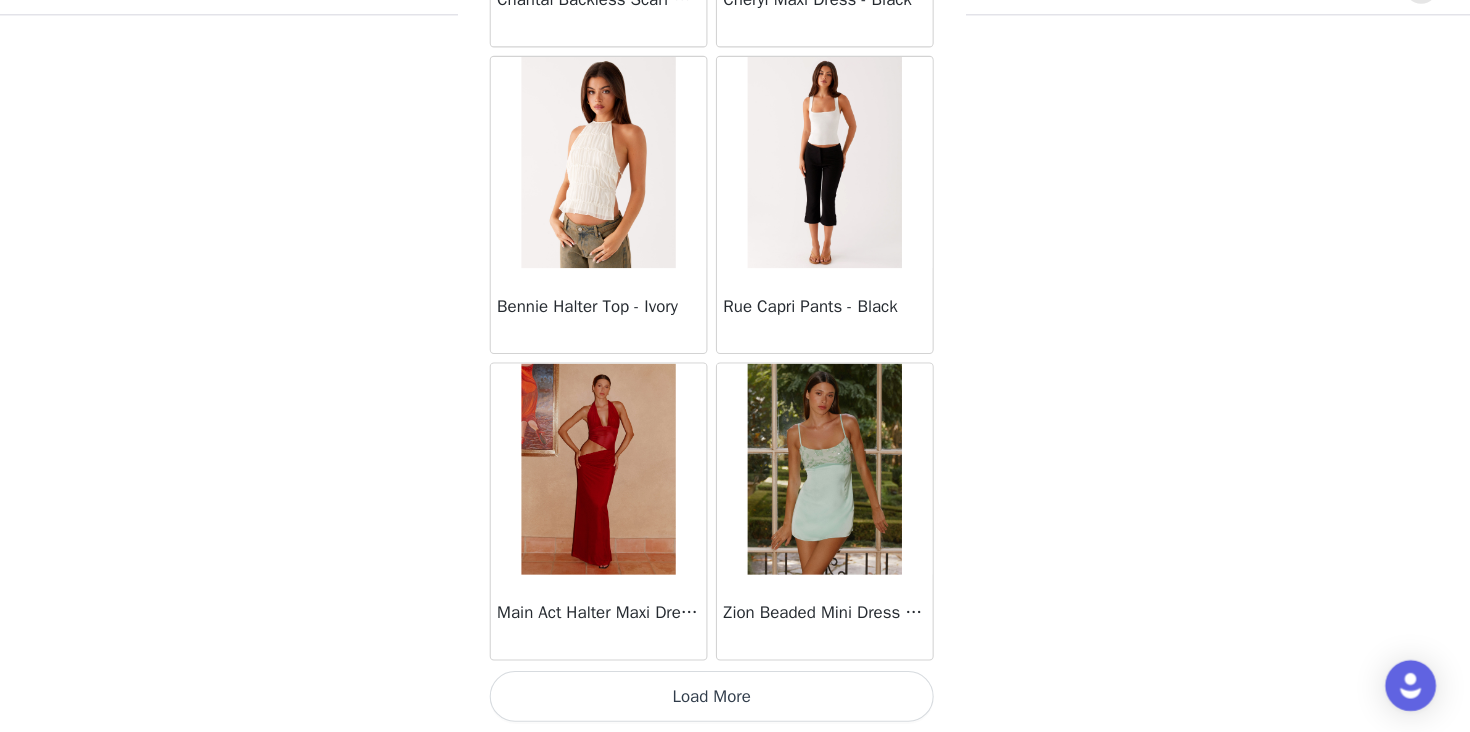 click on "Load More" at bounding box center [735, 698] 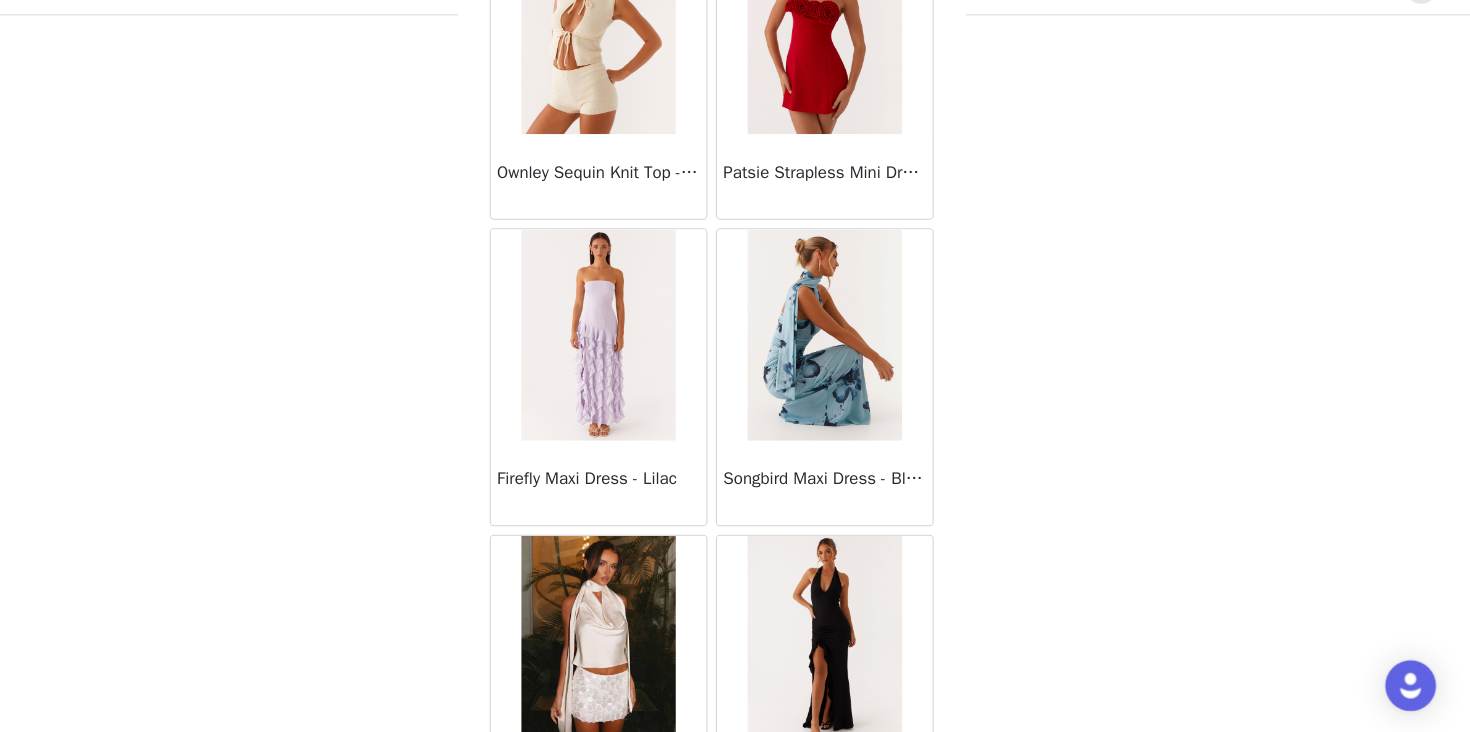 scroll, scrollTop: 11028, scrollLeft: 0, axis: vertical 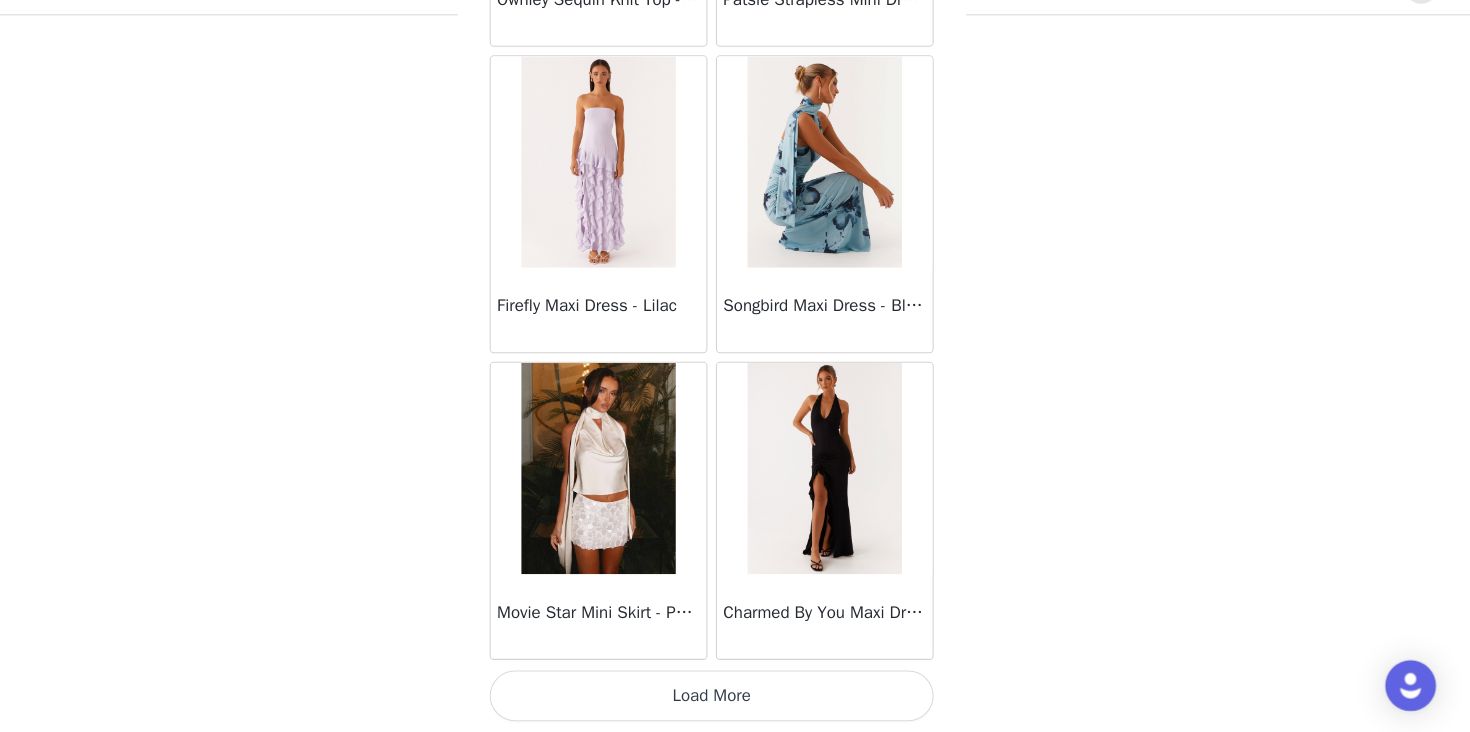 click on "Load More" at bounding box center (735, 698) 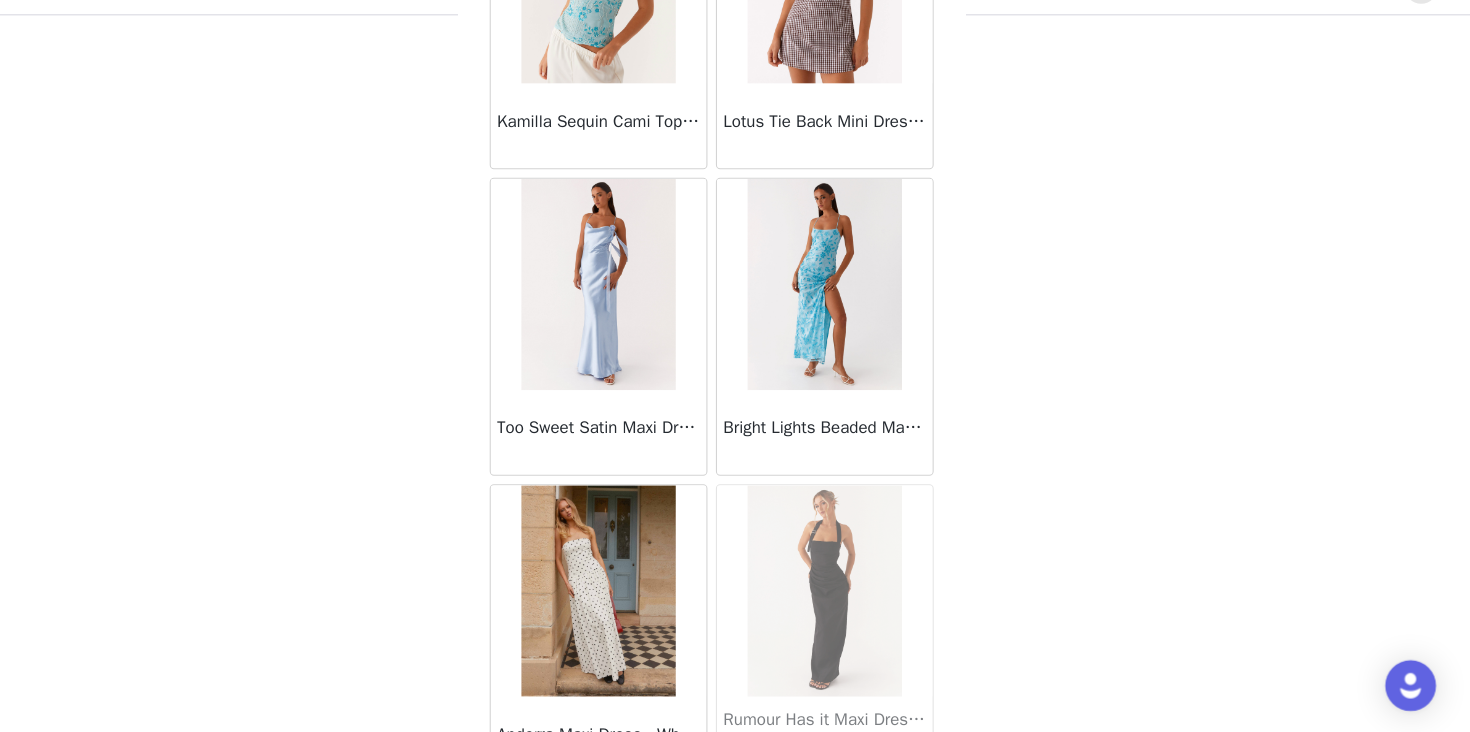 scroll, scrollTop: 13928, scrollLeft: 0, axis: vertical 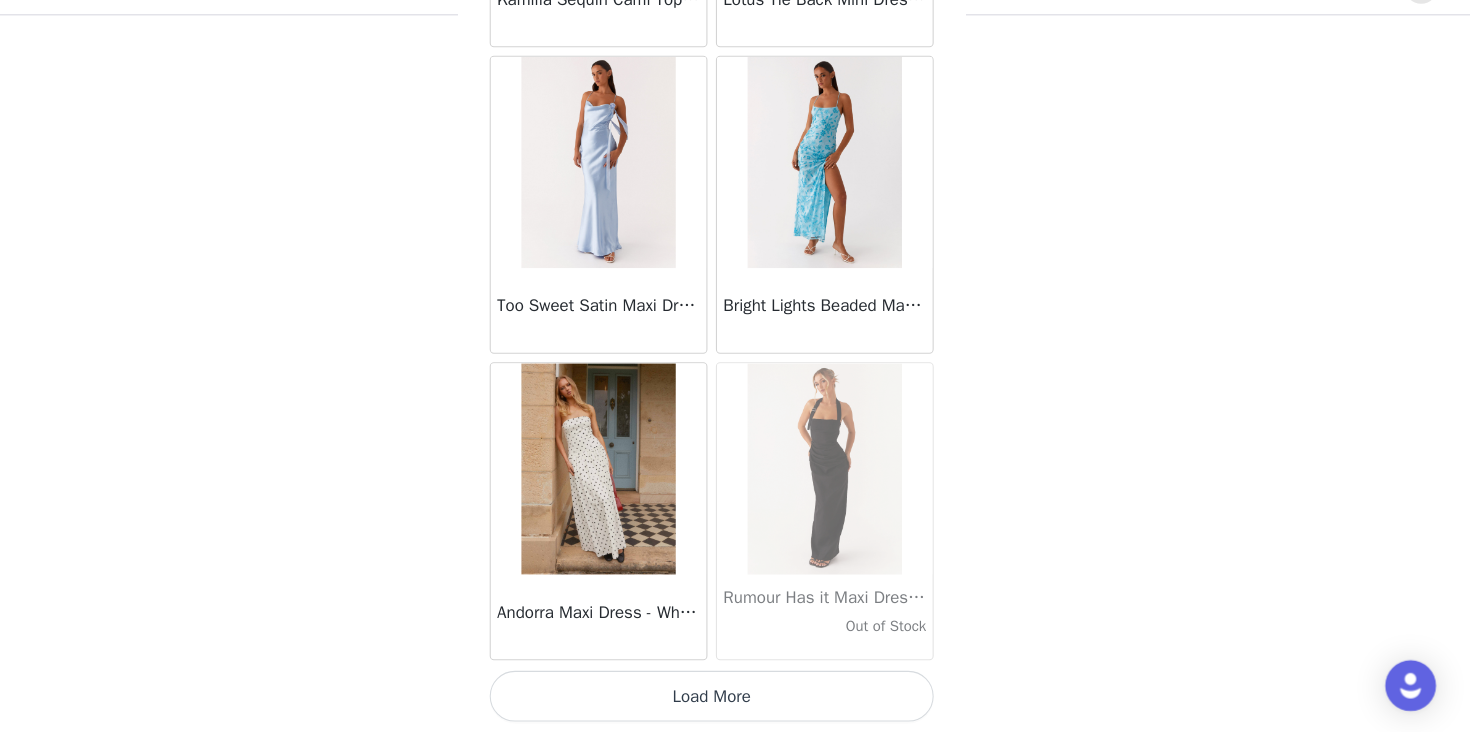 click on "Load More" at bounding box center (735, 698) 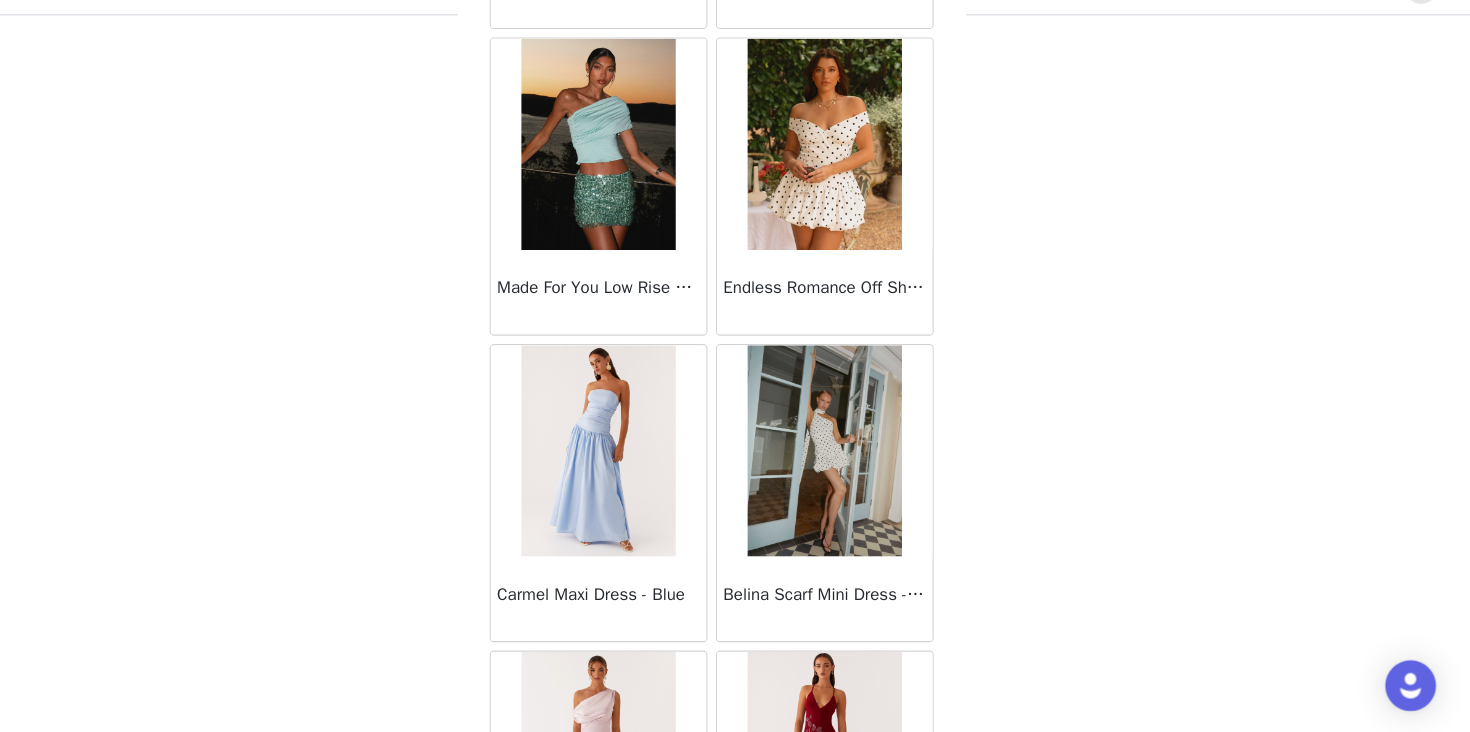 scroll, scrollTop: 16828, scrollLeft: 0, axis: vertical 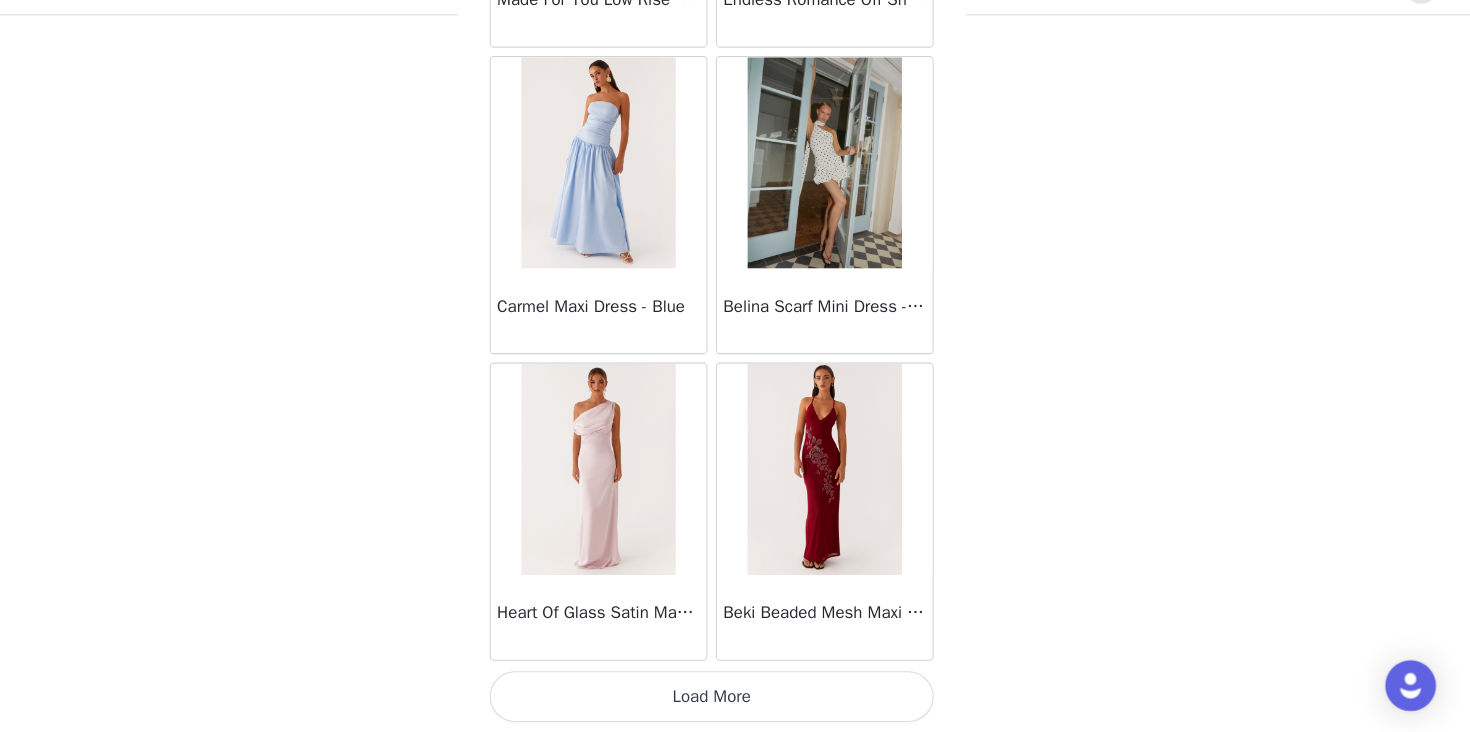 click on "Load More" at bounding box center [735, 698] 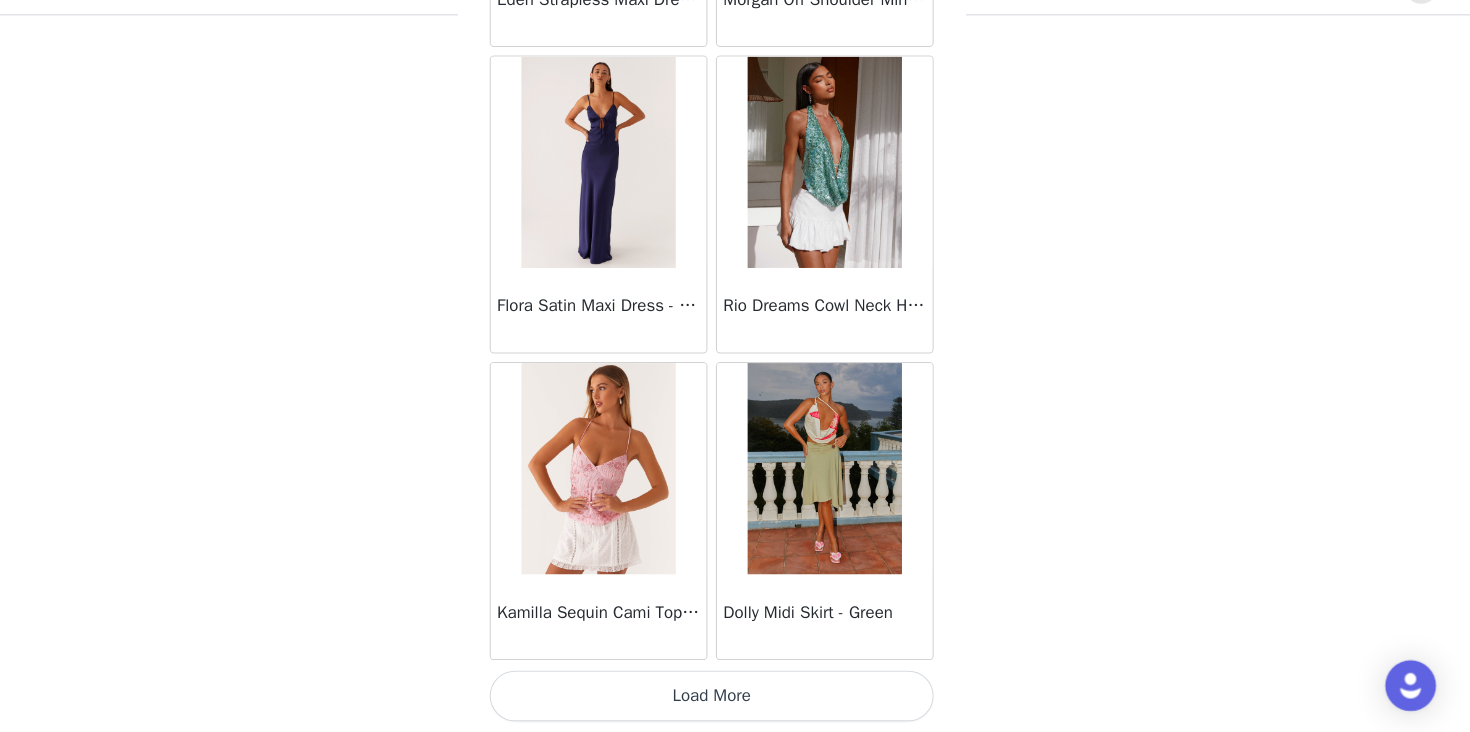 click on "Load More" at bounding box center (735, 698) 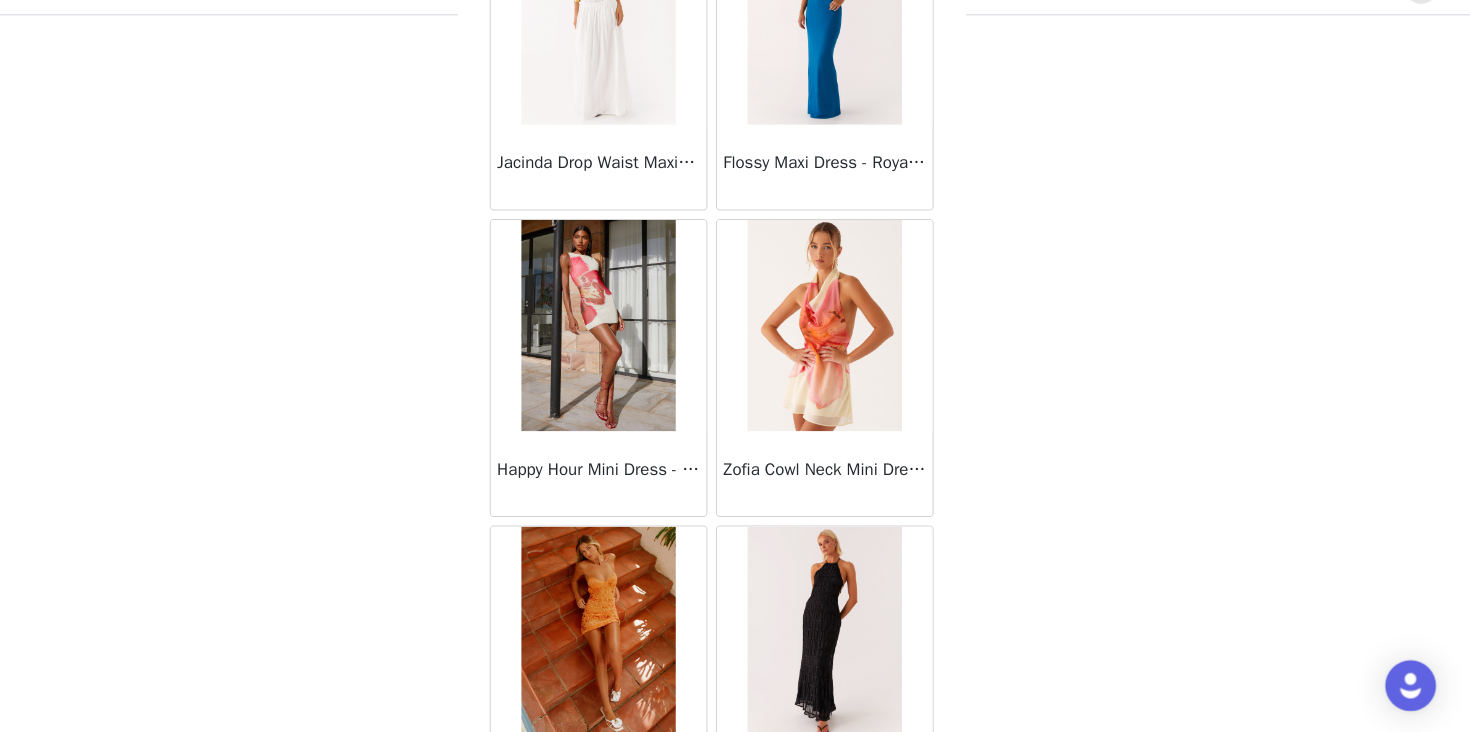 scroll, scrollTop: 22628, scrollLeft: 0, axis: vertical 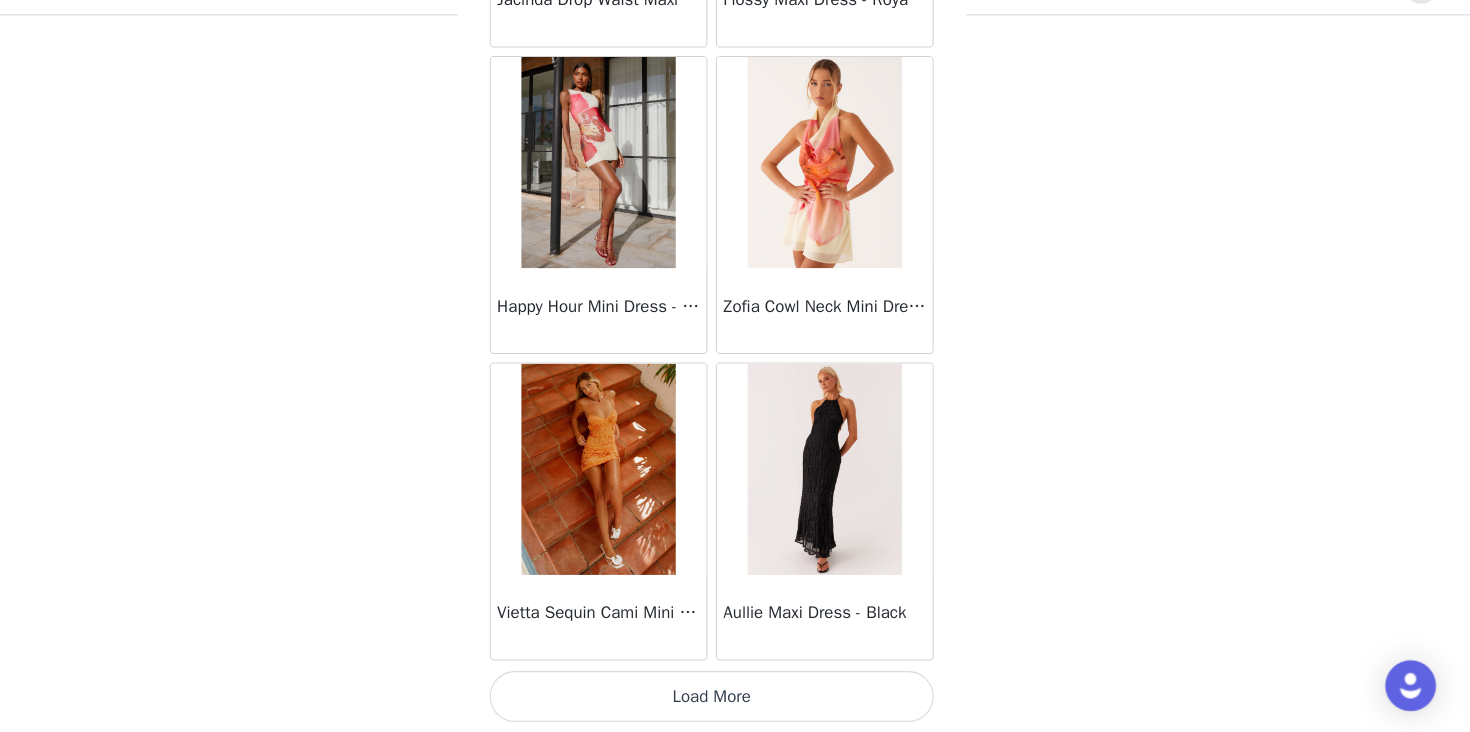 click on "Load More" at bounding box center [735, 698] 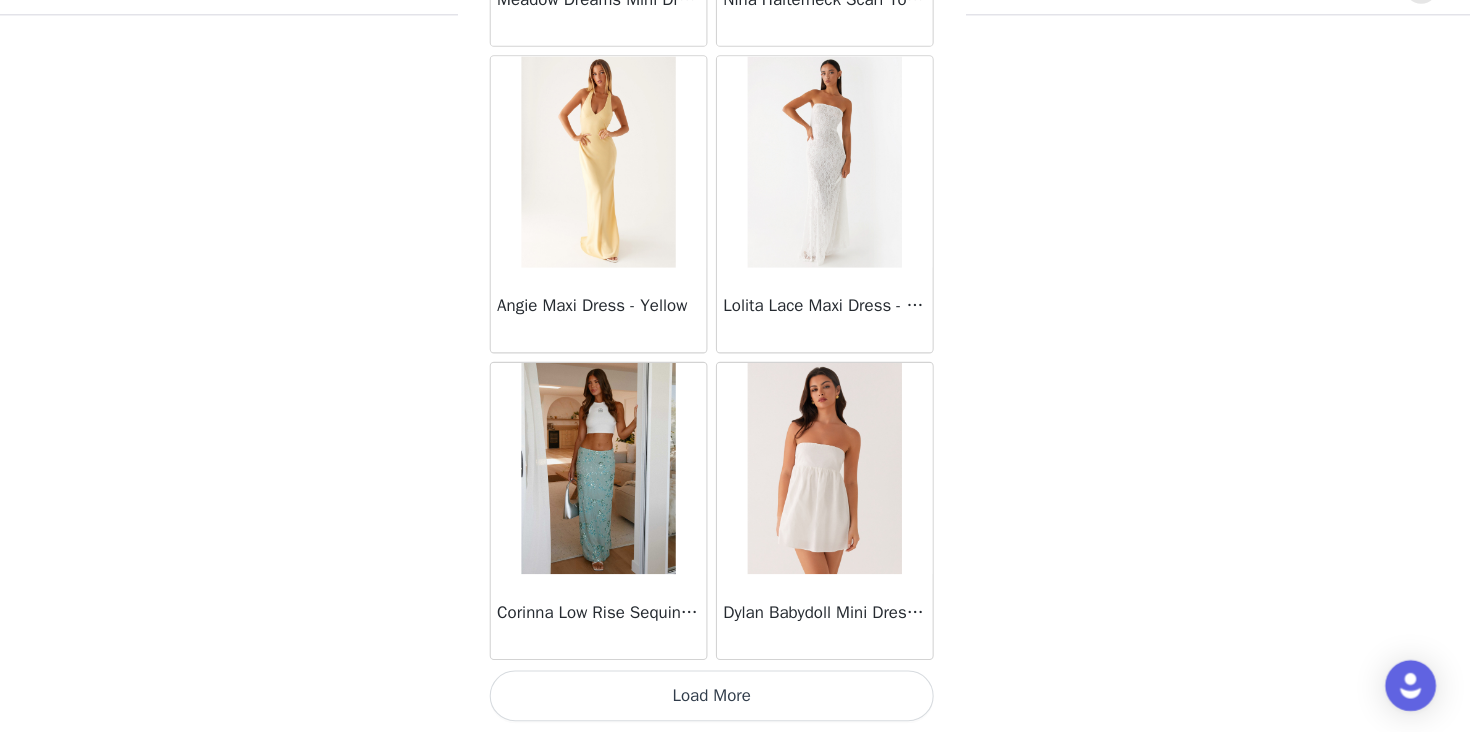 click on "Load More" at bounding box center [735, 698] 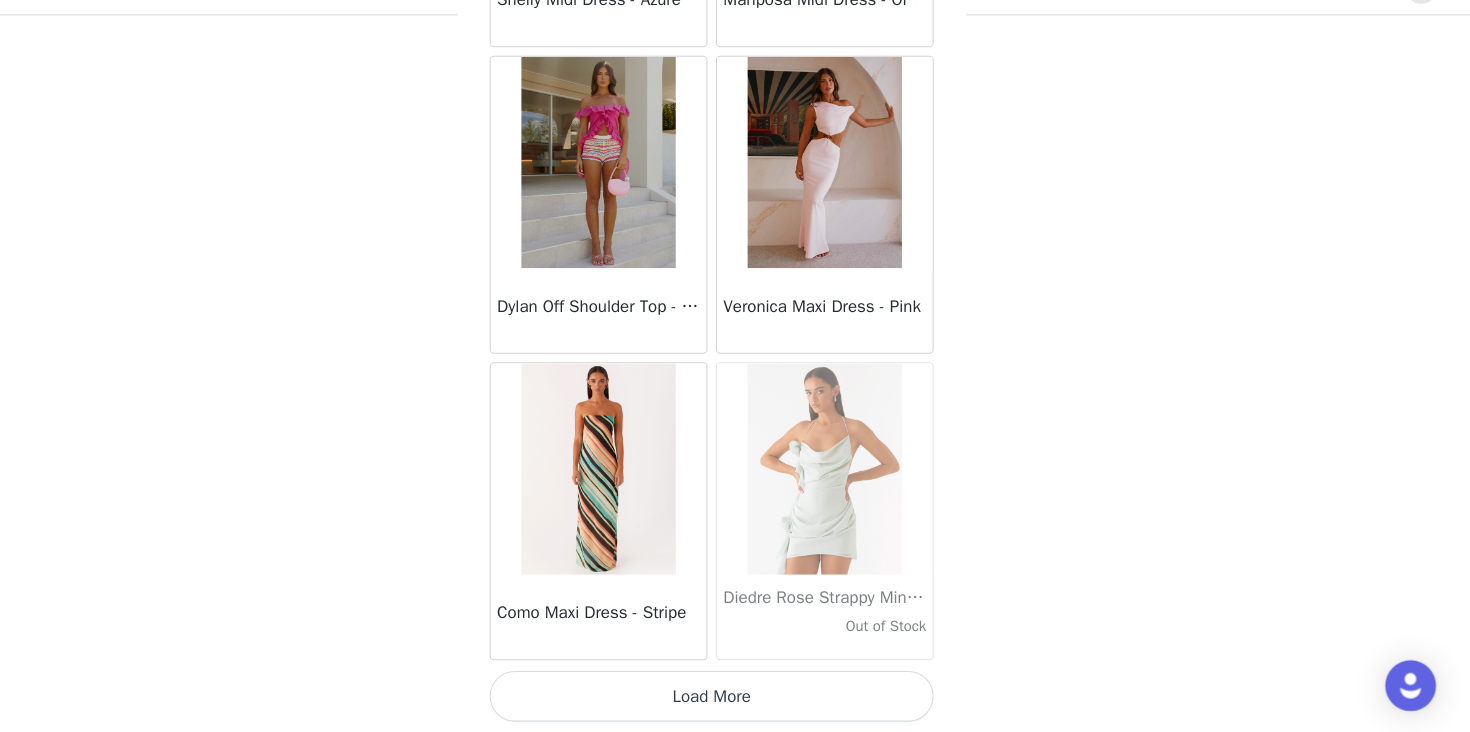 click on "Load More" at bounding box center [735, 698] 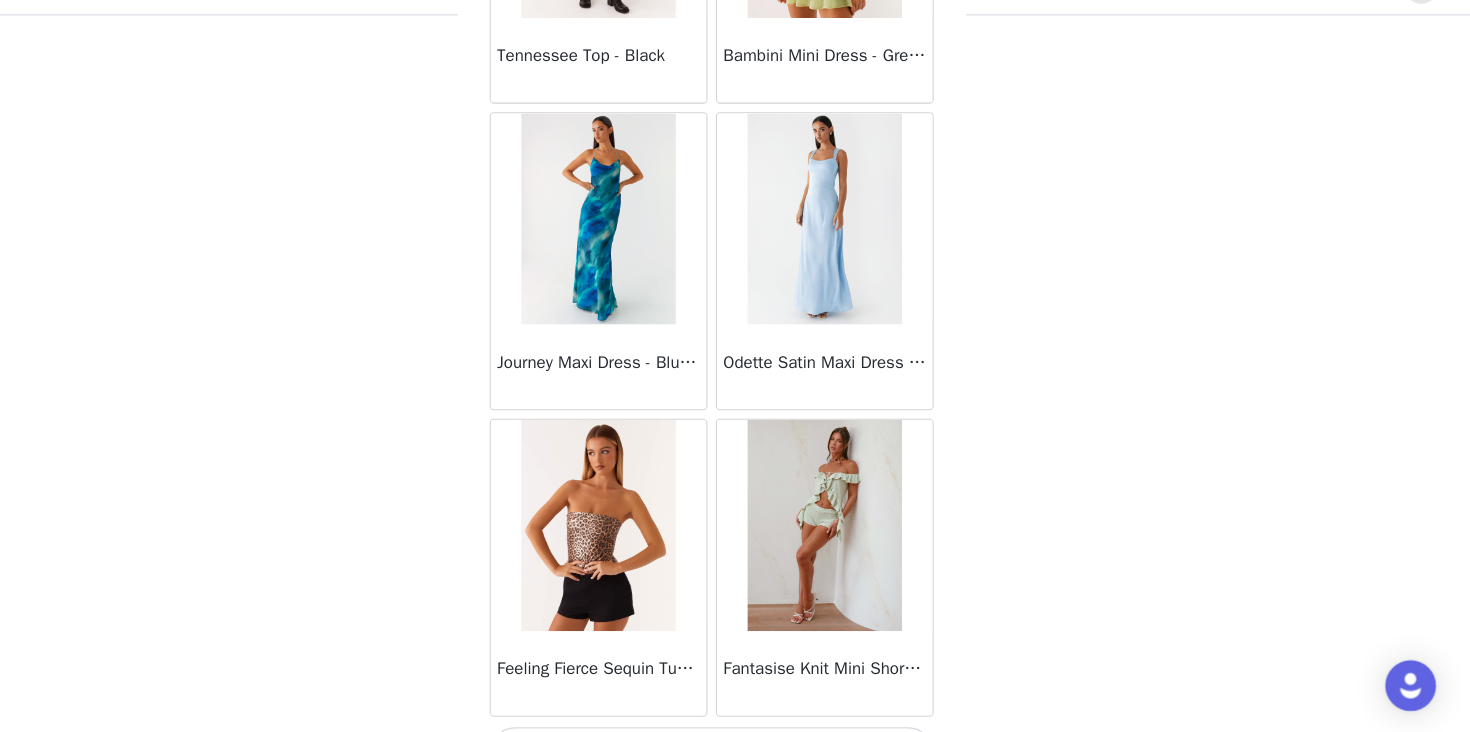 scroll, scrollTop: 31328, scrollLeft: 0, axis: vertical 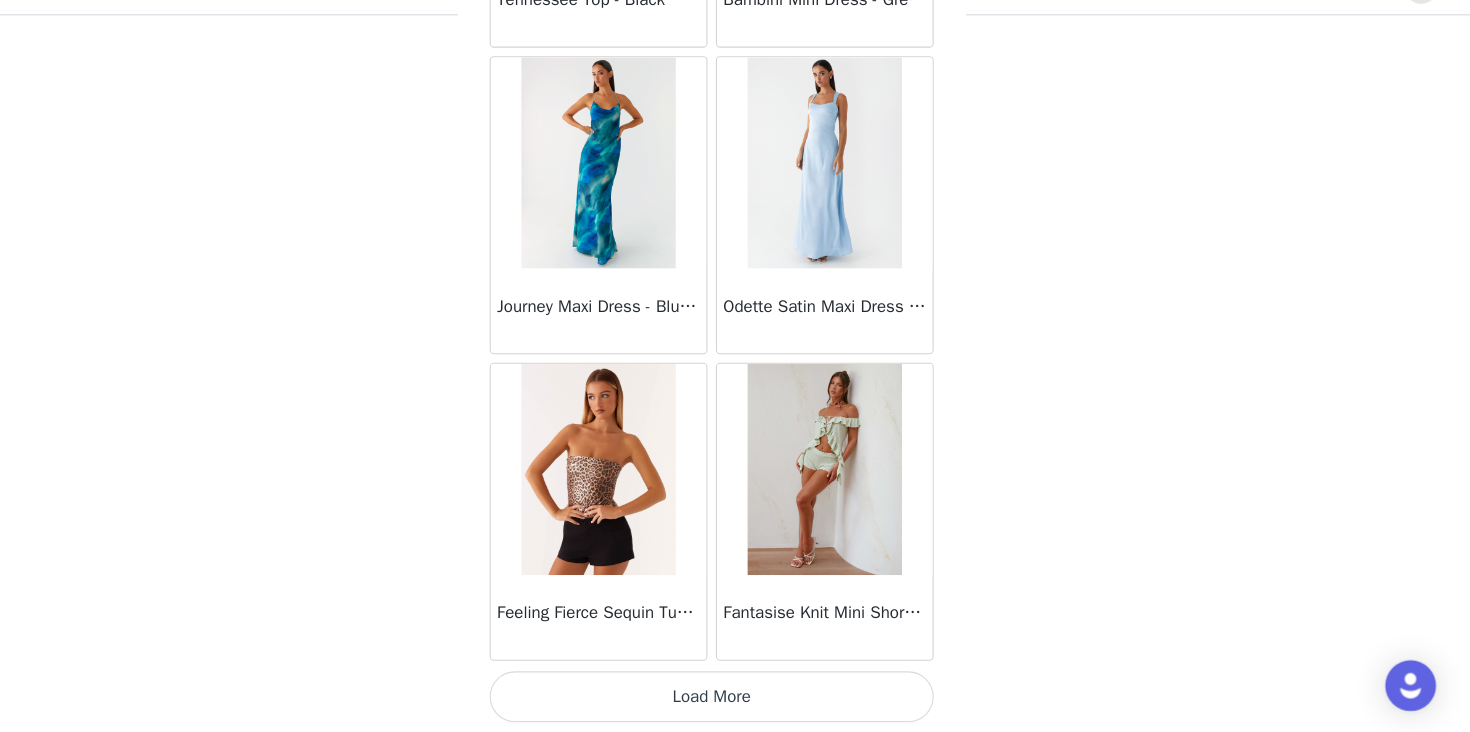 click on "Load More" at bounding box center (735, 698) 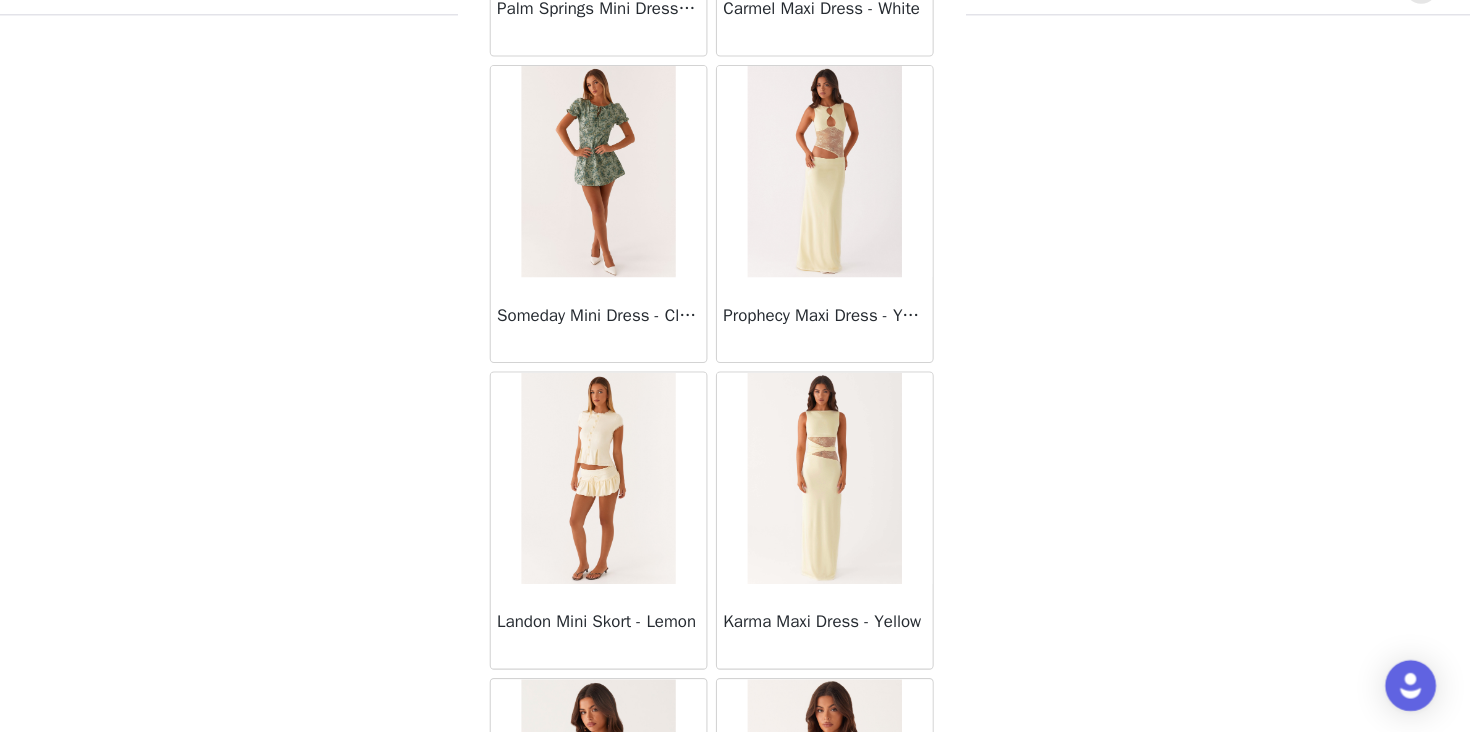 scroll, scrollTop: 34228, scrollLeft: 0, axis: vertical 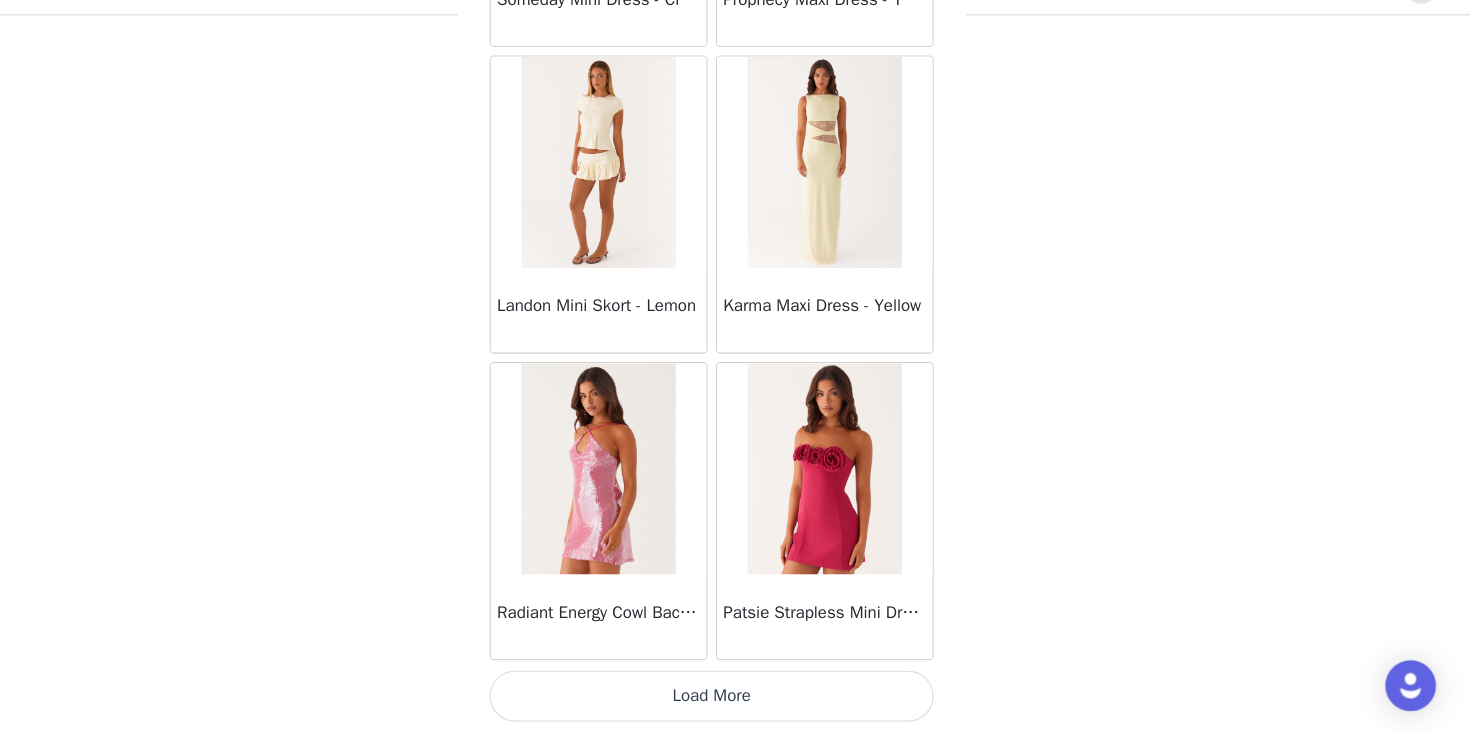 click on "Load More" at bounding box center [735, 698] 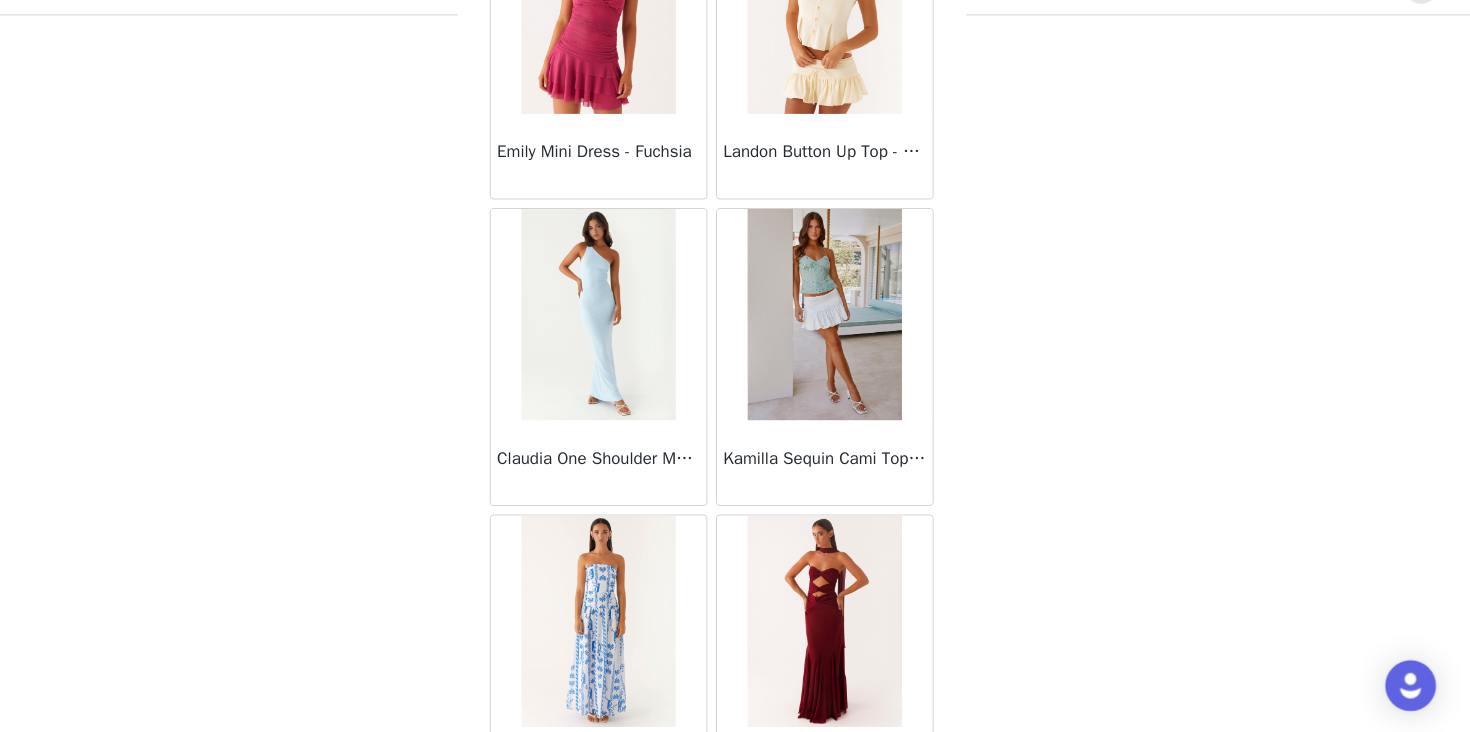 scroll, scrollTop: 37128, scrollLeft: 0, axis: vertical 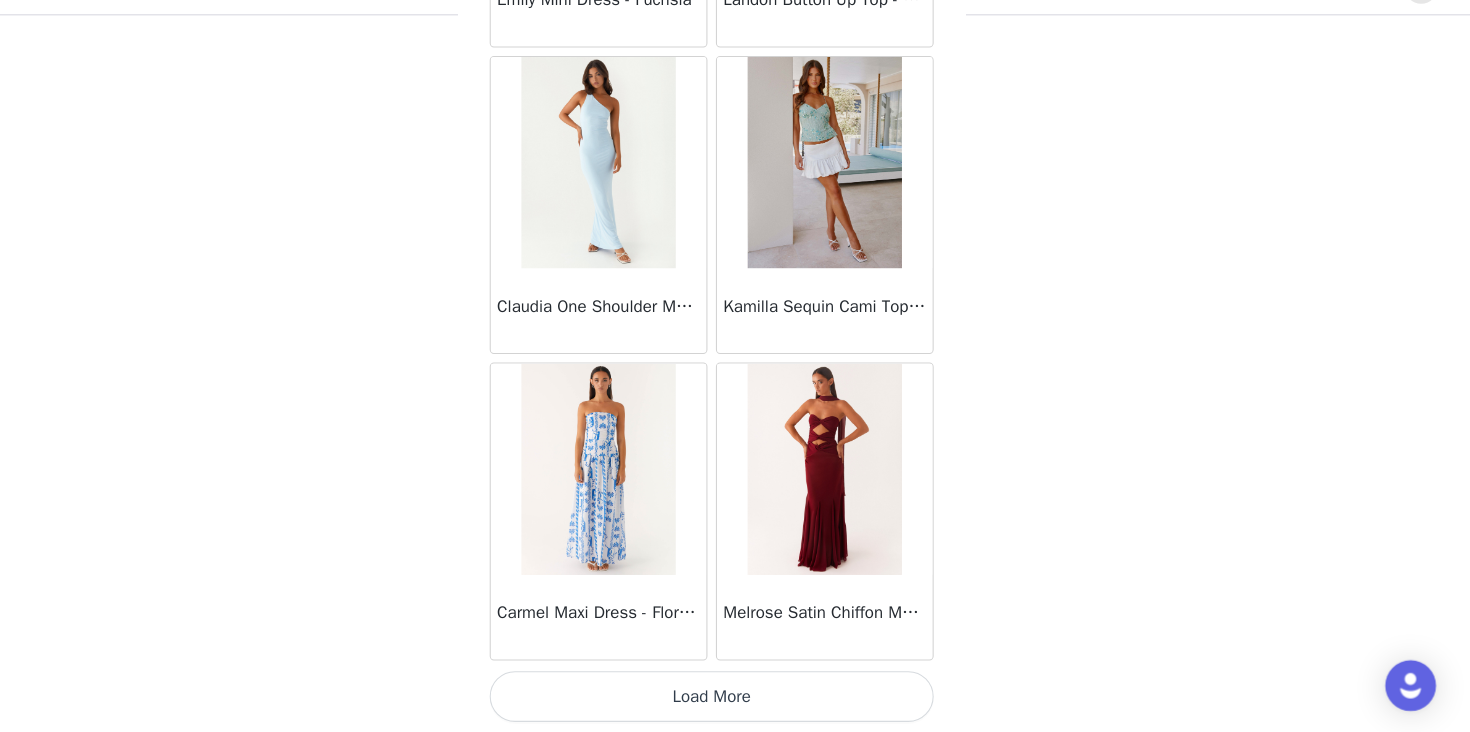 click on "Load More" at bounding box center (735, 698) 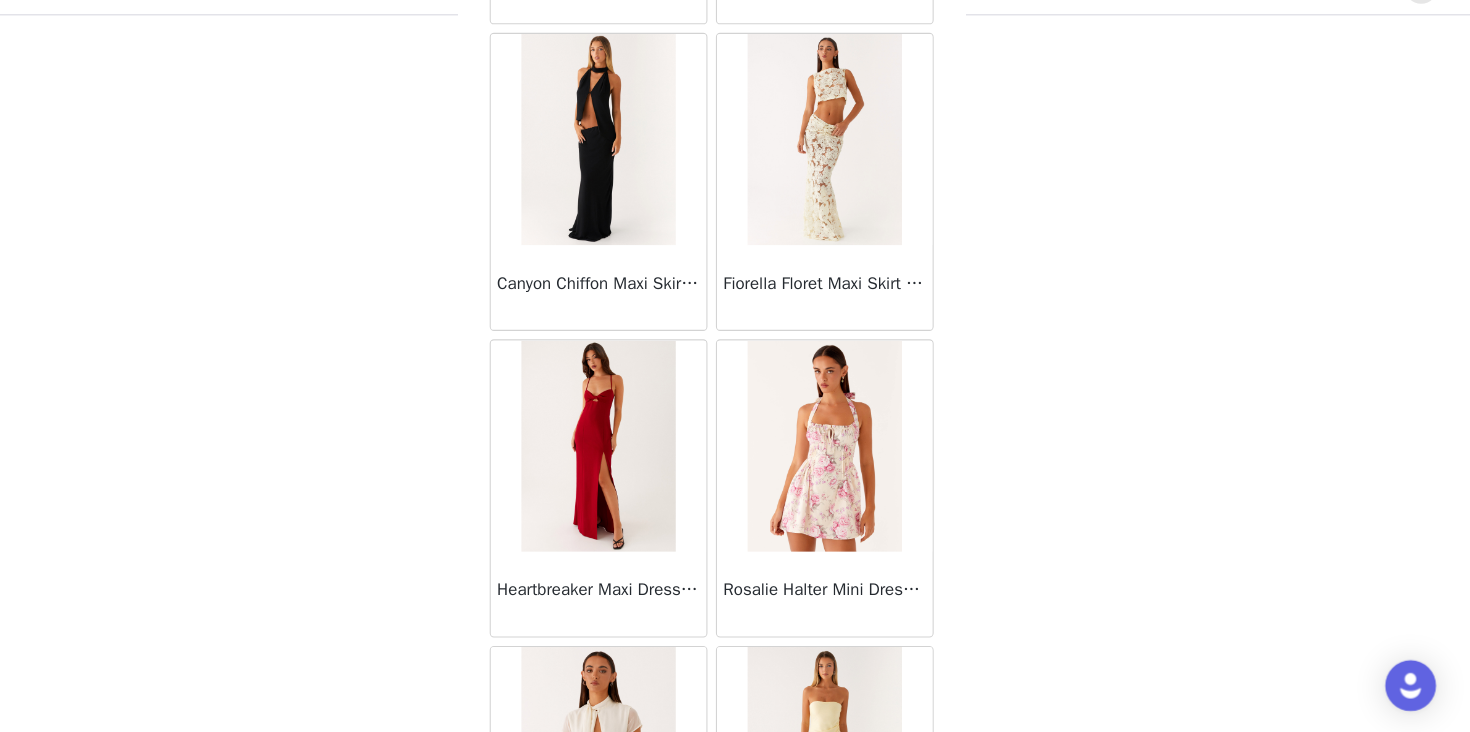 scroll, scrollTop: 40028, scrollLeft: 0, axis: vertical 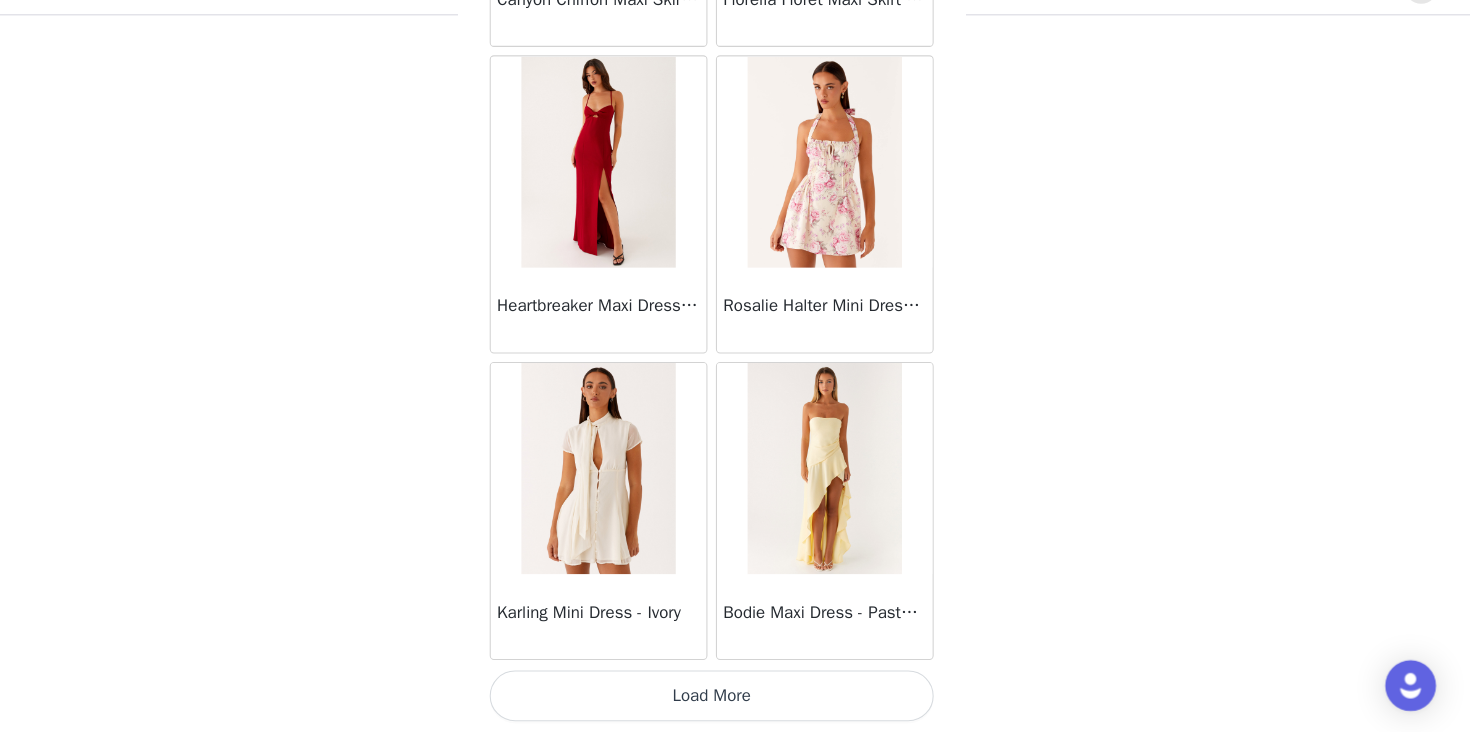 click on "Load More" at bounding box center (735, 698) 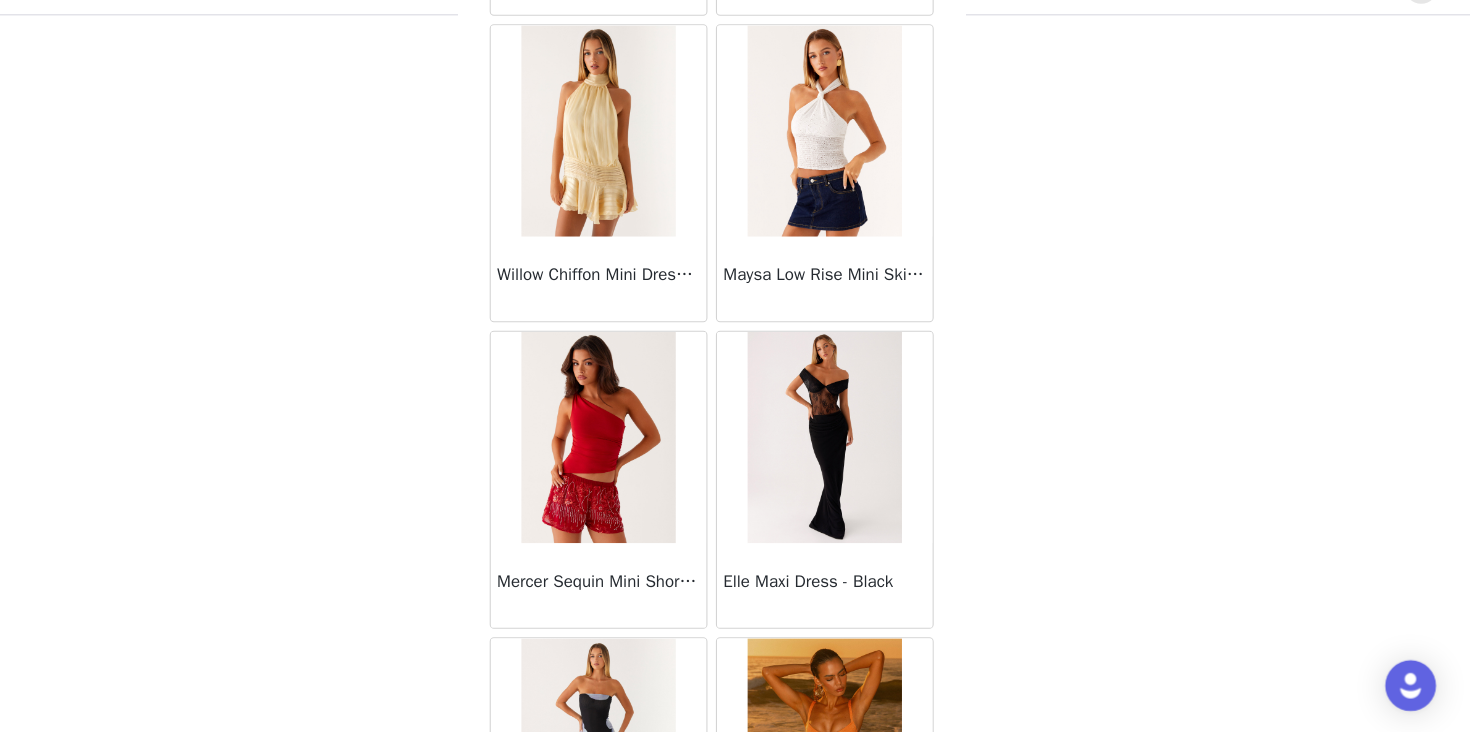 scroll, scrollTop: 42716, scrollLeft: 0, axis: vertical 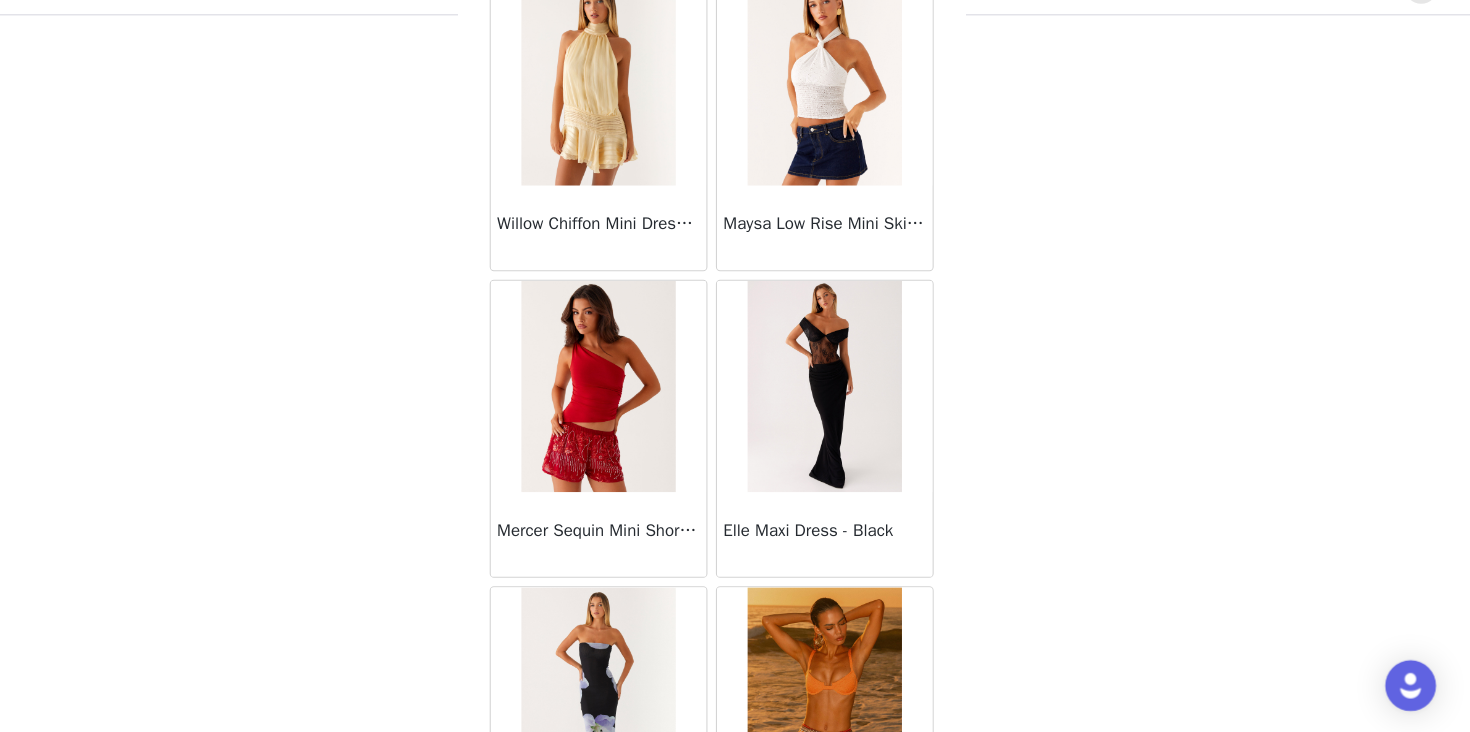 click on "Maysa Low Rise Mini Skirt - Indigo" at bounding box center [842, 251] 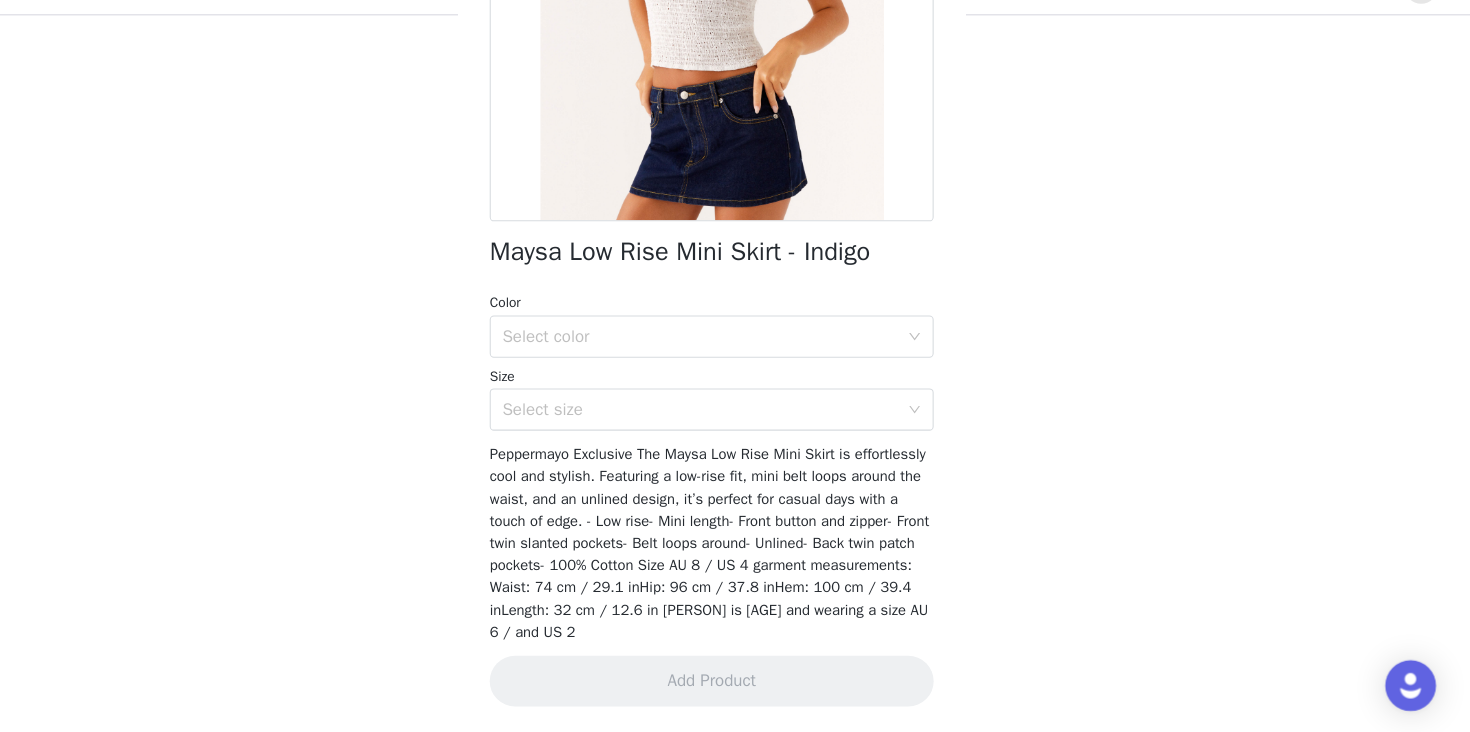 scroll, scrollTop: 301, scrollLeft: 0, axis: vertical 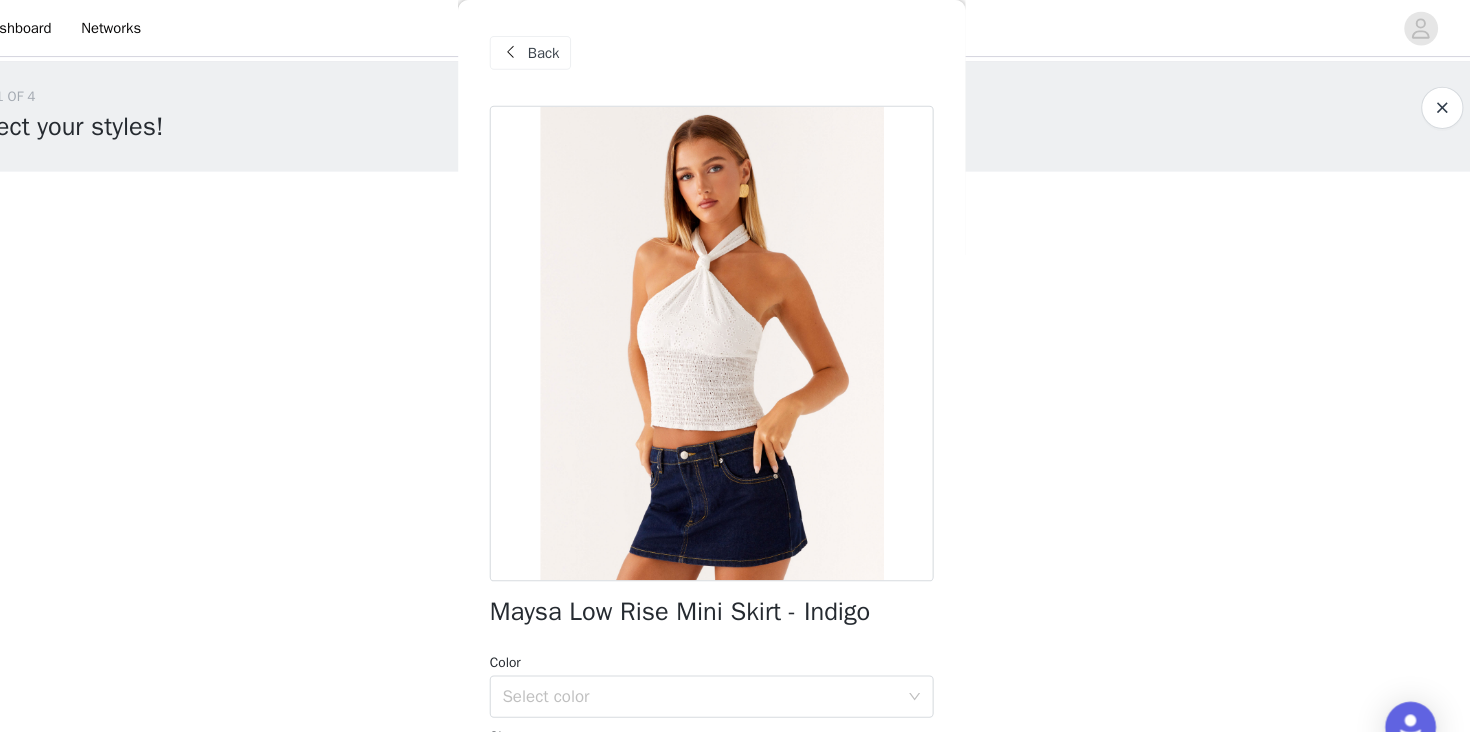 click on "Back" at bounding box center (576, 50) 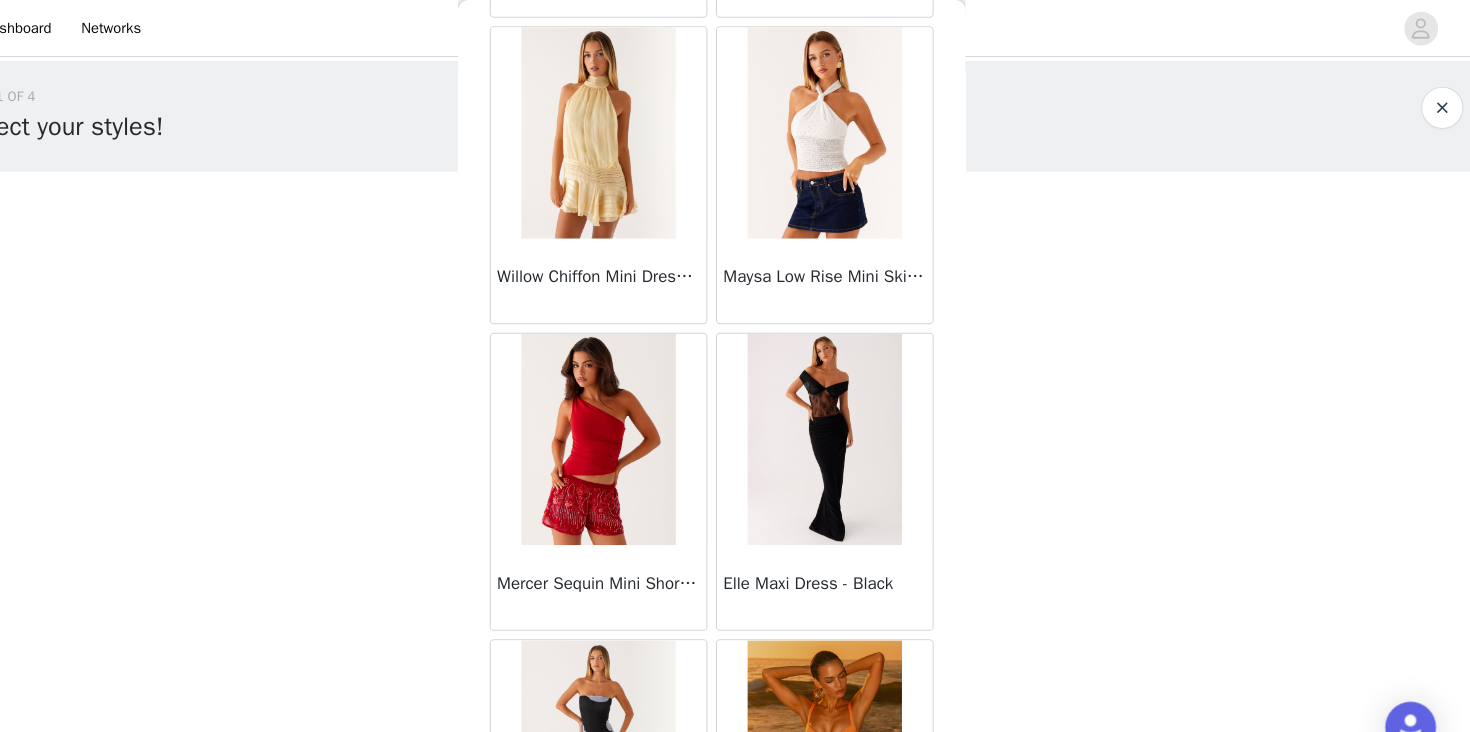 scroll, scrollTop: 42928, scrollLeft: 0, axis: vertical 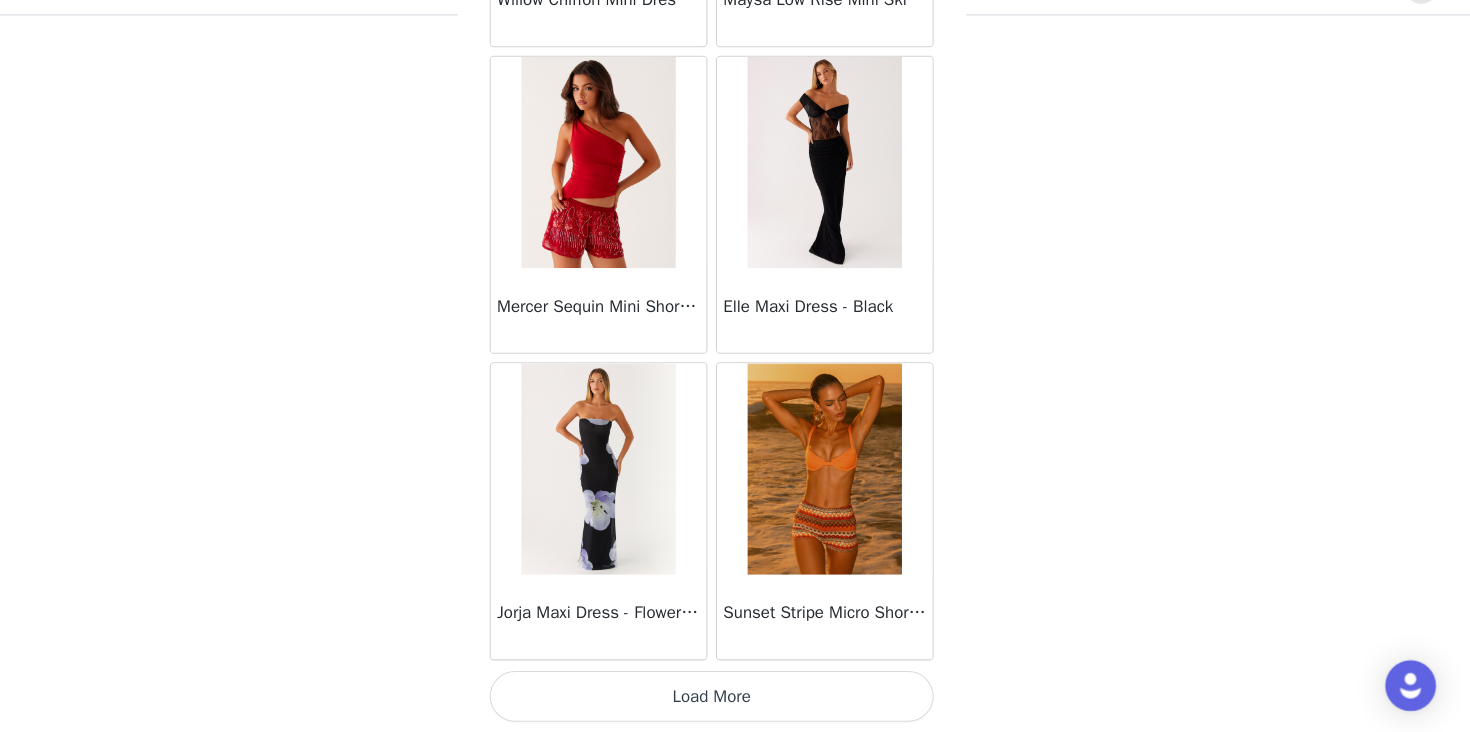 click on "Load More" at bounding box center [735, 698] 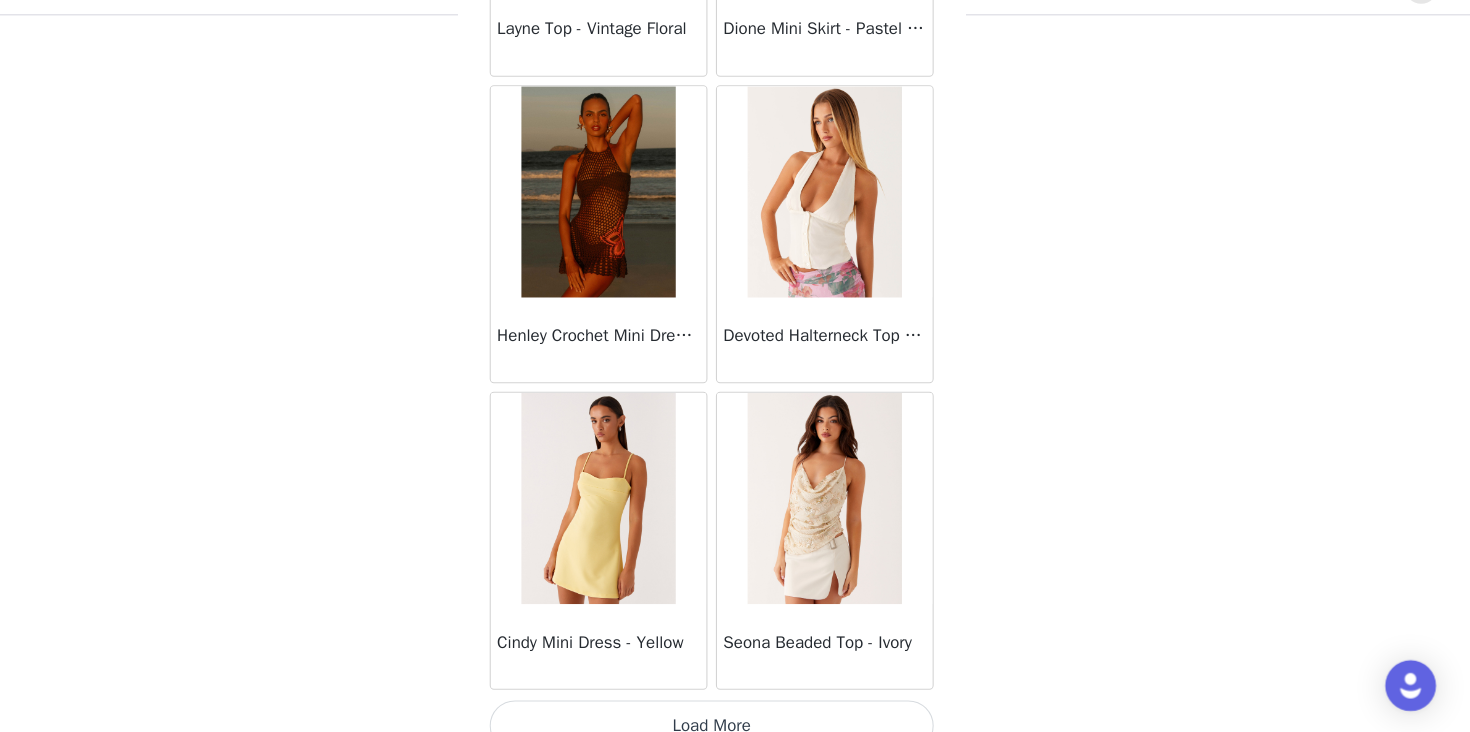scroll, scrollTop: 45828, scrollLeft: 0, axis: vertical 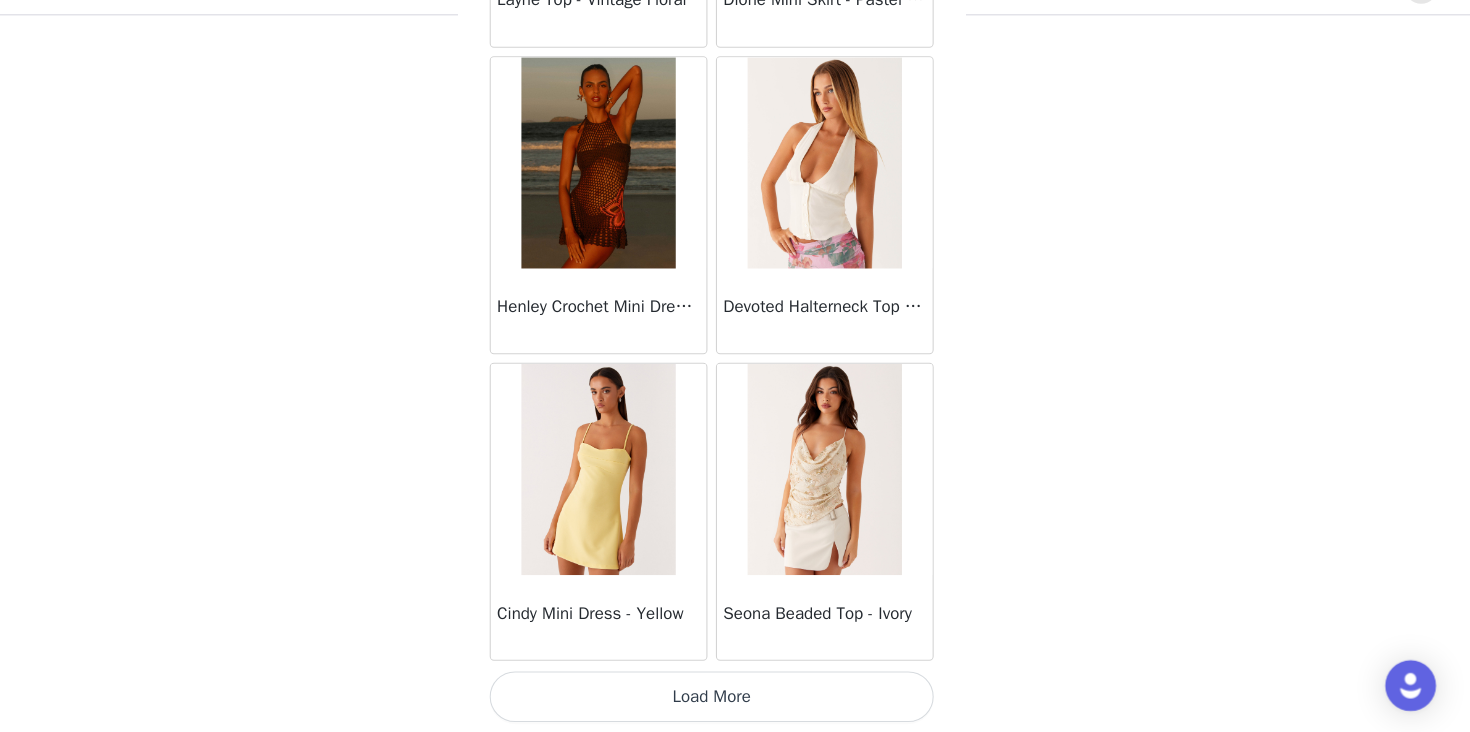 click on "Load More" at bounding box center (735, 698) 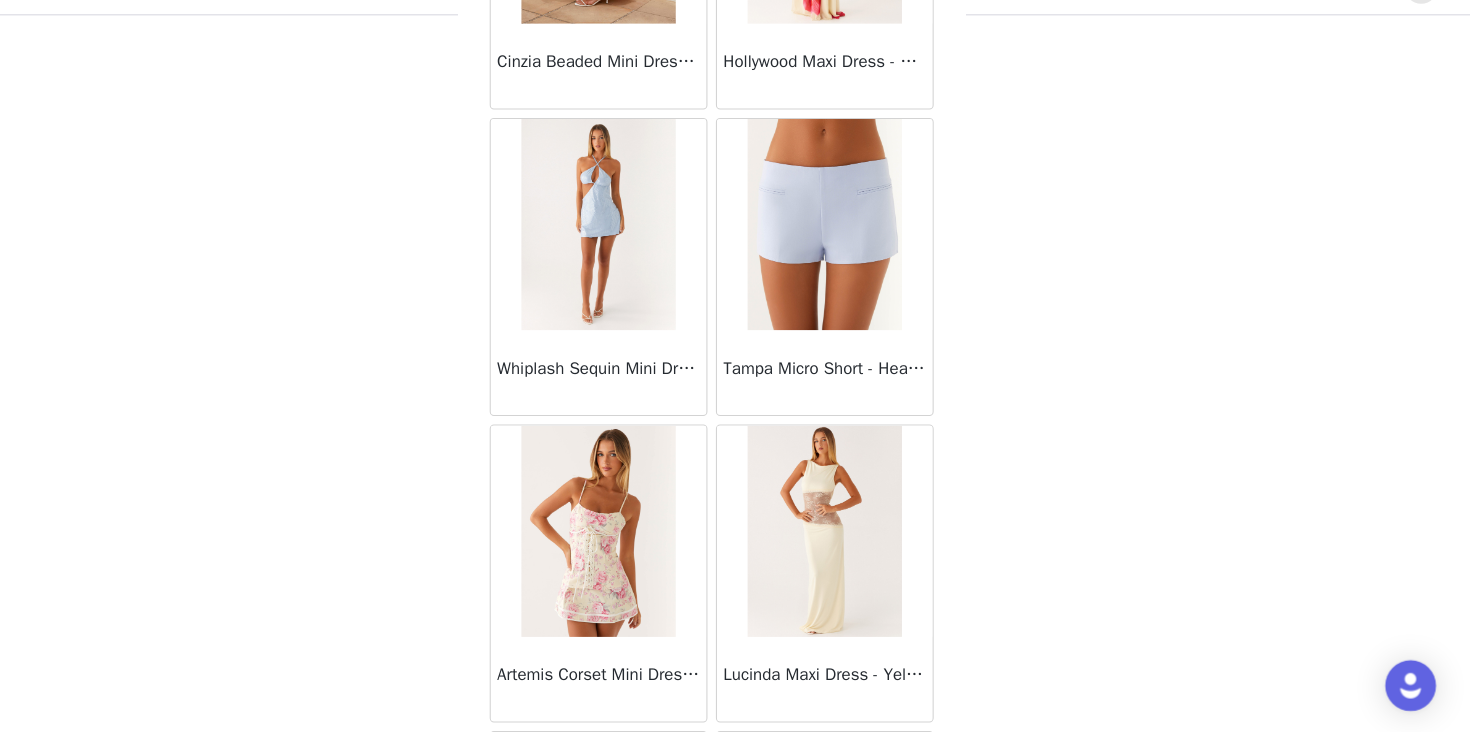 scroll, scrollTop: 47247, scrollLeft: 0, axis: vertical 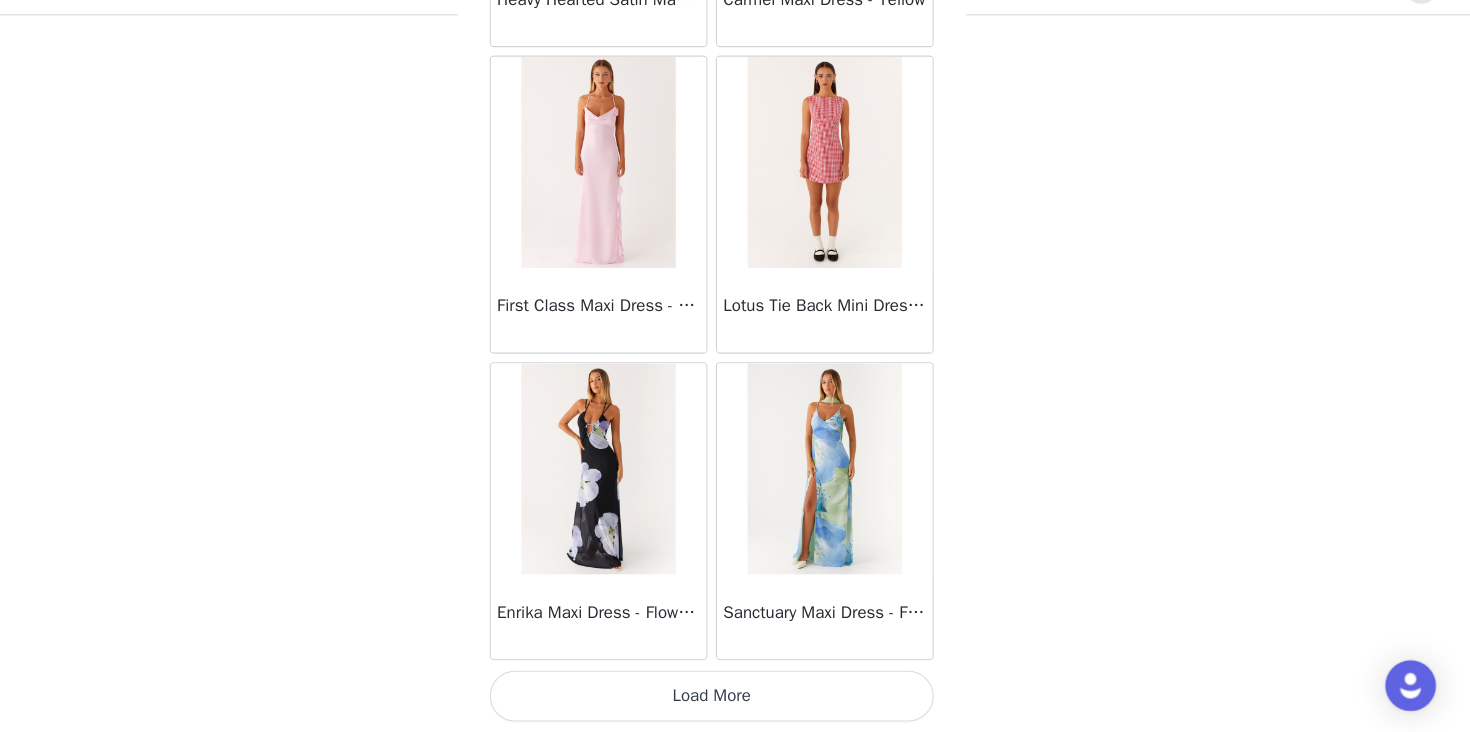 click on "Load More" at bounding box center [735, 698] 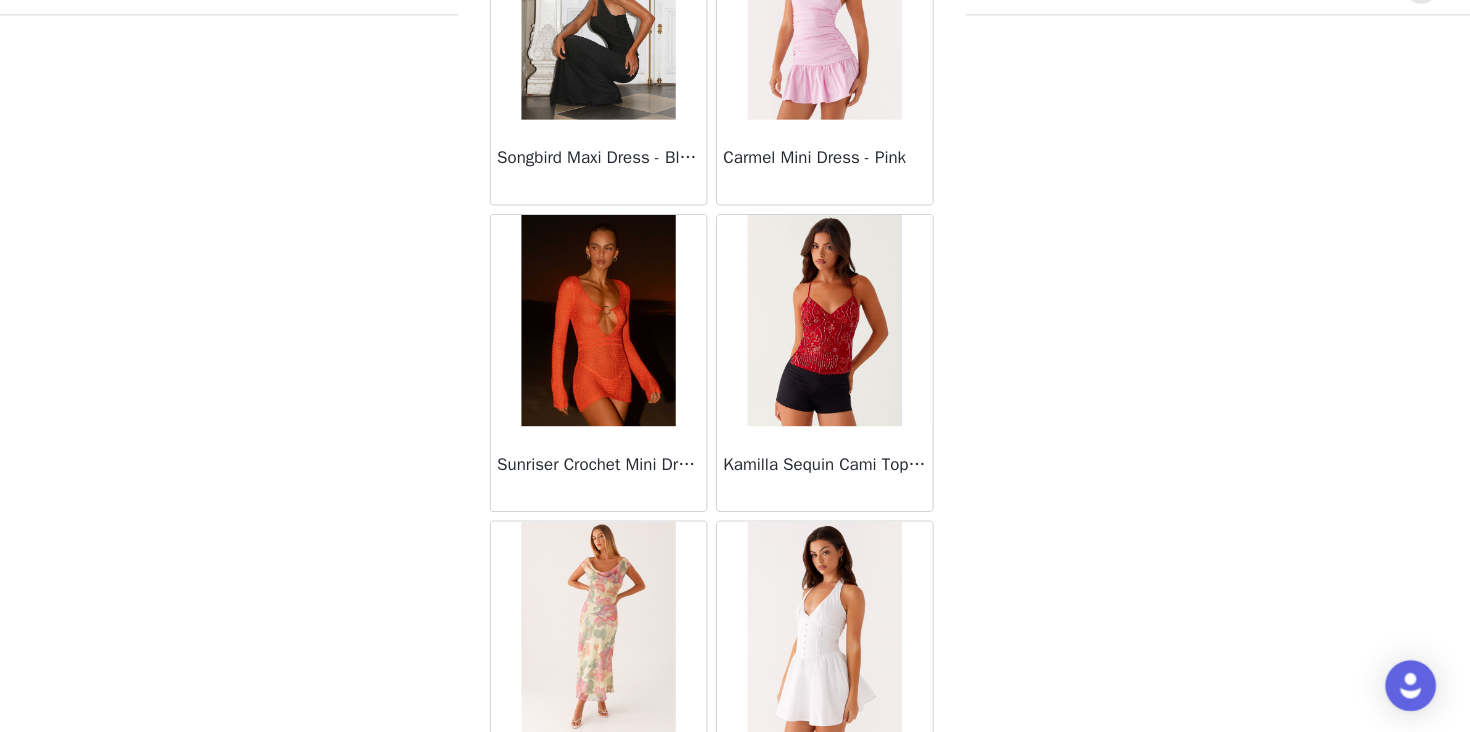 scroll, scrollTop: 50821, scrollLeft: 0, axis: vertical 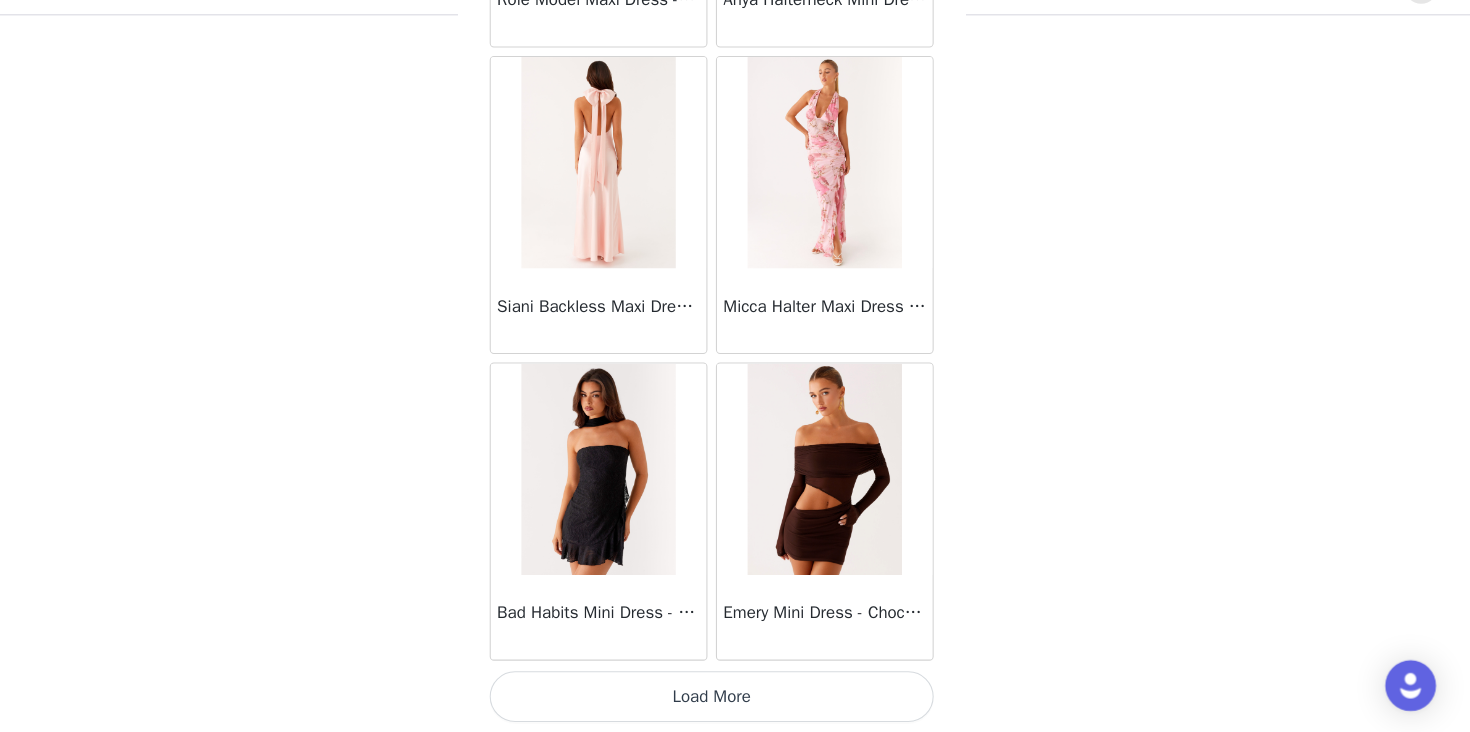 click on "Load More" at bounding box center [735, 698] 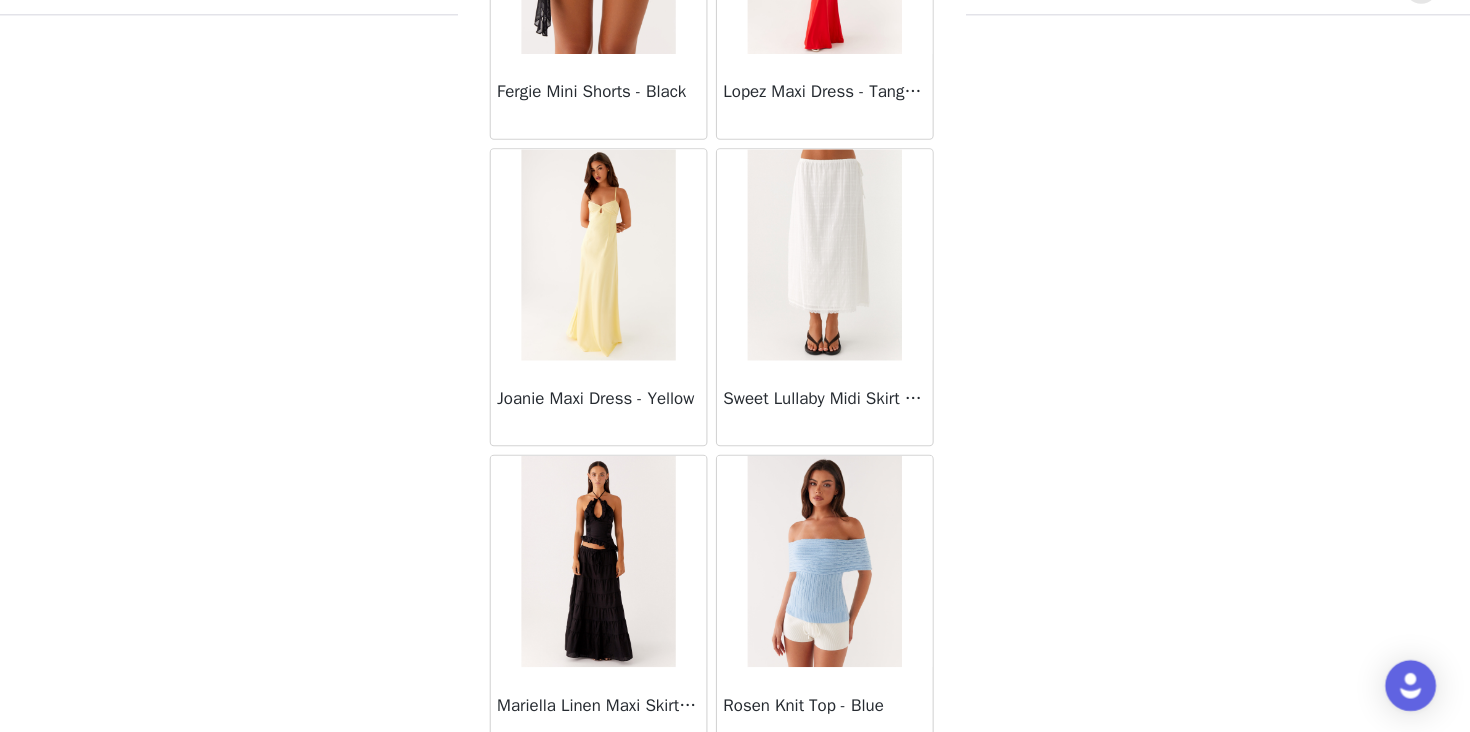 scroll, scrollTop: 52814, scrollLeft: 0, axis: vertical 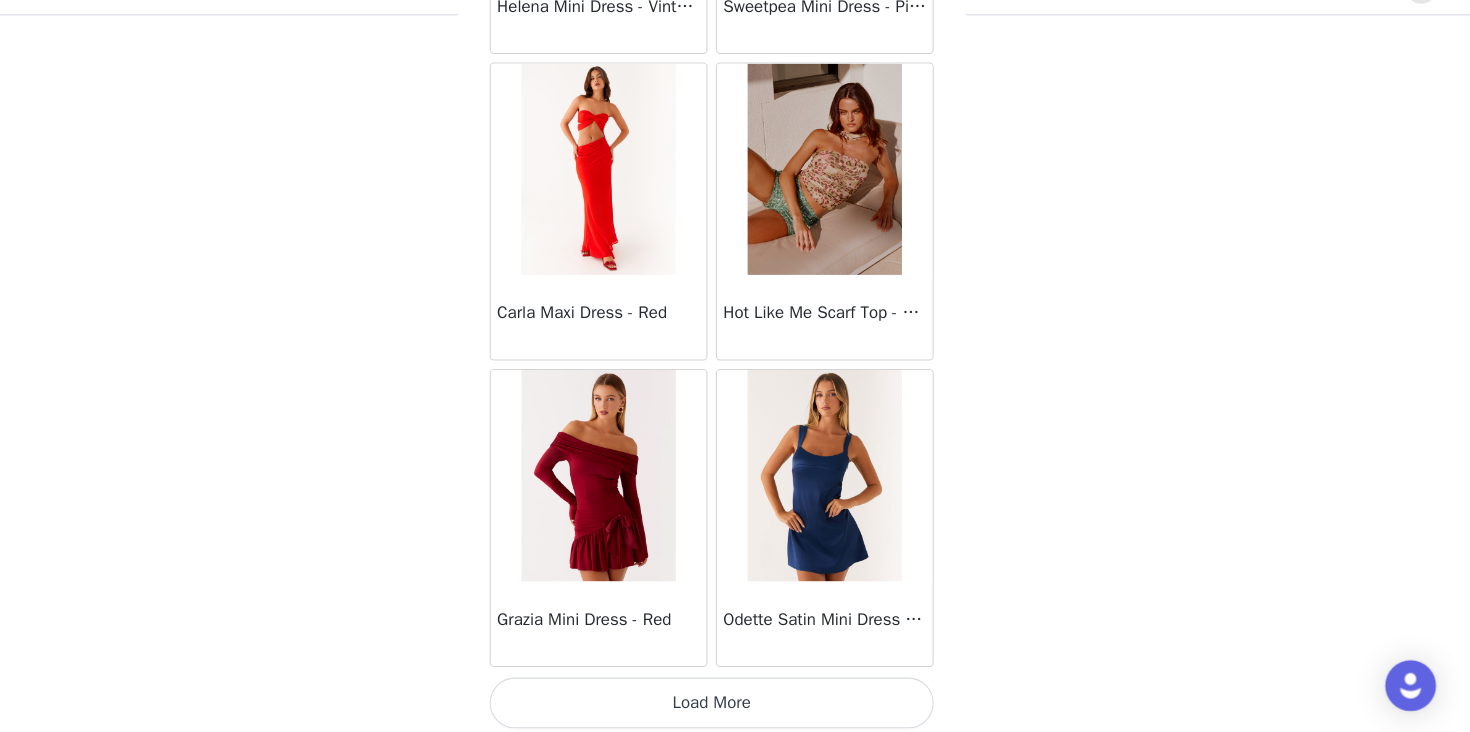 click on "Load More" at bounding box center [735, 704] 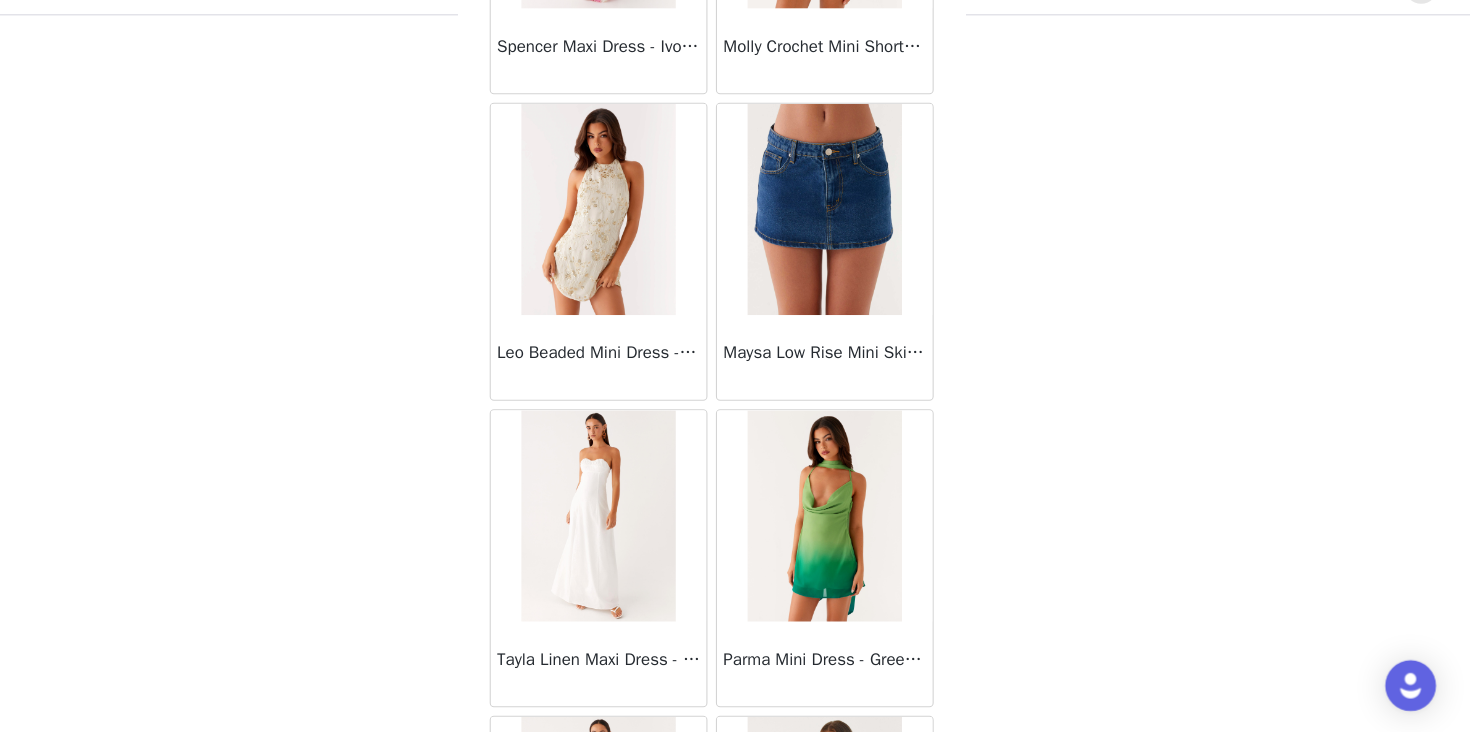 scroll, scrollTop: 56233, scrollLeft: 0, axis: vertical 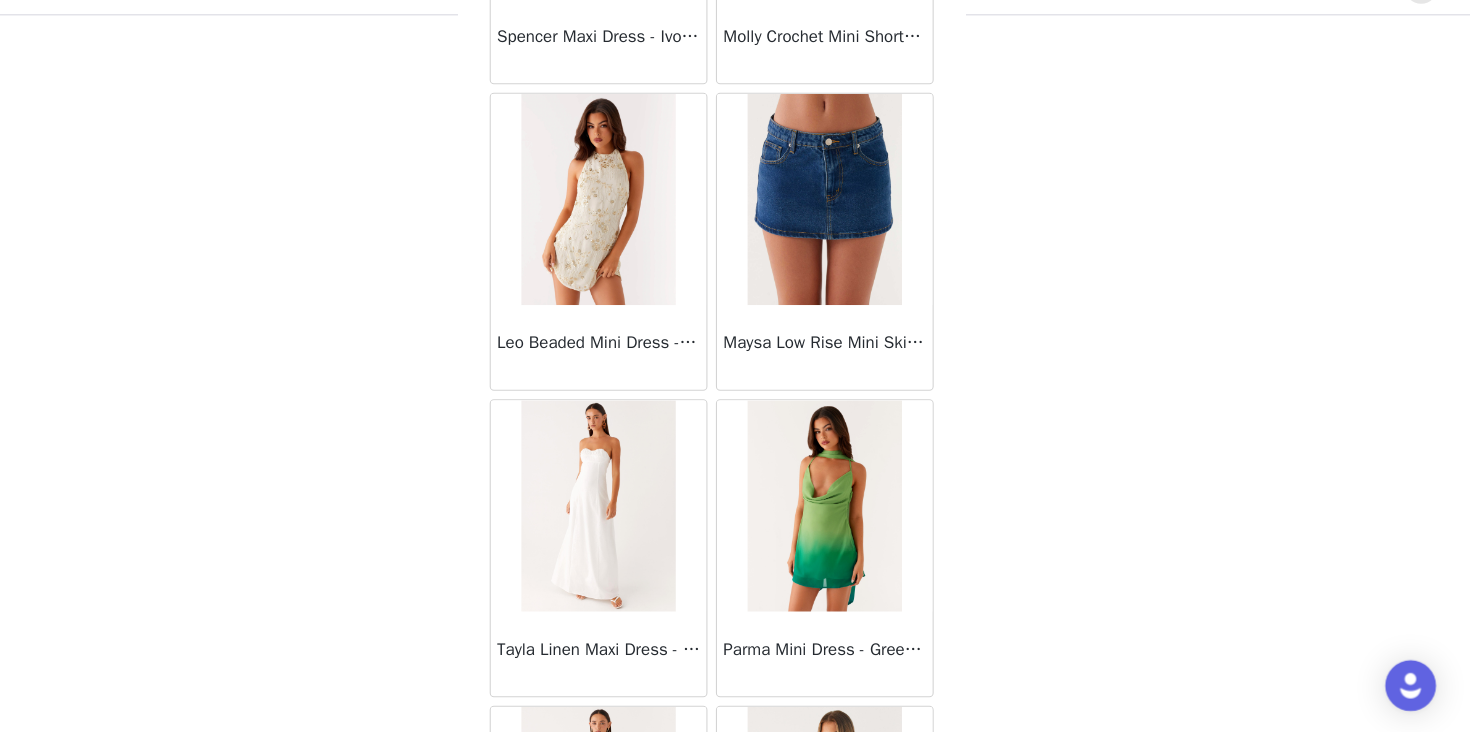 click on "Maysa Low Rise Mini Skirt - Dark Blue" at bounding box center (842, 364) 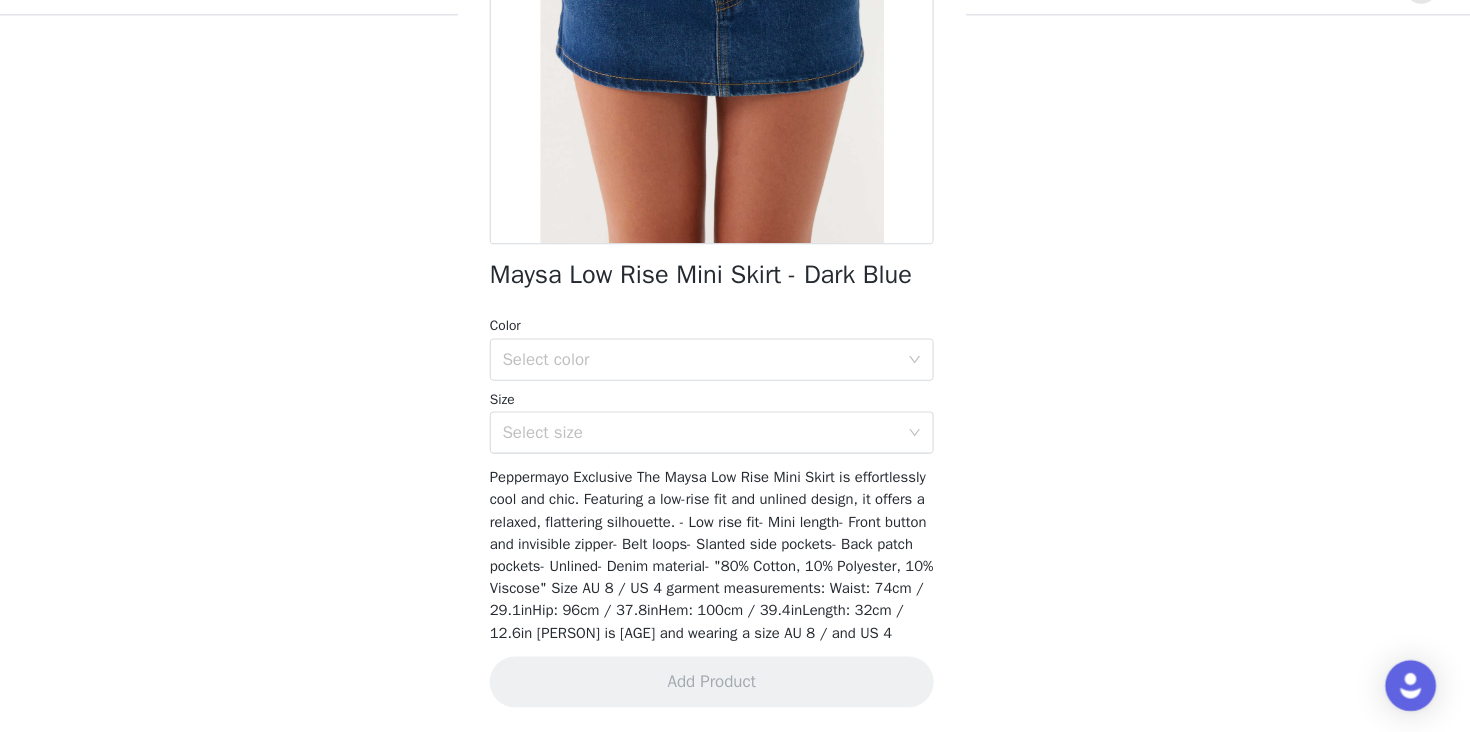 scroll, scrollTop: 301, scrollLeft: 0, axis: vertical 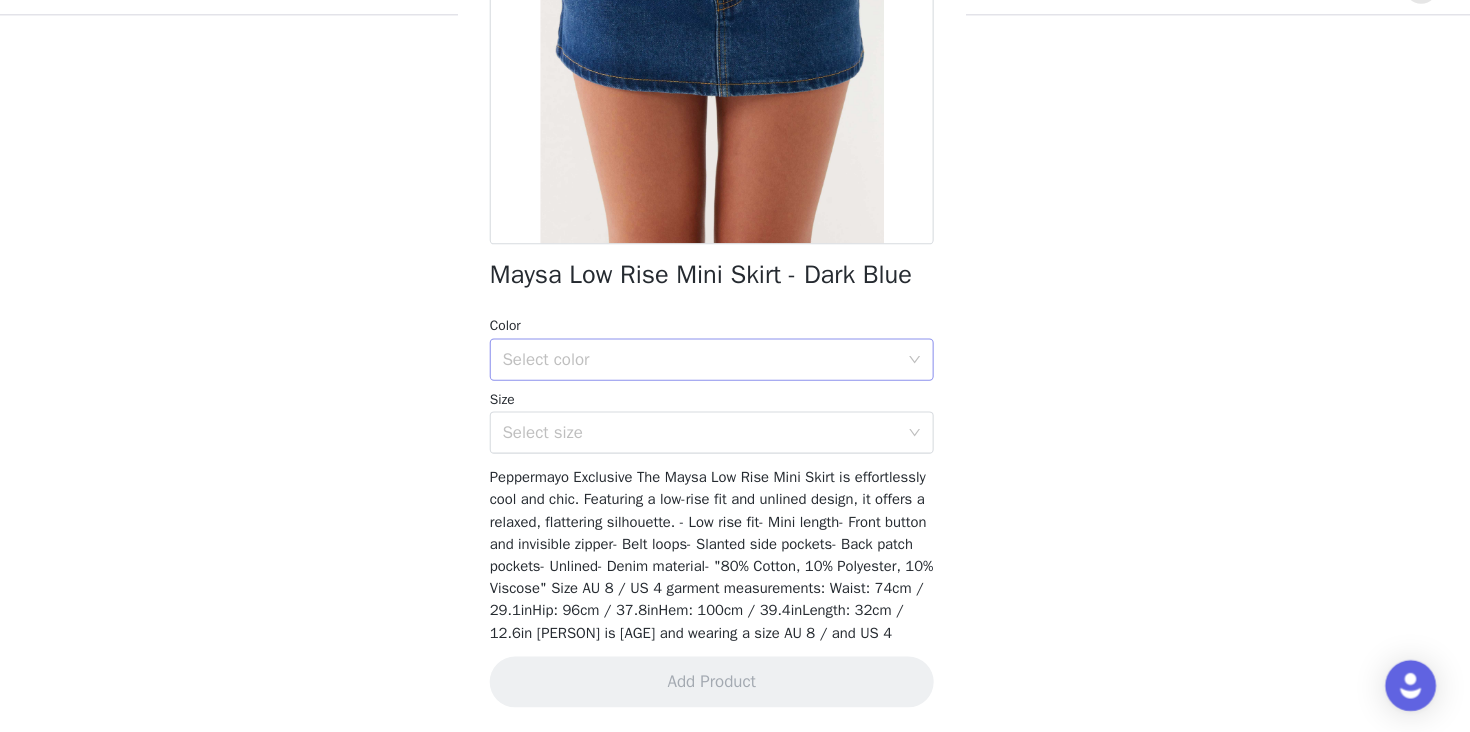 click on "Select color" at bounding box center (724, 379) 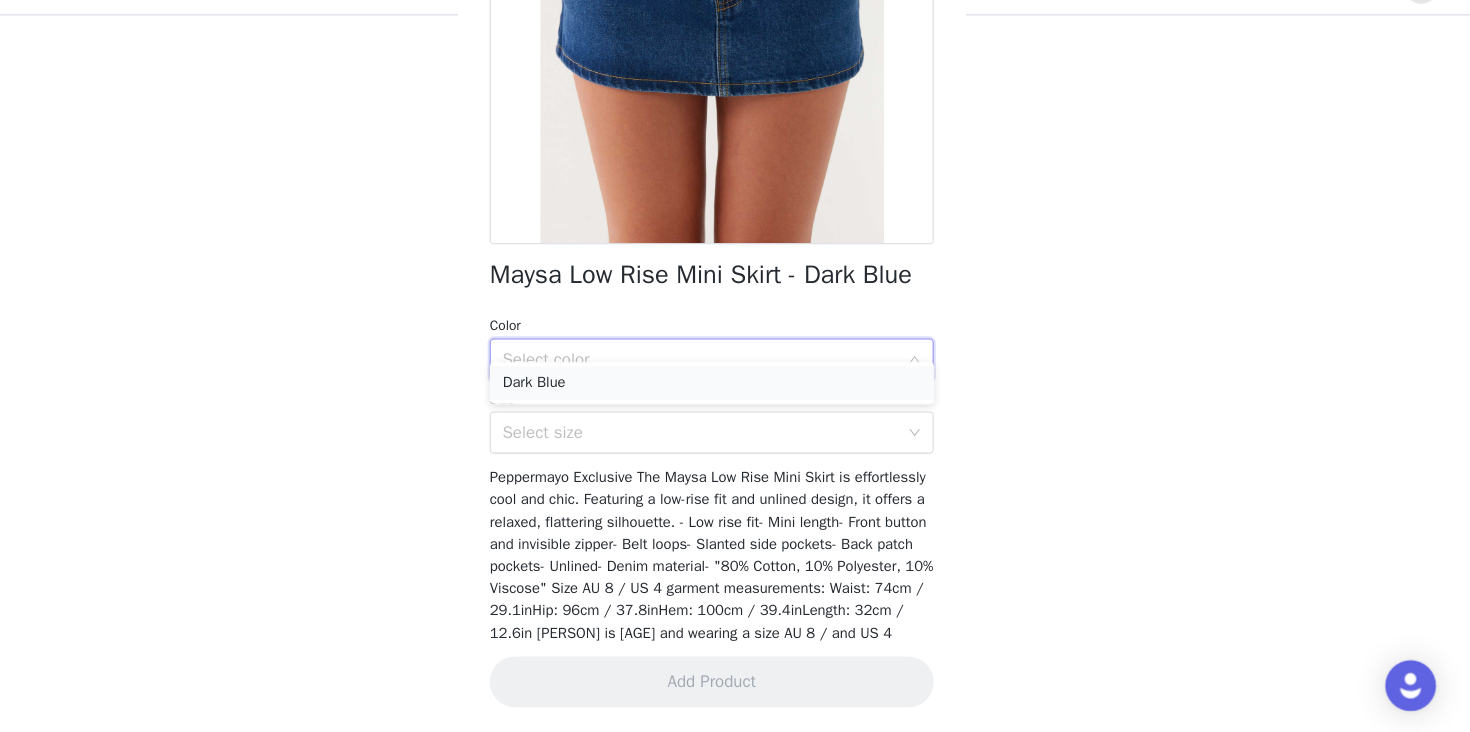click on "Dark Blue" at bounding box center [735, 402] 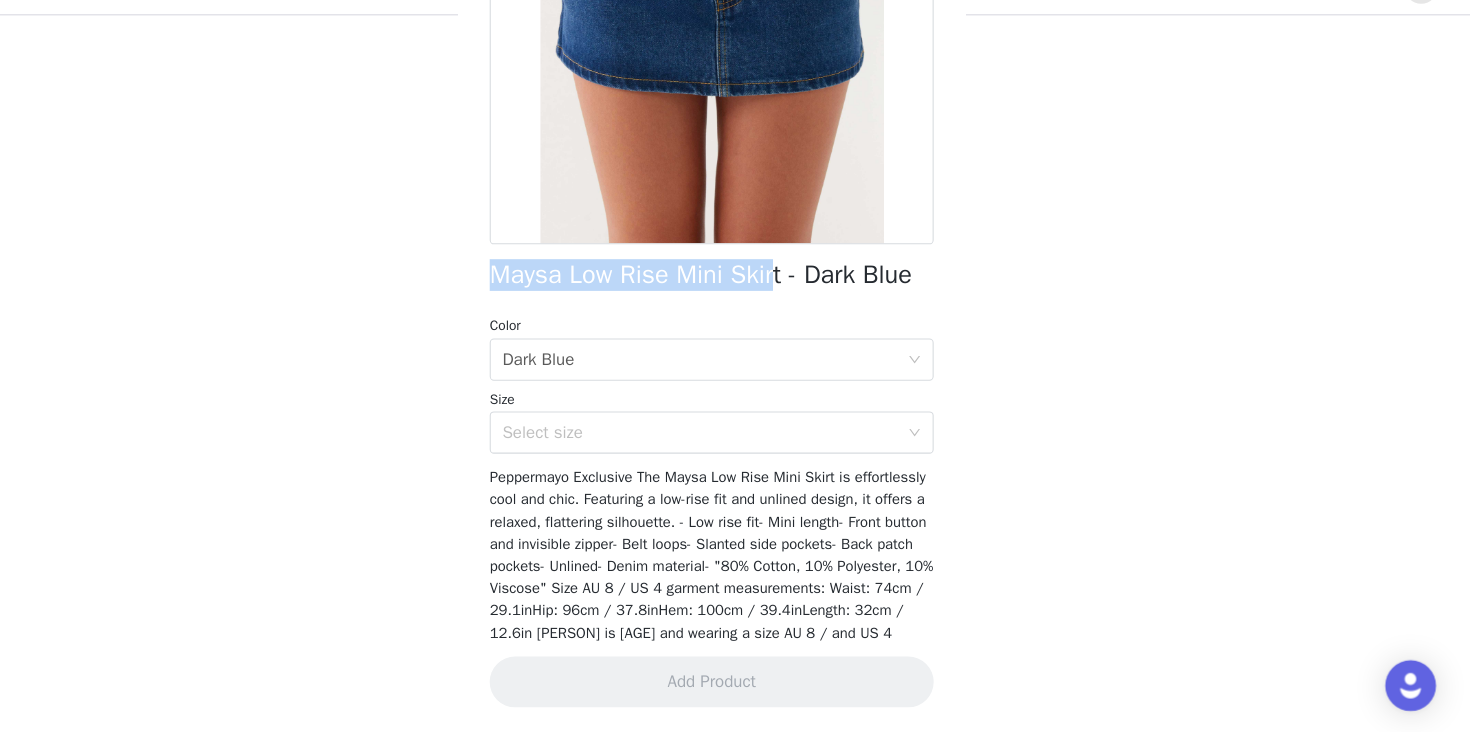 drag, startPoint x: 528, startPoint y: 276, endPoint x: 801, endPoint y: 277, distance: 273.00183 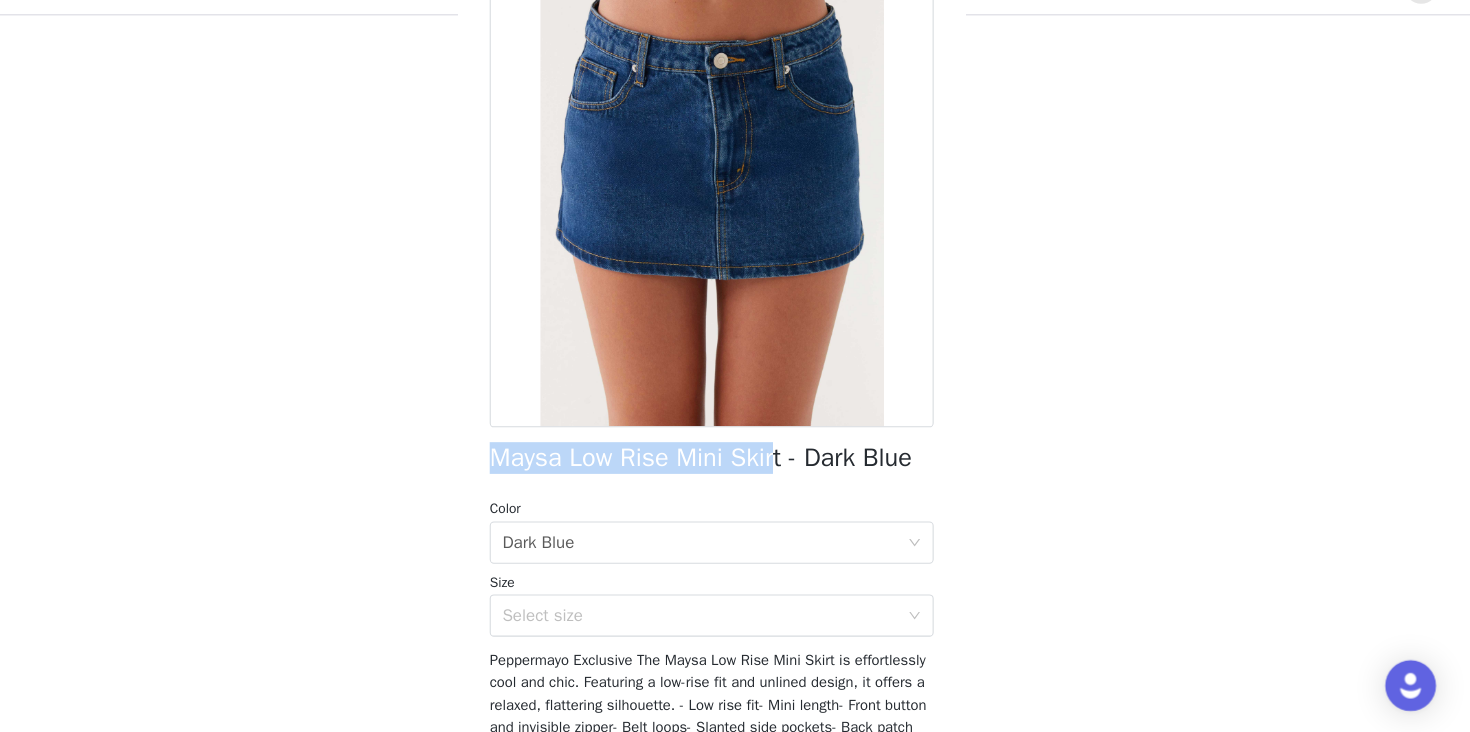 scroll, scrollTop: 0, scrollLeft: 0, axis: both 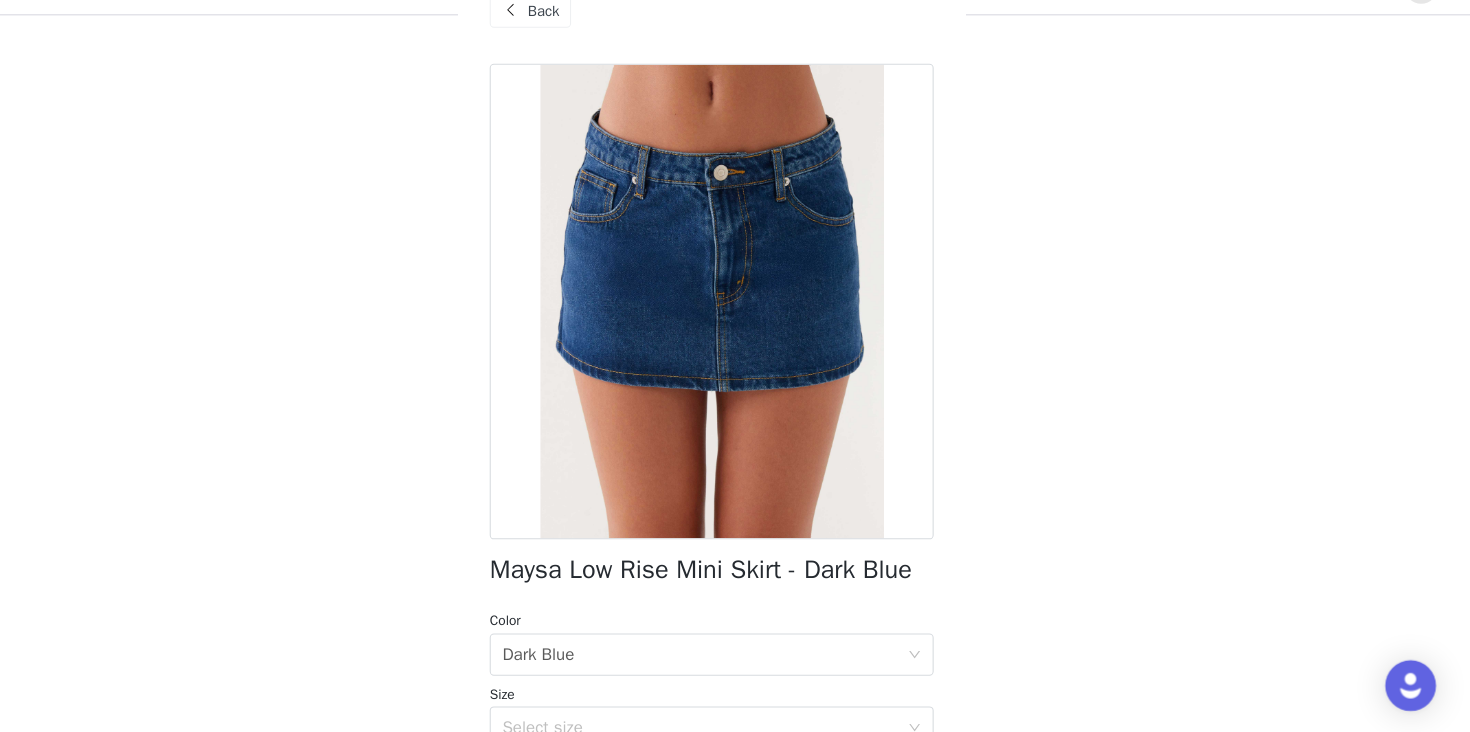 click on "Back" at bounding box center [576, 50] 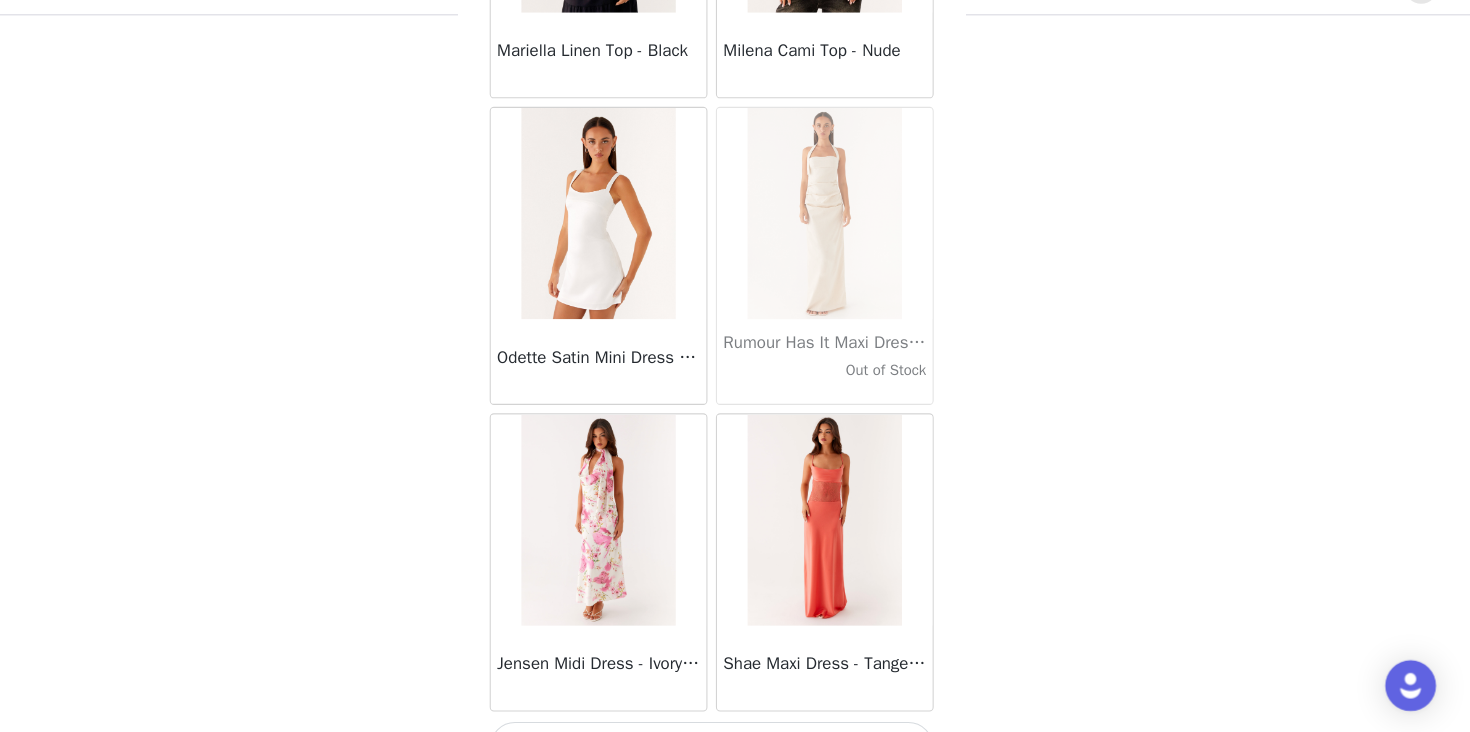 scroll, scrollTop: 57428, scrollLeft: 0, axis: vertical 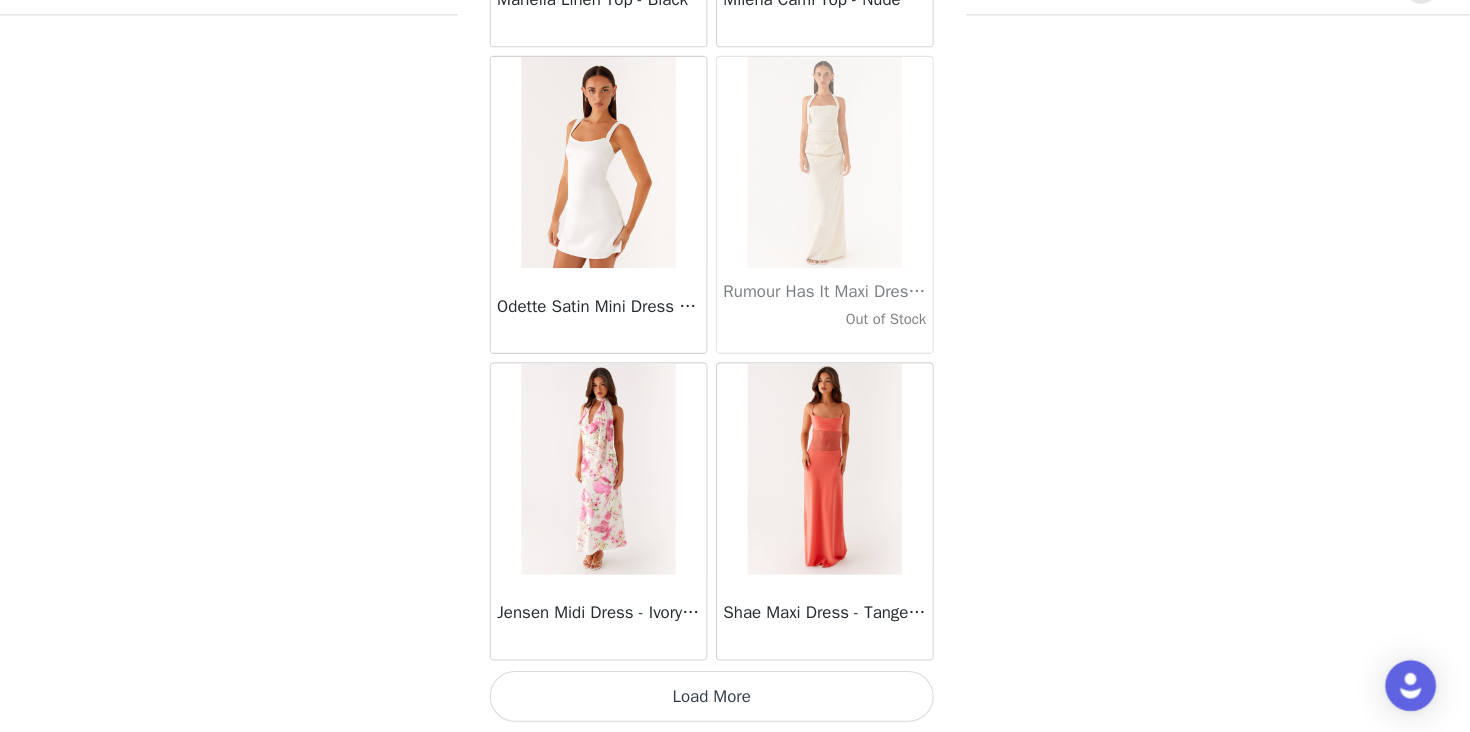 click on "Load More" at bounding box center [735, 698] 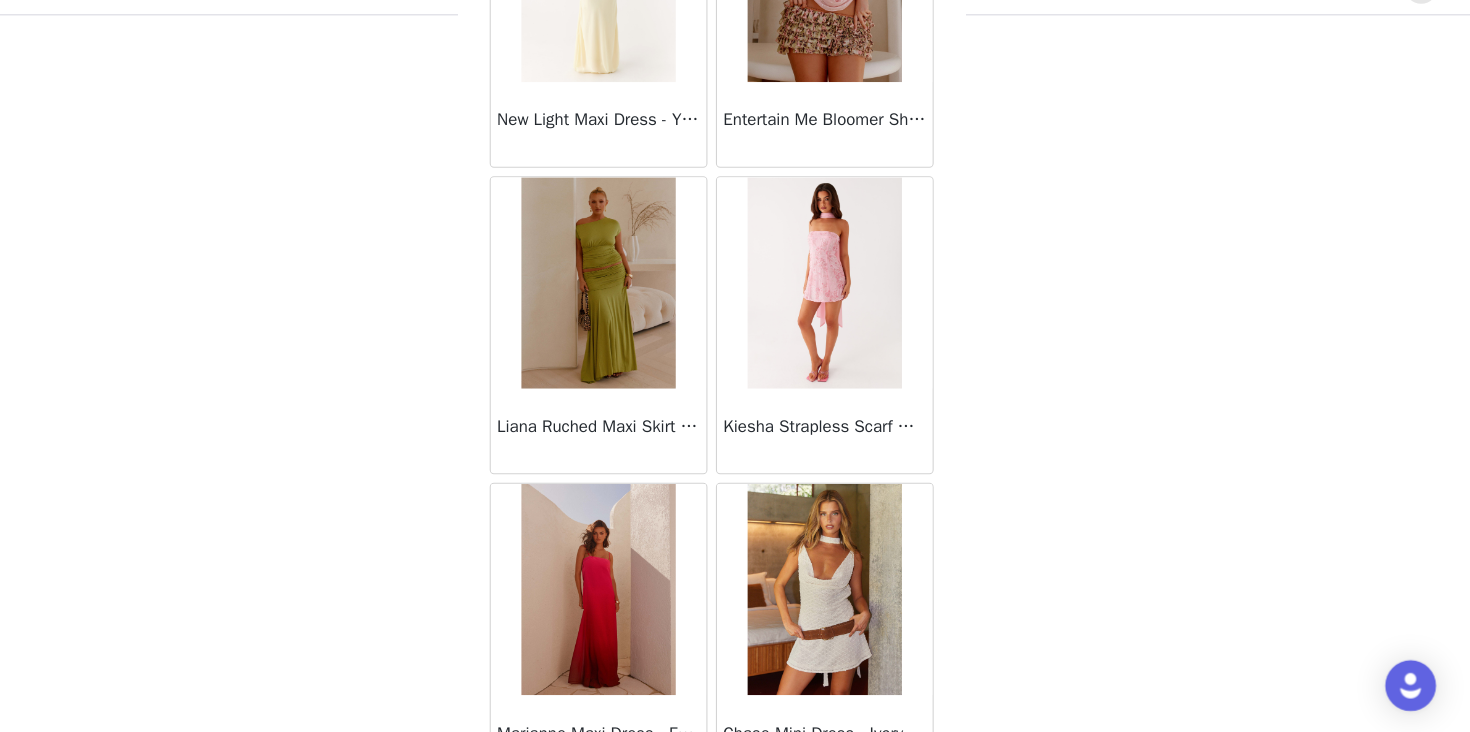 scroll, scrollTop: 60328, scrollLeft: 0, axis: vertical 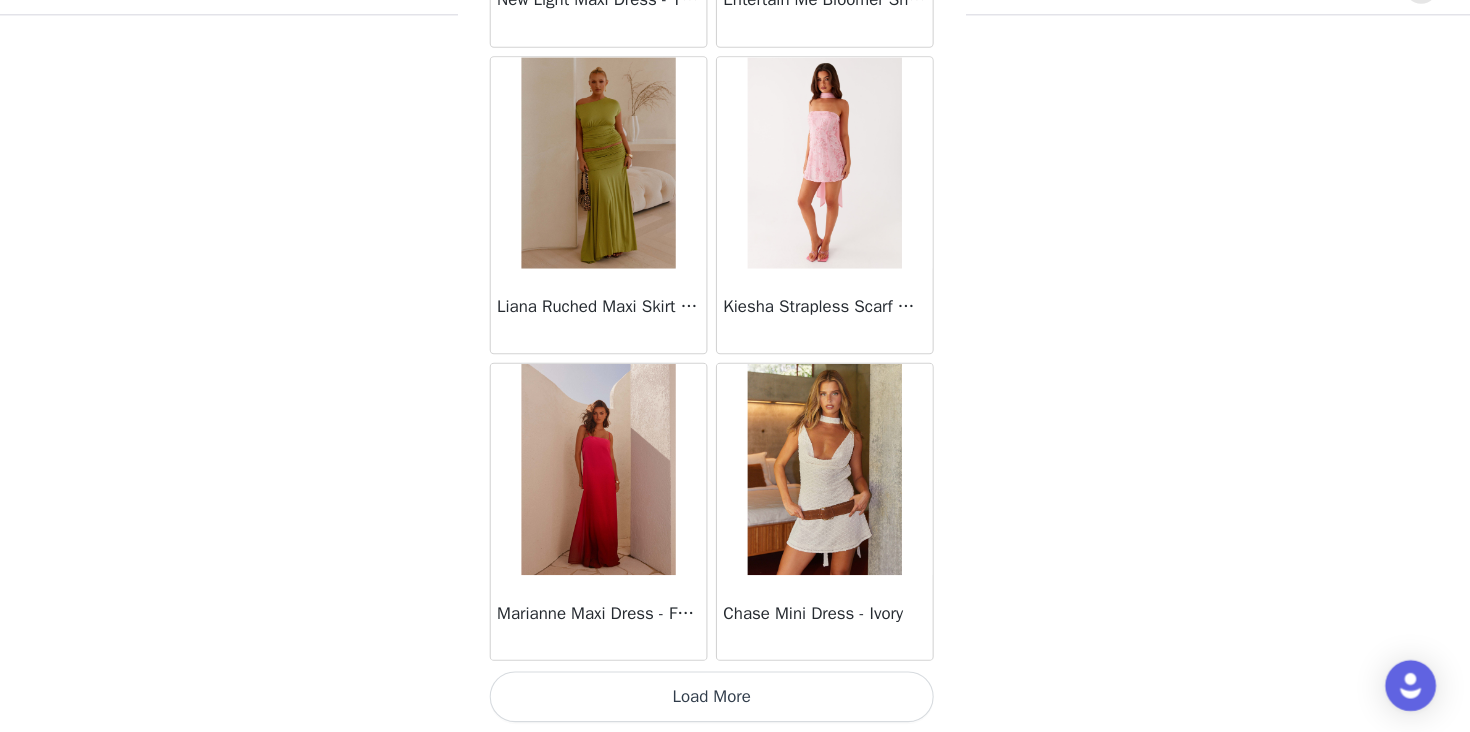 click on "Load More" at bounding box center (735, 698) 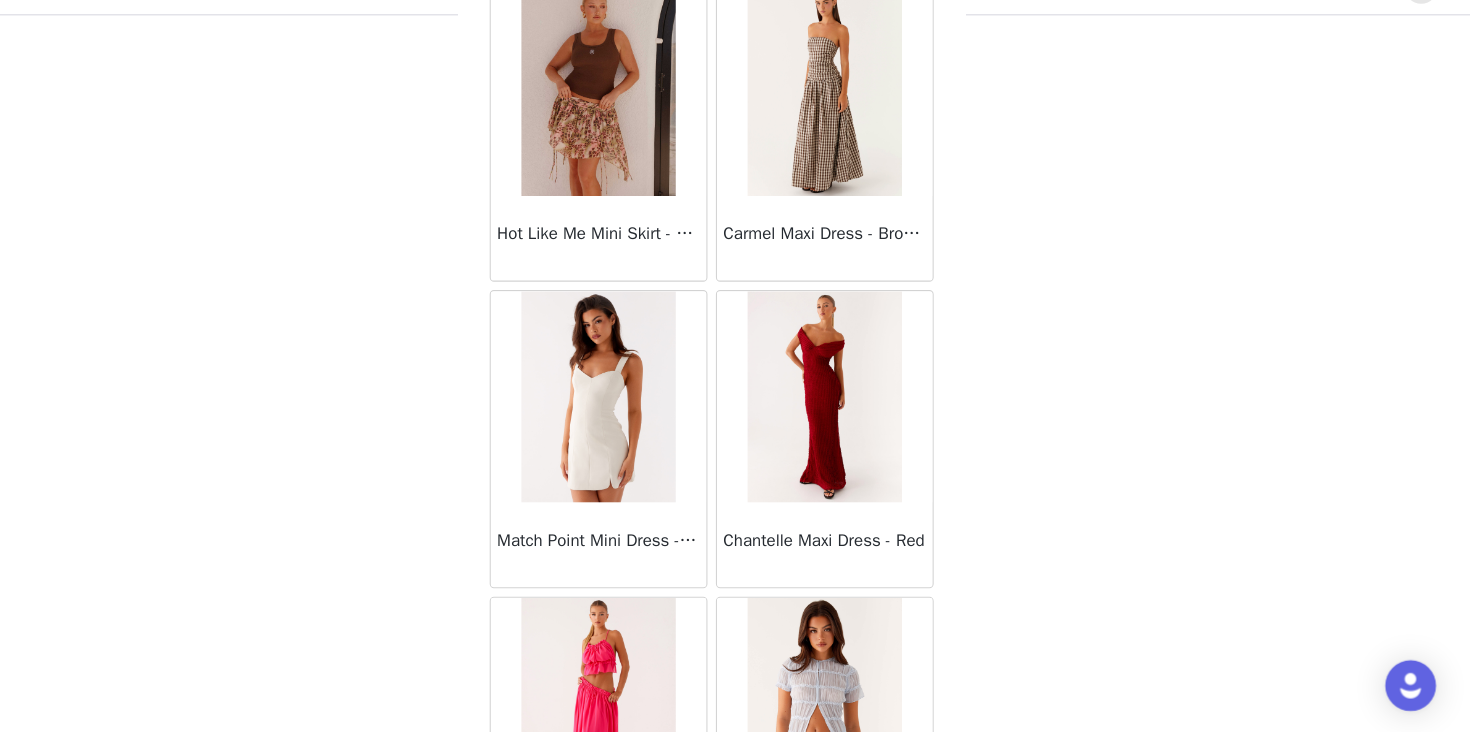 scroll, scrollTop: 62629, scrollLeft: 0, axis: vertical 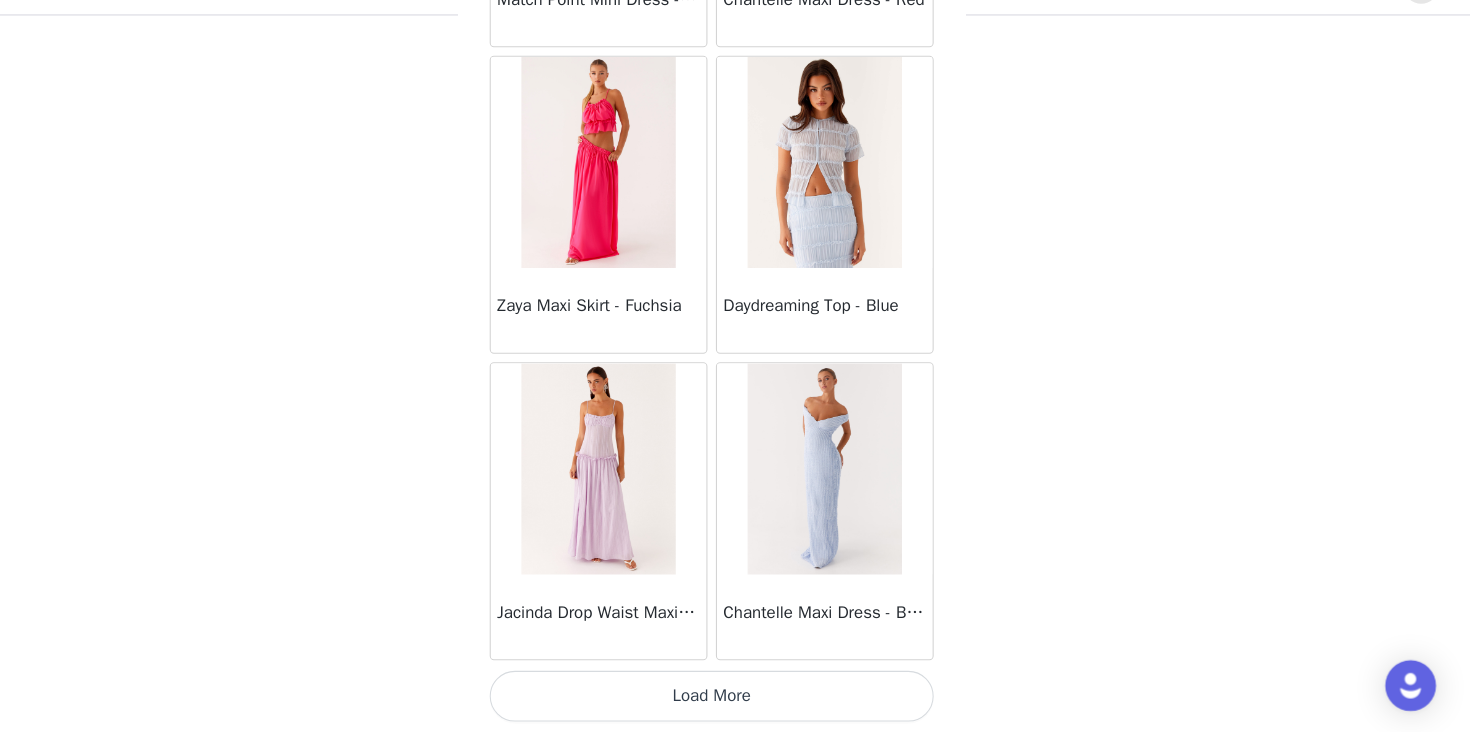 click on "Load More" at bounding box center (735, 698) 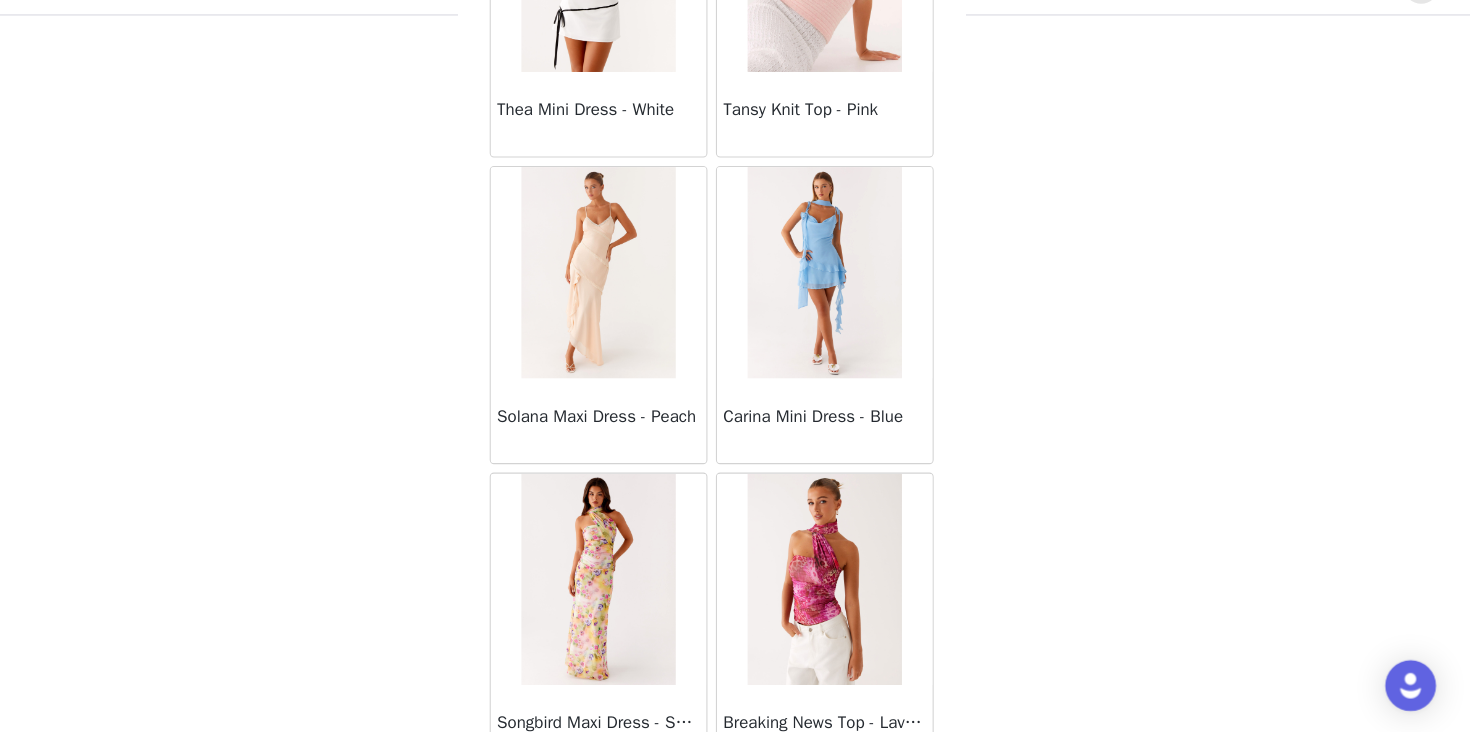 scroll, scrollTop: 66128, scrollLeft: 0, axis: vertical 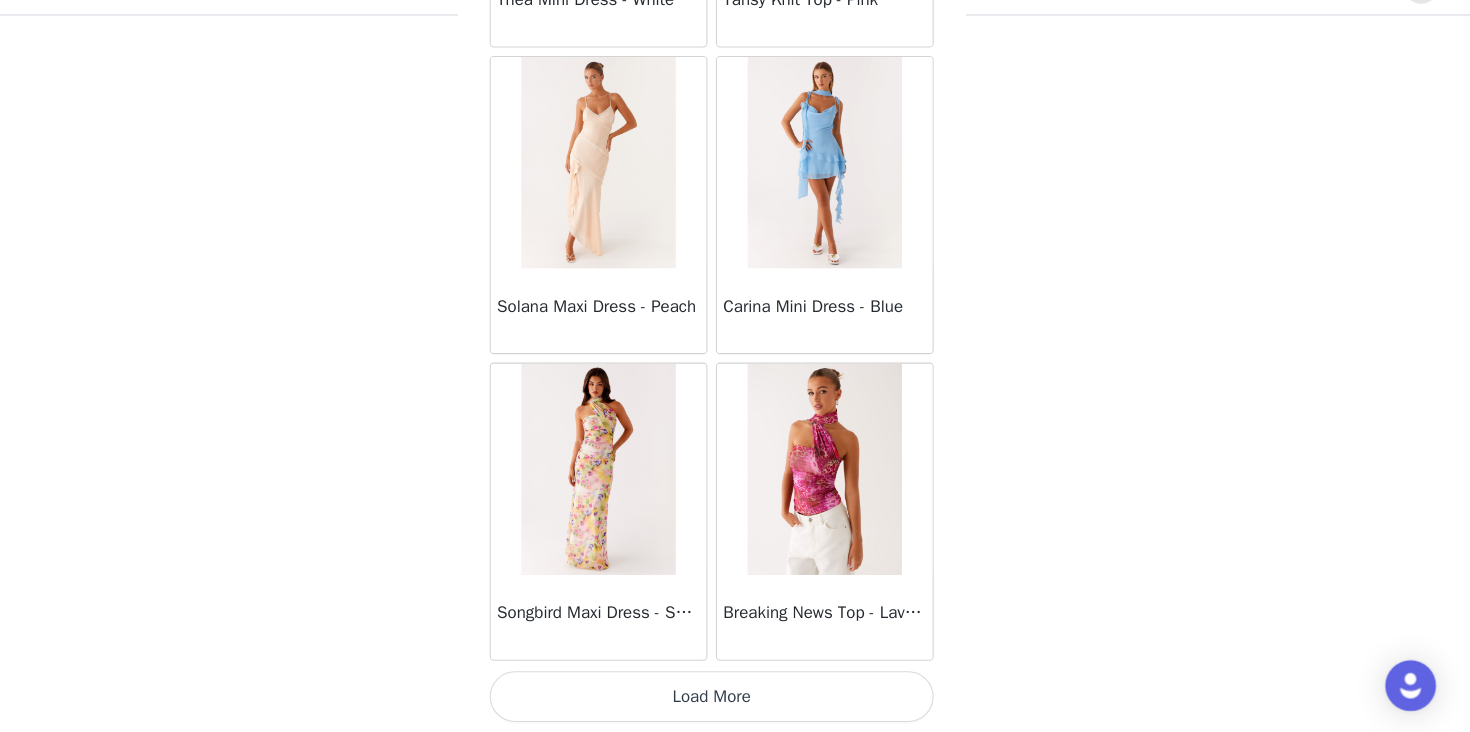 click on "Load More" at bounding box center [735, 698] 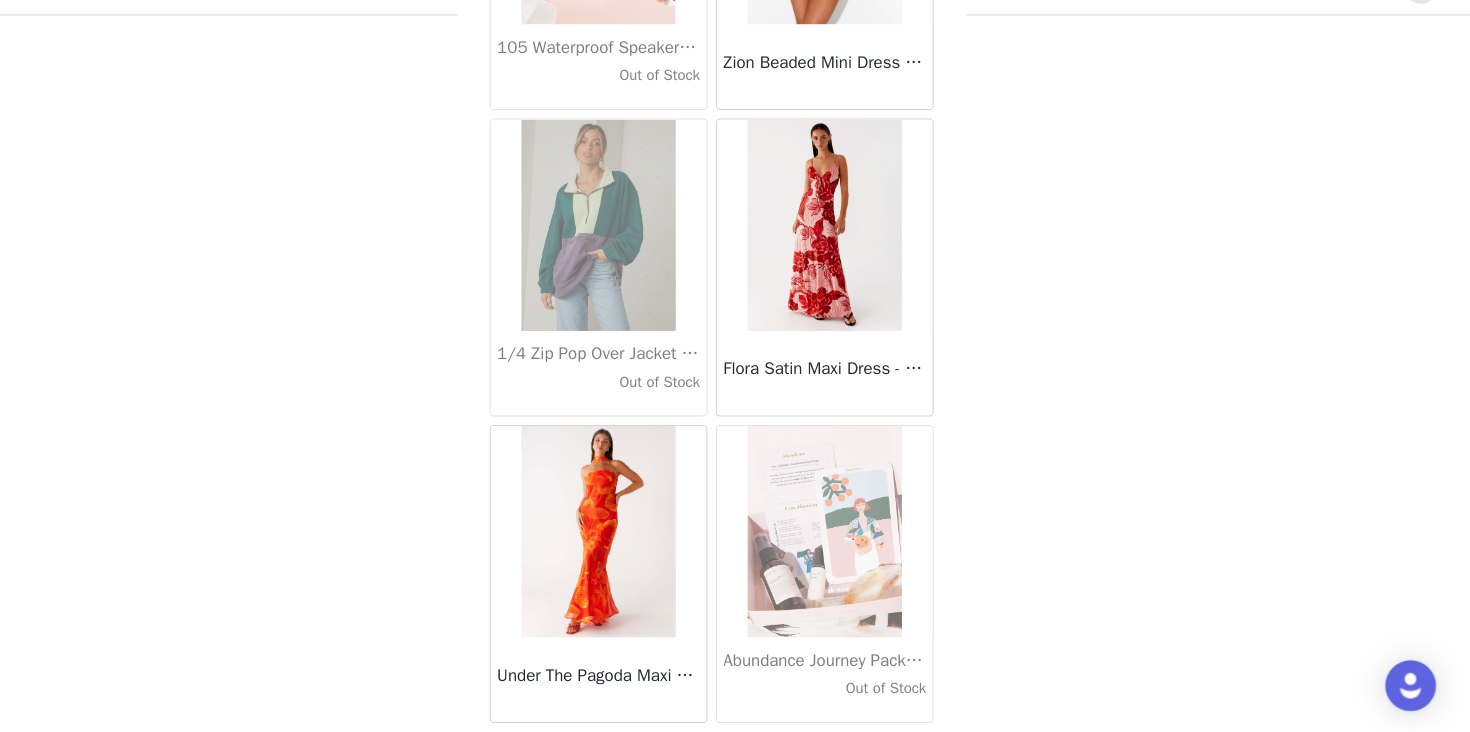 scroll, scrollTop: 69028, scrollLeft: 0, axis: vertical 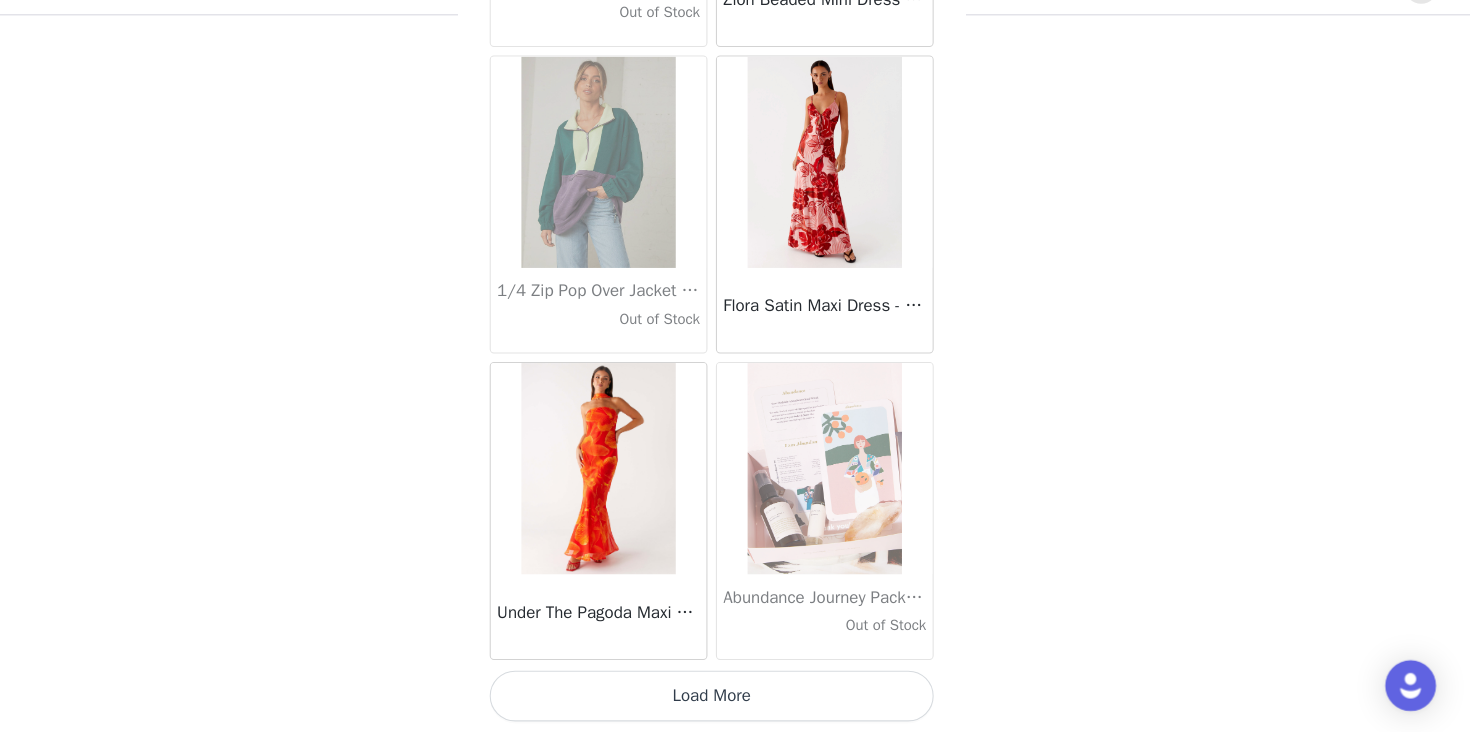 click on "Load More" at bounding box center [735, 698] 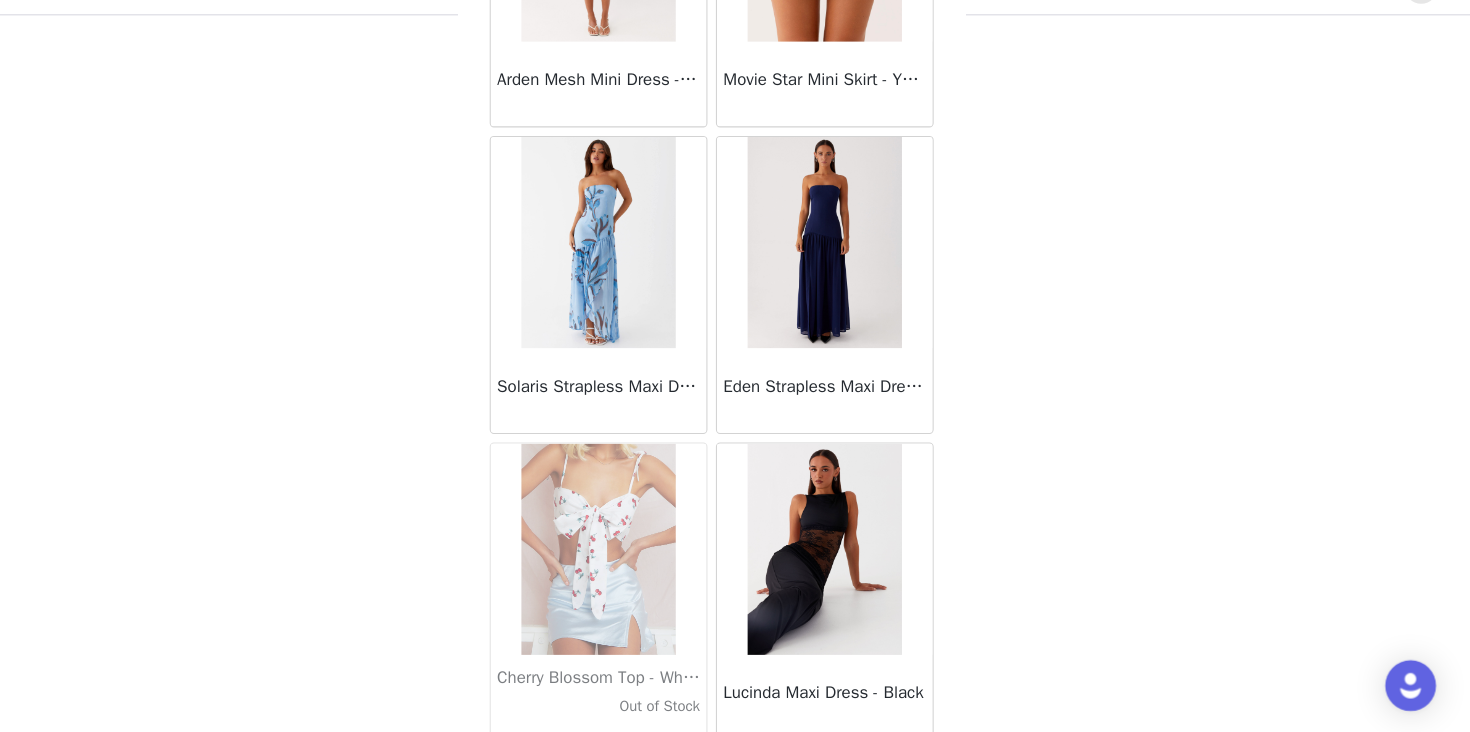 scroll, scrollTop: 71928, scrollLeft: 0, axis: vertical 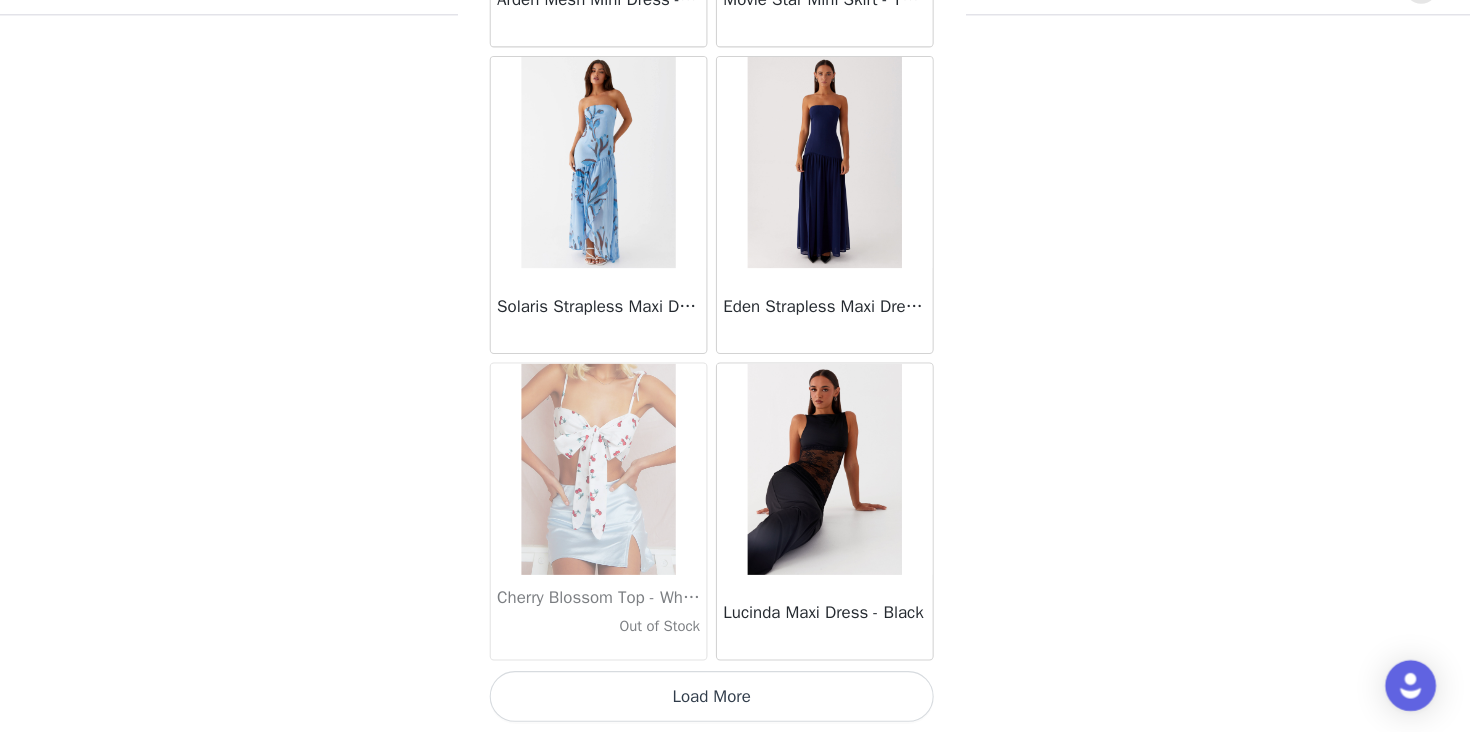 click on "Load More" at bounding box center [735, 698] 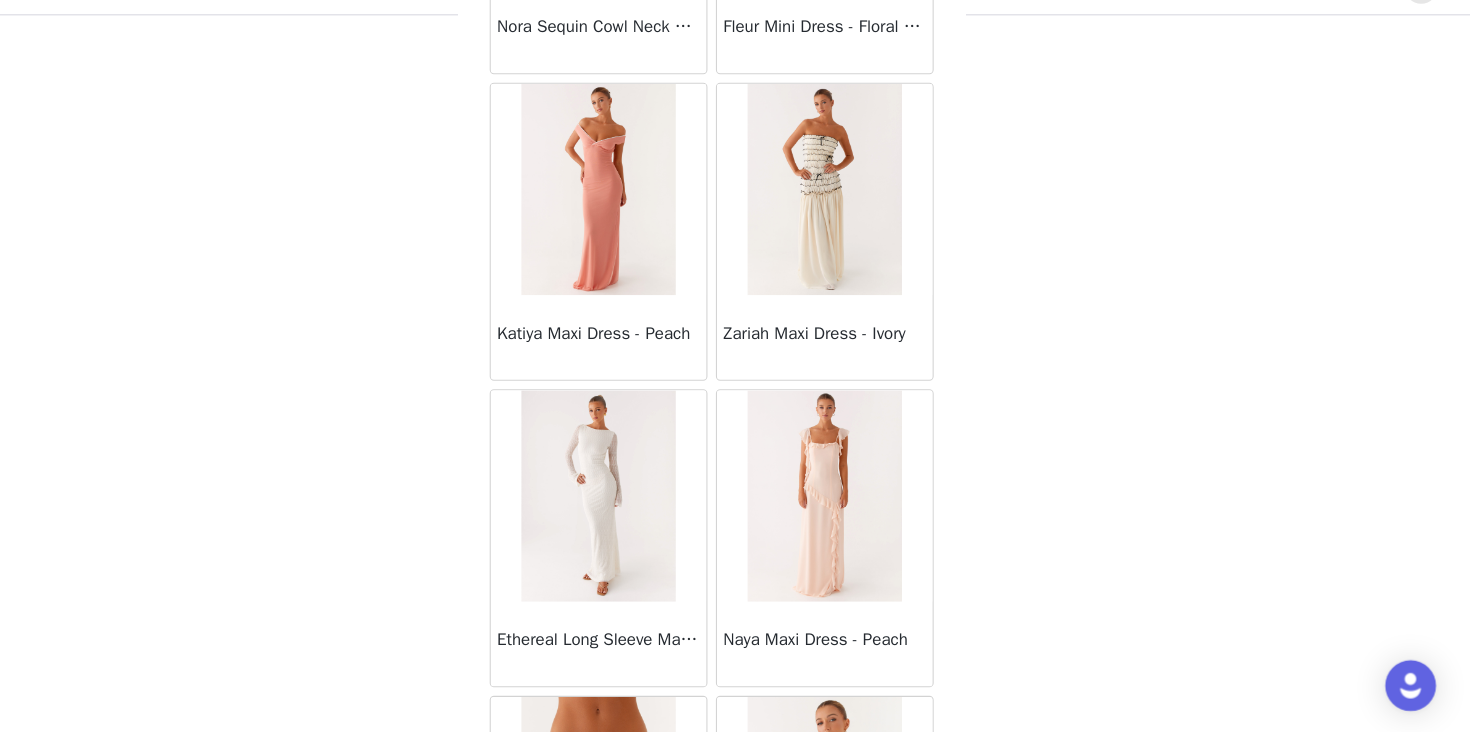 scroll, scrollTop: 74828, scrollLeft: 0, axis: vertical 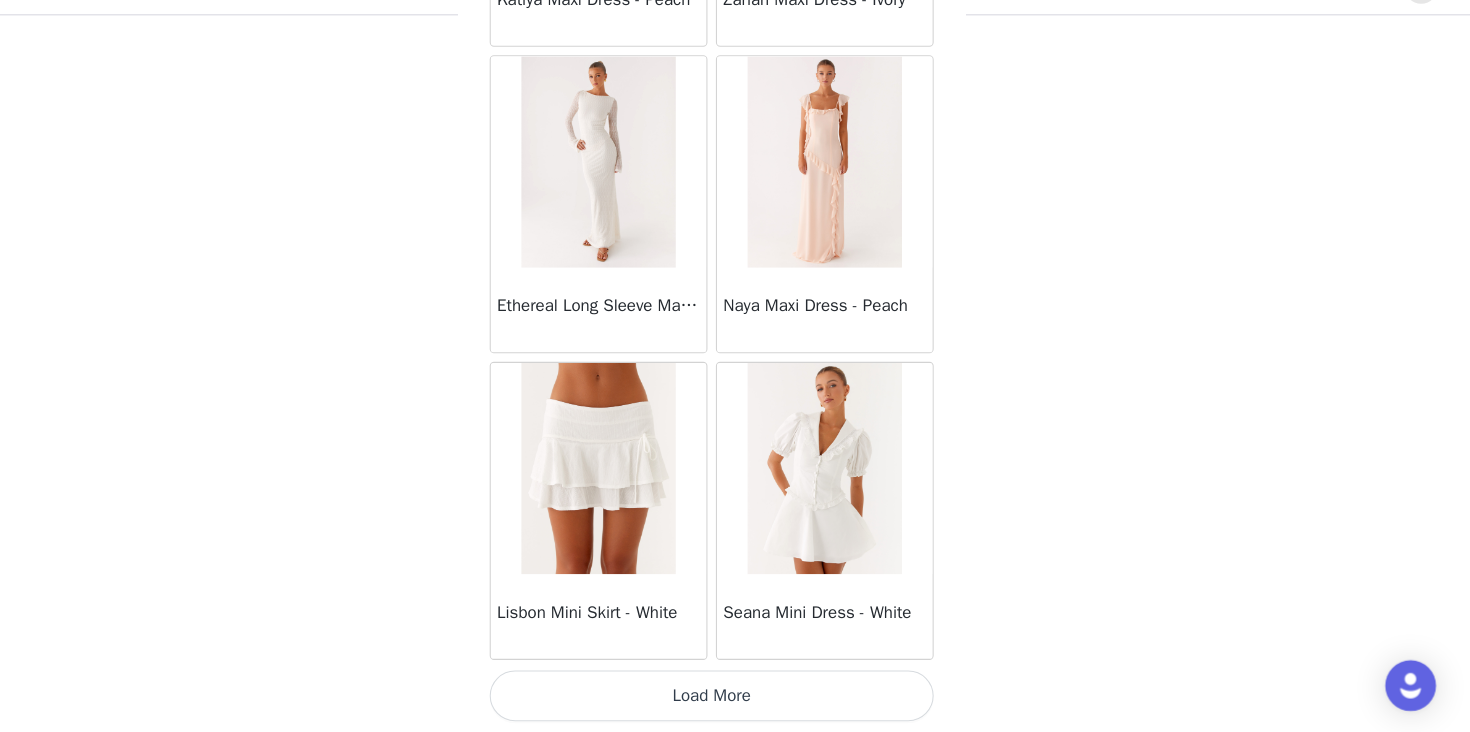 click on "Load More" at bounding box center [735, 698] 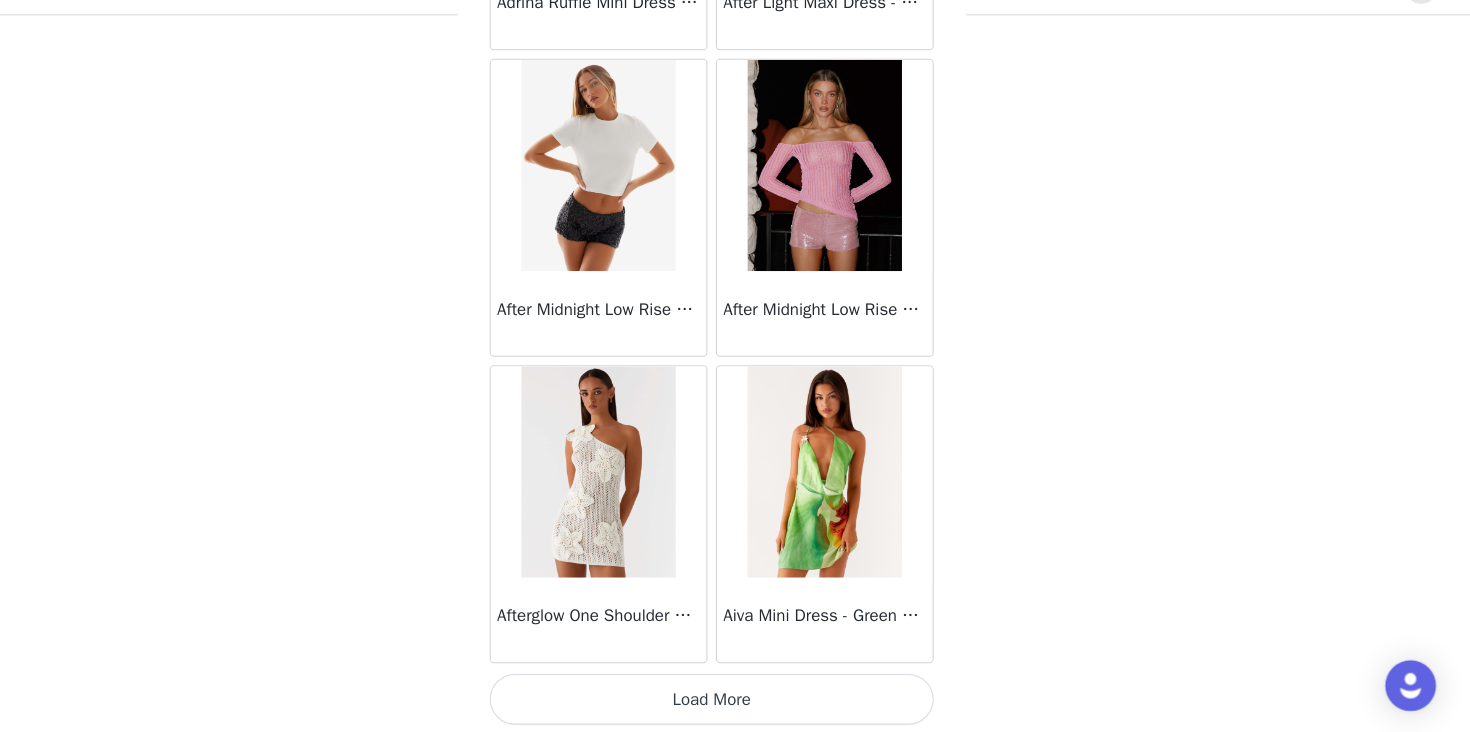 scroll, scrollTop: 77728, scrollLeft: 0, axis: vertical 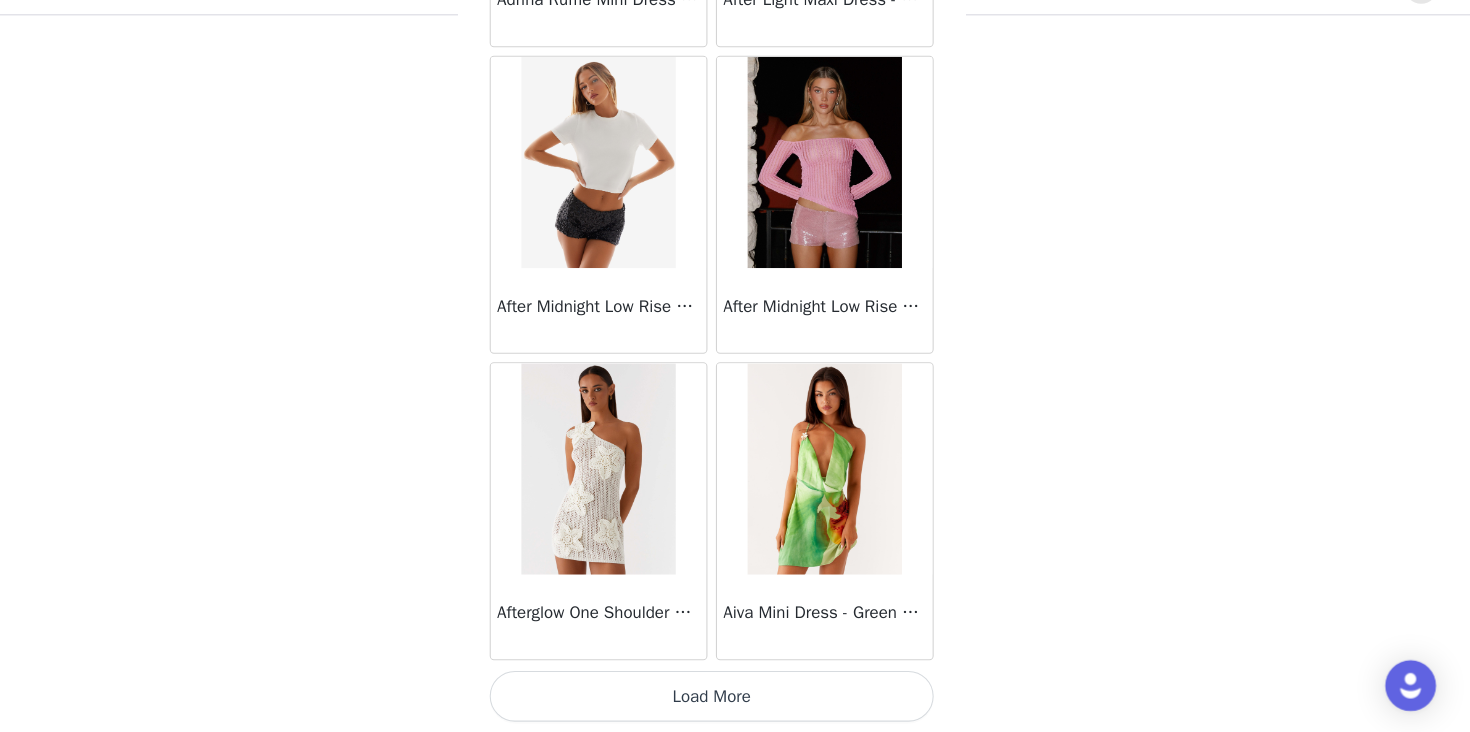 click on "Load More" at bounding box center (735, 698) 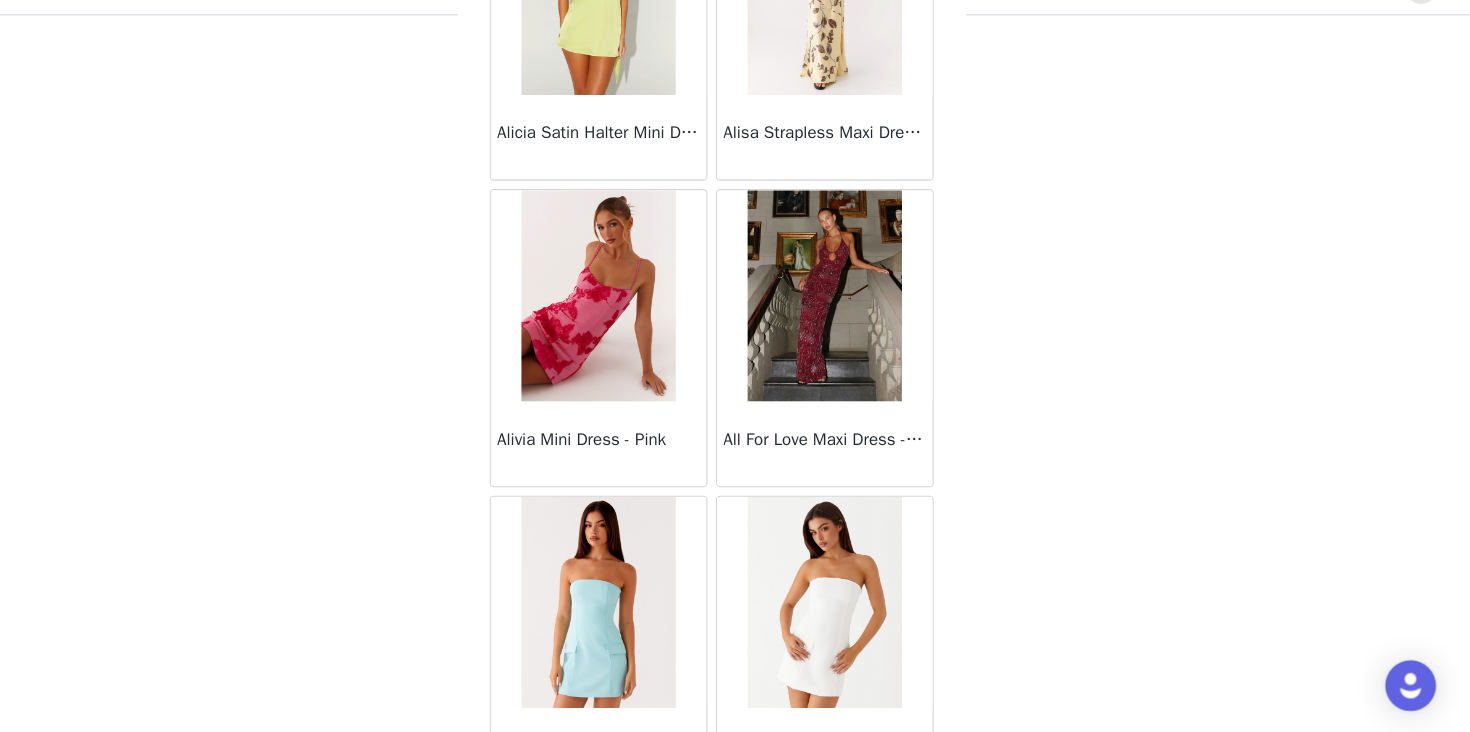 scroll, scrollTop: 80628, scrollLeft: 0, axis: vertical 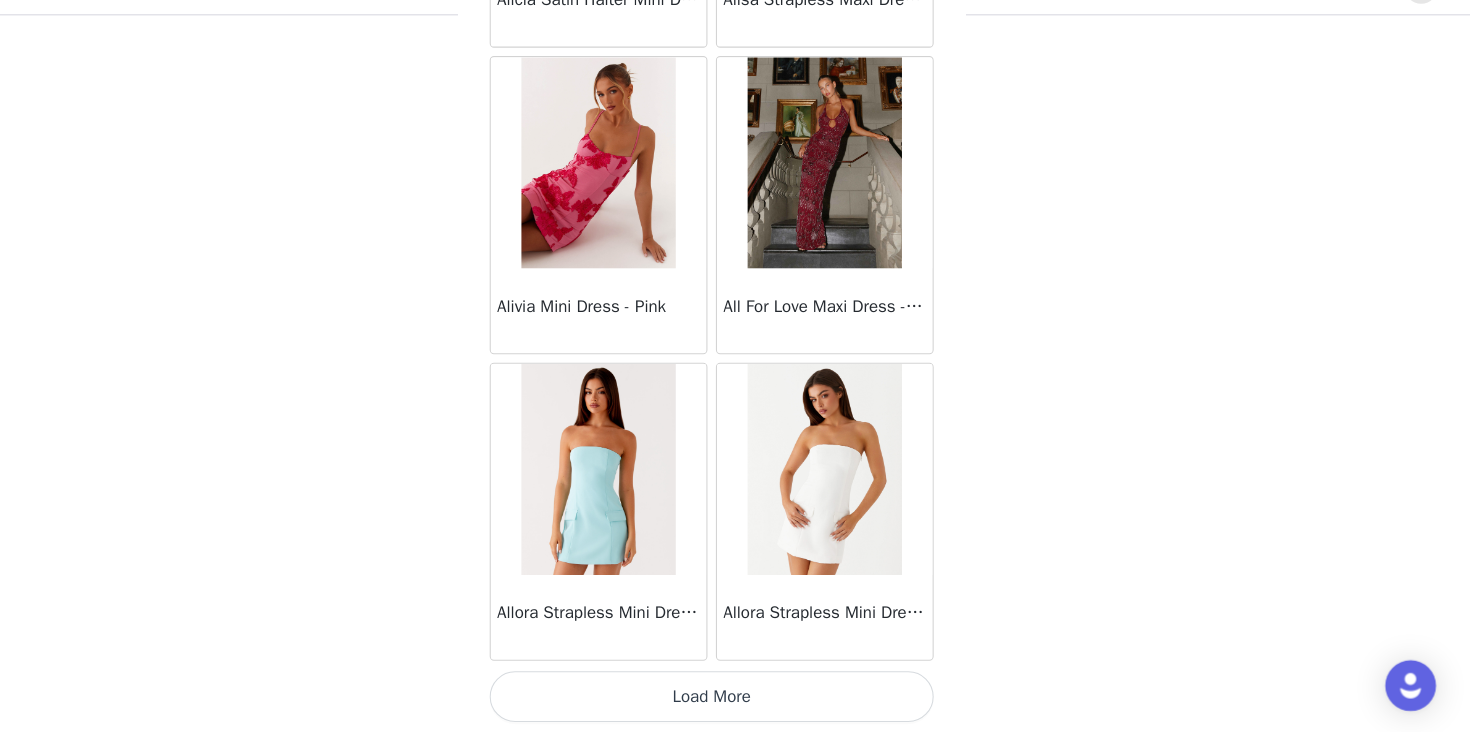 click on "Load More" at bounding box center [735, 698] 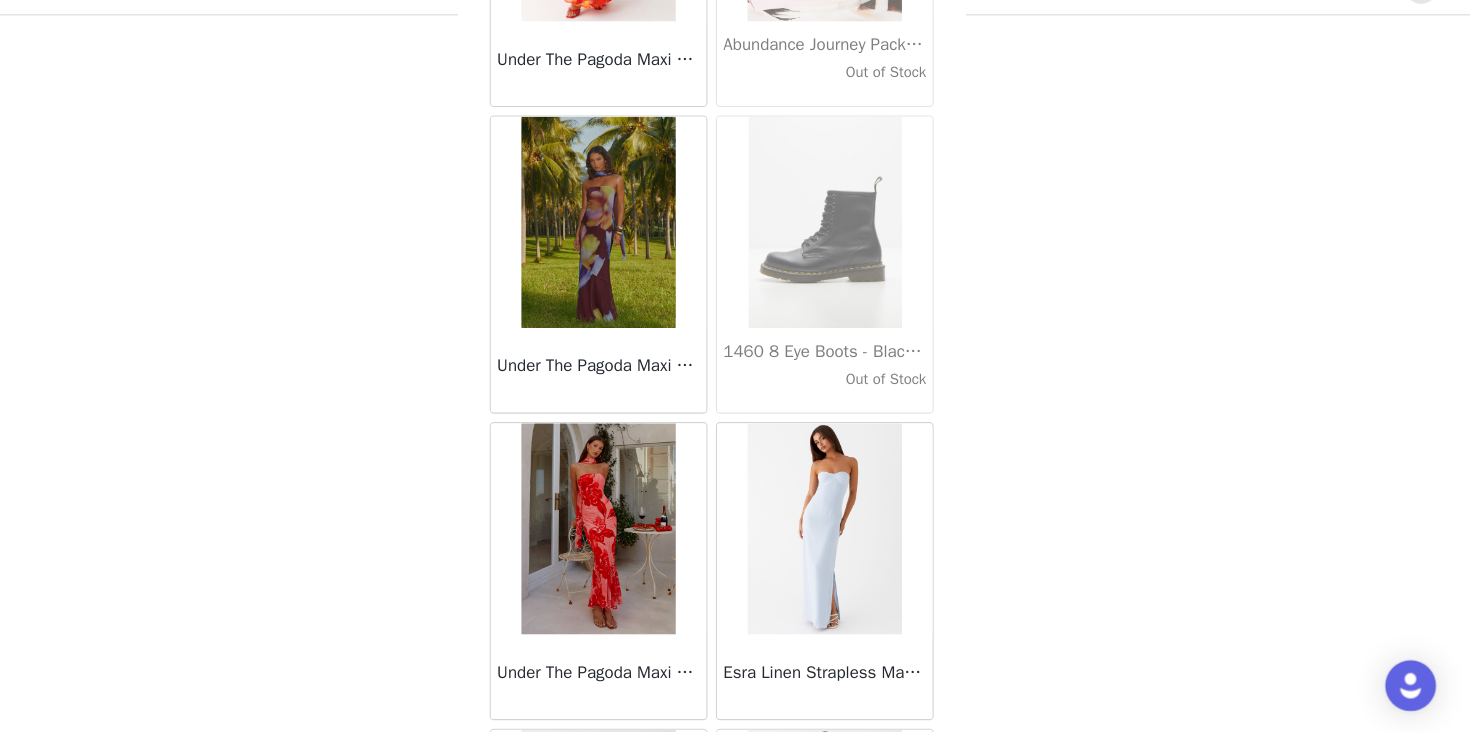 scroll, scrollTop: 69137, scrollLeft: 0, axis: vertical 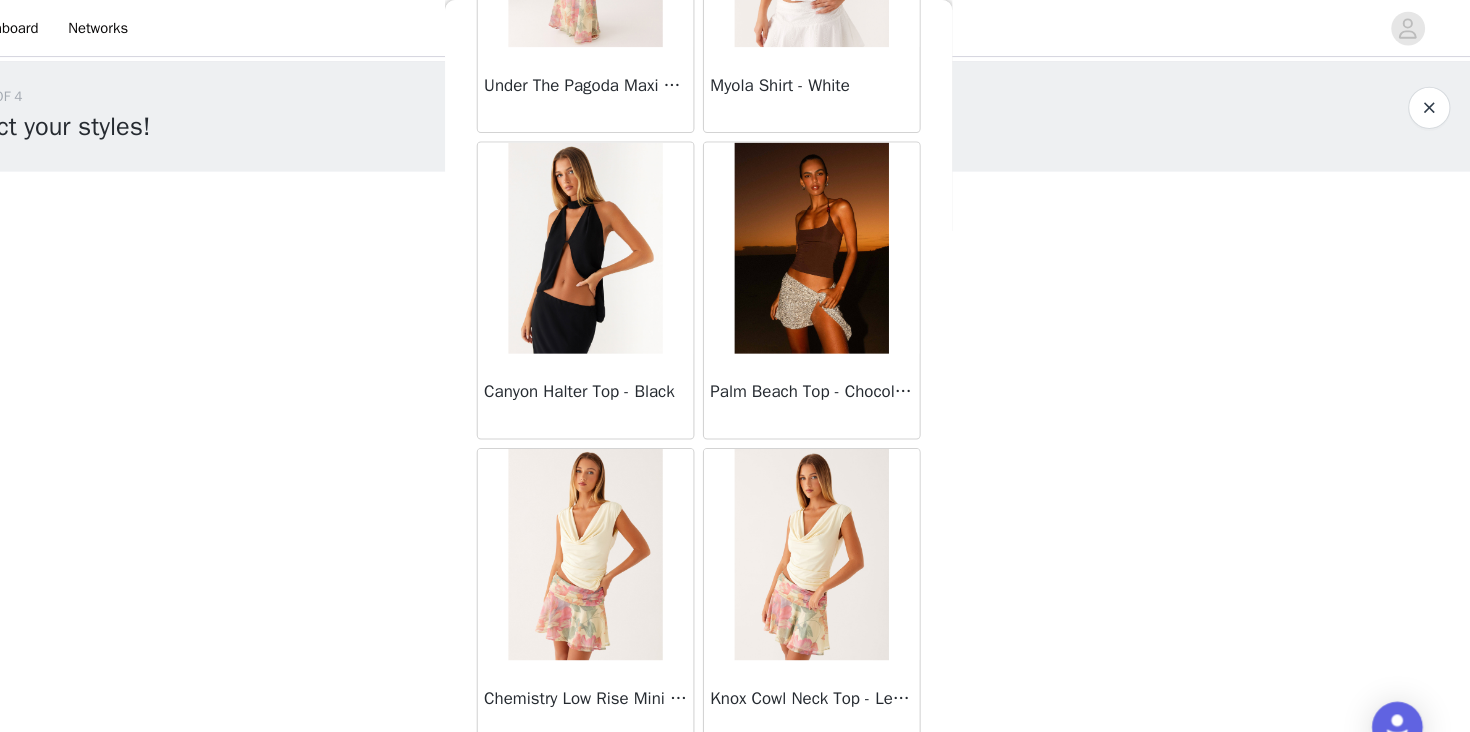 click on "Canyon Halter Top - Black" at bounding box center [628, 371] 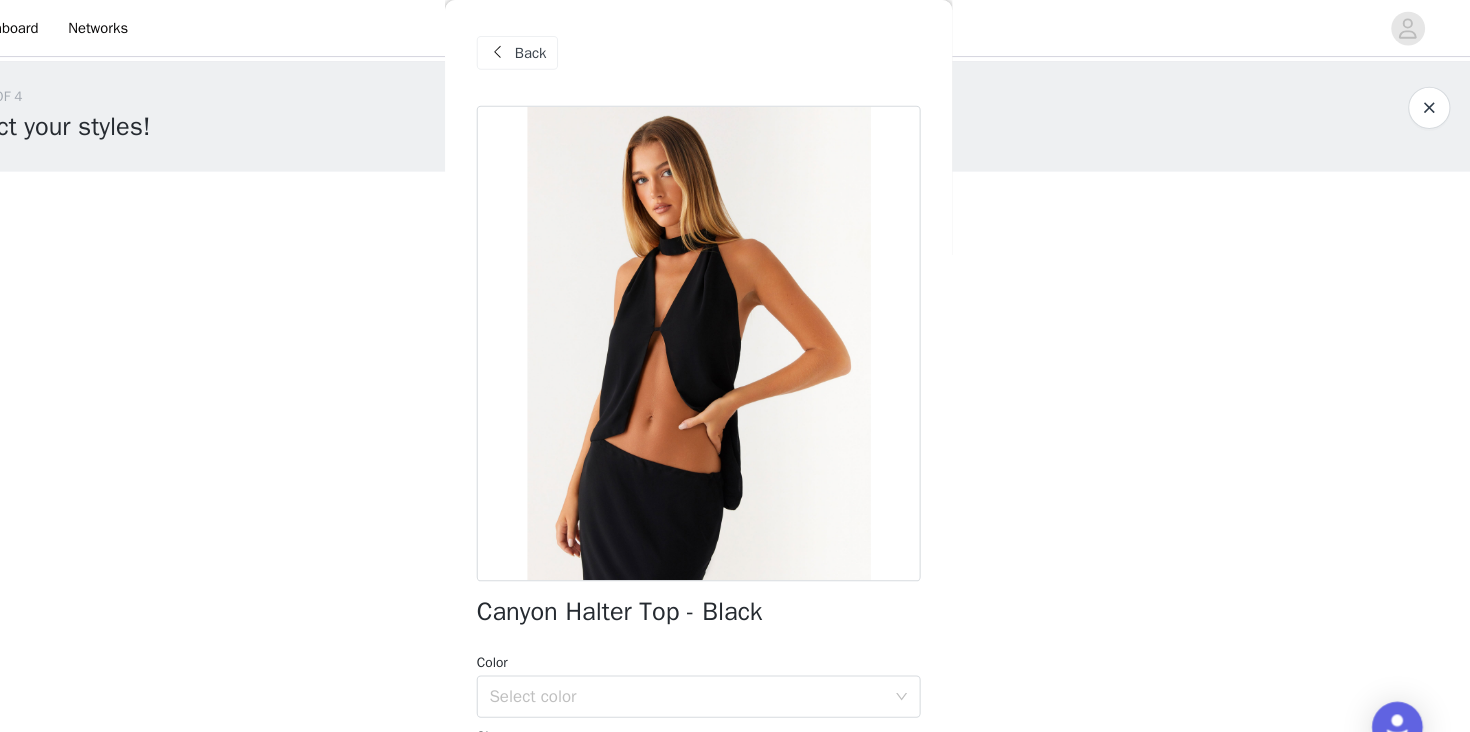 scroll, scrollTop: 280, scrollLeft: 0, axis: vertical 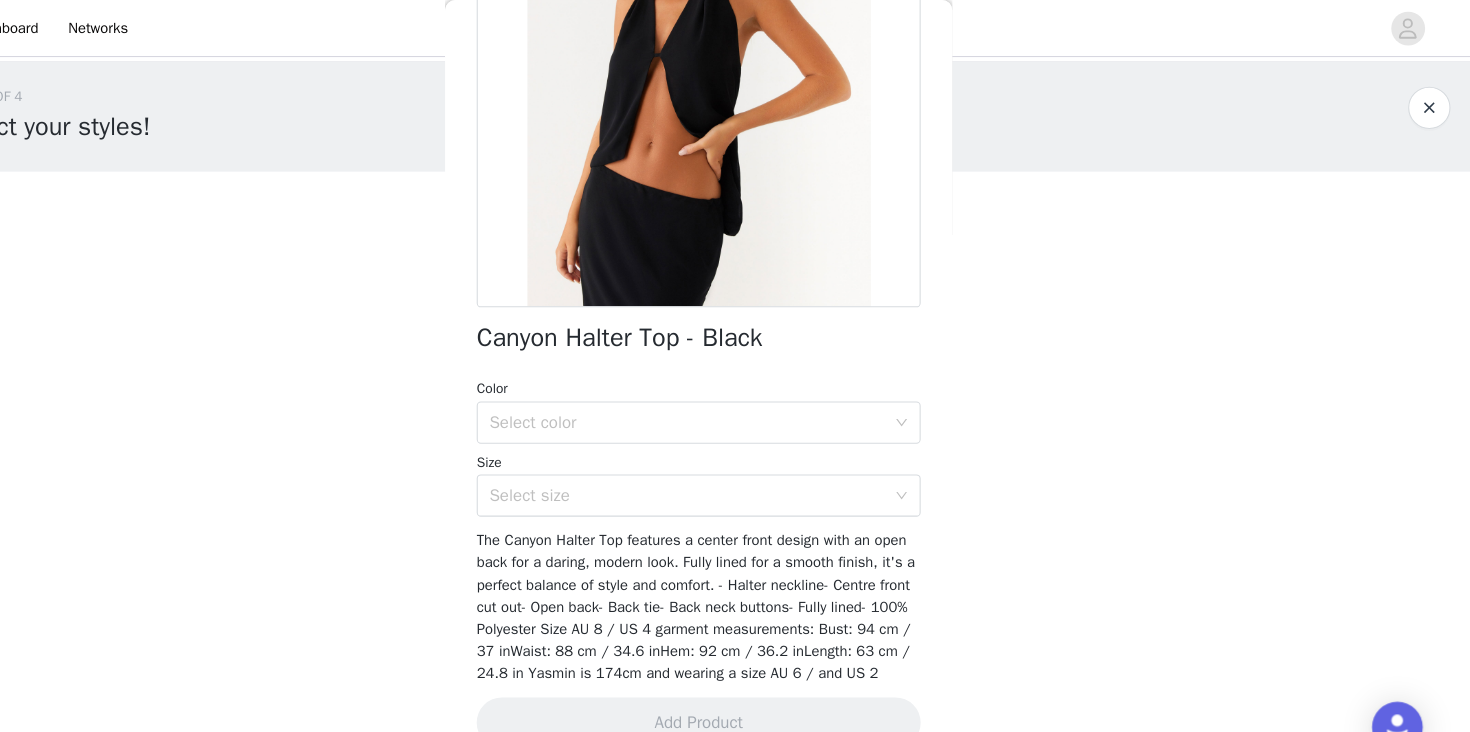 click on "Select color" at bounding box center [724, 400] 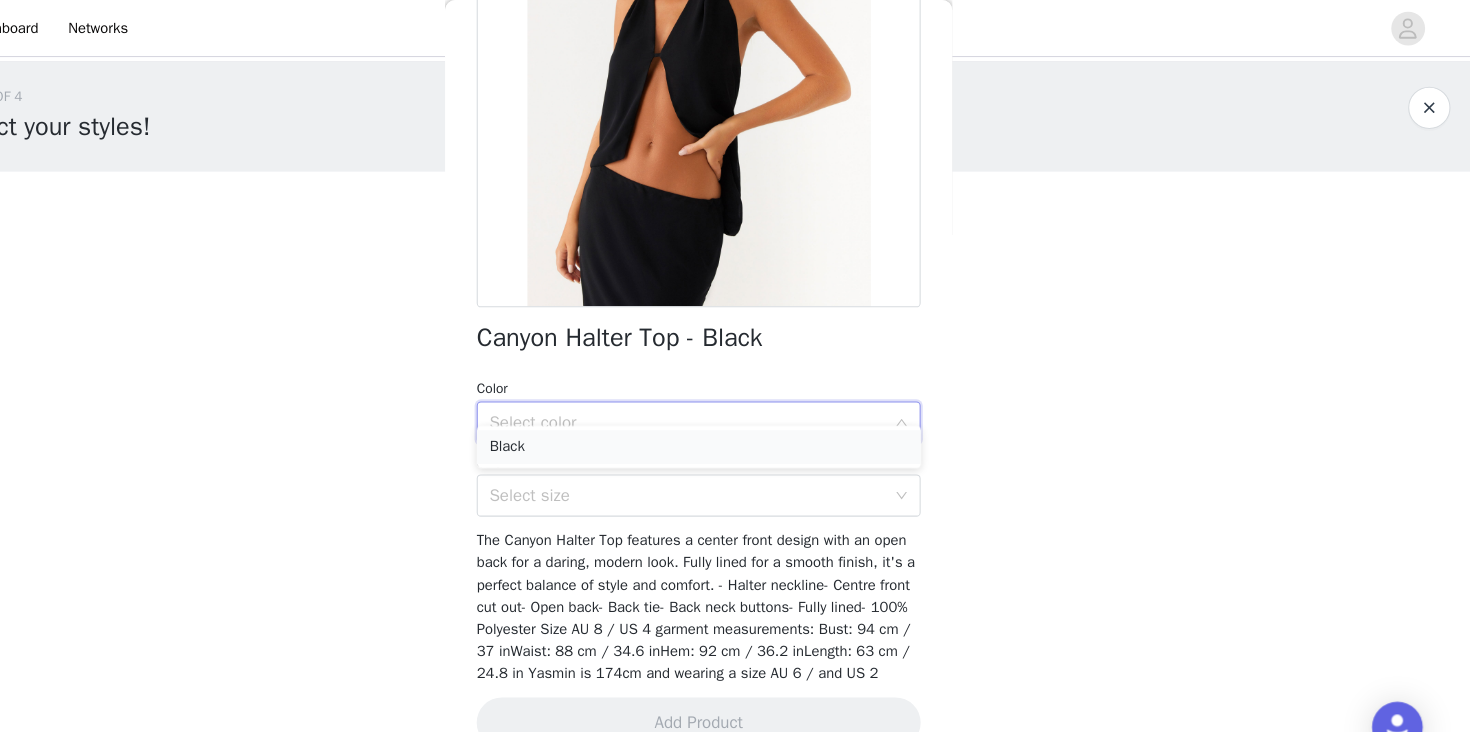 click on "Black" at bounding box center [735, 423] 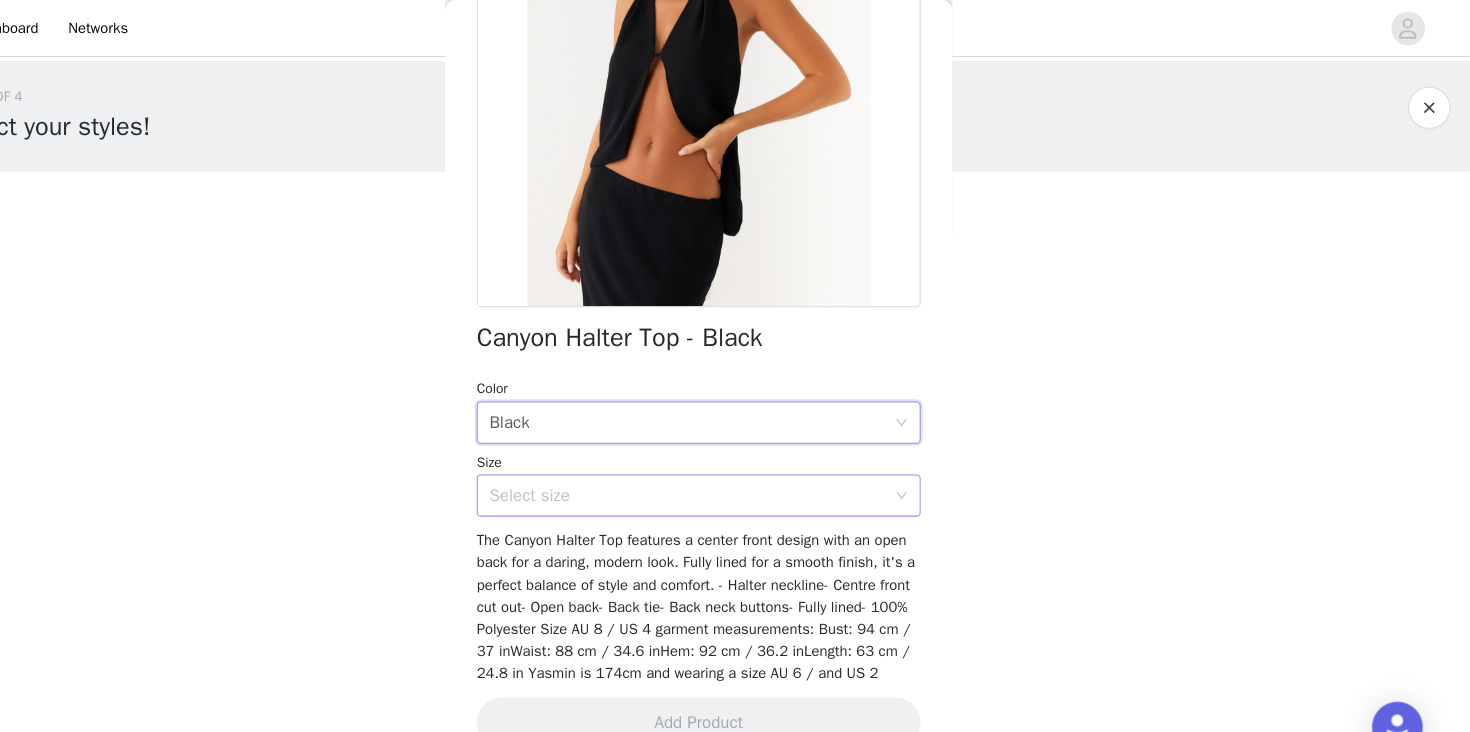 click on "Select size" at bounding box center [724, 469] 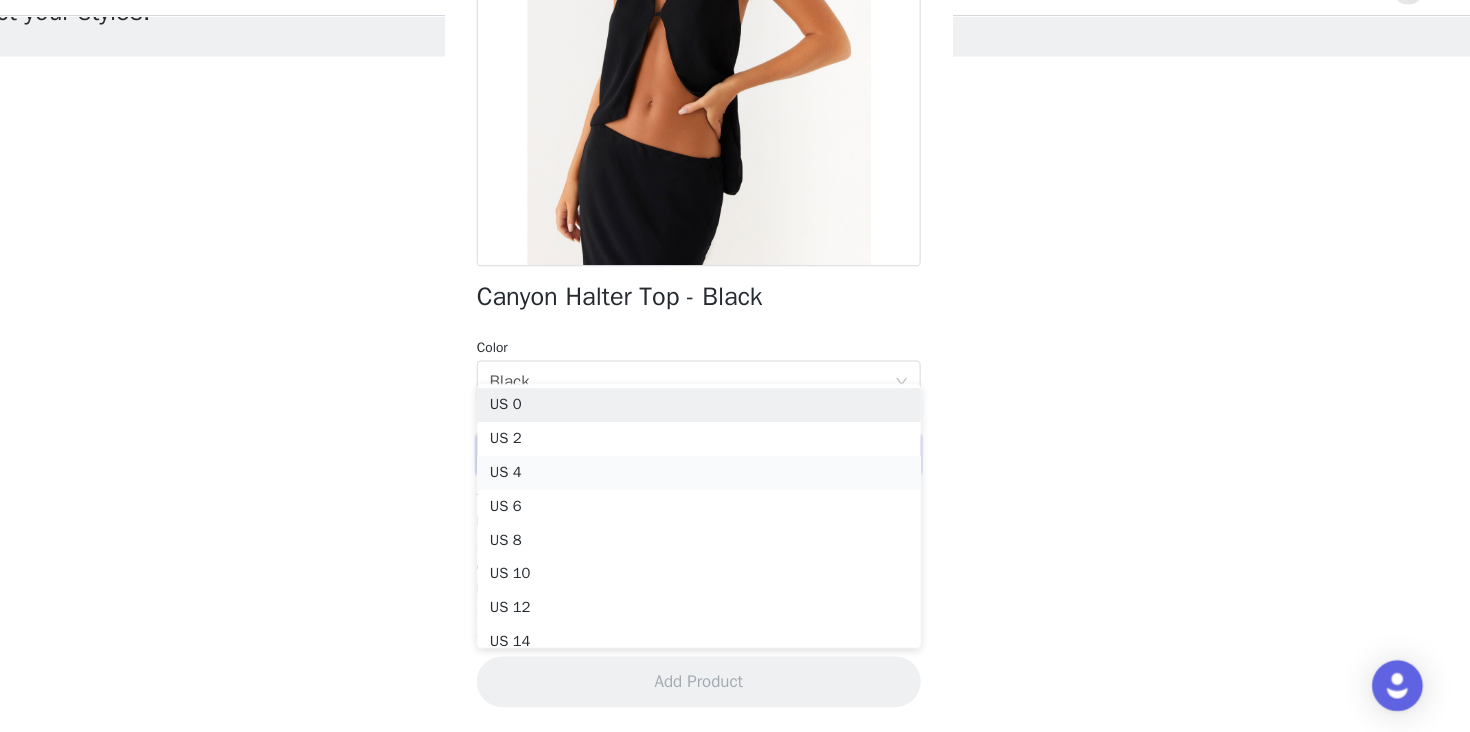 scroll, scrollTop: 69, scrollLeft: 0, axis: vertical 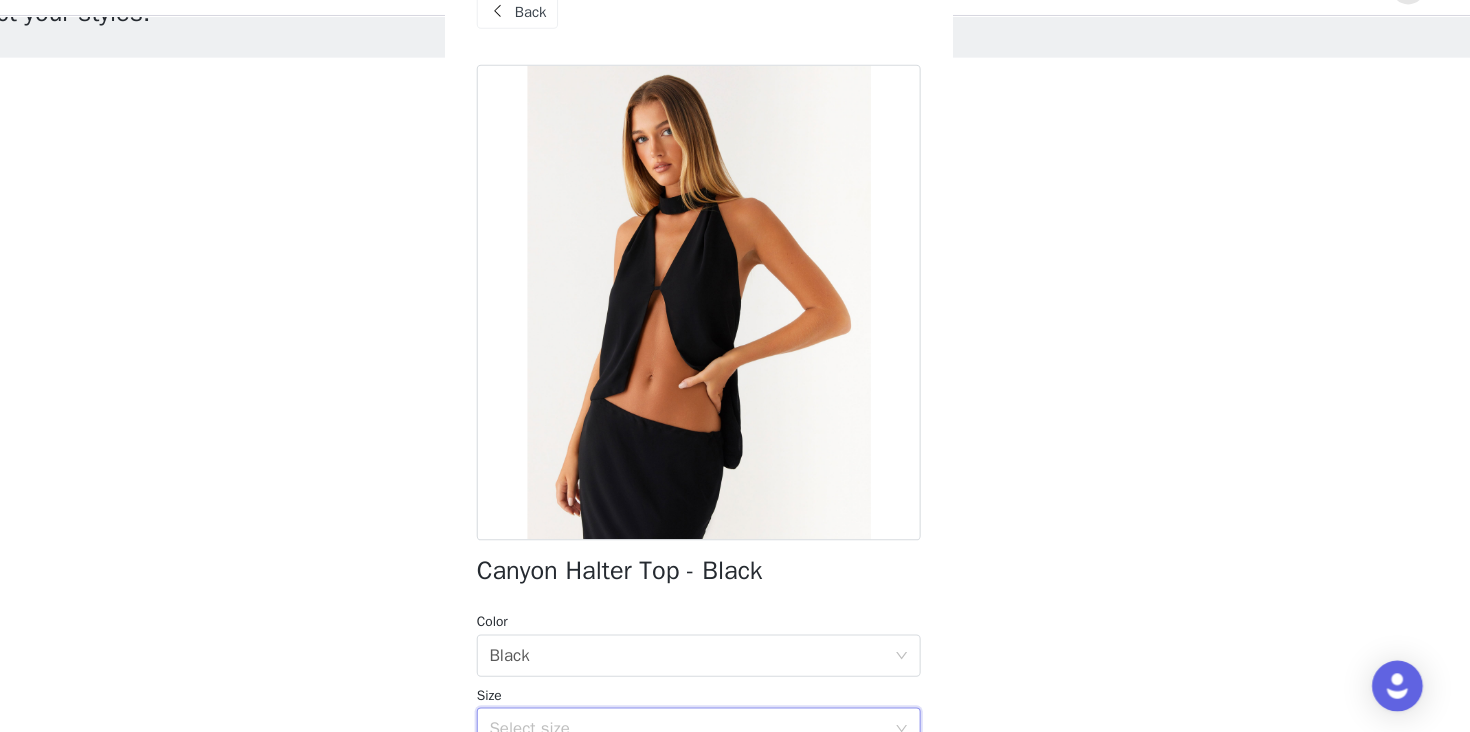 click on "Back" at bounding box center [576, 50] 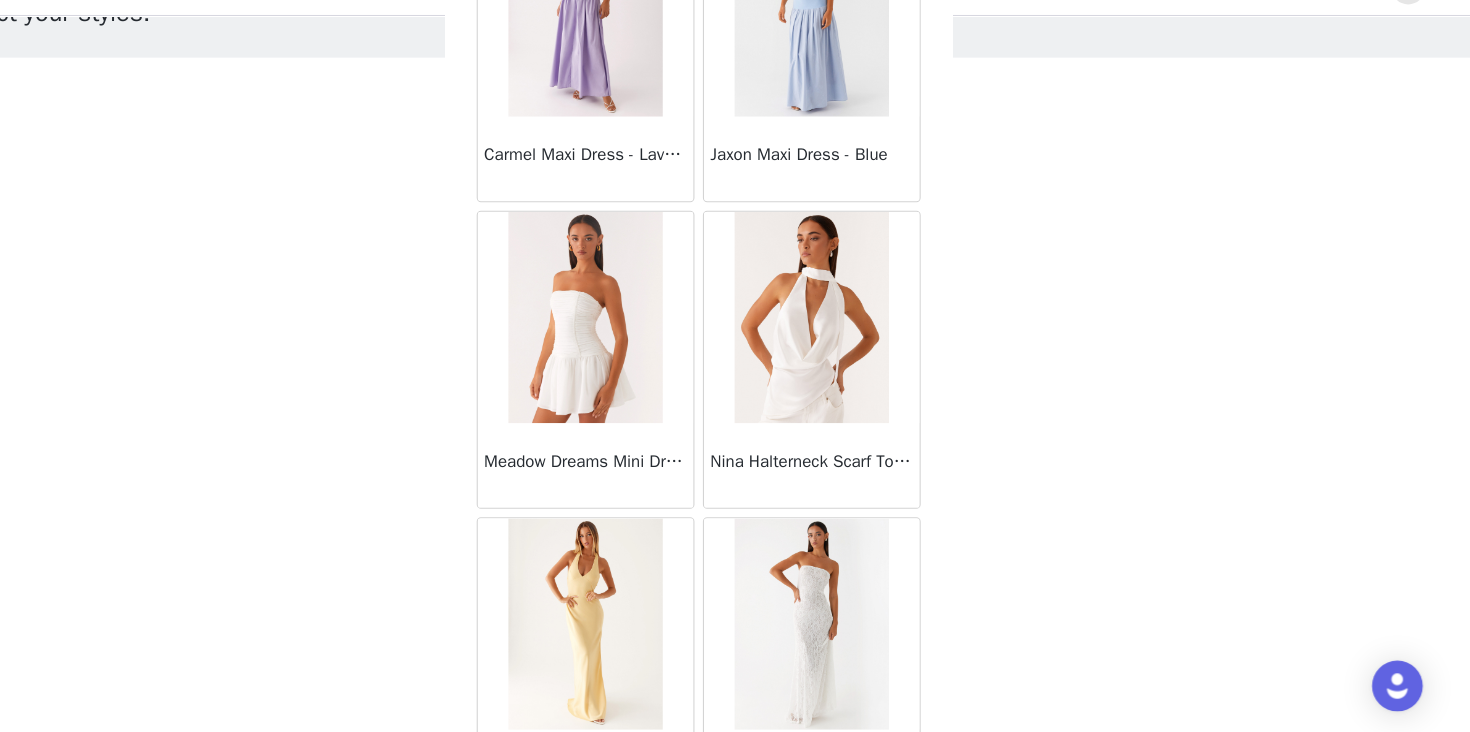 scroll, scrollTop: 25163, scrollLeft: 0, axis: vertical 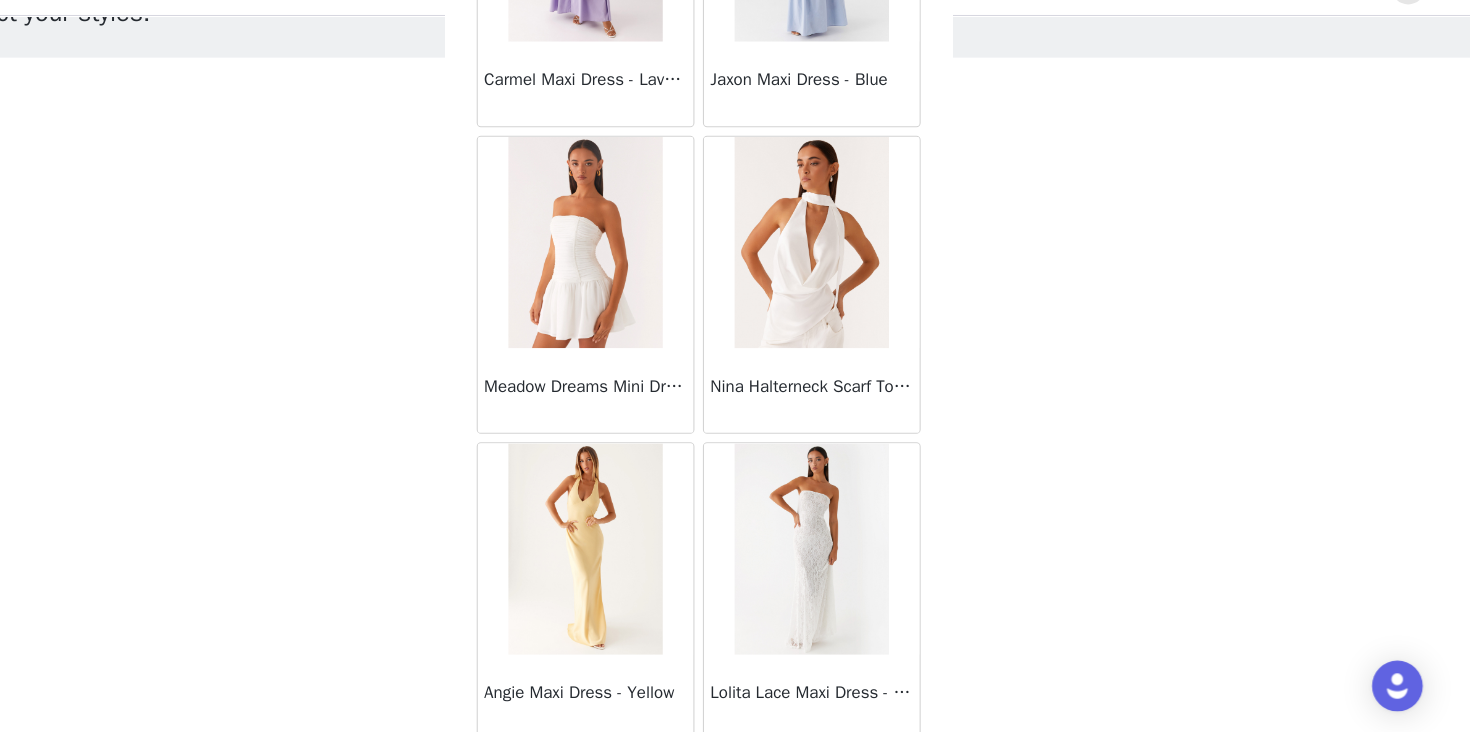click on "Nina Halterneck Scarf Top - White" at bounding box center [842, 404] 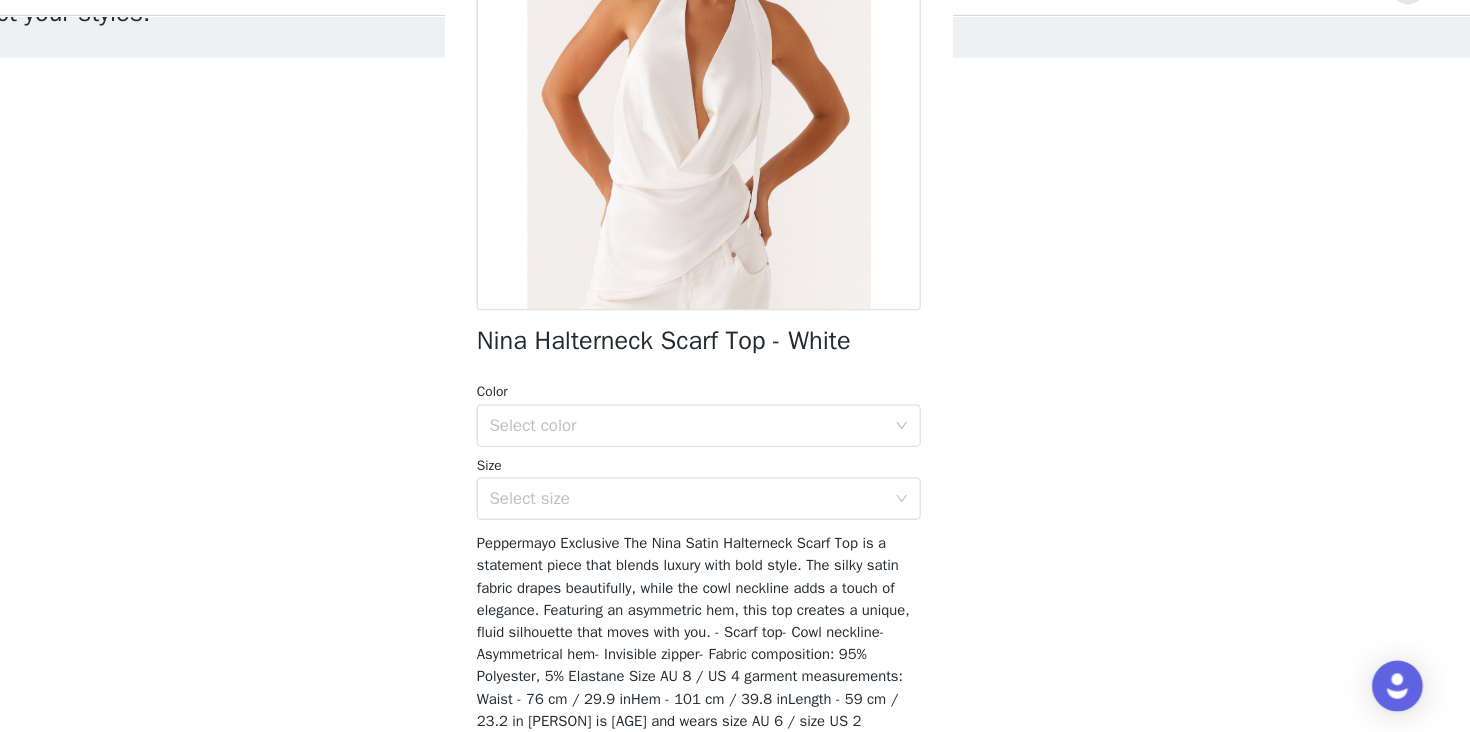 scroll, scrollTop: 226, scrollLeft: 0, axis: vertical 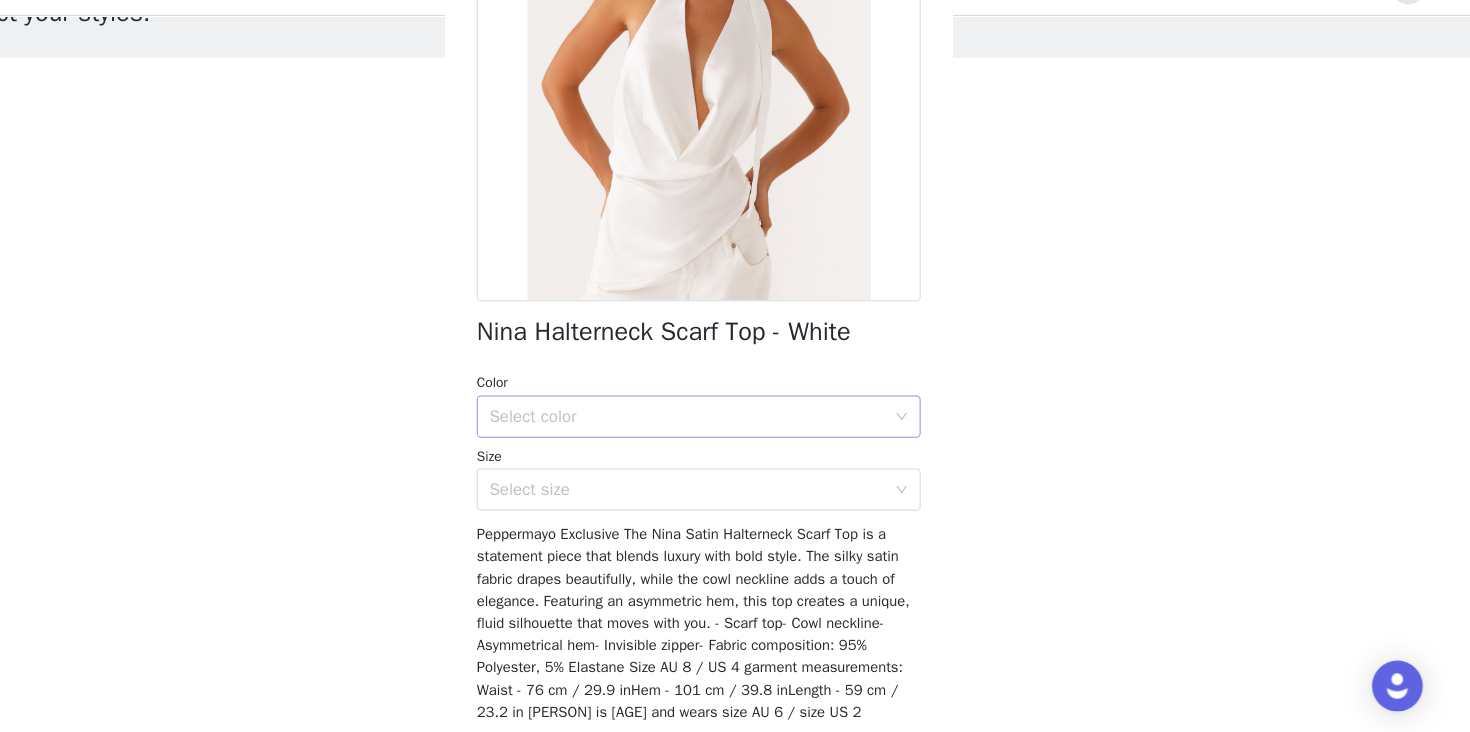 click on "Select color" at bounding box center [728, 433] 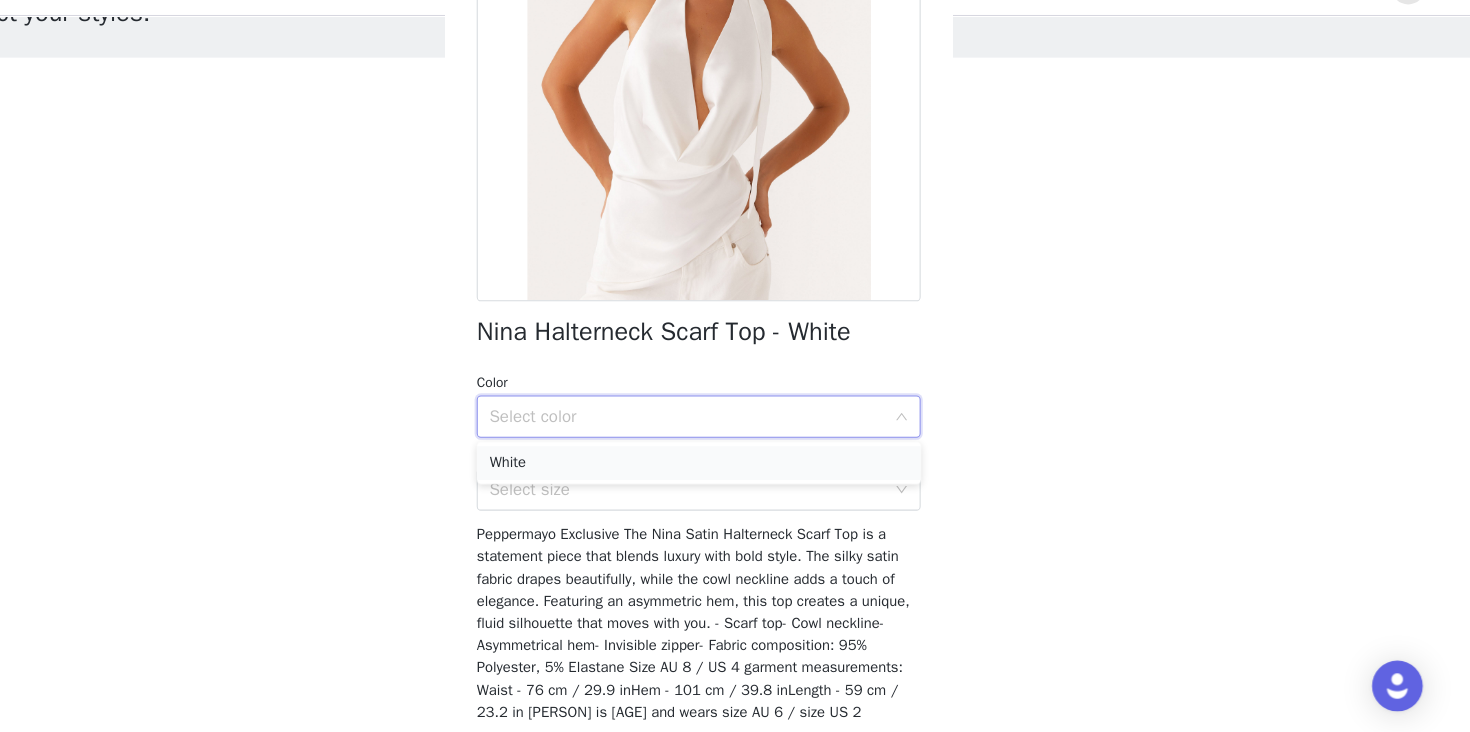 click on "White" at bounding box center [735, 477] 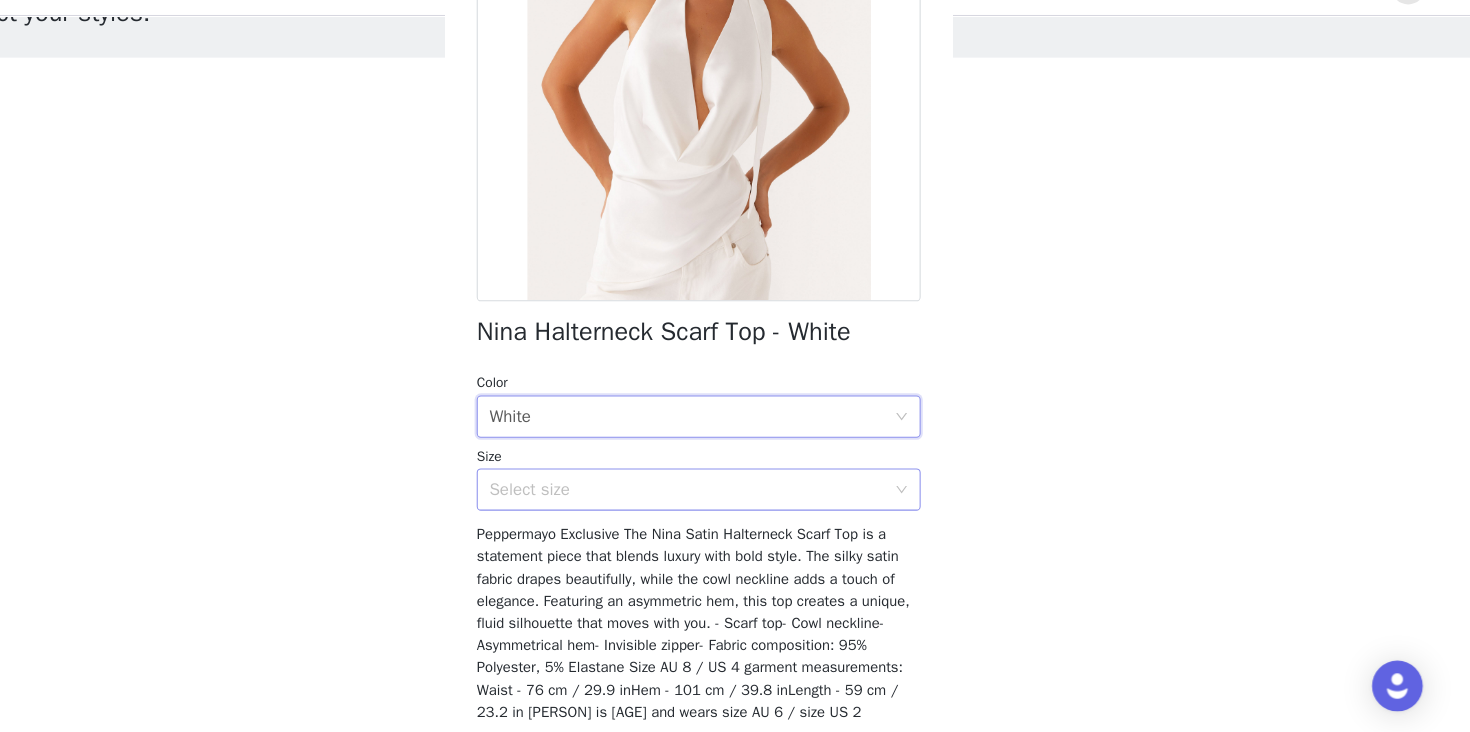 click on "Select size" at bounding box center [724, 502] 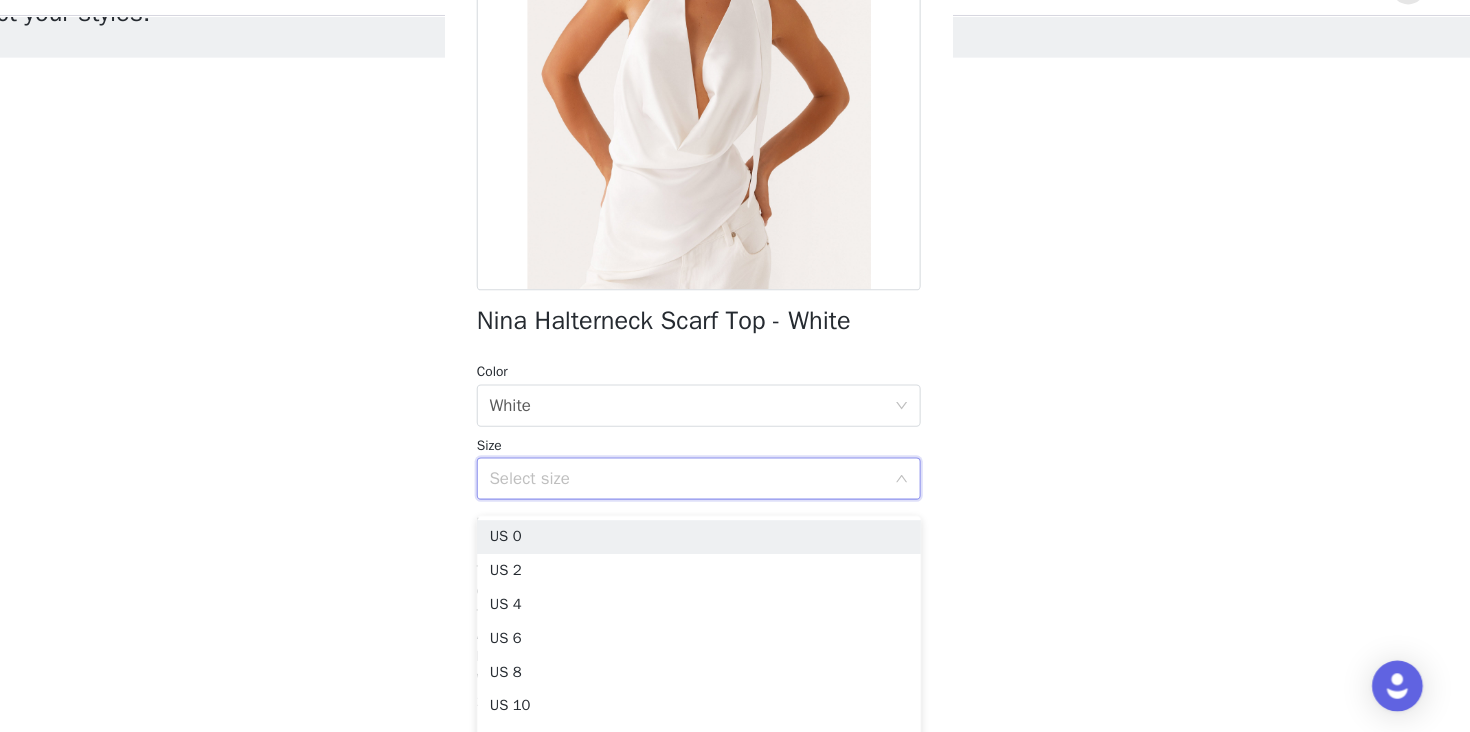 scroll, scrollTop: 243, scrollLeft: 0, axis: vertical 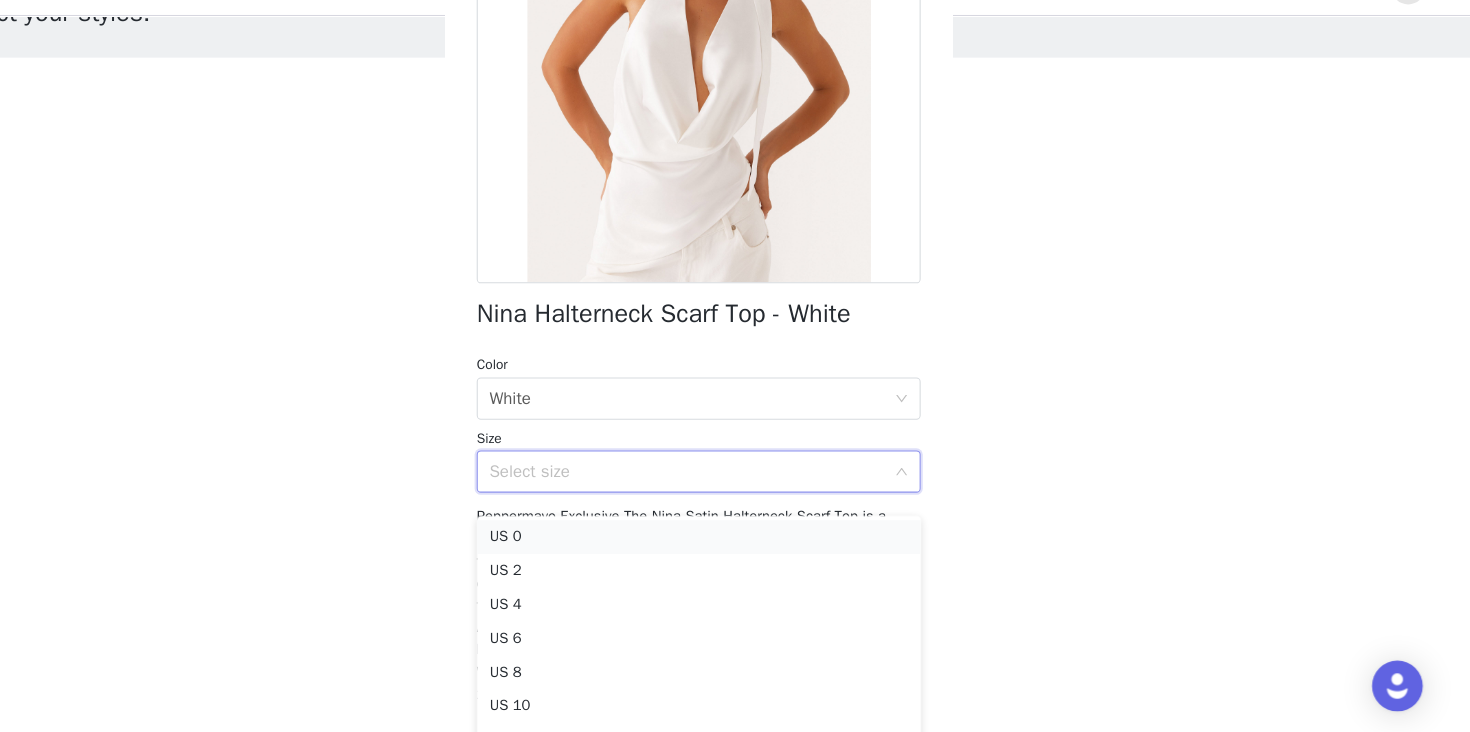 click on "US 0" at bounding box center (735, 547) 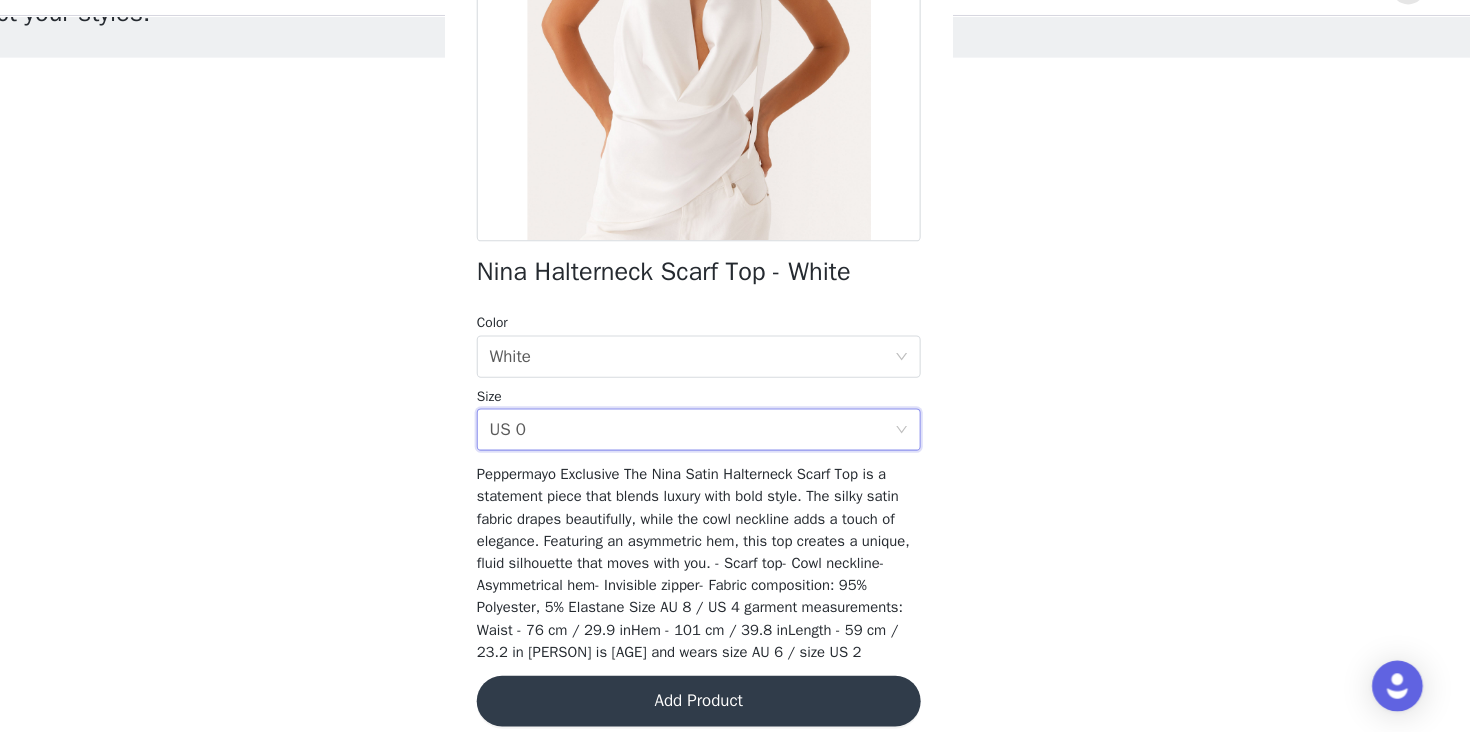 scroll, scrollTop: 294, scrollLeft: 0, axis: vertical 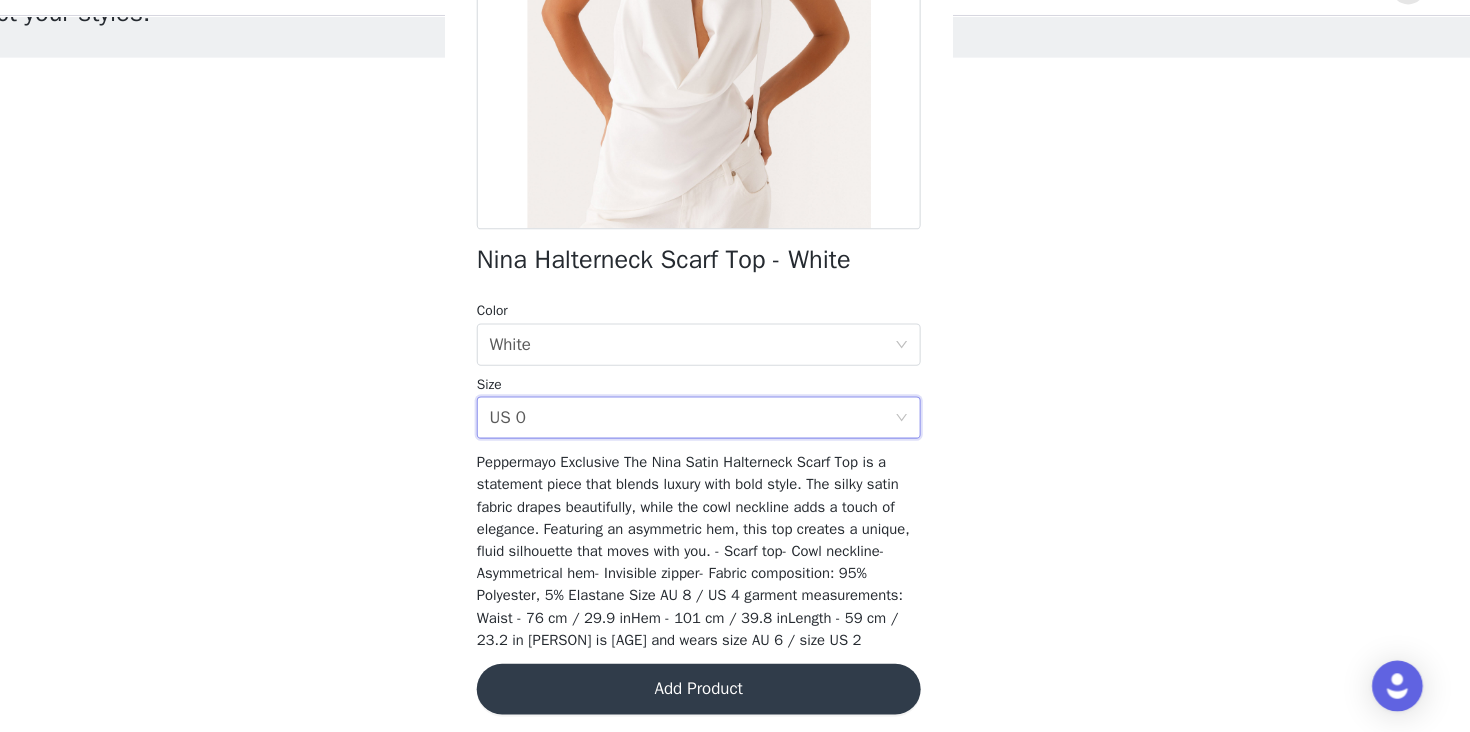 click on "Add Product" at bounding box center [735, 691] 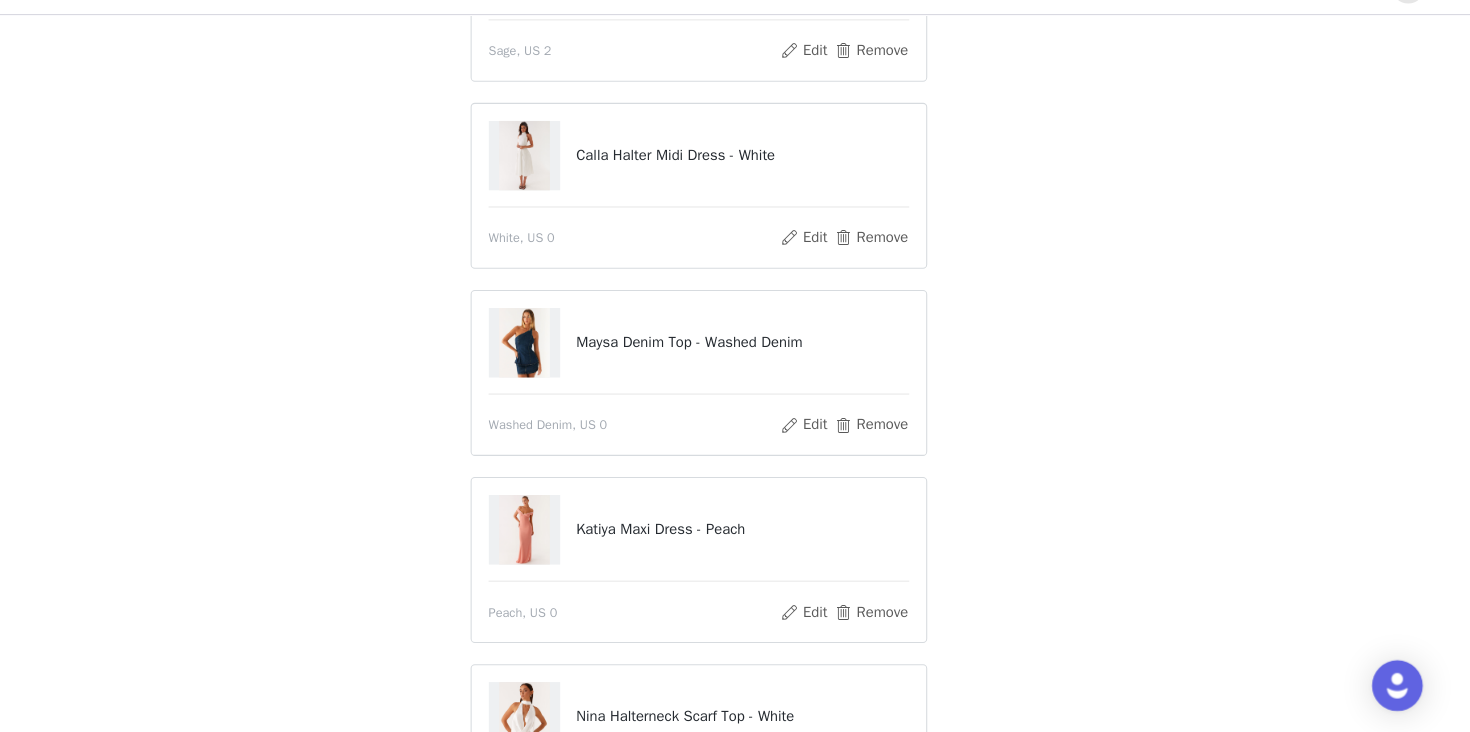 scroll, scrollTop: 452, scrollLeft: 0, axis: vertical 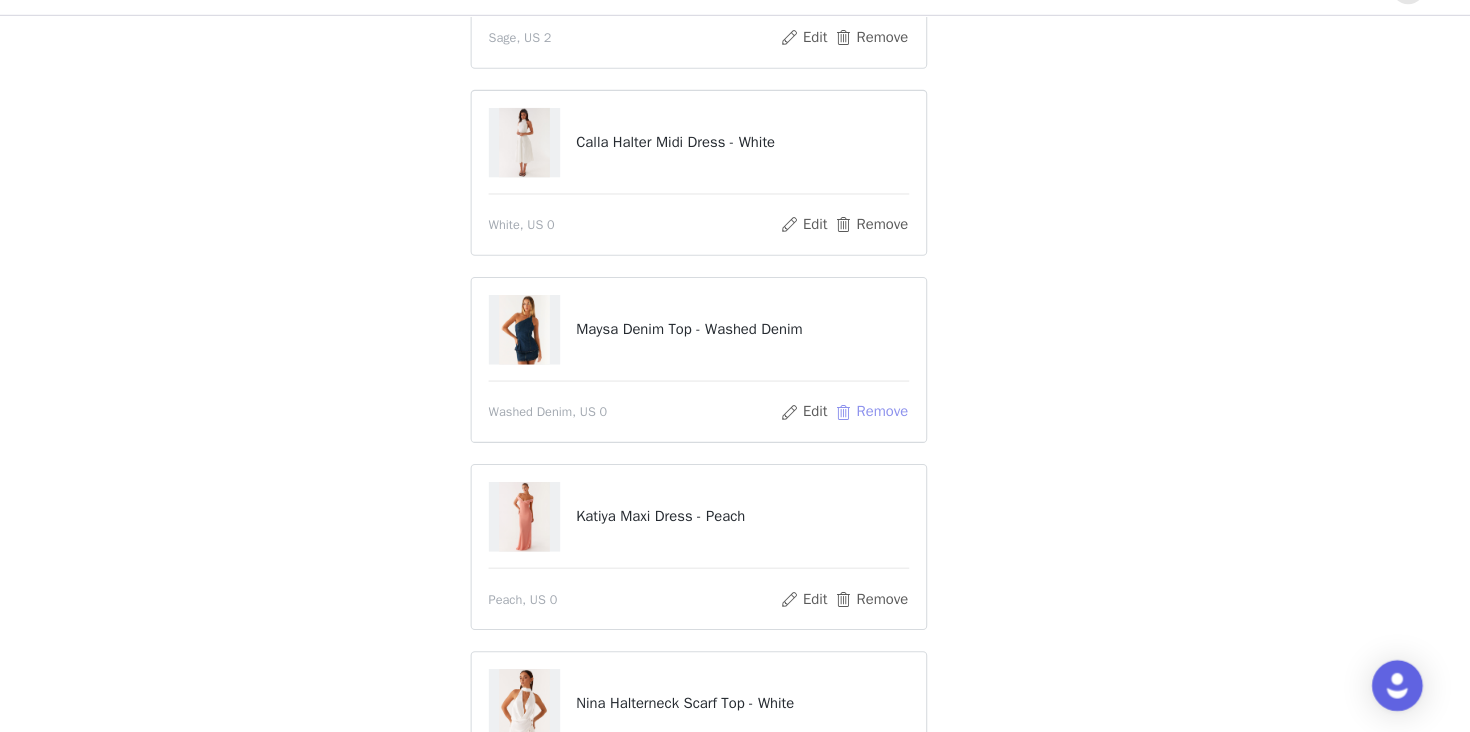 click on "Remove" at bounding box center (898, 429) 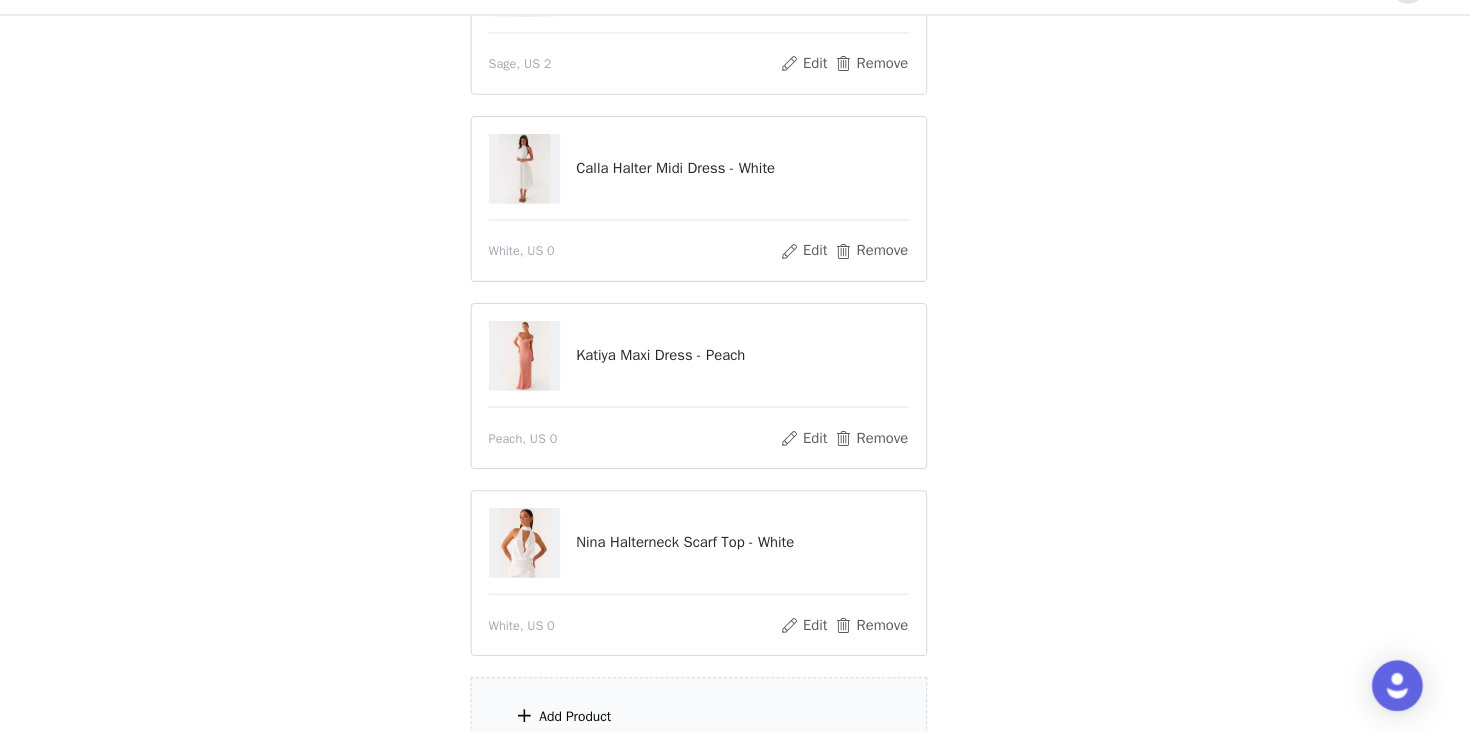 scroll, scrollTop: 671, scrollLeft: 0, axis: vertical 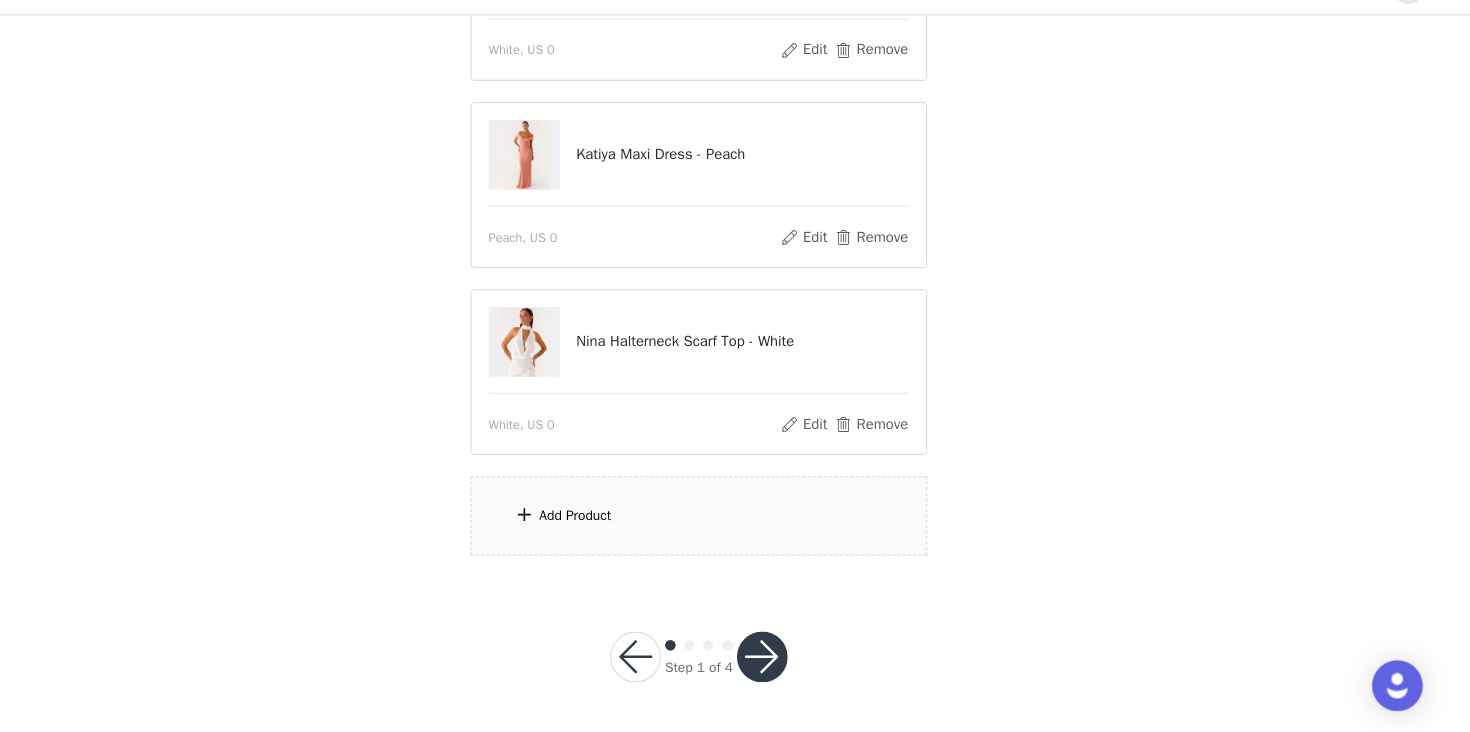click on "Add Product" at bounding box center [735, 527] 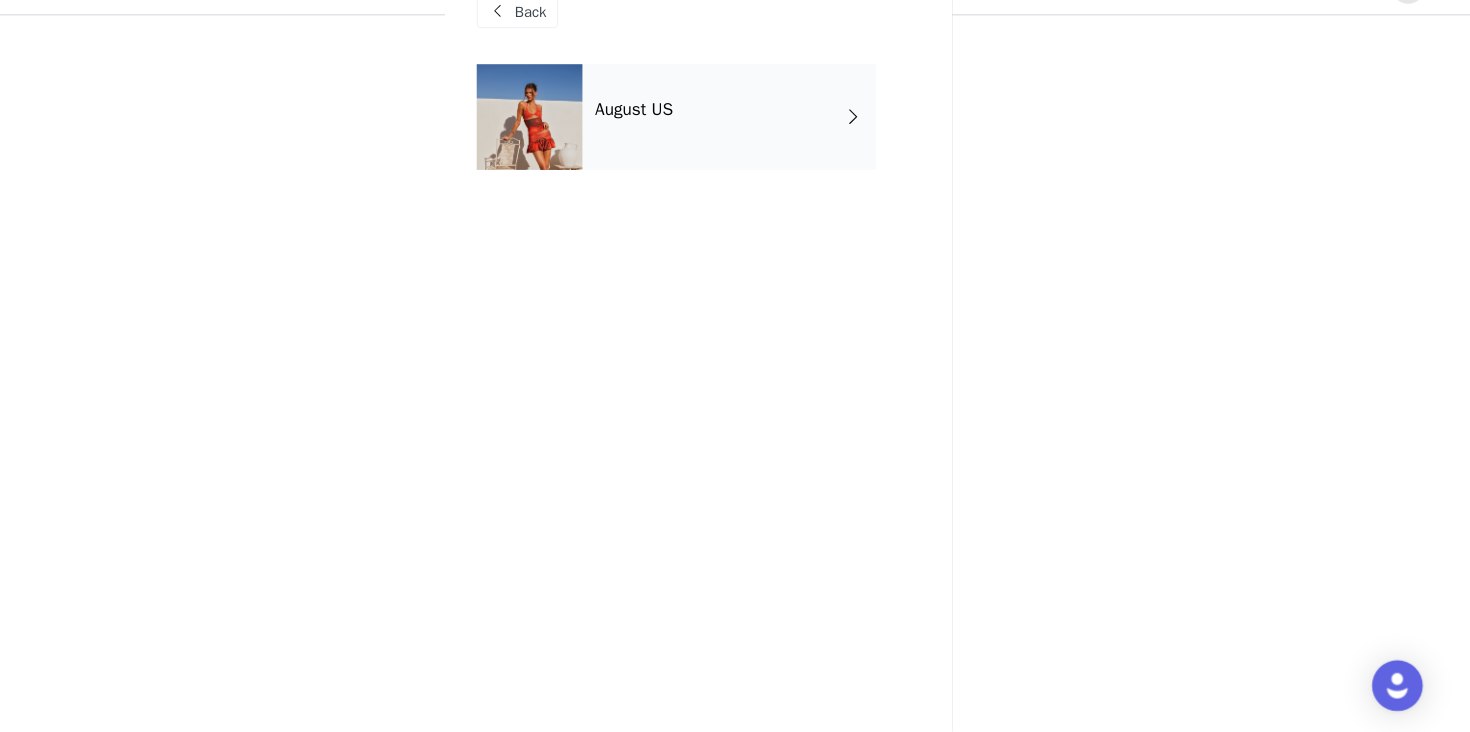 click on "August US" at bounding box center (764, 150) 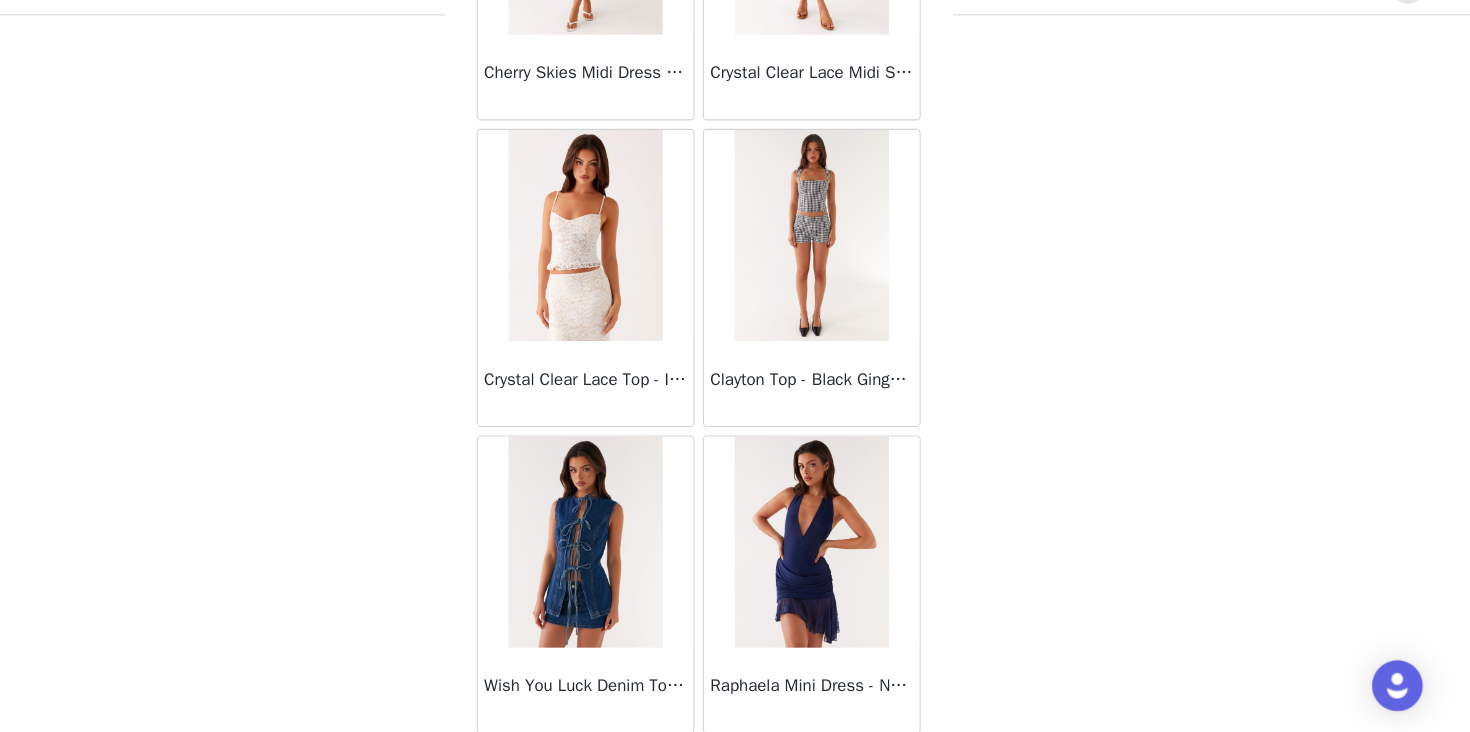 scroll, scrollTop: 2328, scrollLeft: 0, axis: vertical 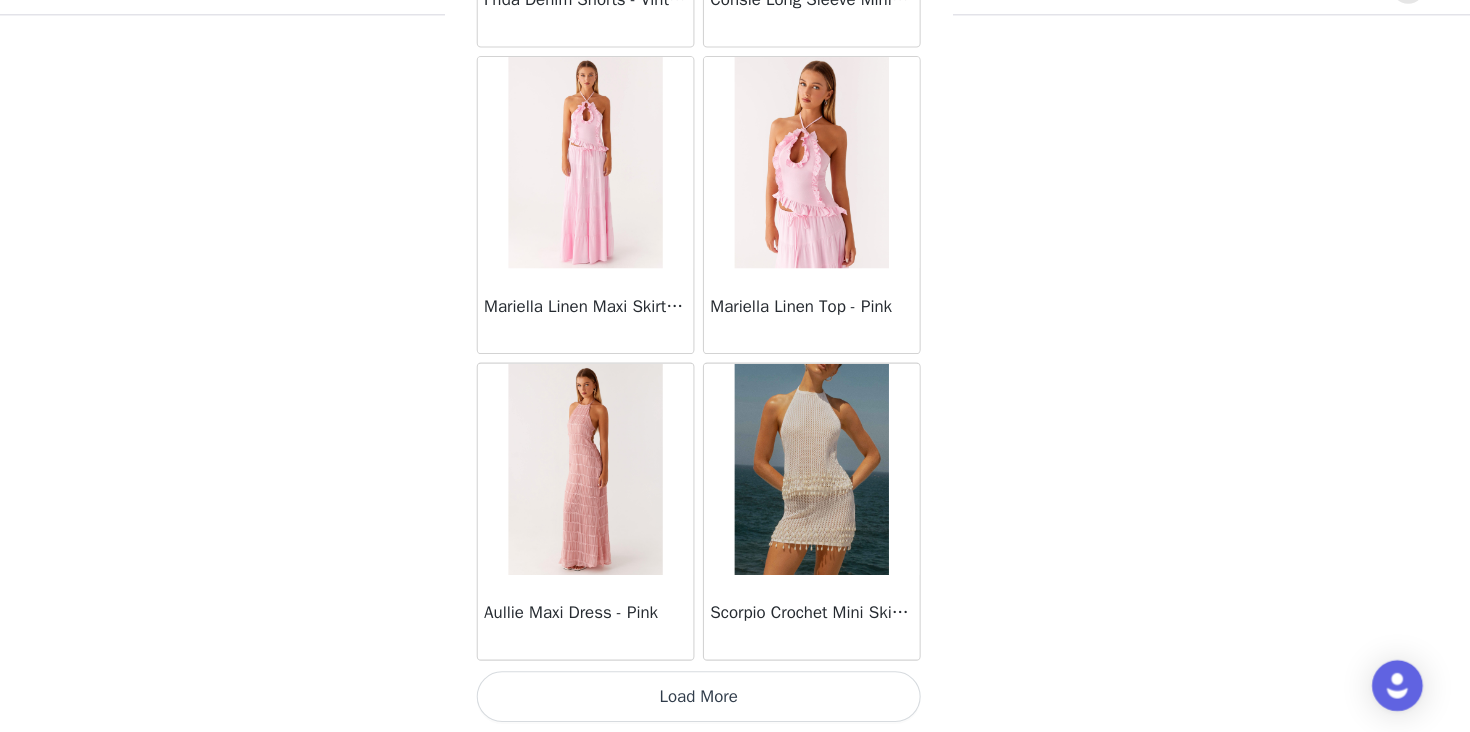 click on "Load More" at bounding box center (735, 698) 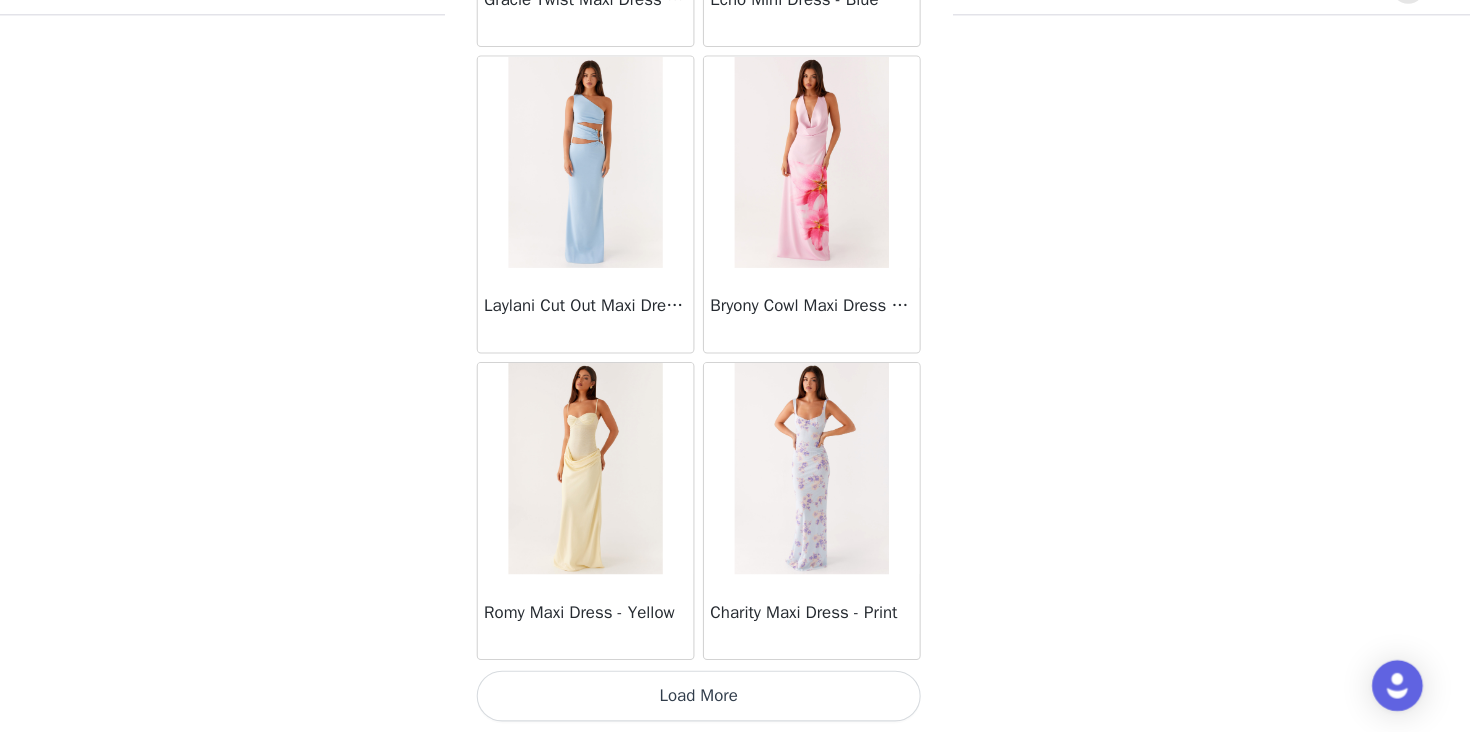 click on "Load More" at bounding box center [735, 698] 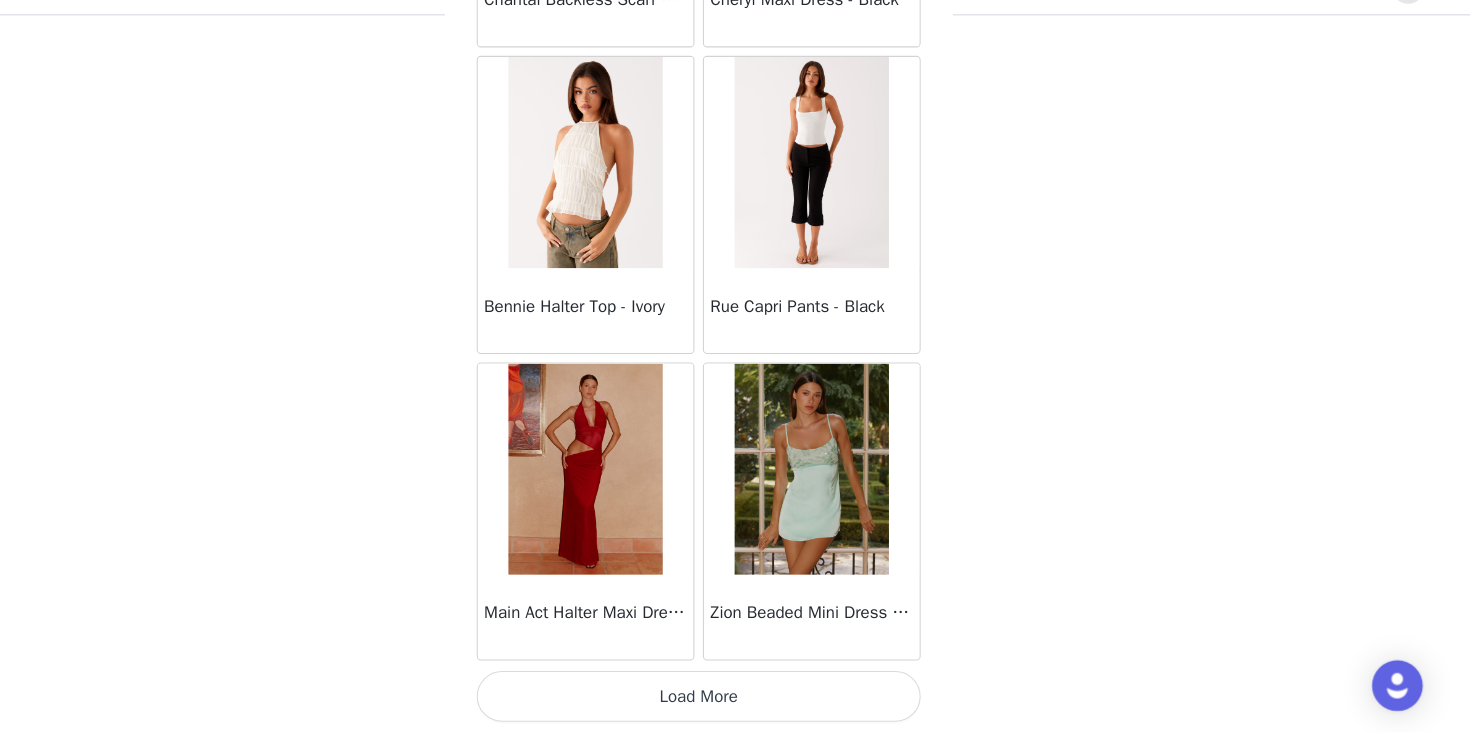 click on "Load More" at bounding box center (735, 698) 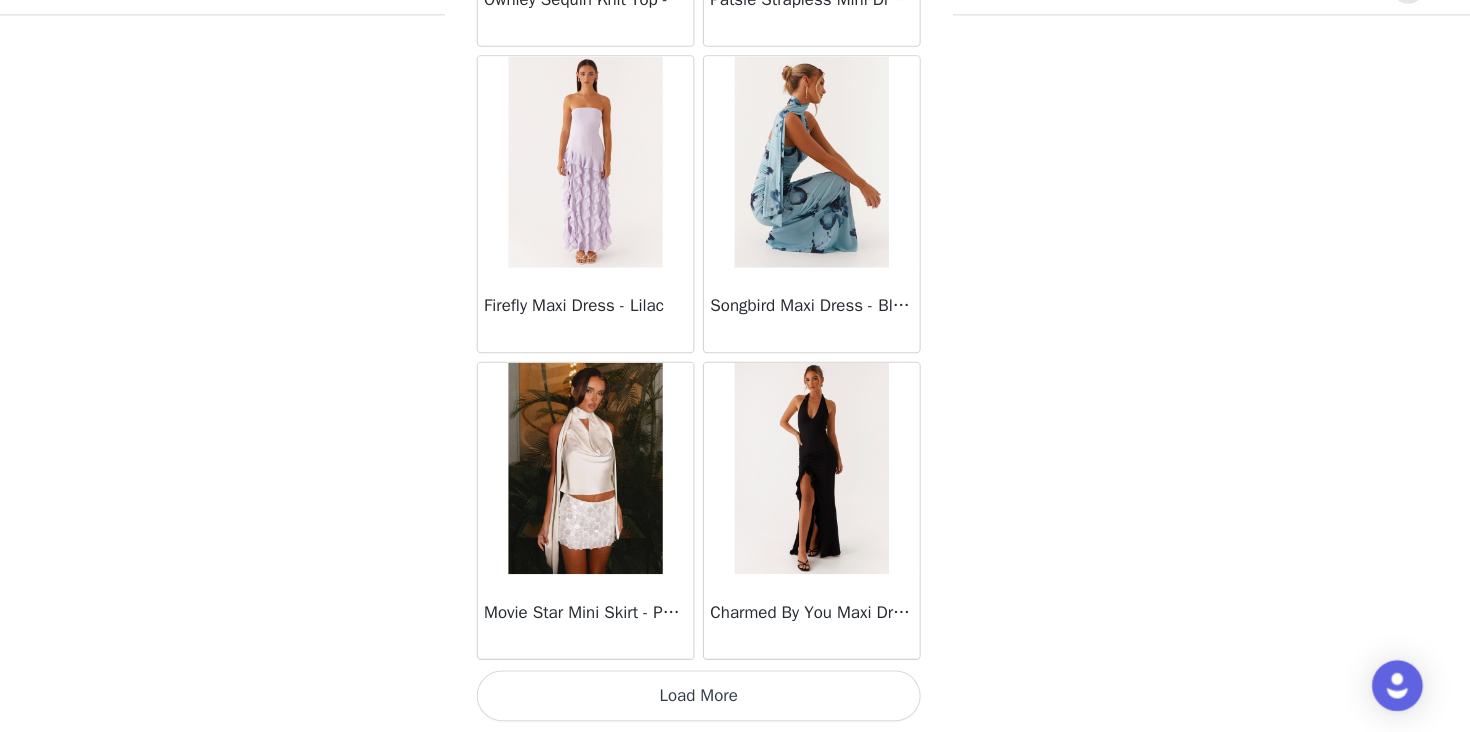 click on "Load More" at bounding box center [735, 698] 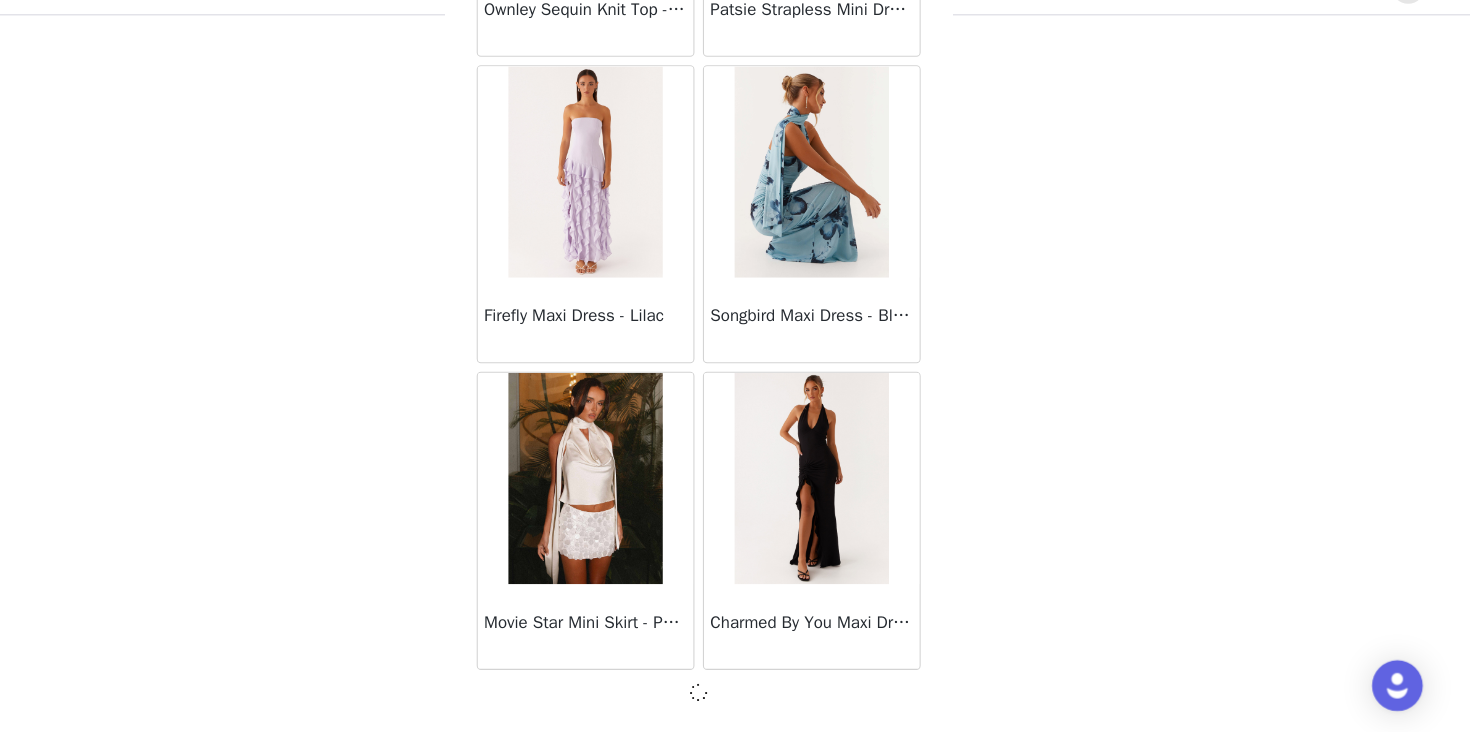 scroll, scrollTop: 11019, scrollLeft: 0, axis: vertical 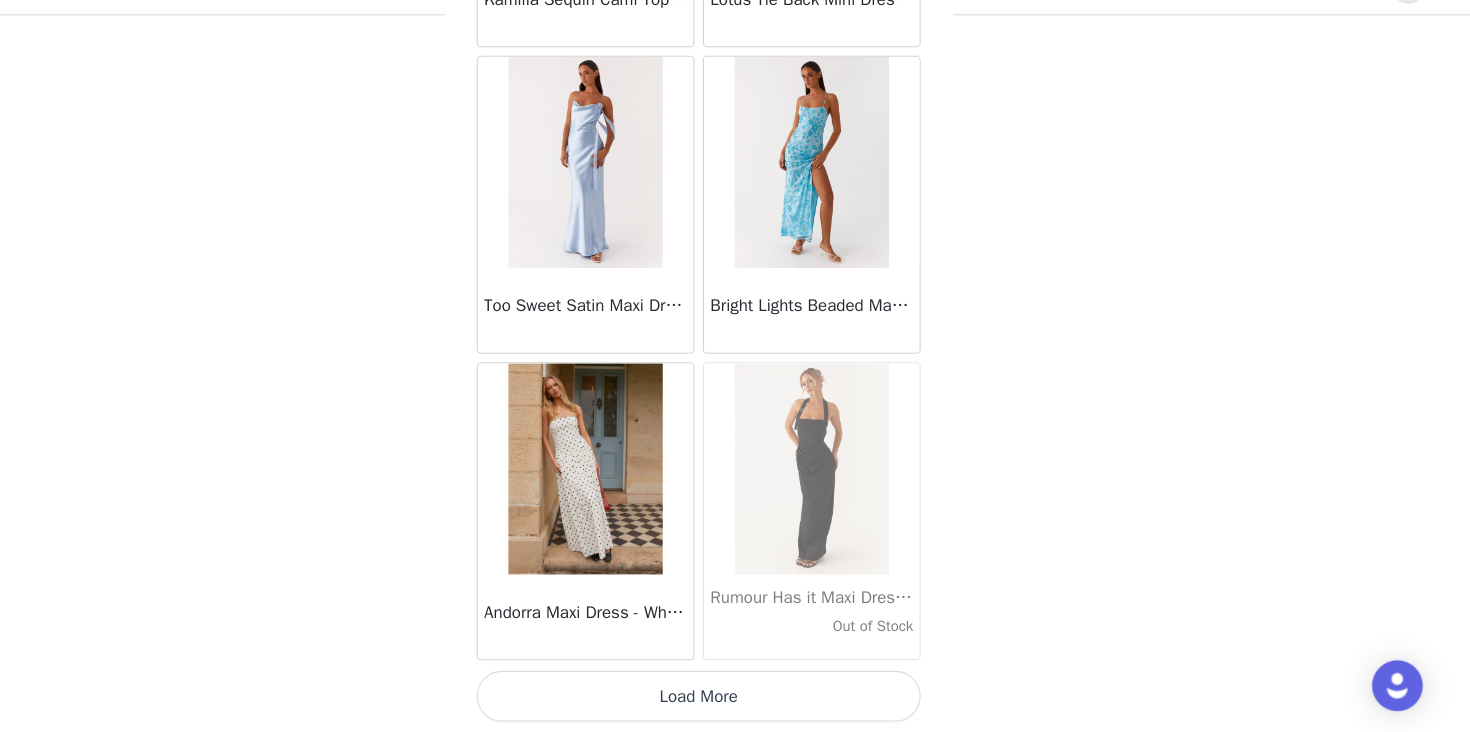 click on "Load More" at bounding box center (735, 698) 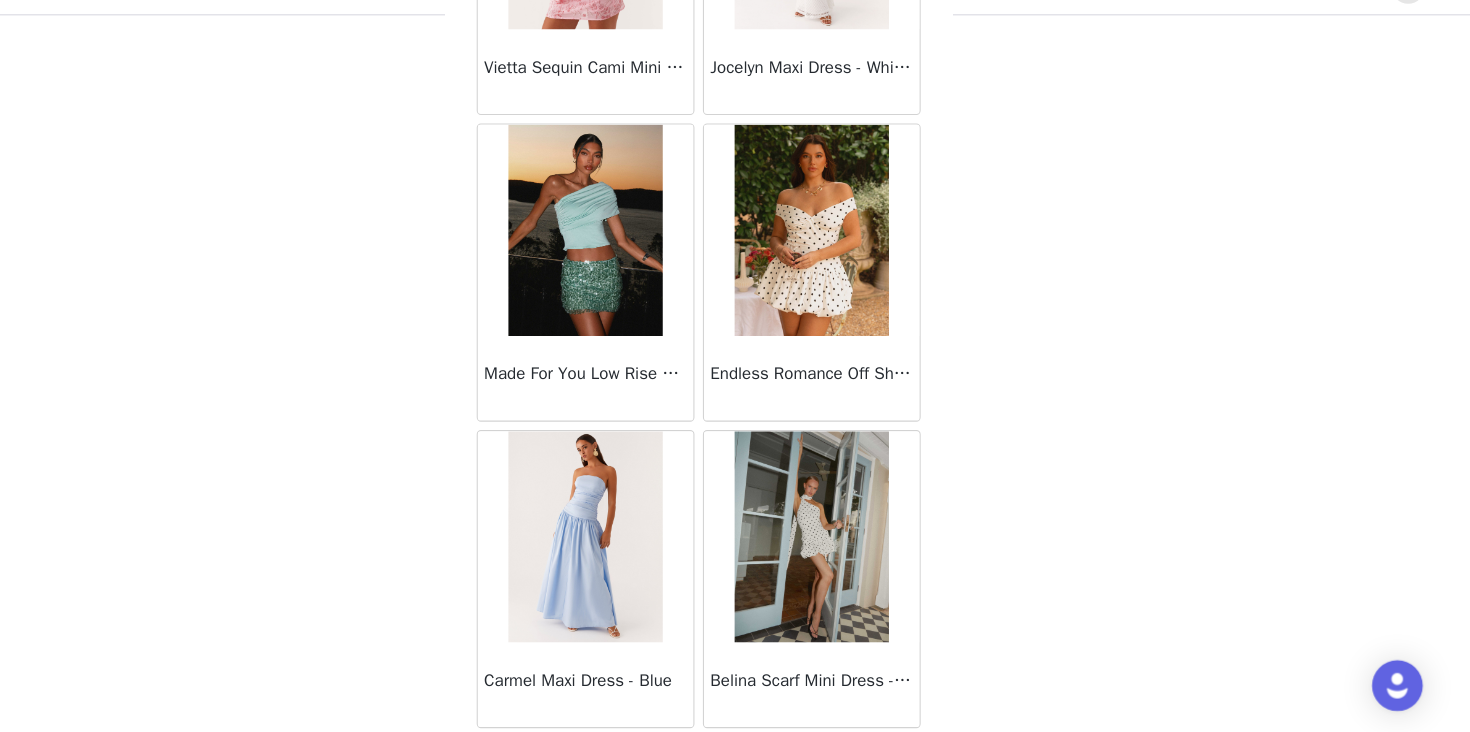 scroll, scrollTop: 16828, scrollLeft: 0, axis: vertical 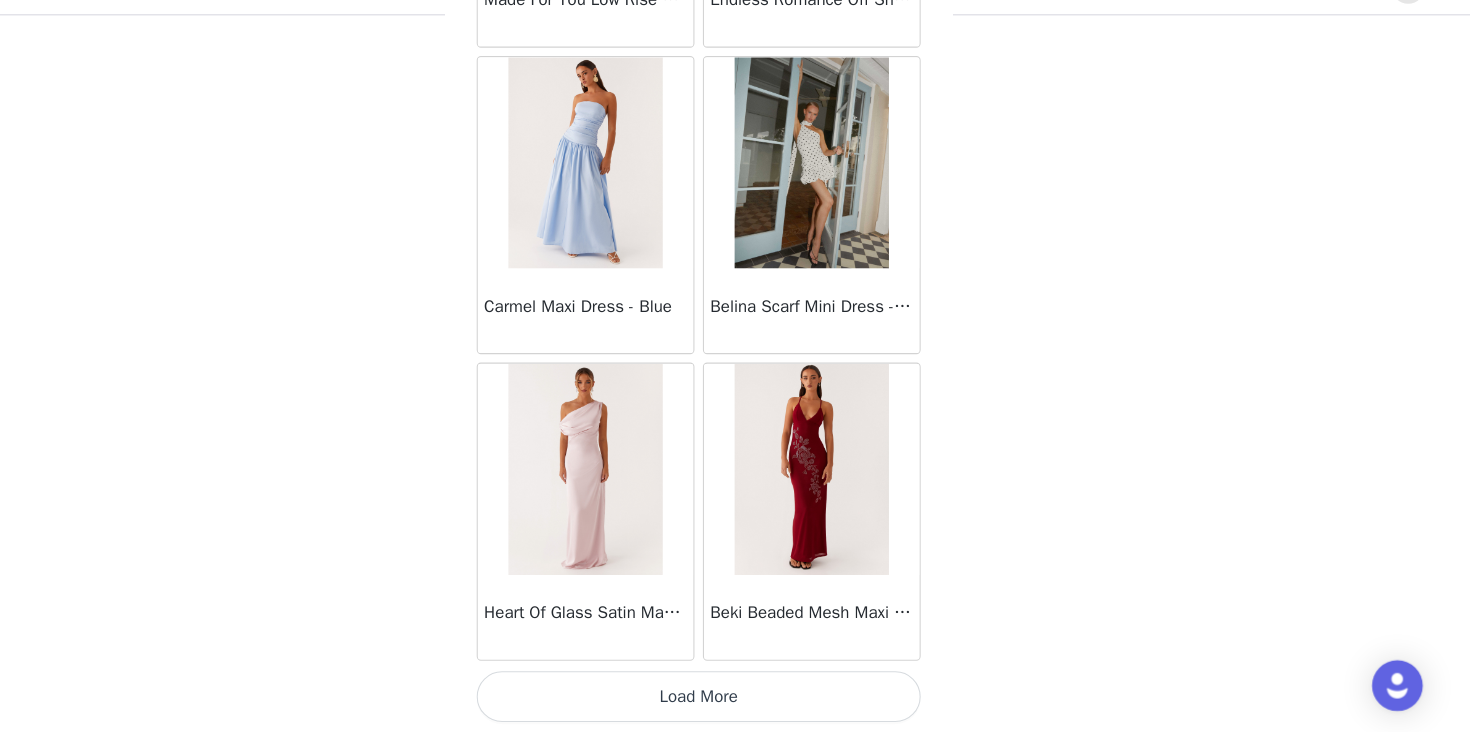 click on "Manuka Ruffle Mini Dress - Yellow       Heart Of Glass Satin Maxi Dress - Blue       Ronnie Maxi Dress - Blue       Nicola Maxi Dress - Pink       Imani Maxi Dress - Pink       Liana Cowl Maxi Dress - Print       Cherry Skies Midi Dress - White       Crystal Clear Lace Midi Skirt - Ivory       Crystal Clear Lace Top - Ivory       Clayton Top - Black Gingham       Wish You Luck Denim Top - Dark Blue       Raphaela Mini Dress - Navy       Maloney Maxi Dress - White       Franco Tie Back Top - Blue       Frida Denim Shorts - Vintage Wash Blue       Consie Long Sleeve Mini Dress - Pale Blue       Mariella Linen Maxi Skirt - Pink       Mariella Linen Top - Pink       Aullie Maxi Dress - Pink       Scorpio Crochet Mini Skirt - Ivory       Carnation Long Sleeve Knit Maxi Dress - Blue       Tara Maxi Dress - Pink Print       Kandi Mini Skirt - Mint       Bohemian Bliss Mesh Mini Dress - Green Floral       Carpe Diem Crochet Mini Dress - Ivory       Calissa Haltherneck Mini Dress - Pink" at bounding box center (735, -8000) 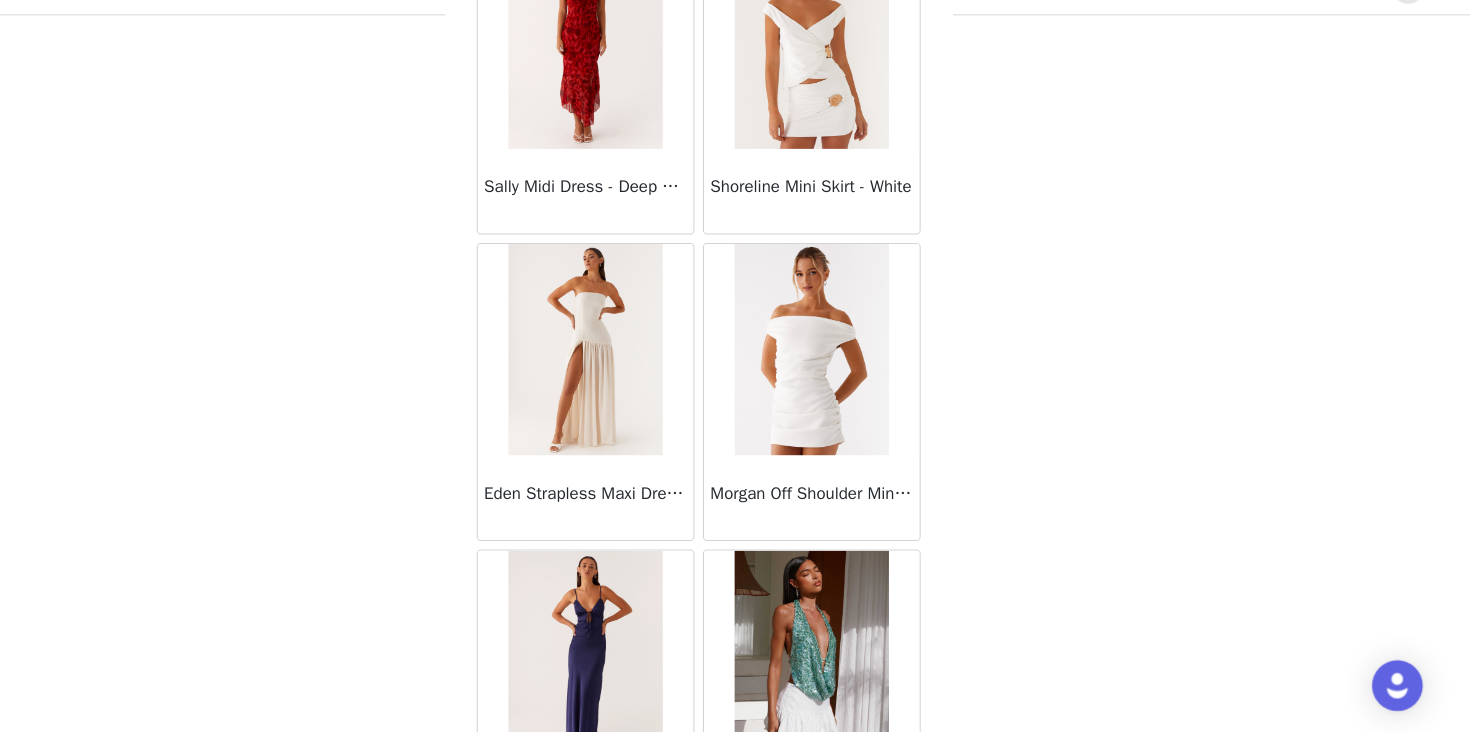 scroll, scrollTop: 19728, scrollLeft: 0, axis: vertical 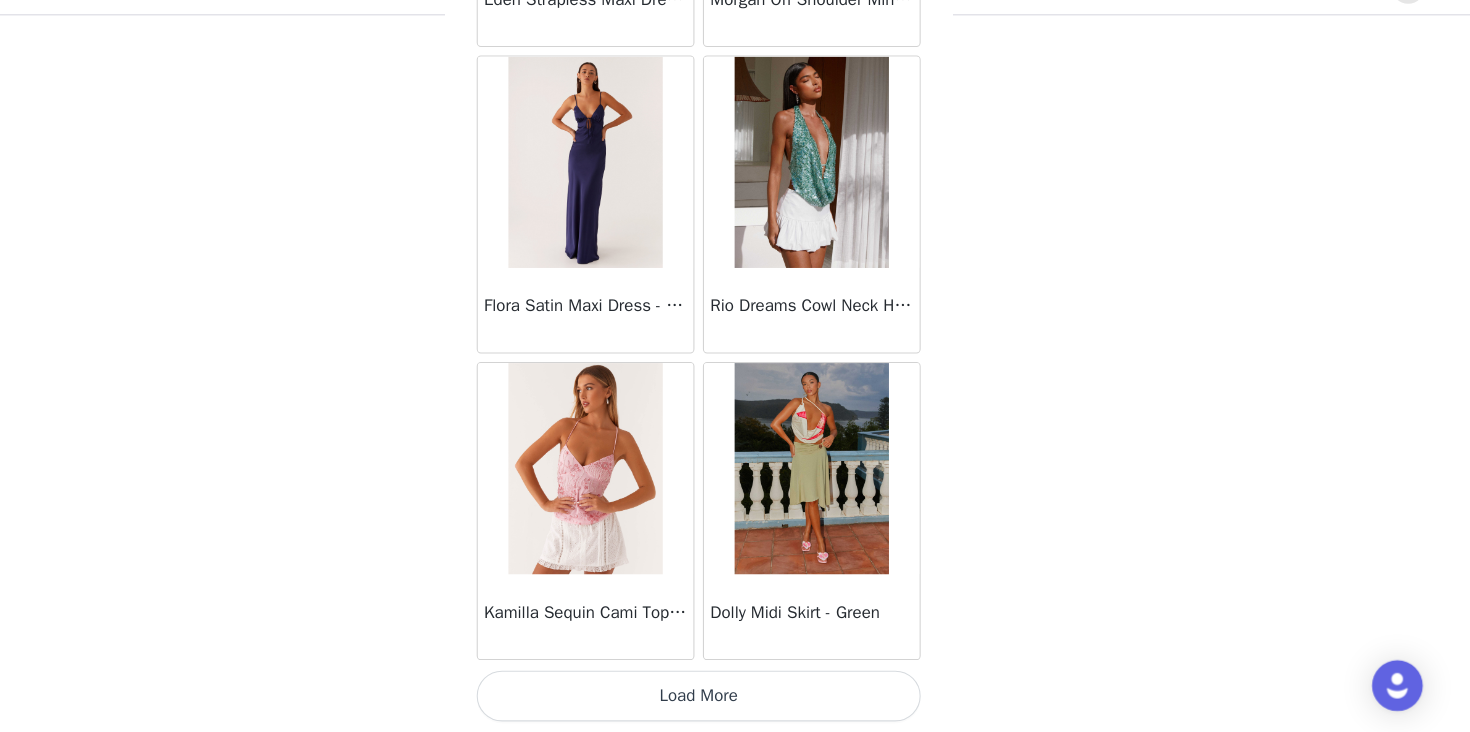 click on "Load More" at bounding box center (735, 698) 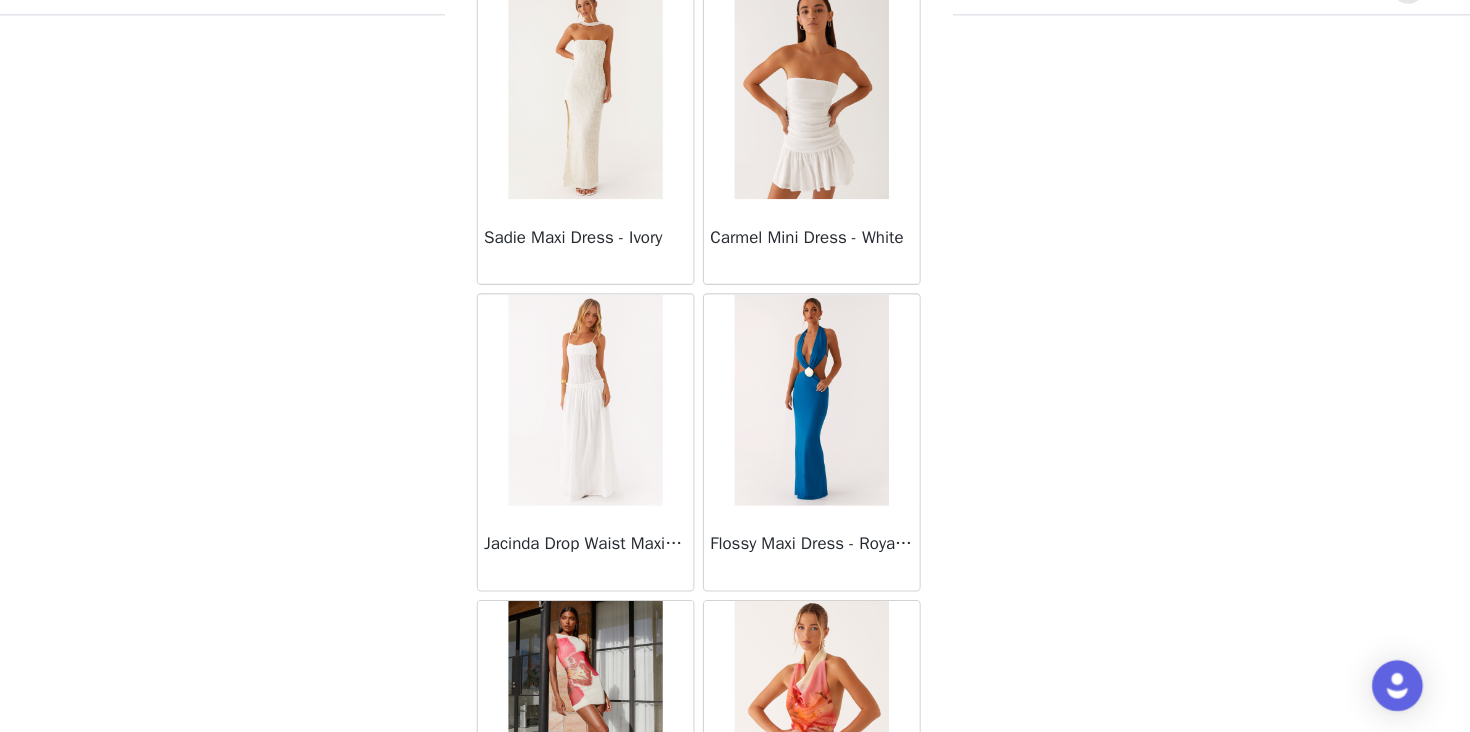 scroll, scrollTop: 22628, scrollLeft: 0, axis: vertical 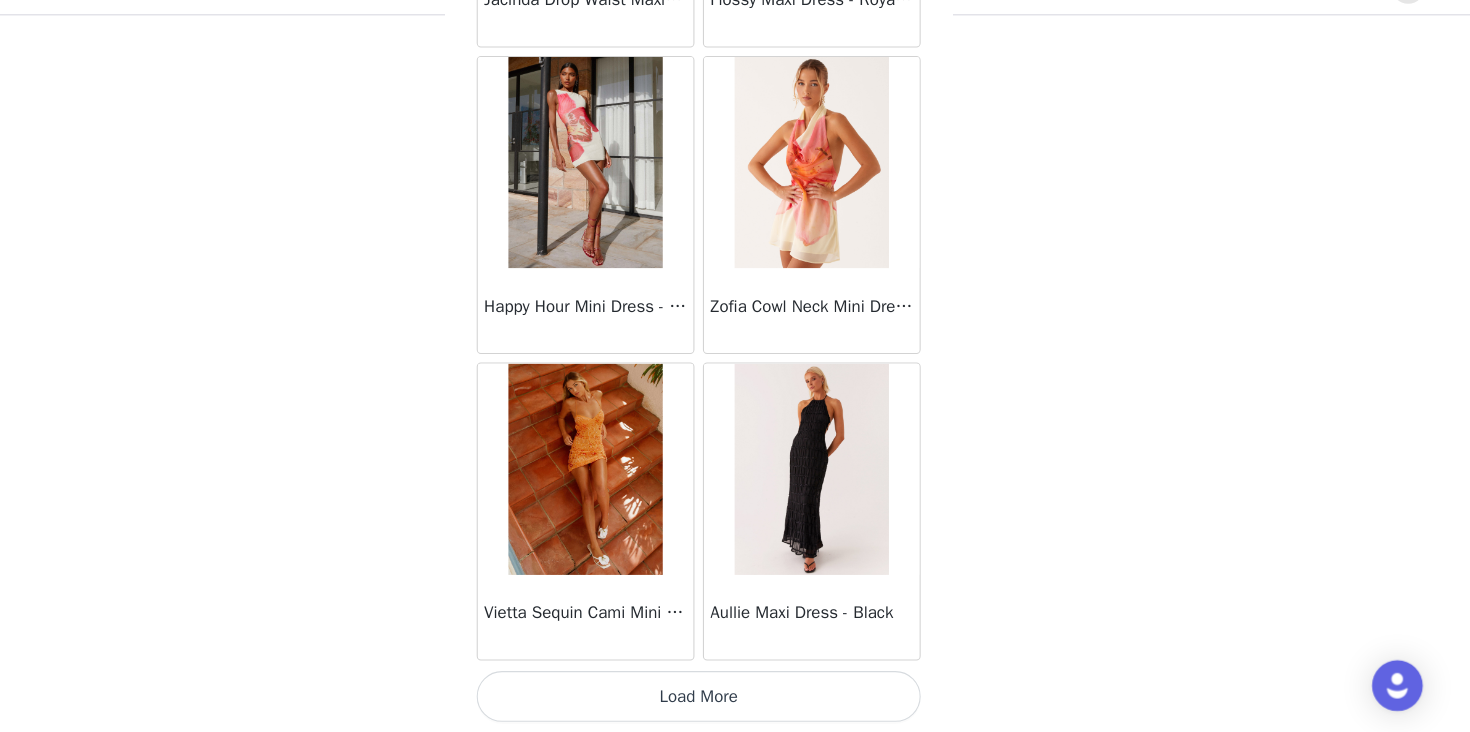 click on "Load More" at bounding box center (735, 698) 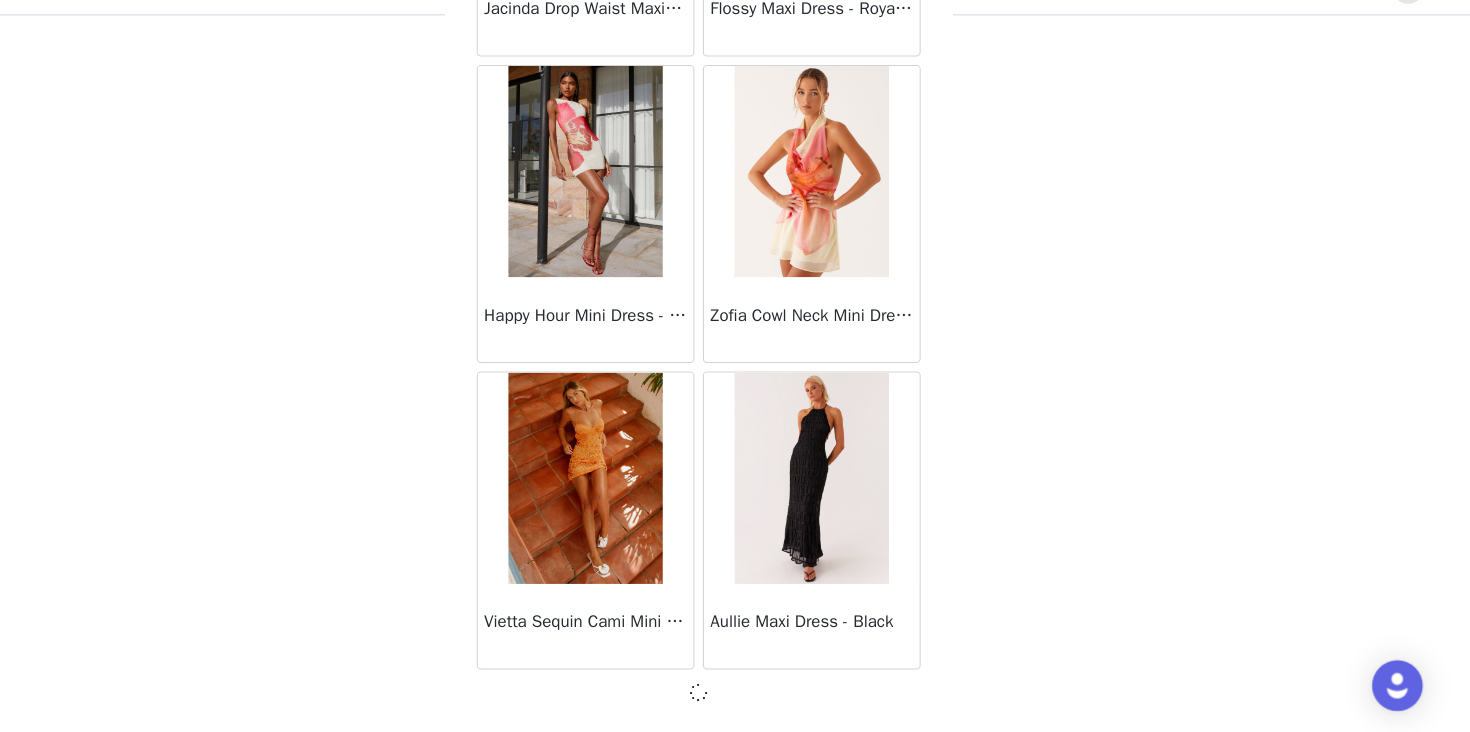 scroll, scrollTop: 22619, scrollLeft: 0, axis: vertical 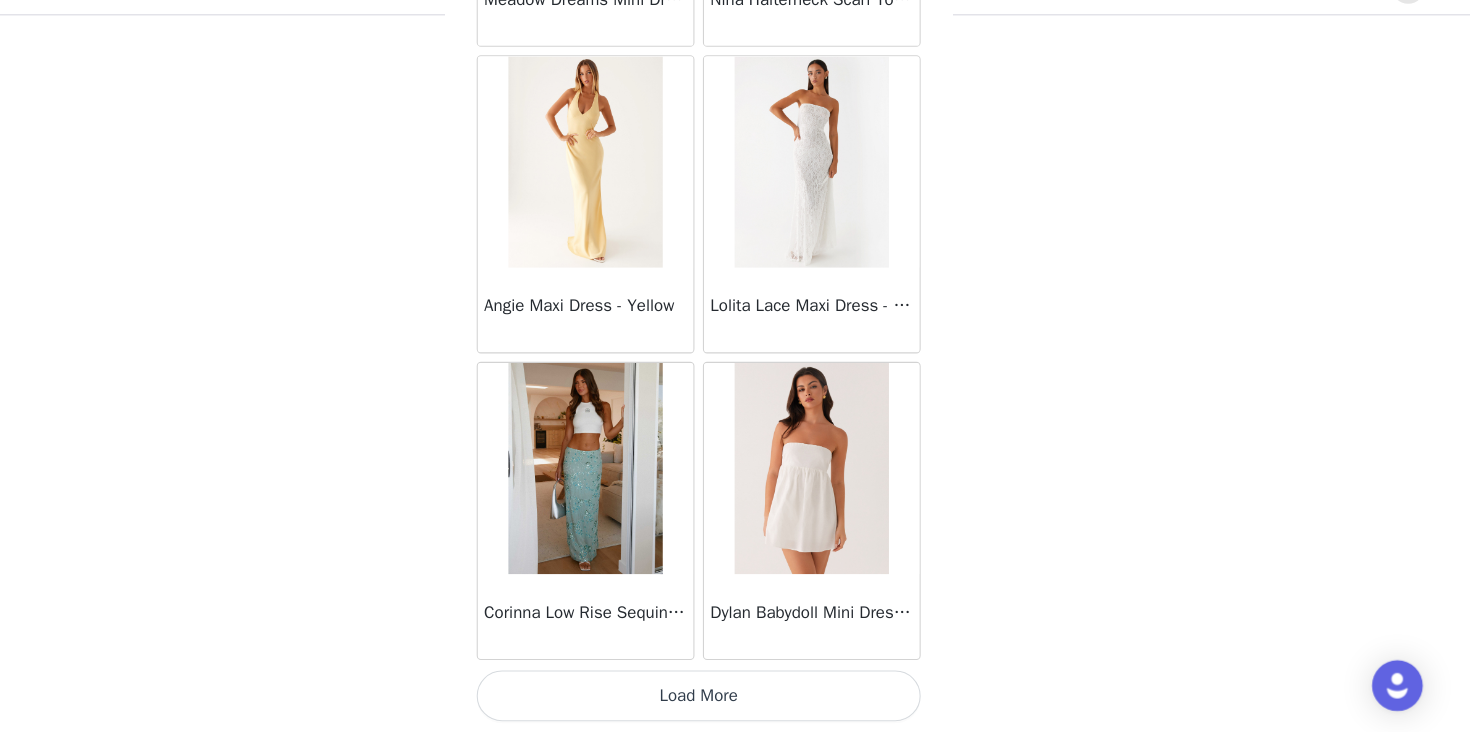 click on "Load More" at bounding box center (735, 698) 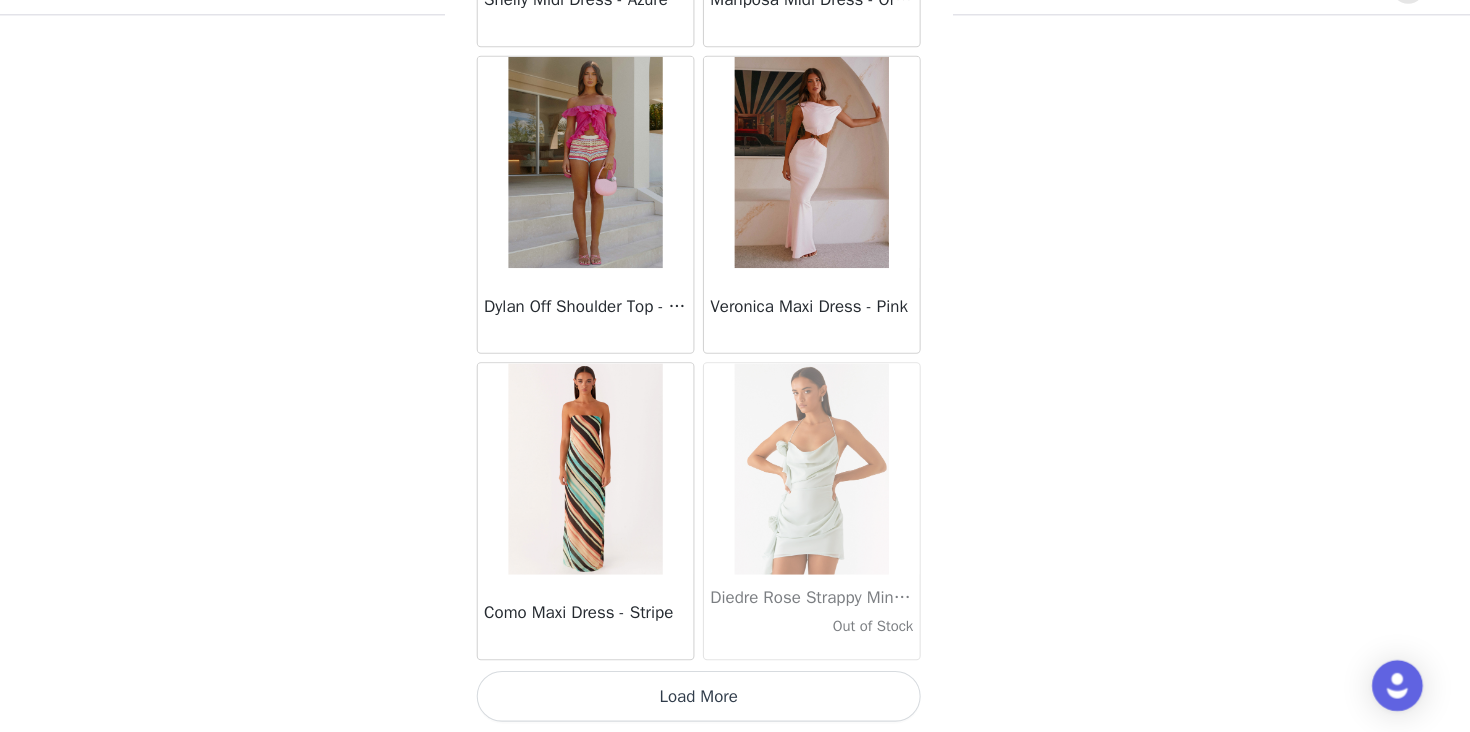 click on "Load More" at bounding box center (735, 698) 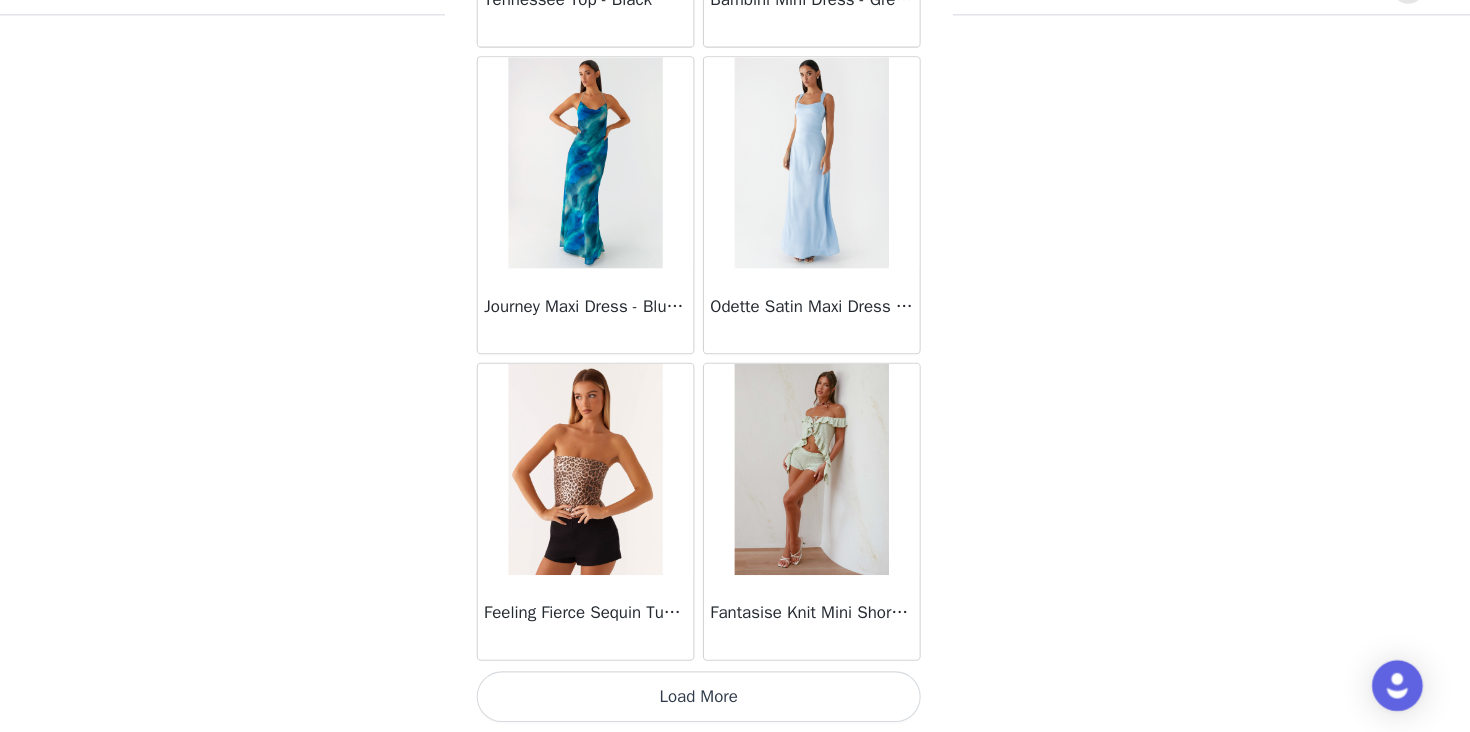click on "Load More" at bounding box center [735, 698] 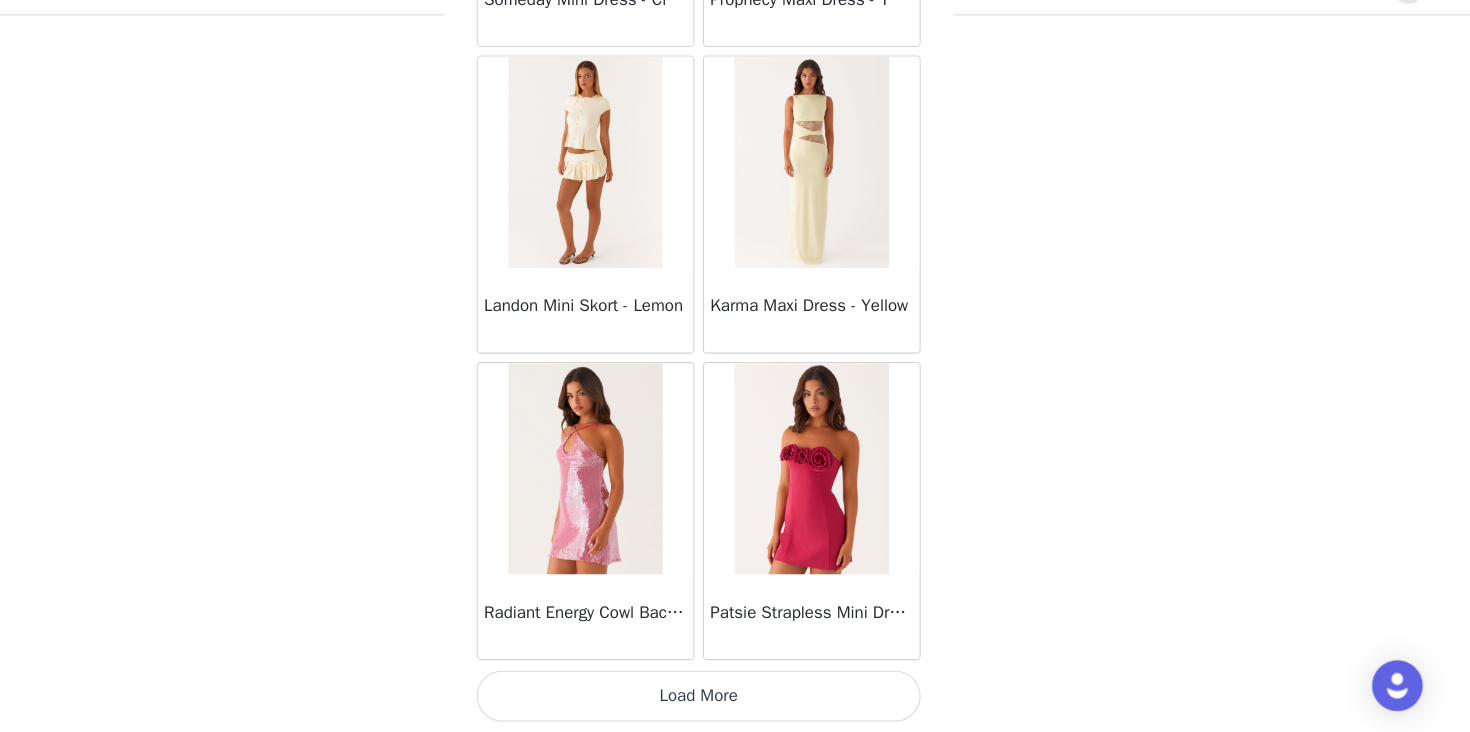 click on "Load More" at bounding box center [735, 698] 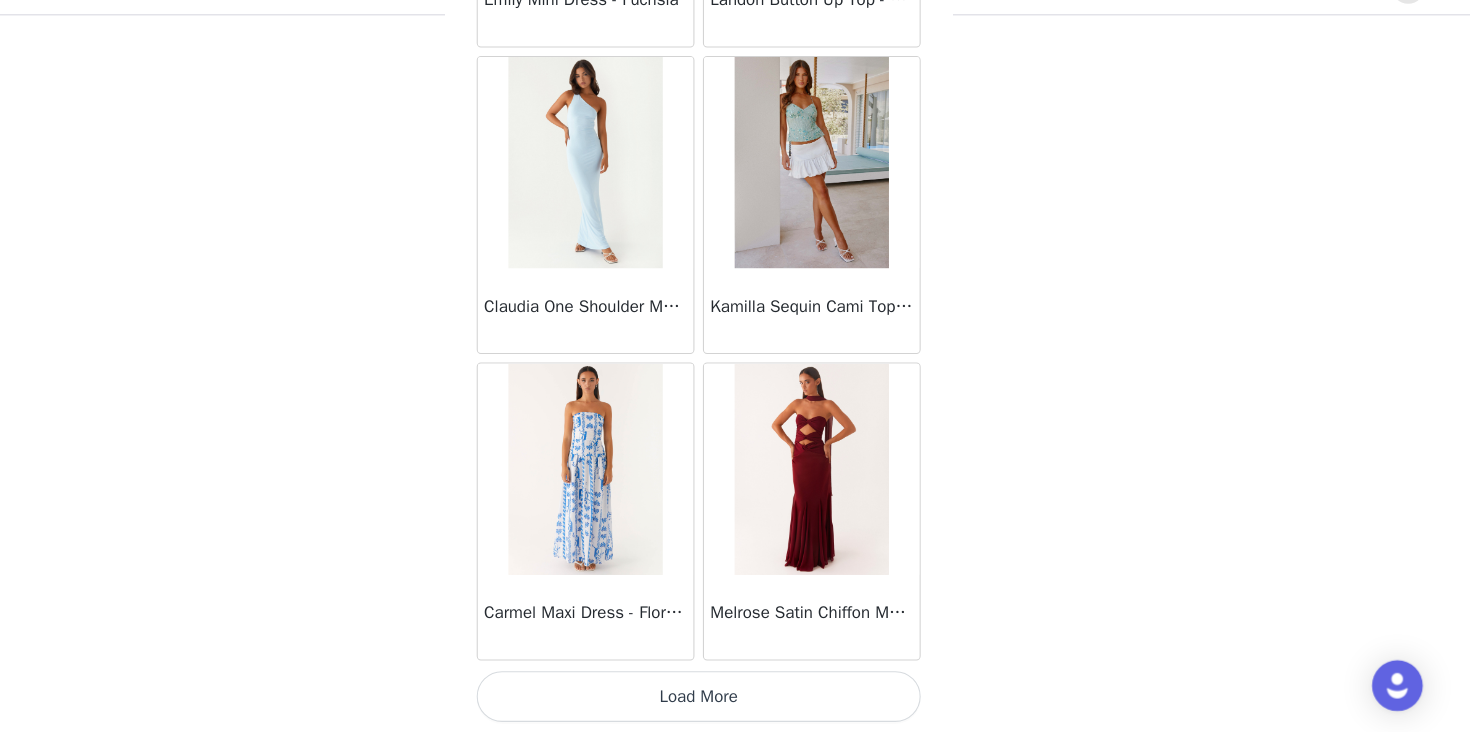 click on "Load More" at bounding box center [735, 698] 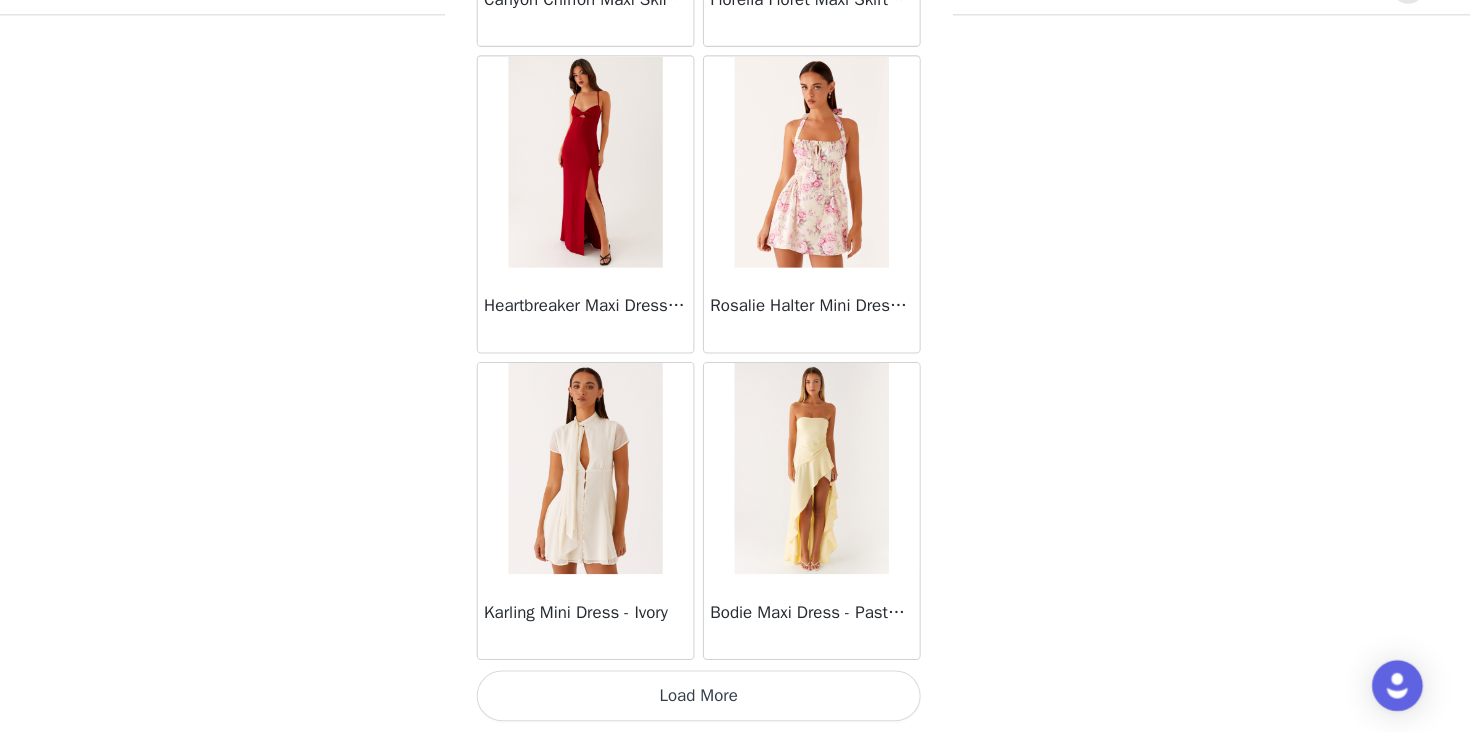 click on "Load More" at bounding box center [735, 698] 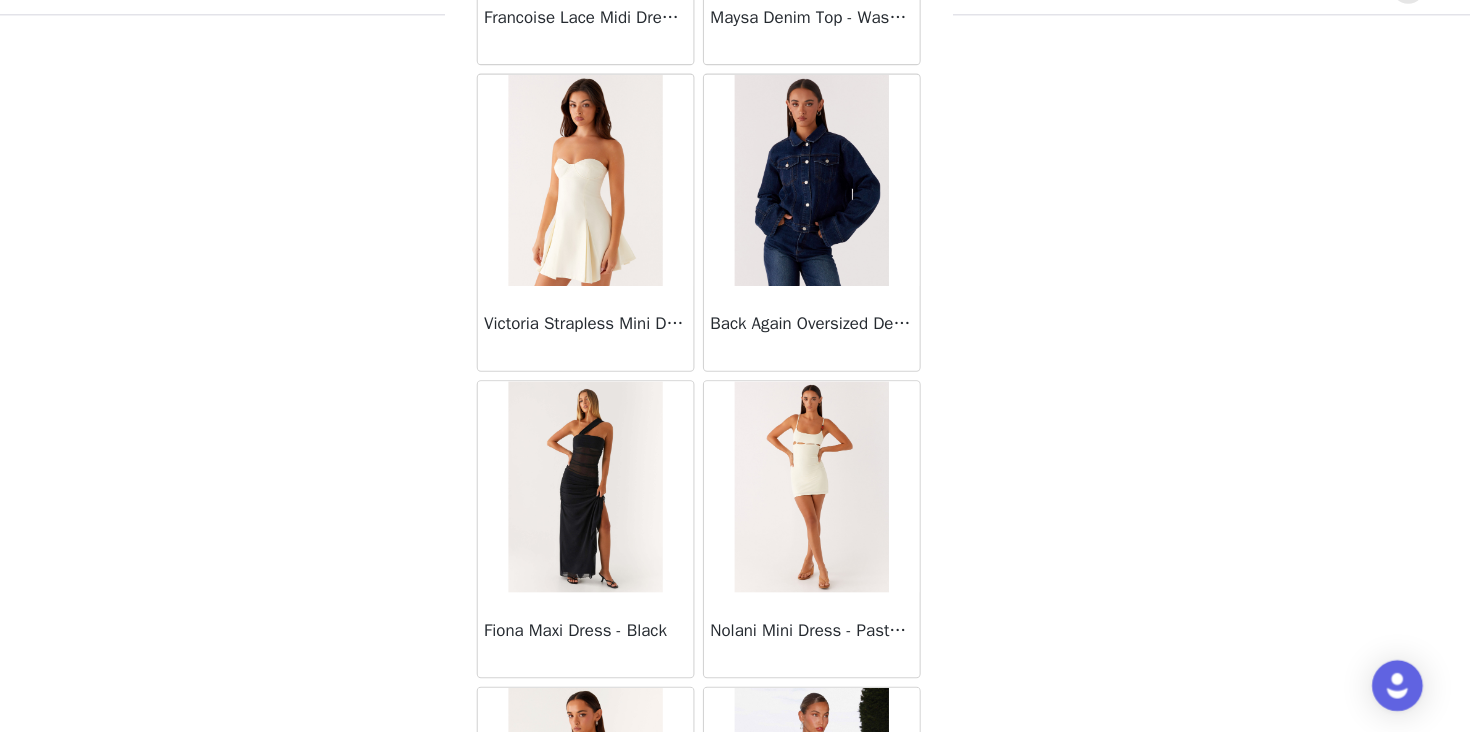 scroll, scrollTop: 42928, scrollLeft: 0, axis: vertical 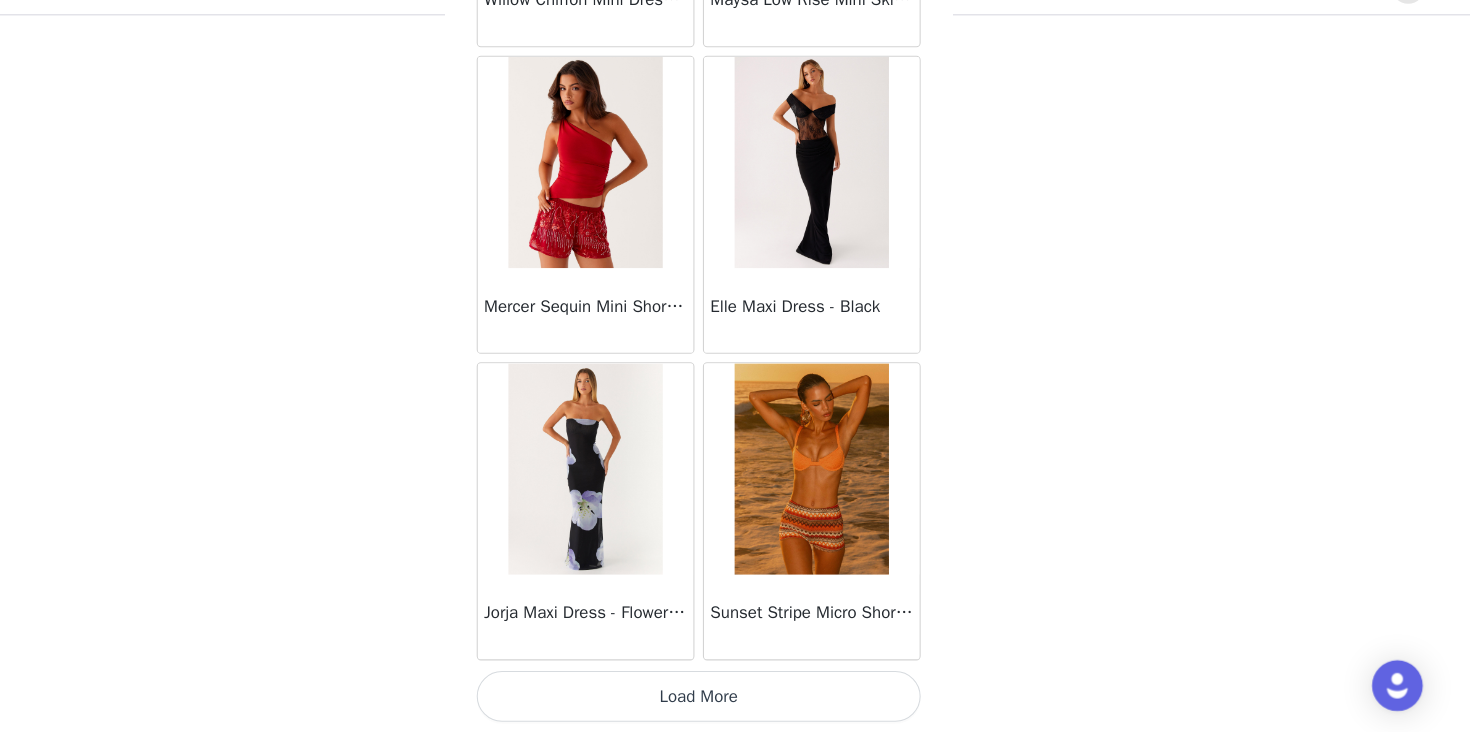click on "Load More" at bounding box center (735, 698) 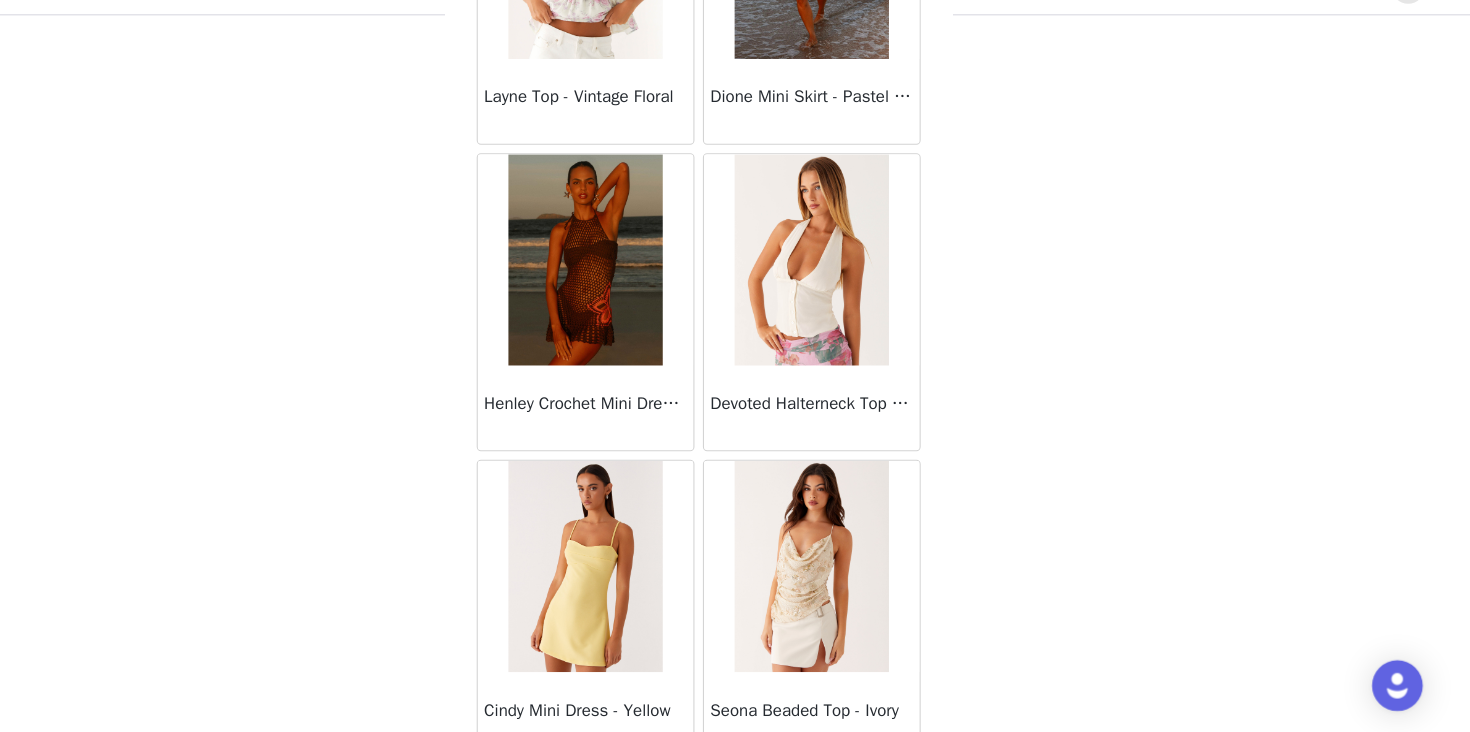 scroll, scrollTop: 45828, scrollLeft: 0, axis: vertical 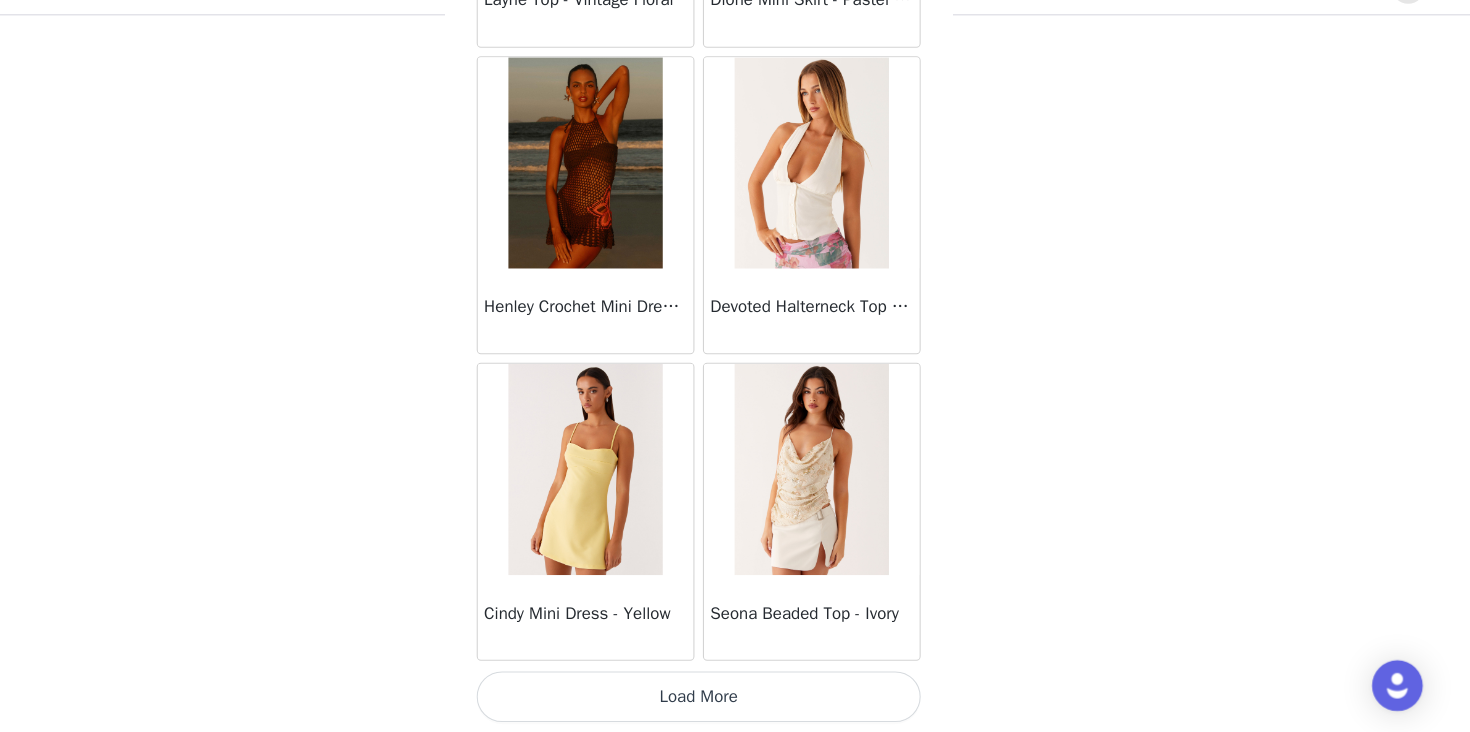 click on "Load More" at bounding box center (735, 698) 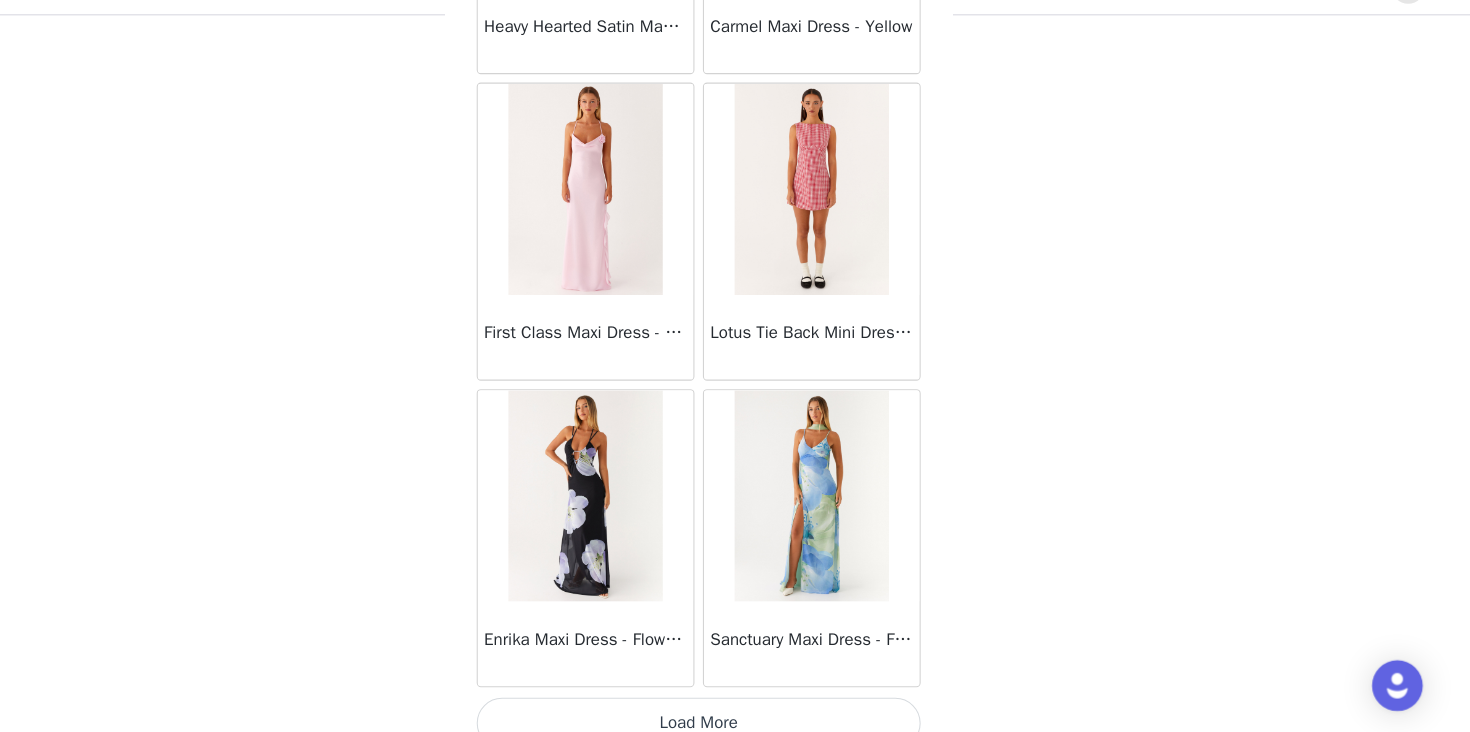 scroll, scrollTop: 48728, scrollLeft: 0, axis: vertical 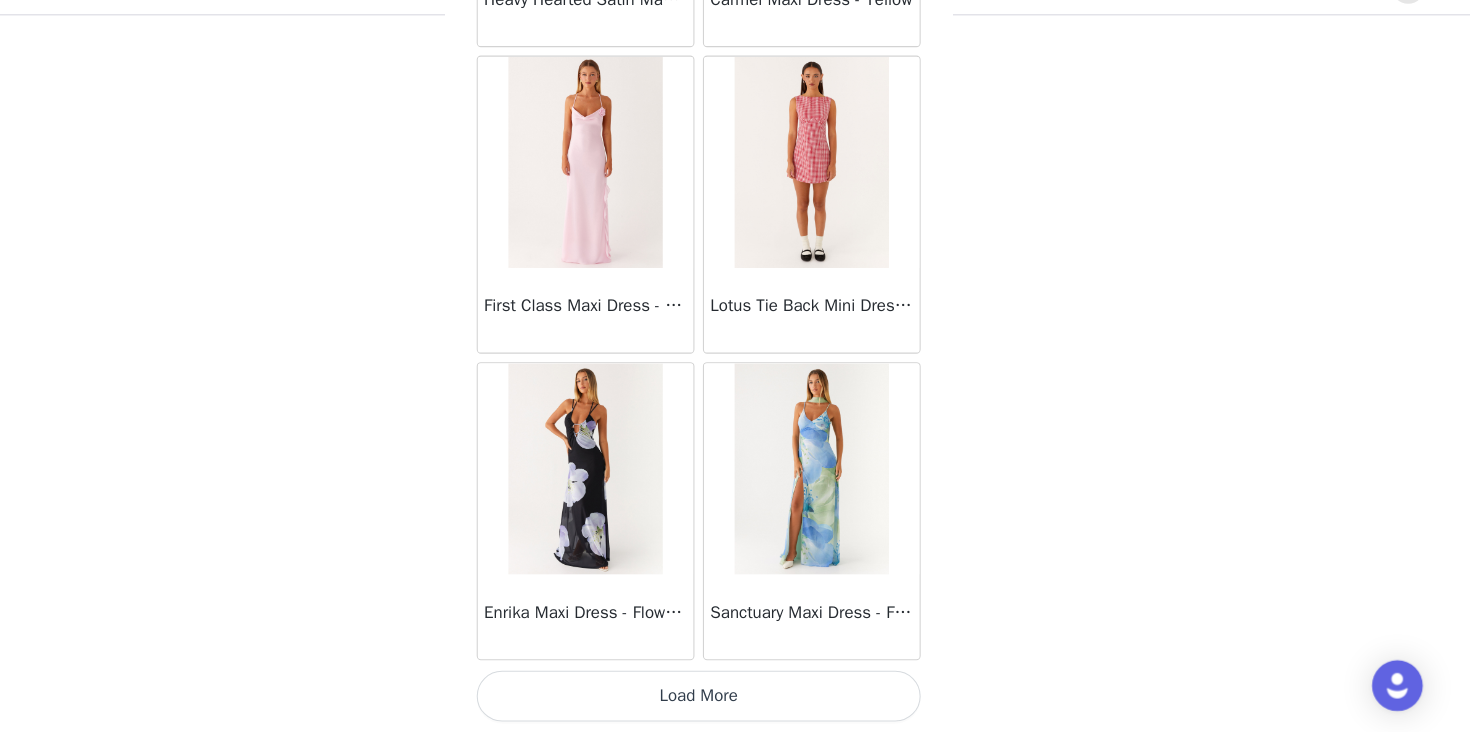 click on "Load More" at bounding box center (735, 698) 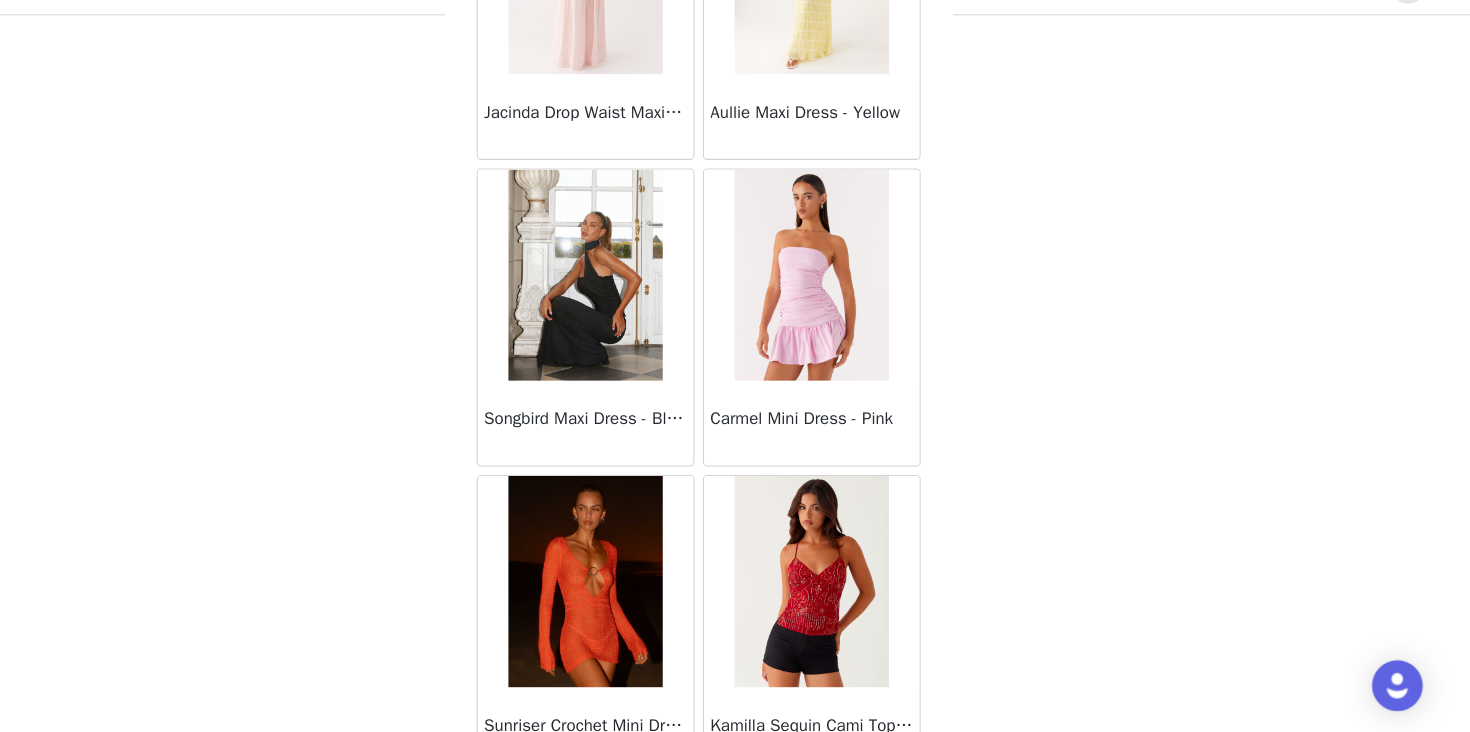 scroll, scrollTop: 51628, scrollLeft: 0, axis: vertical 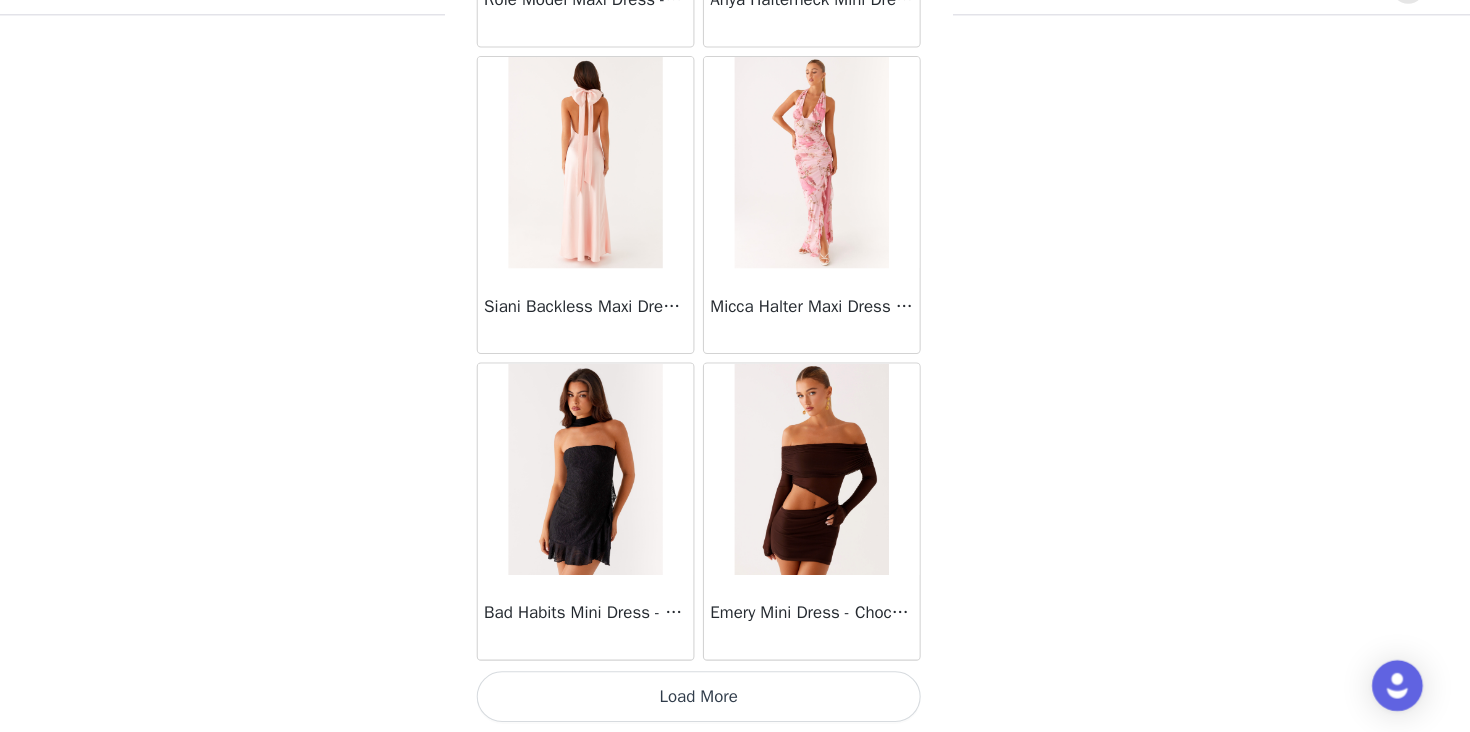 click on "Load More" at bounding box center (735, 698) 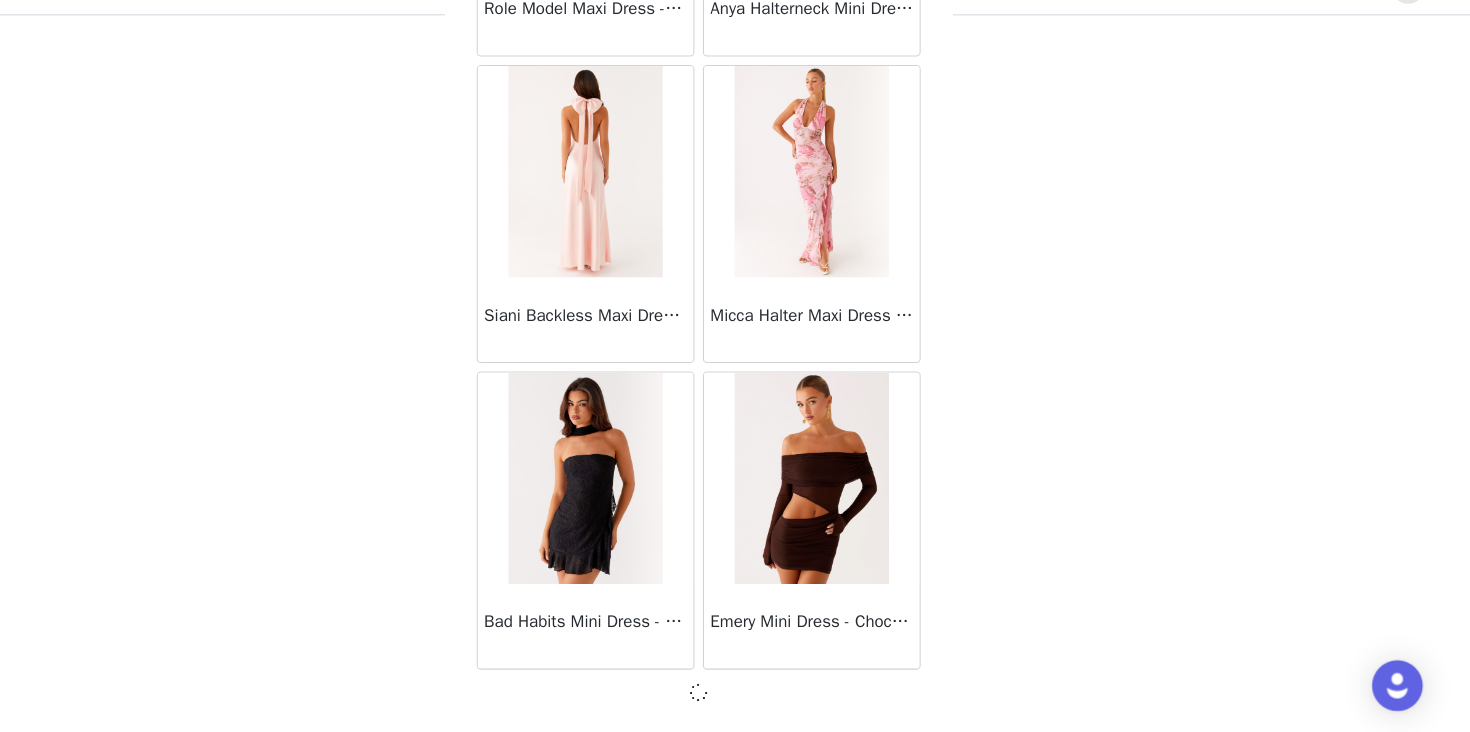 scroll, scrollTop: 51619, scrollLeft: 0, axis: vertical 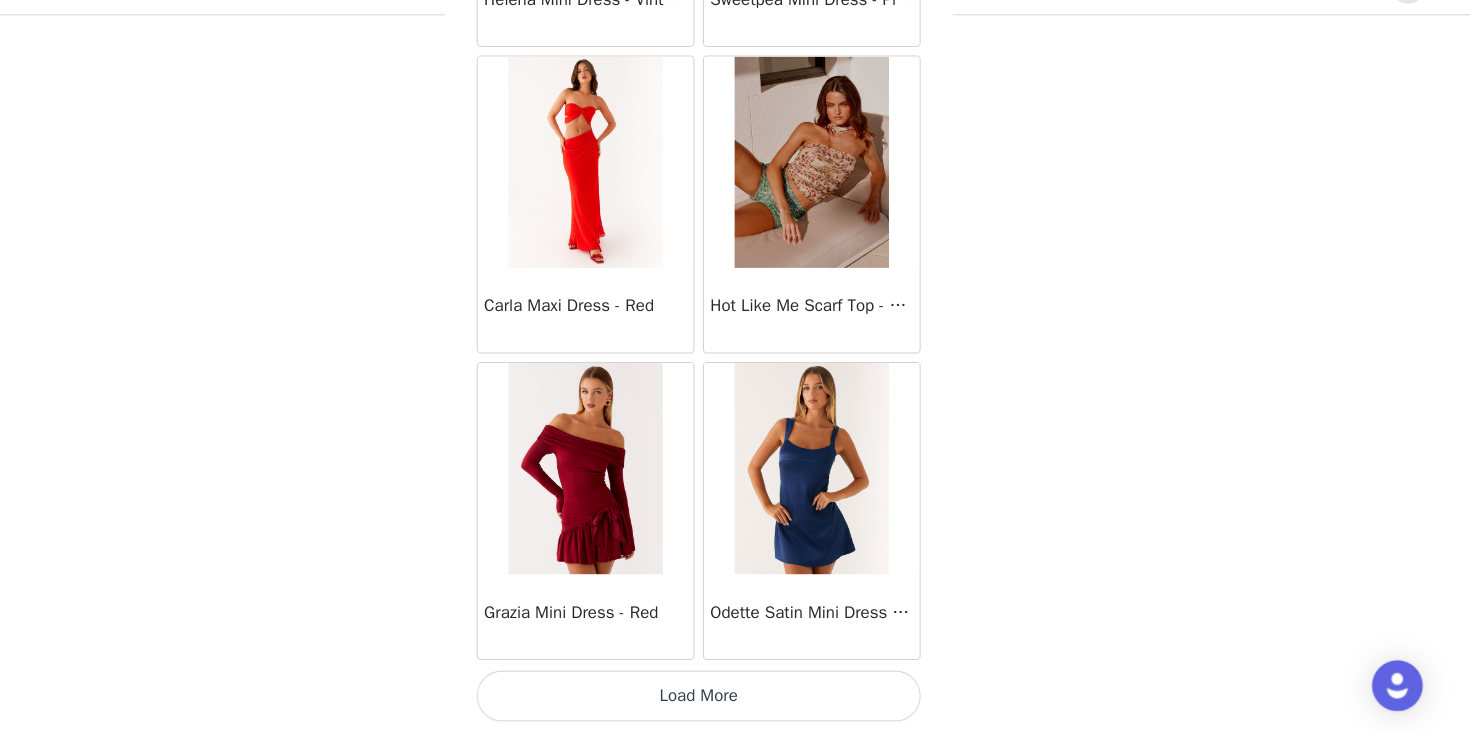 click on "Load More" at bounding box center [735, 698] 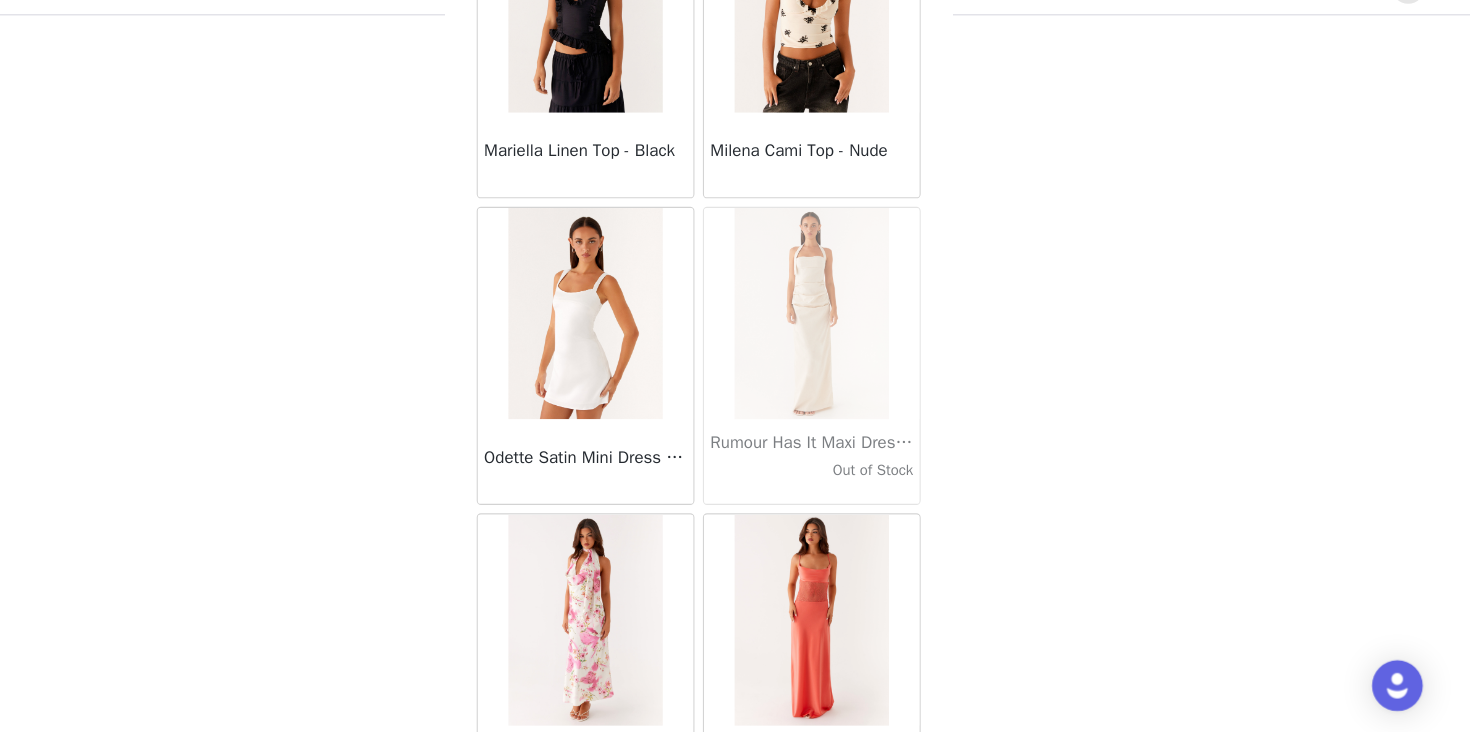 scroll, scrollTop: 57428, scrollLeft: 0, axis: vertical 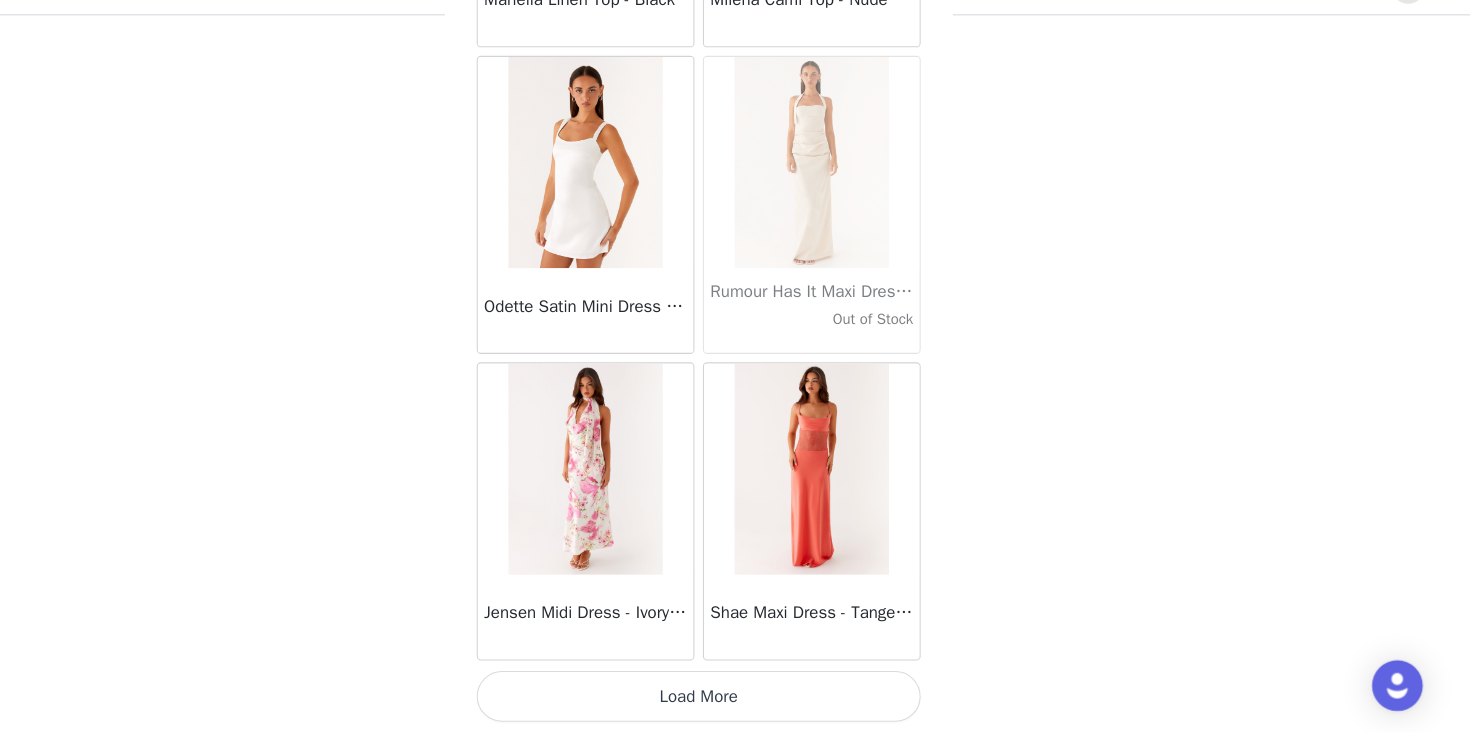 click on "Load More" at bounding box center [735, 698] 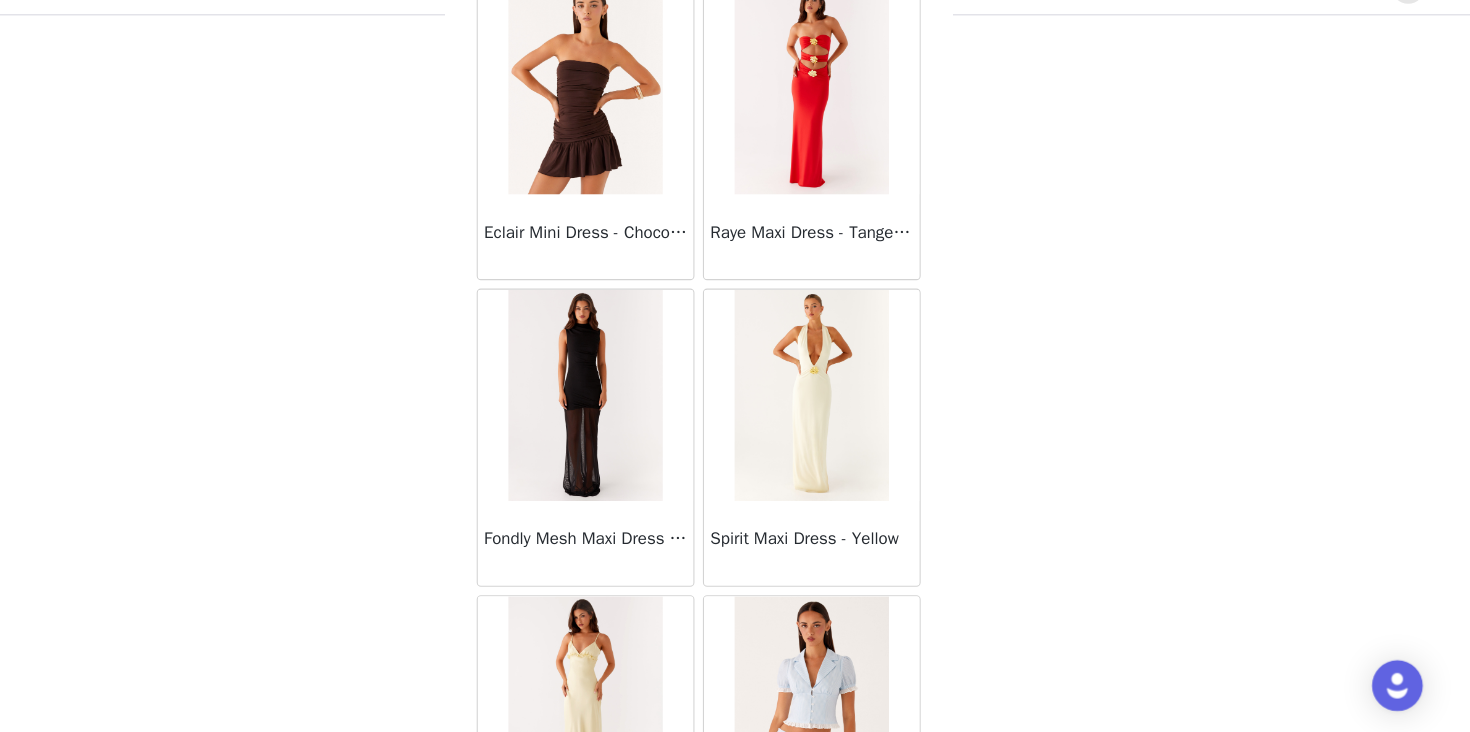 scroll, scrollTop: 60328, scrollLeft: 0, axis: vertical 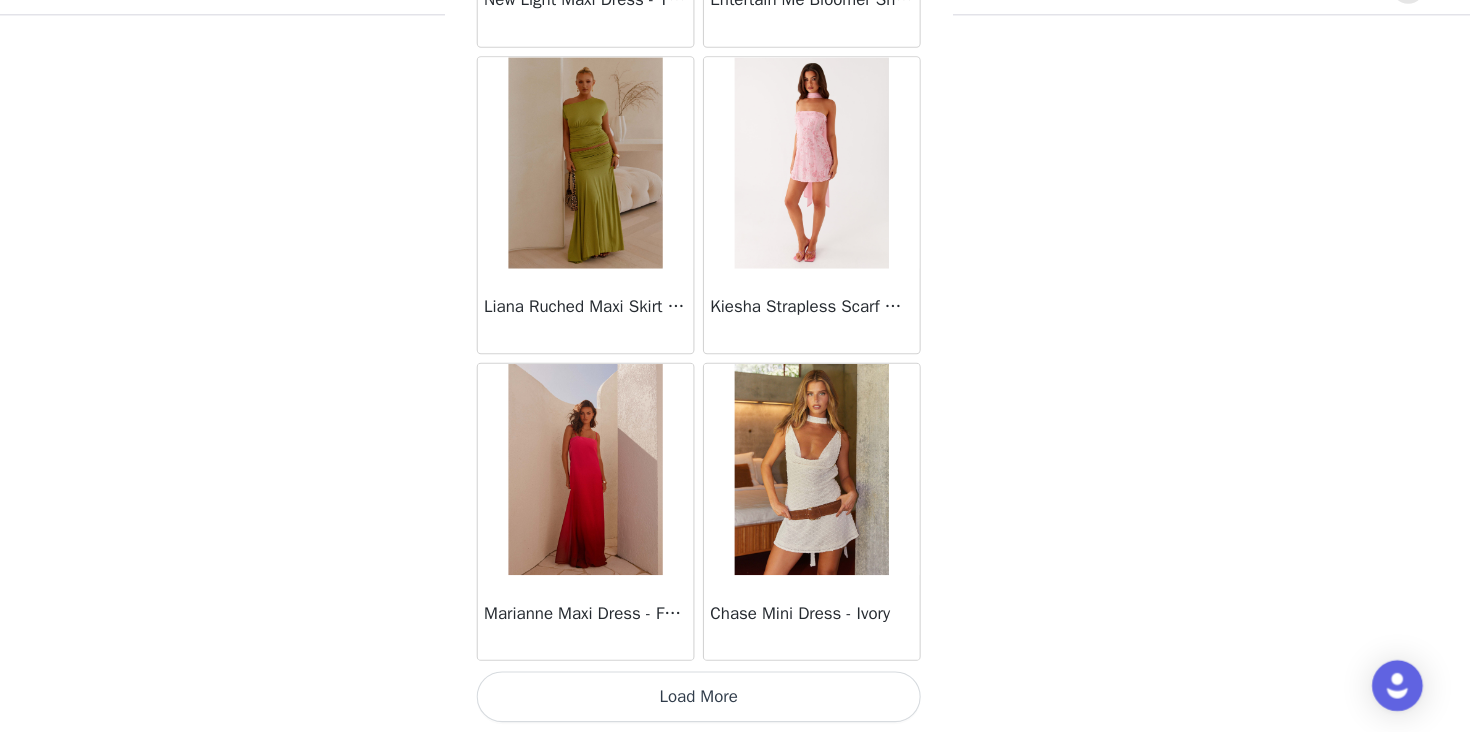 click on "Load More" at bounding box center [735, 698] 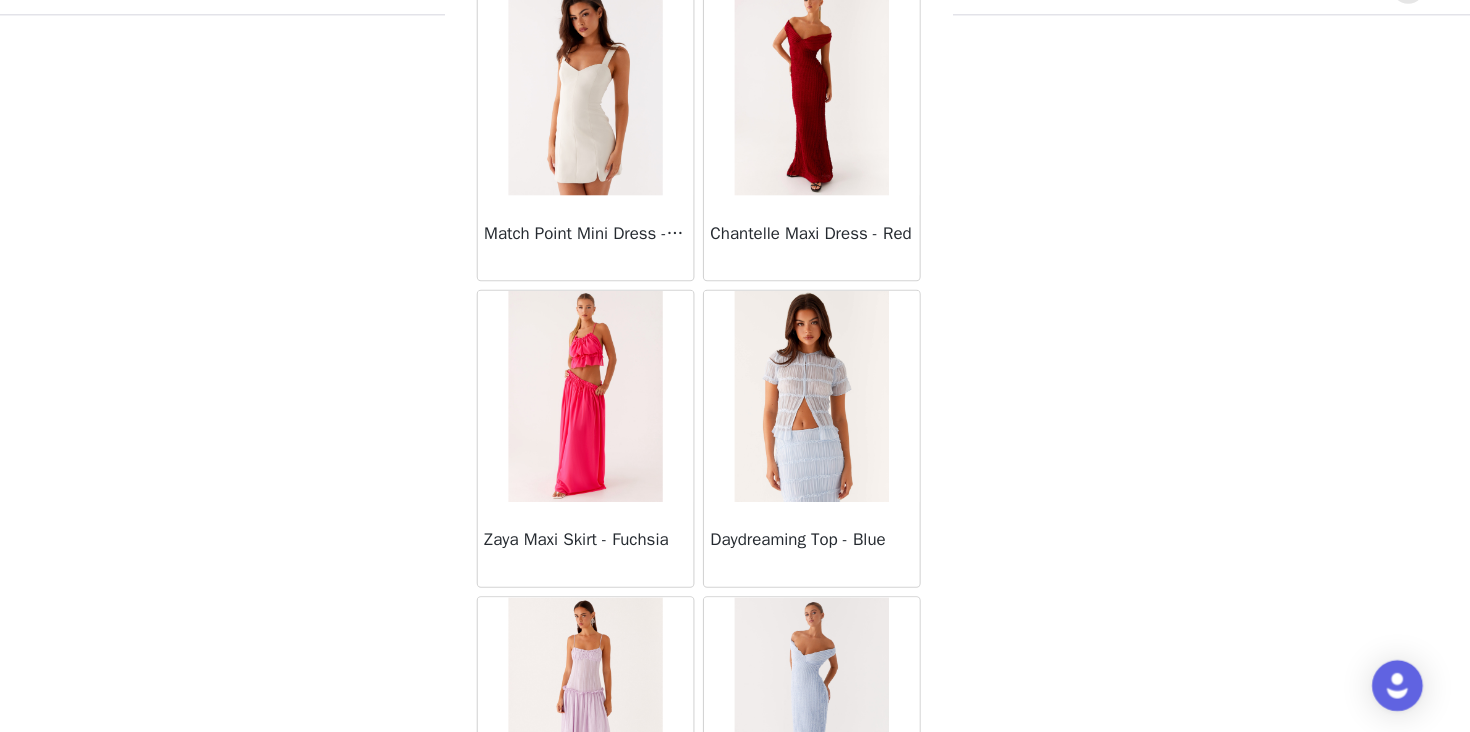 scroll, scrollTop: 63228, scrollLeft: 0, axis: vertical 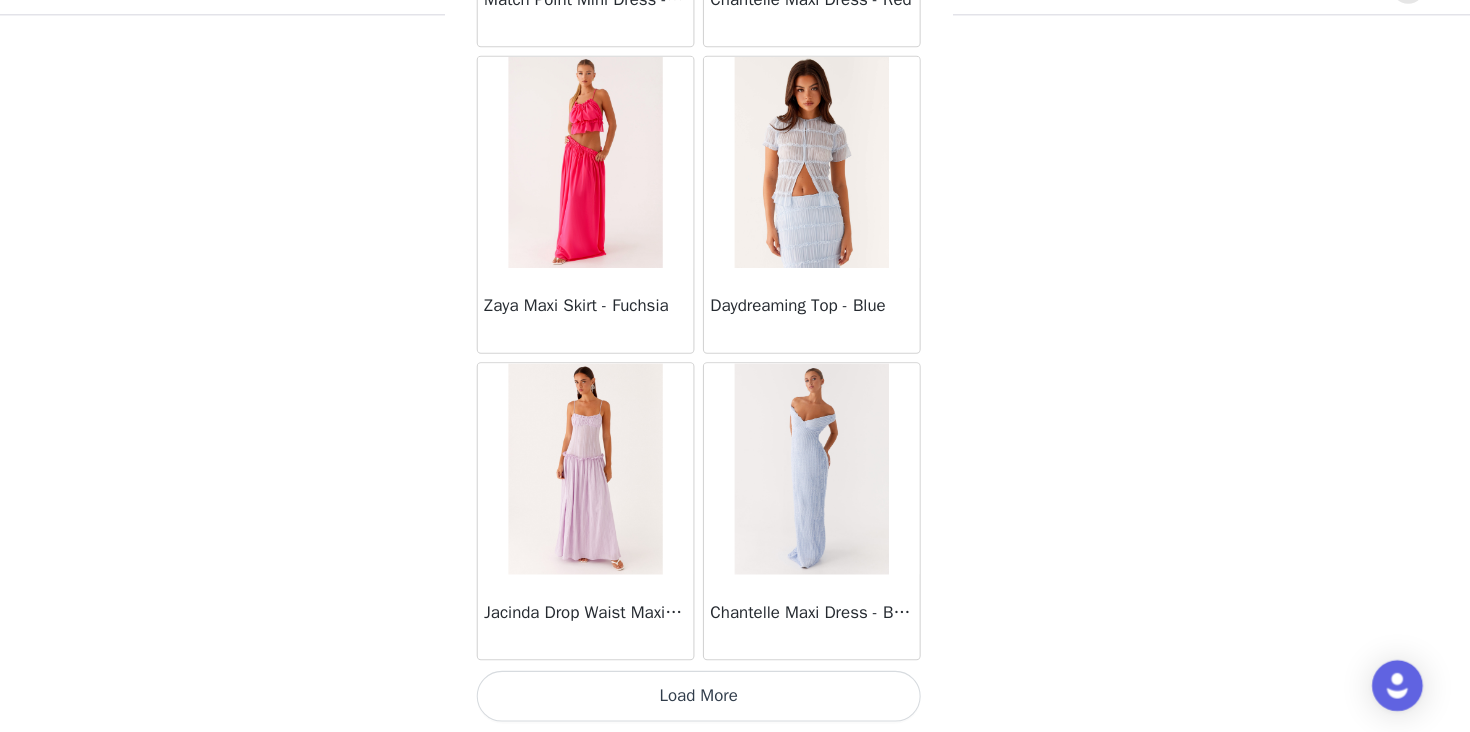click on "Manuka Ruffle Mini Dress - Yellow       Heart Of Glass Satin Maxi Dress - Blue       Ronnie Maxi Dress - Blue       Nicola Maxi Dress - Pink       Imani Maxi Dress - Pink       Liana Cowl Maxi Dress - Print       Cherry Skies Midi Dress - White       Crystal Clear Lace Midi Skirt - Ivory       Crystal Clear Lace Top - Ivory       Clayton Top - Black Gingham       Wish You Luck Denim Top - Dark Blue       Raphaela Mini Dress - Navy       Maloney Maxi Dress - White       Franco Tie Back Top - Blue       Frida Denim Shorts - Vintage Wash Blue       Consie Long Sleeve Mini Dress - Pale Blue       Mariella Linen Maxi Skirt - Pink       Mariella Linen Top - Pink       Aullie Maxi Dress - Pink       Scorpio Crochet Mini Skirt - Ivory       Carnation Long Sleeve Knit Maxi Dress - Blue       Tara Maxi Dress - Pink Print       Kandi Mini Skirt - Mint       Bohemian Bliss Mesh Mini Dress - Green Floral       Carpe Diem Crochet Mini Dress - Ivory       Calissa Haltherneck Mini Dress - Pink" at bounding box center (735, -31200) 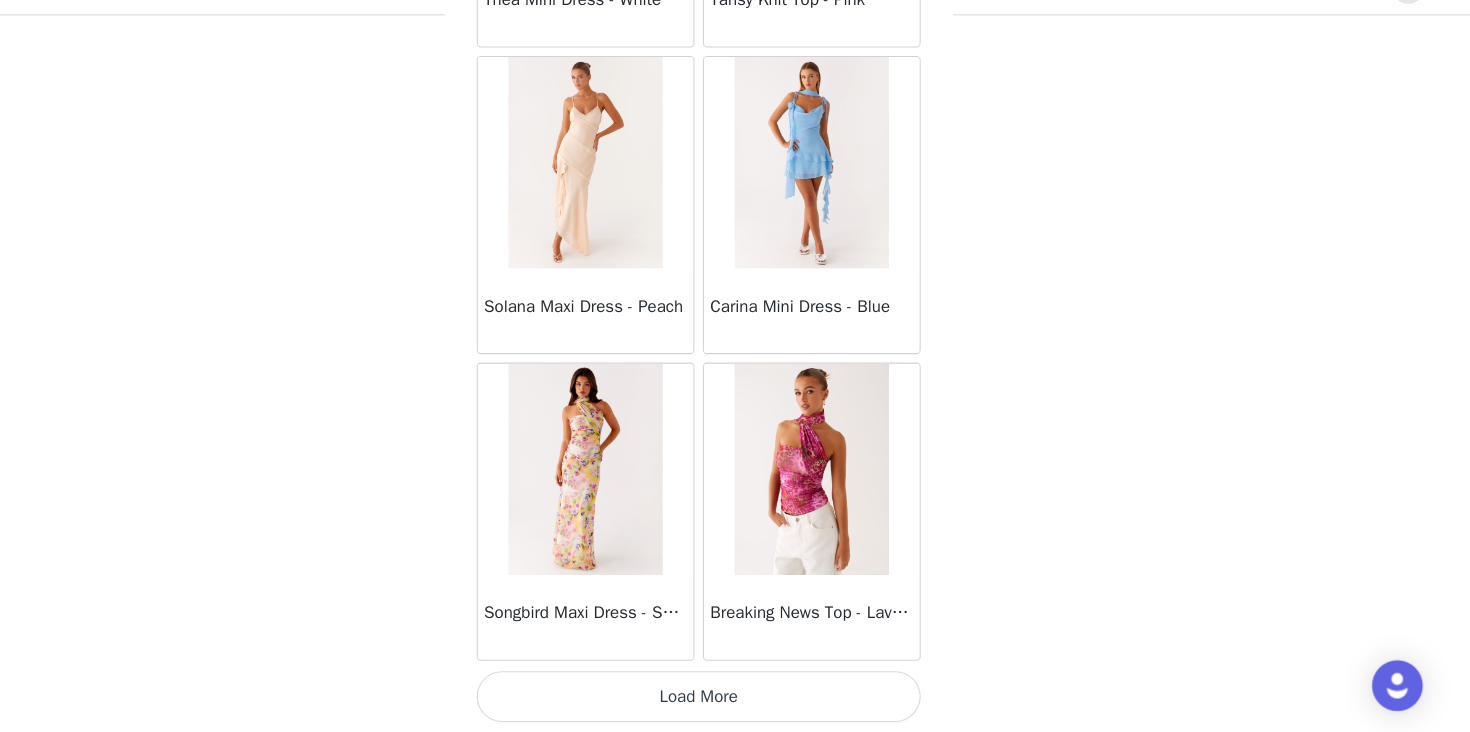 click on "Load More" at bounding box center (735, 698) 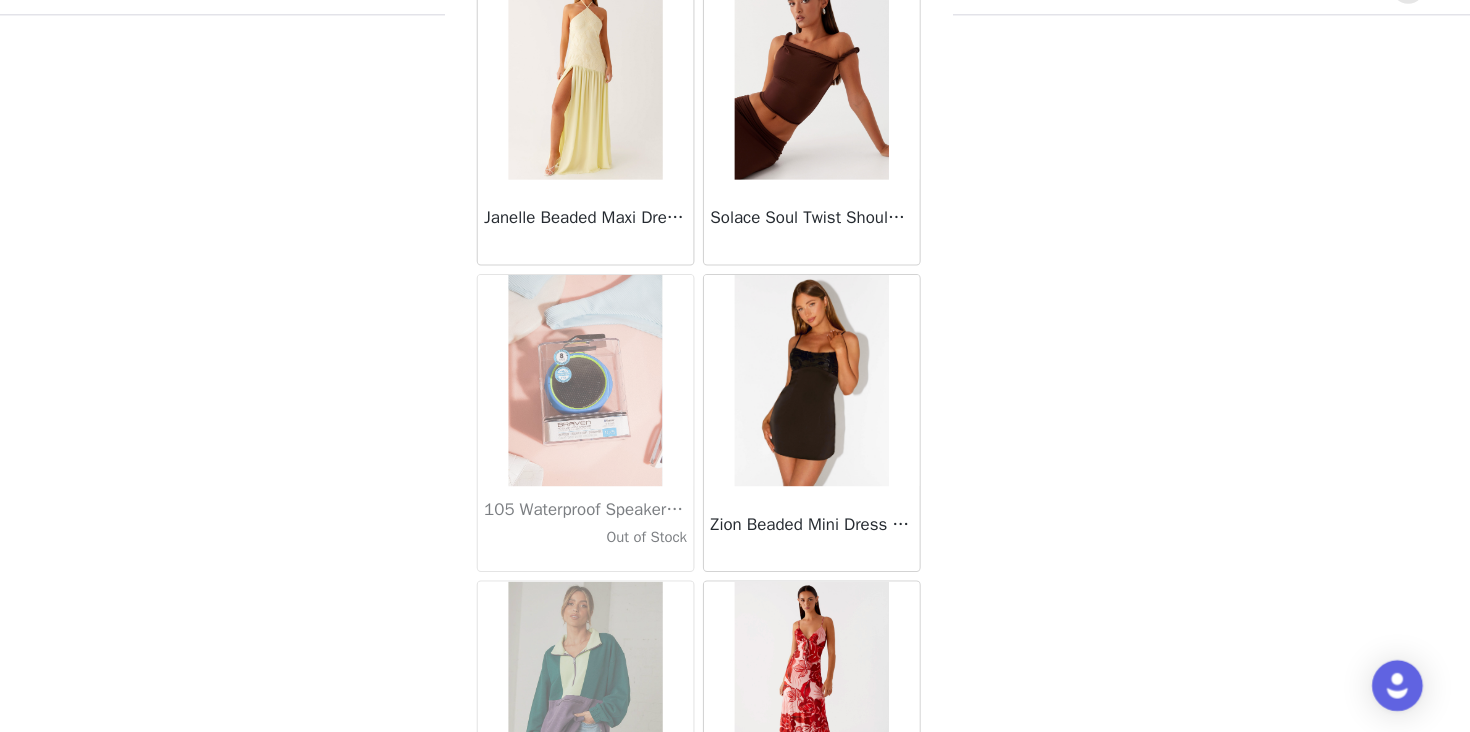 scroll, scrollTop: 69028, scrollLeft: 0, axis: vertical 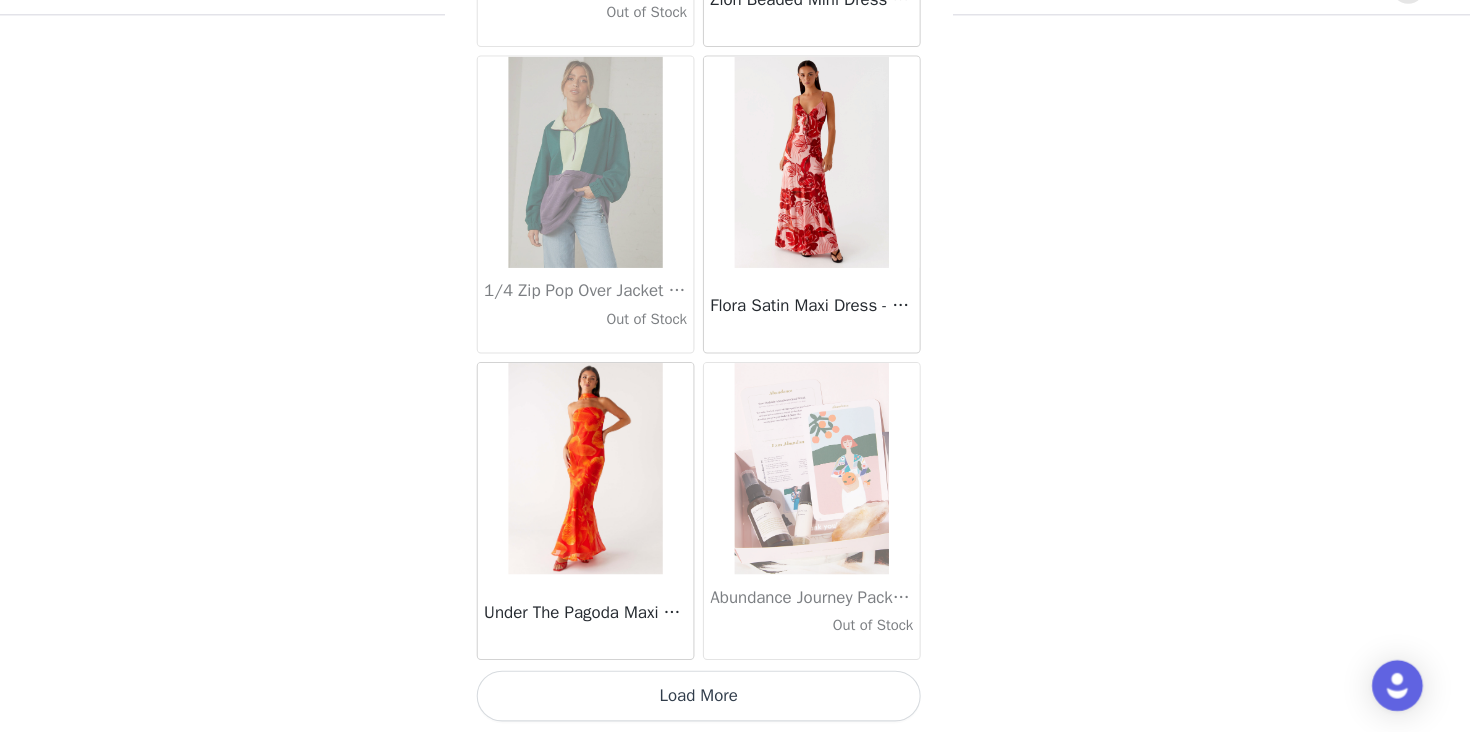 click on "Load More" at bounding box center (735, 698) 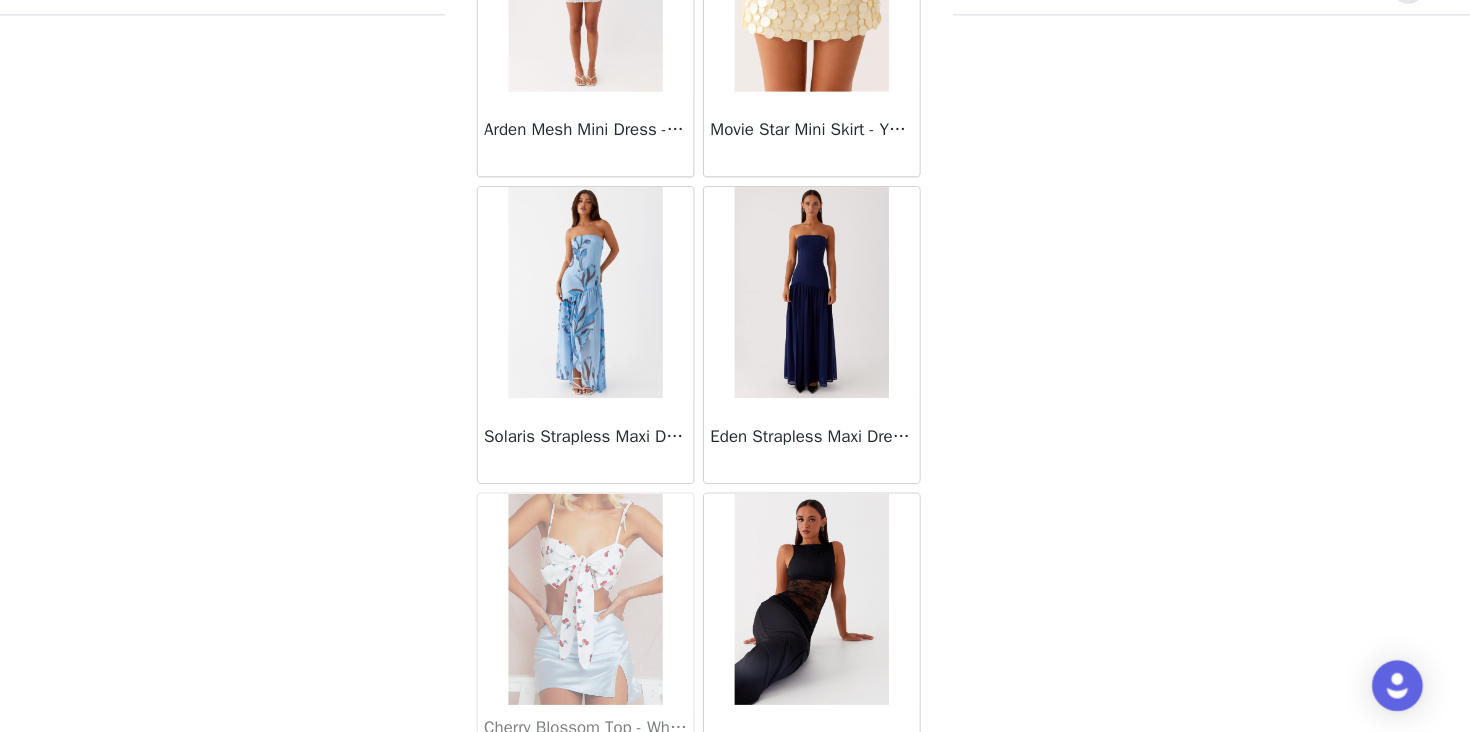 scroll, scrollTop: 71928, scrollLeft: 0, axis: vertical 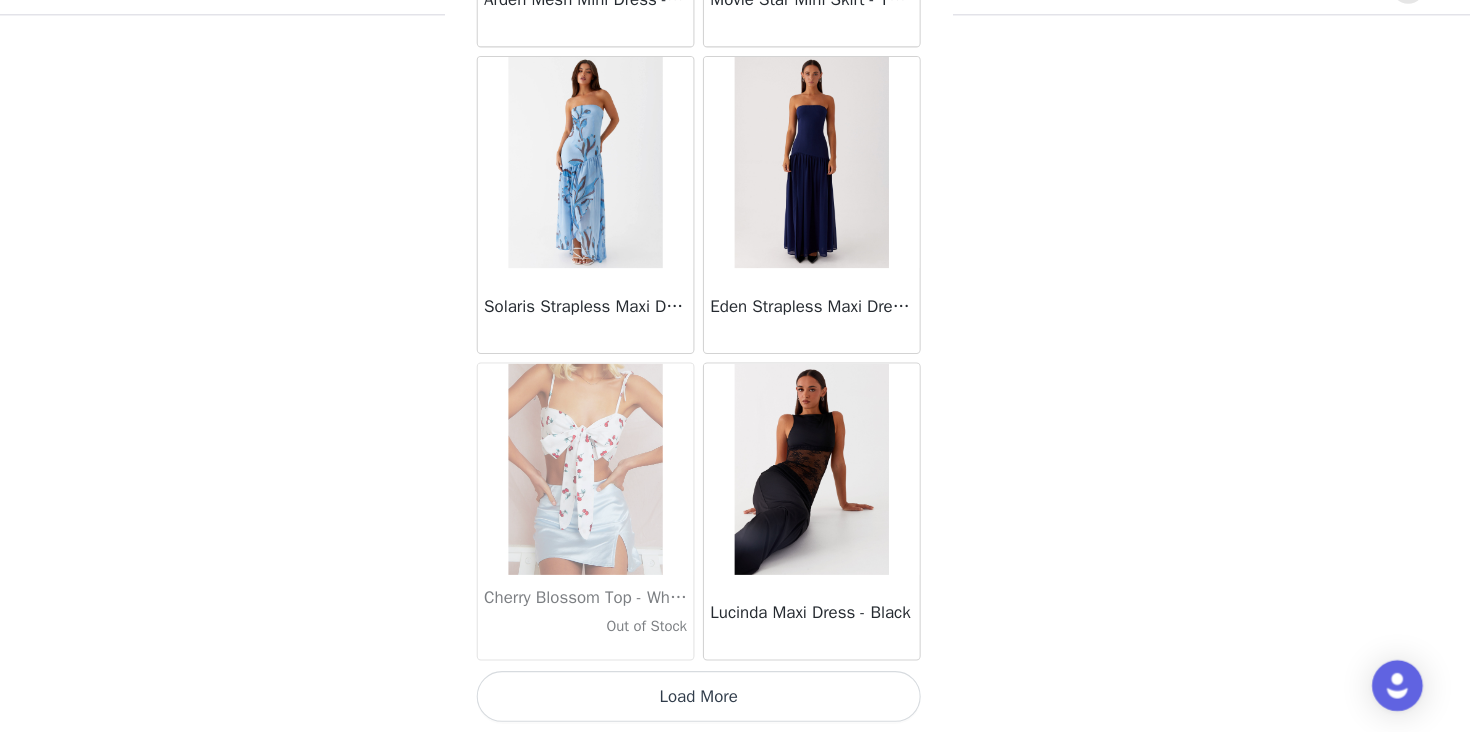 click on "Load More" at bounding box center [735, 698] 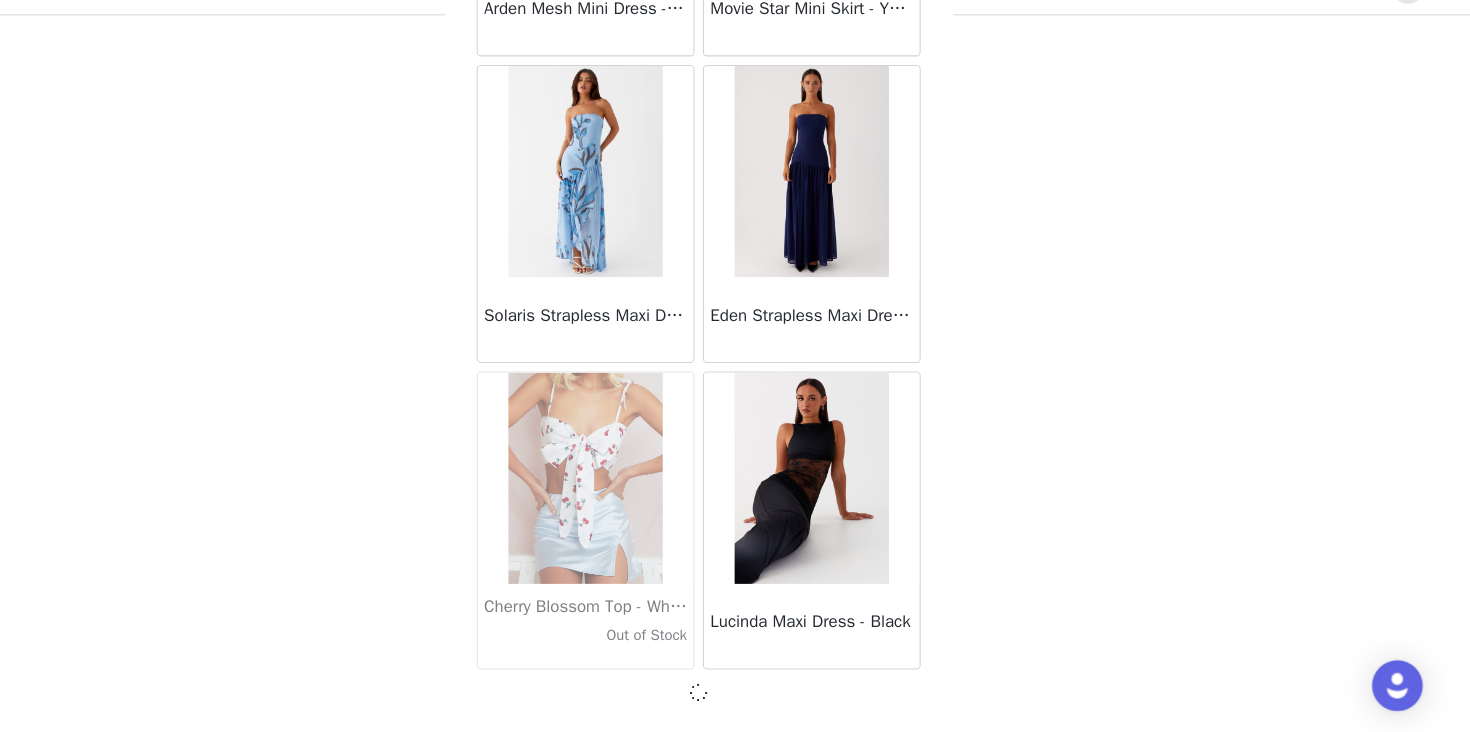 scroll, scrollTop: 71919, scrollLeft: 0, axis: vertical 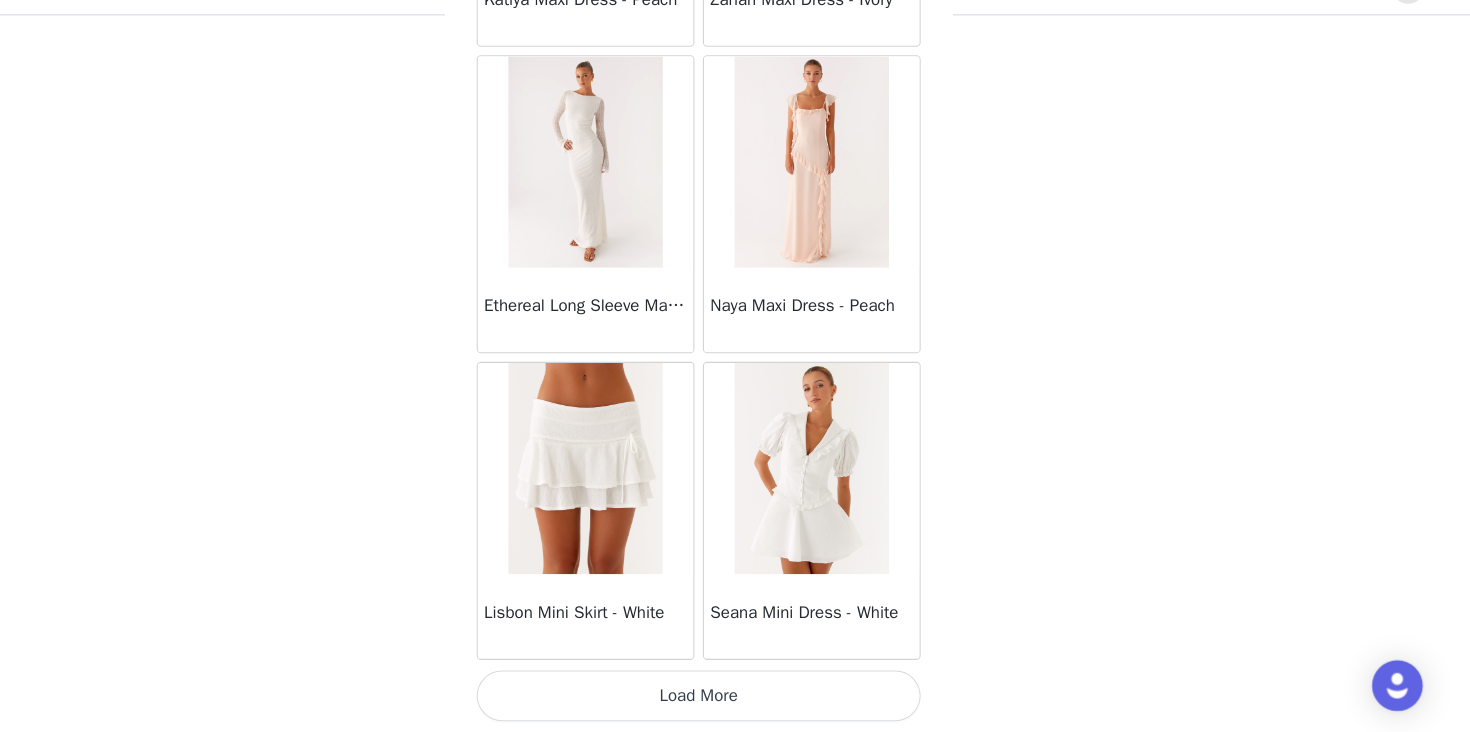 click on "Load More" at bounding box center (735, 698) 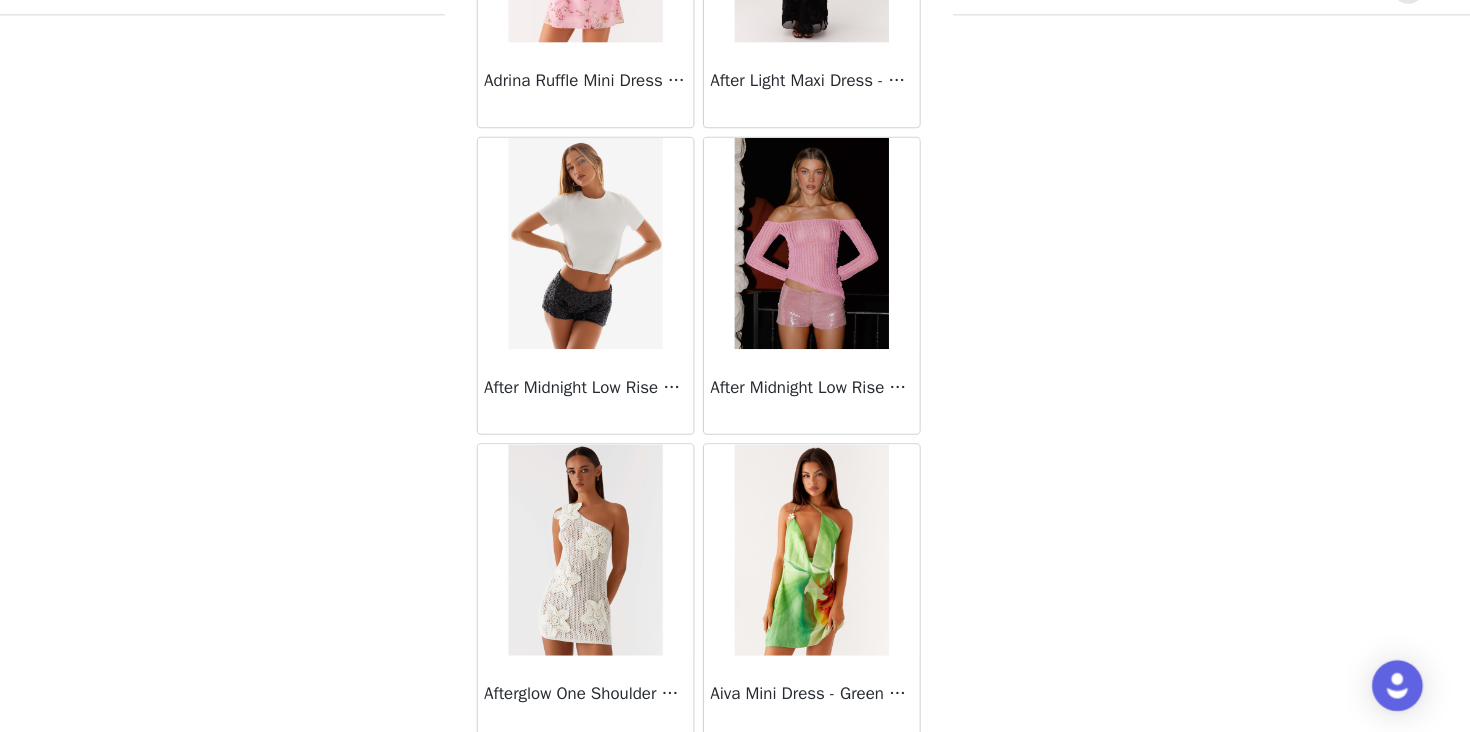 scroll, scrollTop: 77685, scrollLeft: 0, axis: vertical 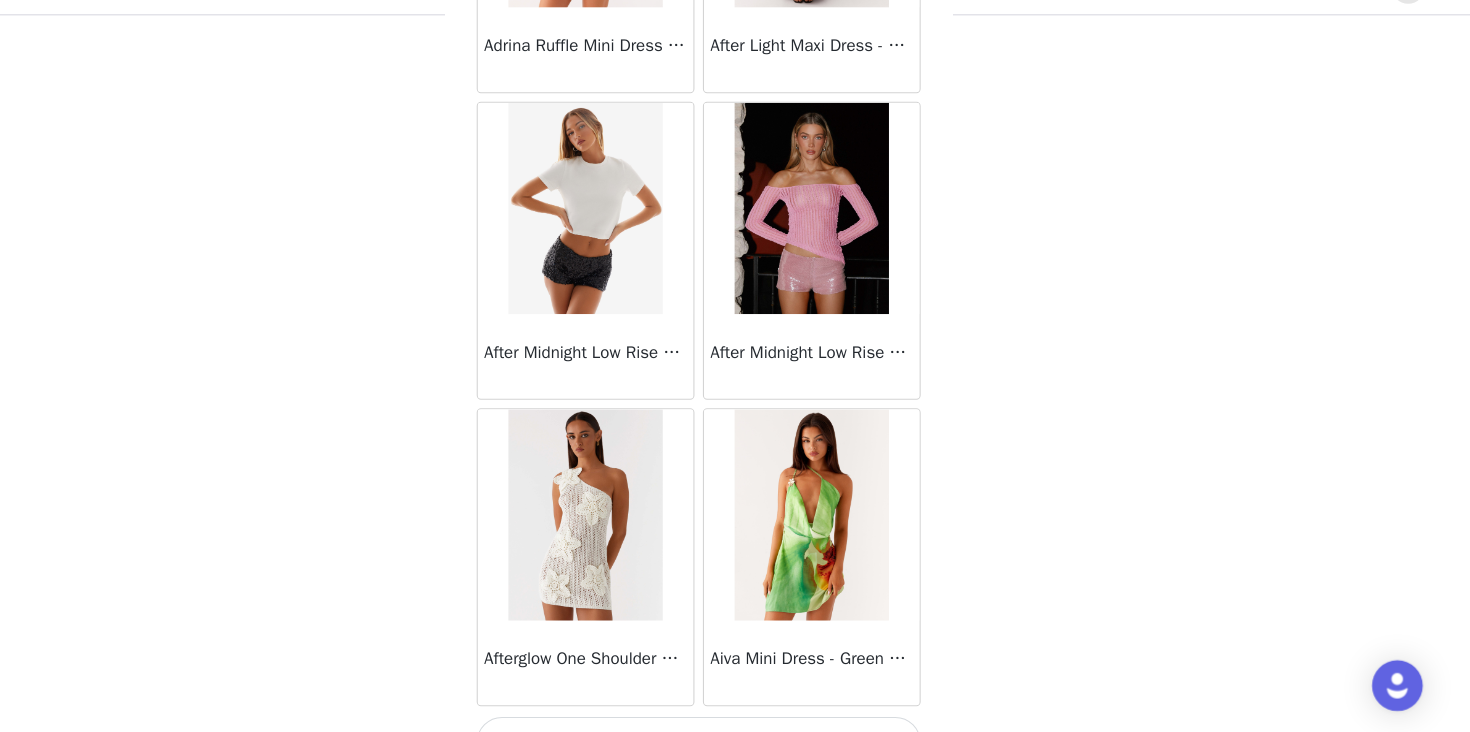 click on "After Midnight Low Rise Sequin Mini Shorts - Black" at bounding box center [628, 372] 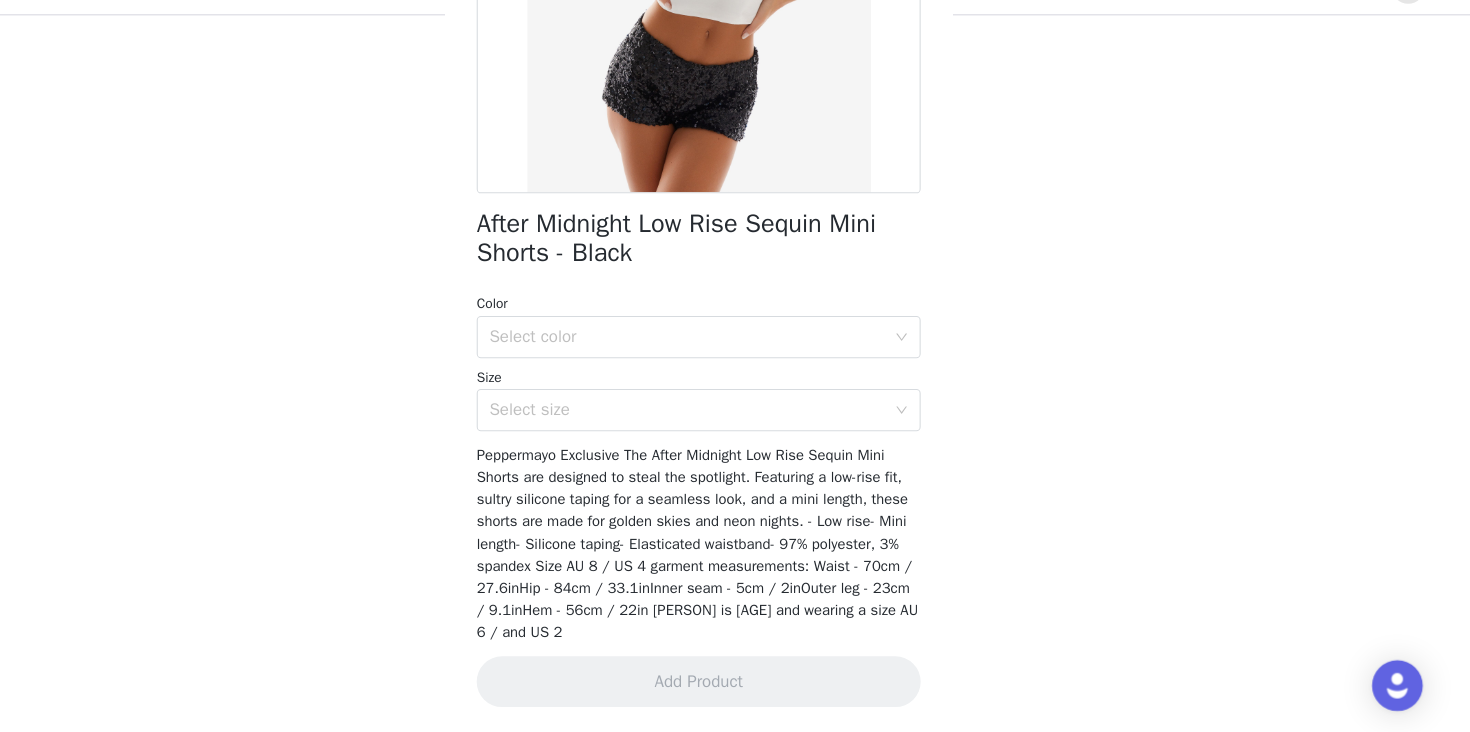 scroll, scrollTop: 328, scrollLeft: 0, axis: vertical 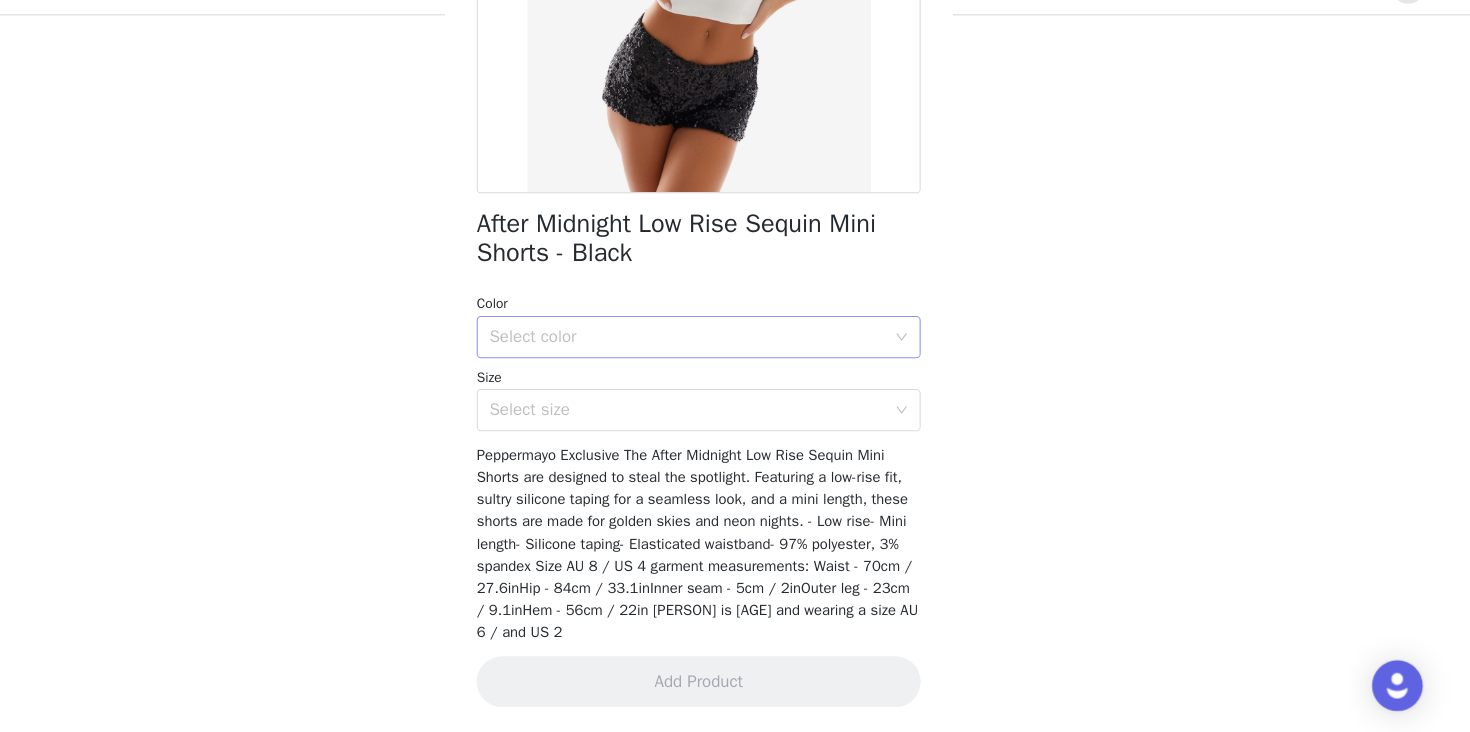 click on "Select color" at bounding box center (724, 358) 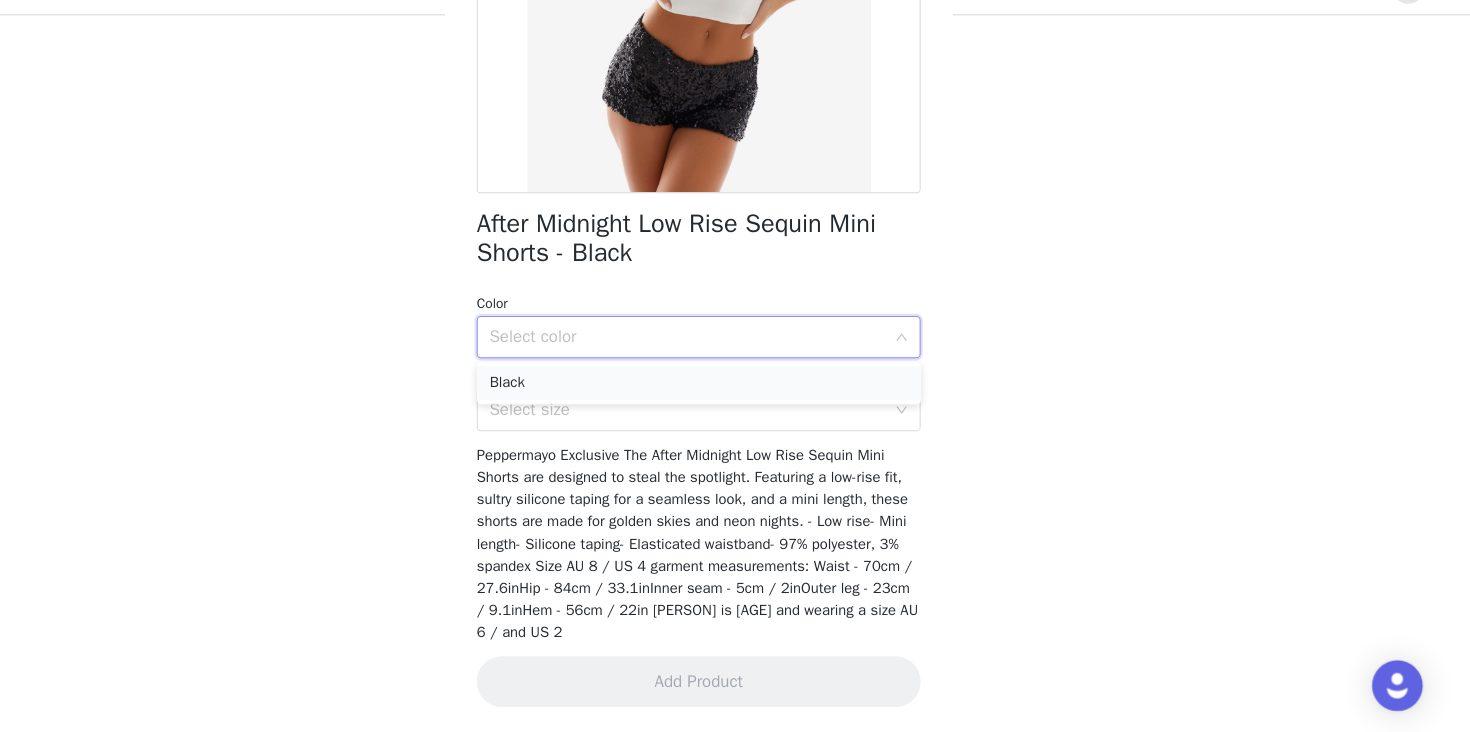 click on "Black" at bounding box center (735, 402) 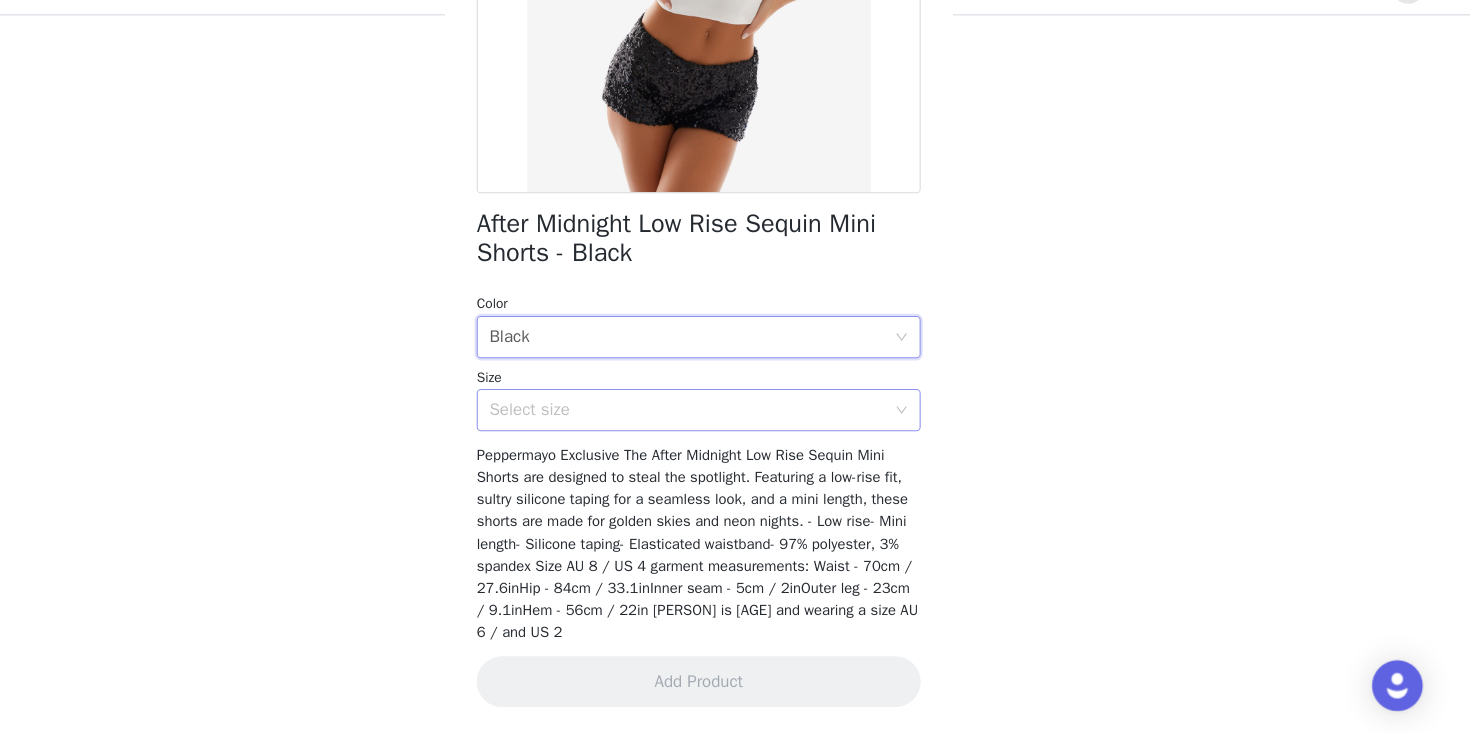 click on "Select size" at bounding box center (728, 427) 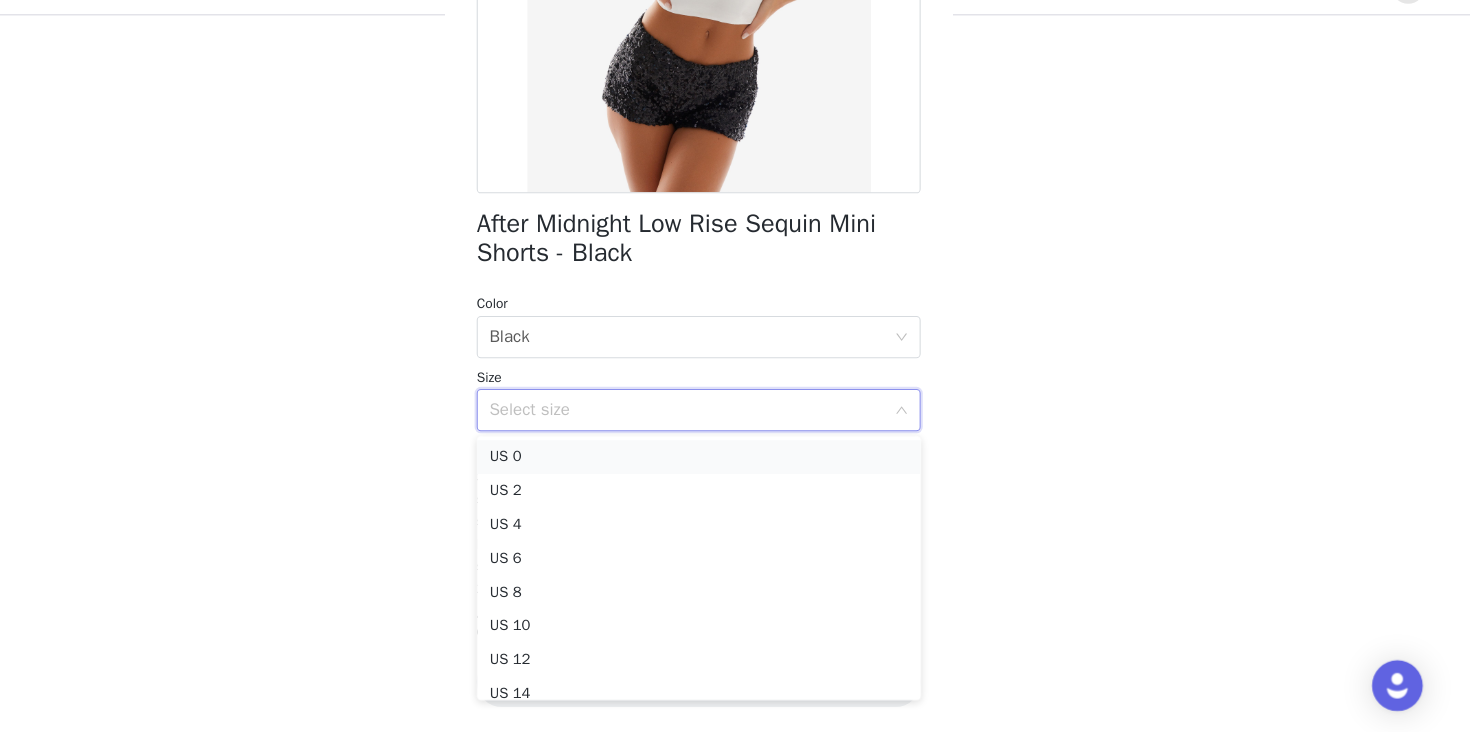 click on "US 0" at bounding box center (735, 472) 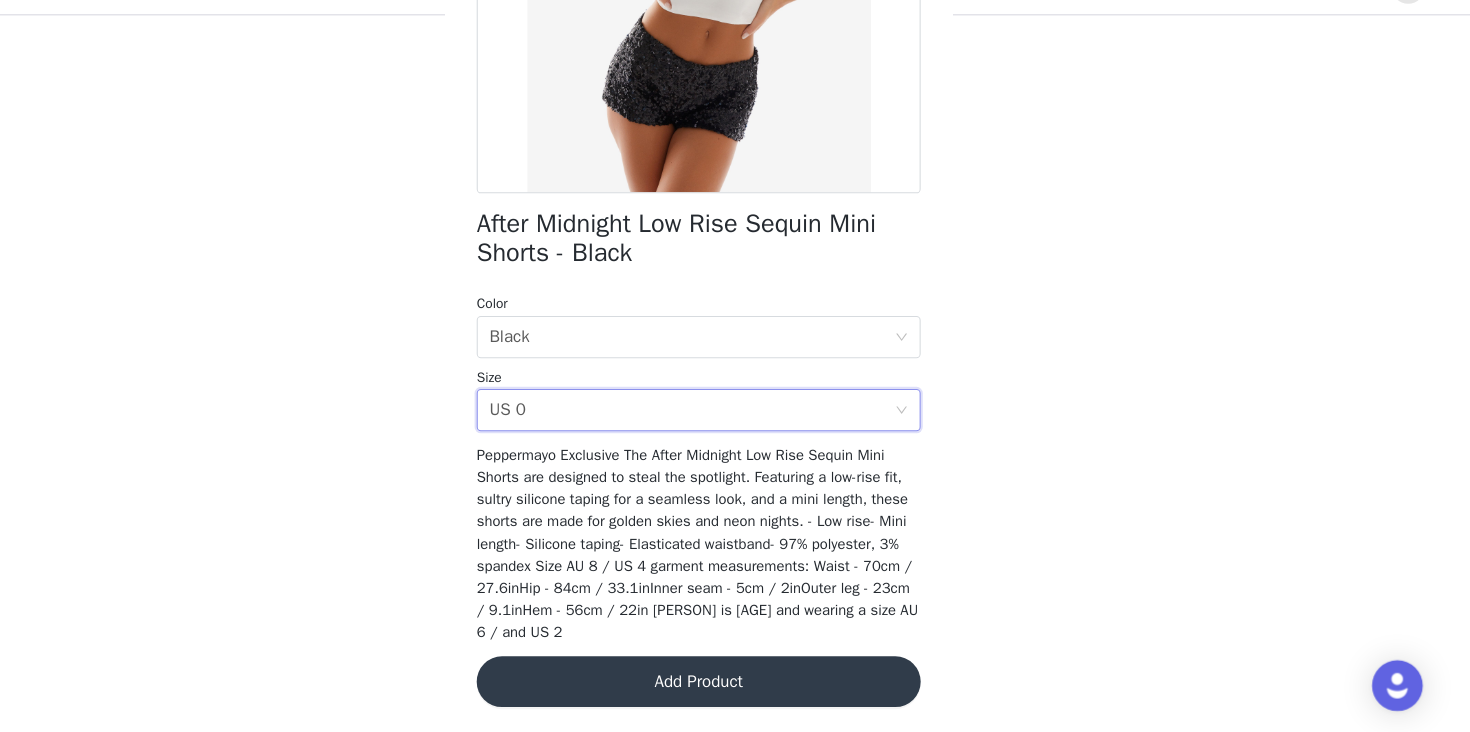 click on "Add Product" at bounding box center [735, 684] 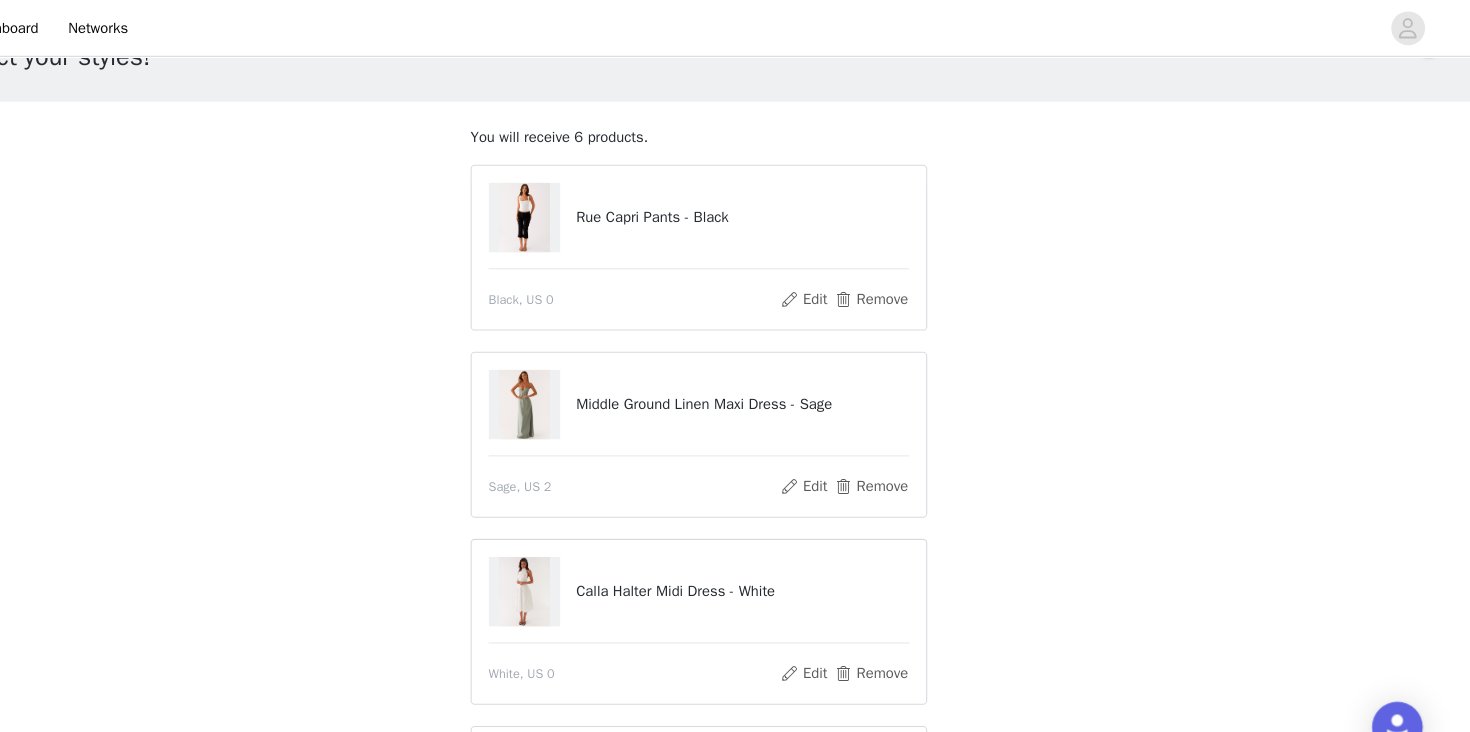 scroll, scrollTop: 0, scrollLeft: 0, axis: both 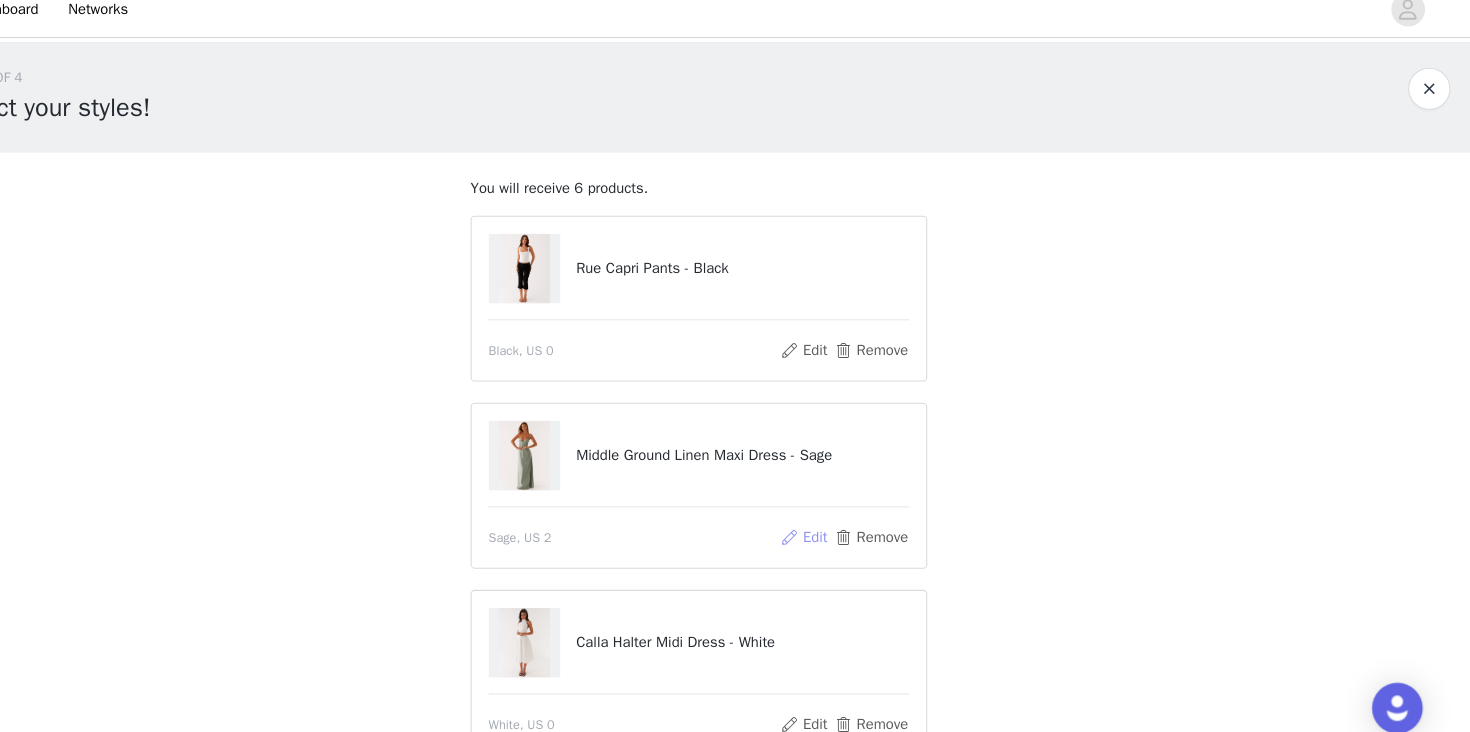 click on "Edit" at bounding box center (834, 527) 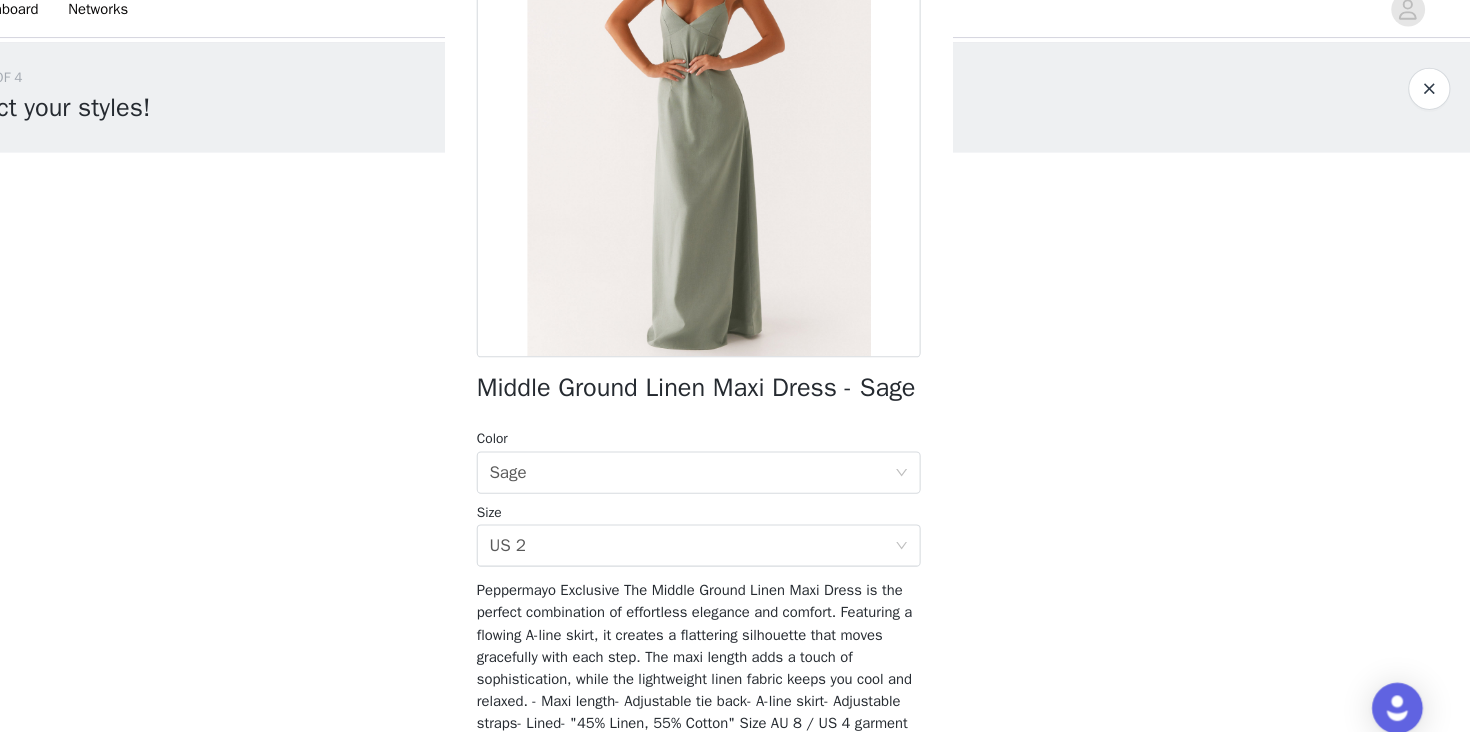 scroll, scrollTop: 220, scrollLeft: 0, axis: vertical 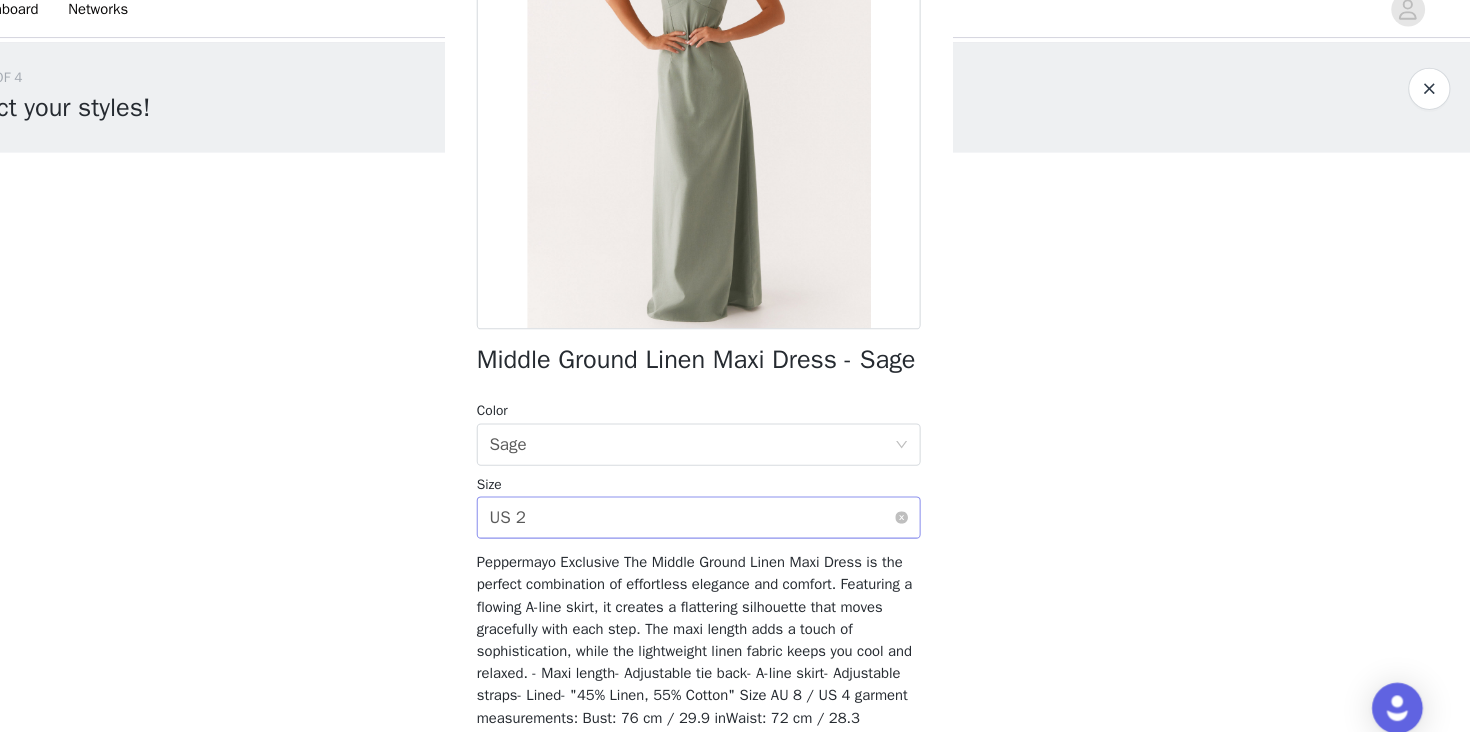 click on "Select size US 2" at bounding box center (728, 508) 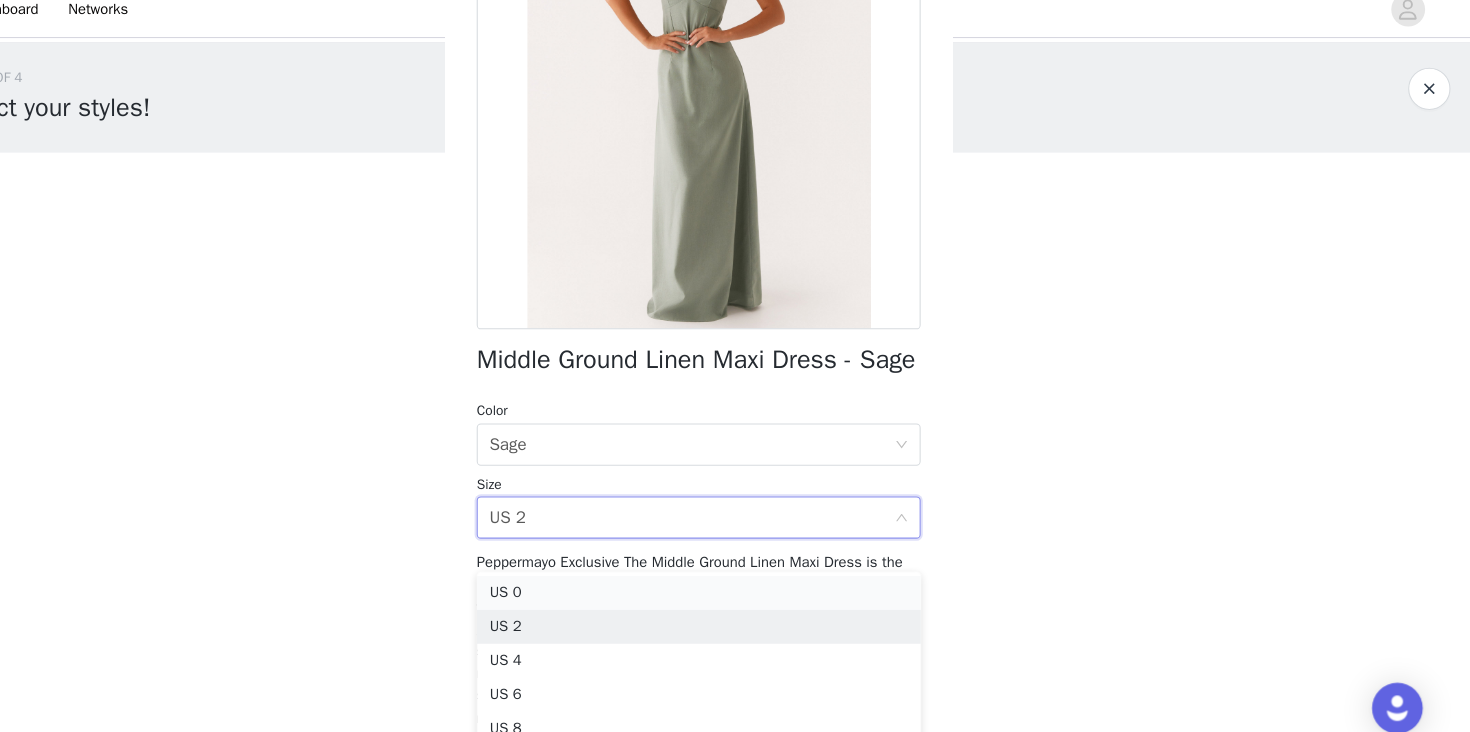 click on "US 0" at bounding box center [735, 579] 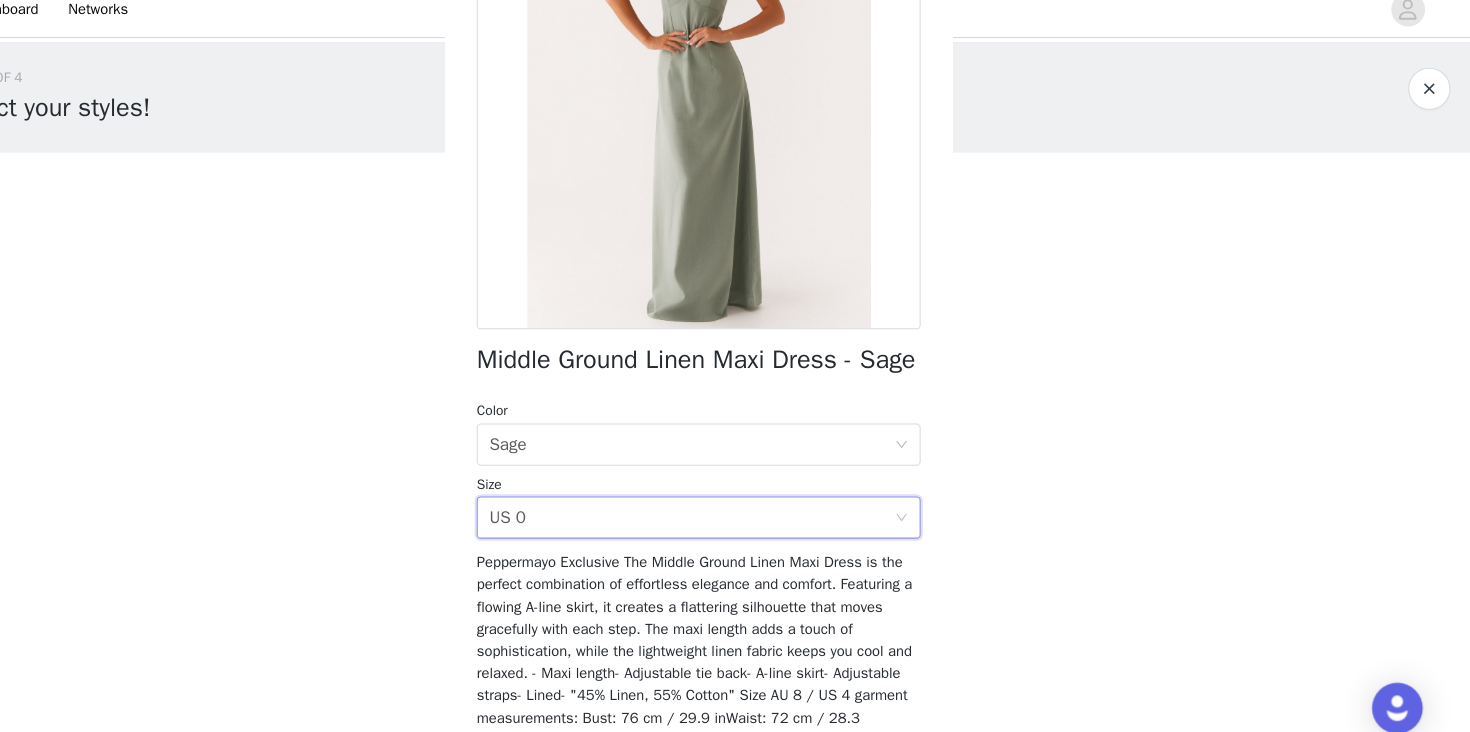 scroll, scrollTop: 349, scrollLeft: 0, axis: vertical 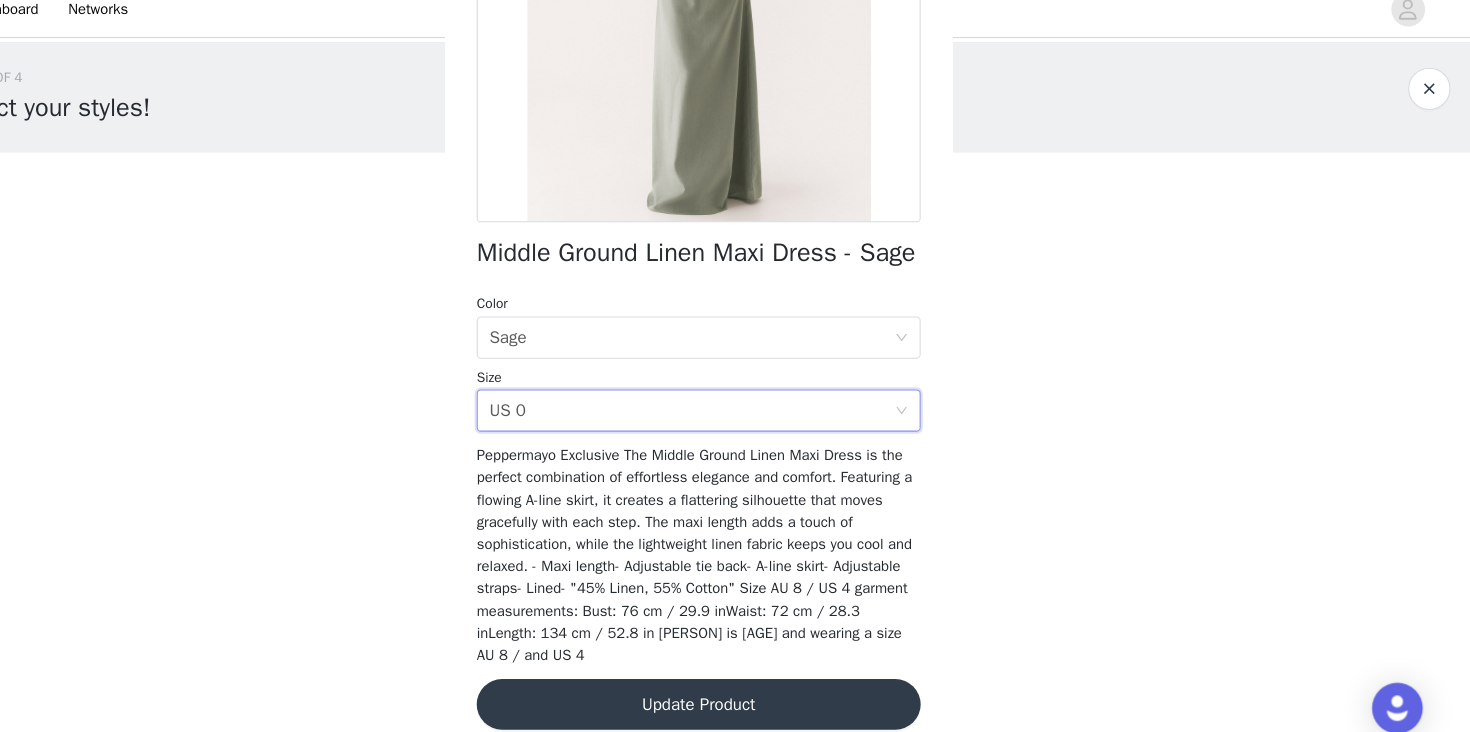 click on "Update Product" at bounding box center [735, 684] 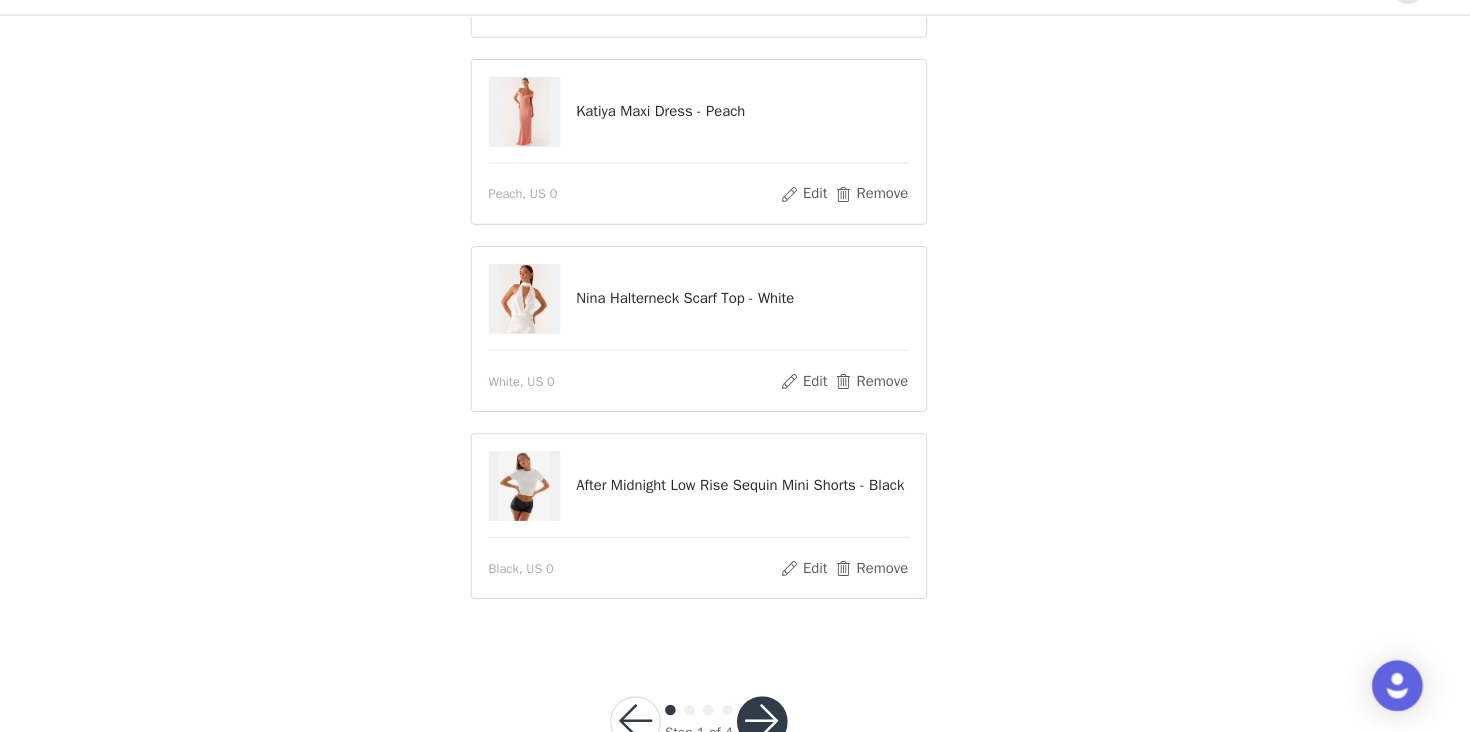 scroll, scrollTop: 719, scrollLeft: 0, axis: vertical 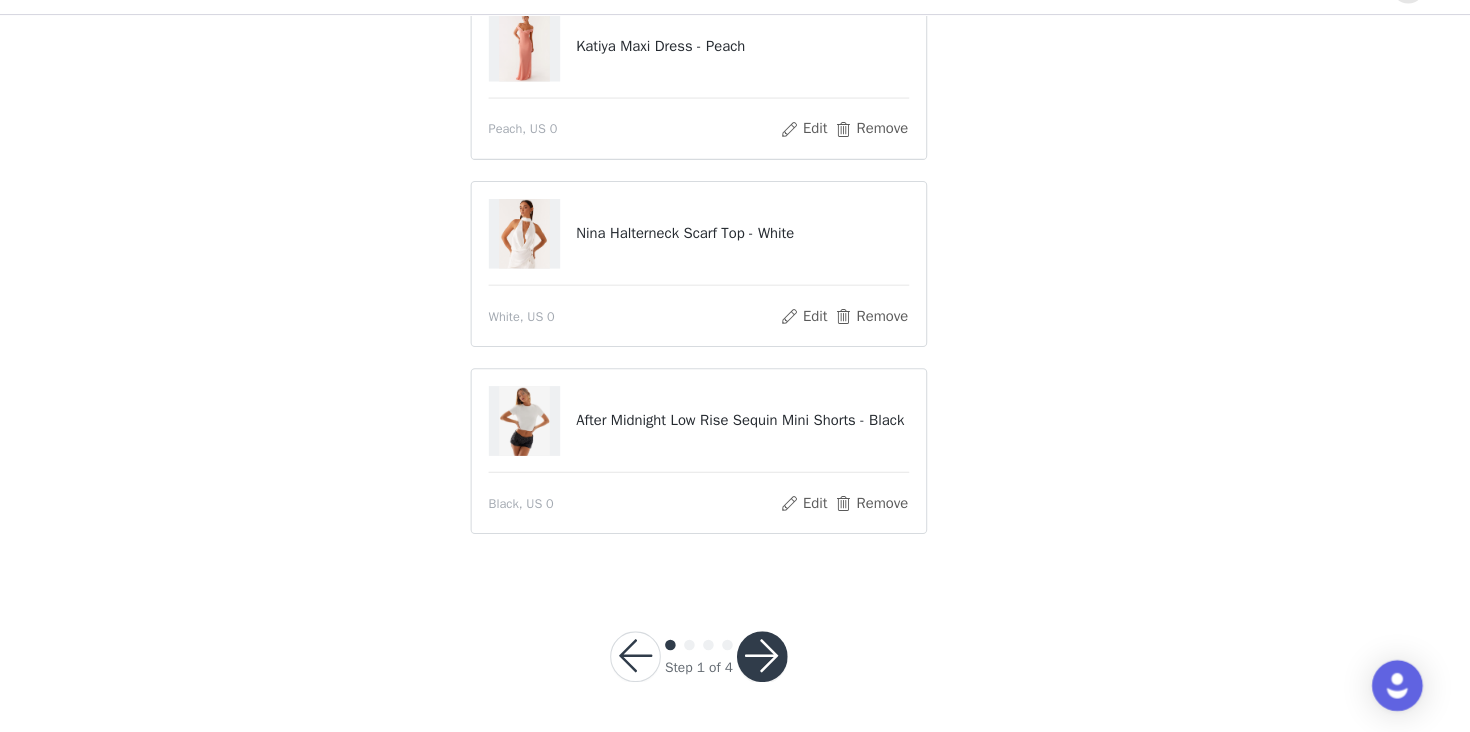 click at bounding box center (795, 661) 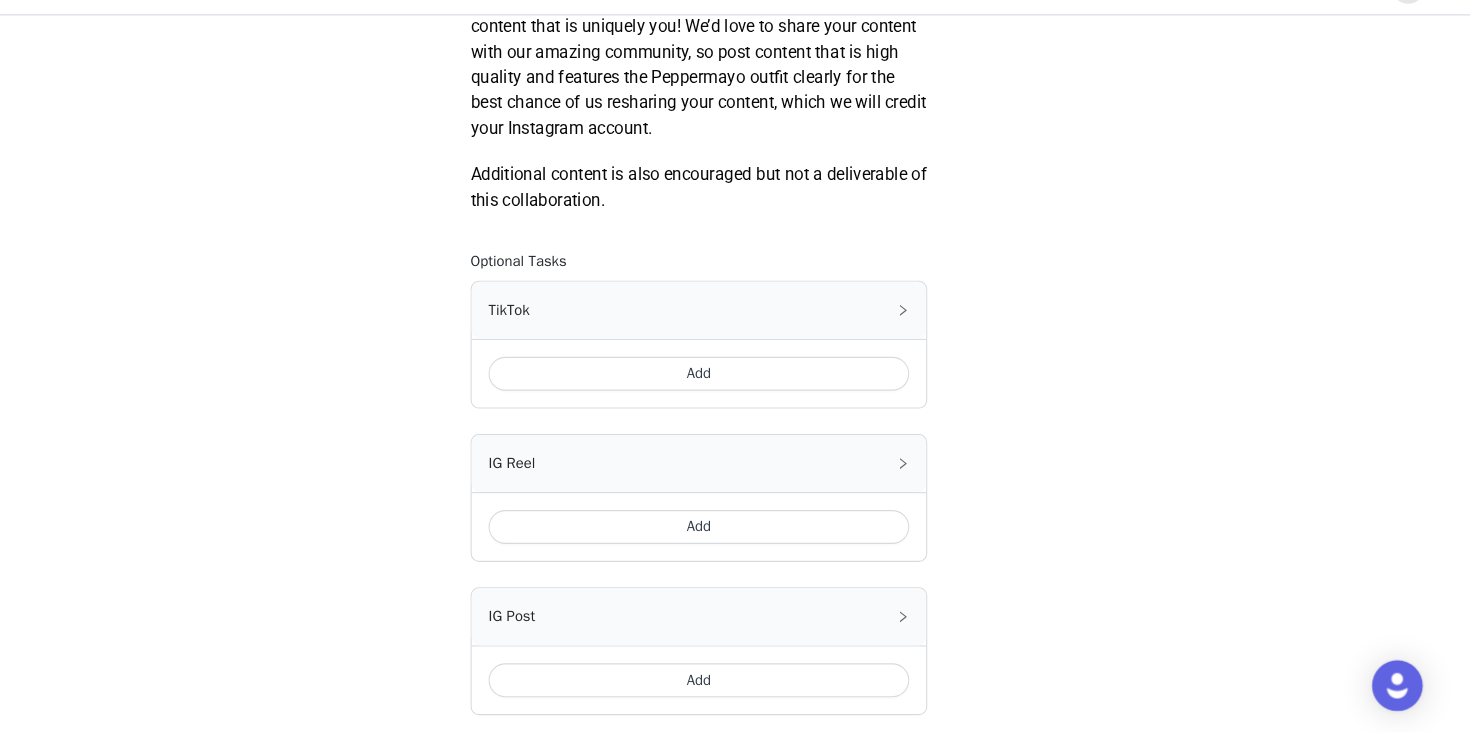 scroll, scrollTop: 1216, scrollLeft: 0, axis: vertical 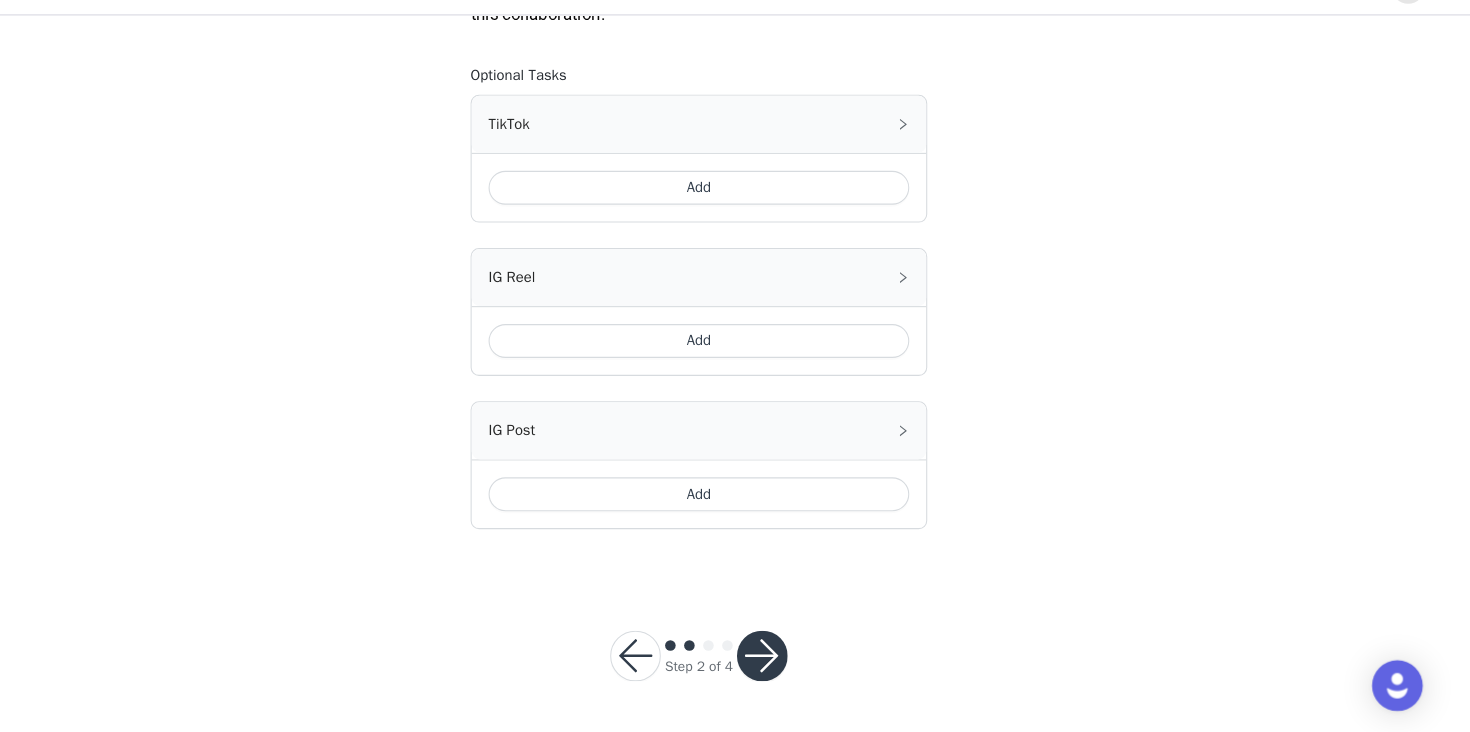 click at bounding box center (795, 660) 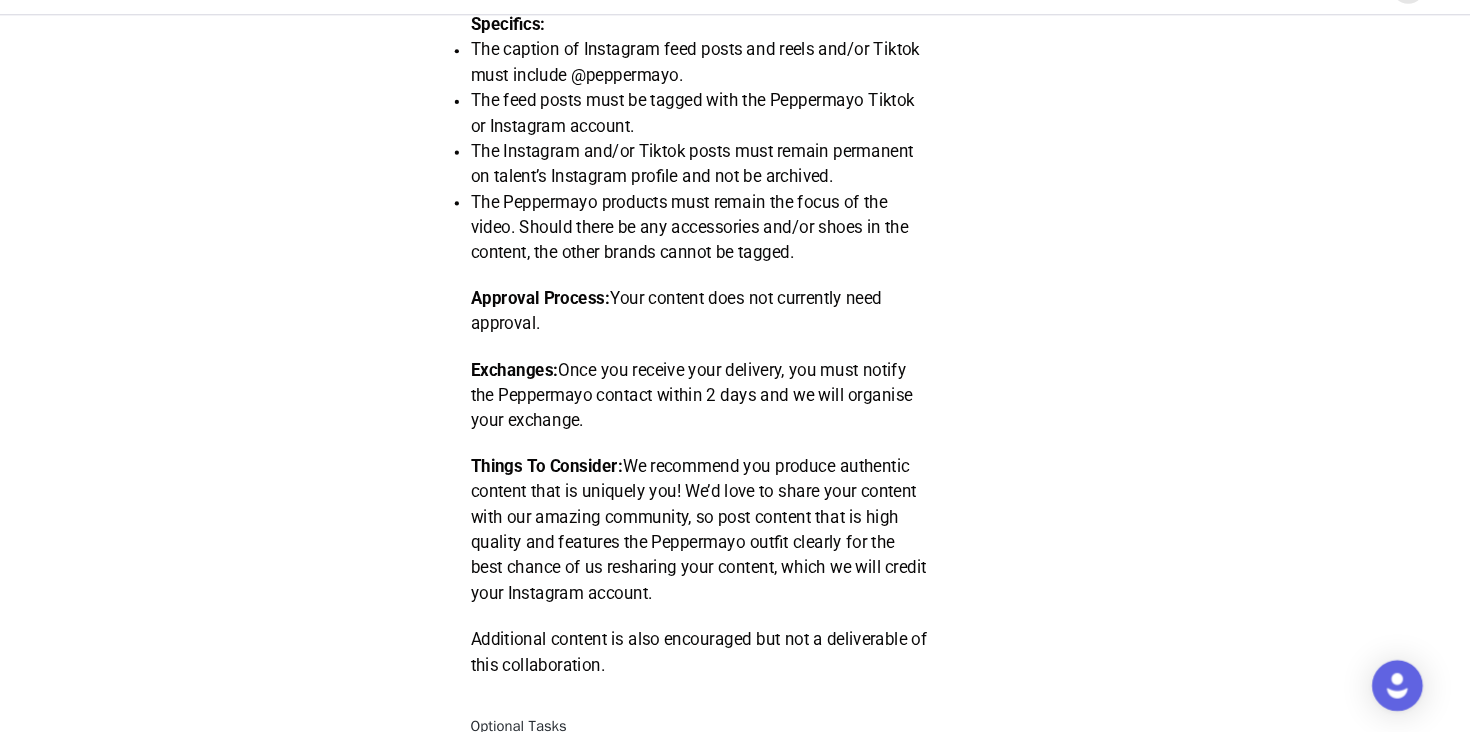 scroll, scrollTop: 1216, scrollLeft: 0, axis: vertical 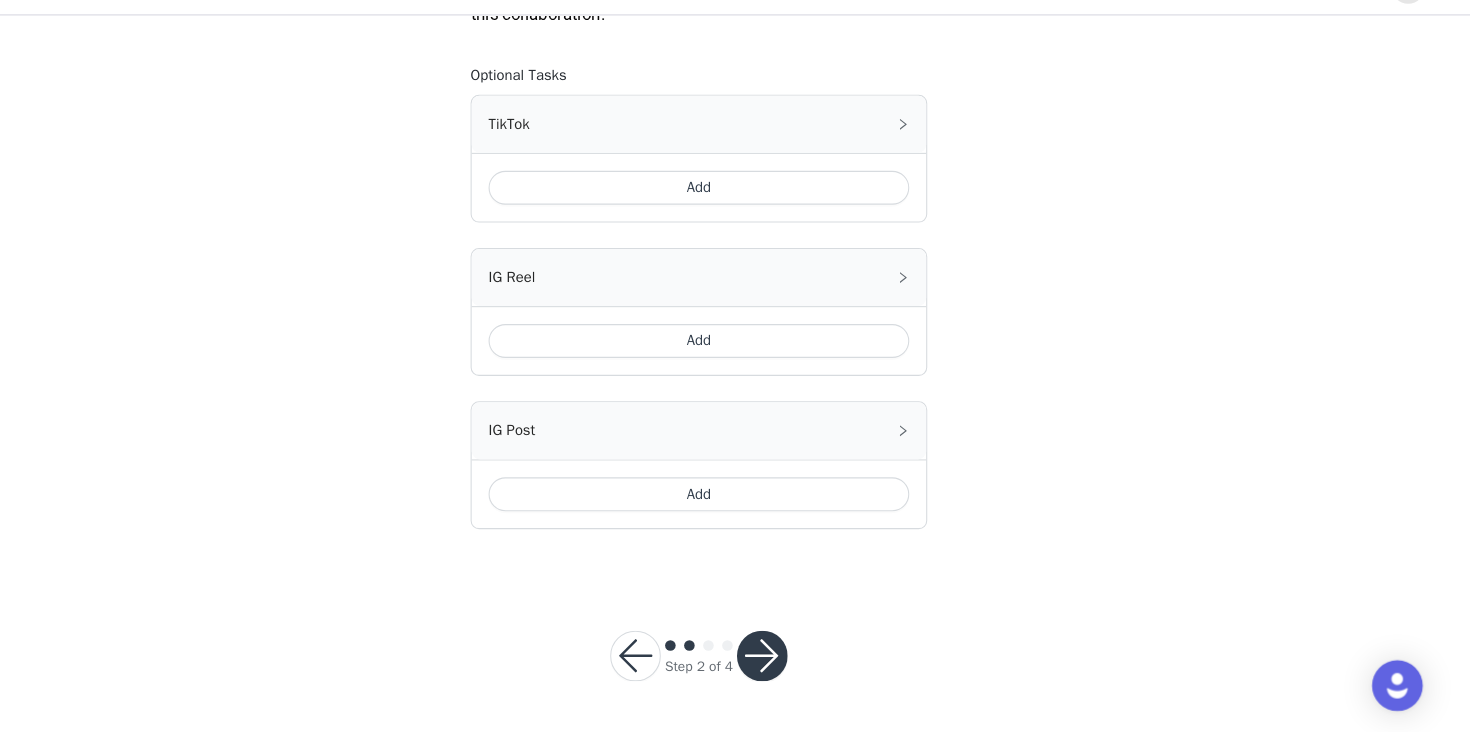 click on "Add" at bounding box center (735, 362) 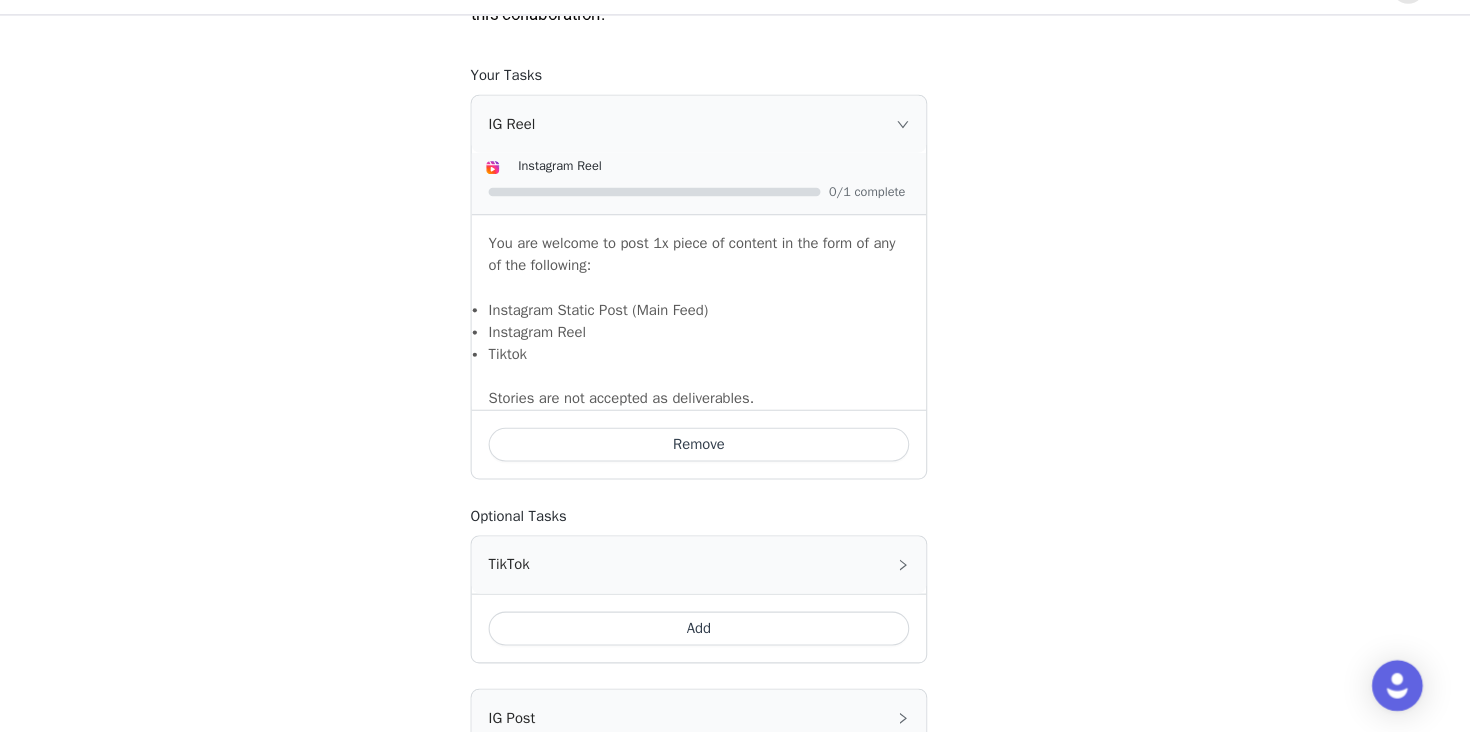 scroll, scrollTop: 1488, scrollLeft: 0, axis: vertical 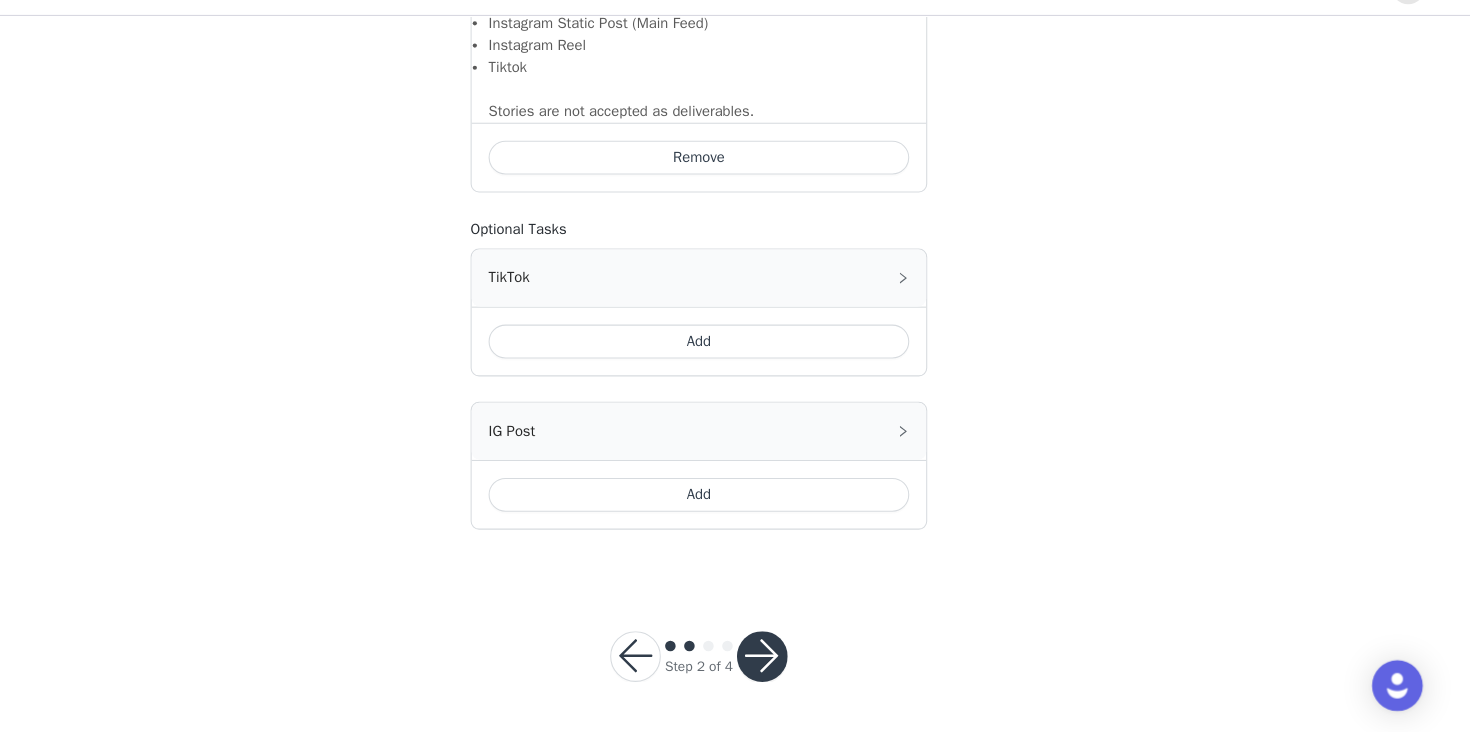 click at bounding box center (795, 660) 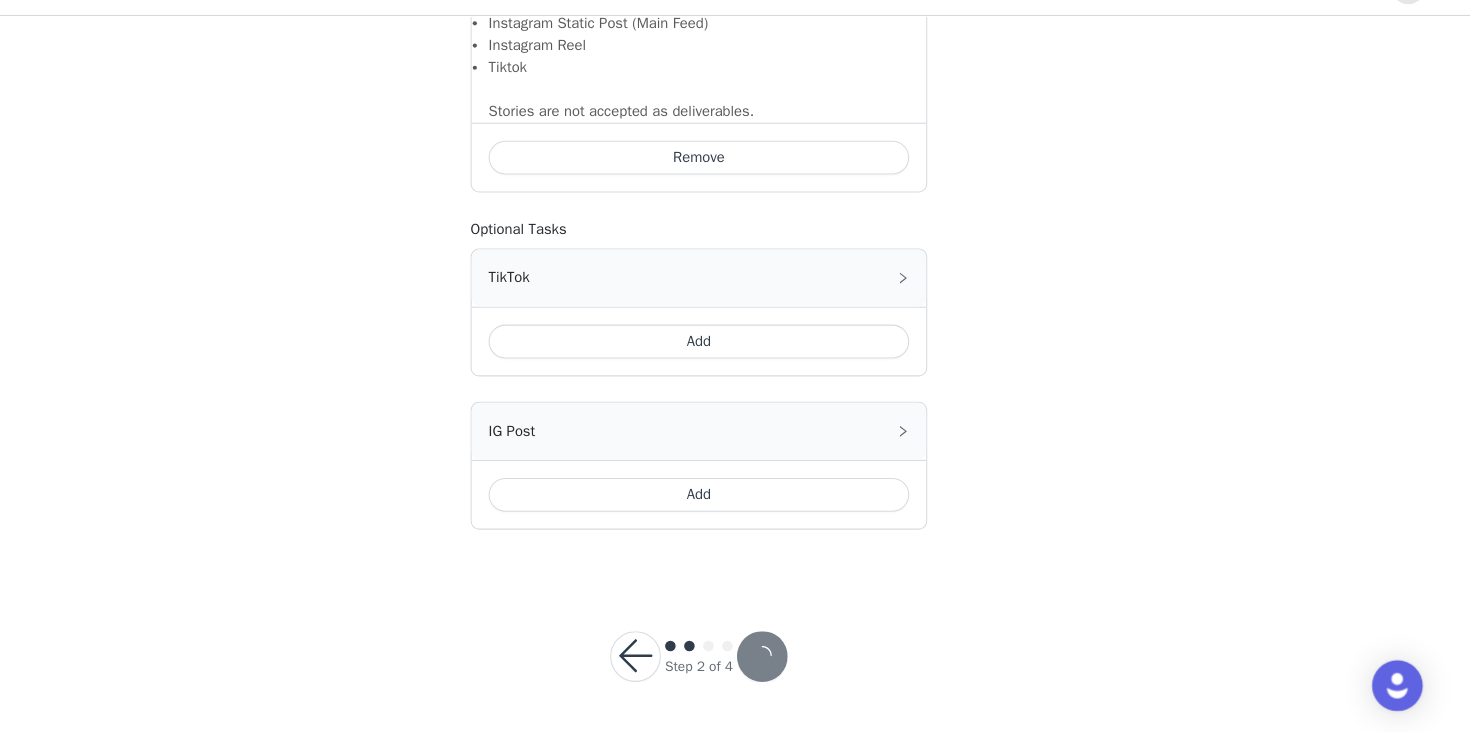scroll, scrollTop: 0, scrollLeft: 0, axis: both 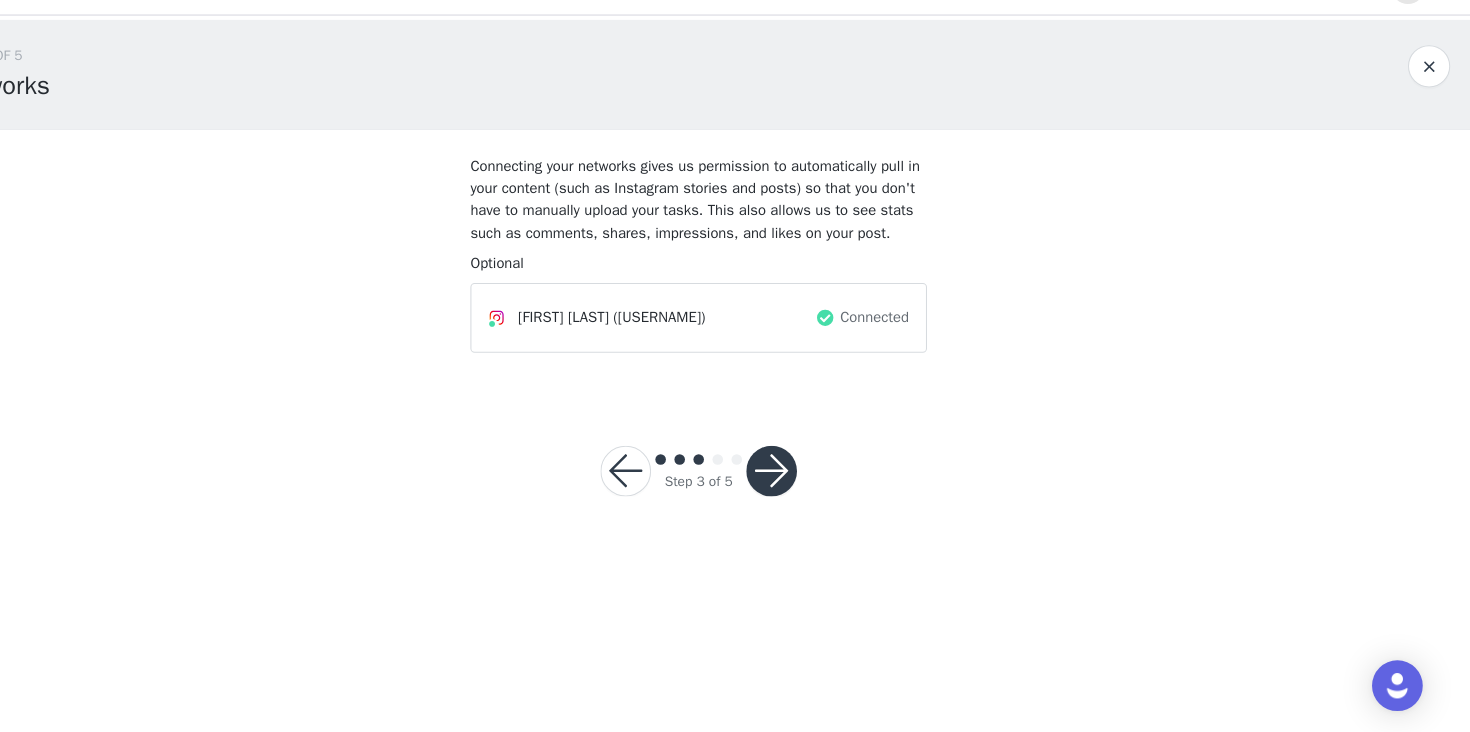 click at bounding box center [804, 485] 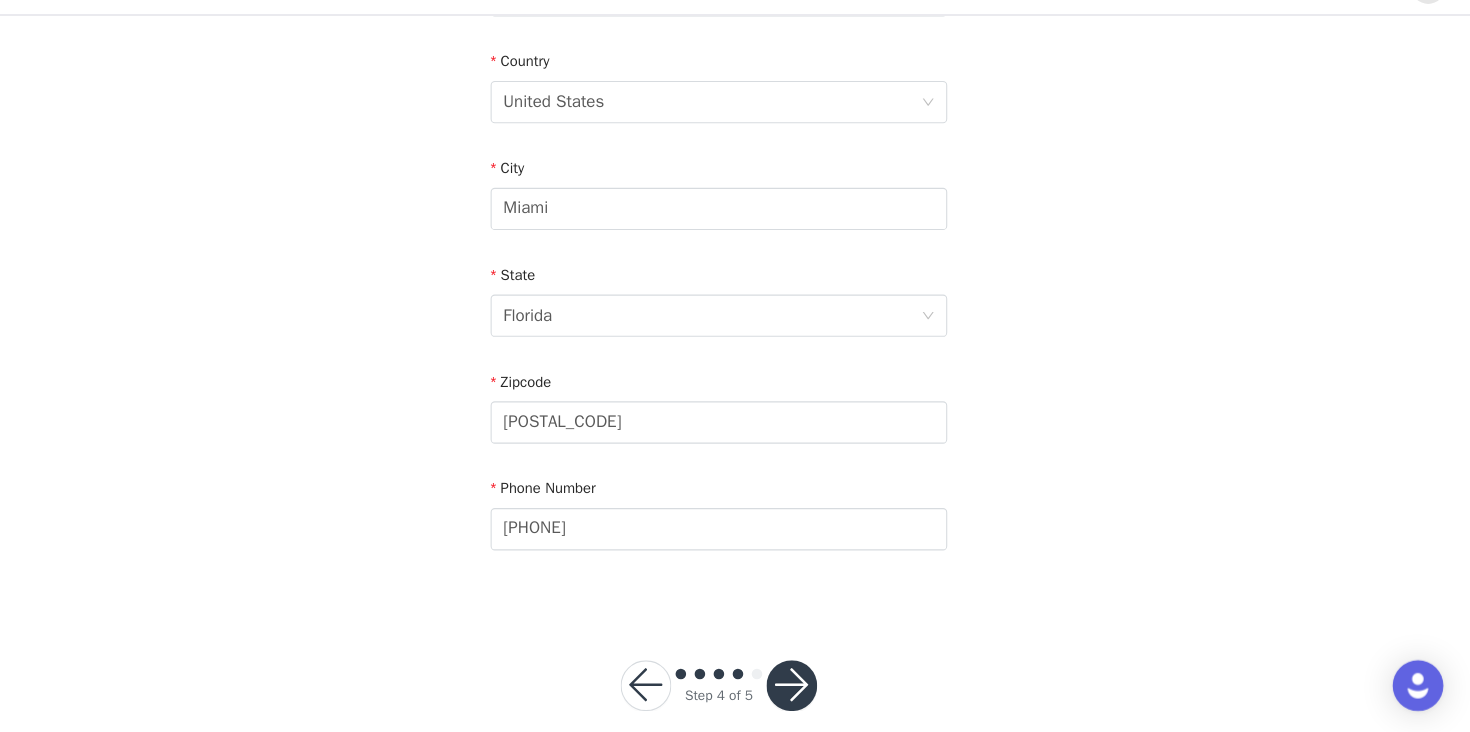 scroll, scrollTop: 631, scrollLeft: 0, axis: vertical 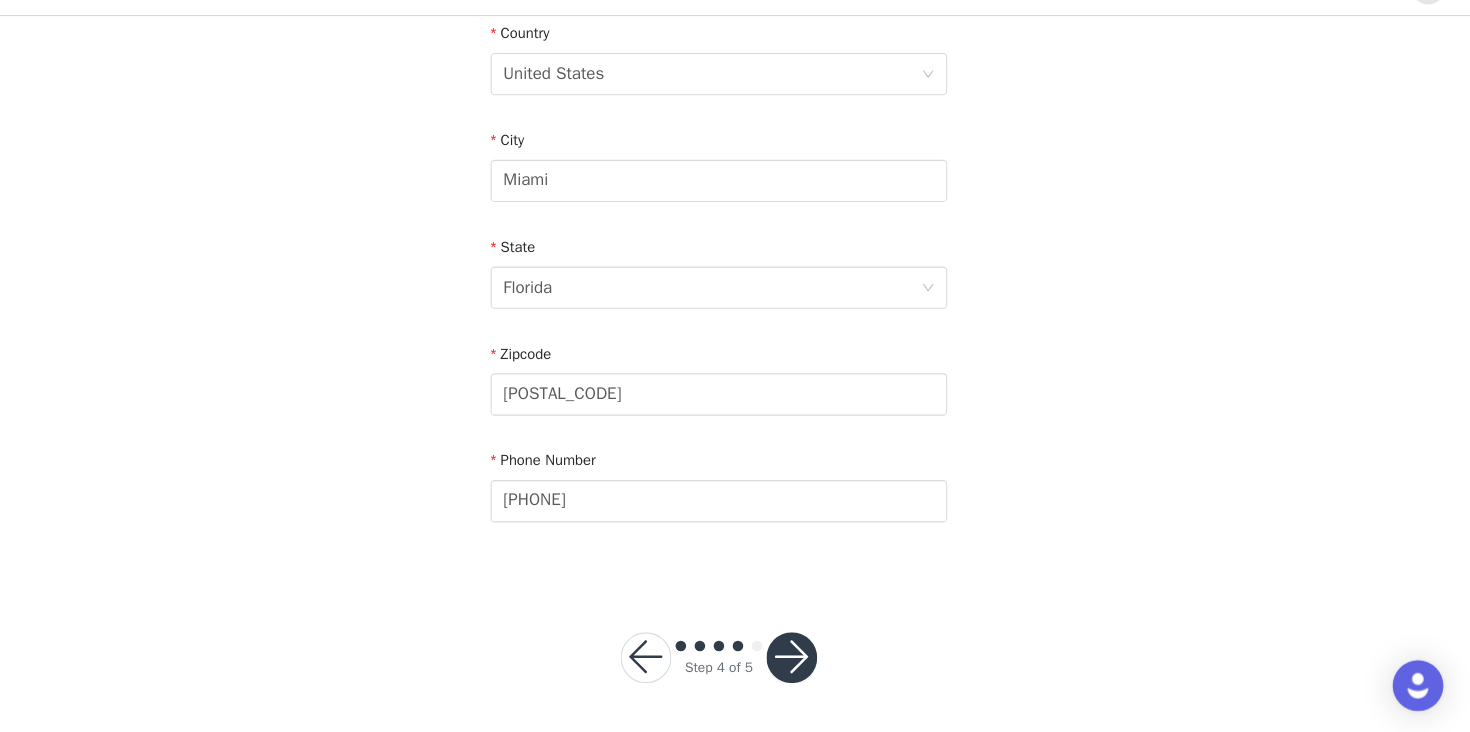 click at bounding box center (804, 661) 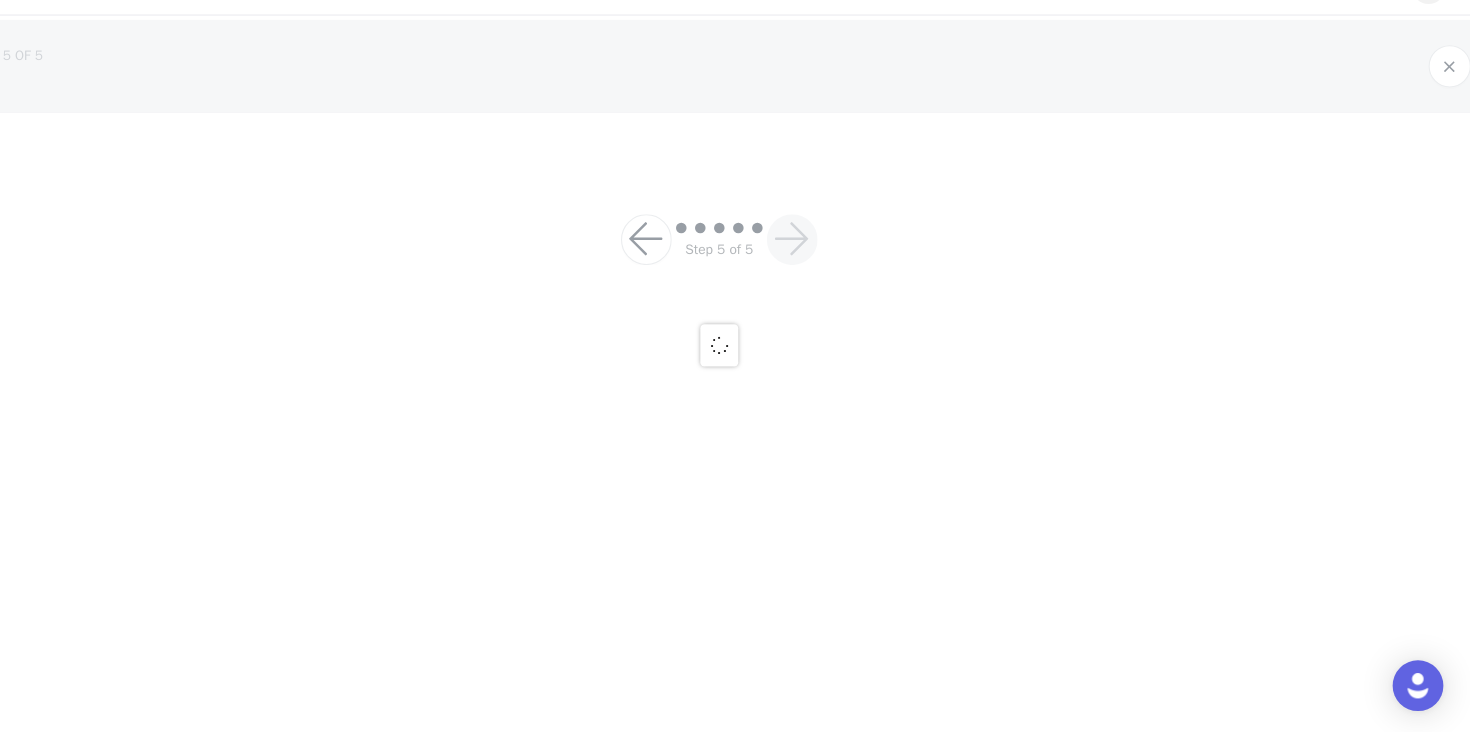 scroll, scrollTop: 192, scrollLeft: 0, axis: vertical 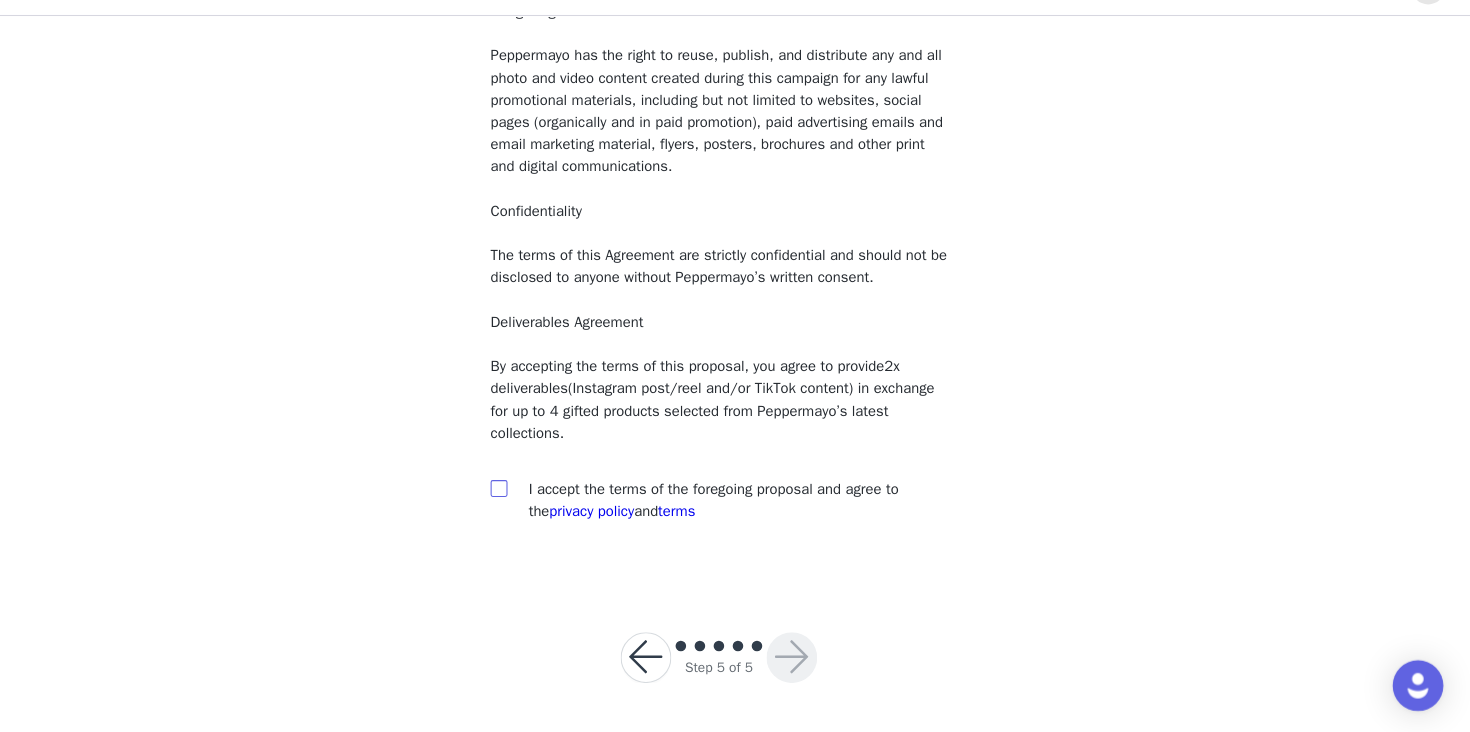 click at bounding box center [526, 500] 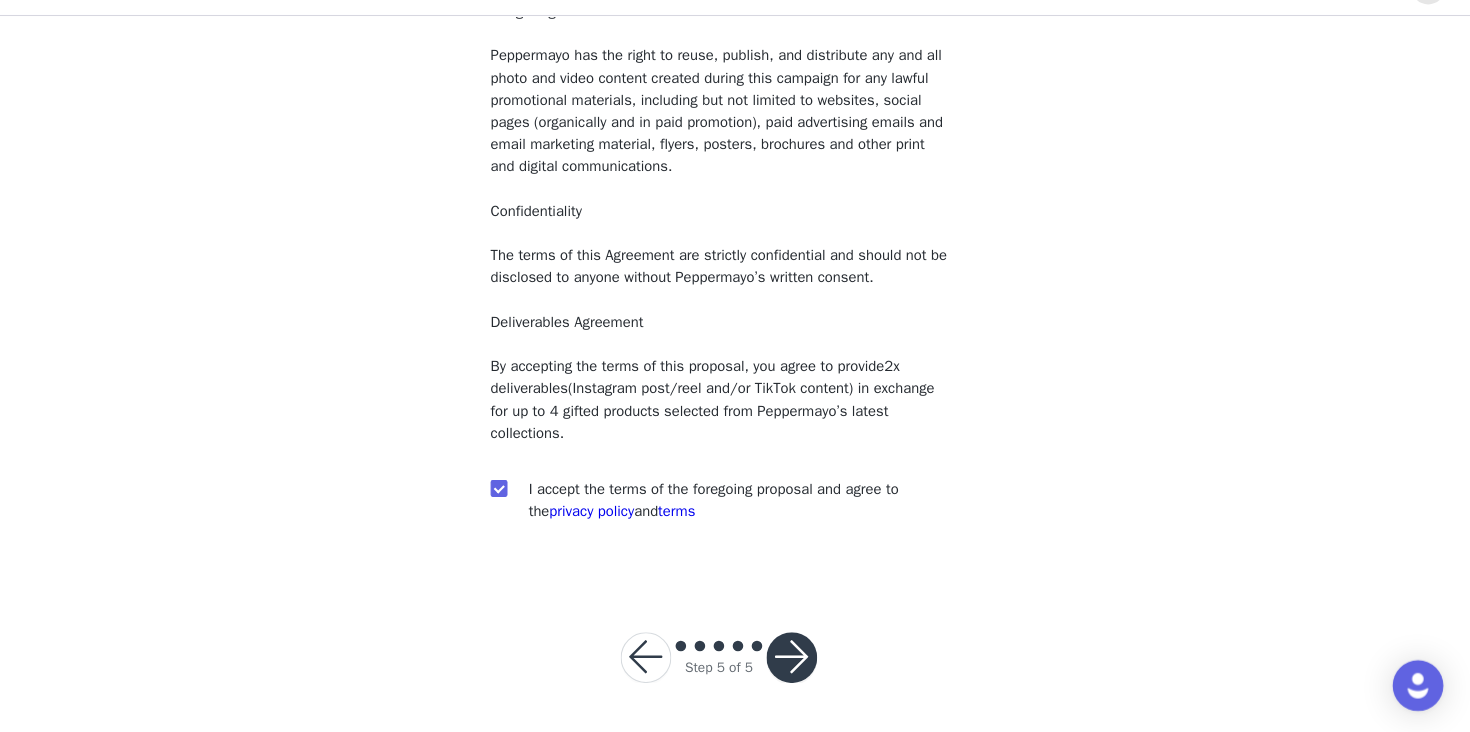 click at bounding box center (804, 661) 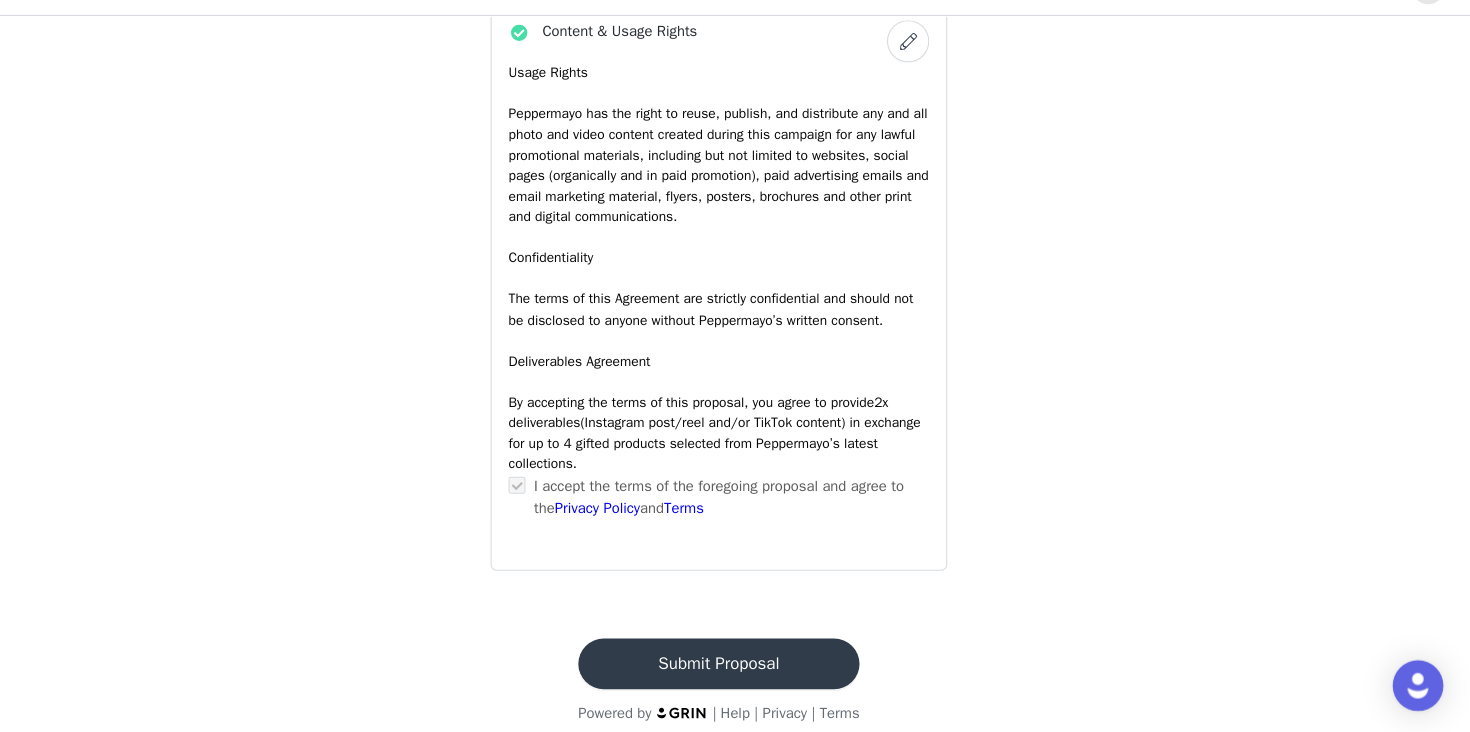 scroll, scrollTop: 1895, scrollLeft: 0, axis: vertical 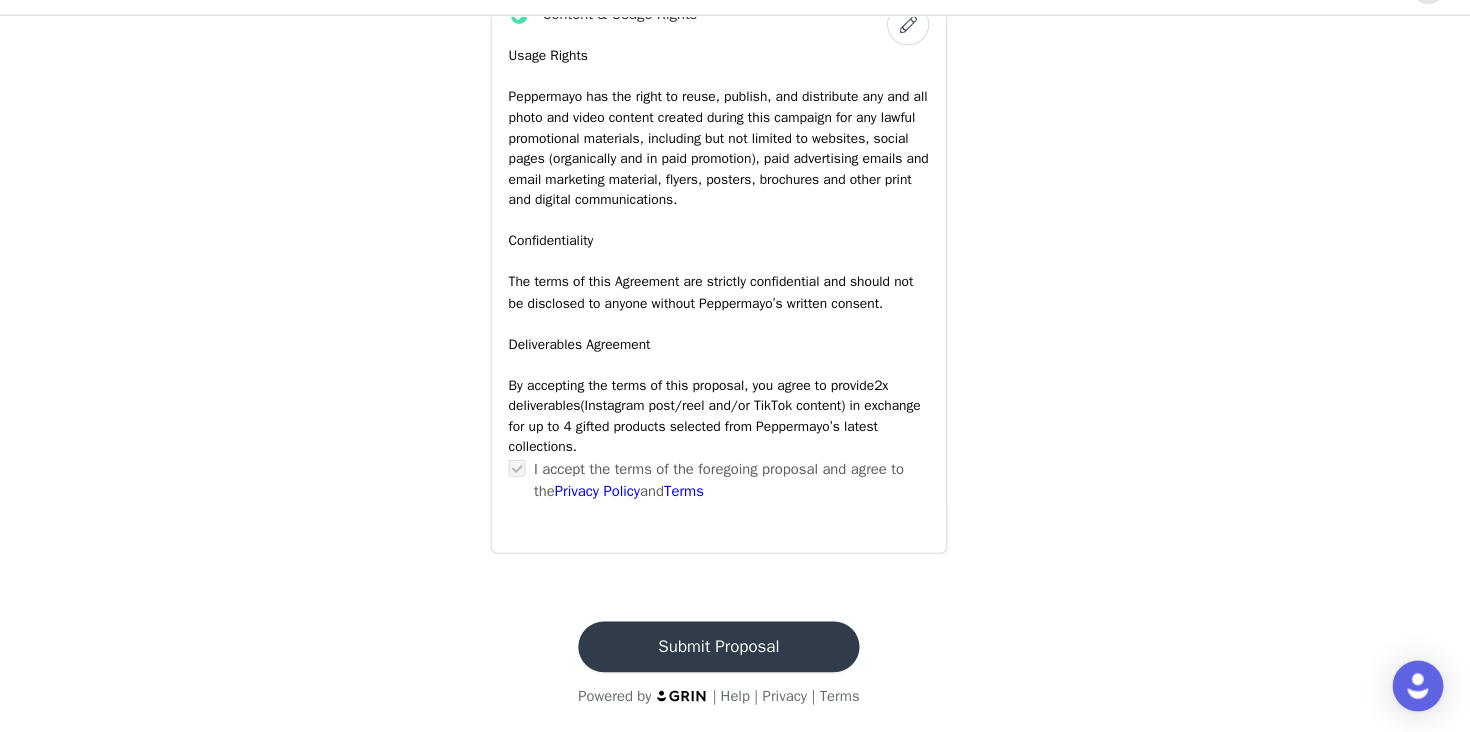 click on "Submit Proposal" at bounding box center [735, 651] 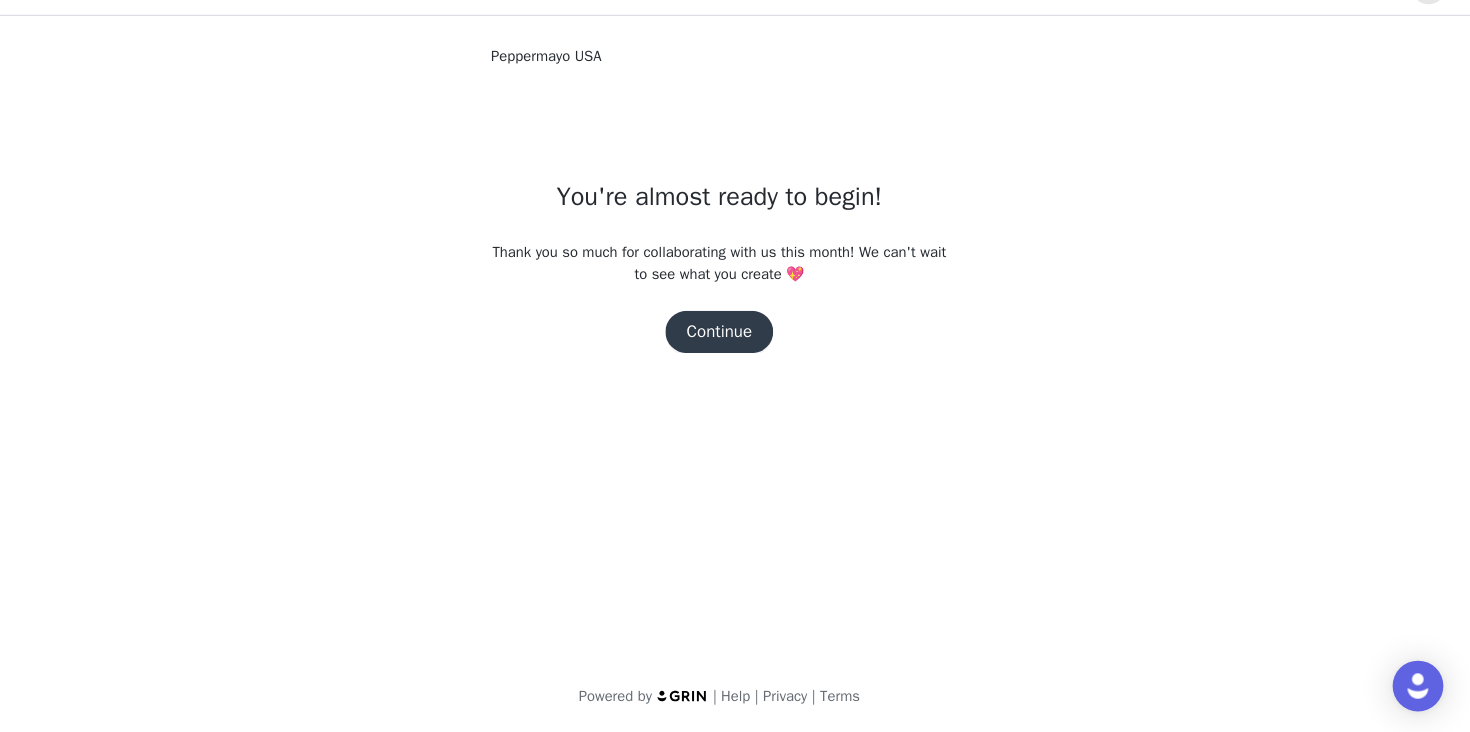 scroll, scrollTop: 0, scrollLeft: 0, axis: both 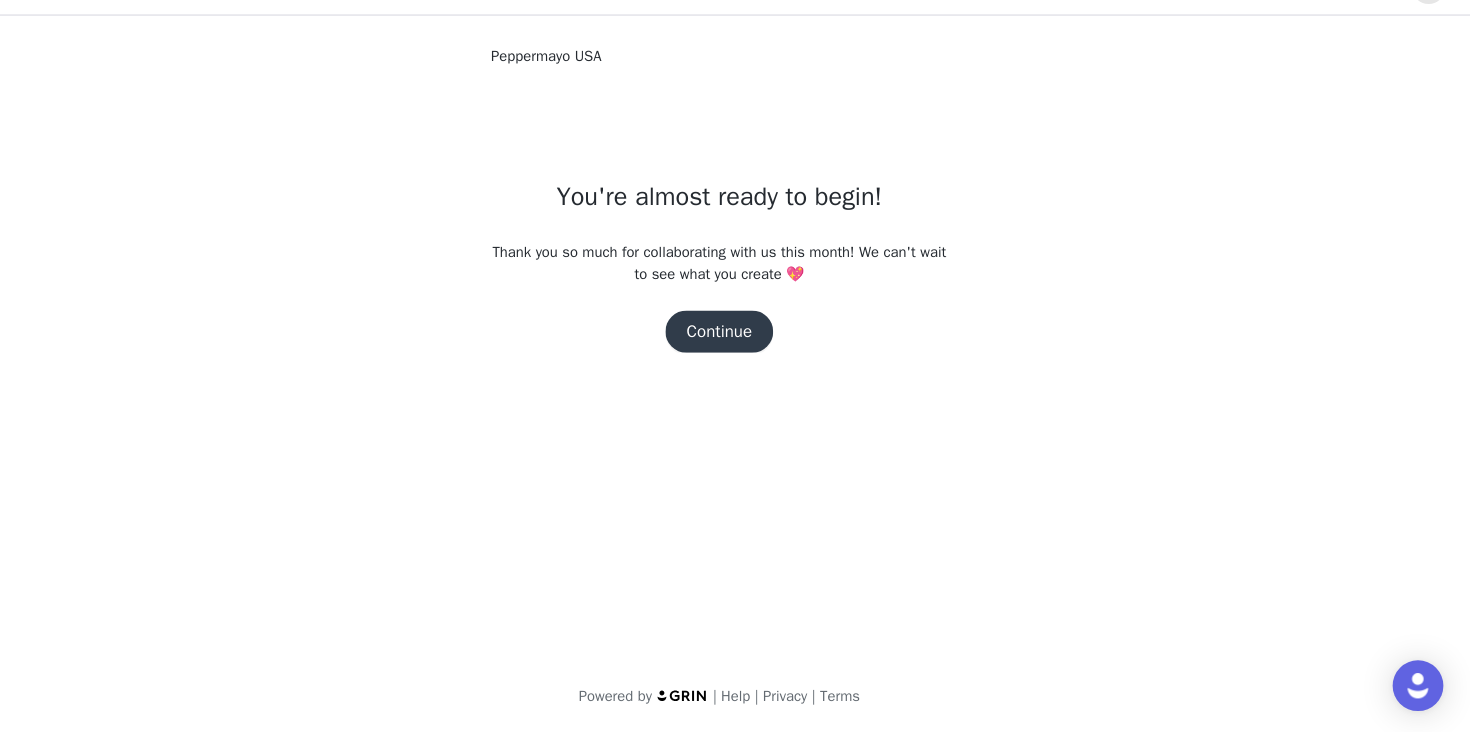 click on "Continue" at bounding box center (735, 353) 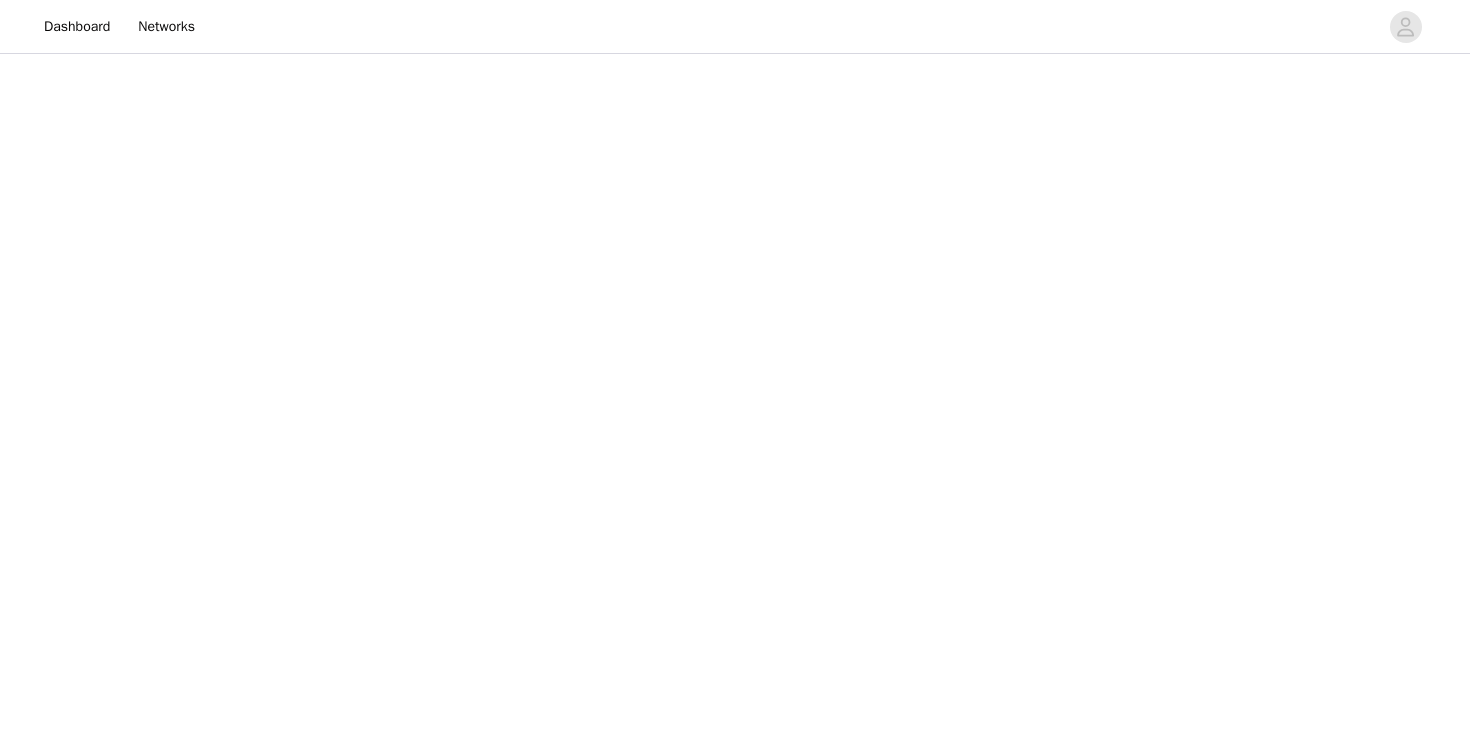 scroll, scrollTop: 0, scrollLeft: 0, axis: both 